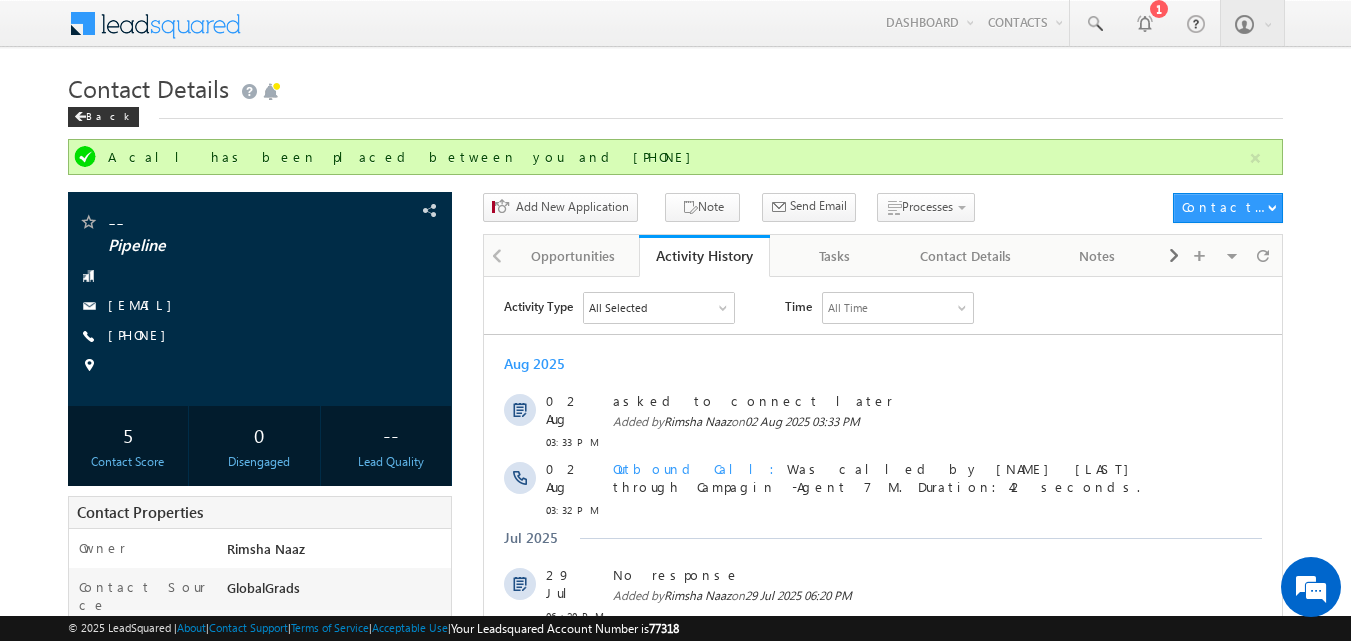 scroll, scrollTop: 0, scrollLeft: 0, axis: both 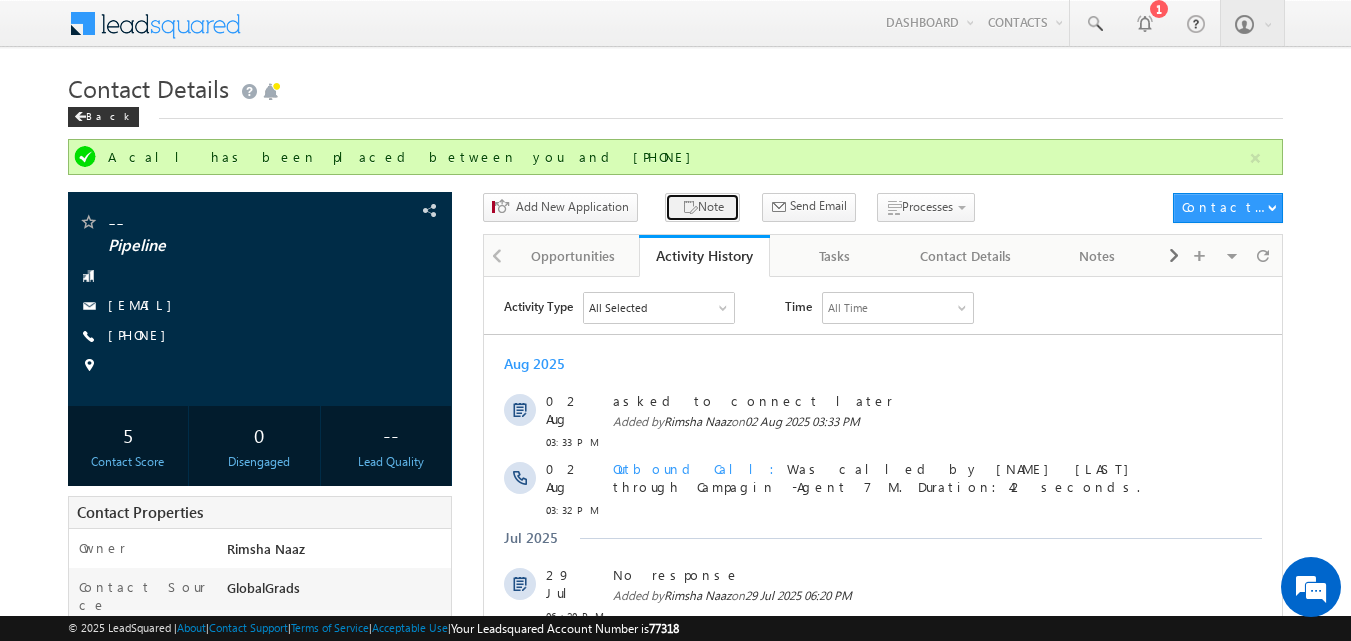 click on "Note" at bounding box center [702, 207] 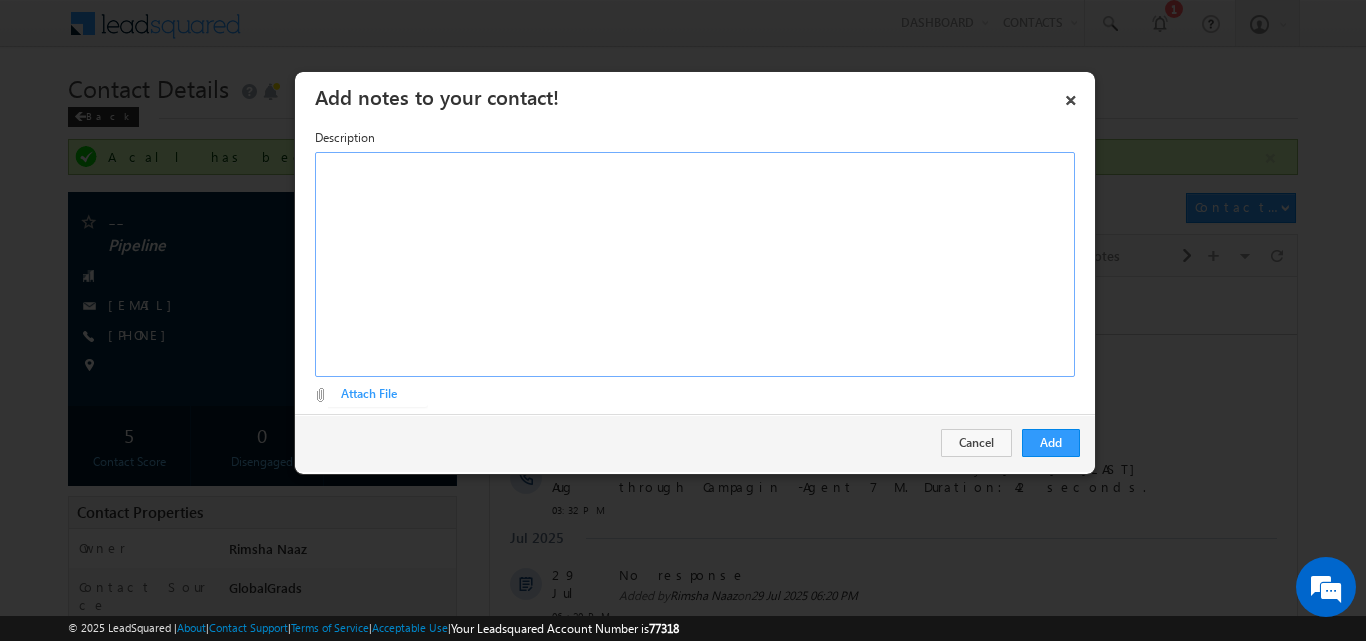 click at bounding box center (695, 264) 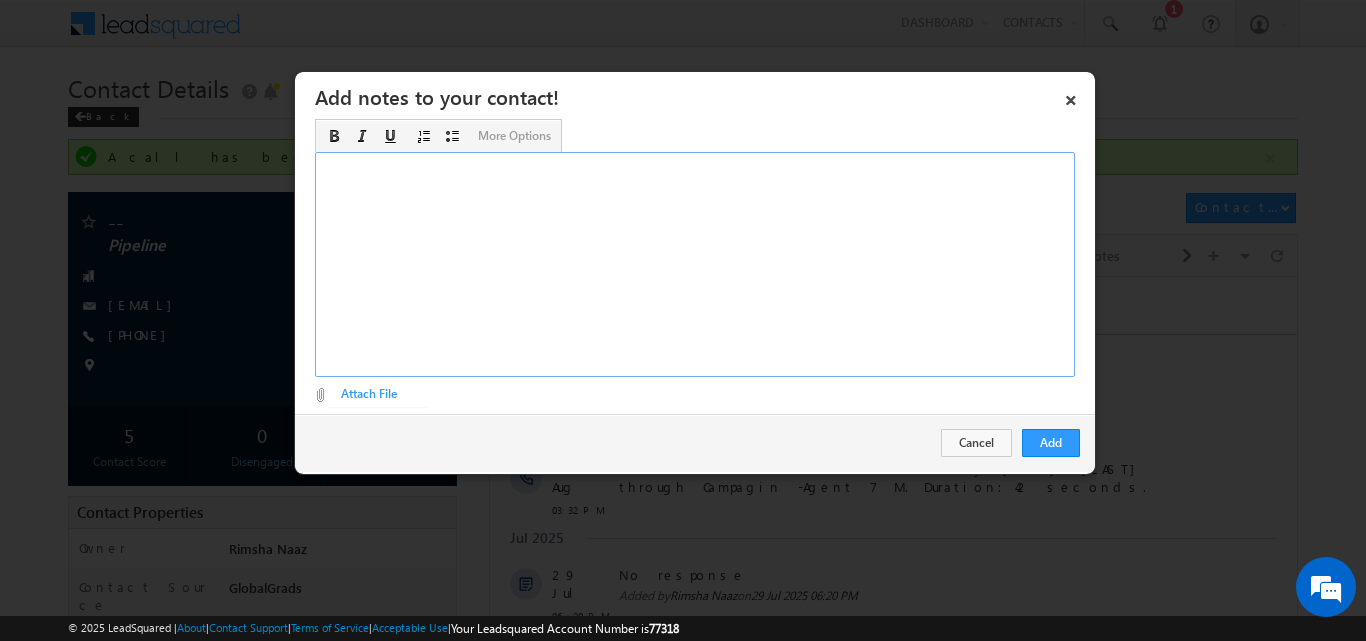 paste 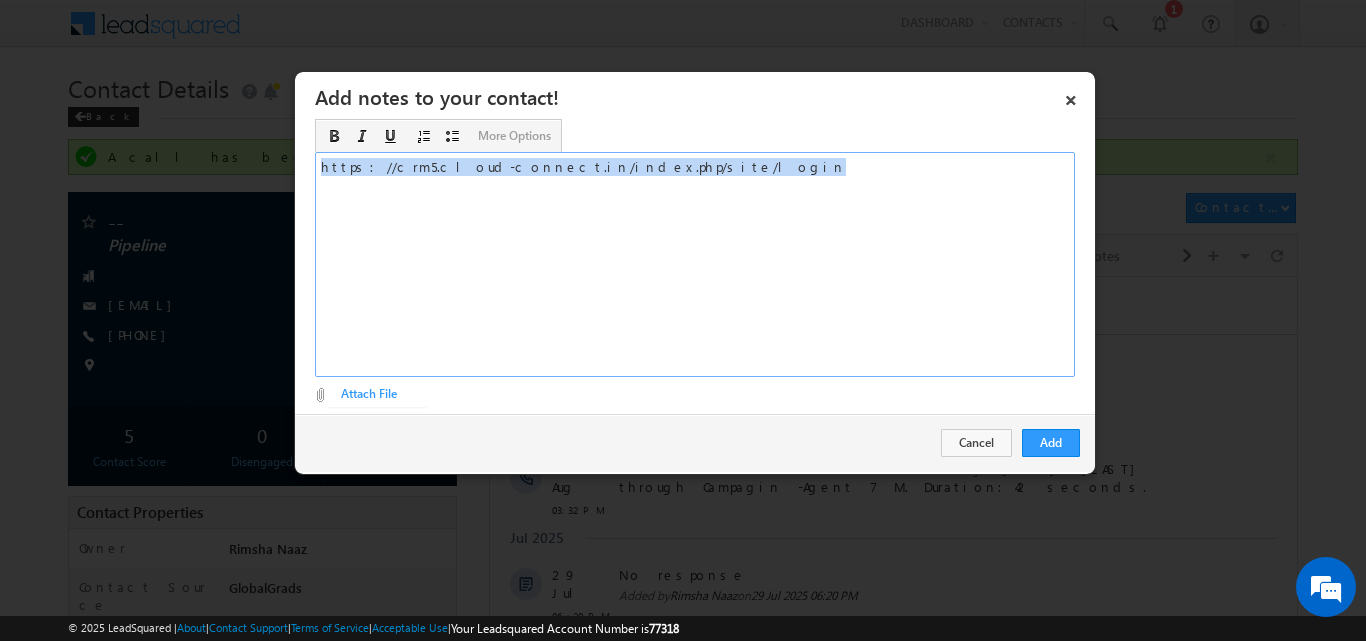 drag, startPoint x: 687, startPoint y: 178, endPoint x: 262, endPoint y: 166, distance: 425.16937 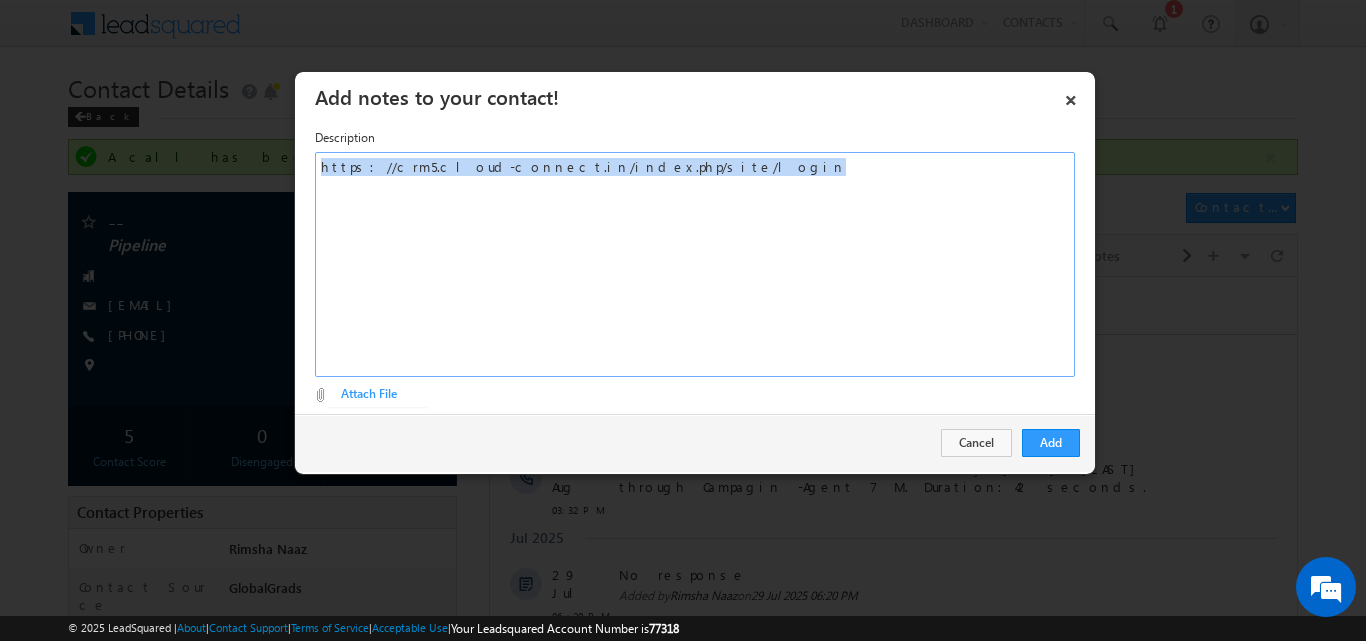 click on "https://crm5.cloud-connect.in/index.php/site/login" at bounding box center [695, 264] 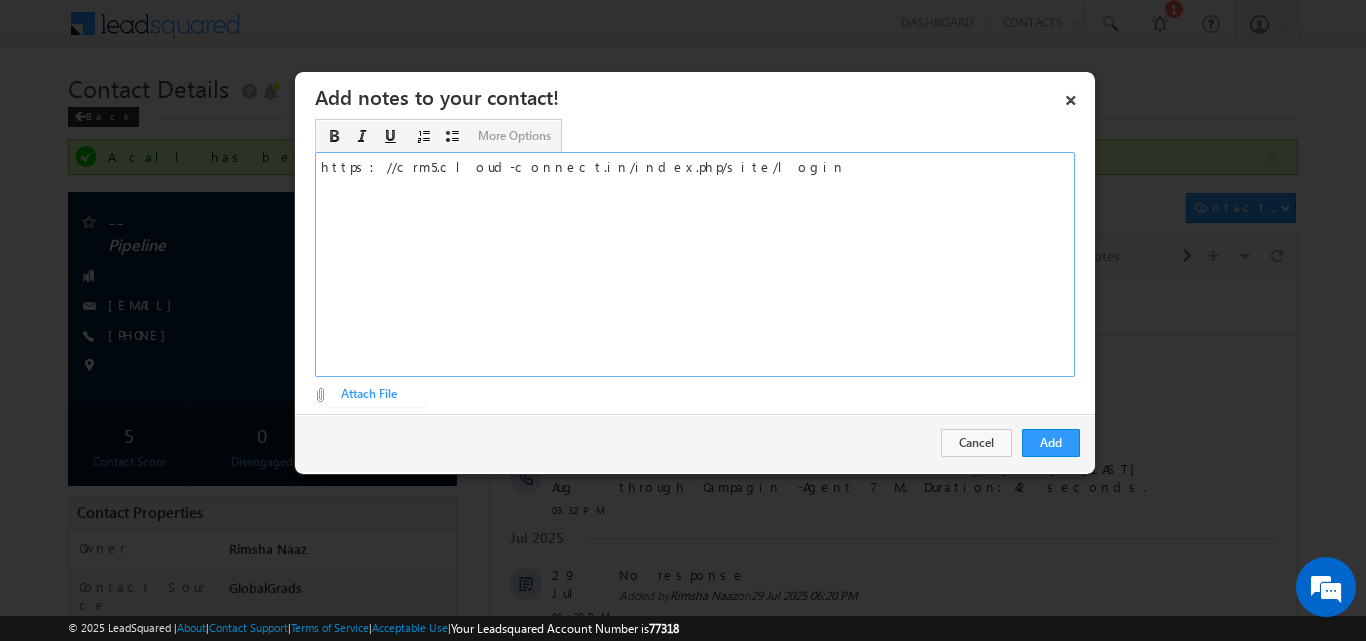 click on "https://crm5.cloud-connect.in/index.php/site/login" at bounding box center (695, 264) 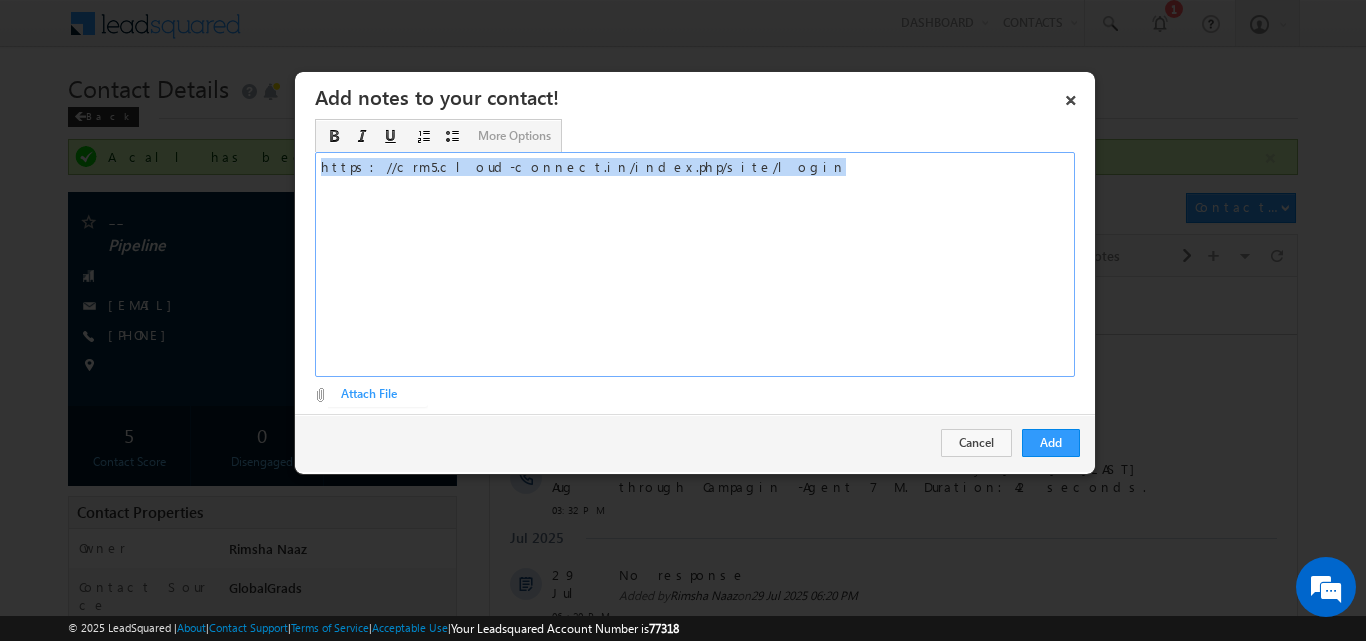 drag, startPoint x: 623, startPoint y: 172, endPoint x: 292, endPoint y: 186, distance: 331.29593 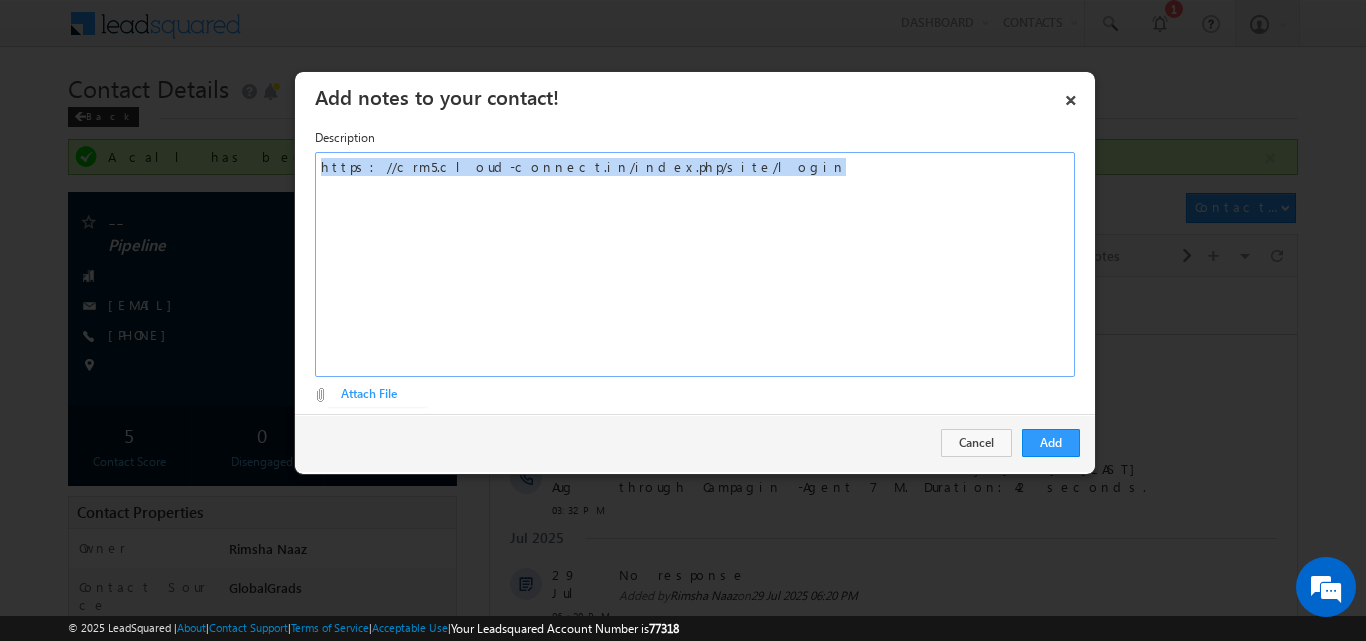 click on "https://crm5.cloud-connect.in/index.php/site/login" at bounding box center [695, 264] 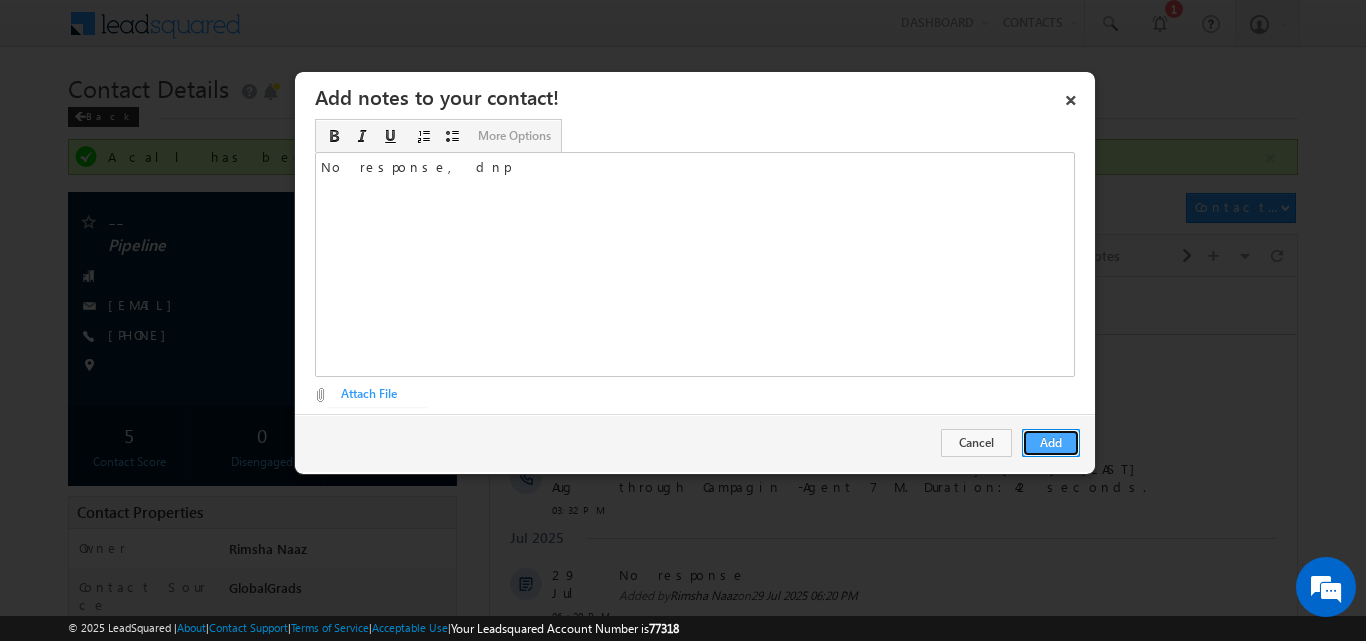 click on "Add" at bounding box center [1051, 443] 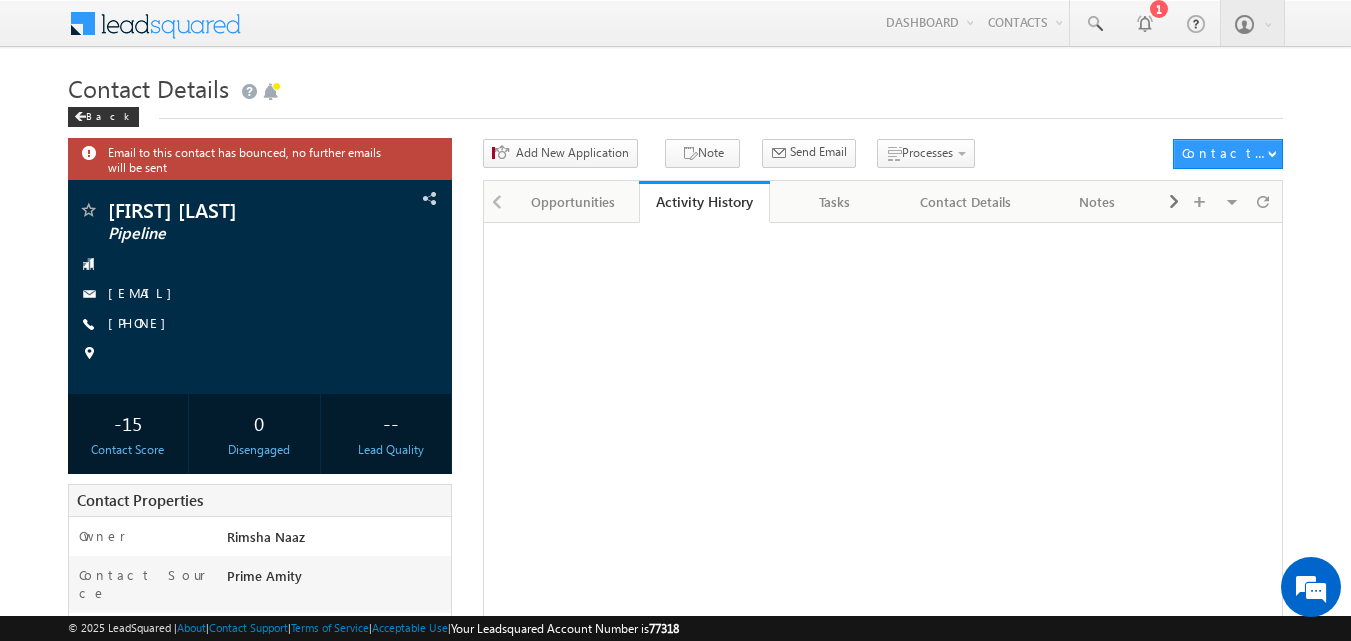 click on "Contact Details" at bounding box center [676, 86] 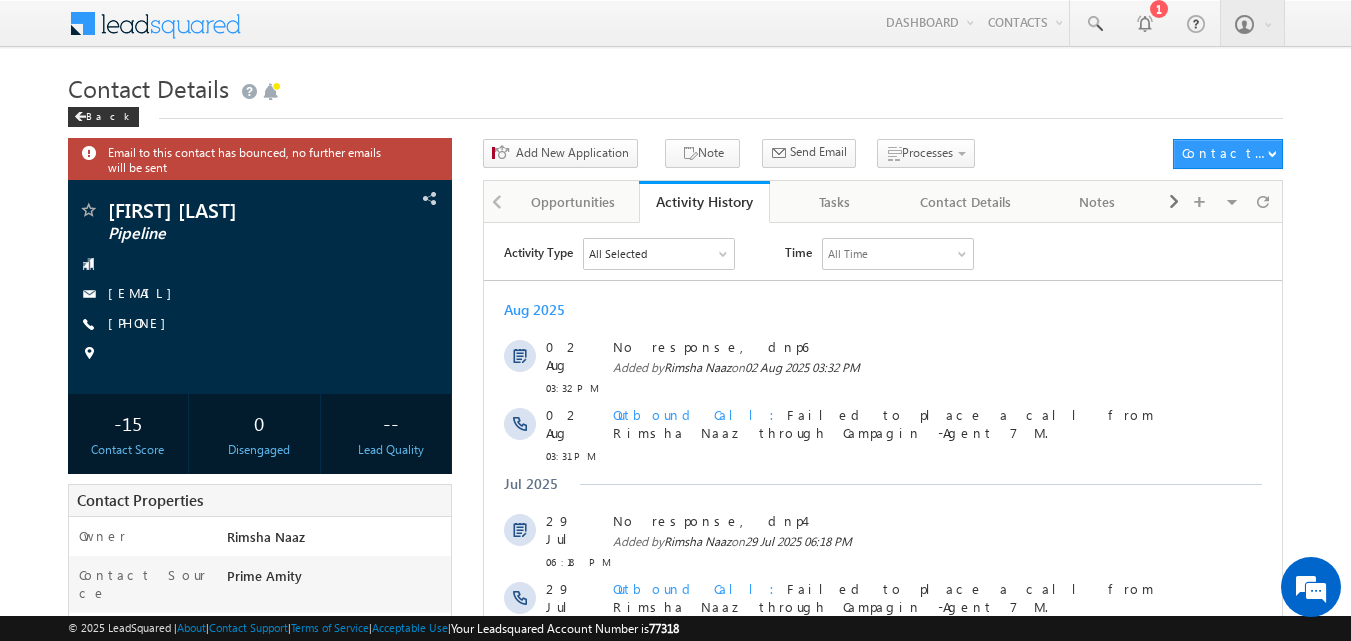 scroll, scrollTop: 0, scrollLeft: 0, axis: both 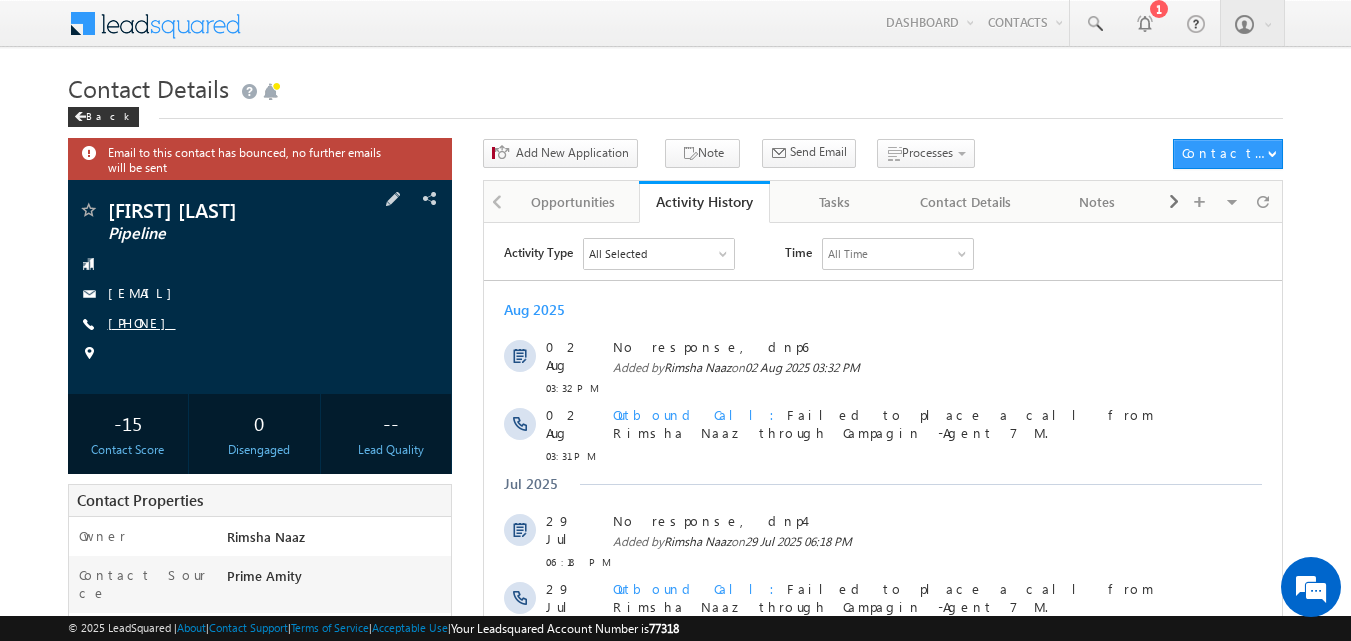 click on "[PHONE]" at bounding box center [142, 322] 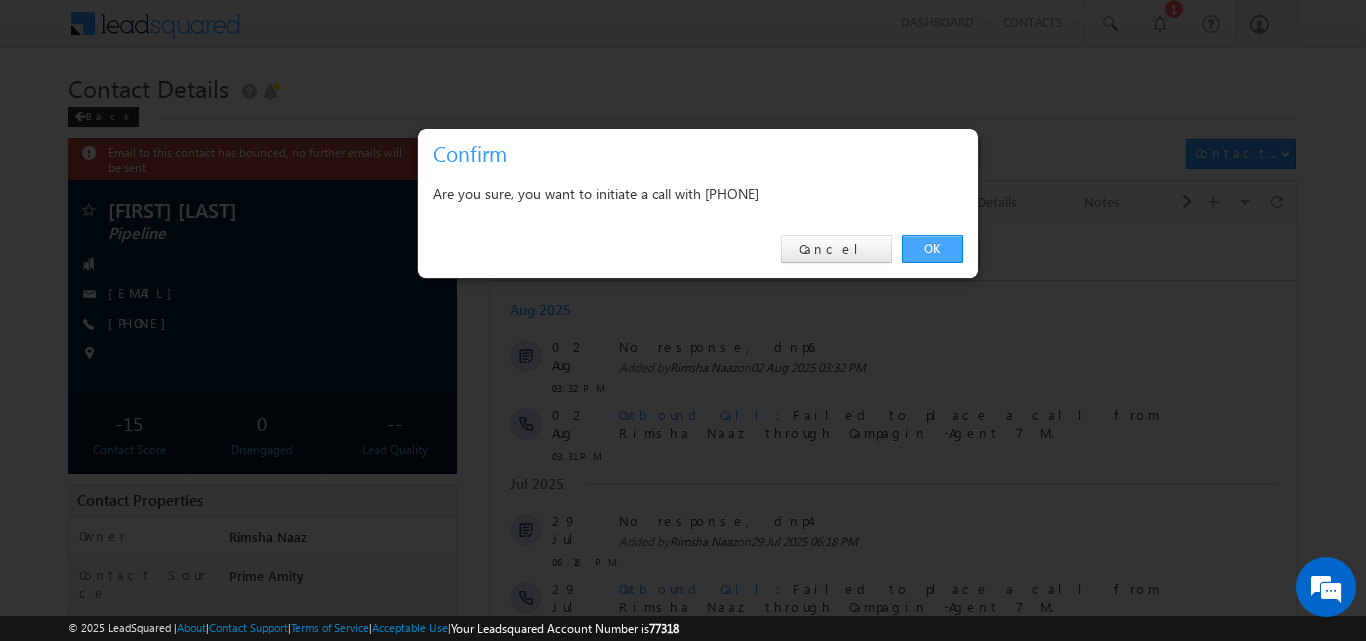 click on "OK" at bounding box center [932, 249] 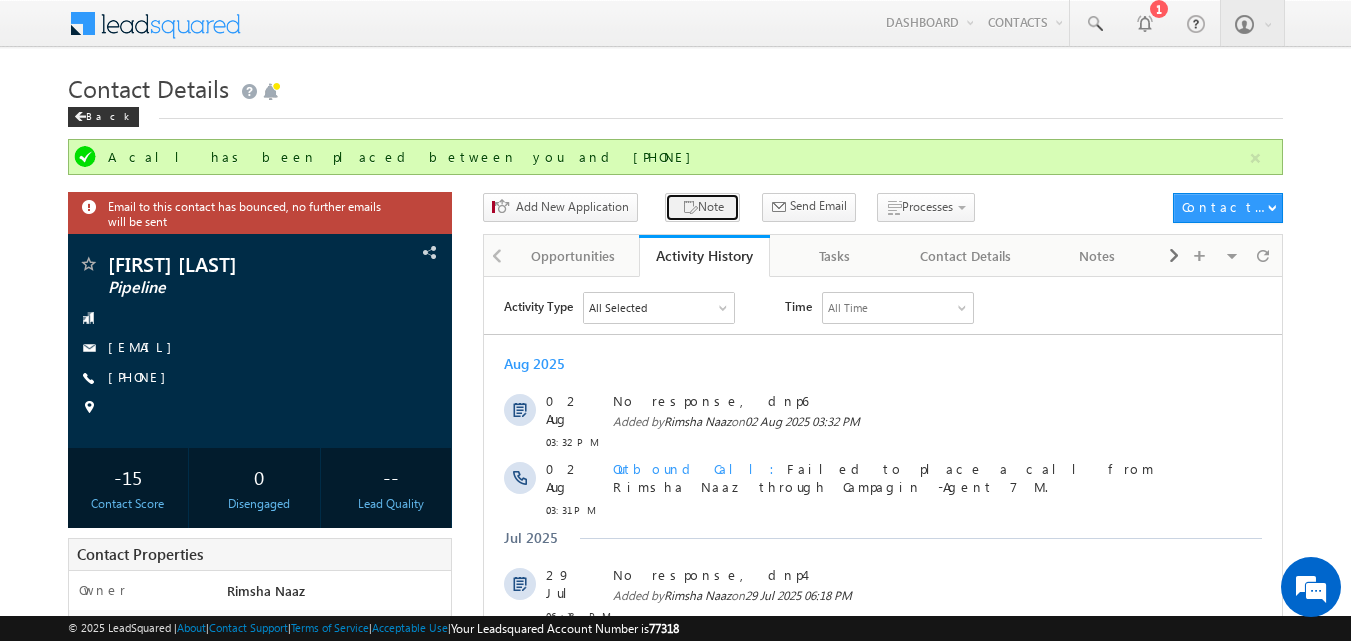 click at bounding box center [690, 208] 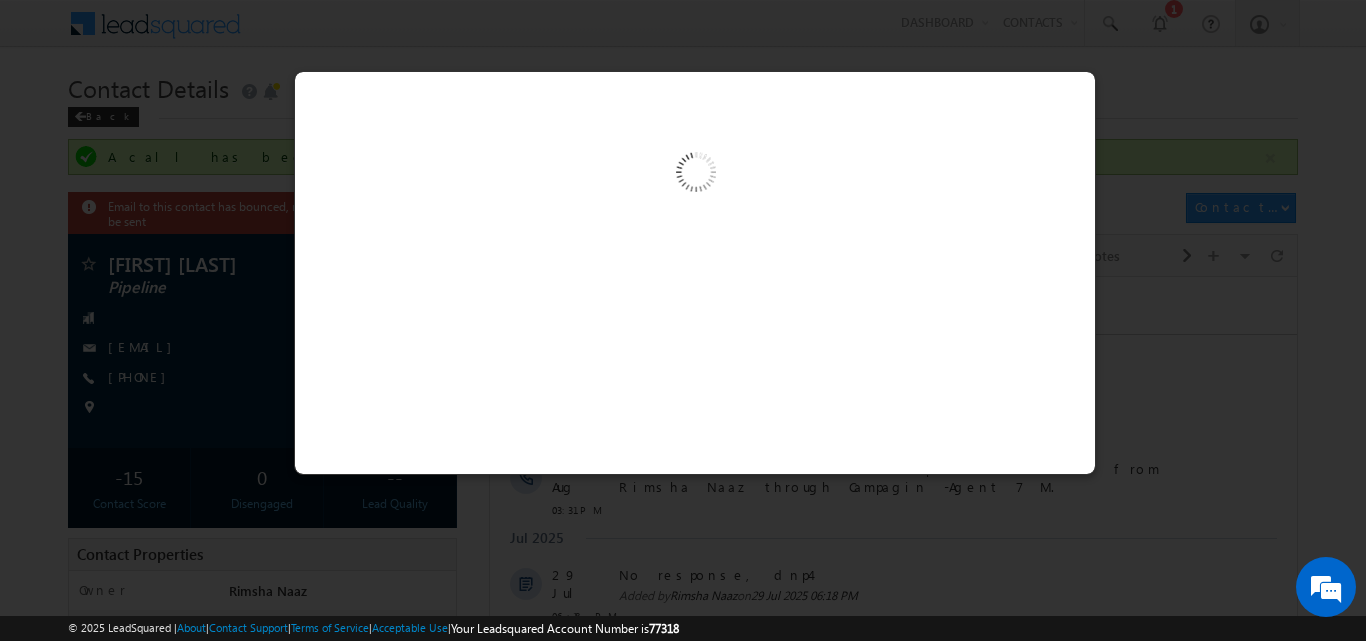click at bounding box center [694, 175] 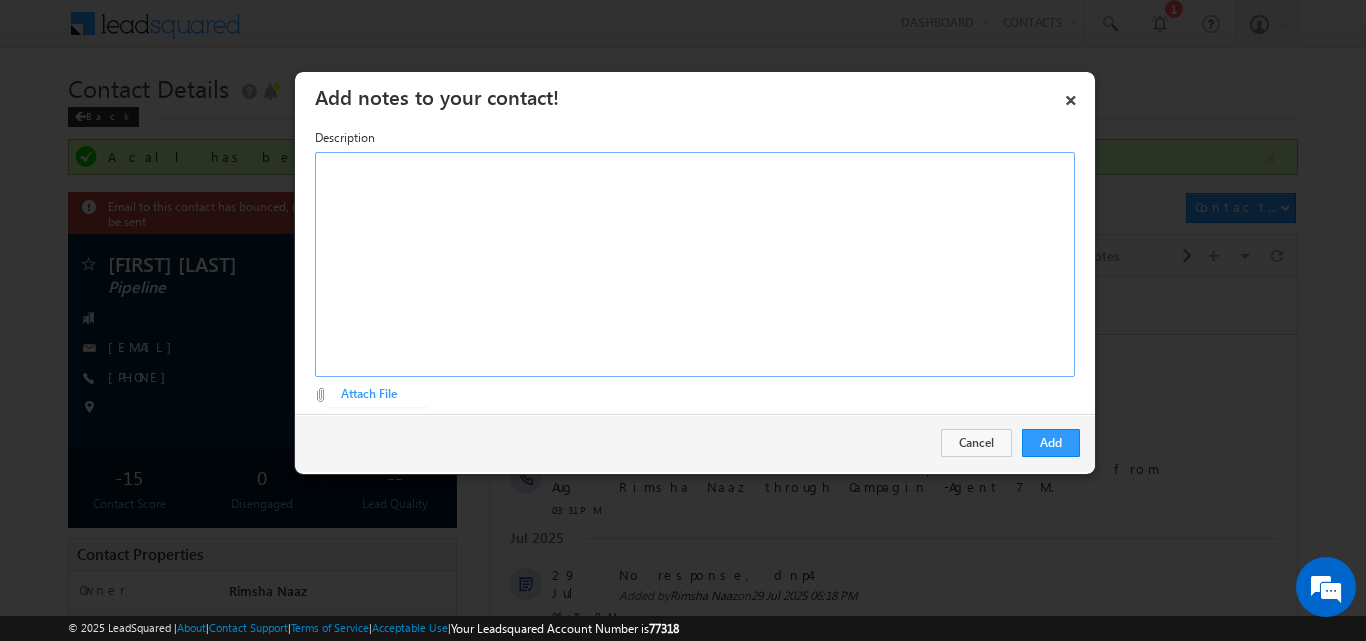 click at bounding box center [695, 264] 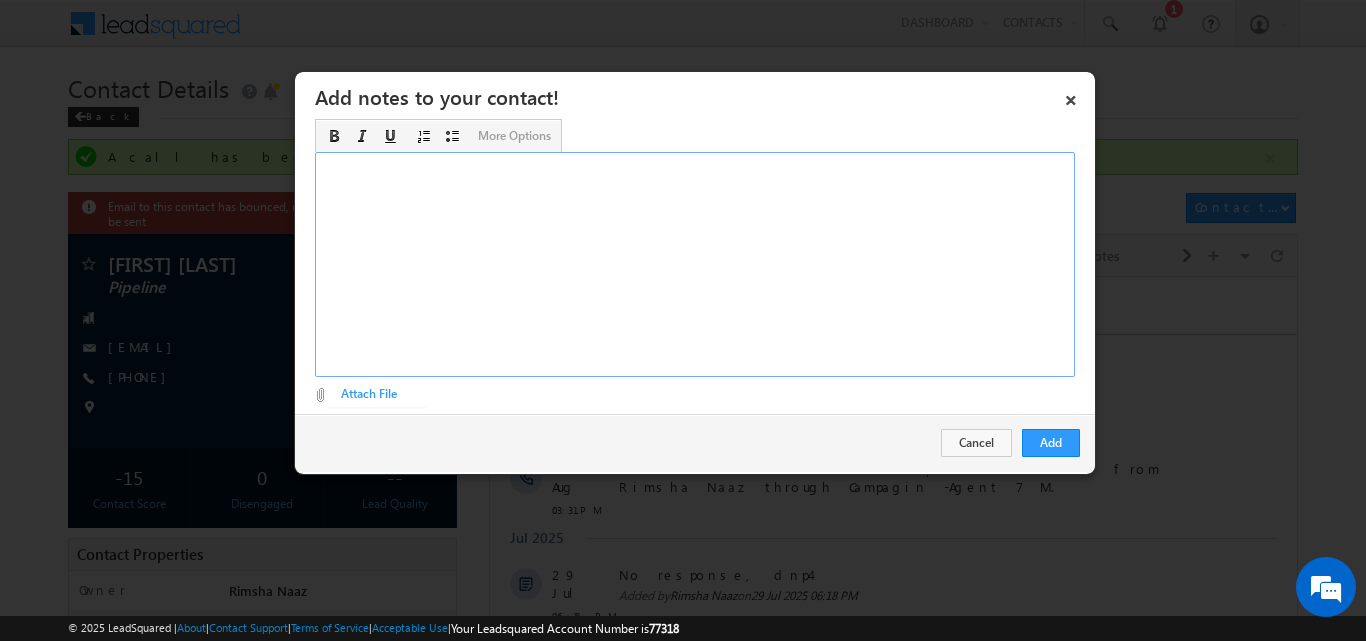 click on "​" at bounding box center (695, 264) 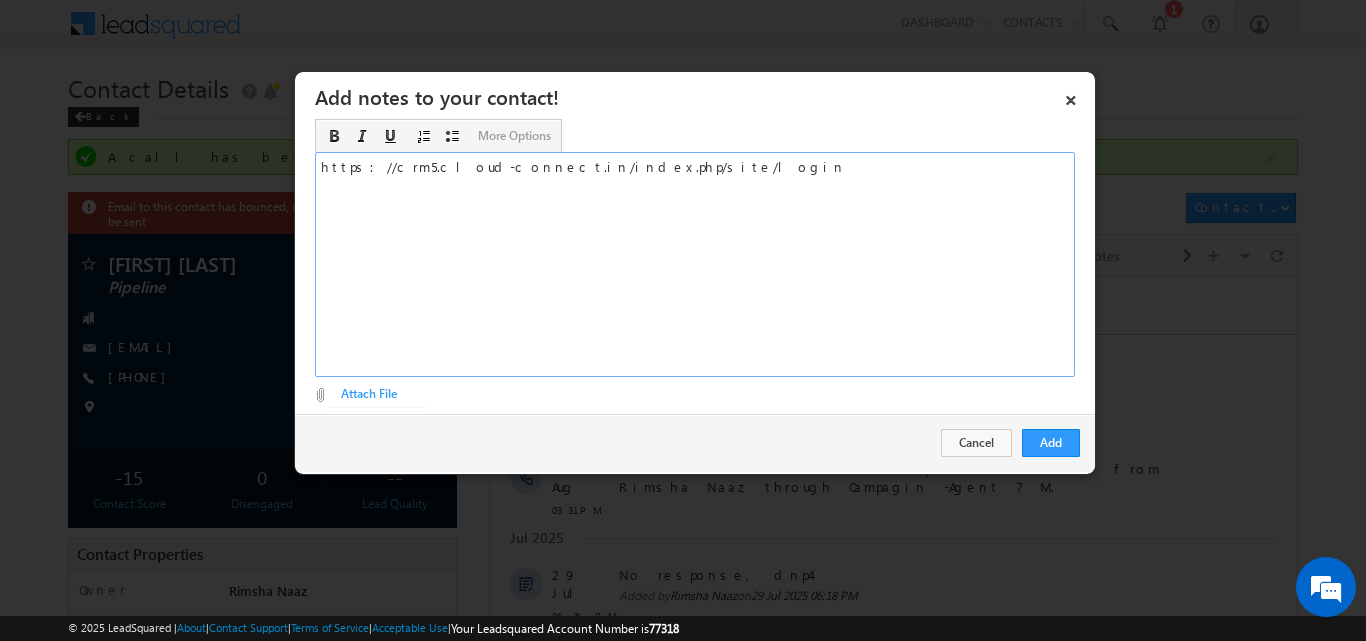 click on "​https://crm5.cloud-connect.in/index.php/site/login" at bounding box center [695, 264] 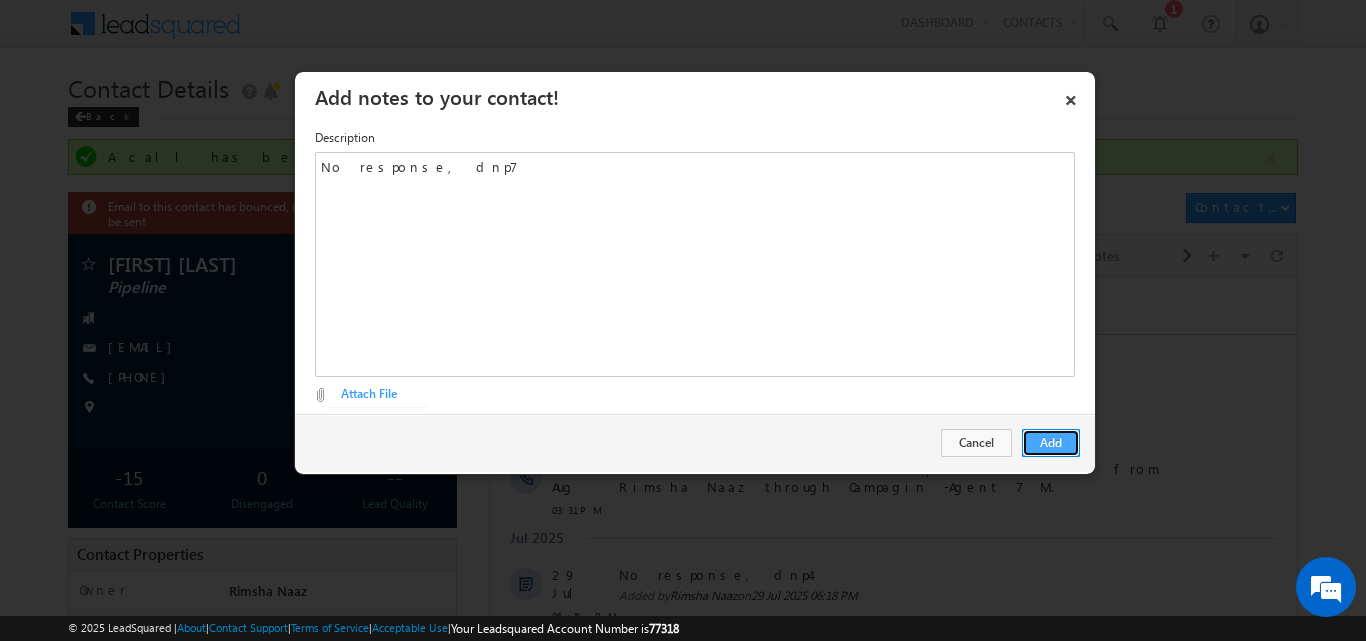 click on "Add" at bounding box center [1051, 443] 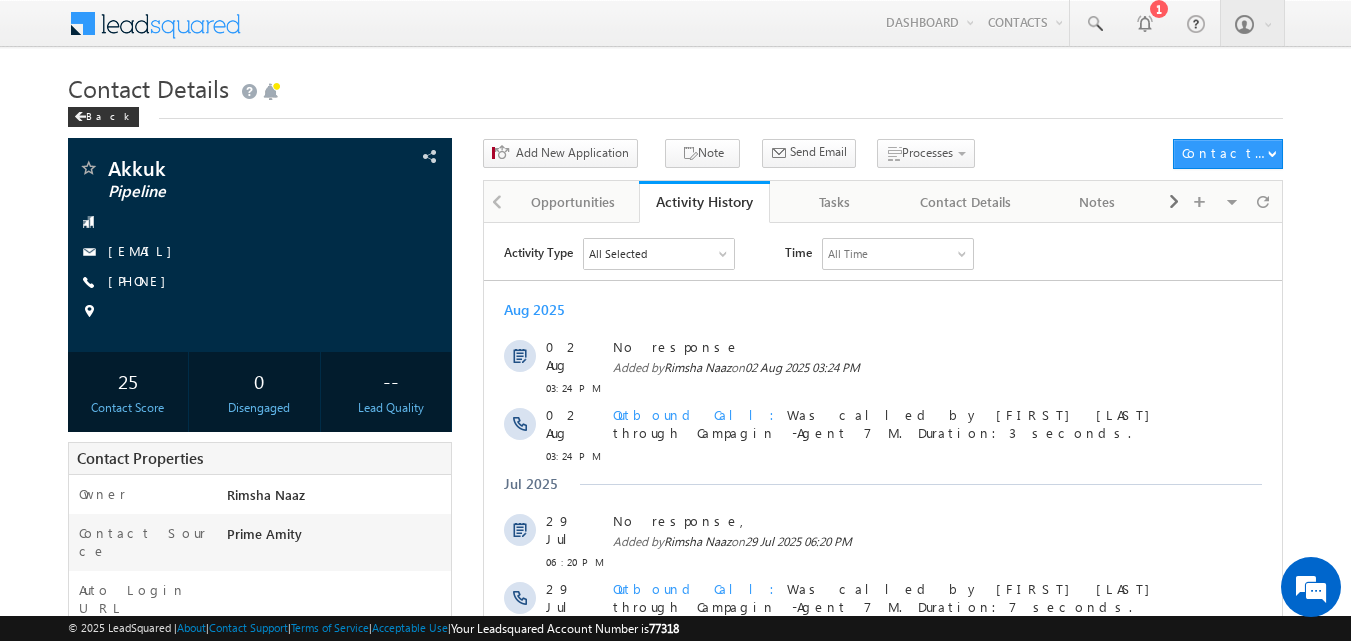 scroll, scrollTop: 0, scrollLeft: 0, axis: both 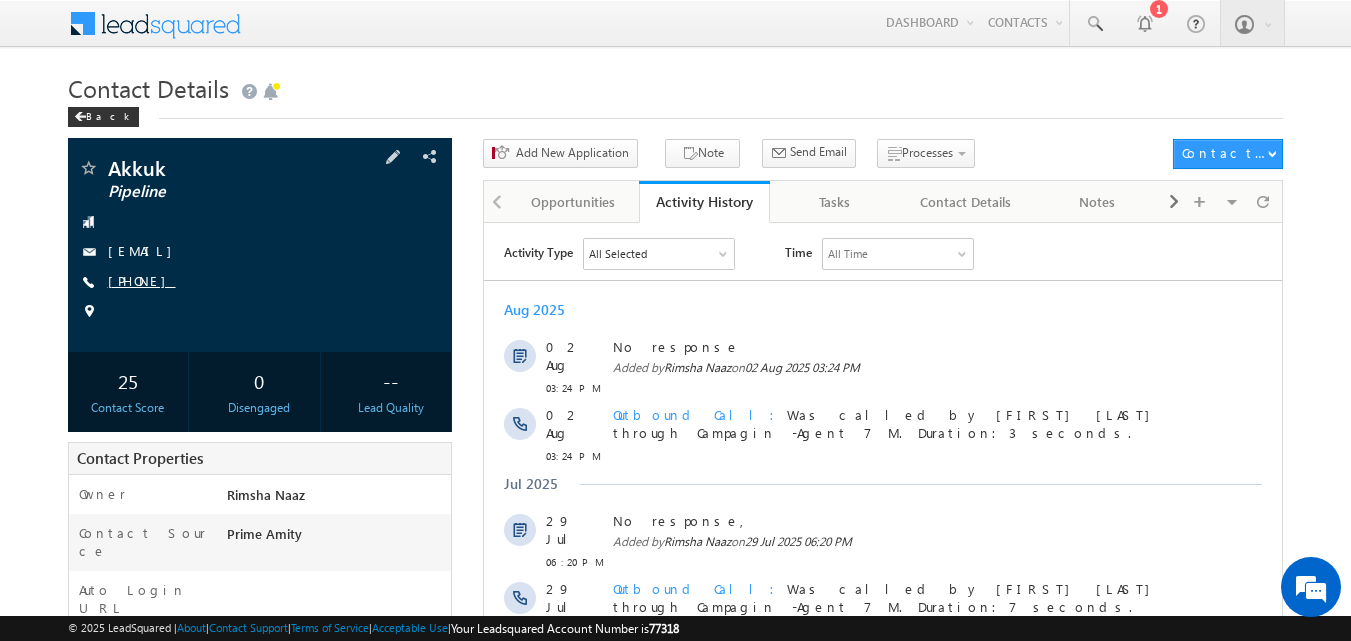 click on "+91-9697235178" at bounding box center (142, 280) 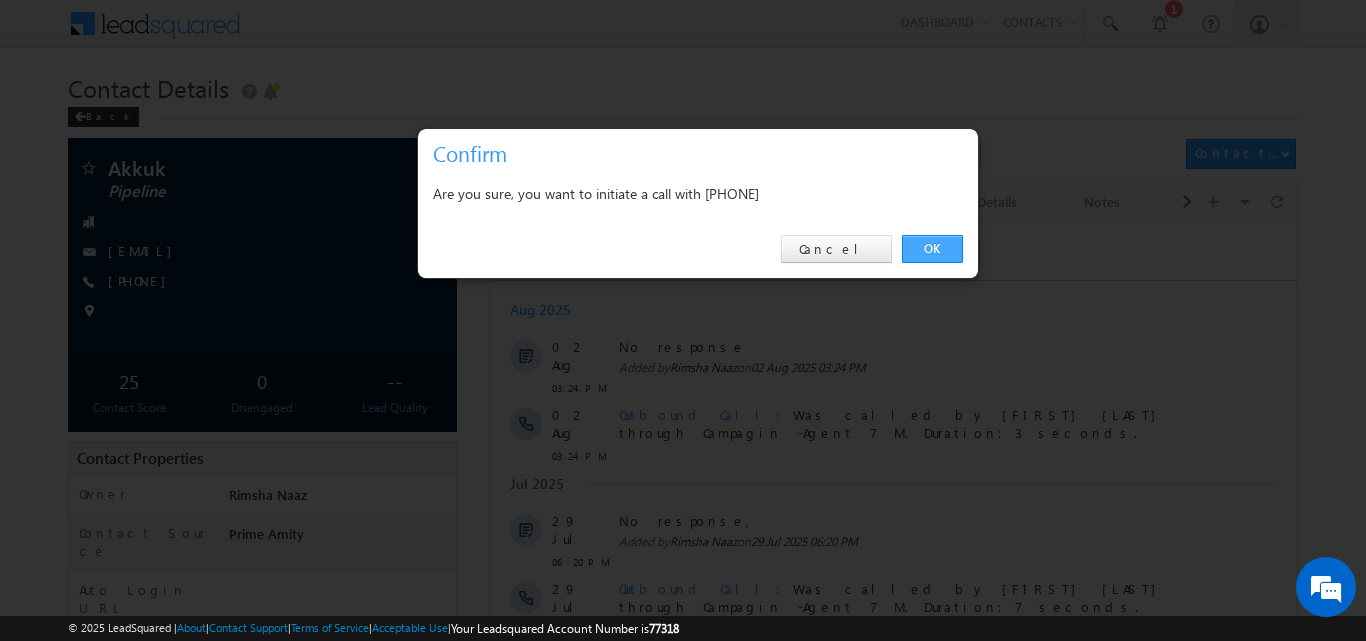 click on "OK" at bounding box center (932, 249) 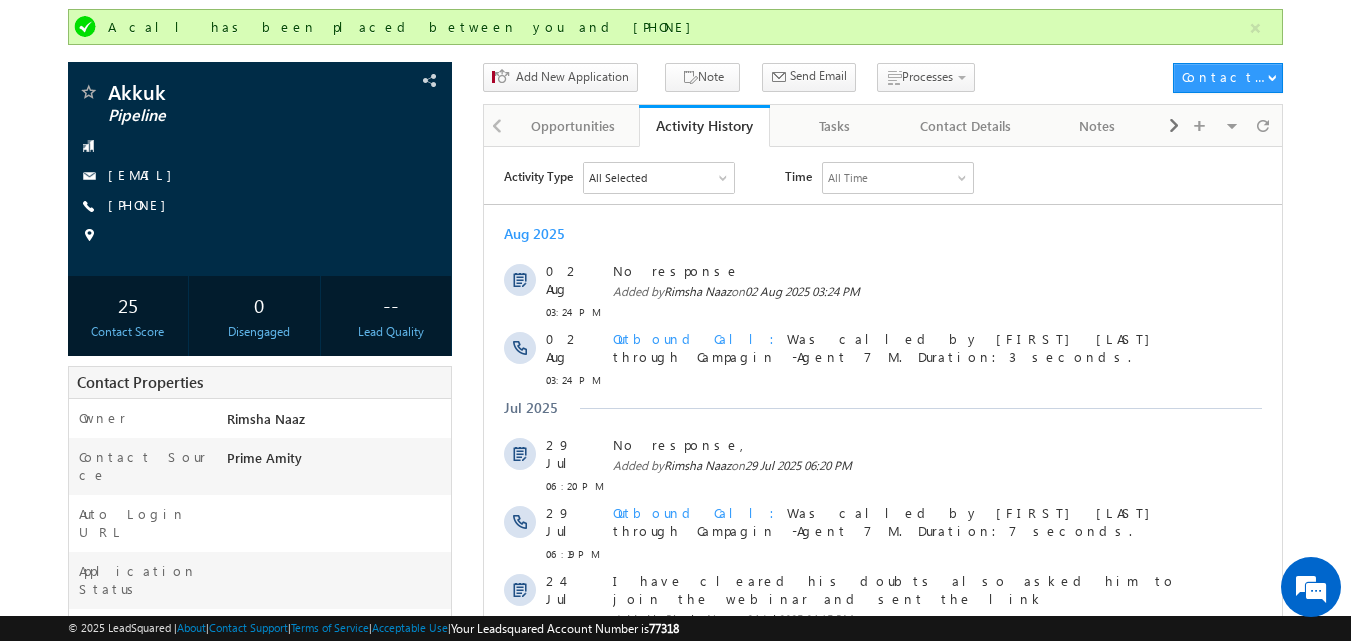 scroll, scrollTop: 0, scrollLeft: 0, axis: both 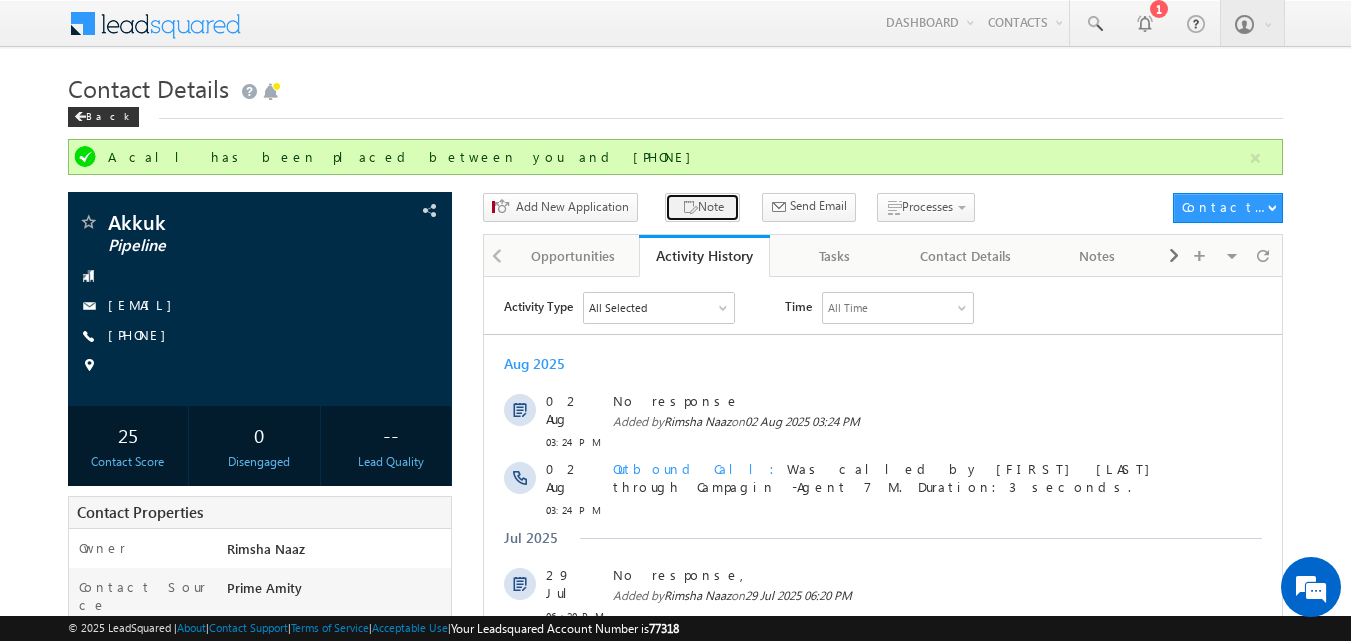 click on "Note" at bounding box center [702, 207] 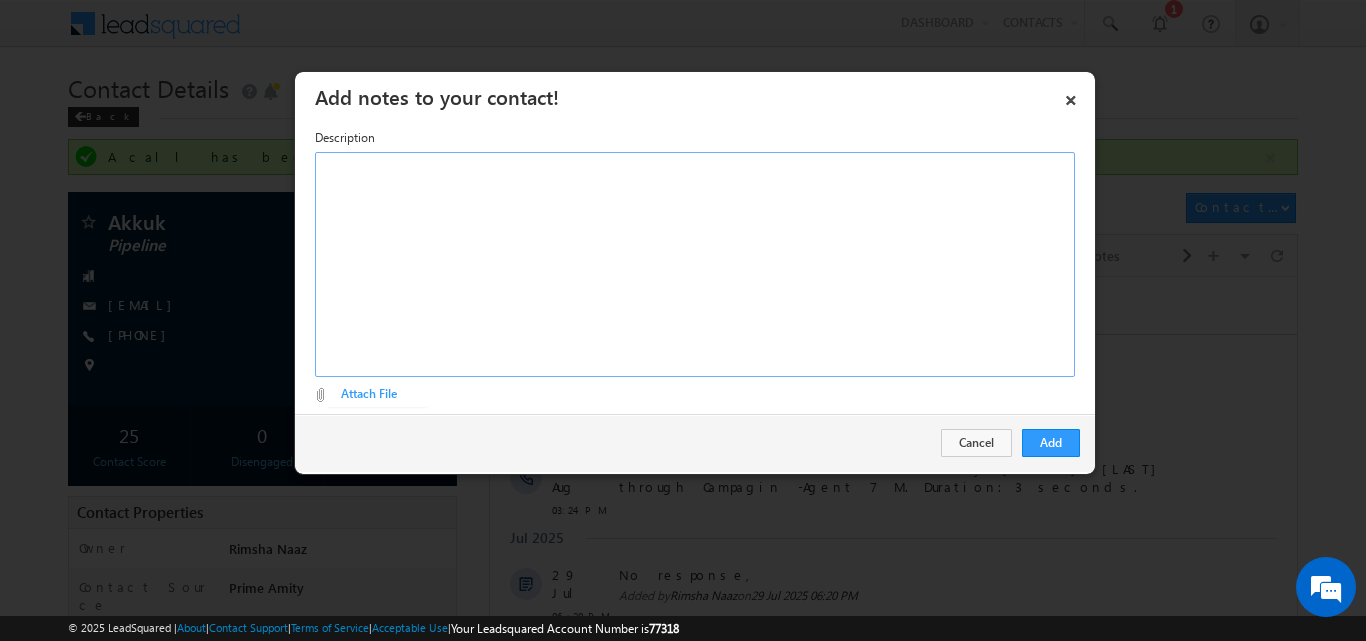 click at bounding box center (695, 264) 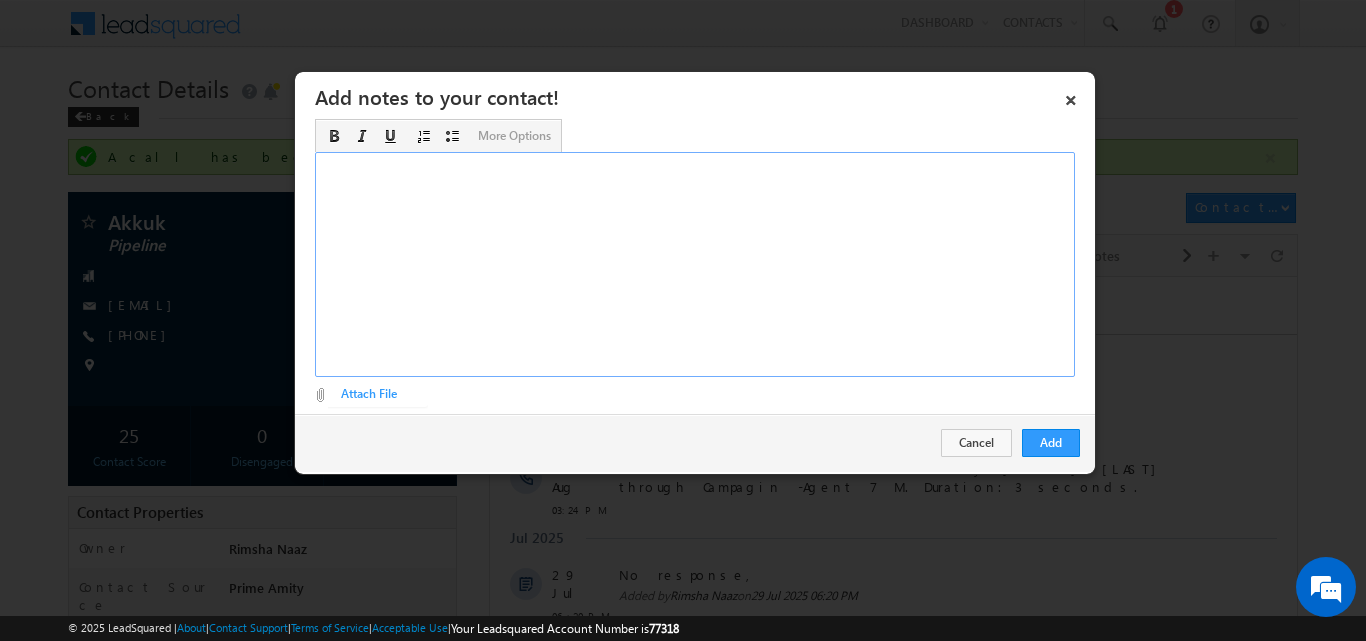 click on "​" at bounding box center [695, 264] 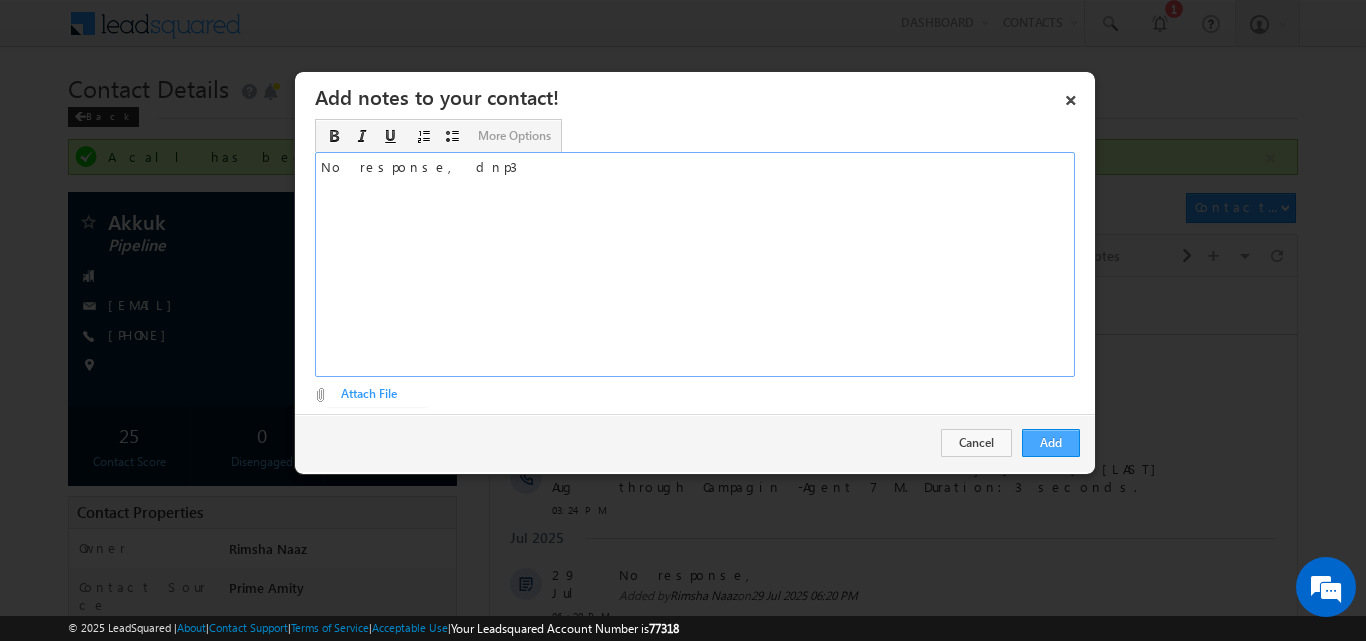click on "Add" at bounding box center [1051, 443] 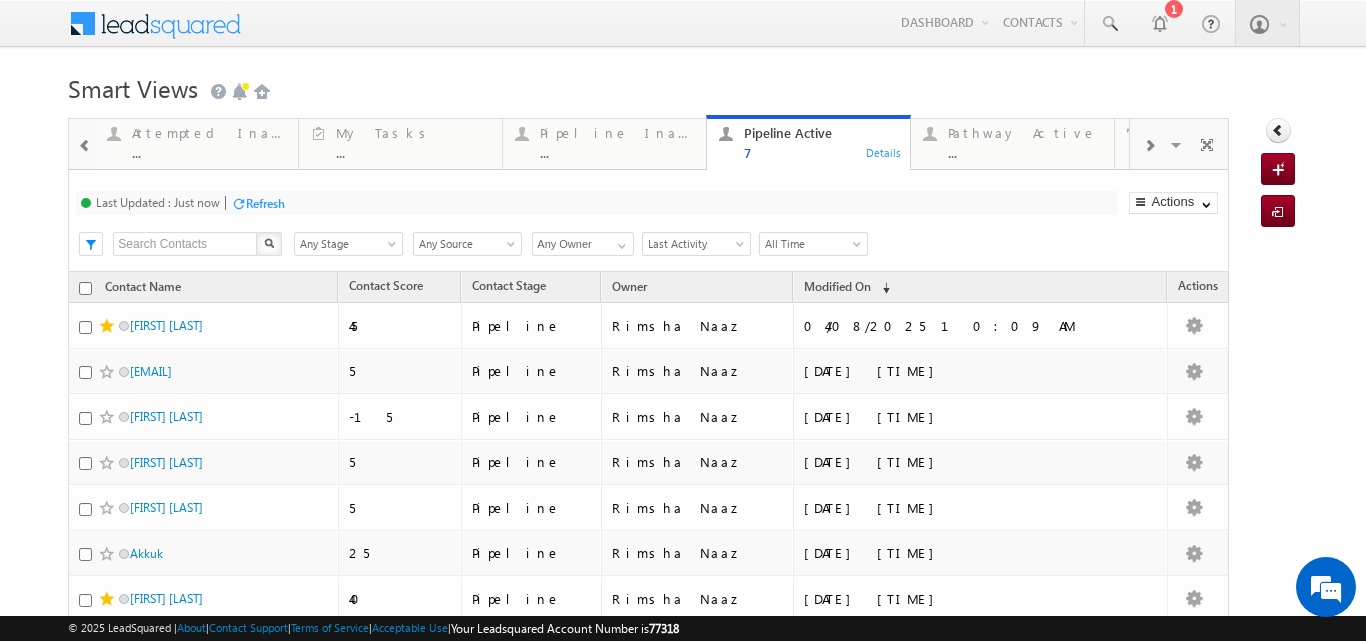 scroll, scrollTop: 0, scrollLeft: 0, axis: both 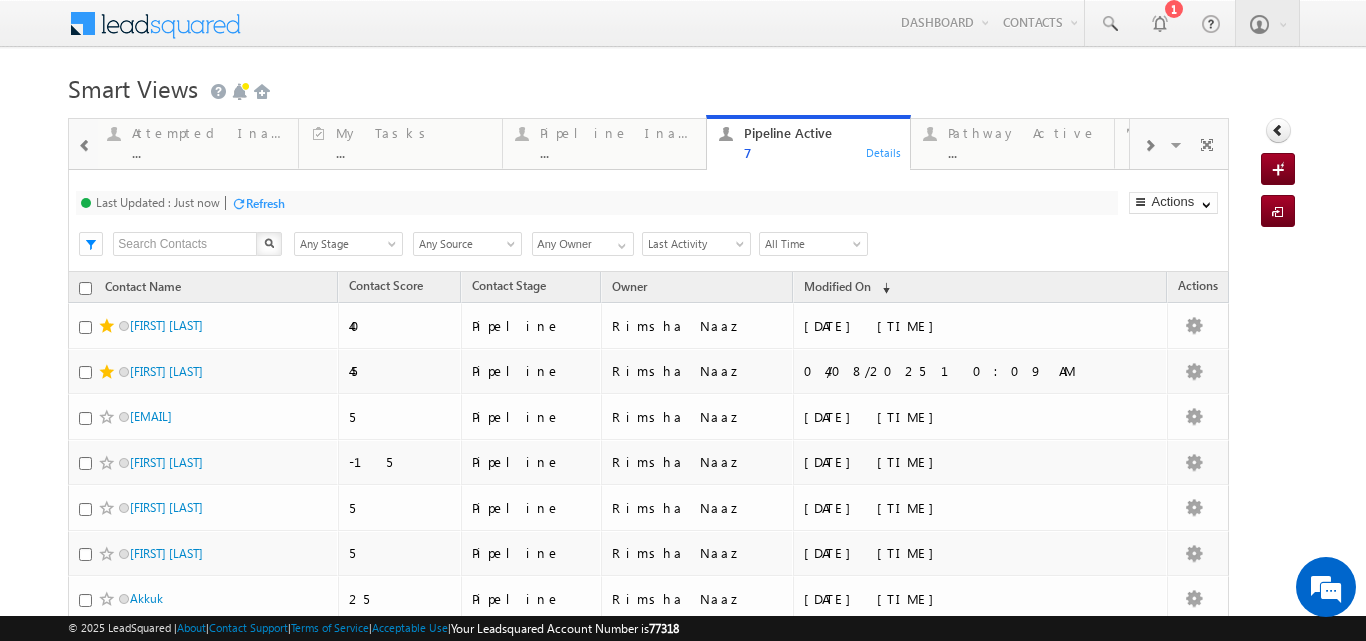 click on "Smart Views Getting Started" at bounding box center [682, 86] 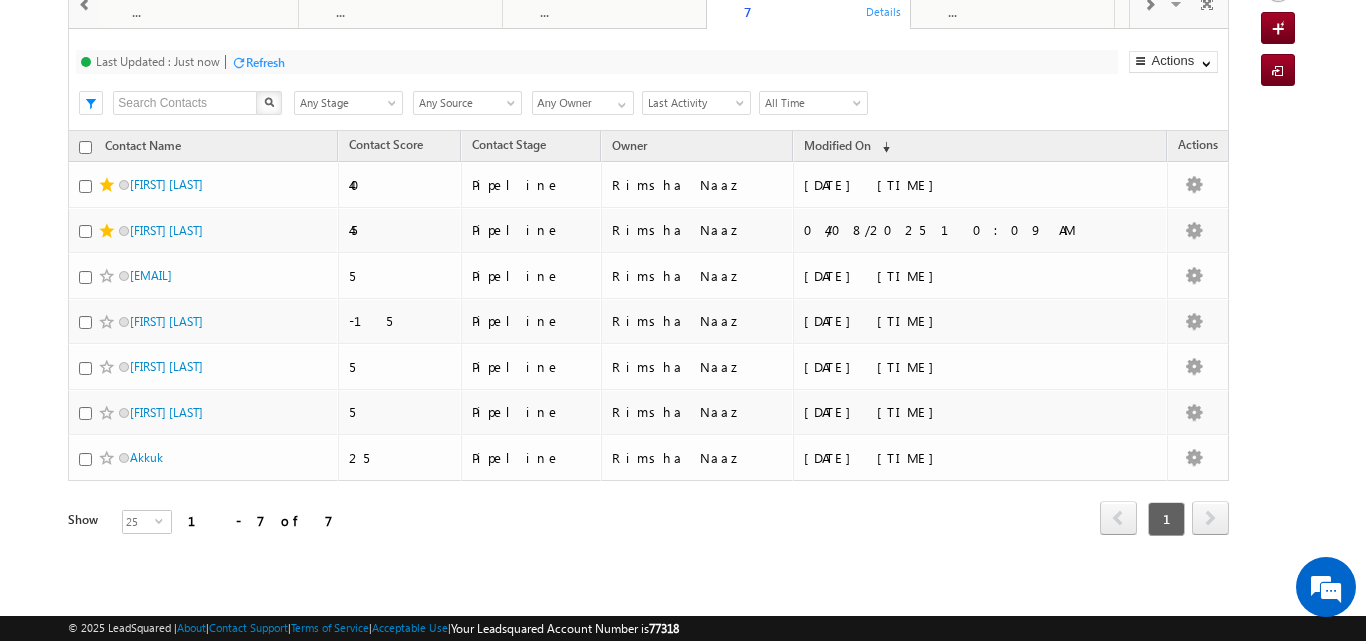 scroll, scrollTop: 0, scrollLeft: 0, axis: both 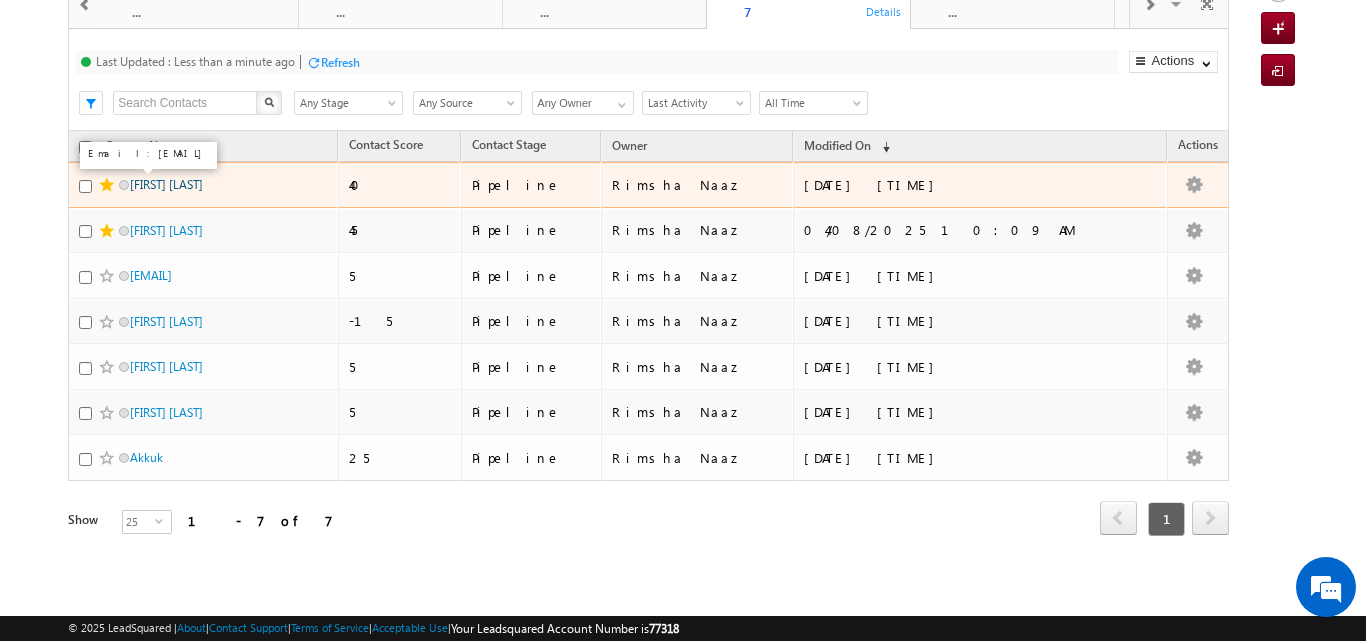 click on "HIYA KHANNA" at bounding box center (166, 184) 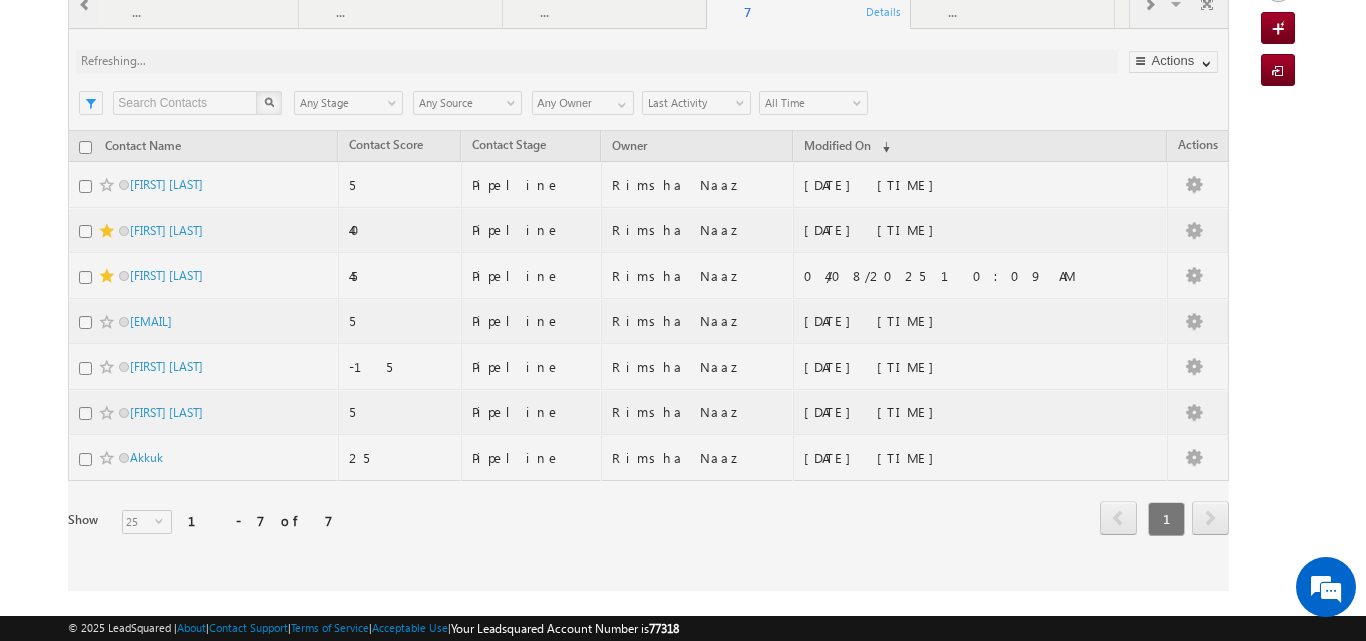 scroll, scrollTop: 0, scrollLeft: 0, axis: both 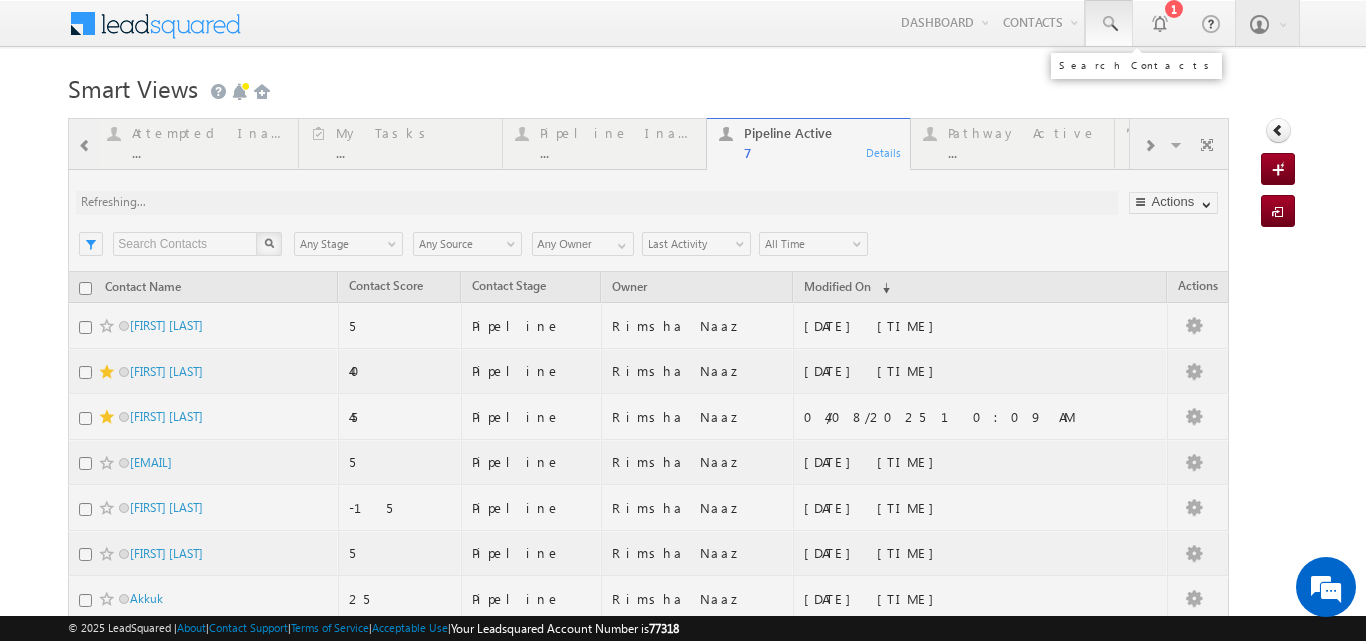 click at bounding box center (1109, 24) 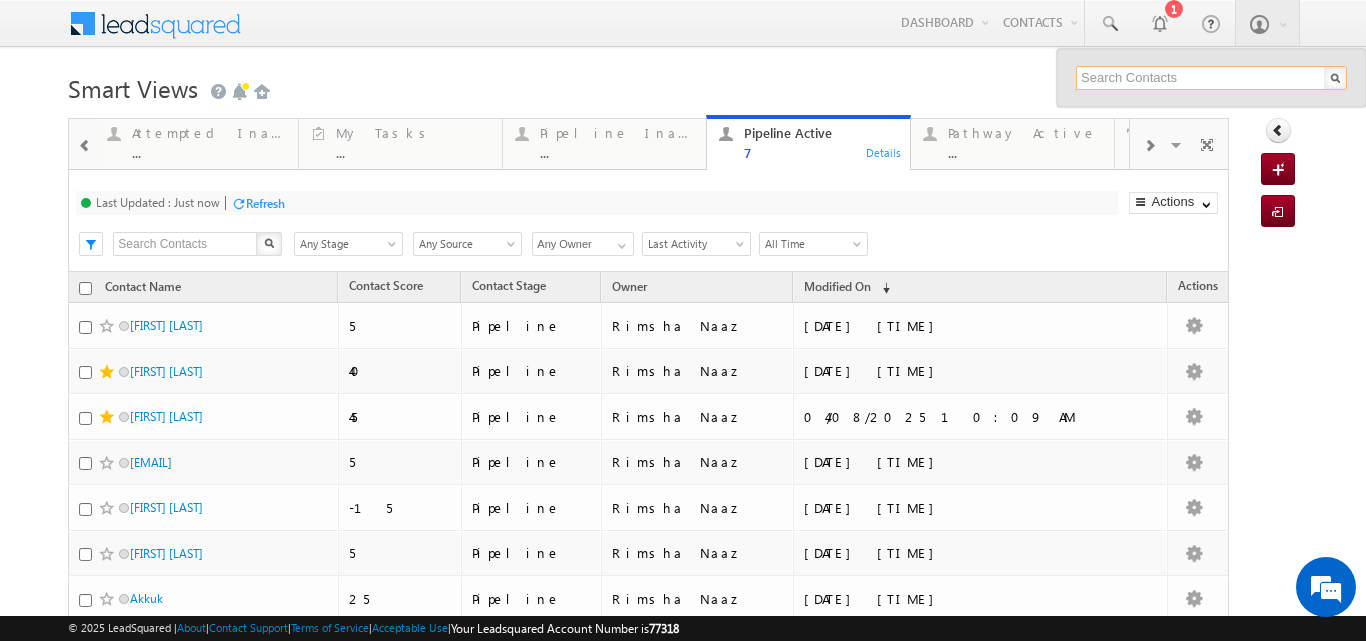 click at bounding box center (1211, 78) 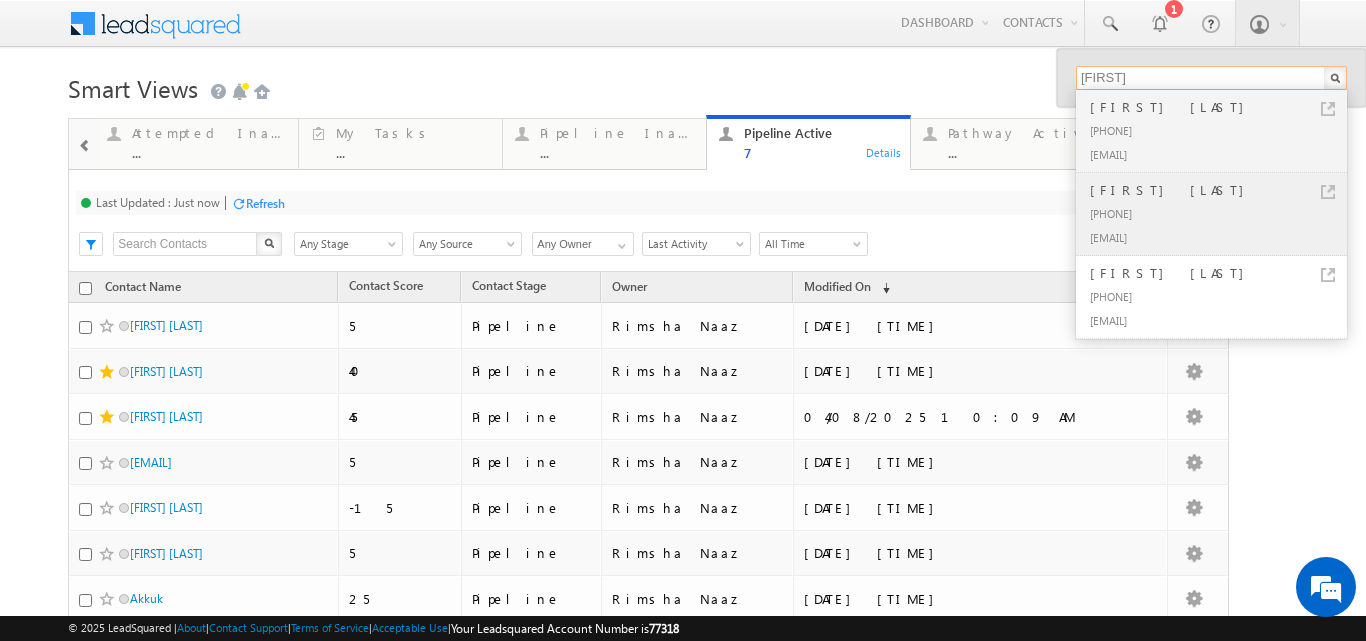 type on "Sourabh" 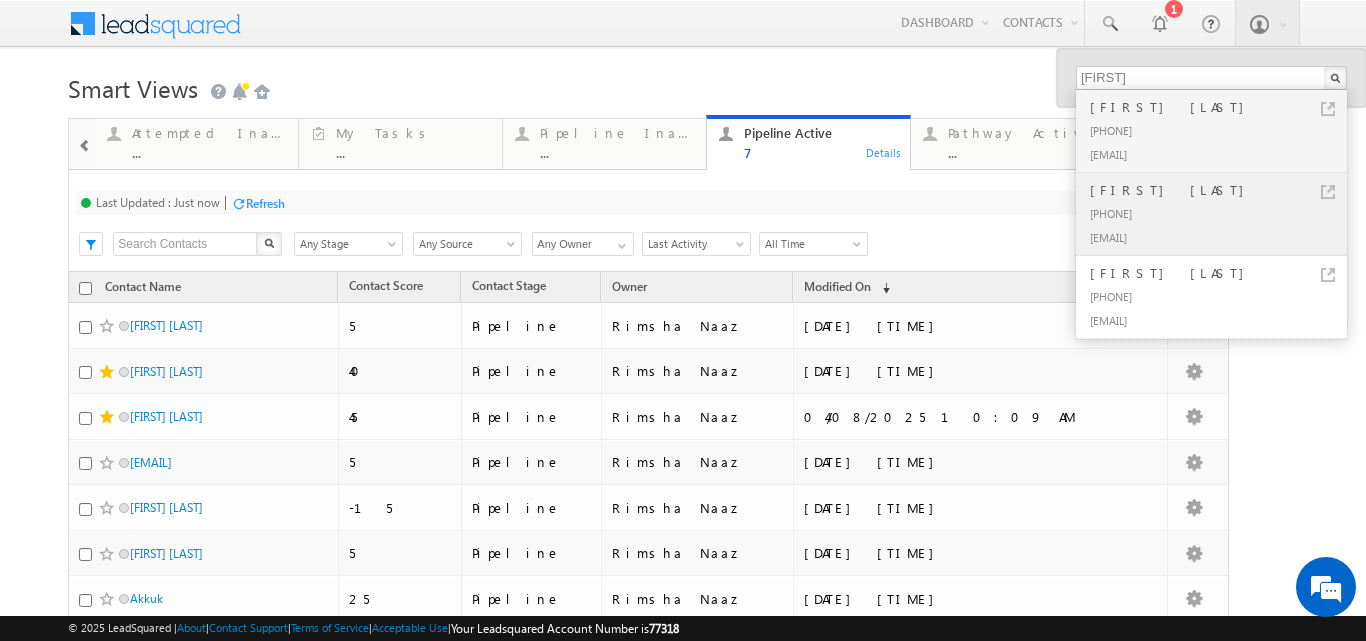 click on "+91-9996780400" at bounding box center (1220, 213) 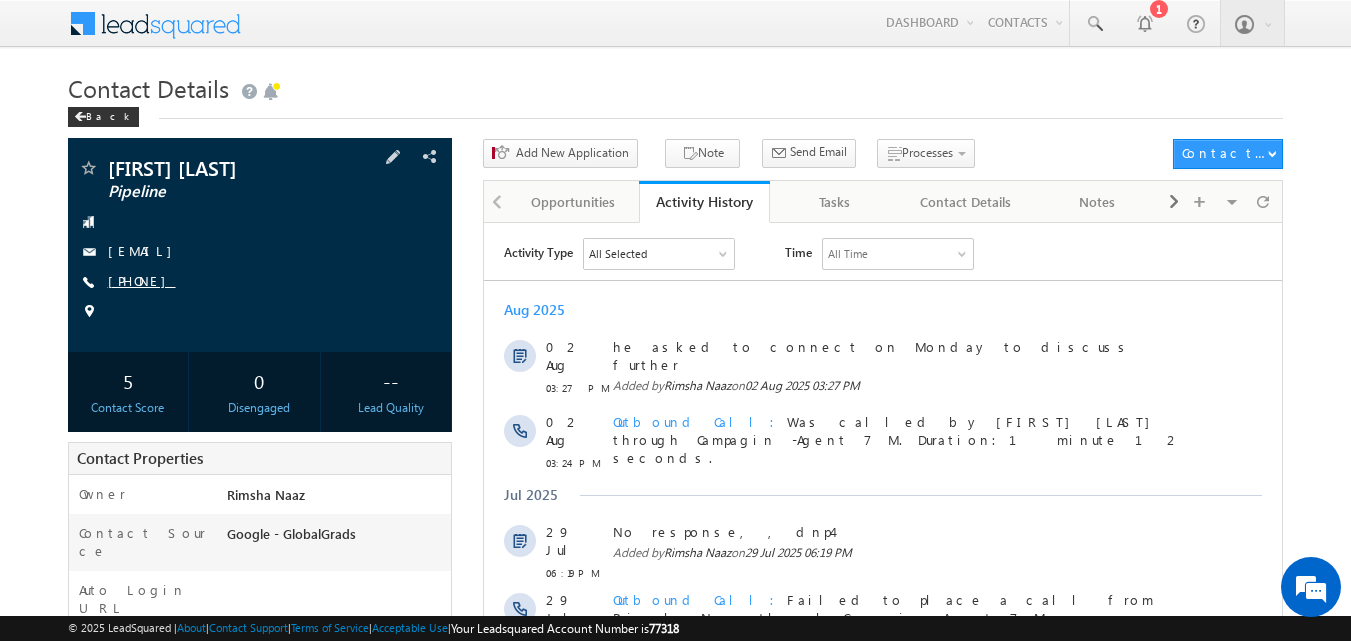 scroll, scrollTop: 0, scrollLeft: 0, axis: both 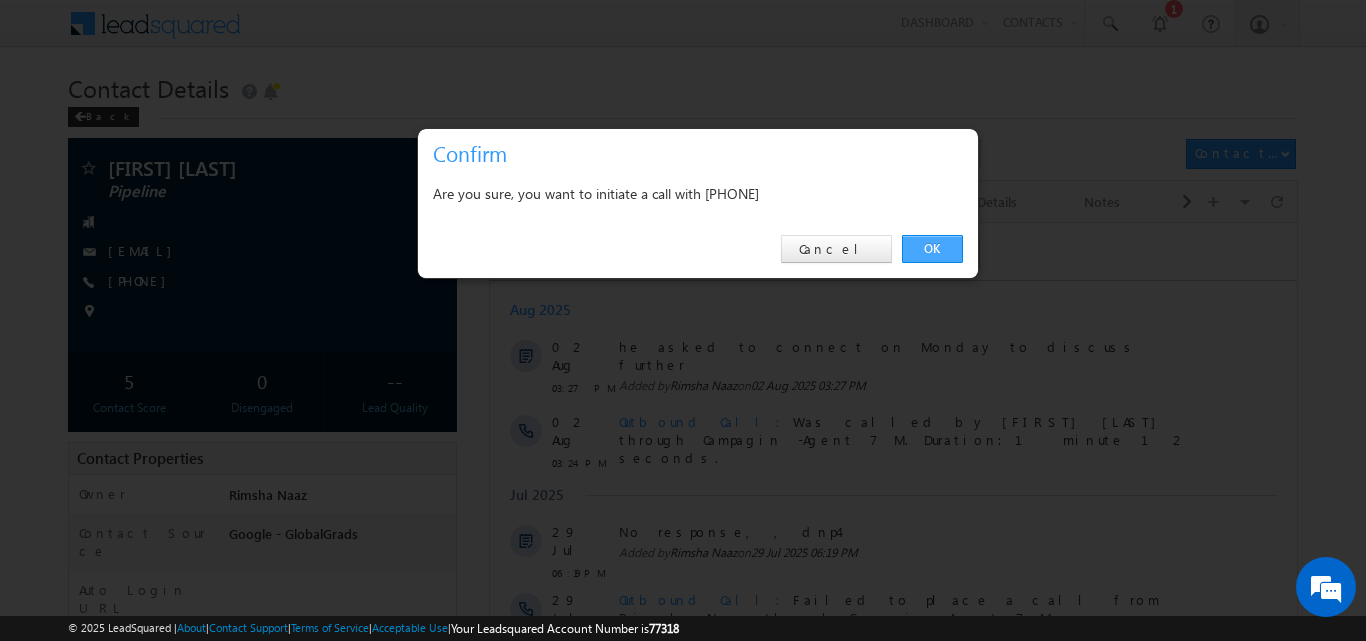 click on "OK" at bounding box center [932, 249] 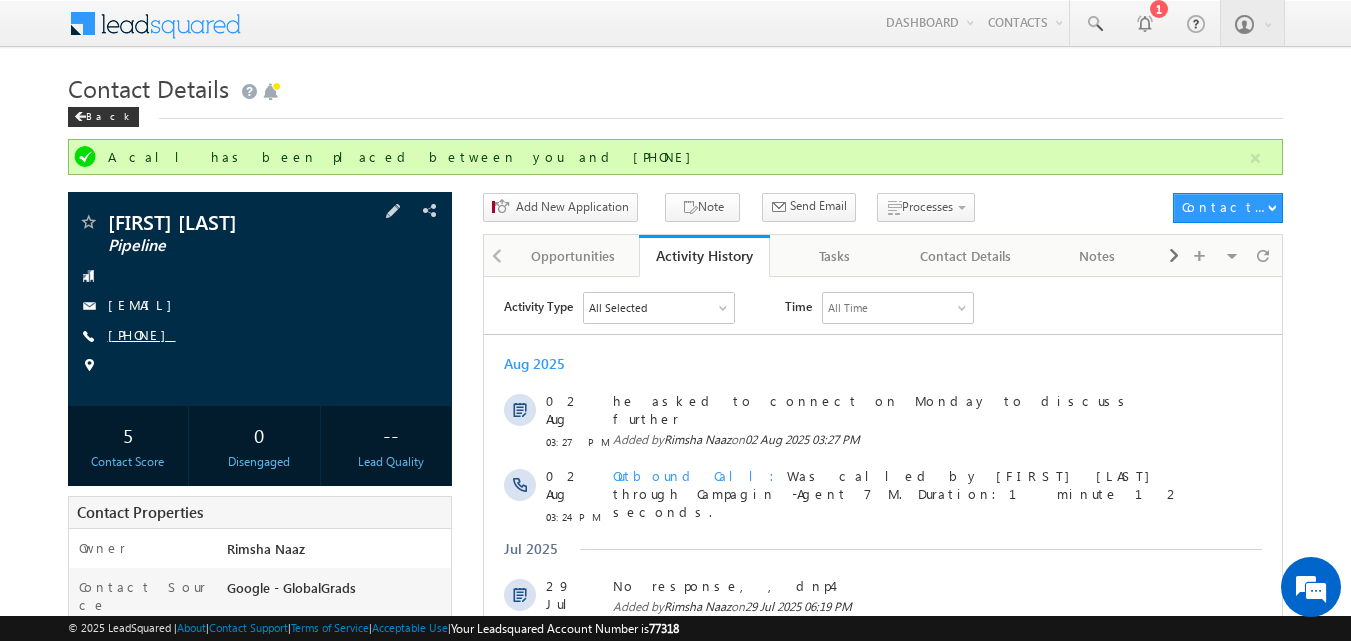 click on "[PHONE]" at bounding box center (142, 334) 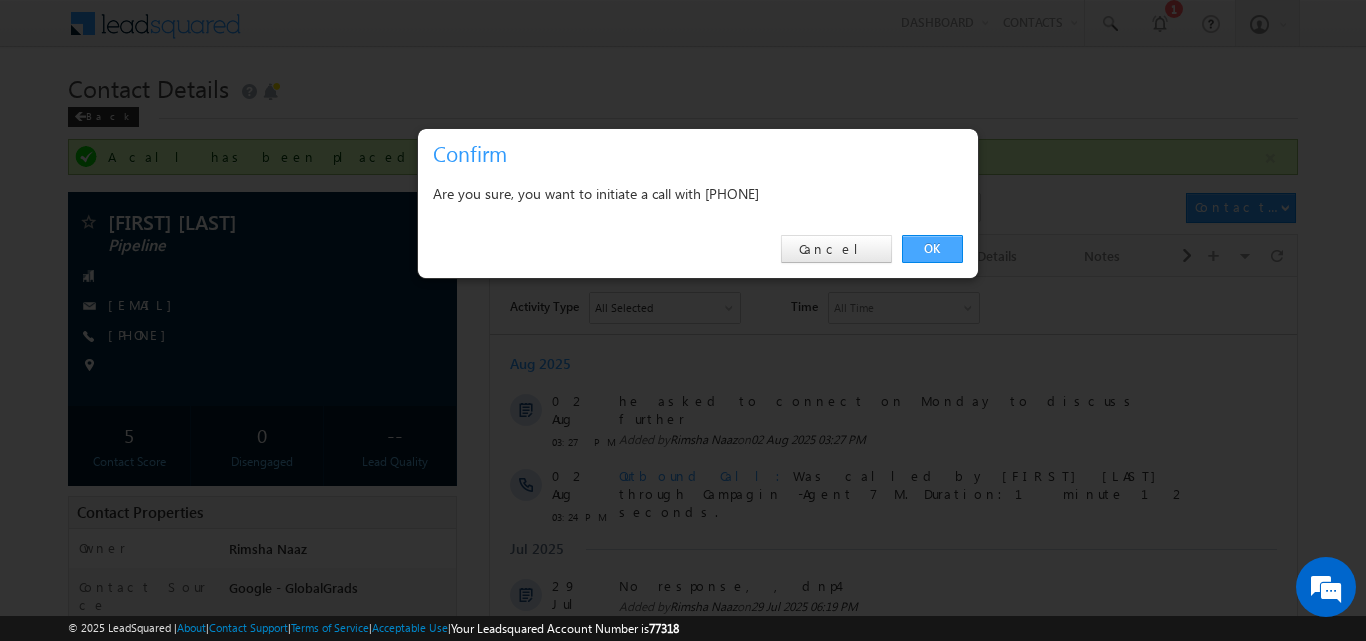 click on "OK" at bounding box center [932, 249] 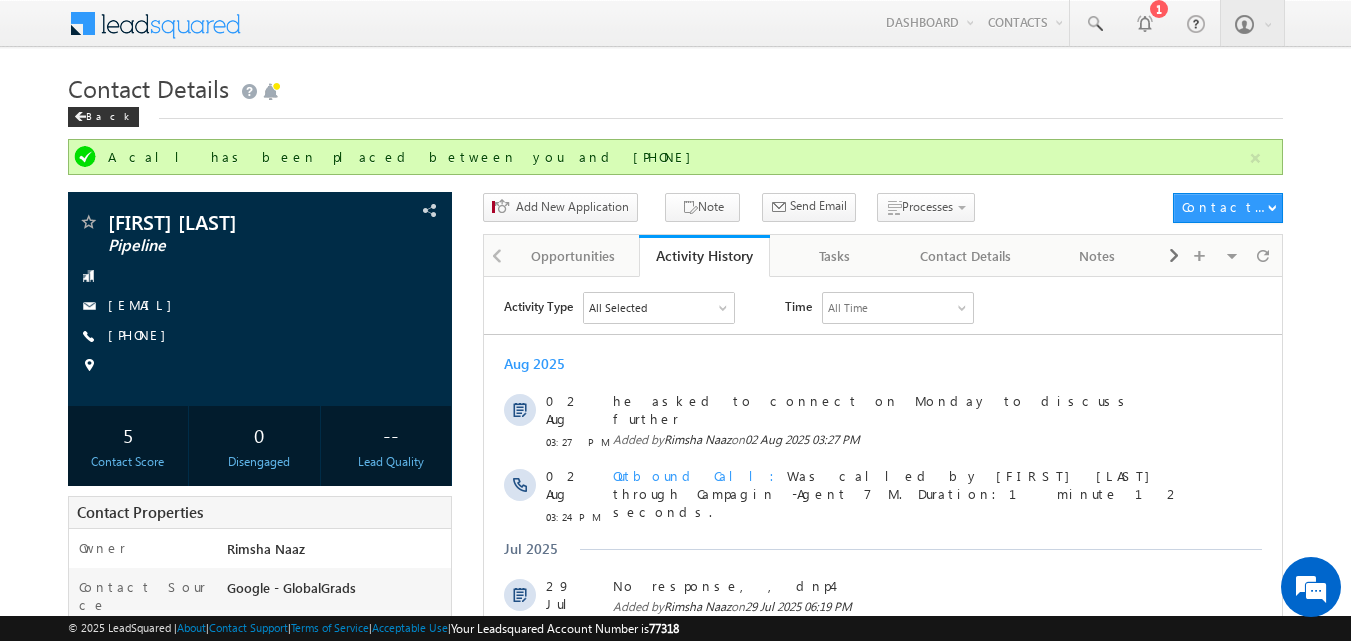 click on "Back" at bounding box center [676, 112] 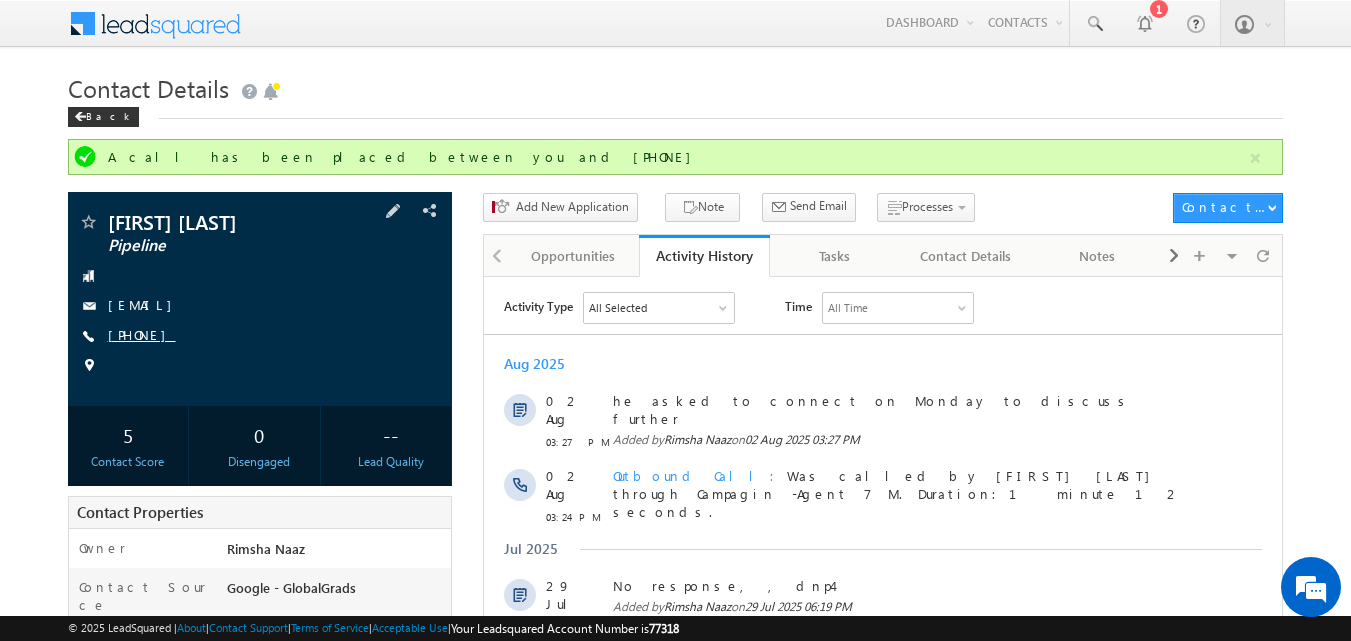 click on "+91-8104014758" at bounding box center [142, 334] 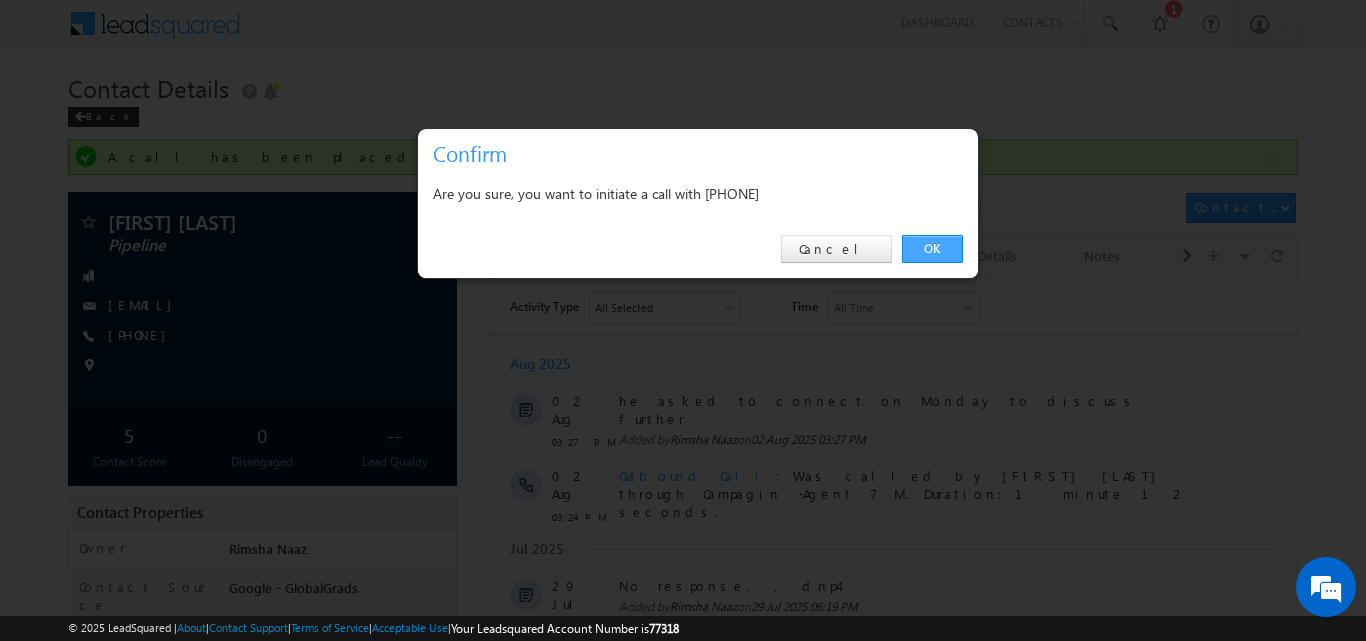 click on "OK" at bounding box center (932, 249) 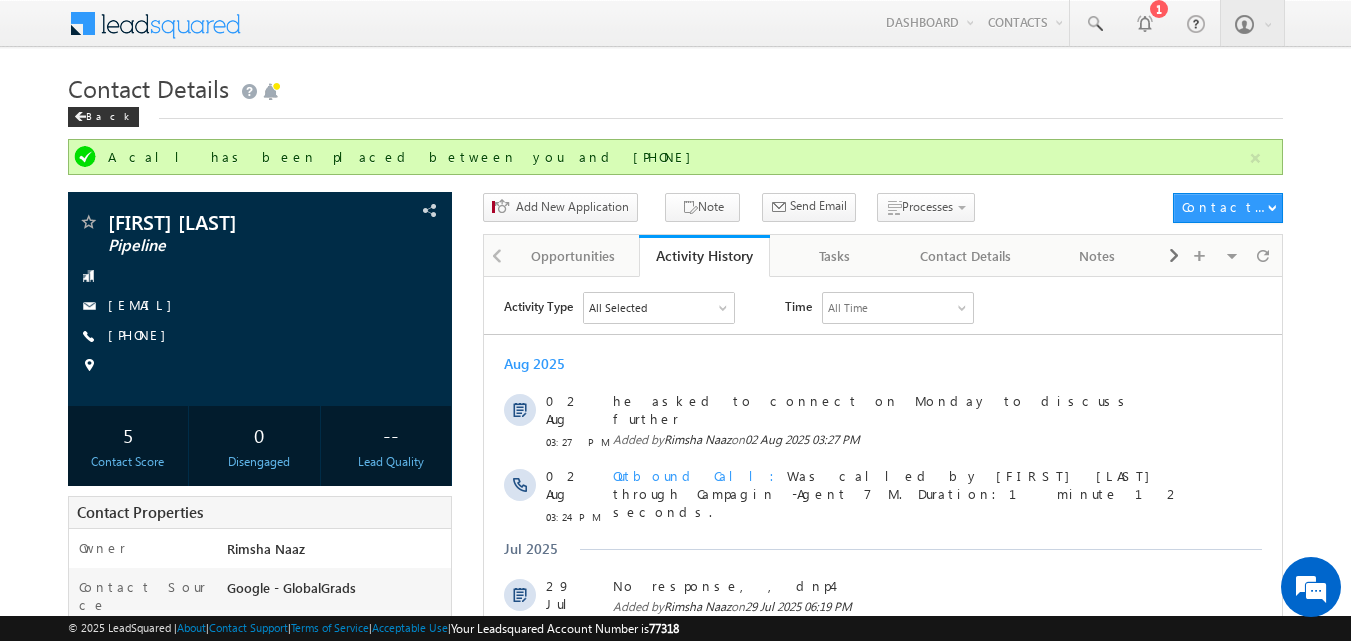 click on "A call has been placed between you and +91-8104014758
Varun Mandhani
Pipeline" at bounding box center (676, 638) 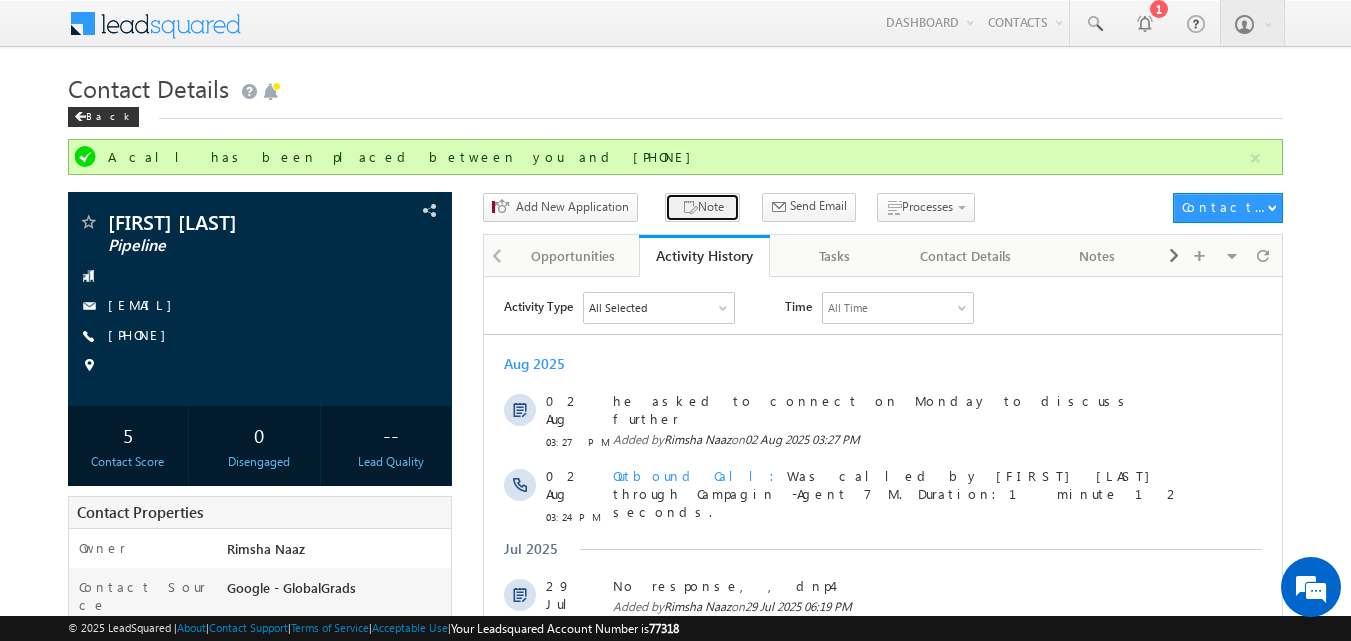 click on "Note" at bounding box center (702, 207) 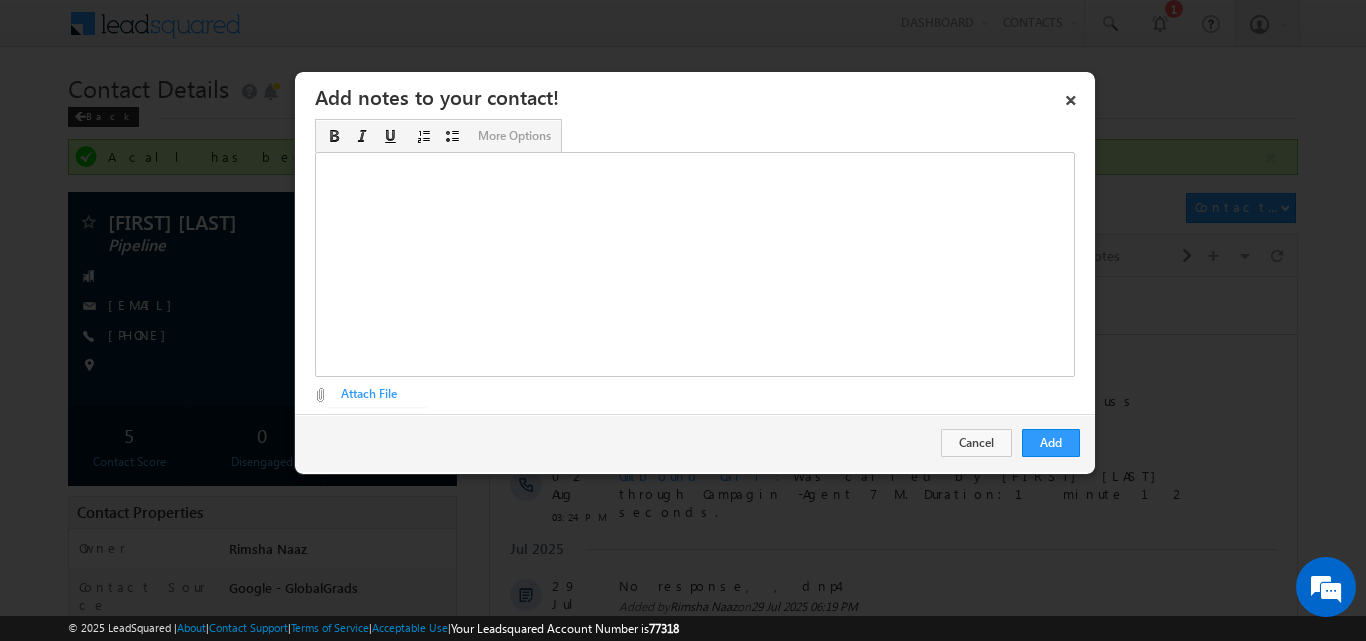 click at bounding box center [695, 264] 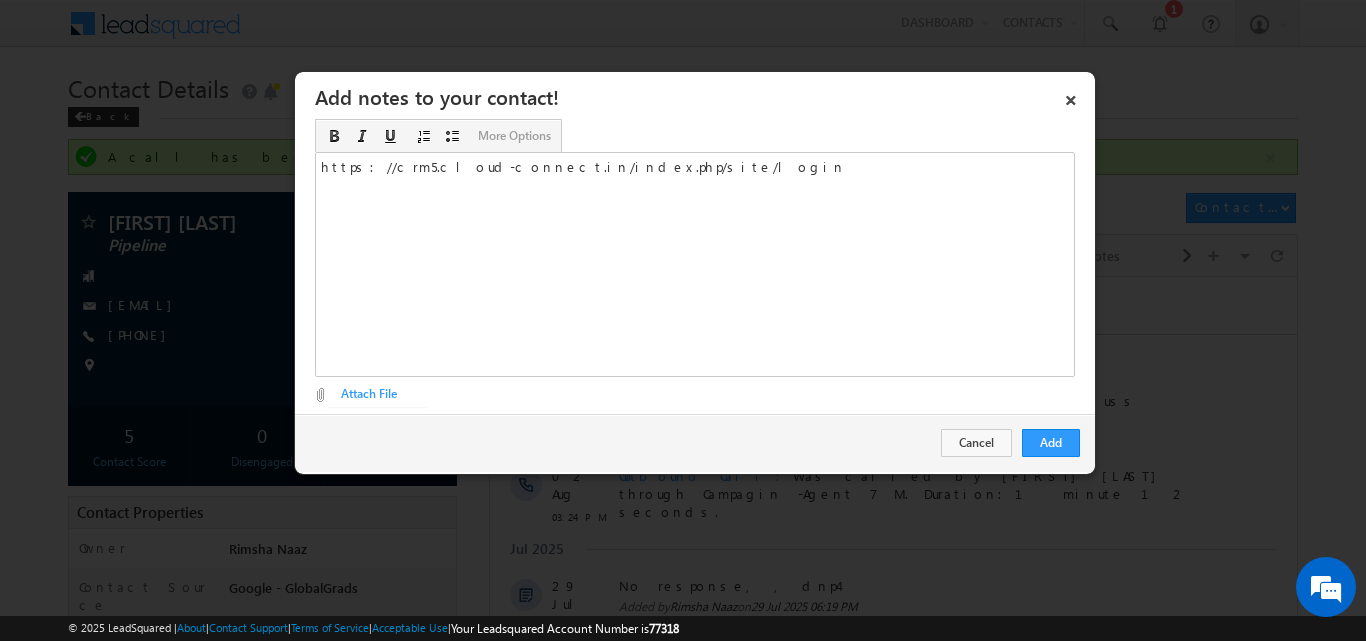 click on "https://crm5.cloud-connect.in/index.php/site/login" at bounding box center (695, 264) 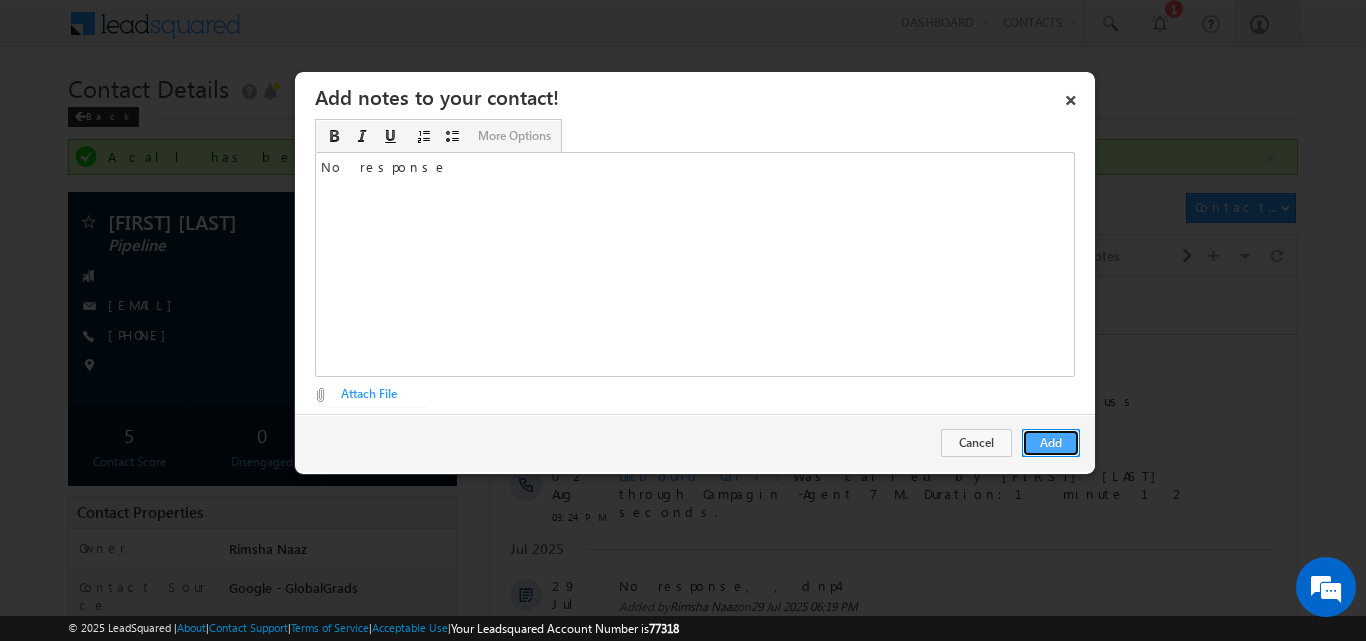 click on "Add" at bounding box center [1051, 443] 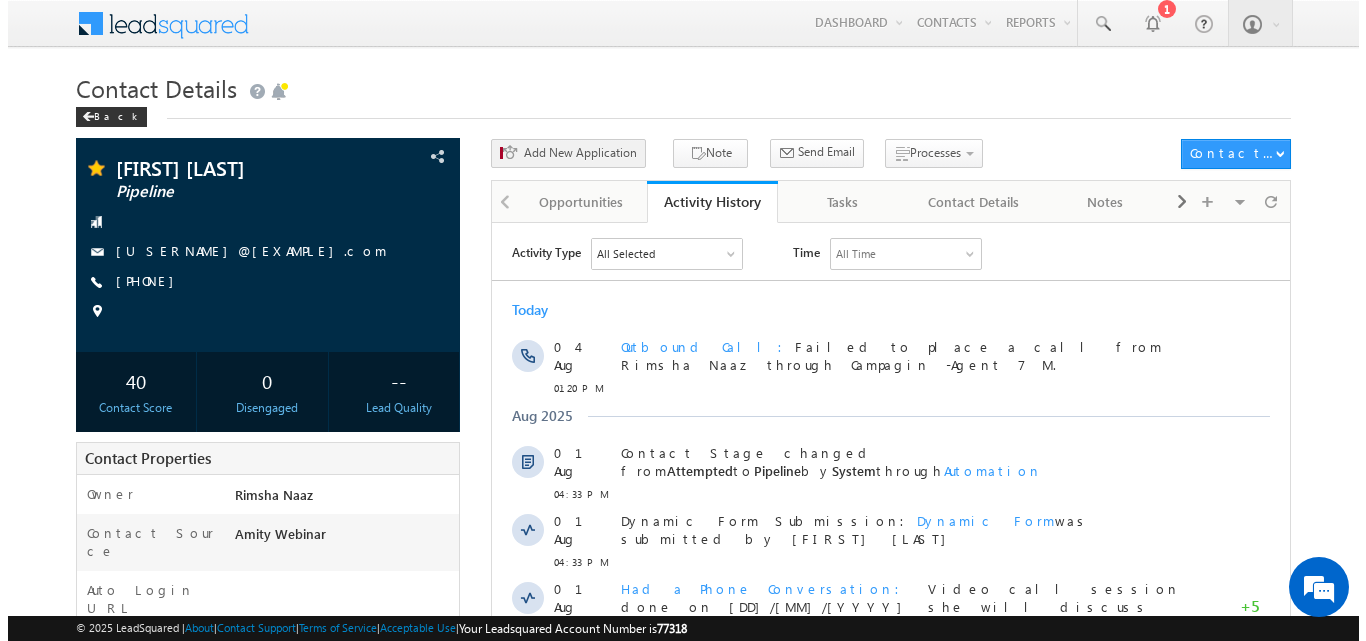 scroll, scrollTop: 0, scrollLeft: 0, axis: both 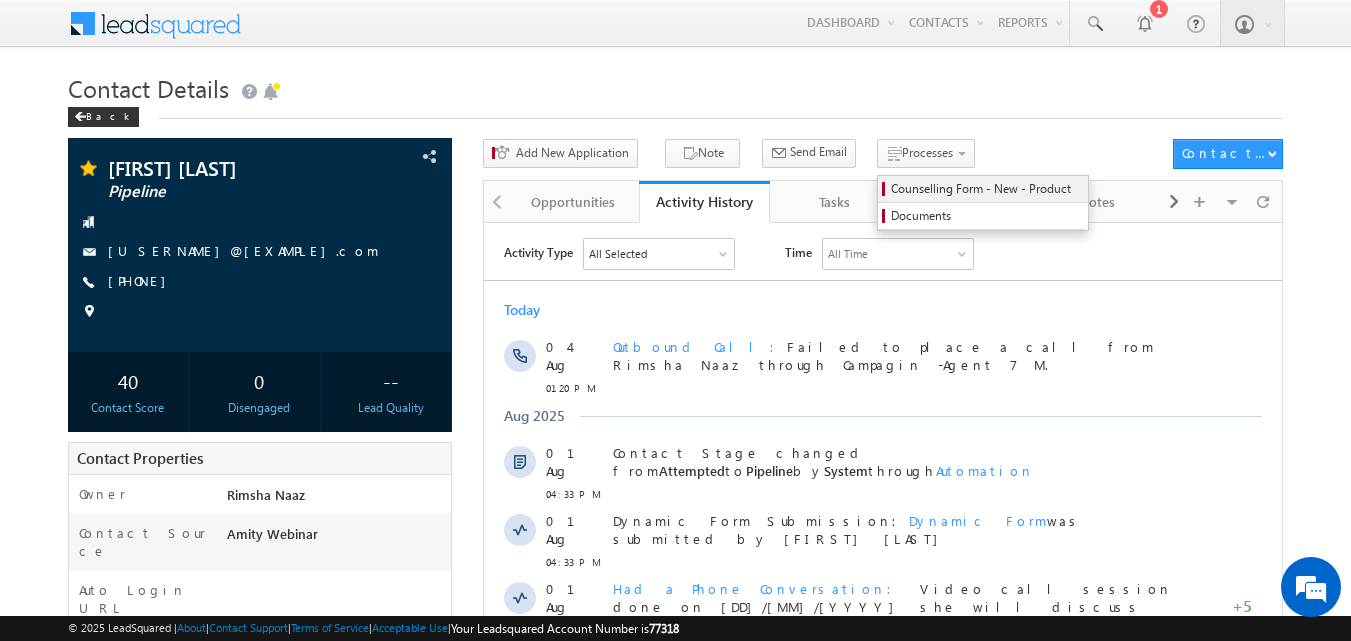 click on "Counselling Form - New - Product" at bounding box center [986, 189] 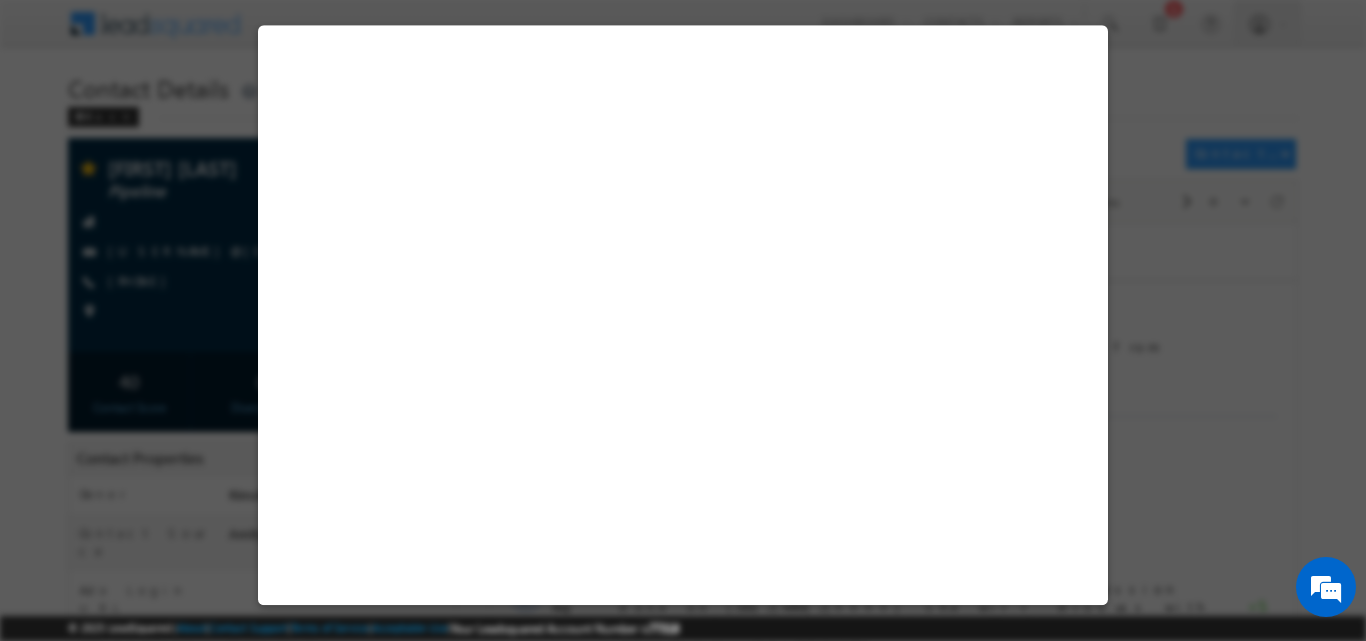 scroll, scrollTop: 0, scrollLeft: 0, axis: both 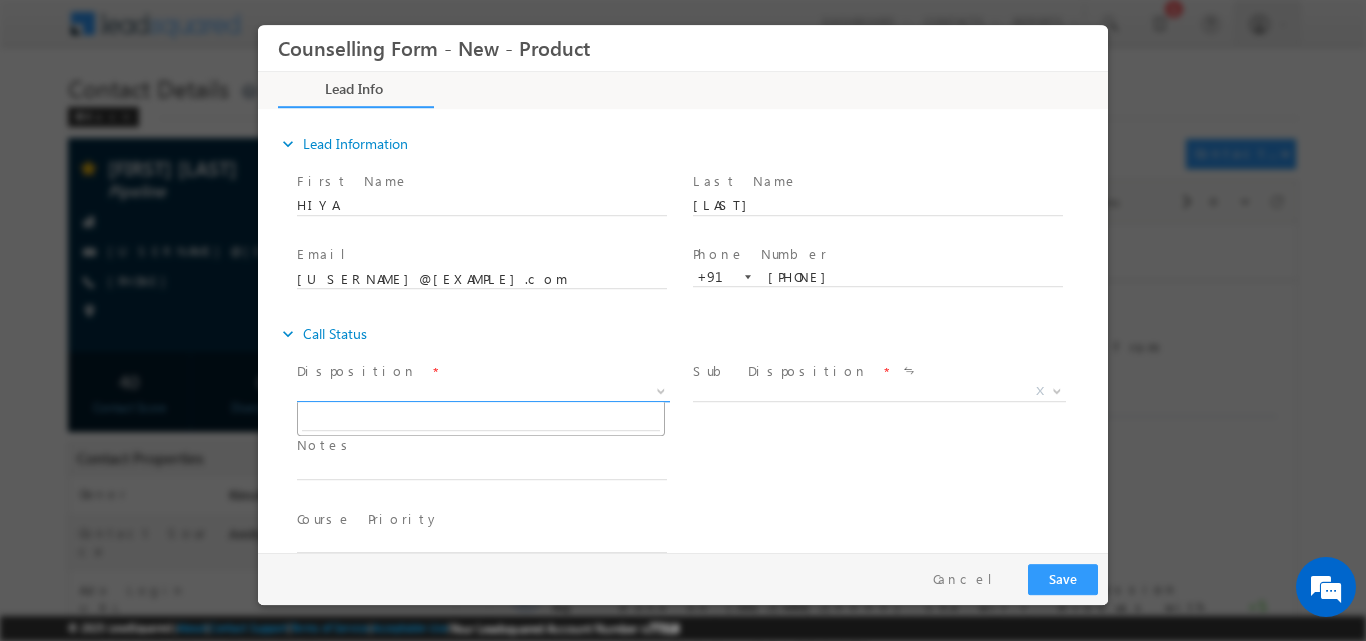 click at bounding box center [661, 389] 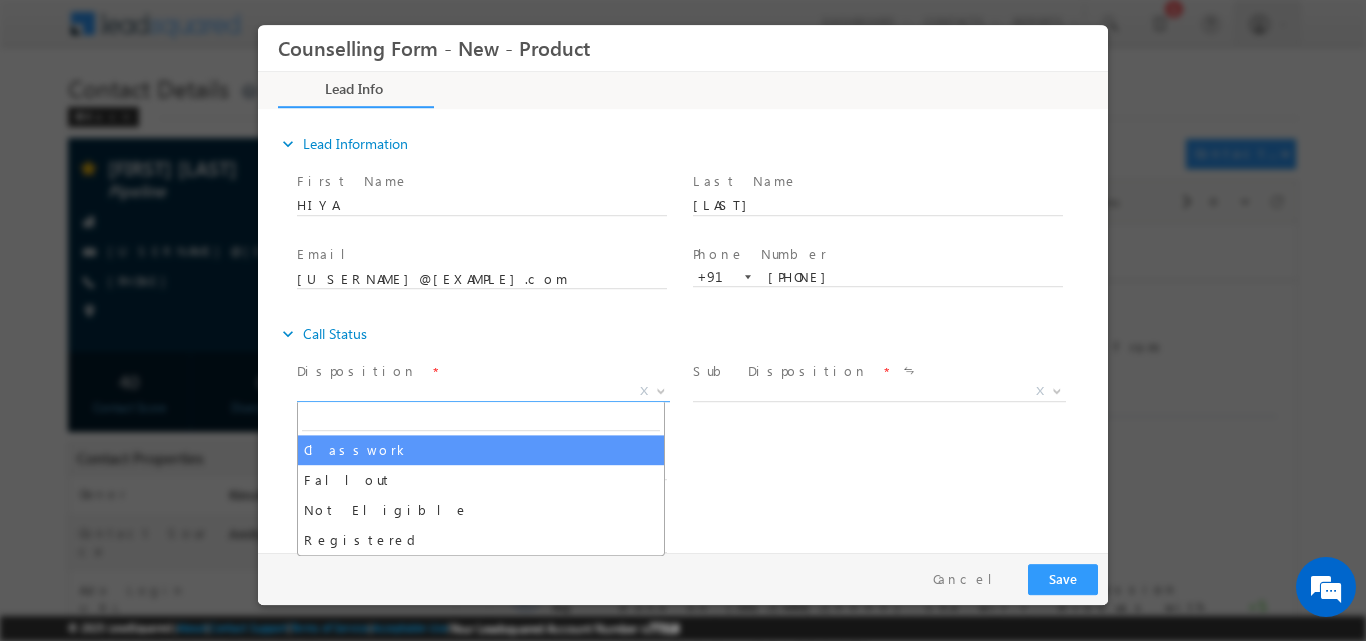 click on "Follow Up Date
*
Notes
*" at bounding box center (700, 467) 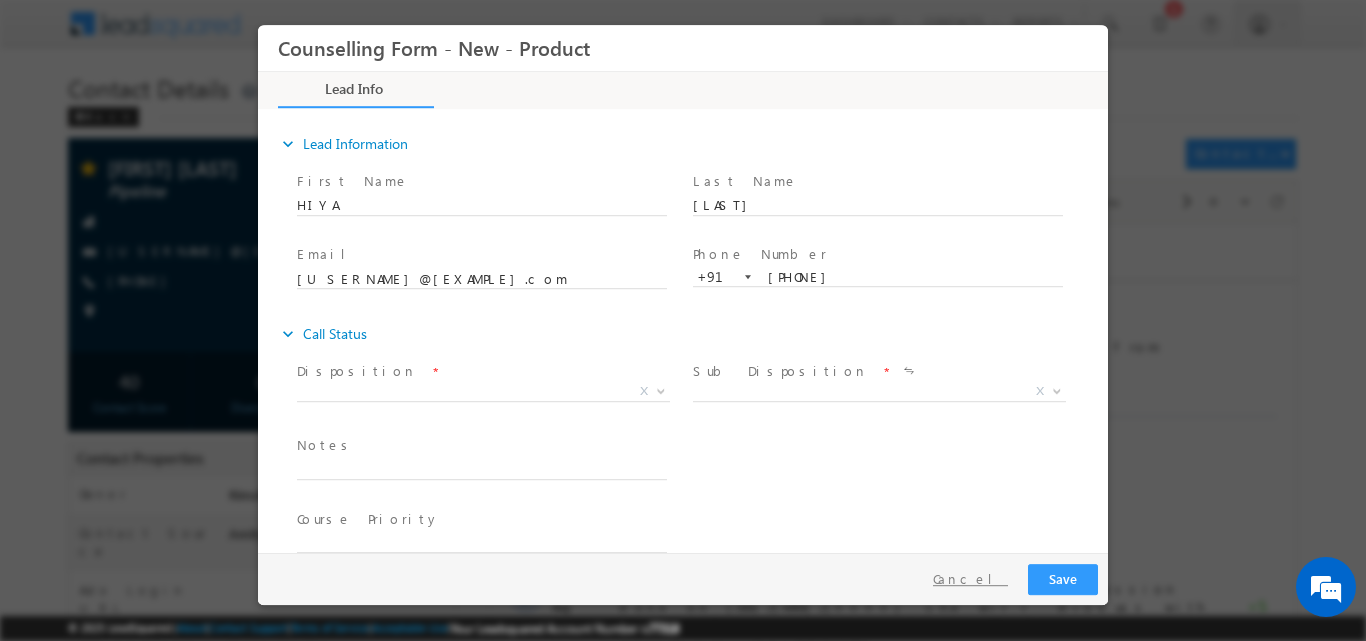 click on "Cancel" at bounding box center [970, 578] 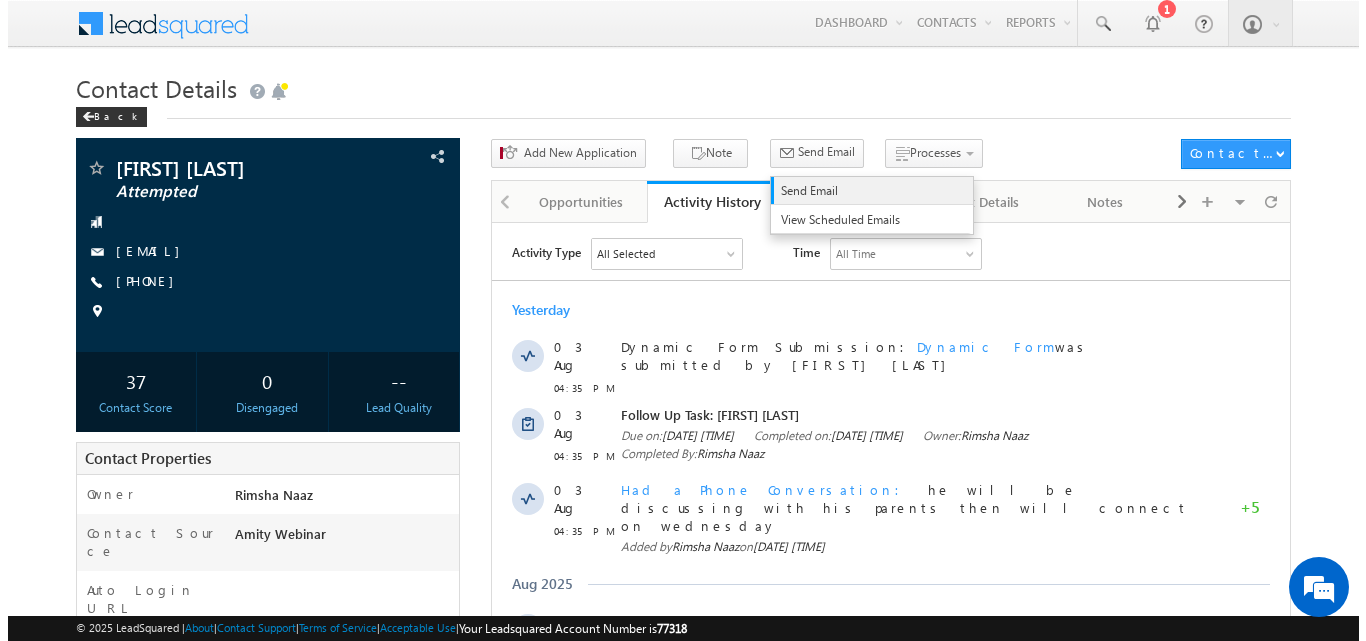 scroll, scrollTop: 0, scrollLeft: 0, axis: both 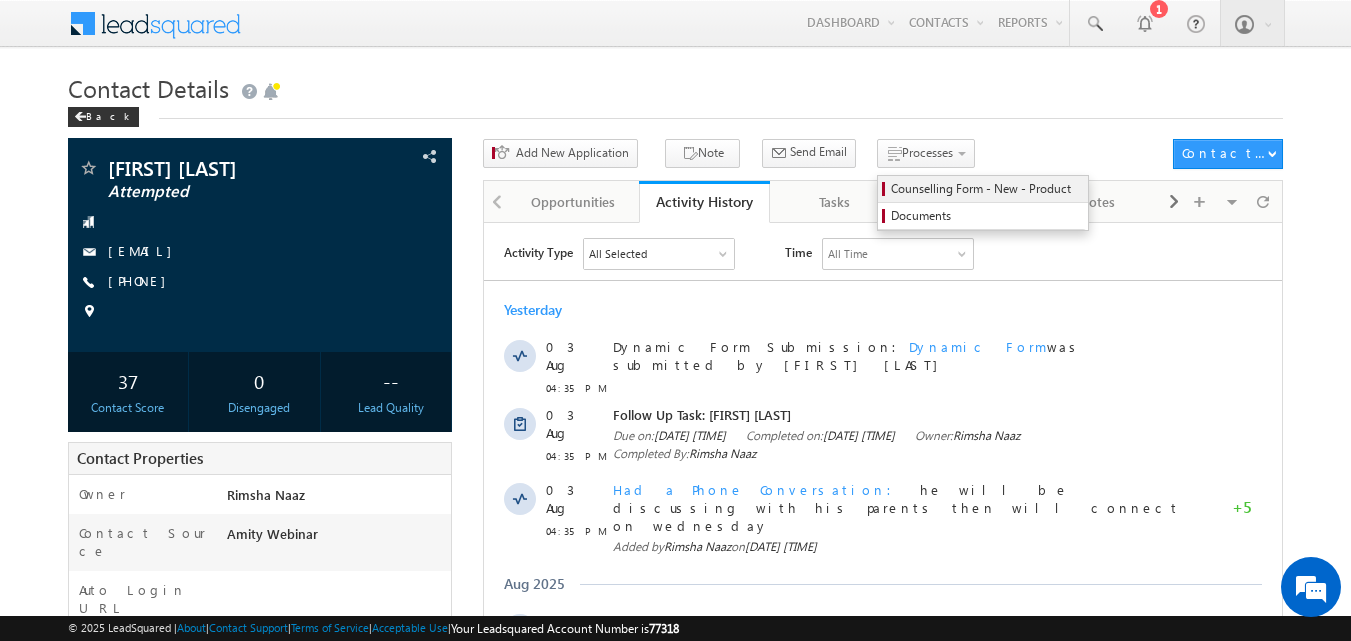click on "Counselling Form - New - Product" at bounding box center (986, 189) 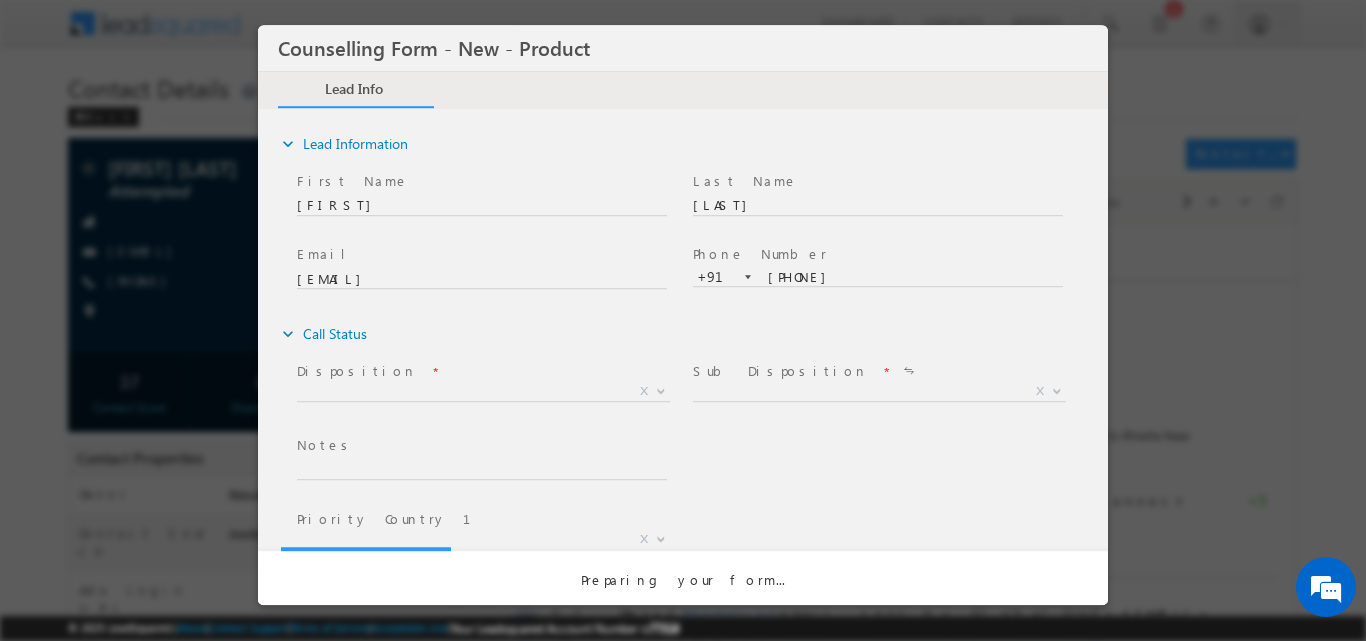 scroll, scrollTop: 0, scrollLeft: 0, axis: both 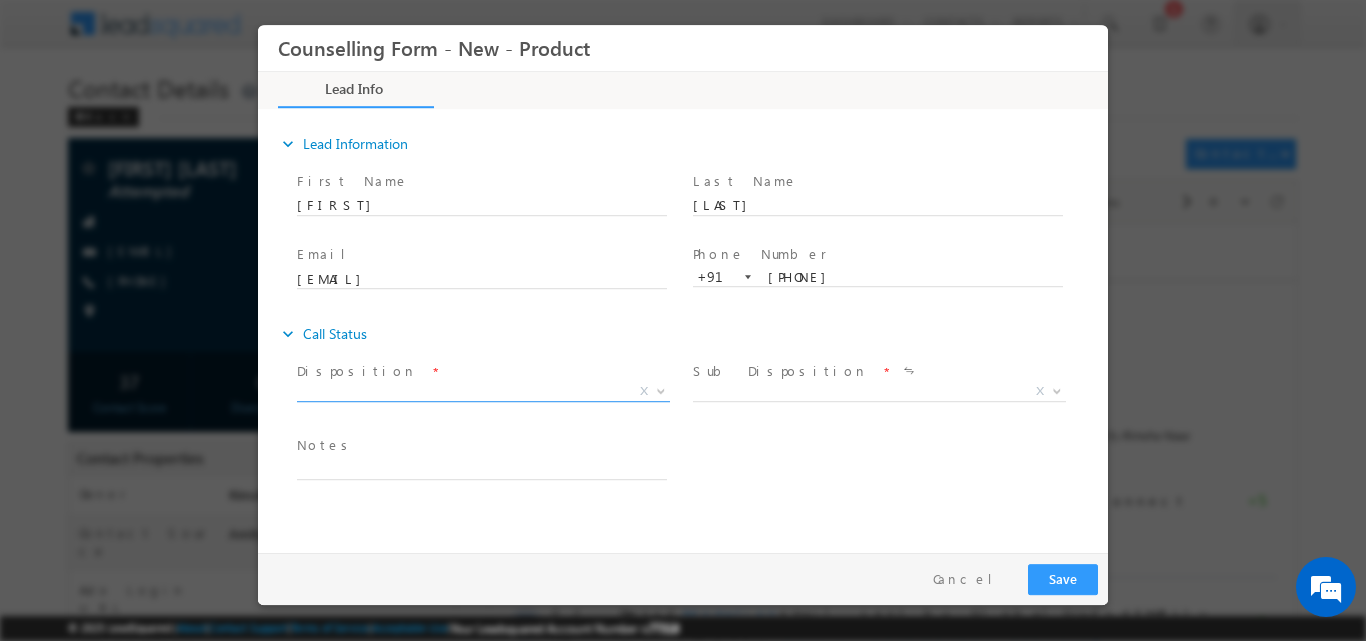 click at bounding box center (659, 390) 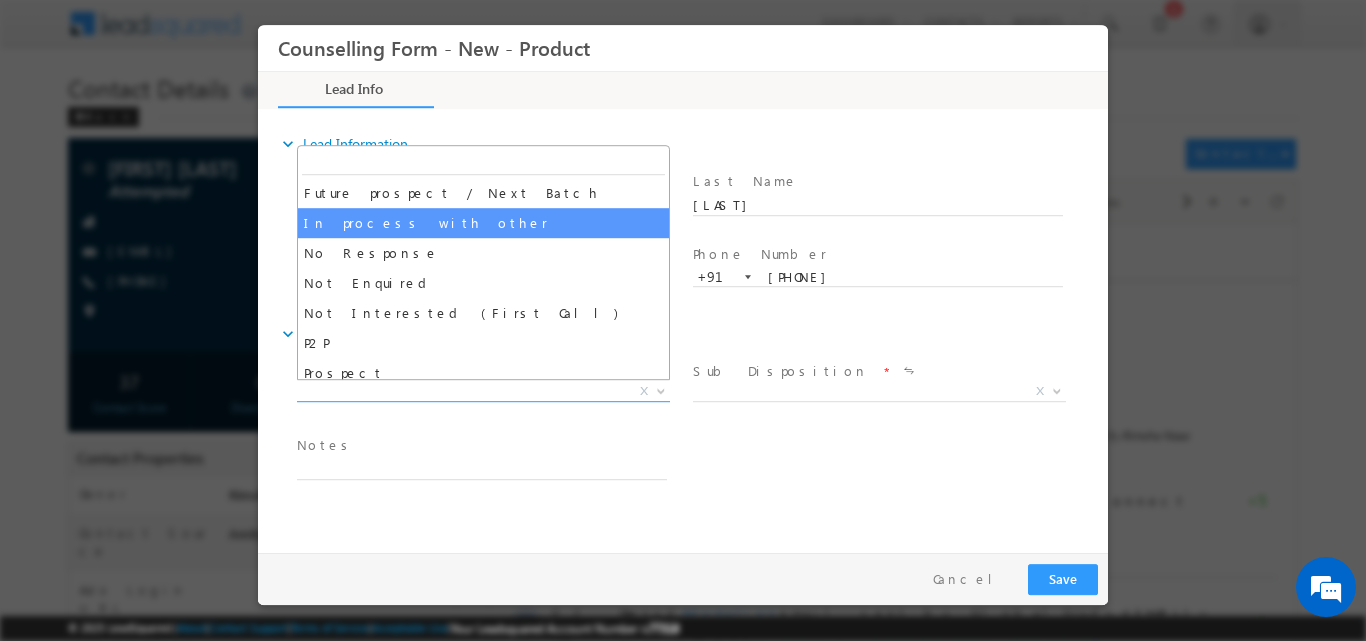 scroll, scrollTop: 107, scrollLeft: 0, axis: vertical 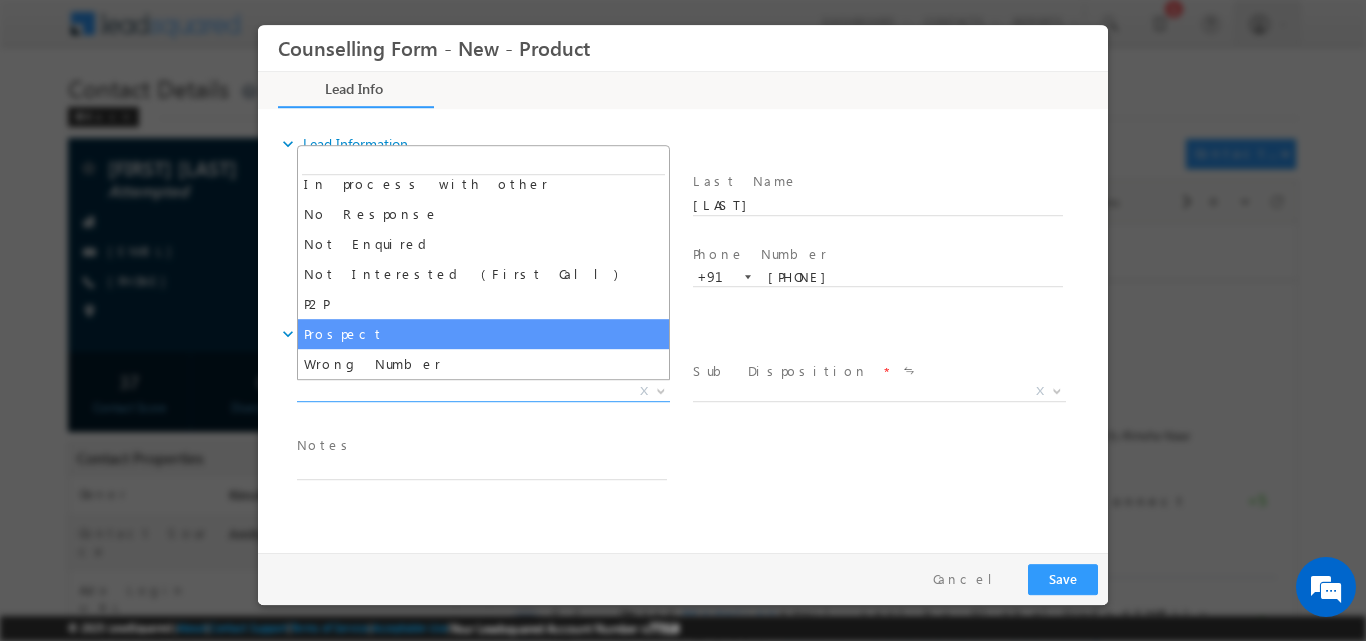 select on "Prospect" 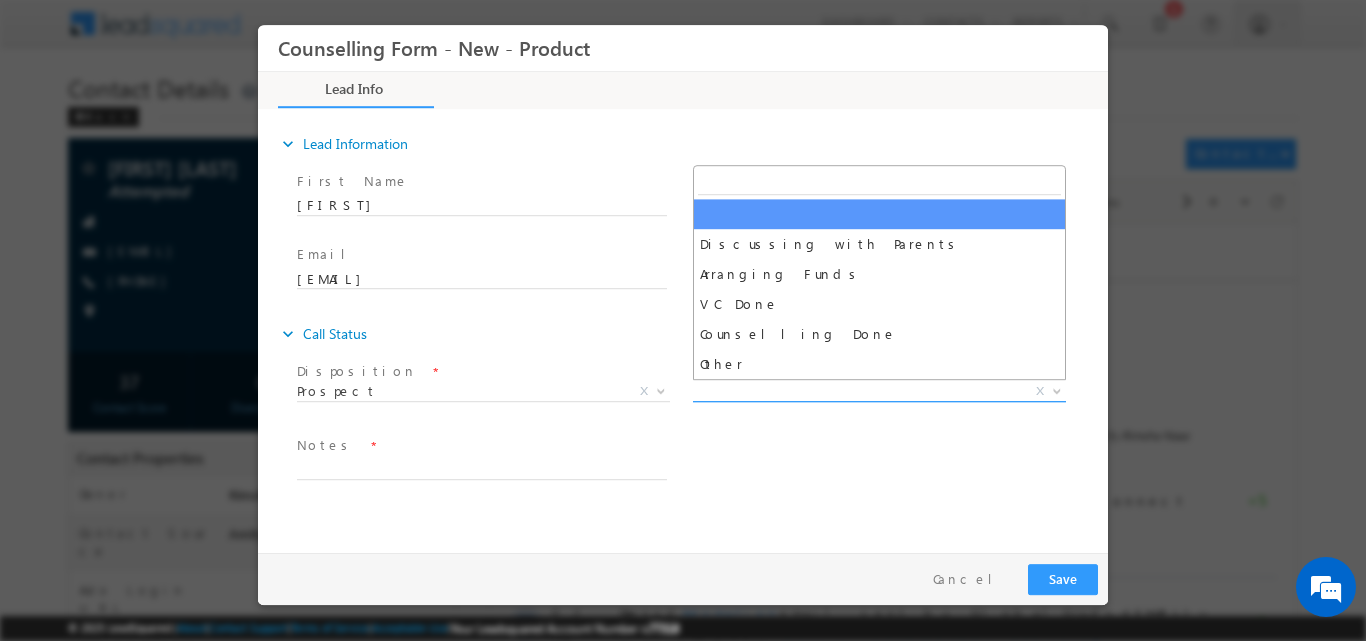 click at bounding box center [1057, 389] 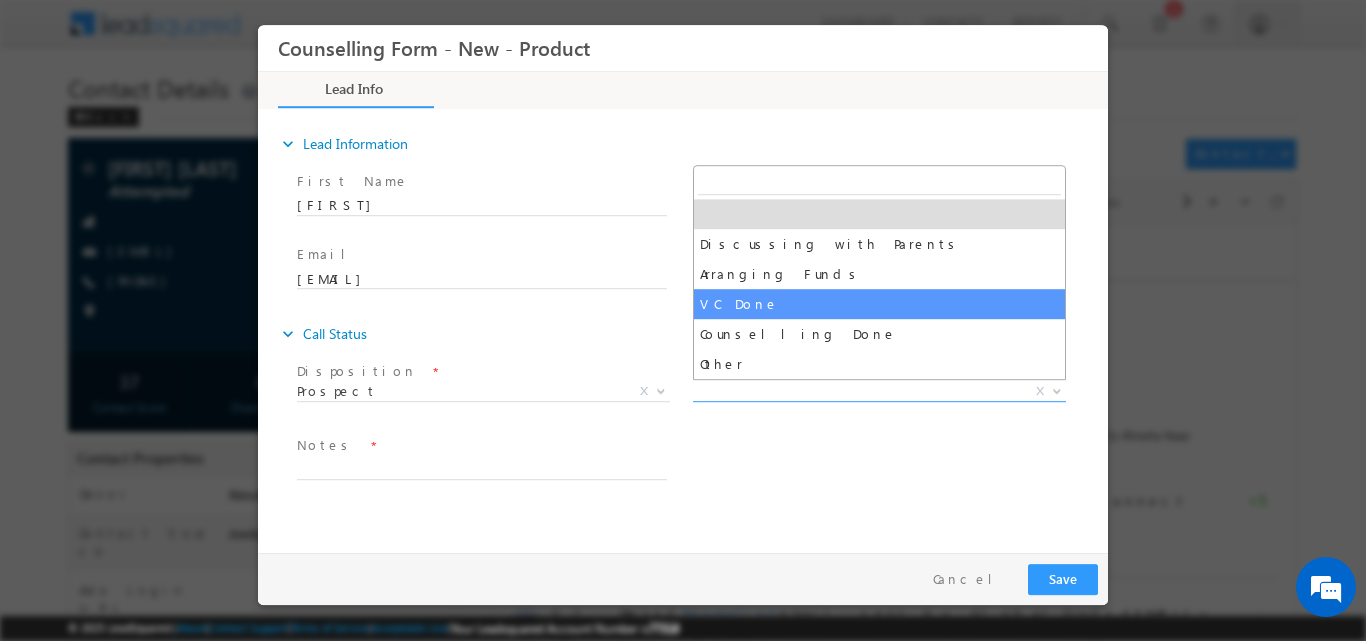 select on "VC Done" 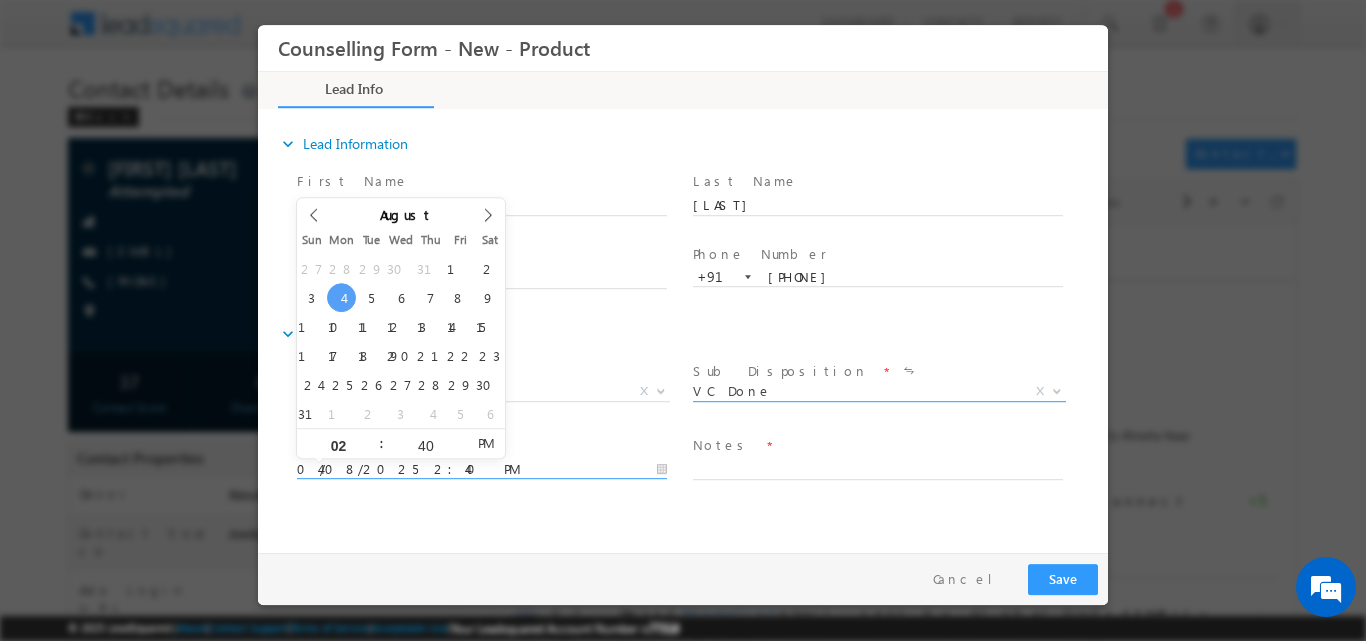 click on "04/08/2025 2:40 PM" at bounding box center (482, 469) 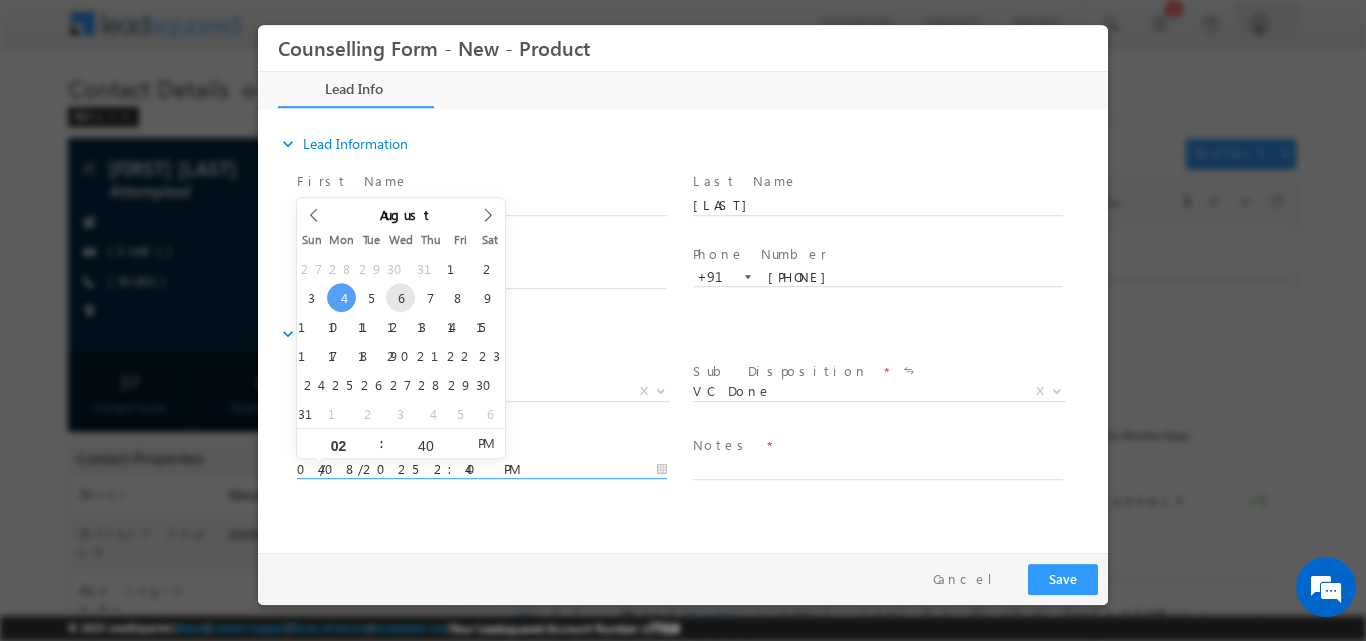 type on "[DATE] [TIME]" 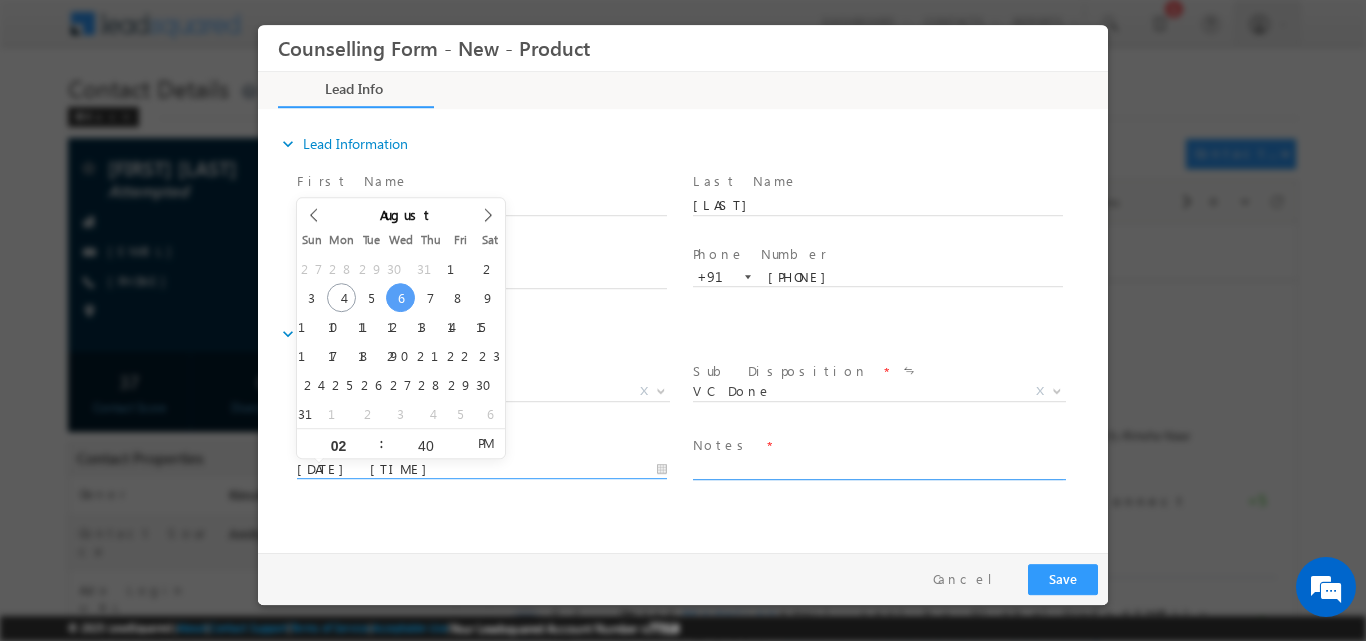 click at bounding box center (878, 467) 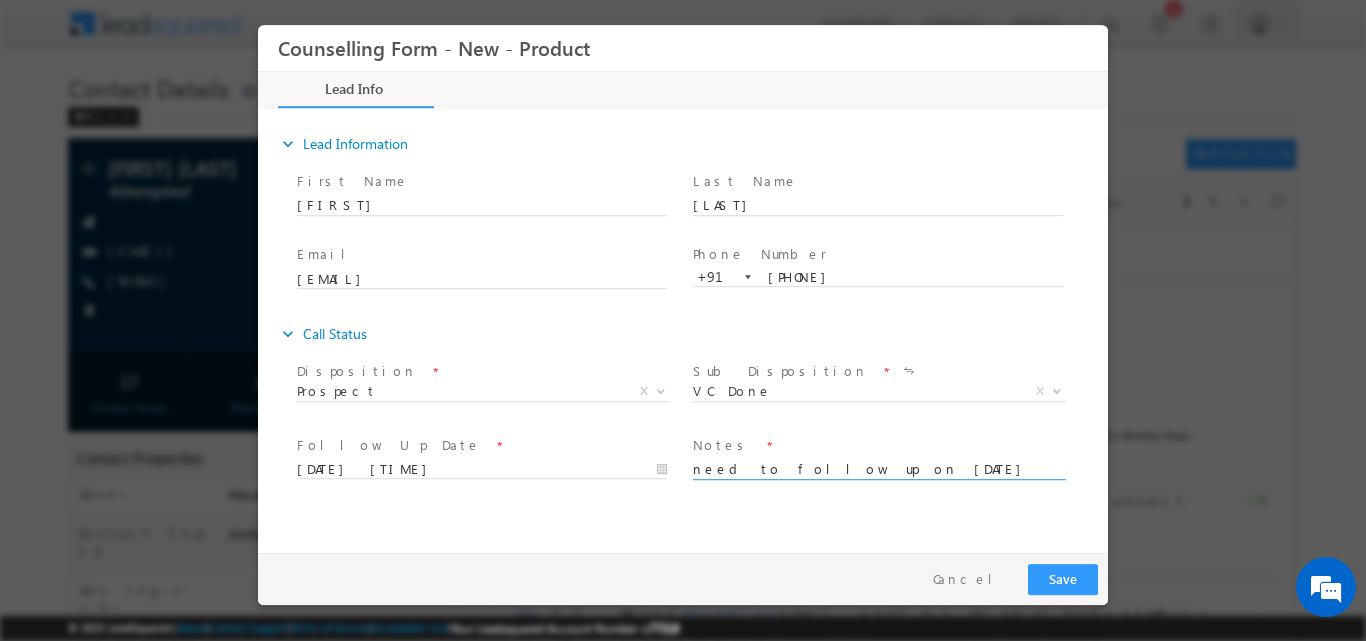 type on "need to follow up on [DATE]" 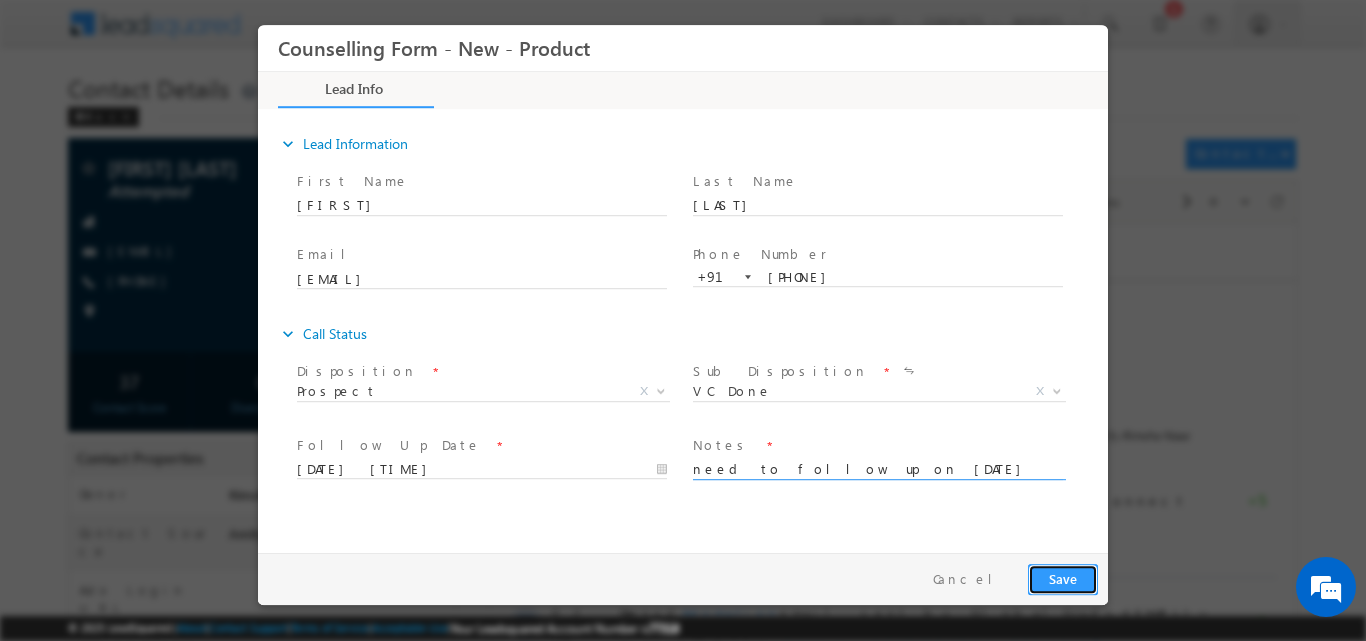 click on "Save" at bounding box center [1063, 578] 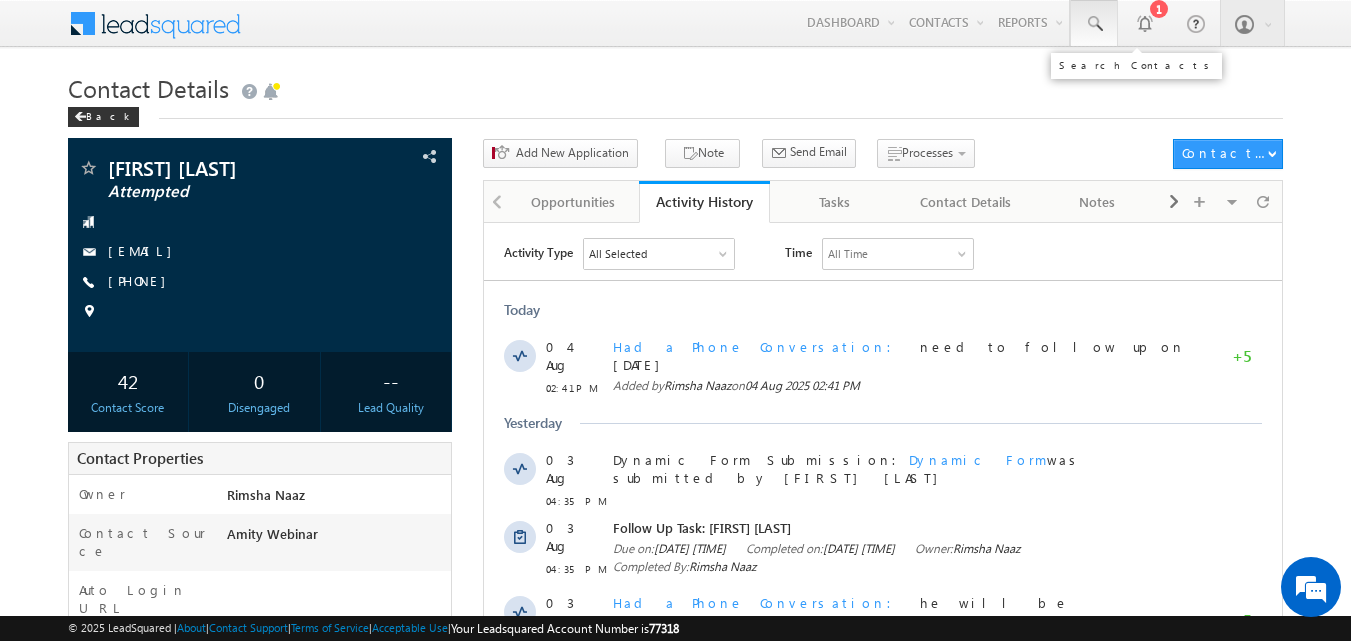 click at bounding box center [1094, 23] 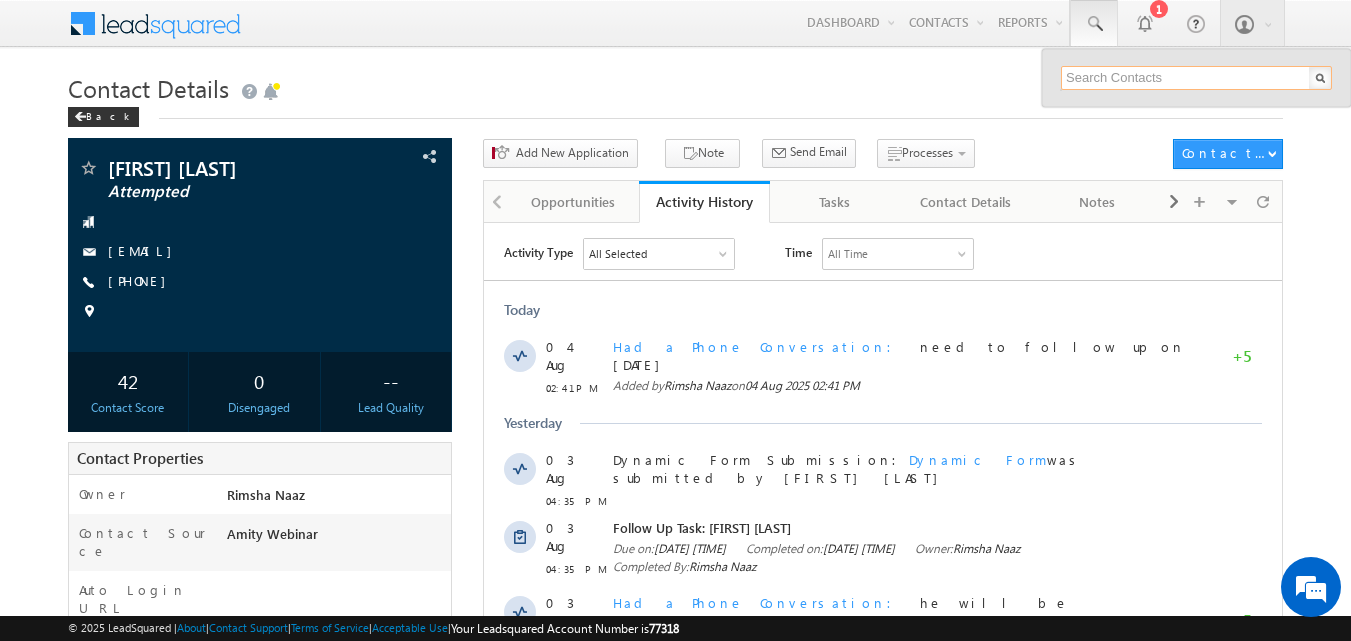 click at bounding box center [1196, 78] 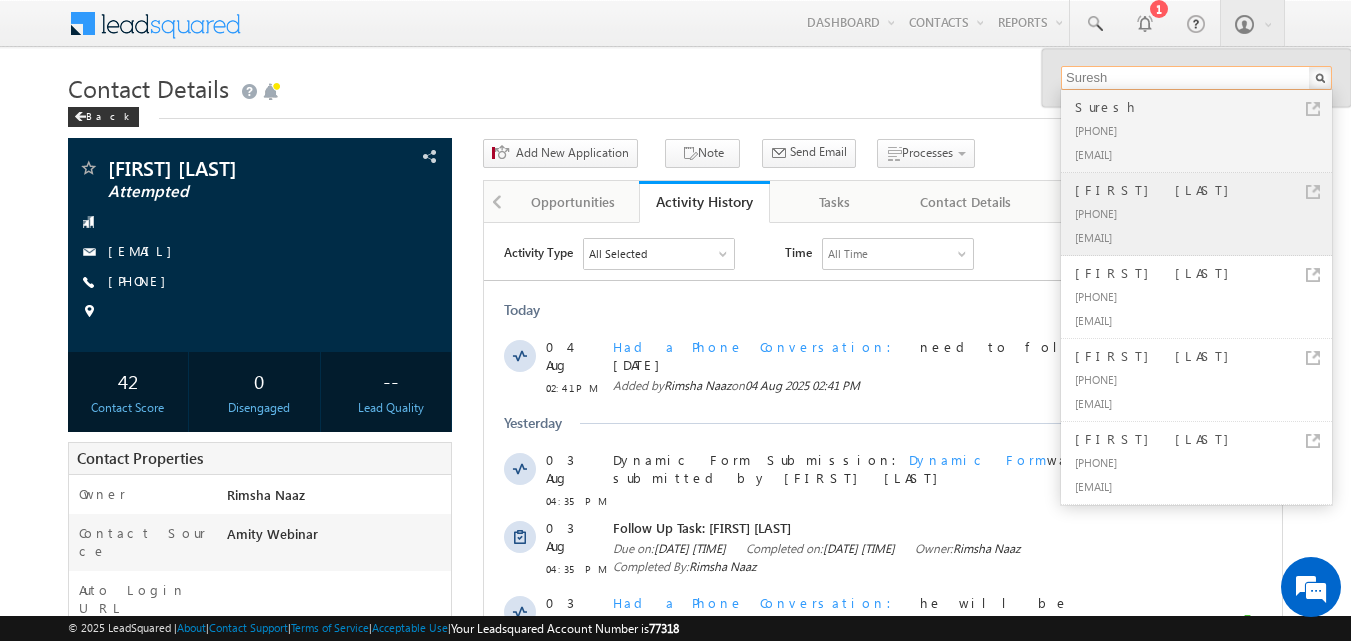 type on "Suresh" 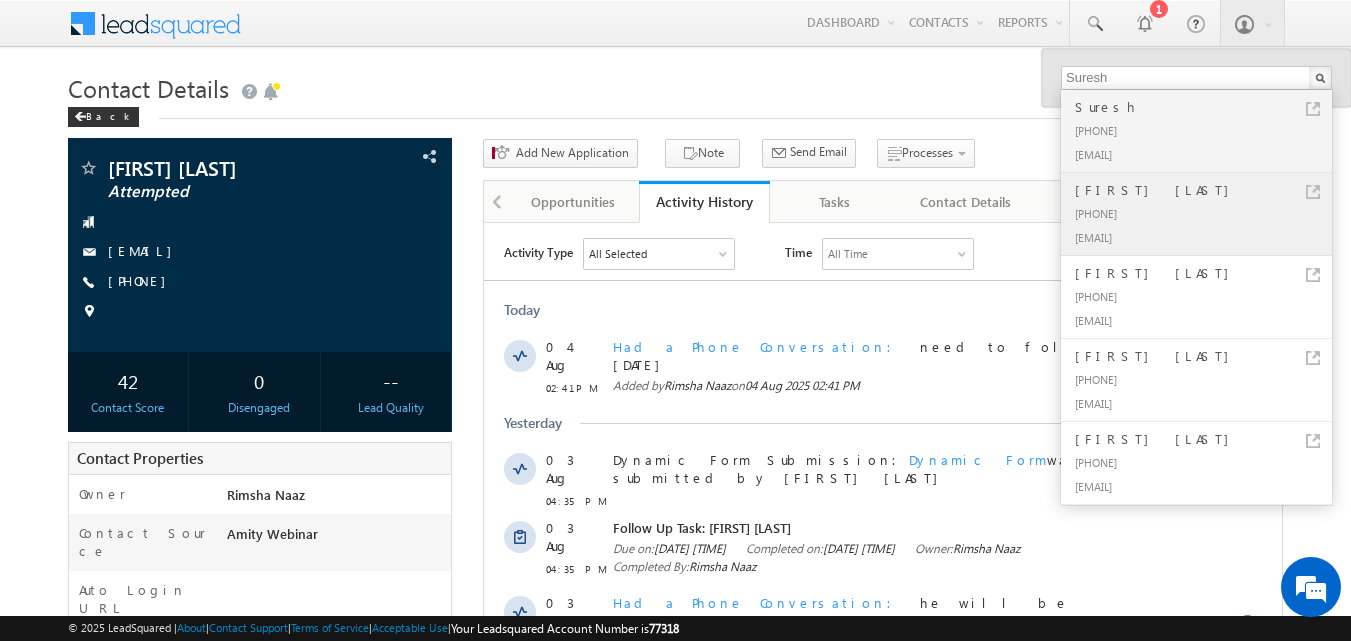 click on "[PHONE]" at bounding box center (1205, 213) 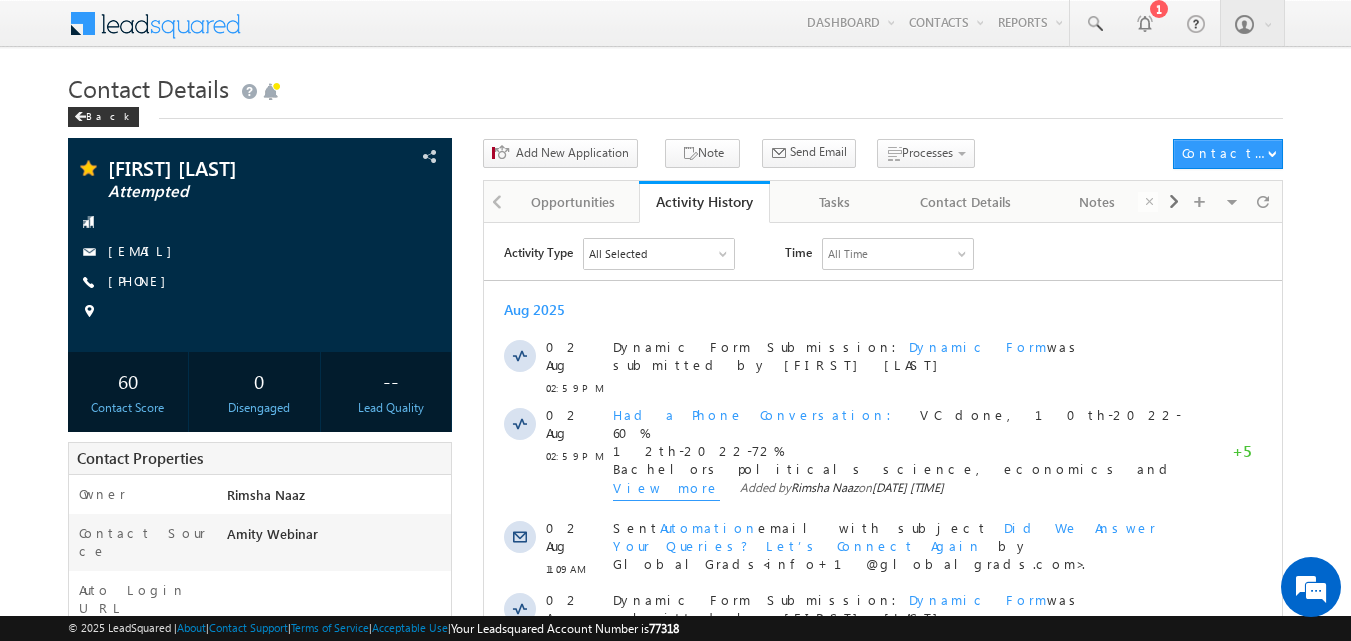 scroll, scrollTop: 0, scrollLeft: 0, axis: both 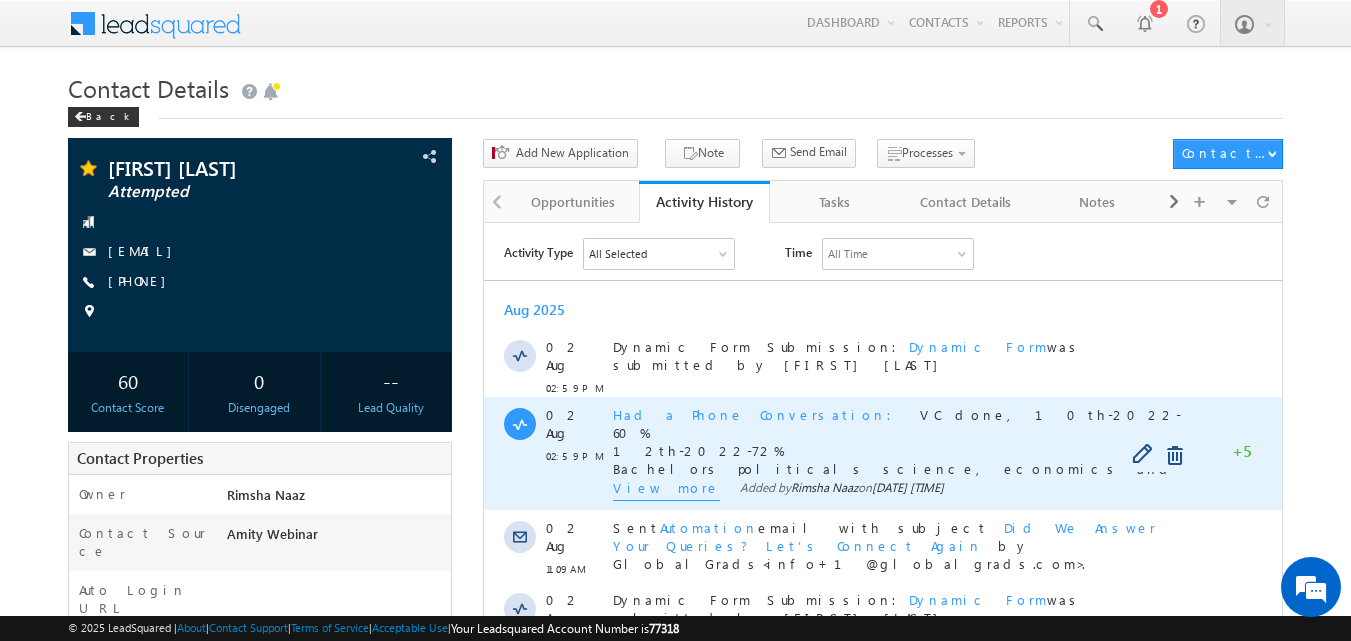 click on "View more" at bounding box center (666, 489) 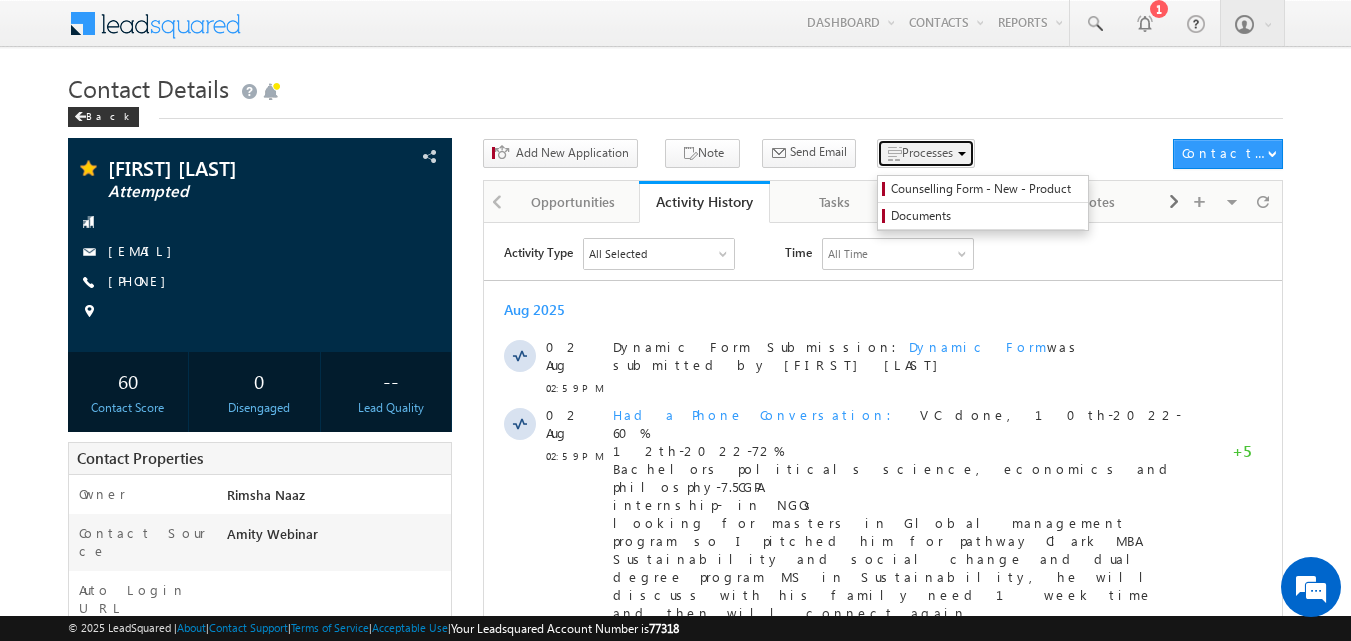 click on "Processes" at bounding box center [927, 152] 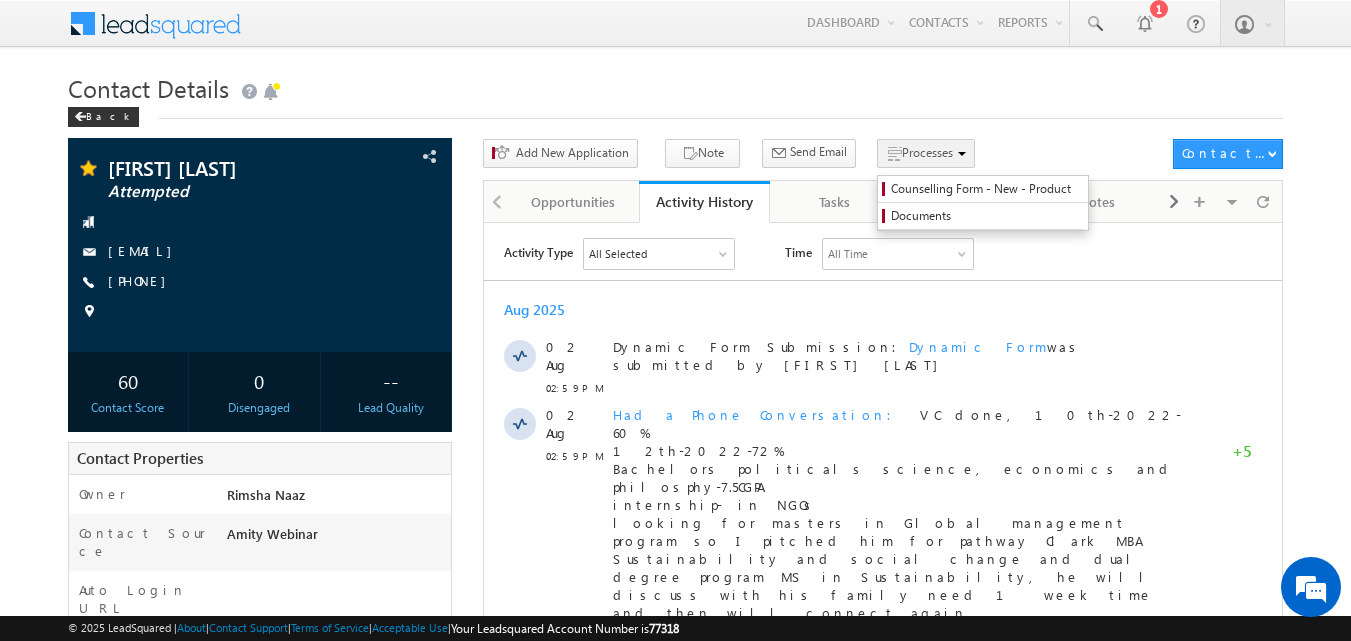 click on "Processes" at bounding box center [927, 152] 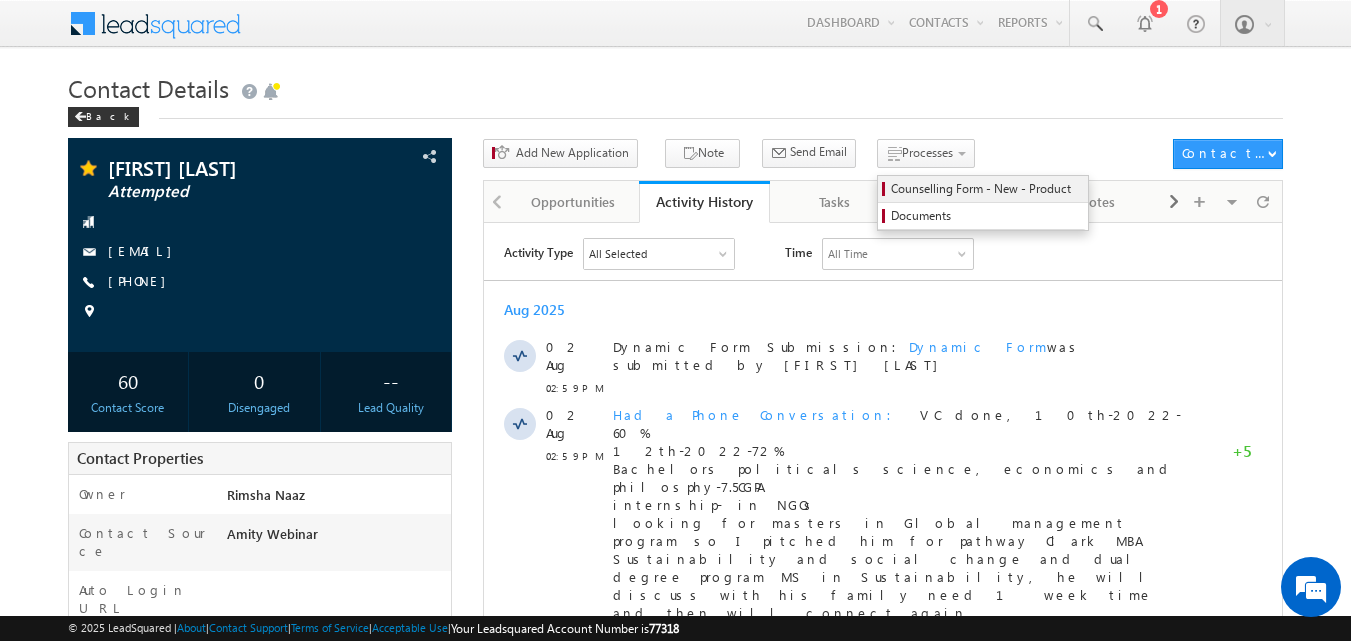 click on "Counselling Form - New - Product" at bounding box center (986, 189) 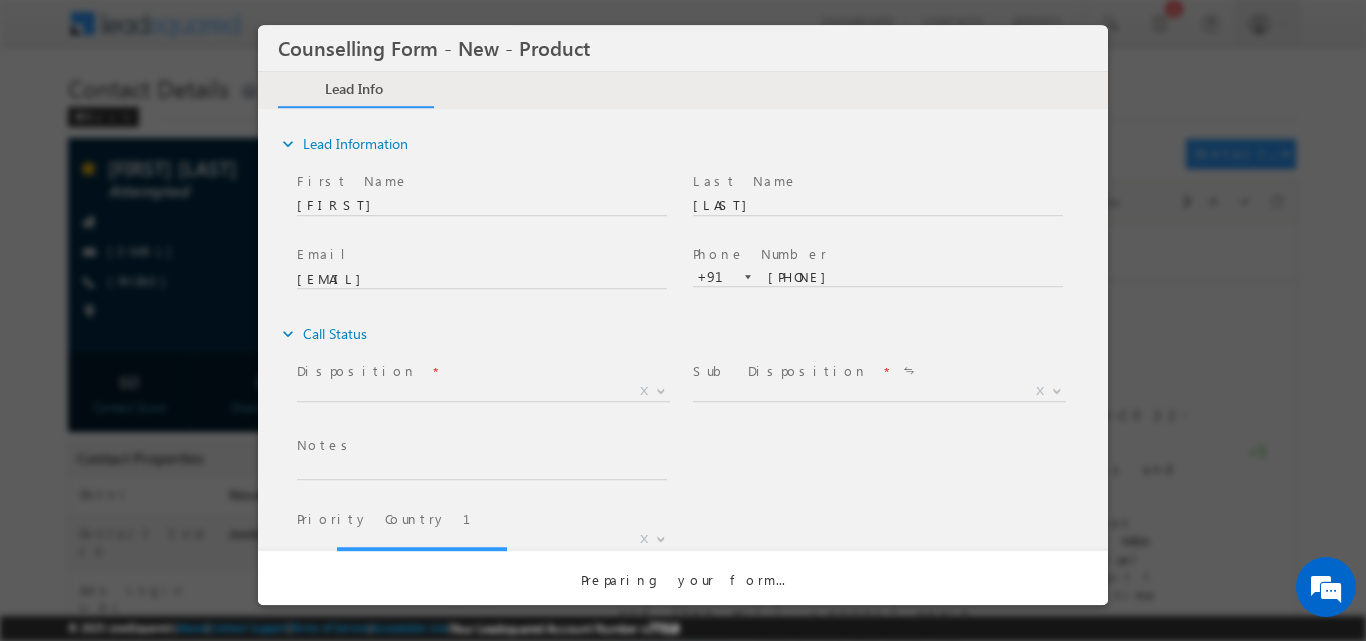 scroll, scrollTop: 0, scrollLeft: 0, axis: both 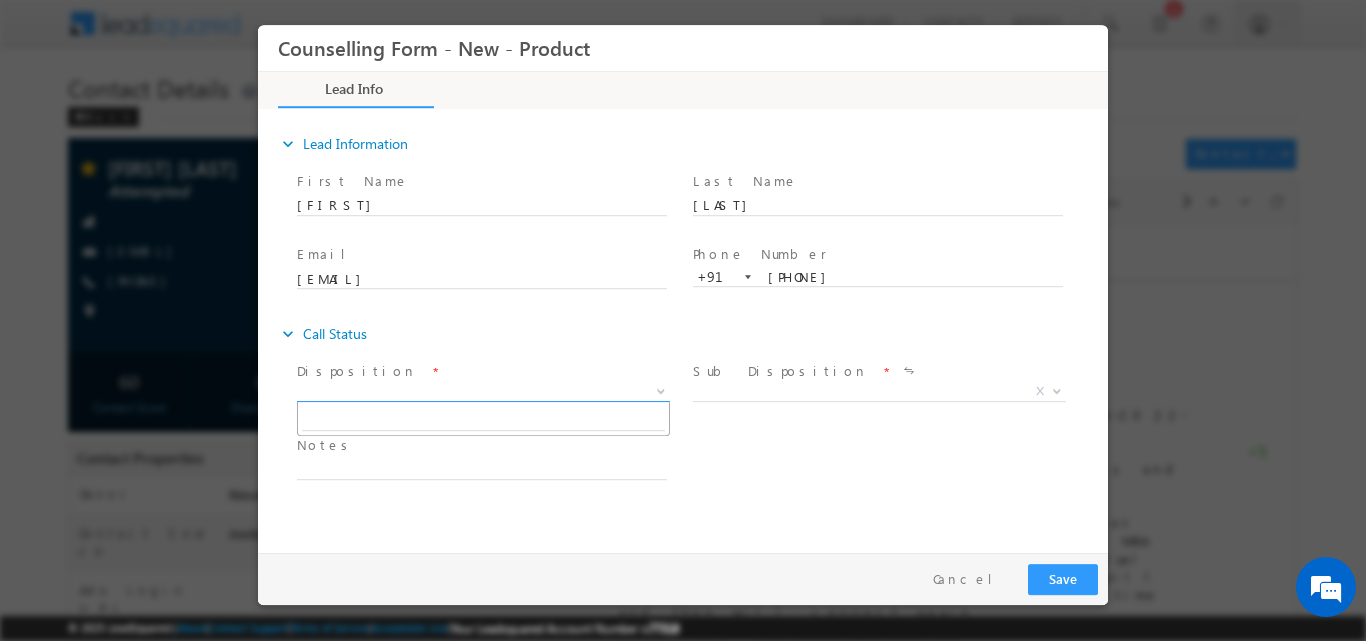 click at bounding box center (659, 390) 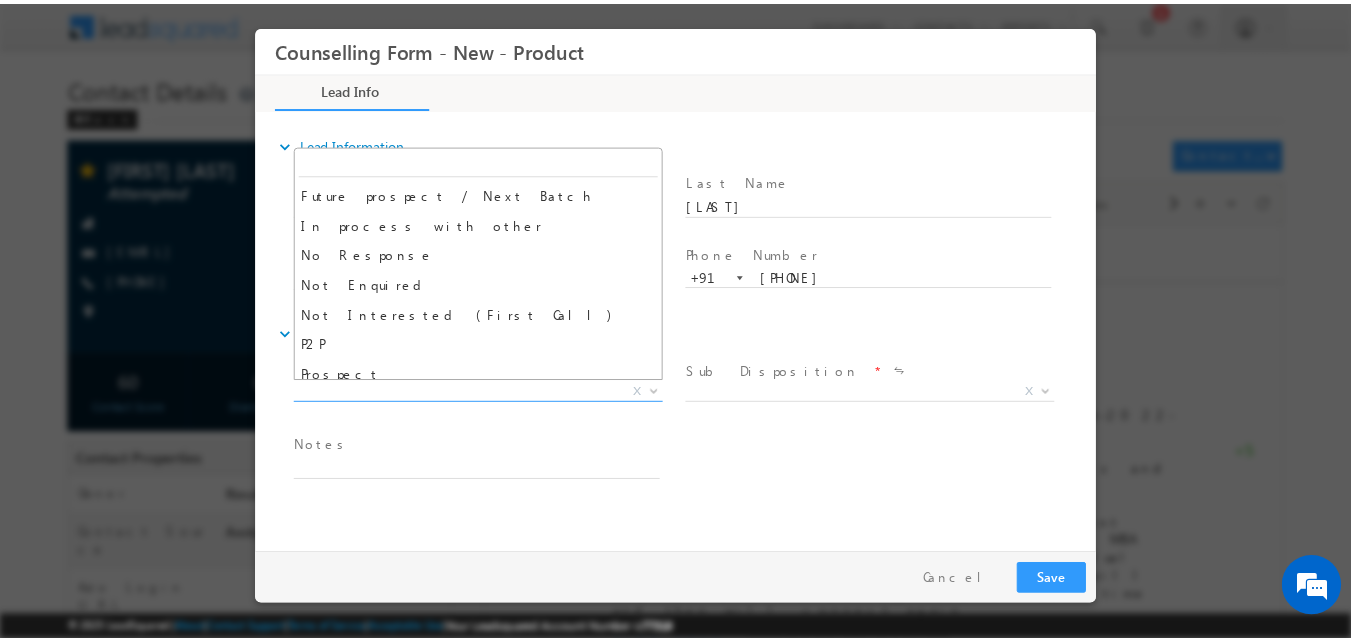 scroll, scrollTop: 130, scrollLeft: 0, axis: vertical 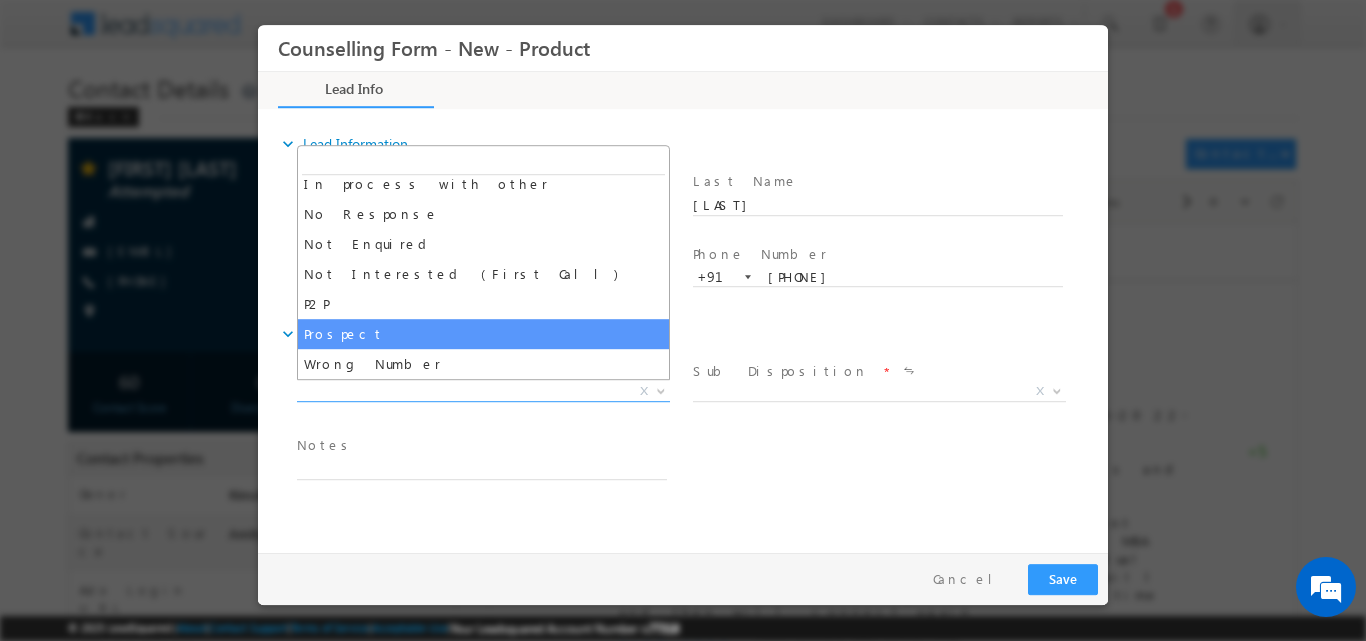 select on "Prospect" 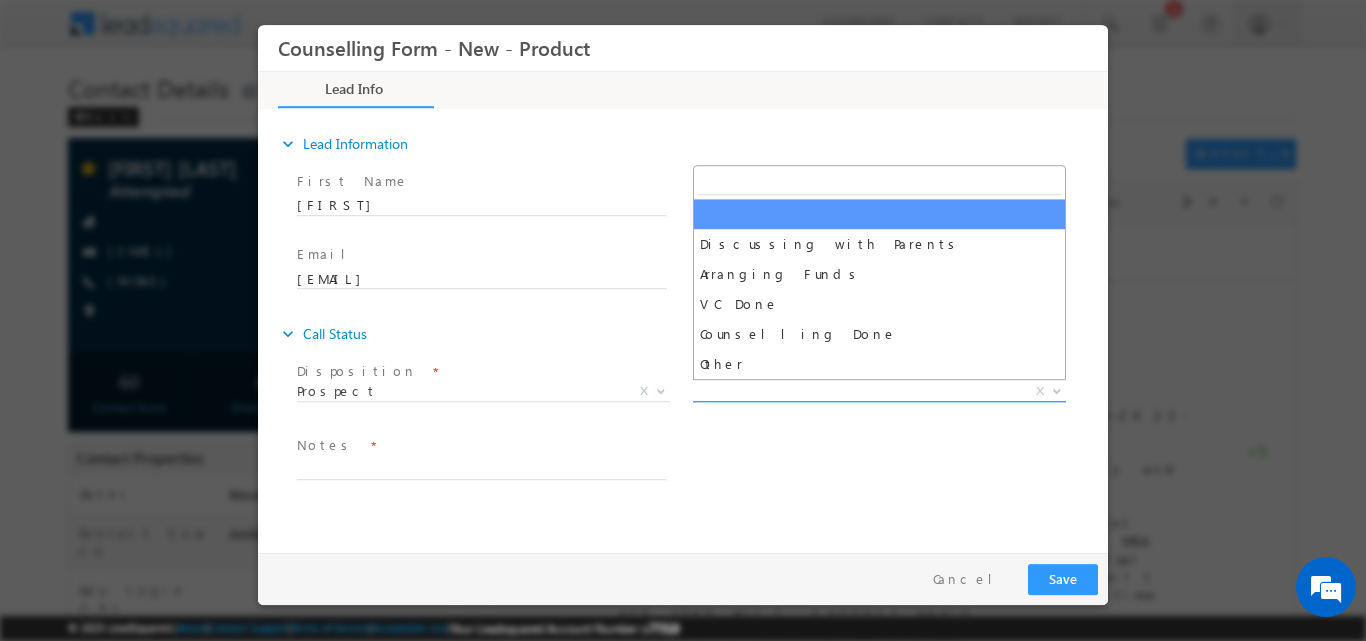 click at bounding box center [1057, 389] 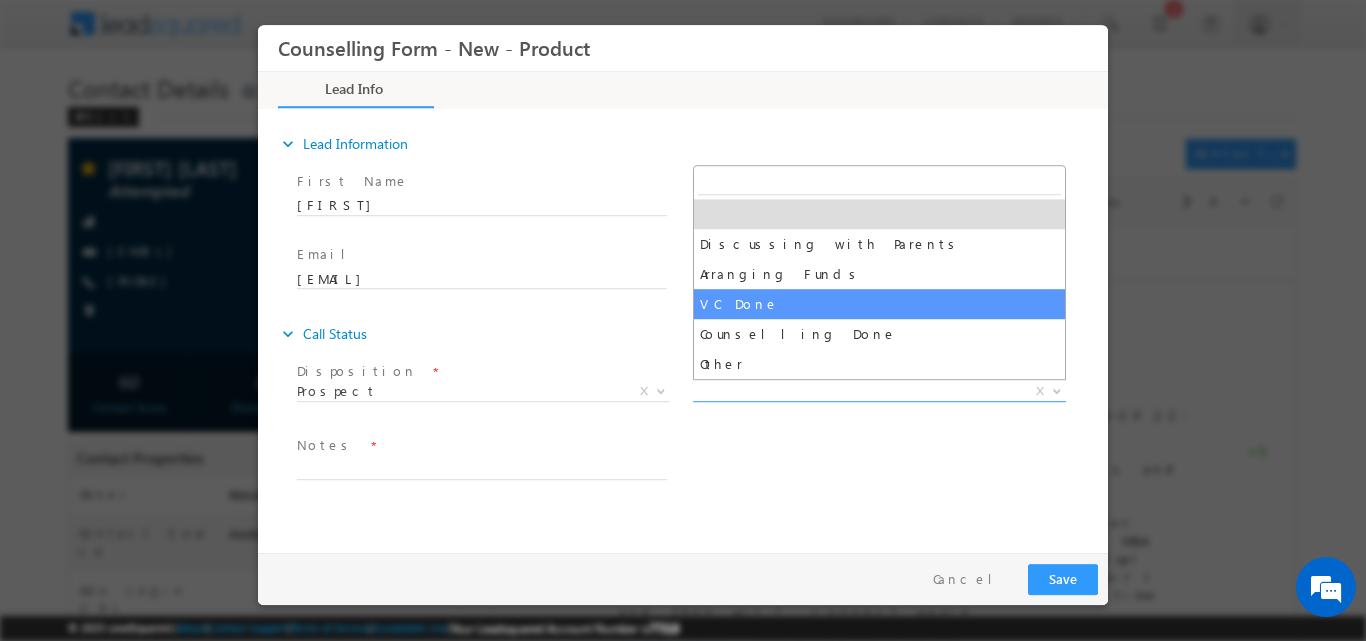 select on "VC Done" 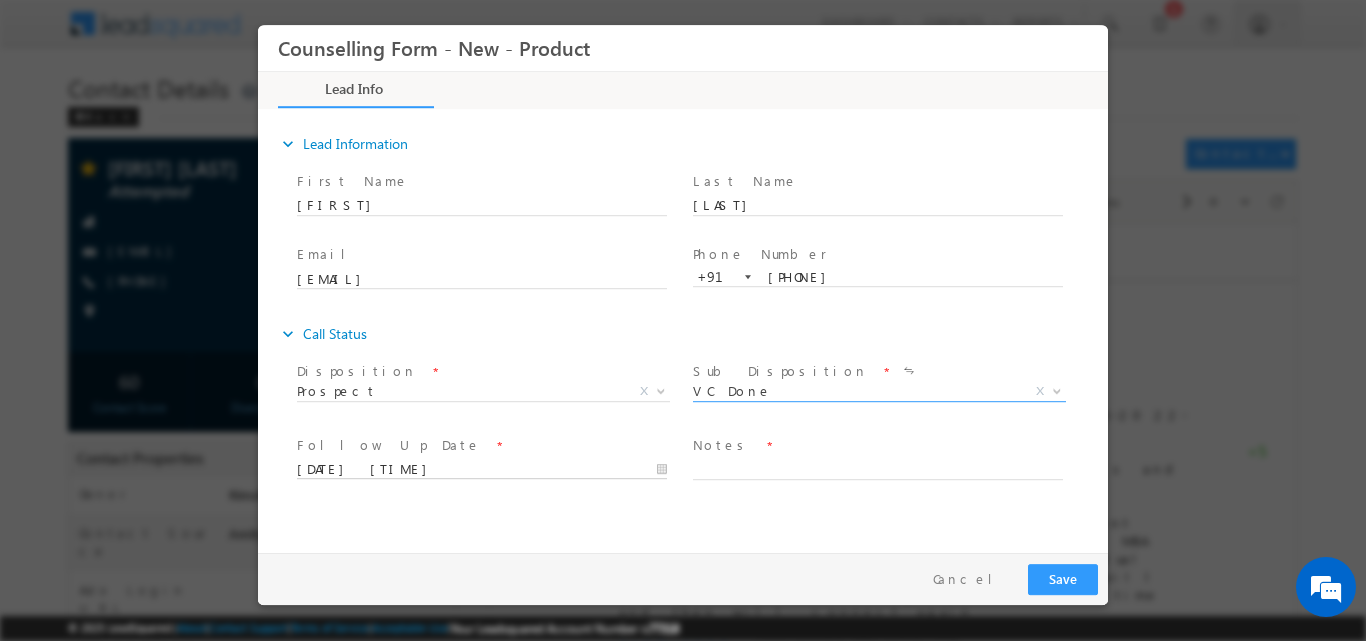 click on "04/08/2025 2:45 PM" at bounding box center (482, 469) 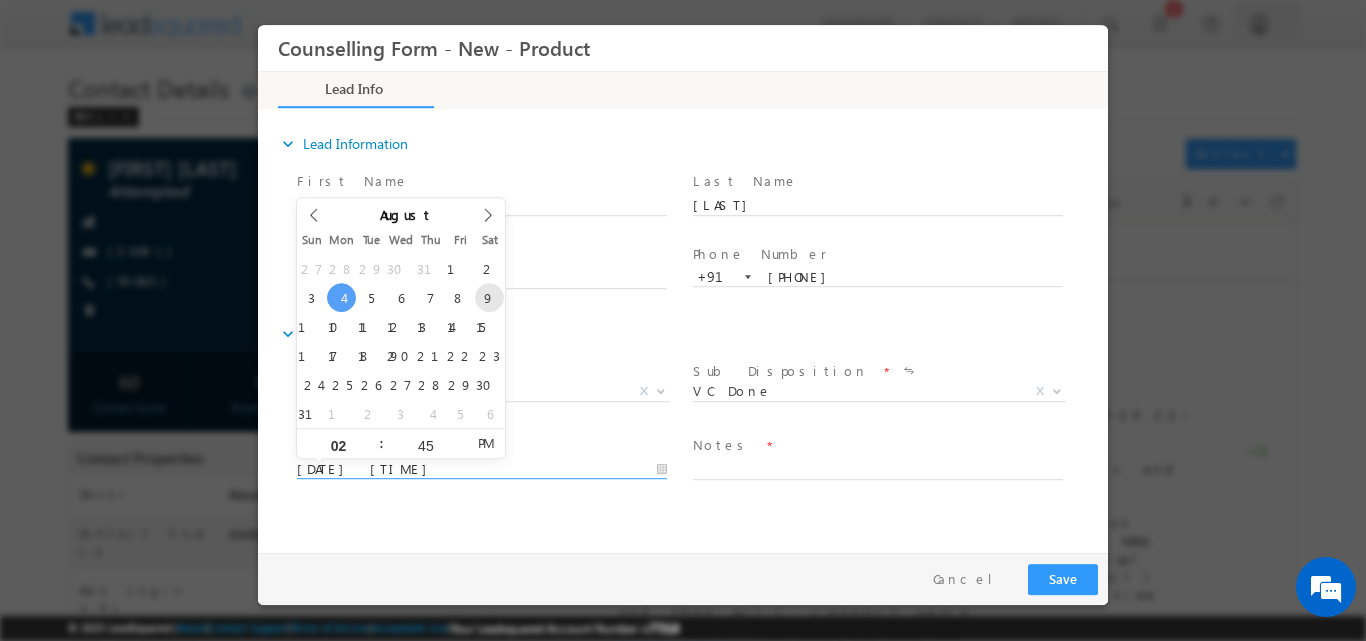 type on "09/08/2025 2:45 PM" 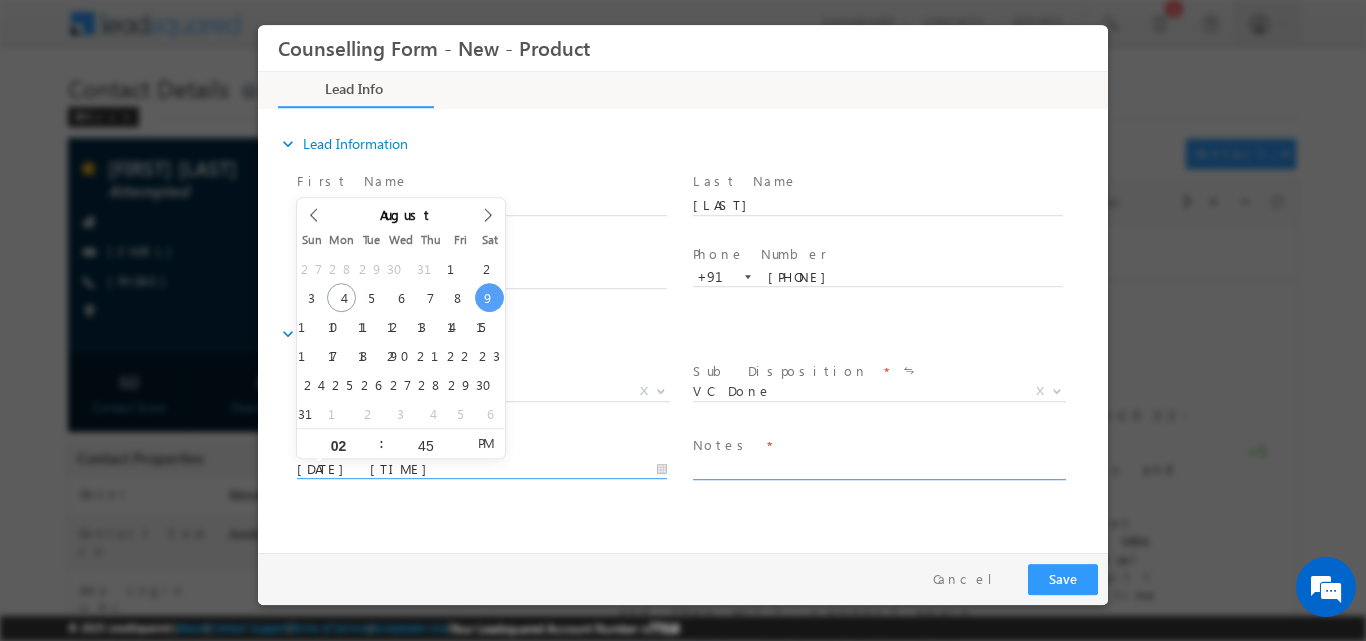 click at bounding box center (878, 467) 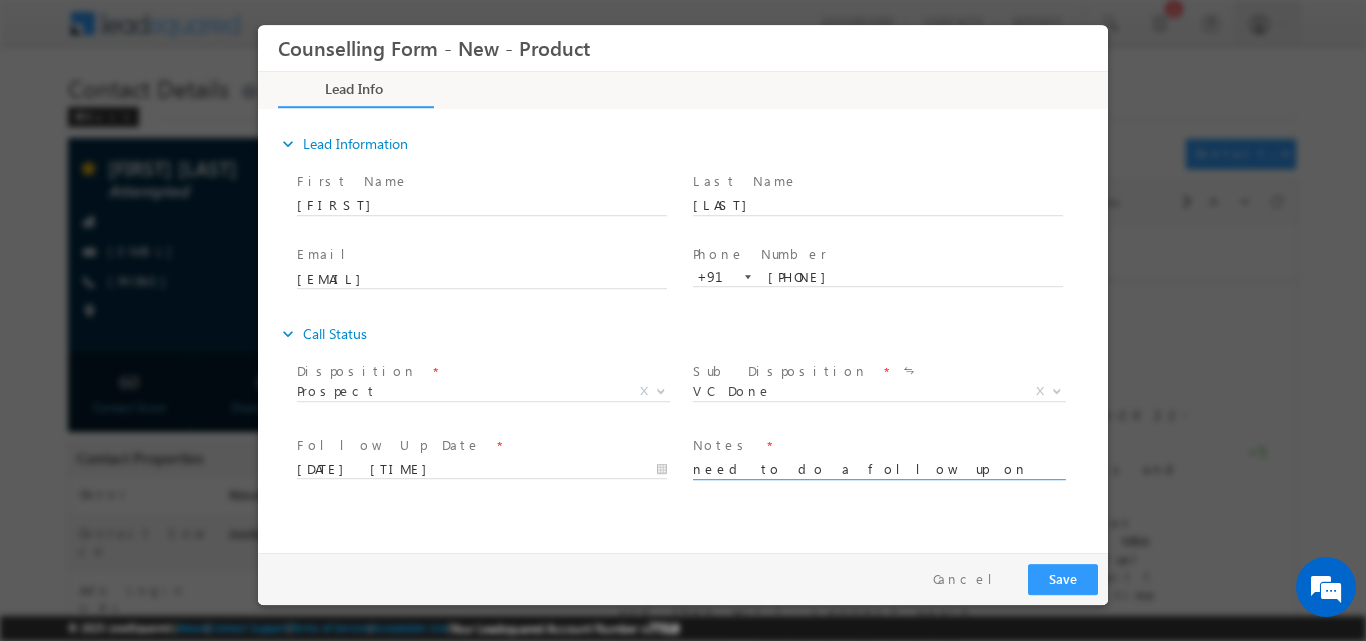 type on "need to do a follow up on 9/8/2025" 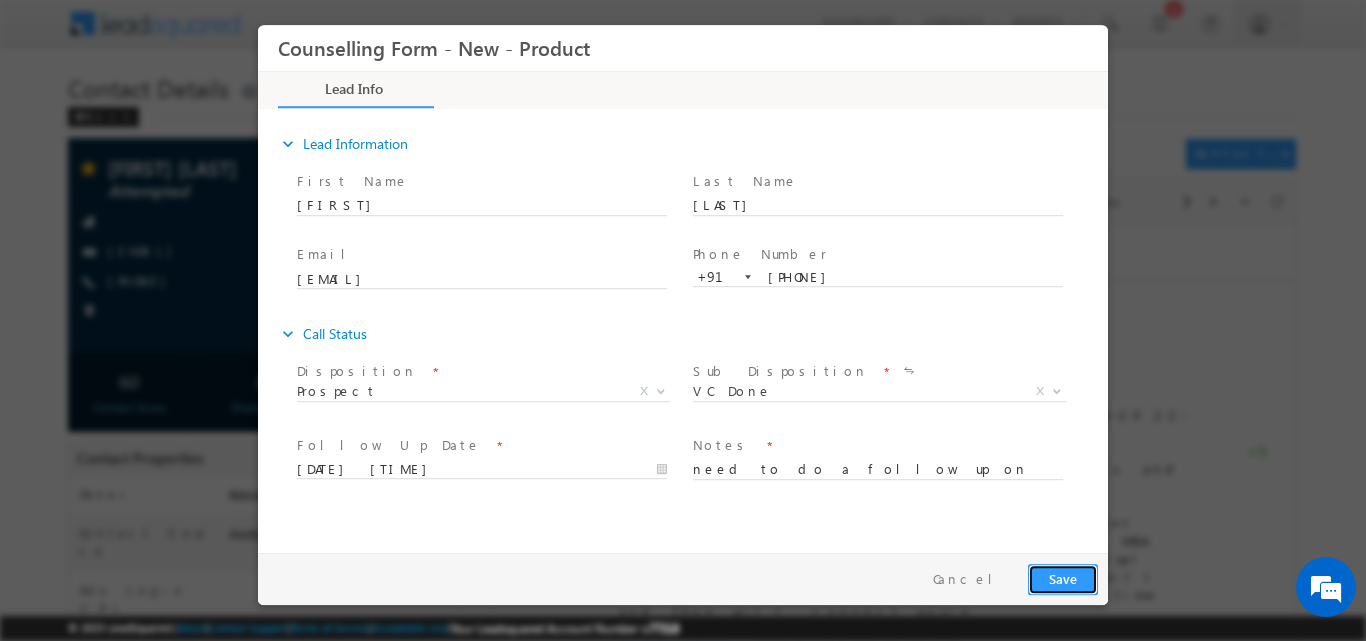 click on "Save" at bounding box center (1063, 578) 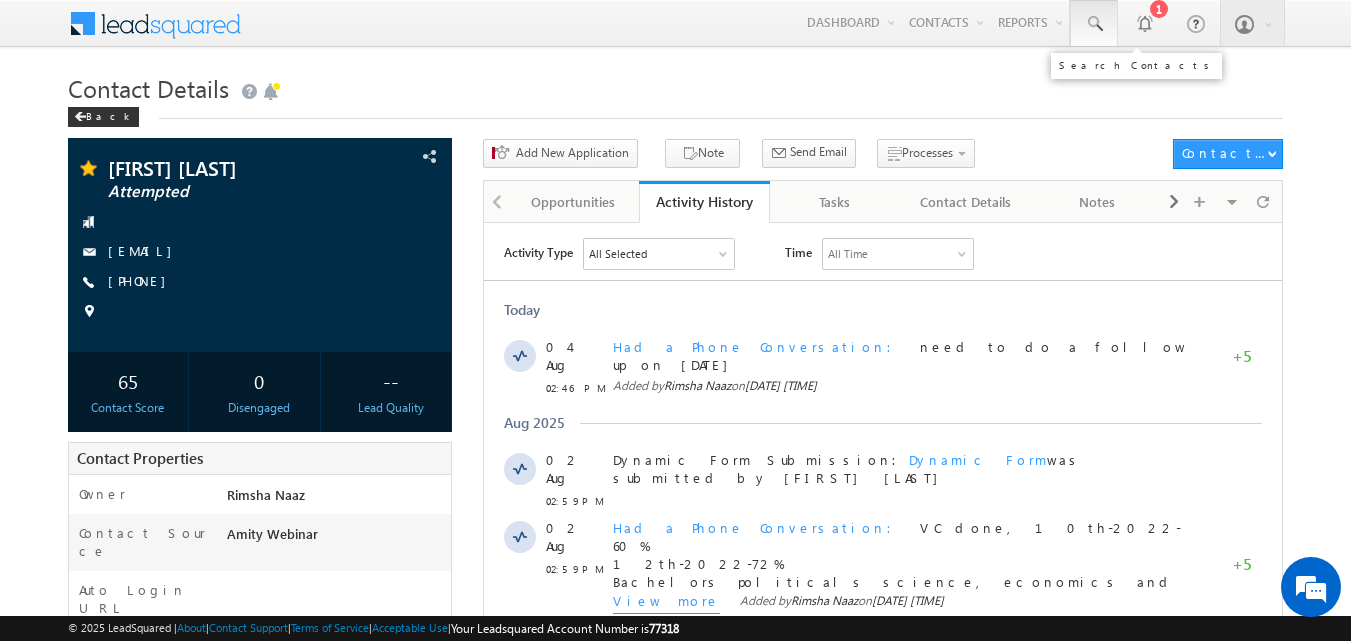 click at bounding box center (1094, 23) 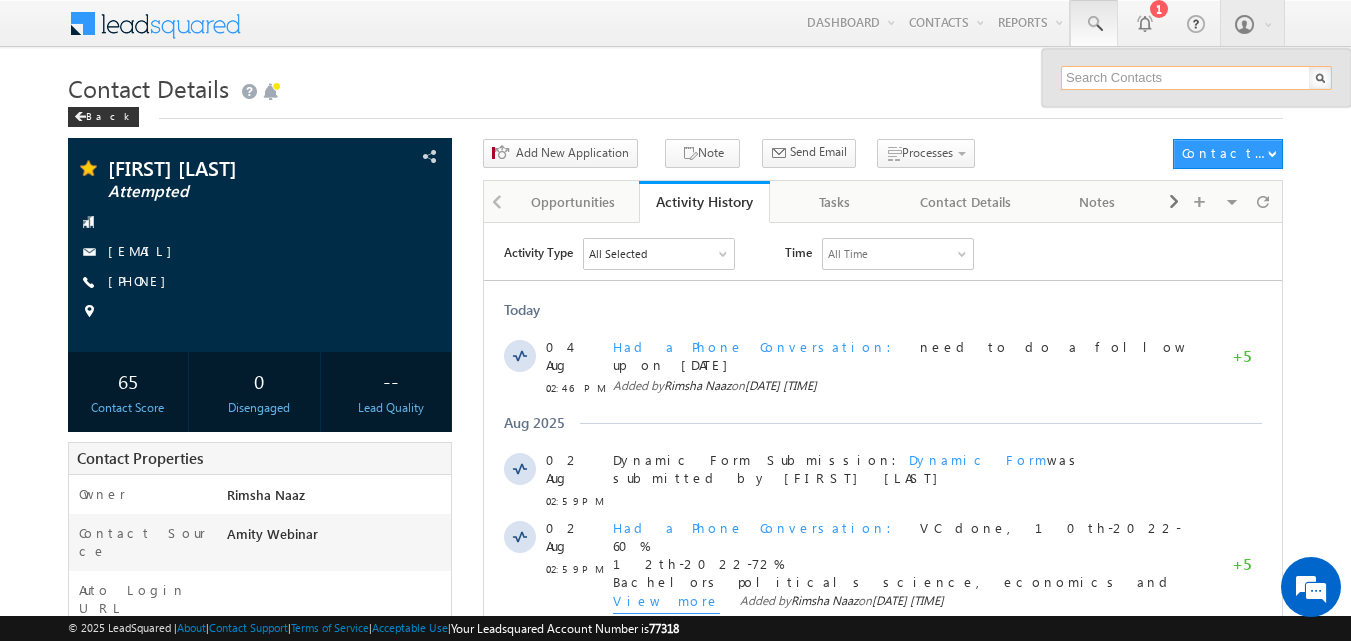 click at bounding box center [1196, 78] 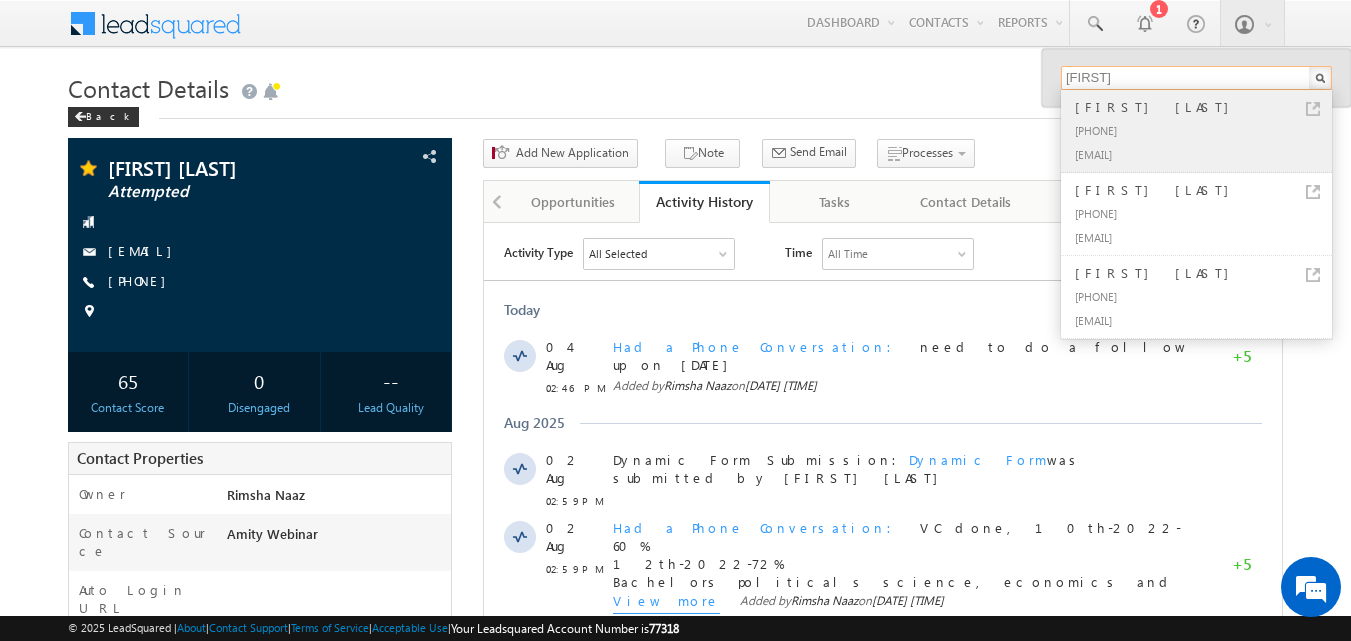 type on "Sejal" 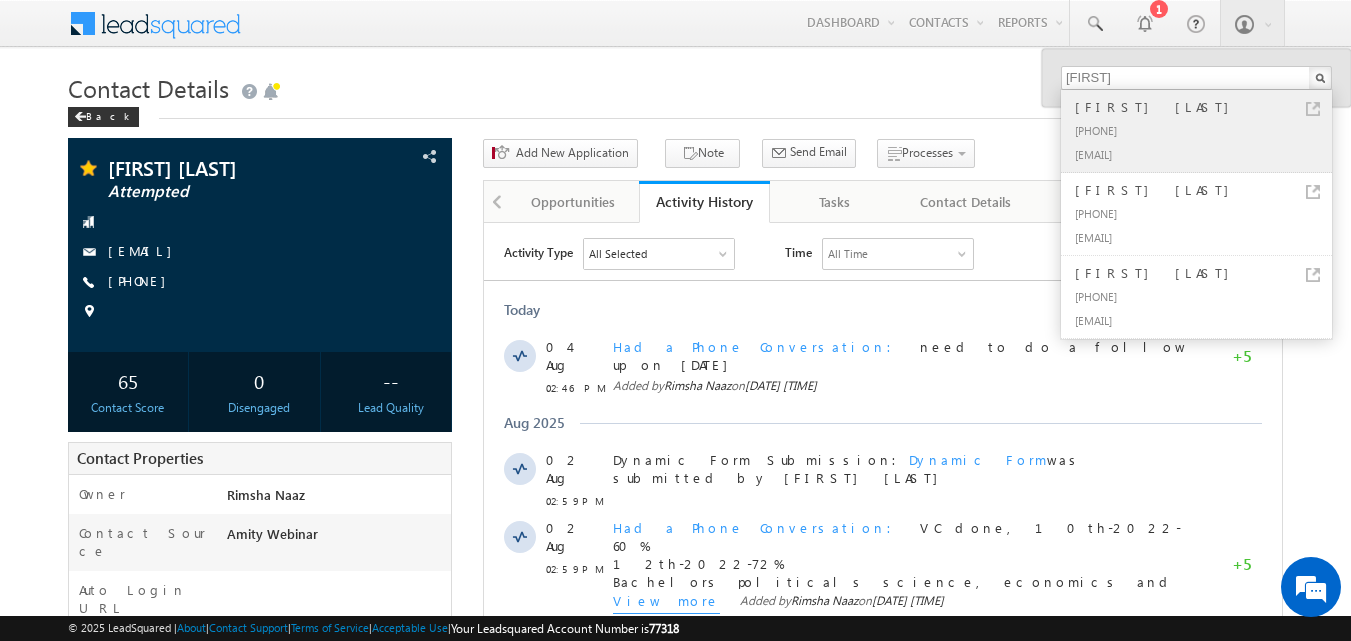 click on "+91-8180806431" at bounding box center (1205, 130) 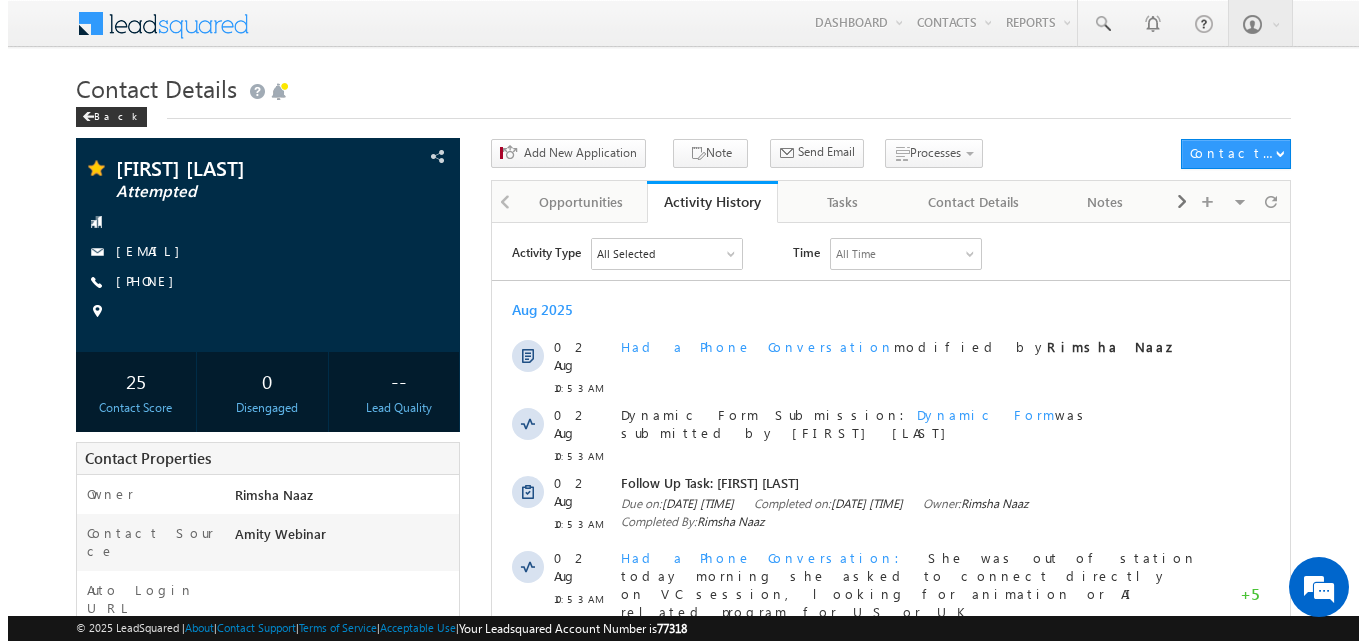 scroll, scrollTop: 0, scrollLeft: 0, axis: both 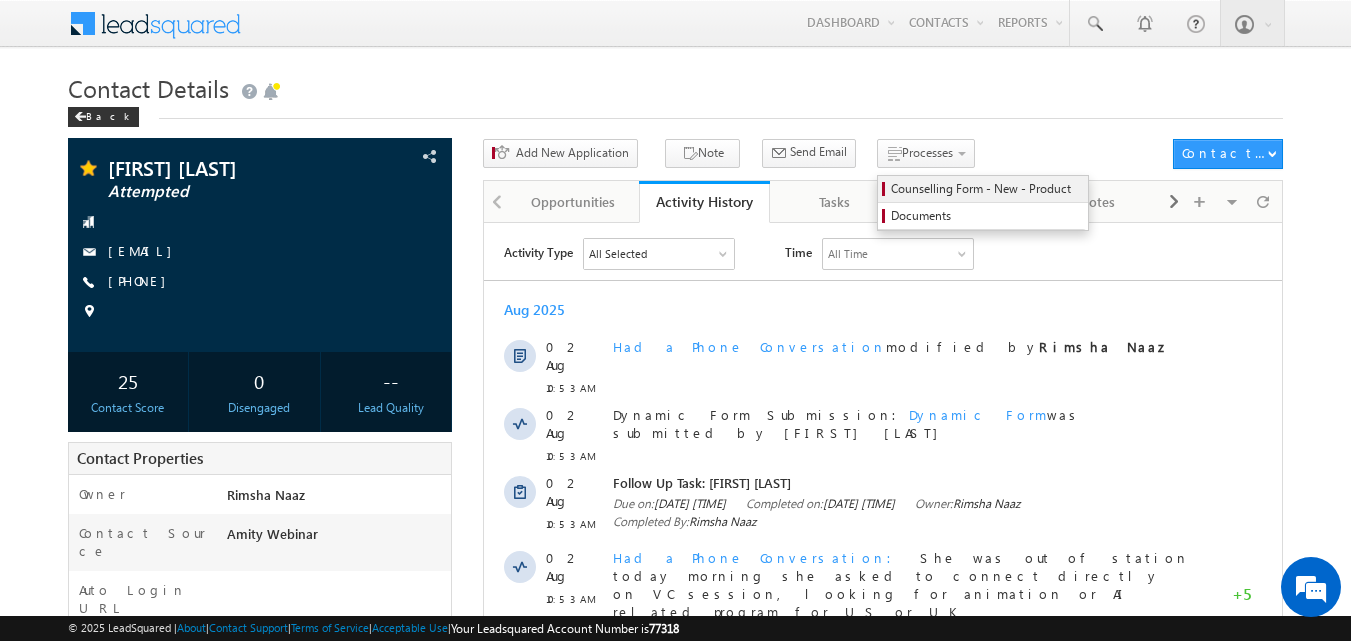 click on "Counselling Form - New - Product" at bounding box center [986, 189] 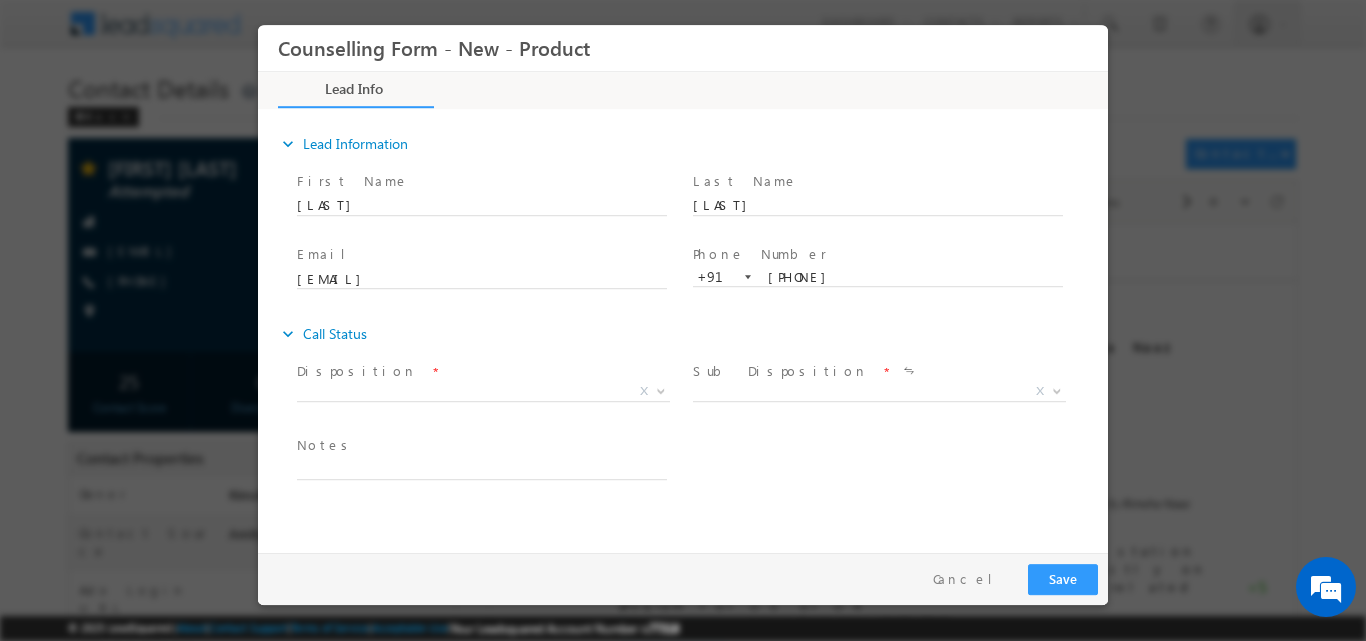 scroll, scrollTop: 0, scrollLeft: 0, axis: both 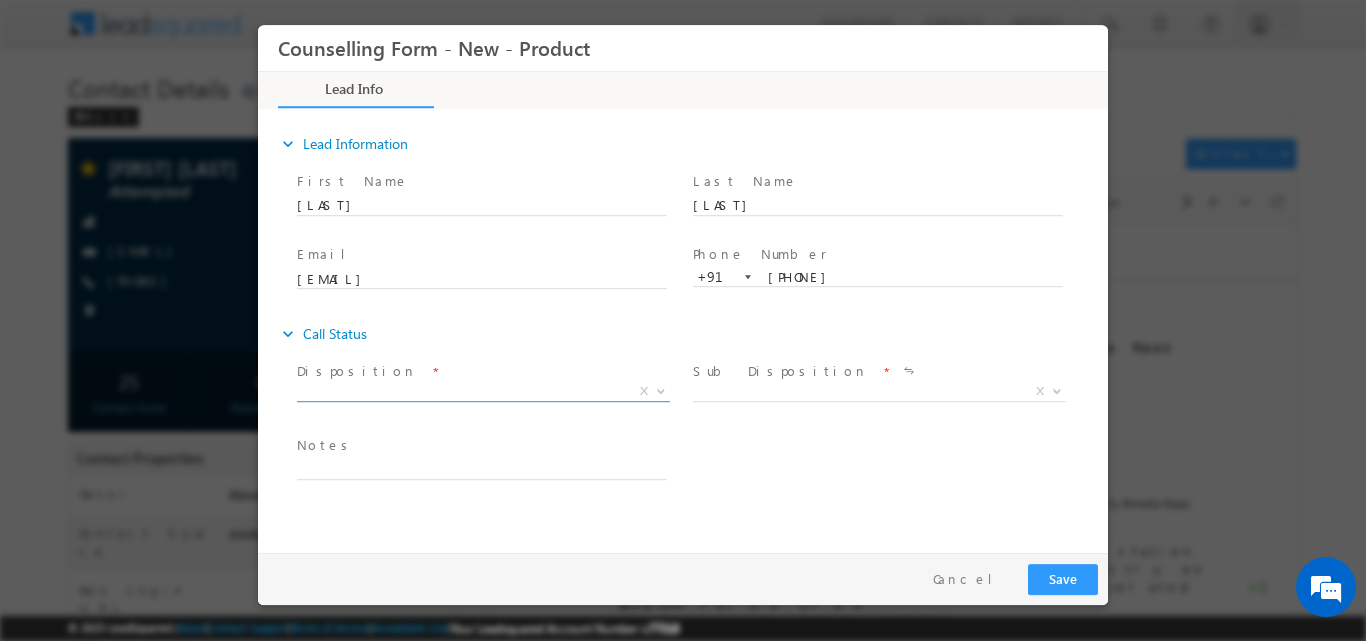 click at bounding box center [659, 390] 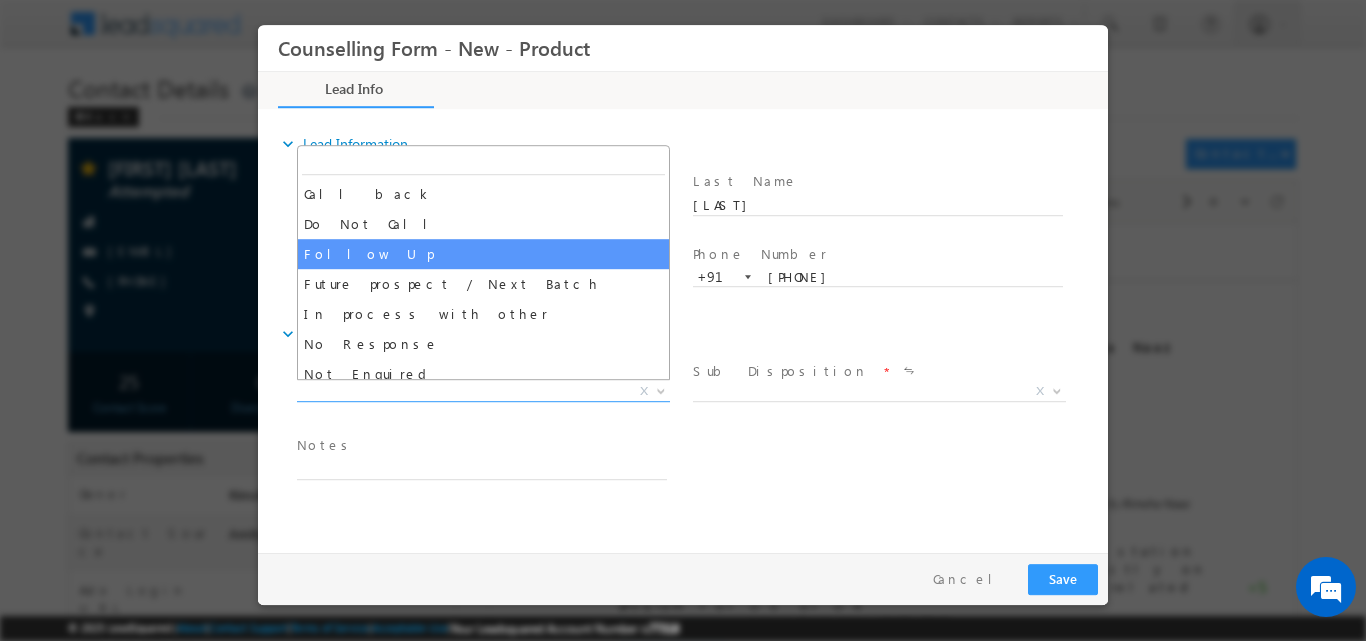 scroll, scrollTop: 99, scrollLeft: 0, axis: vertical 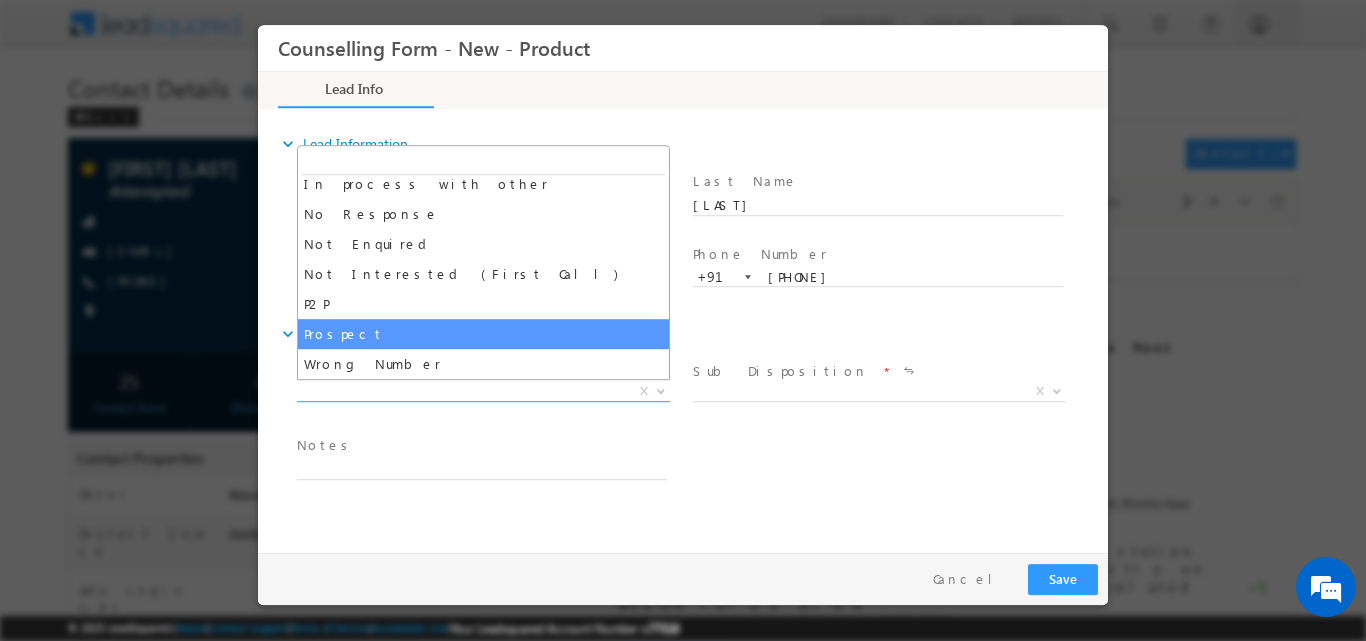 select on "Prospect" 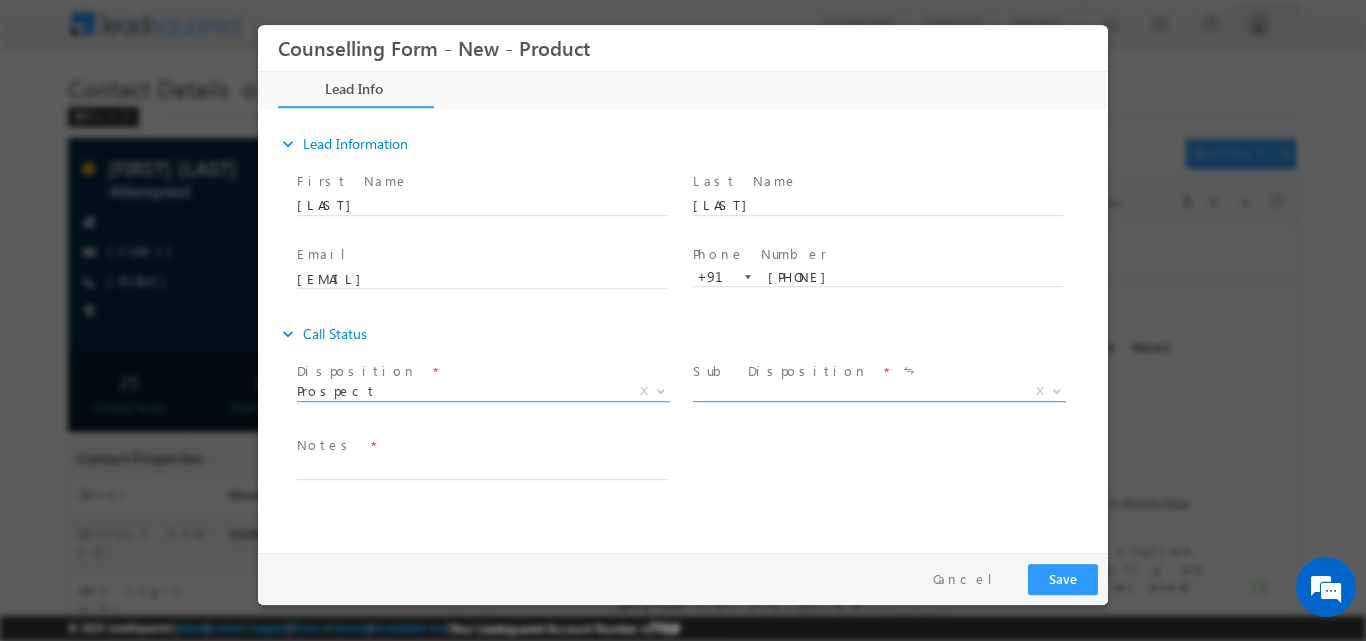 click at bounding box center (1055, 390) 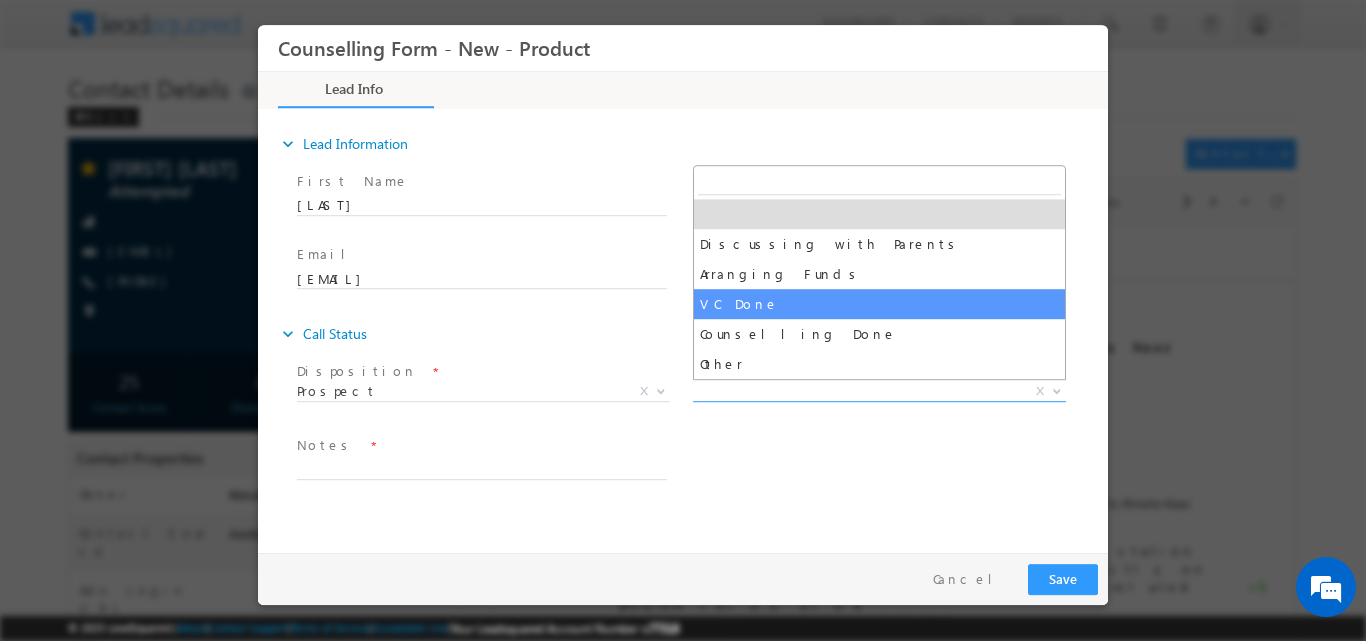select on "VC Done" 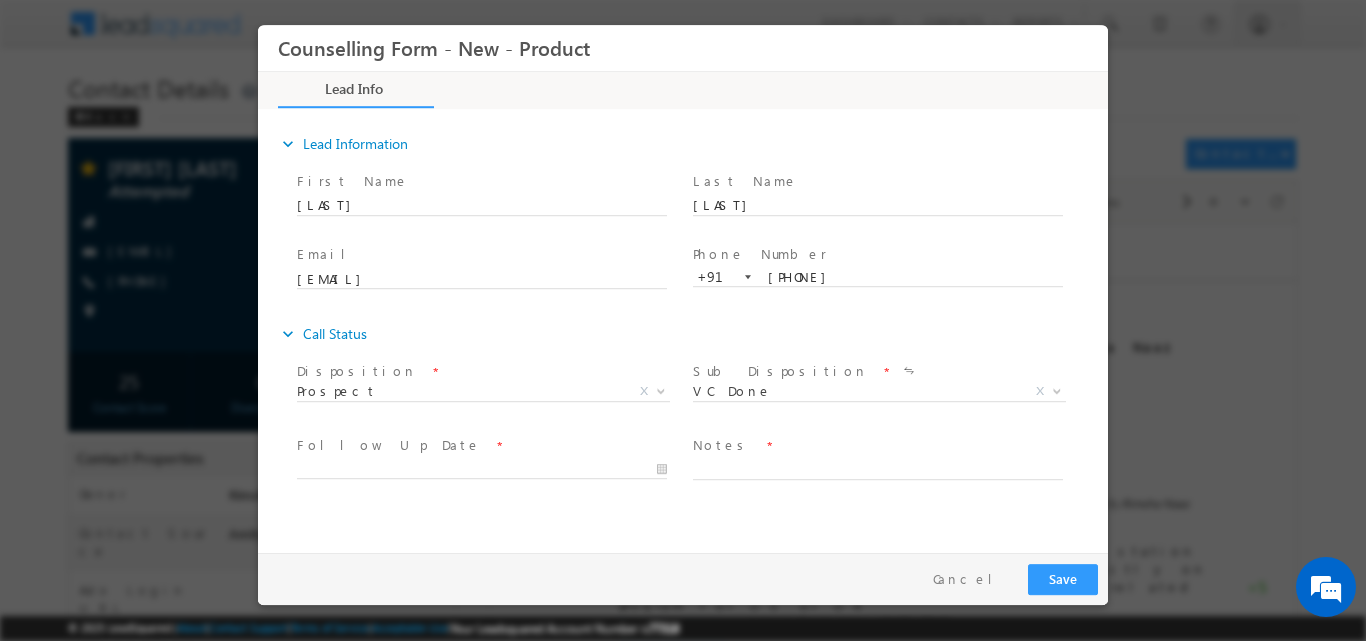 click at bounding box center (491, 468) 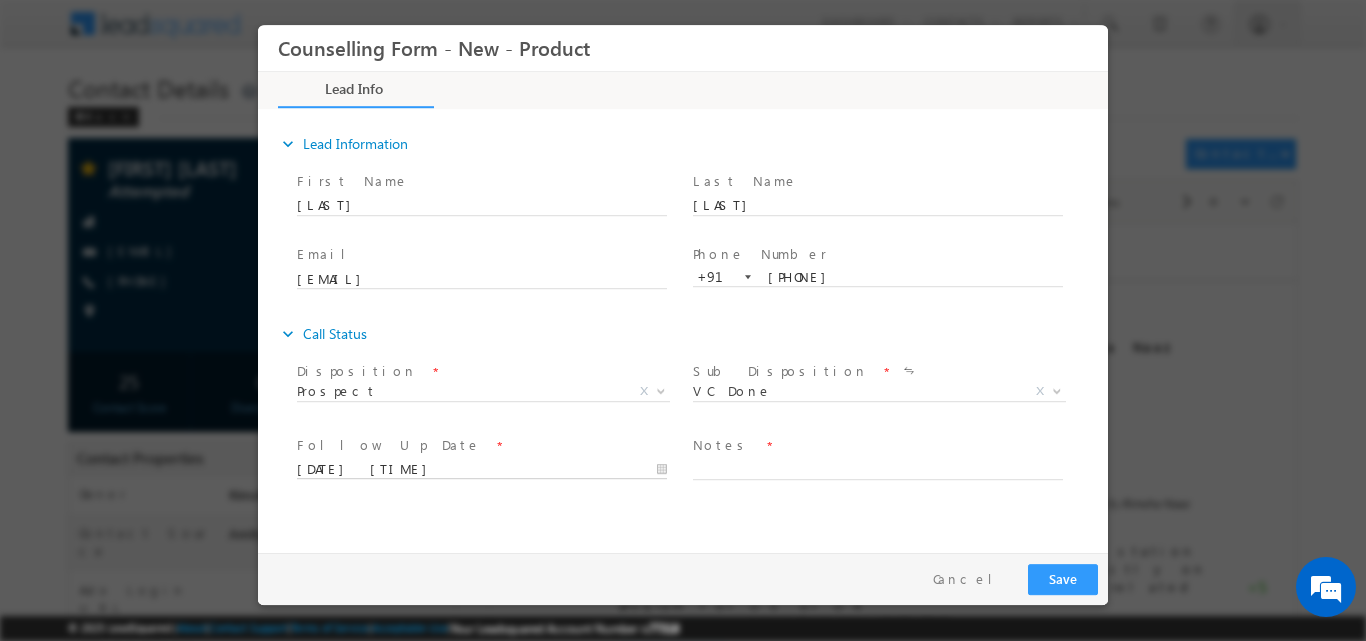 click on "[DATE] [TIME]" at bounding box center (482, 469) 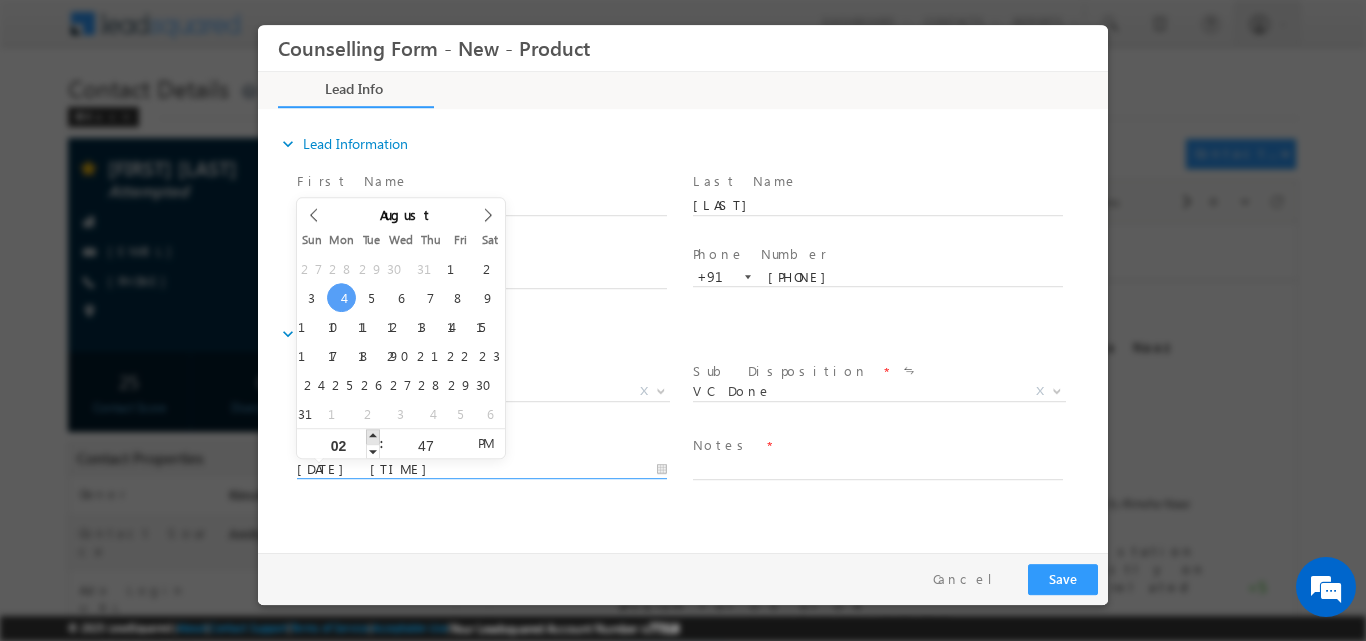 type on "04/08/2025 3:47 PM" 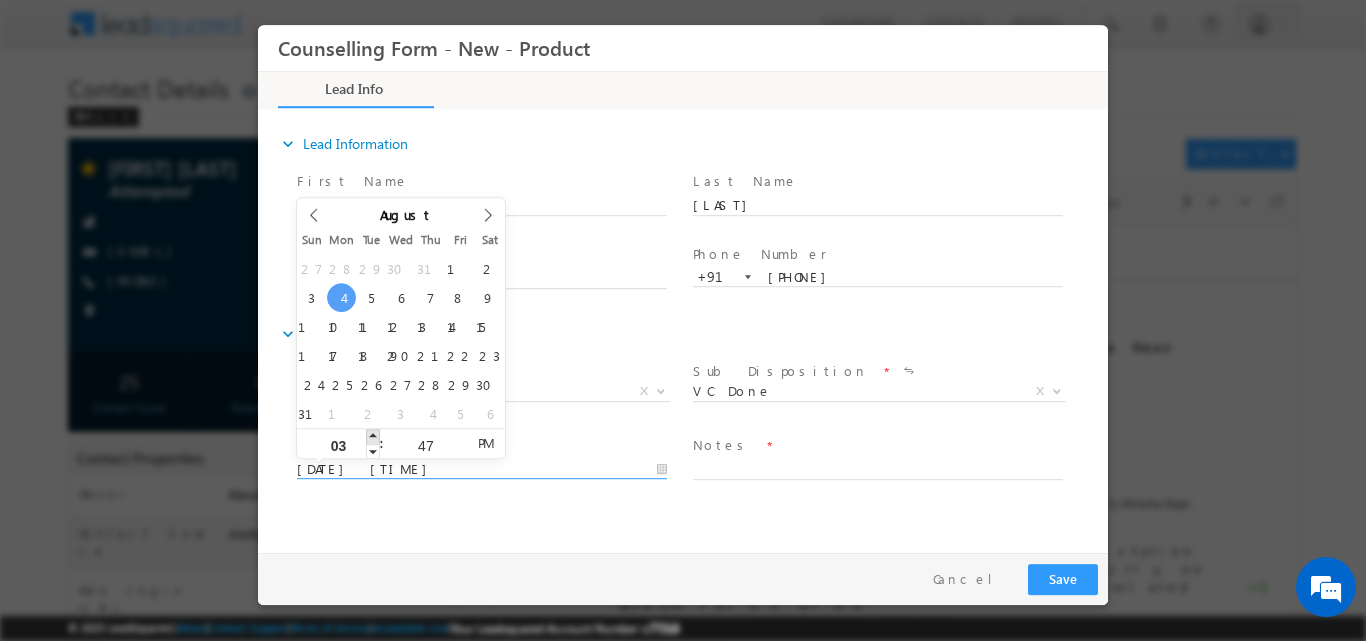 click at bounding box center [373, 435] 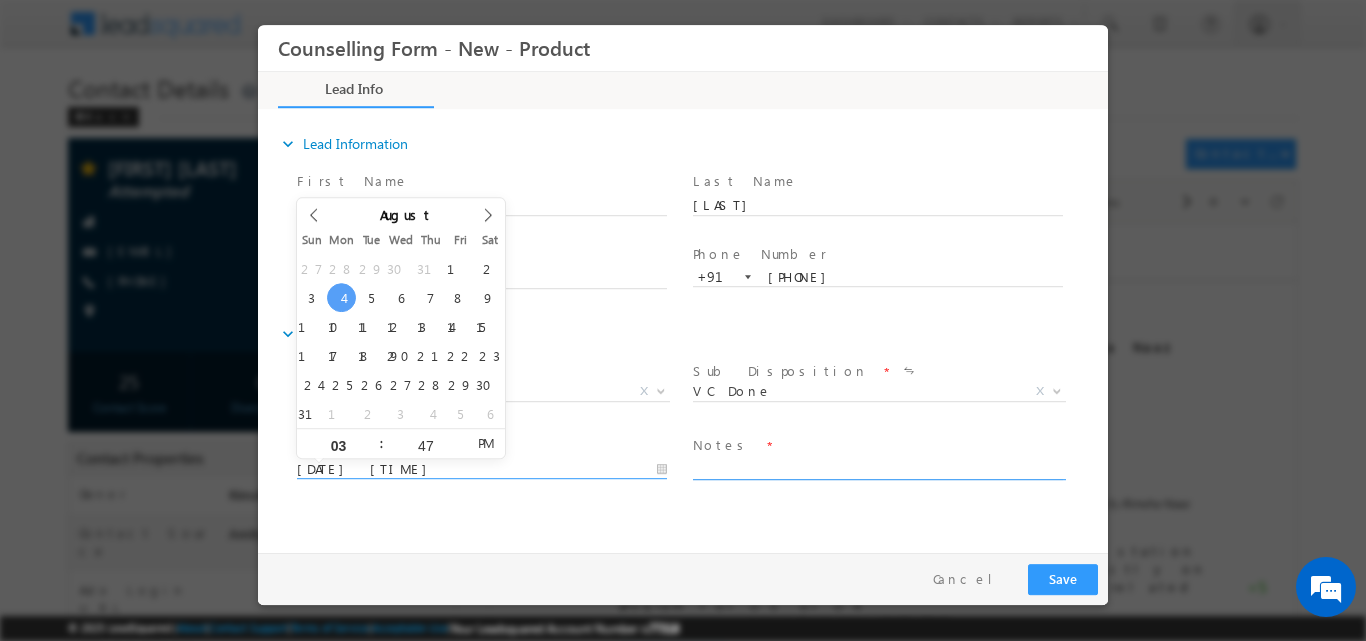 click at bounding box center (878, 467) 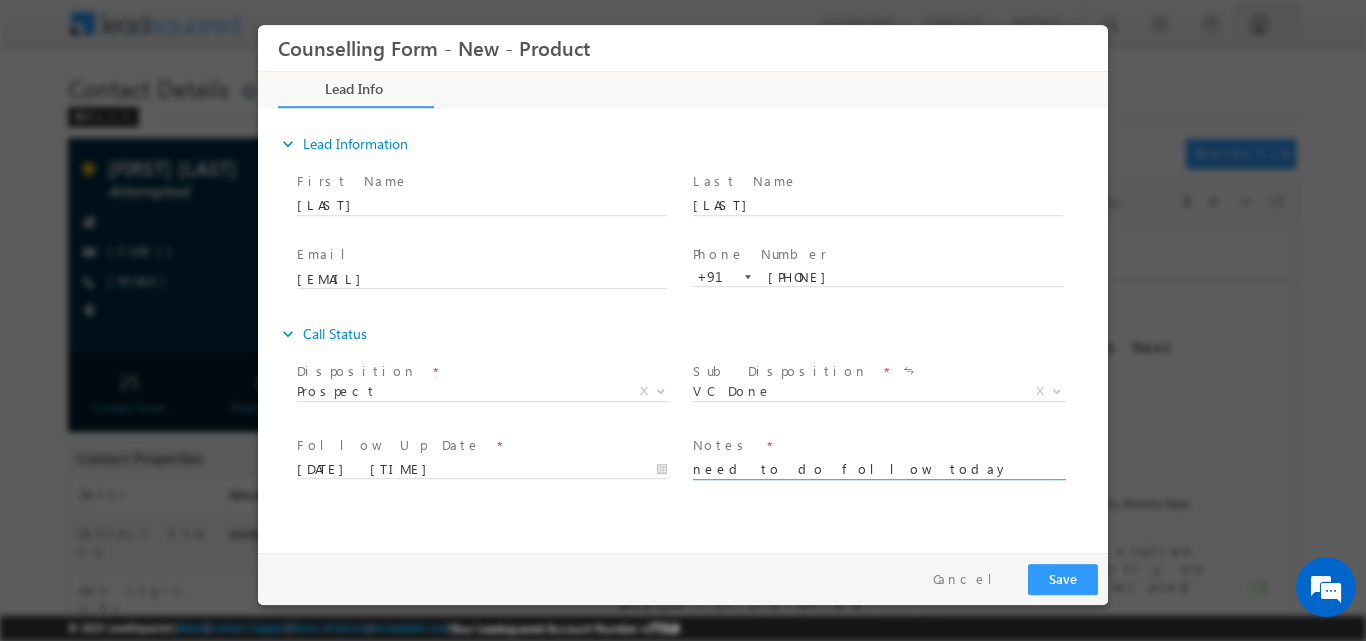 type on "need to do follow today" 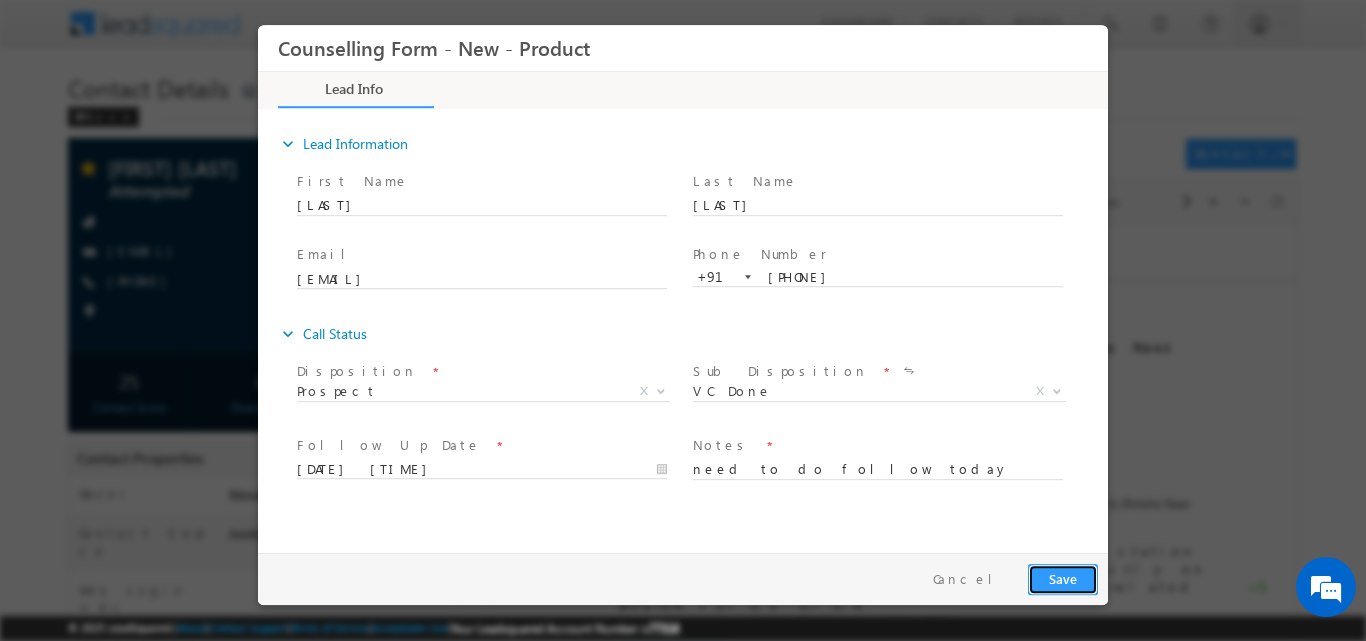 click on "Save" at bounding box center [1063, 578] 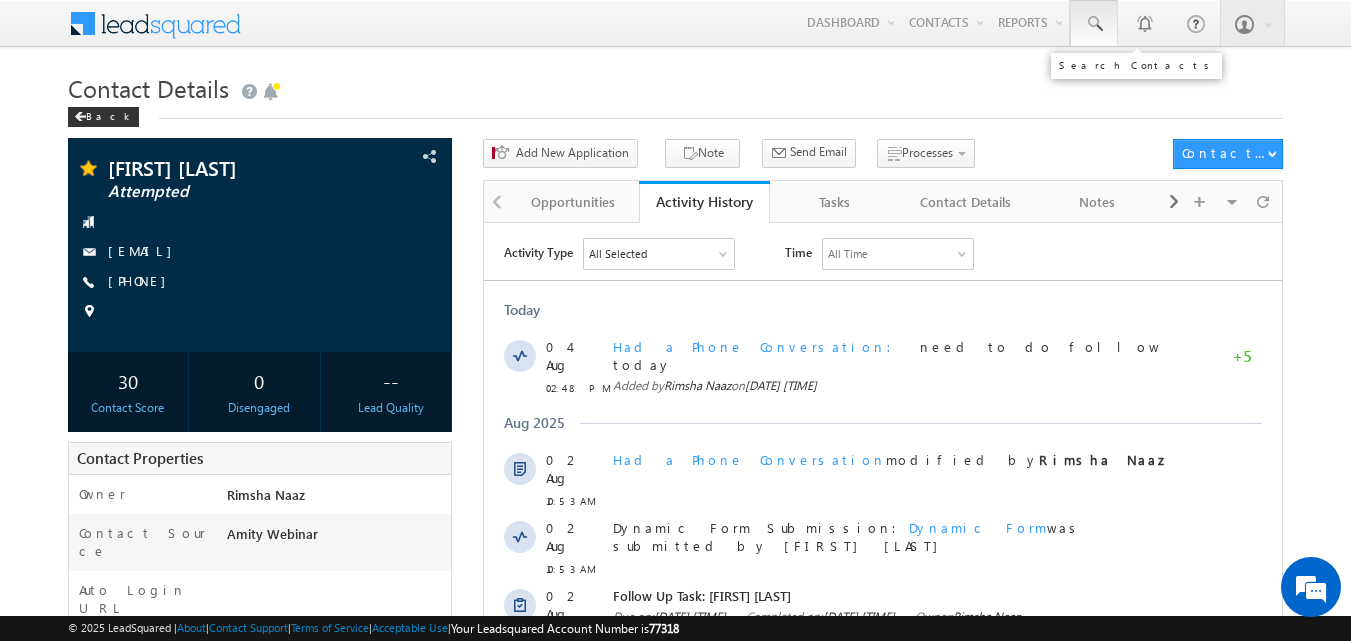 click at bounding box center [1094, 24] 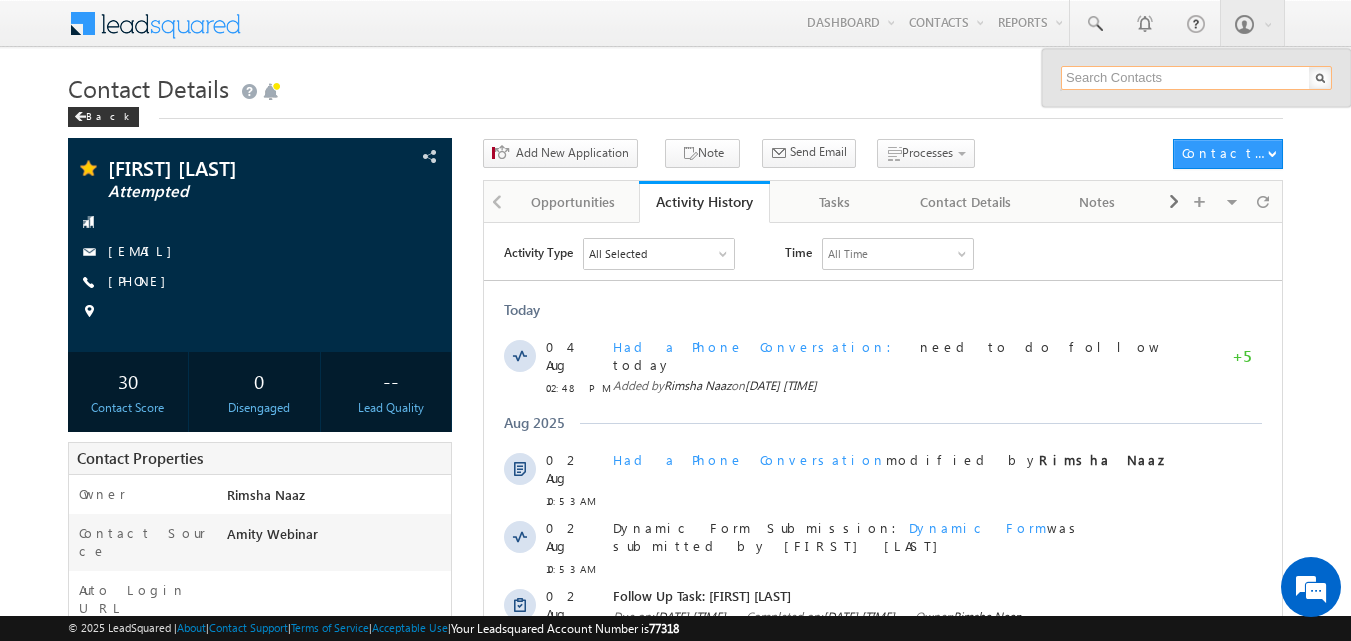 click at bounding box center [1196, 78] 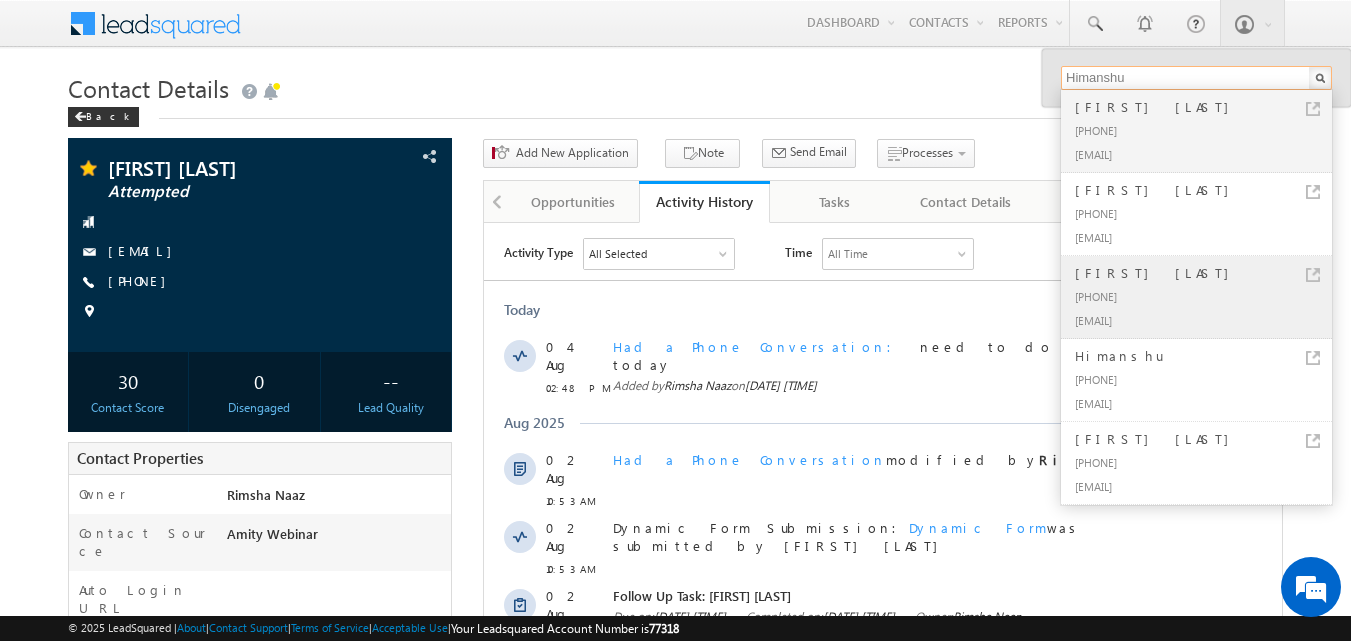 type on "Himanshu" 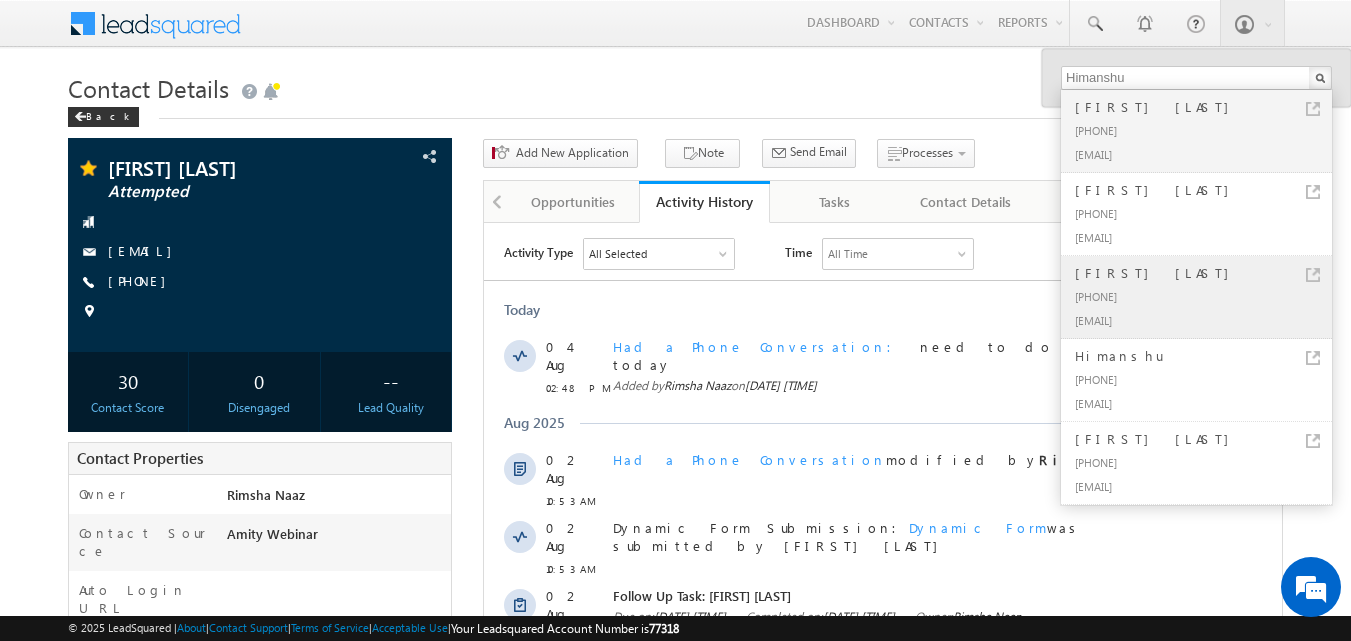 click on "[PHONE]" at bounding box center (1205, 296) 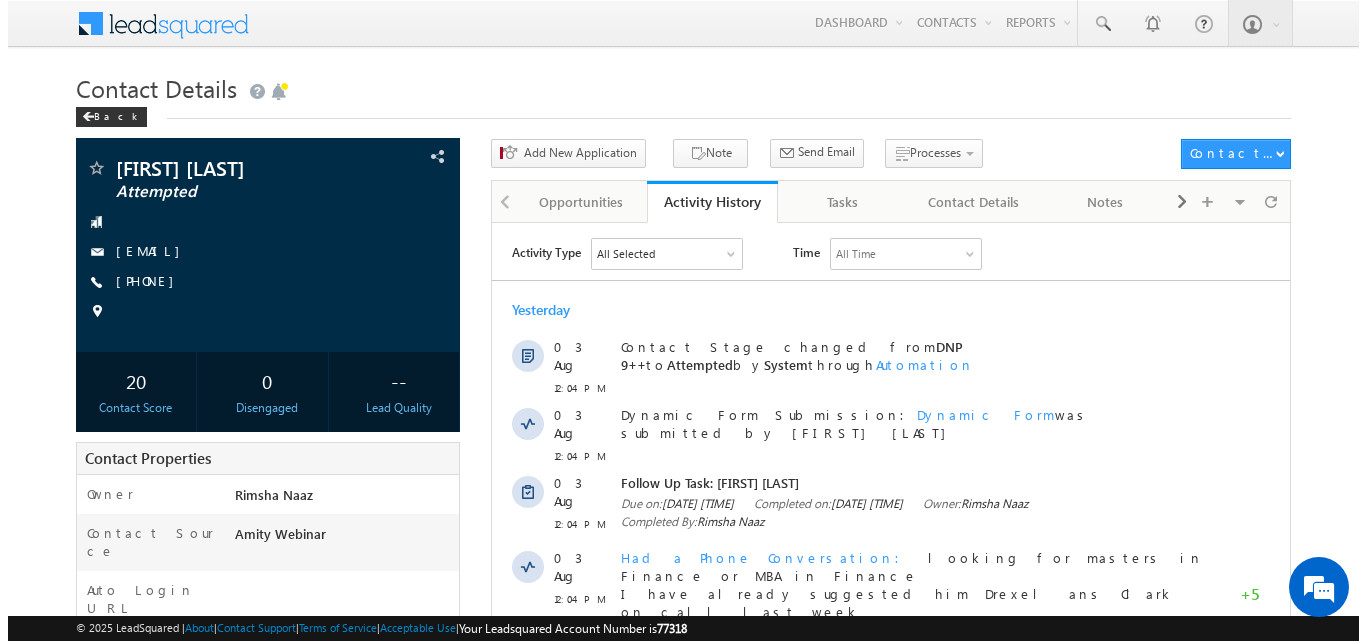 scroll, scrollTop: 0, scrollLeft: 0, axis: both 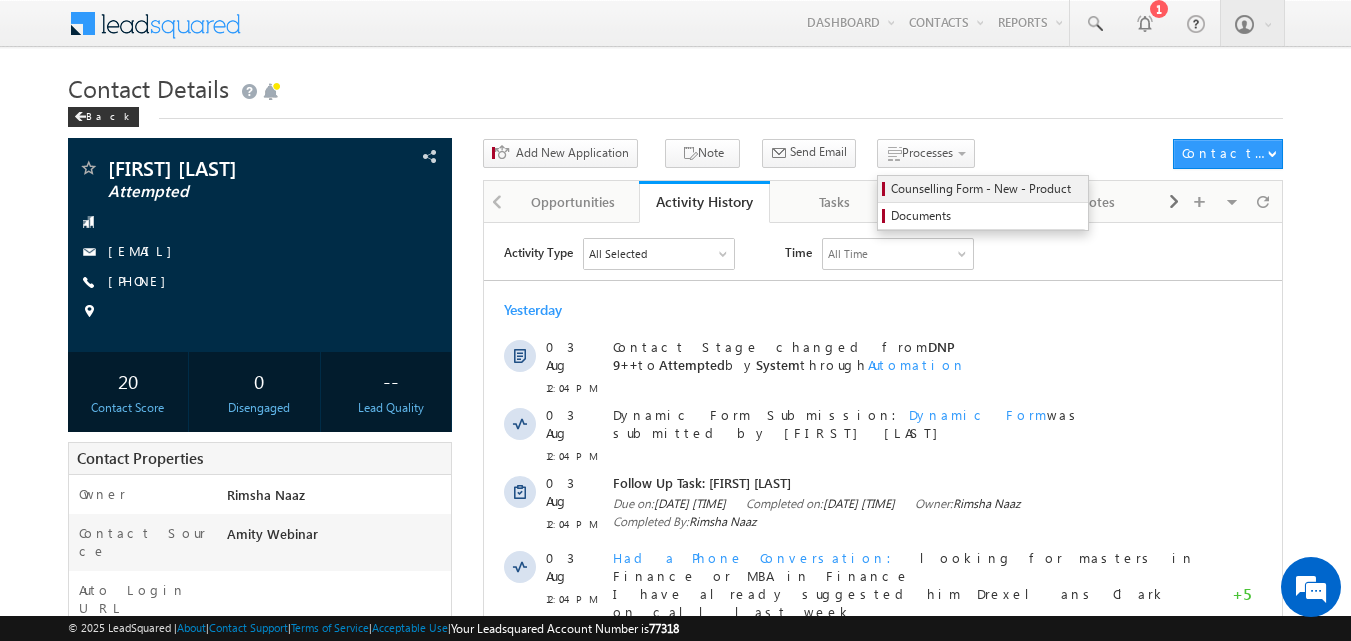 click on "Counselling Form - New - Product" at bounding box center (986, 189) 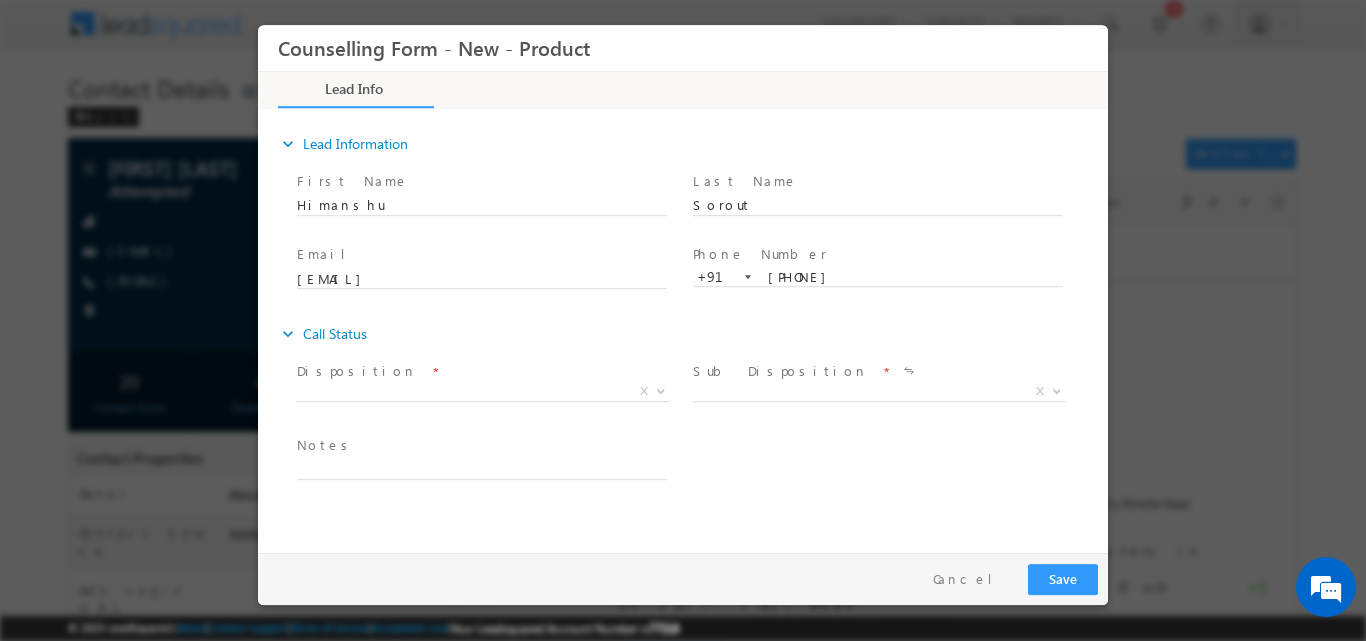 scroll, scrollTop: 0, scrollLeft: 0, axis: both 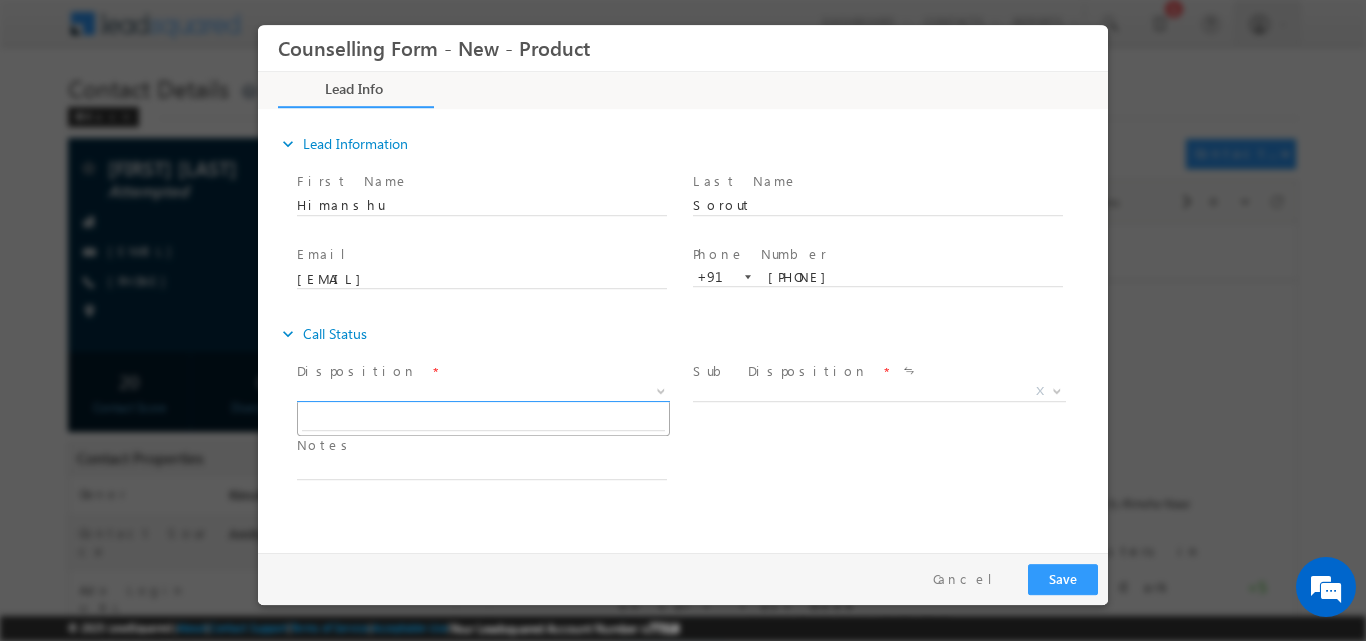 click at bounding box center (661, 389) 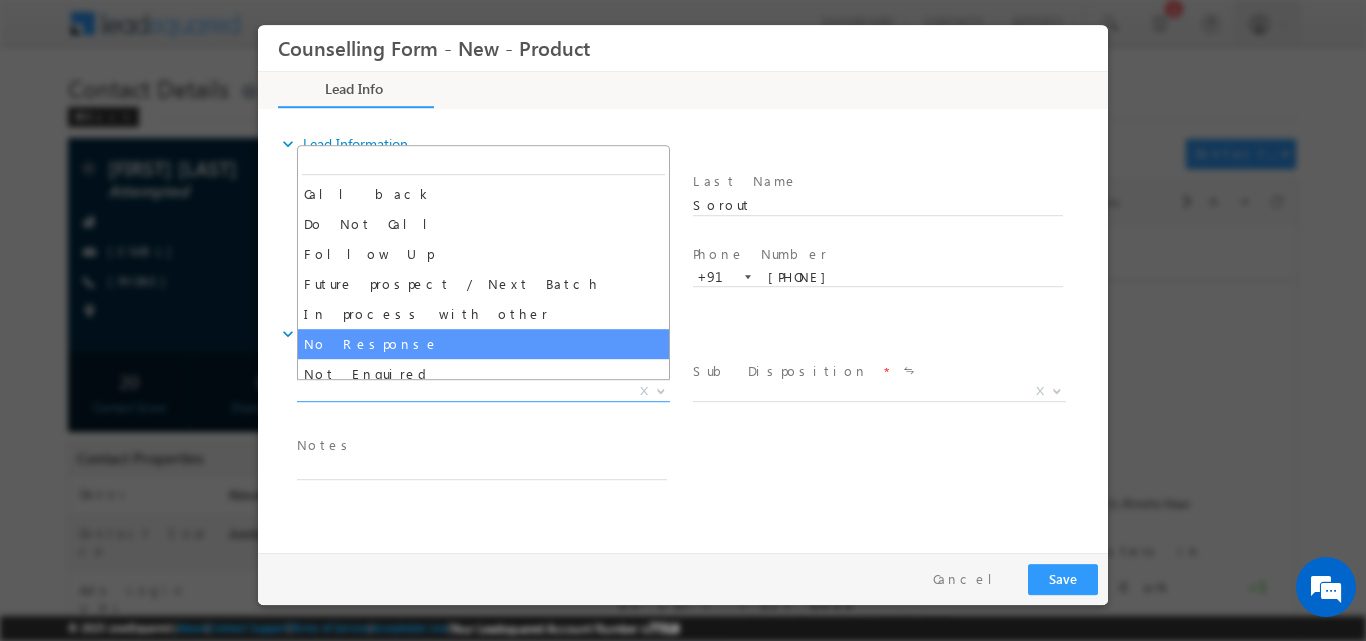 scroll, scrollTop: 0, scrollLeft: 0, axis: both 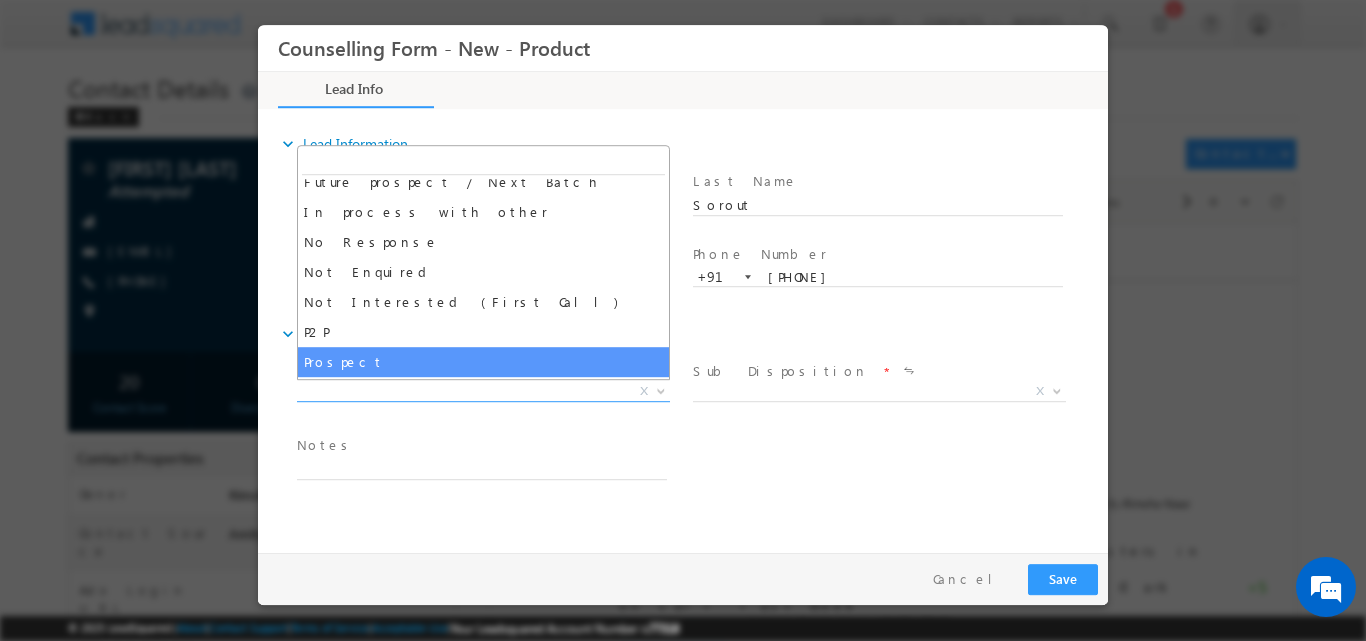 select on "Prospect" 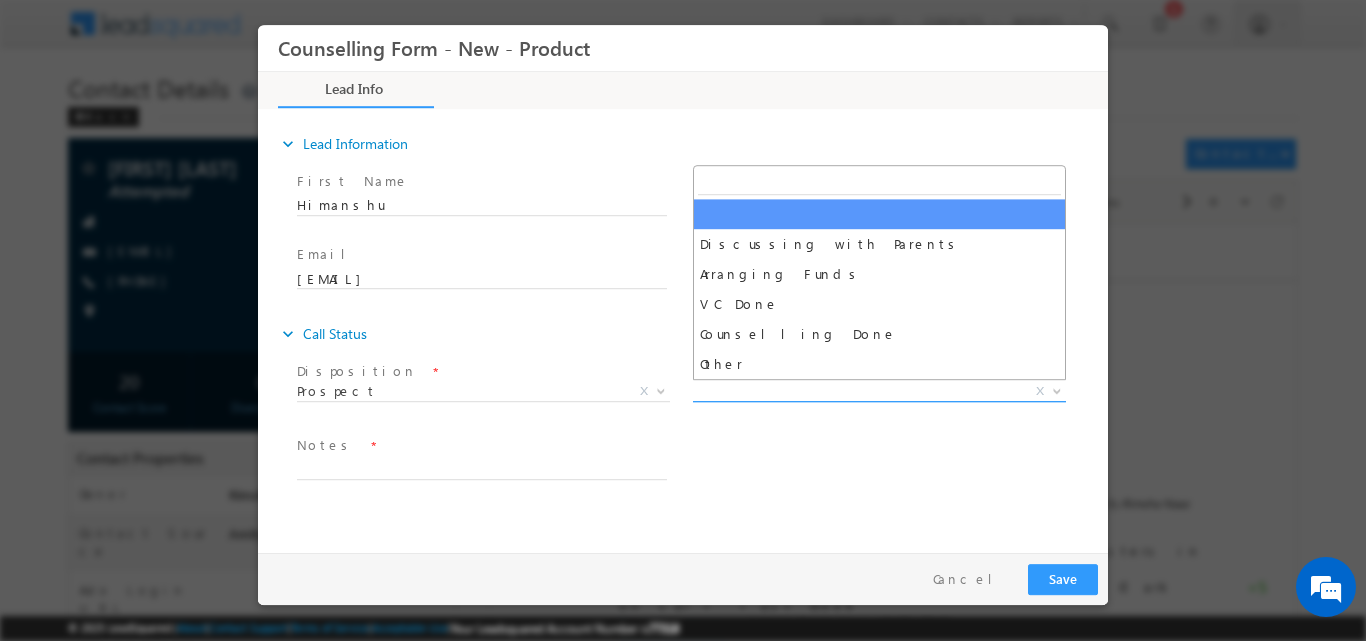 click at bounding box center (1055, 390) 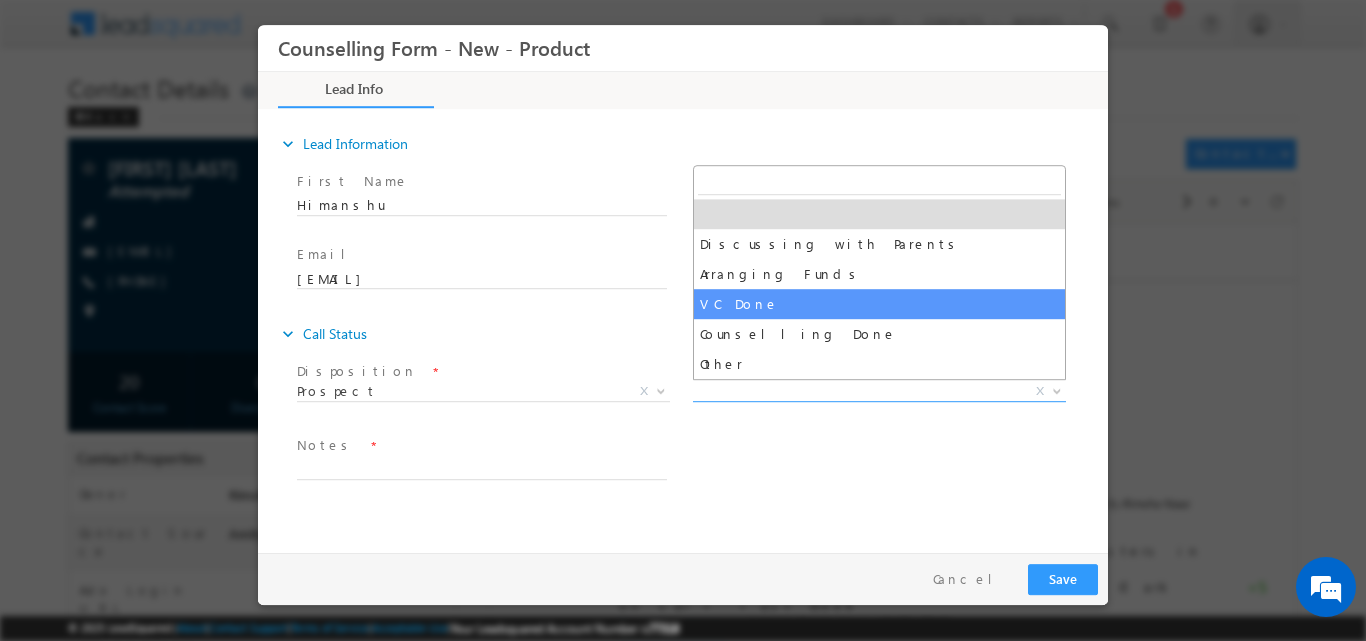 select on "VC Done" 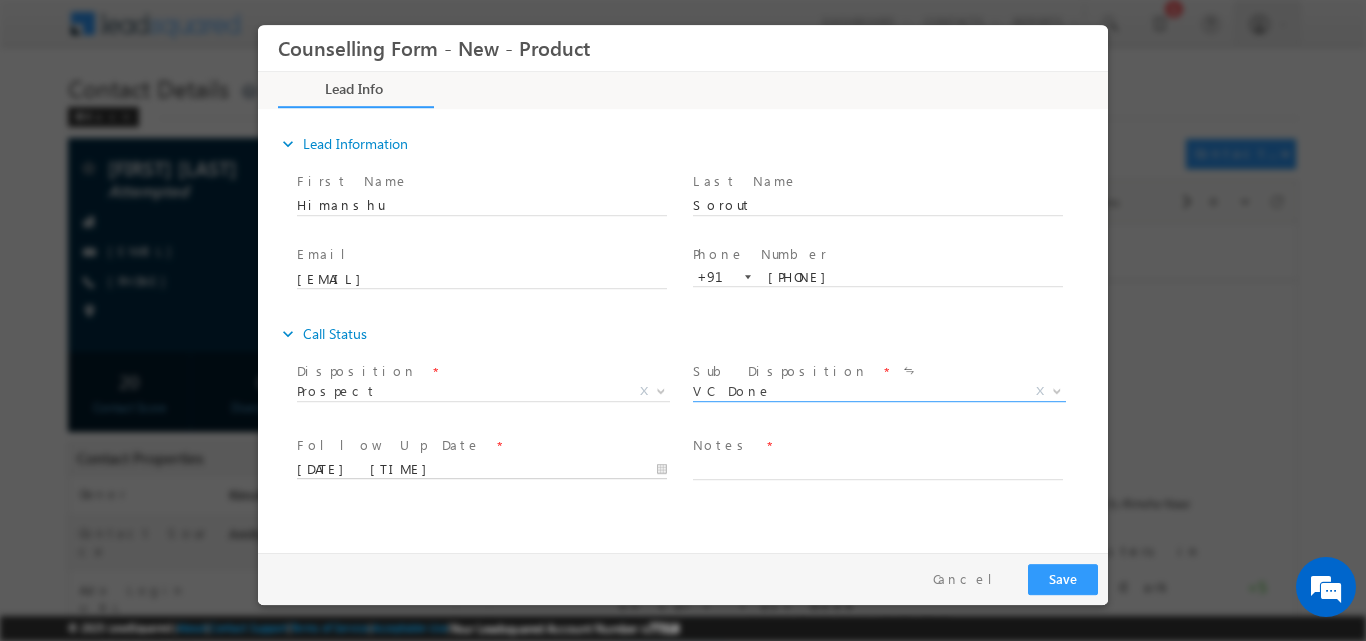 click on "04/08/2025 2:49 PM" at bounding box center (482, 469) 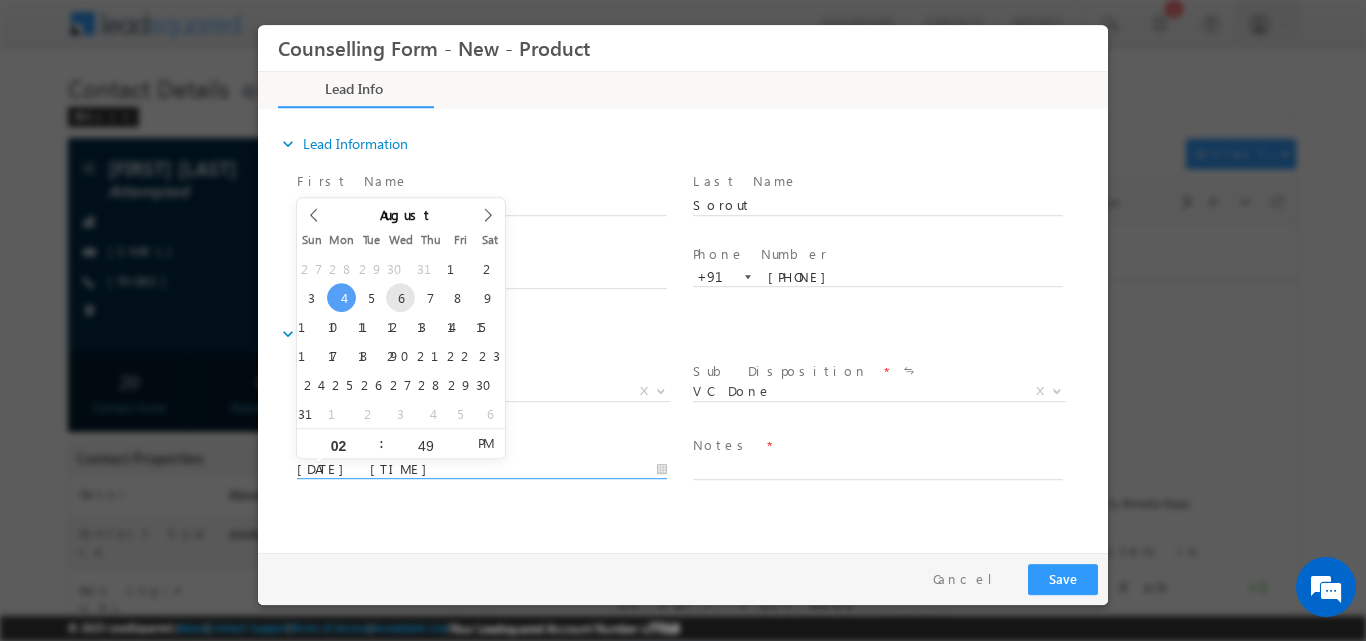 type on "06/08/2025 2:49 PM" 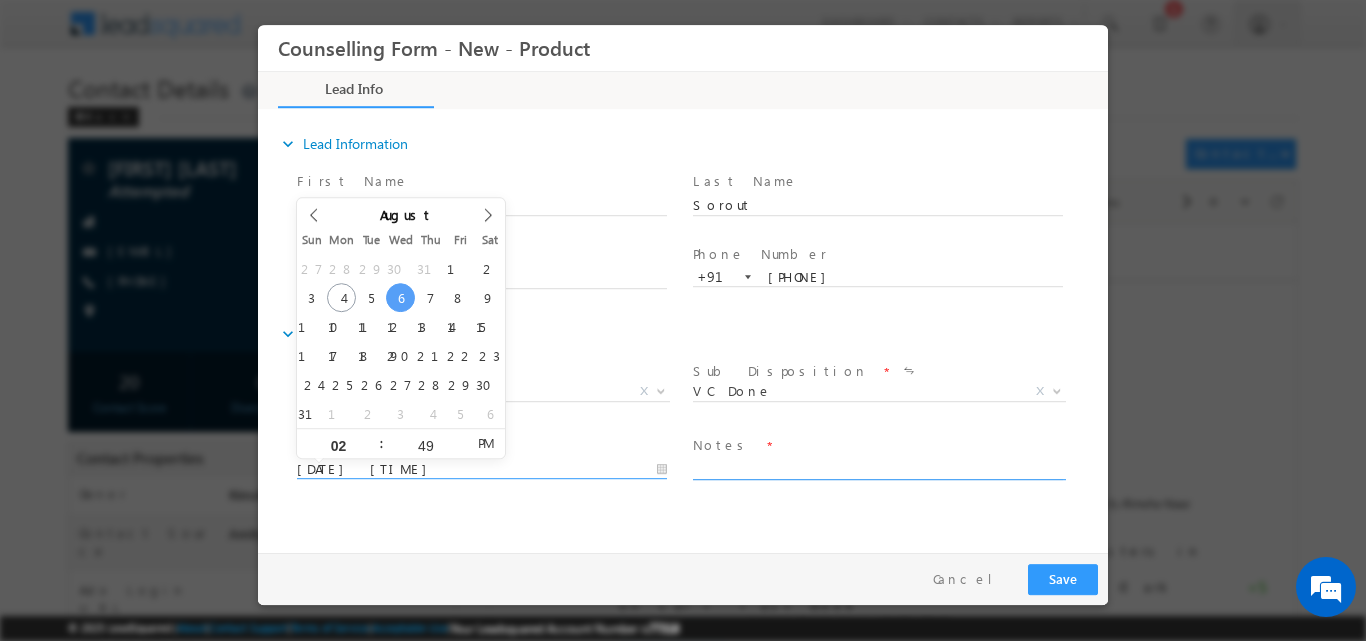 click at bounding box center [878, 467] 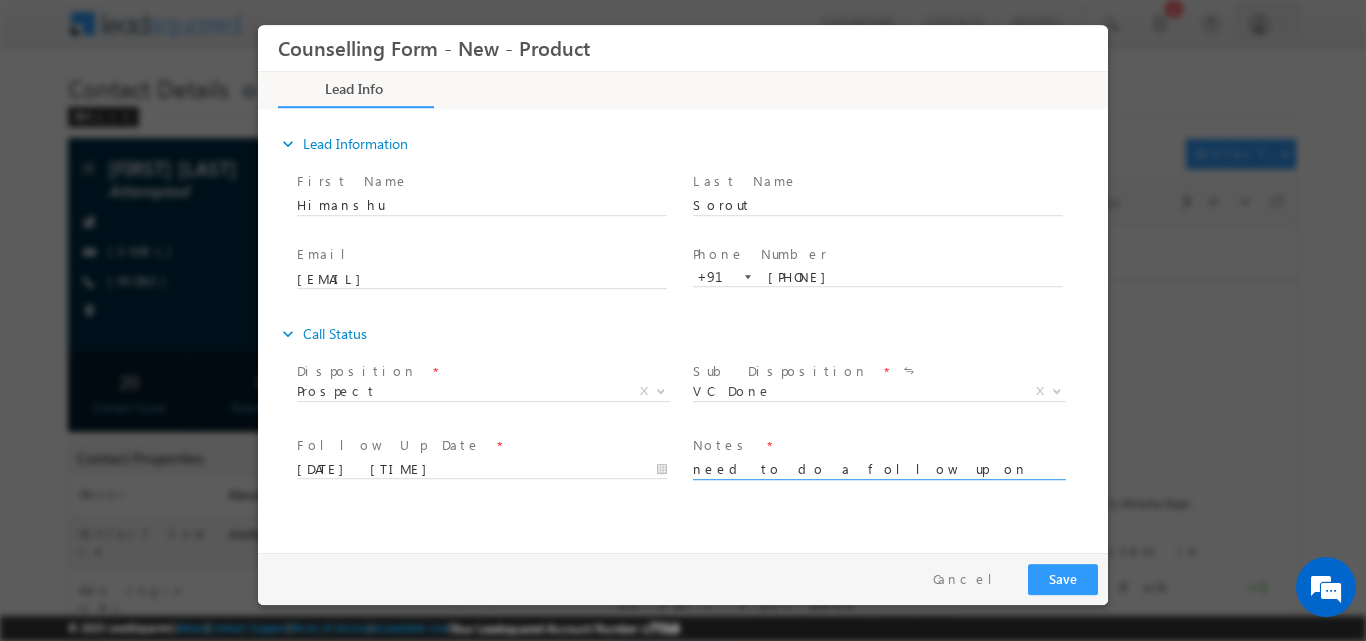 type on "need to do a follow up on 6/8/2025" 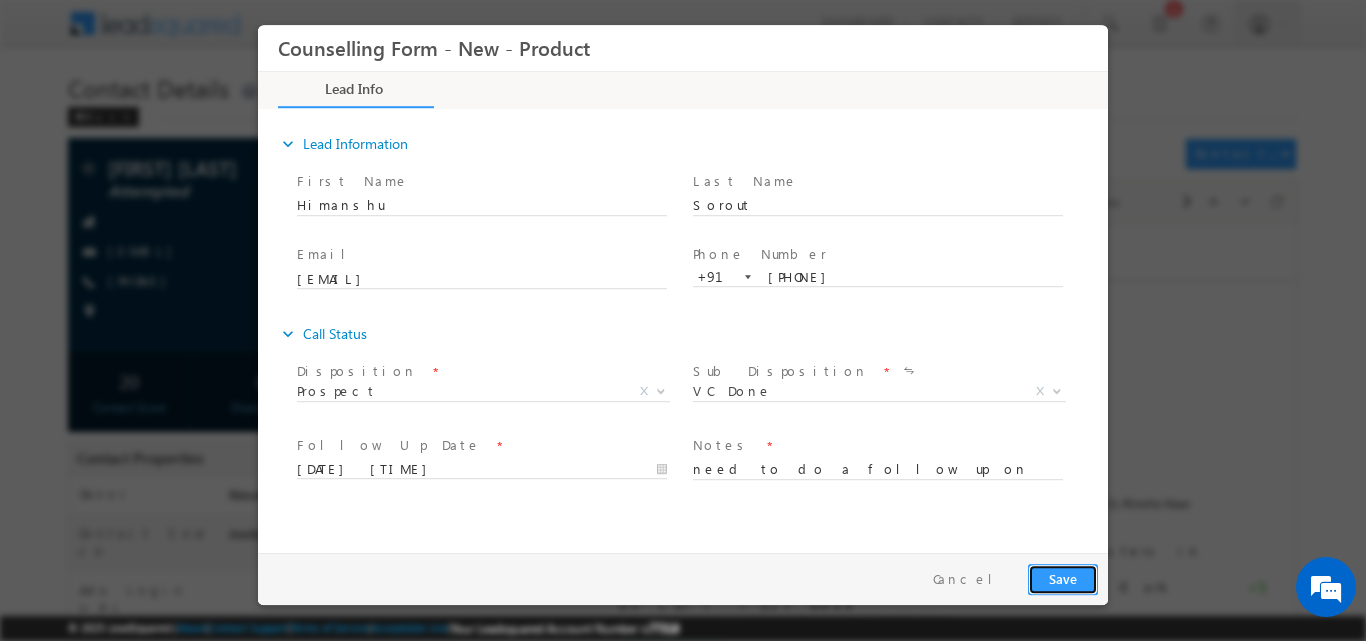 click on "Save" at bounding box center (1063, 578) 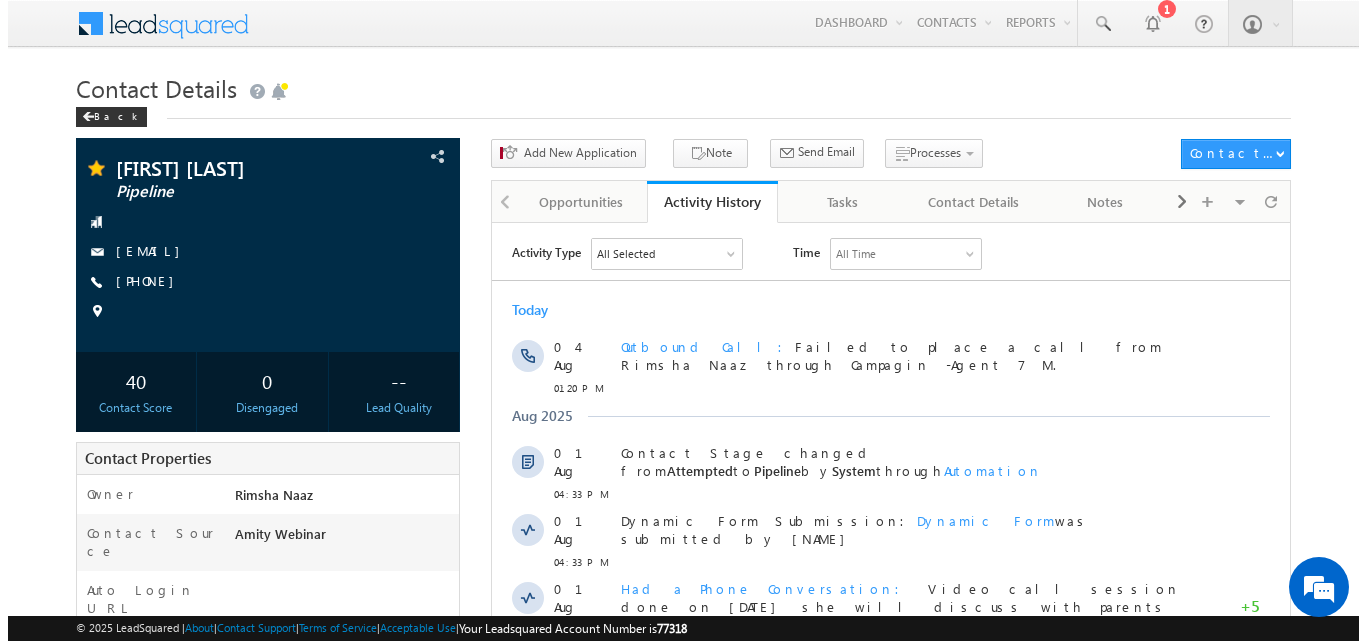 scroll, scrollTop: 0, scrollLeft: 0, axis: both 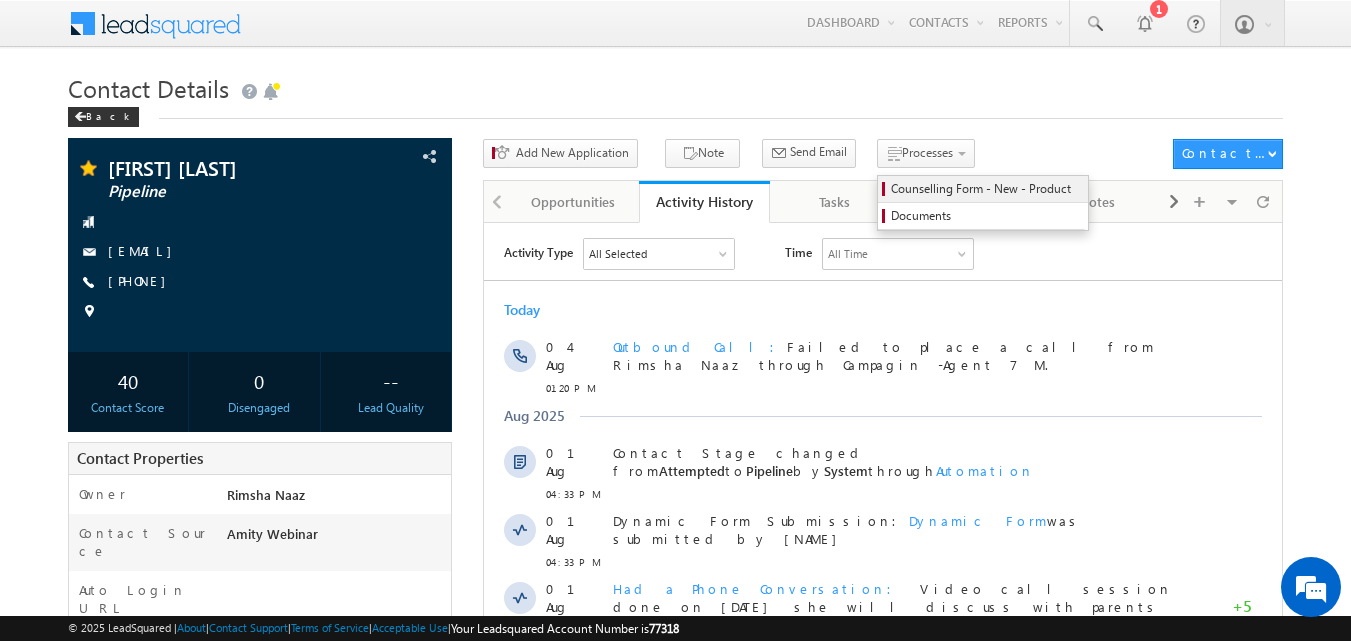 click on "Counselling Form - New - Product" at bounding box center (986, 189) 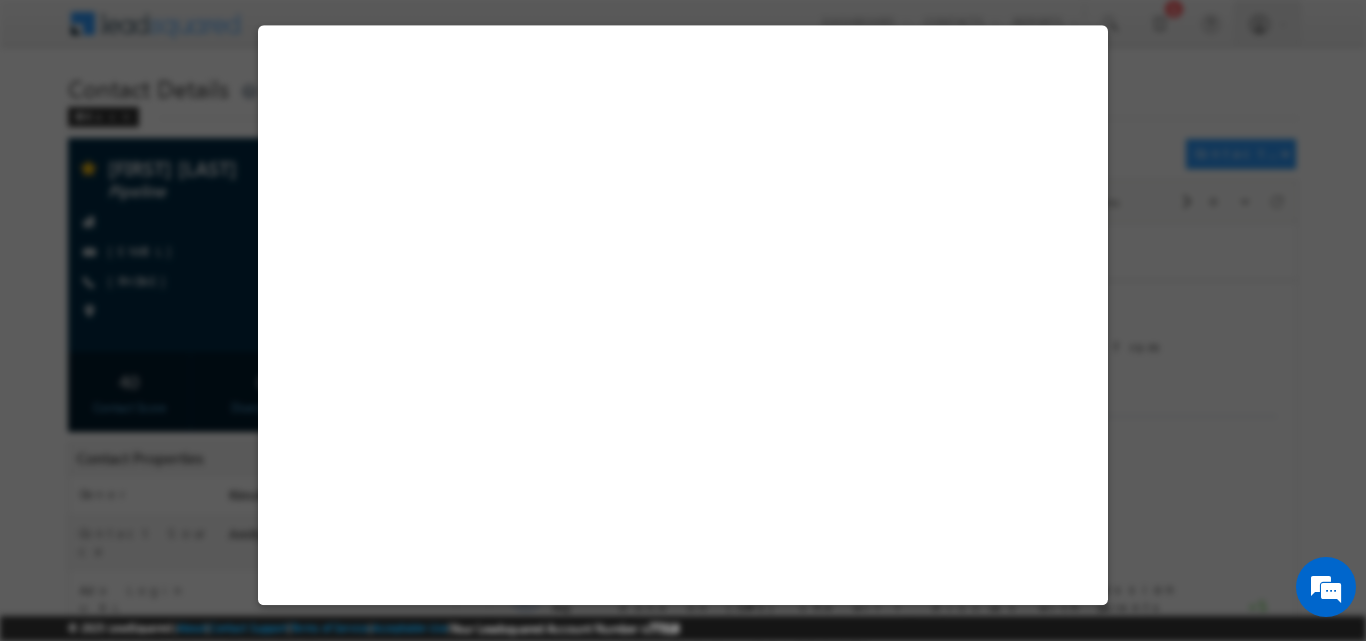 select on "STEM MBA" 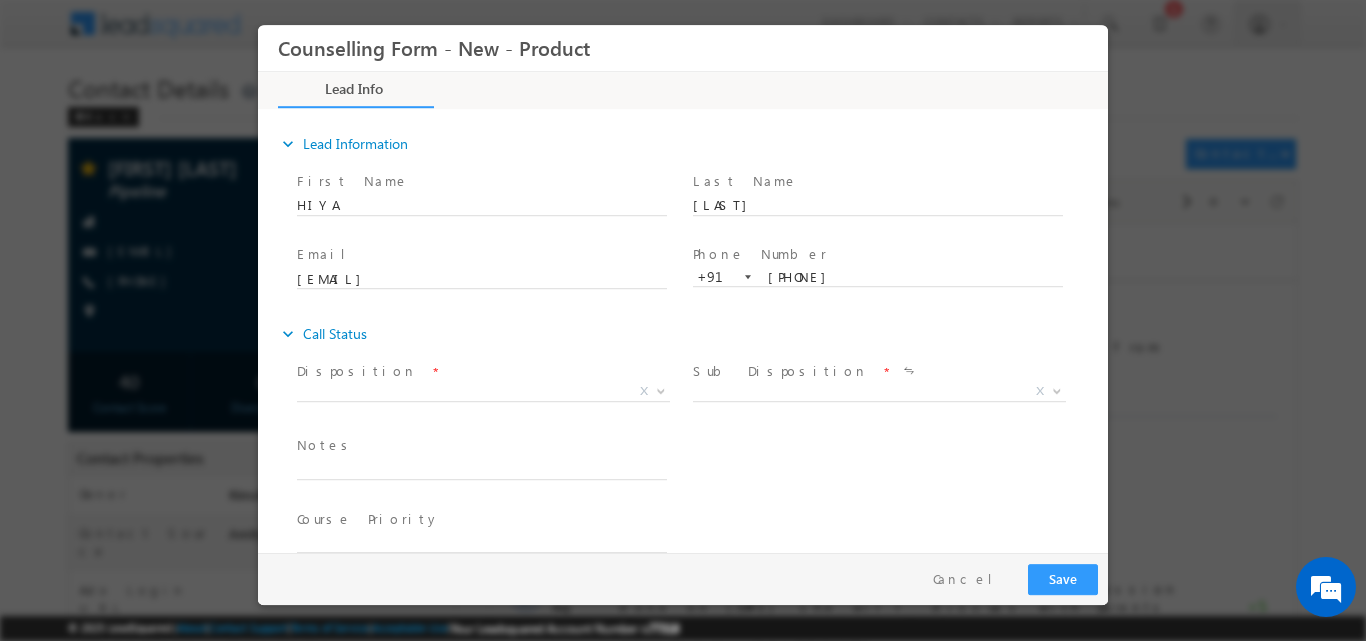 scroll, scrollTop: 0, scrollLeft: 0, axis: both 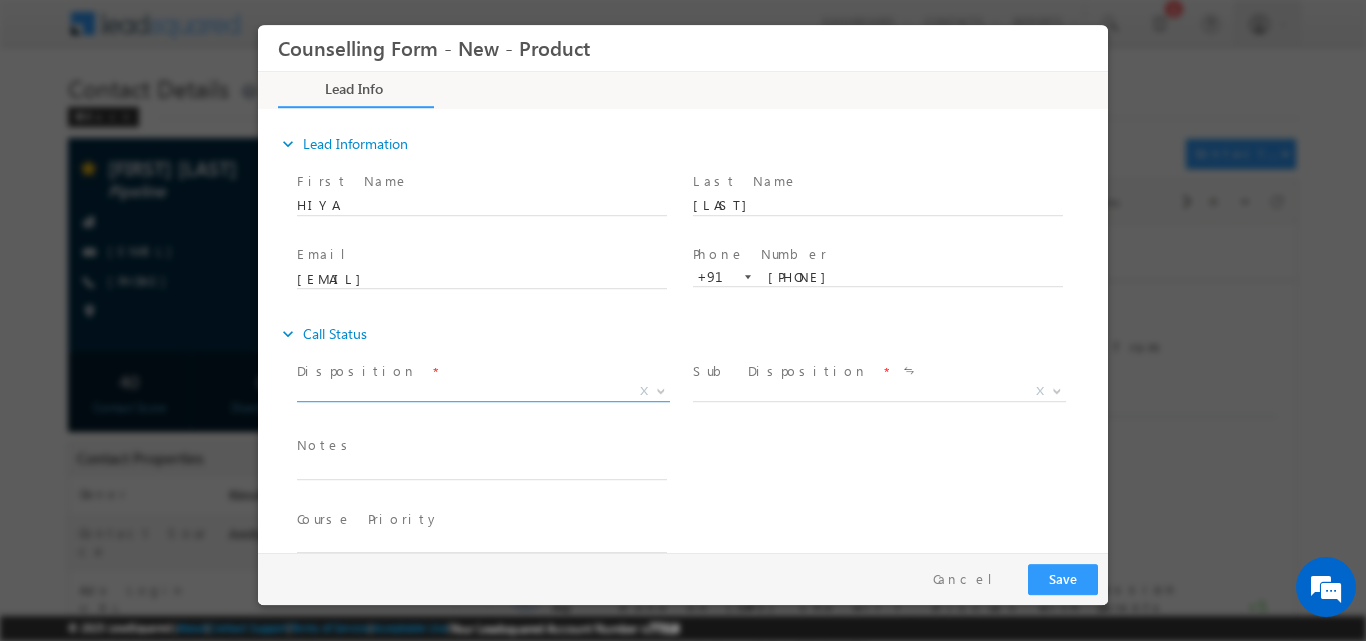 click at bounding box center (659, 390) 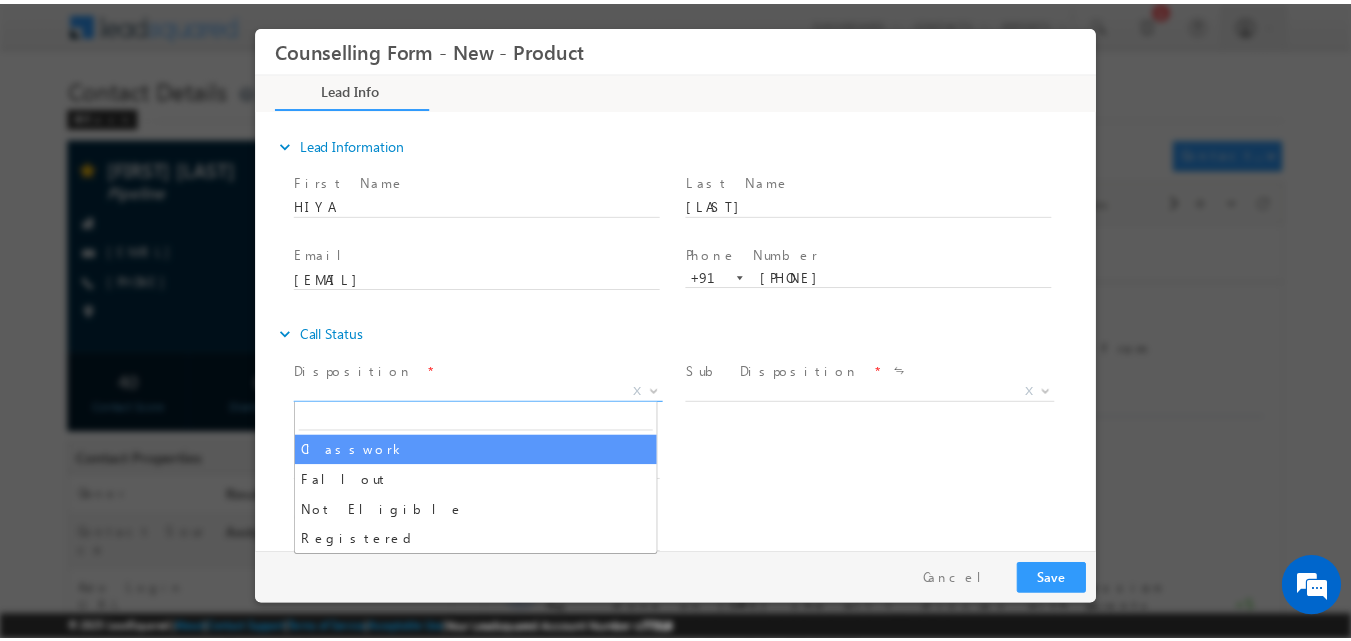 scroll, scrollTop: 0, scrollLeft: 0, axis: both 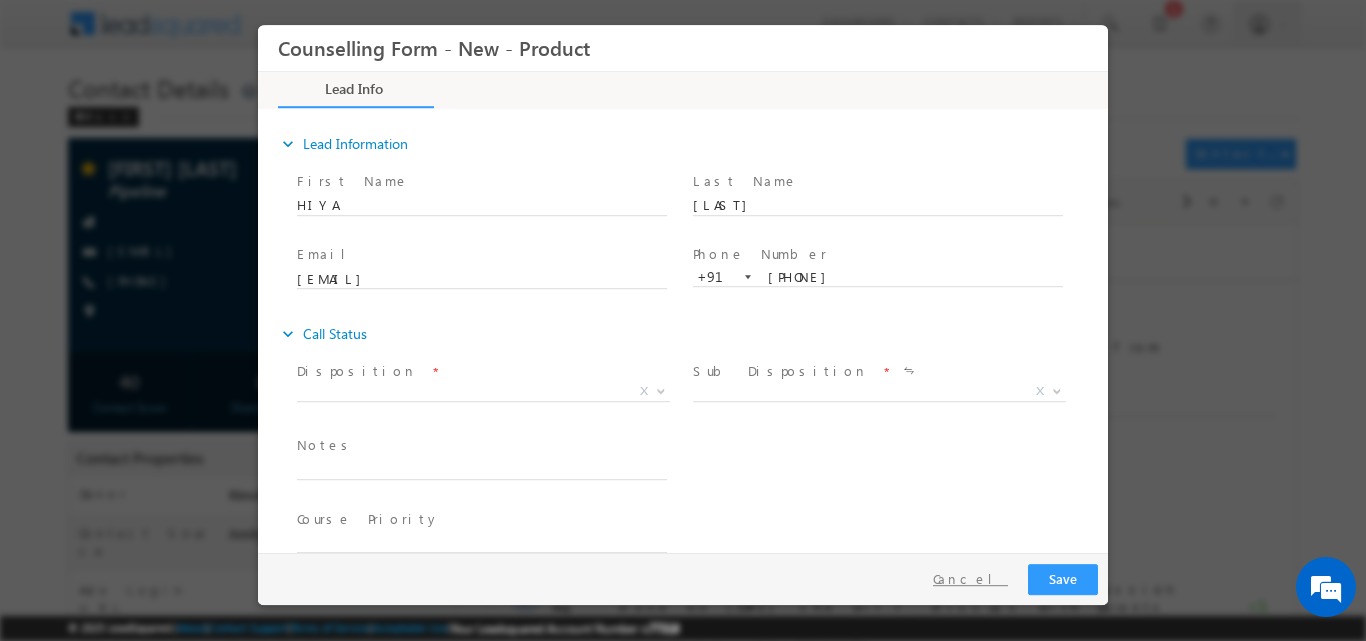 click on "Cancel" at bounding box center (970, 578) 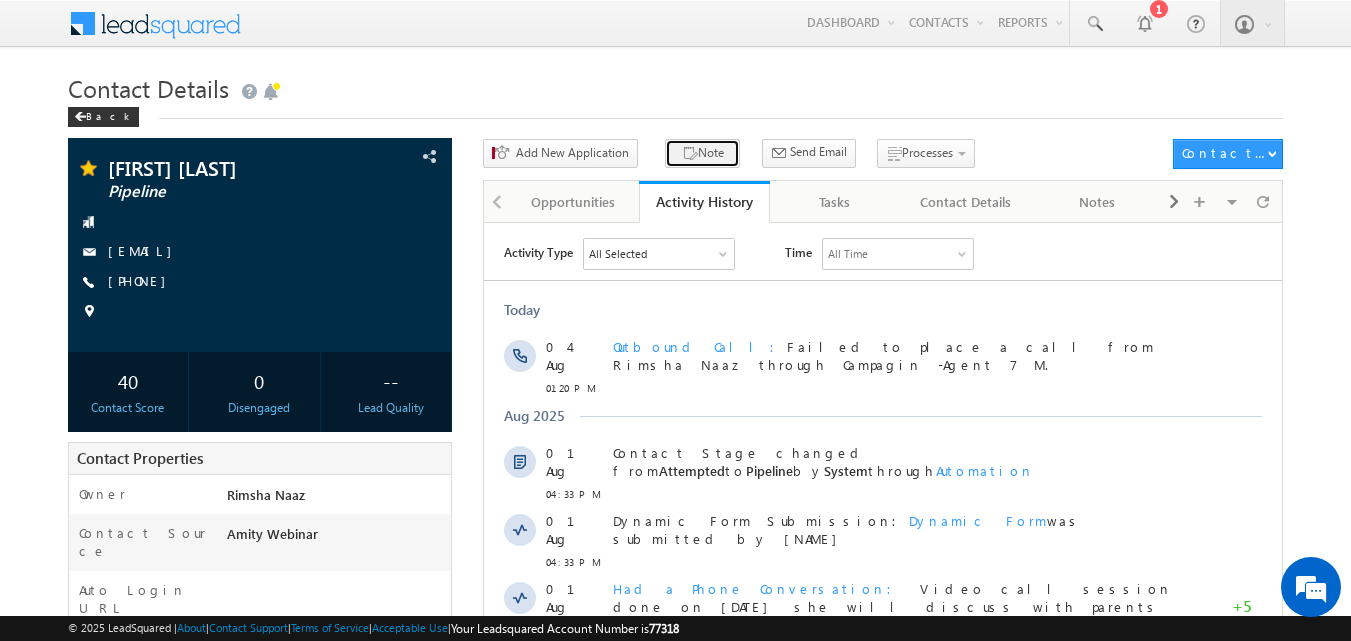 click on "Note" at bounding box center (702, 153) 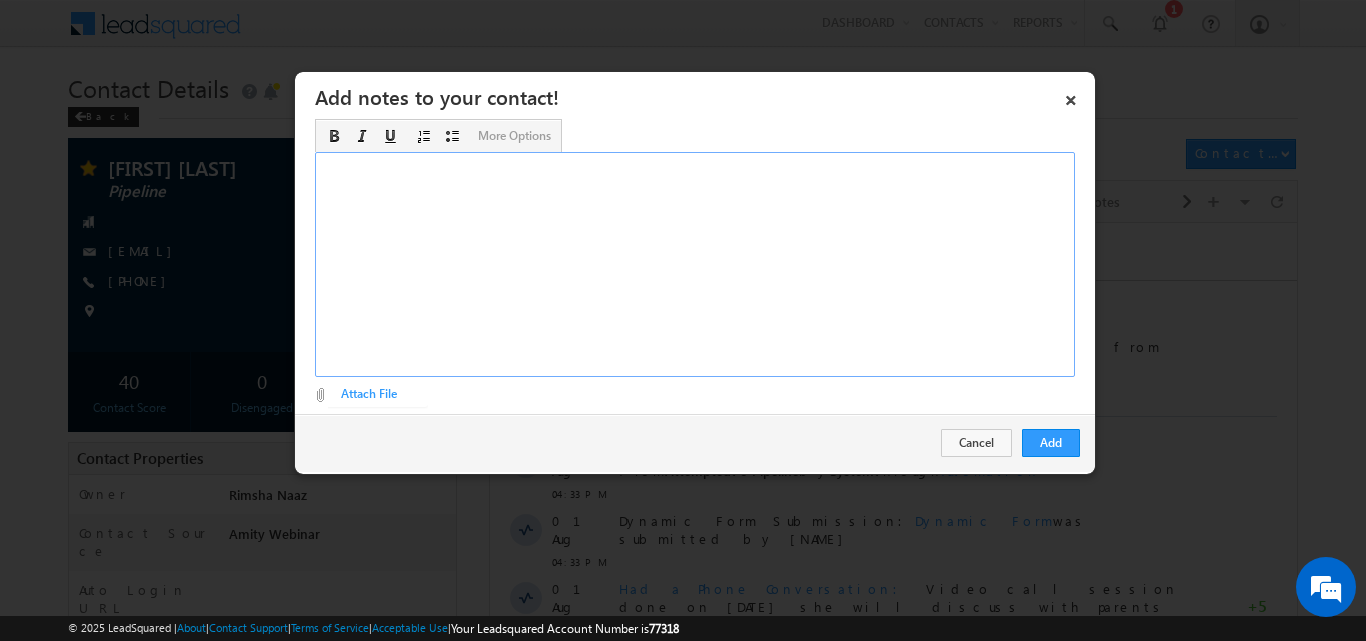 click at bounding box center [695, 264] 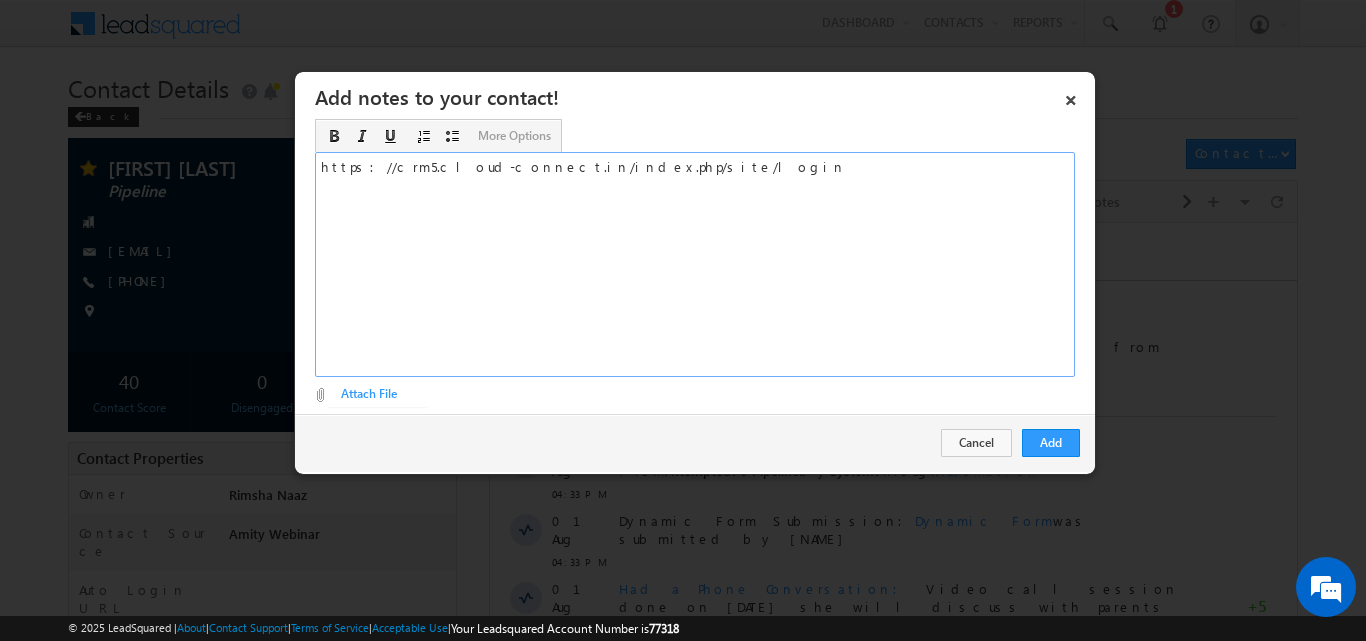 click on "https://crm5.cloud-connect.in/index.php/site/login" at bounding box center [695, 264] 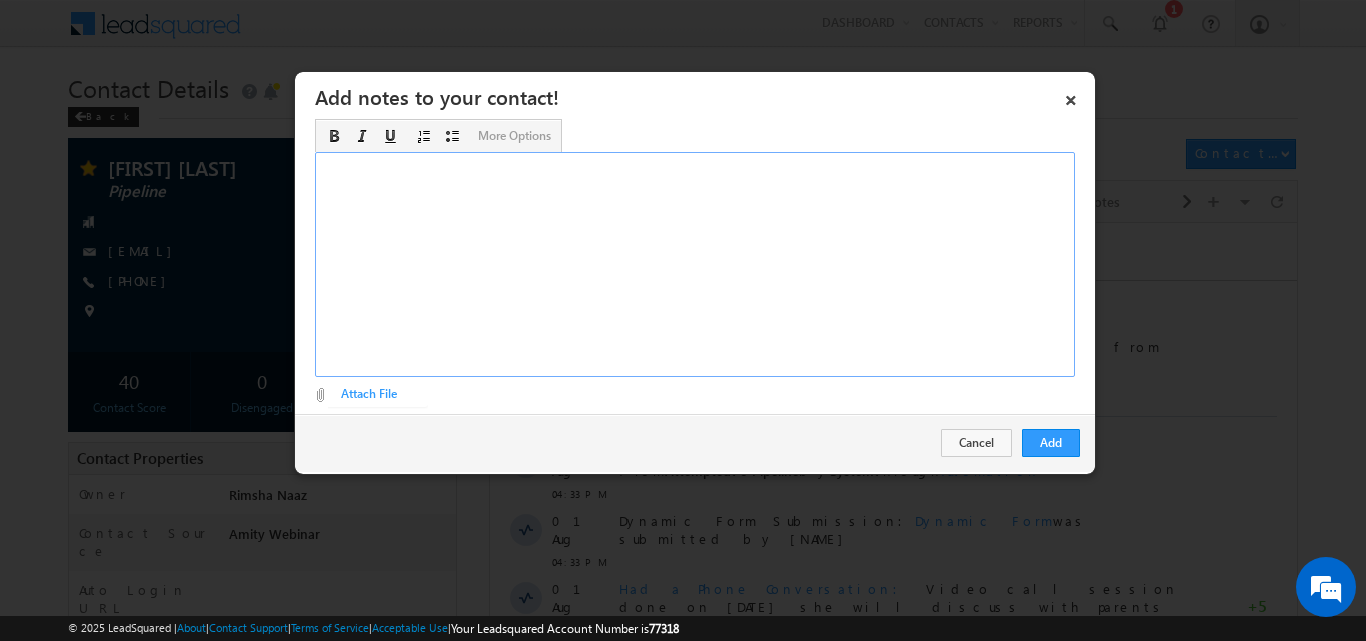 click at bounding box center (695, 264) 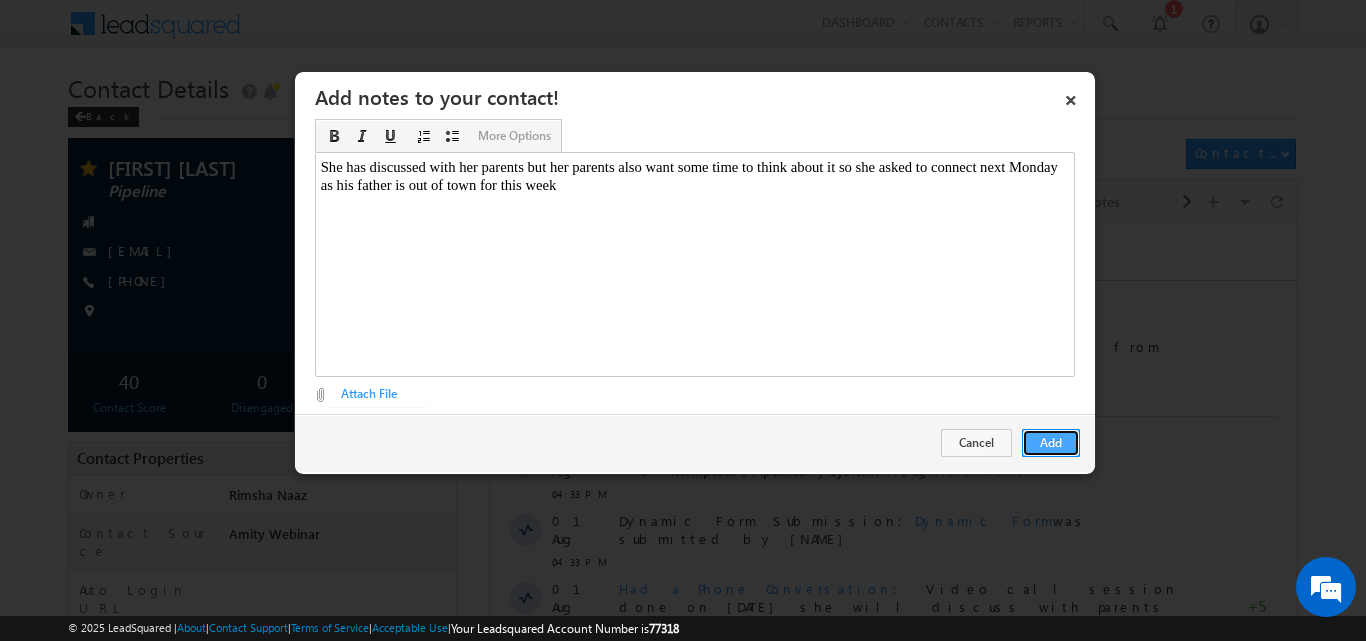 click on "Add" at bounding box center [1051, 443] 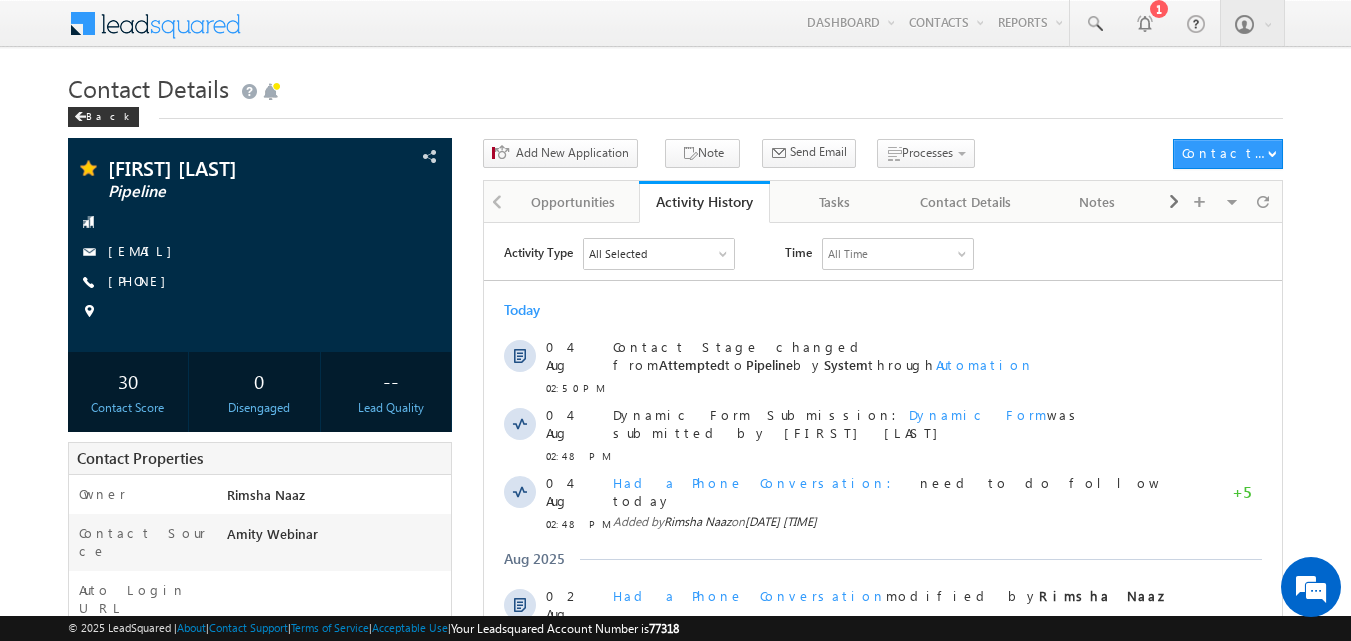 scroll, scrollTop: 0, scrollLeft: 0, axis: both 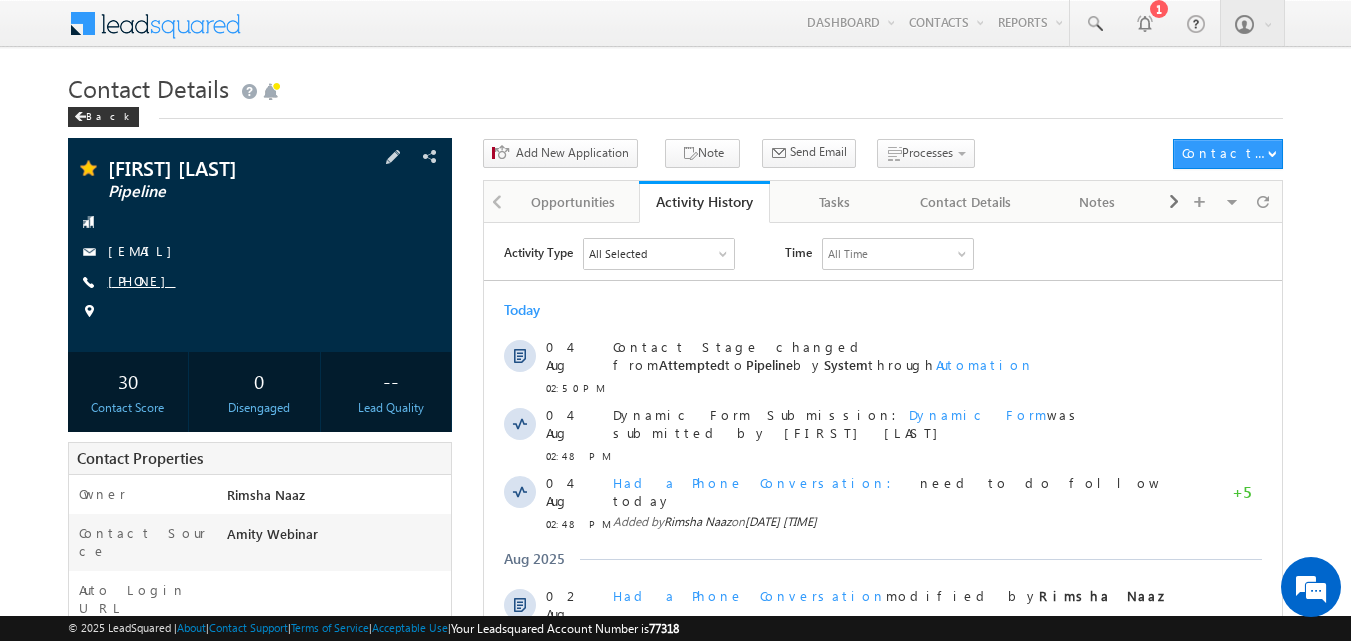 click on "[PHONE]" at bounding box center (142, 280) 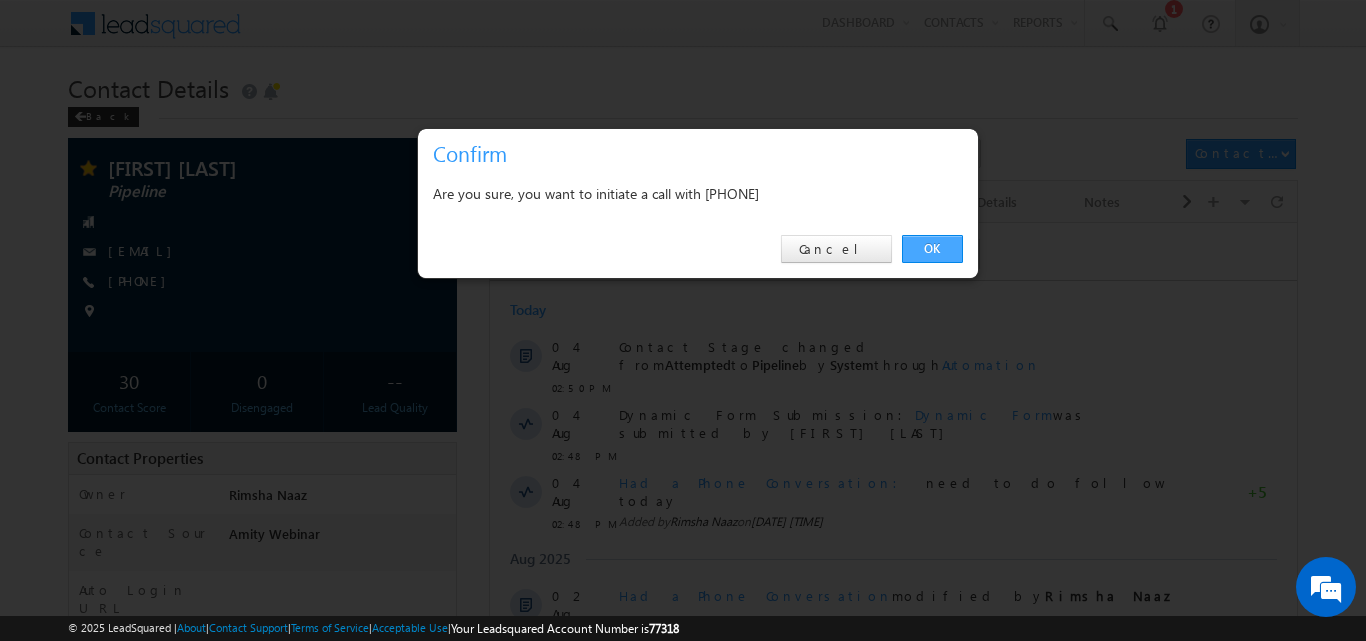 click on "OK" at bounding box center [932, 249] 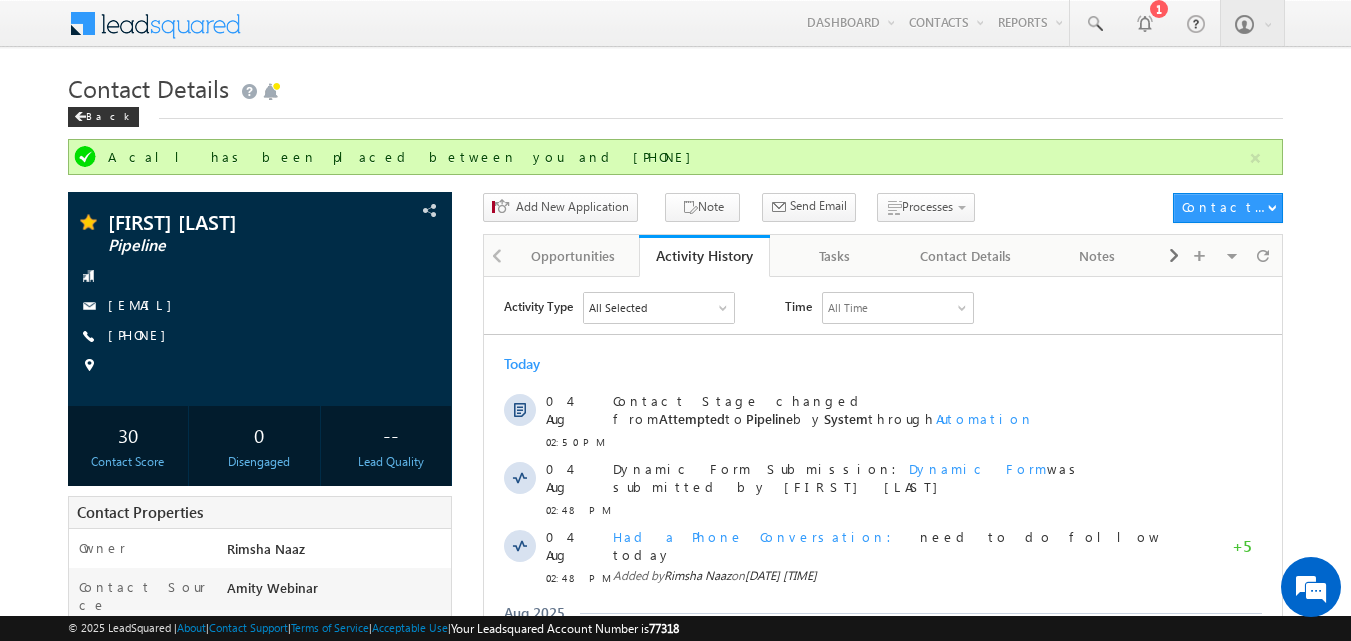 scroll, scrollTop: 0, scrollLeft: 0, axis: both 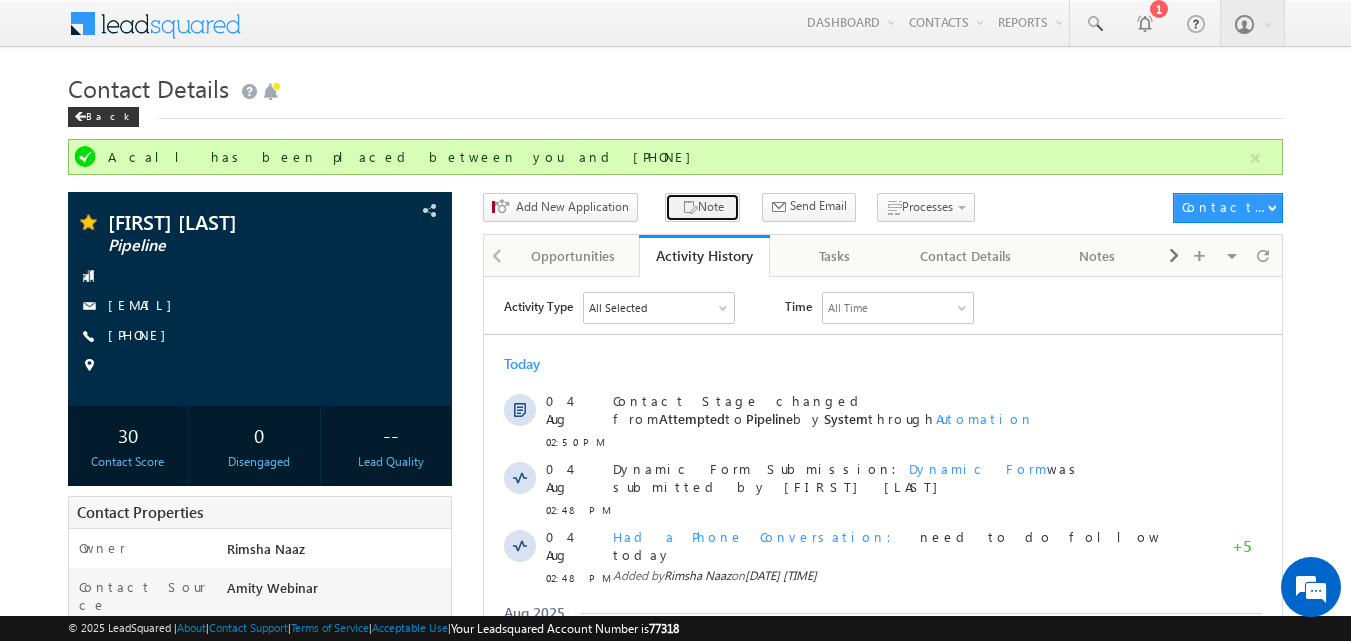 click on "Note" at bounding box center (702, 207) 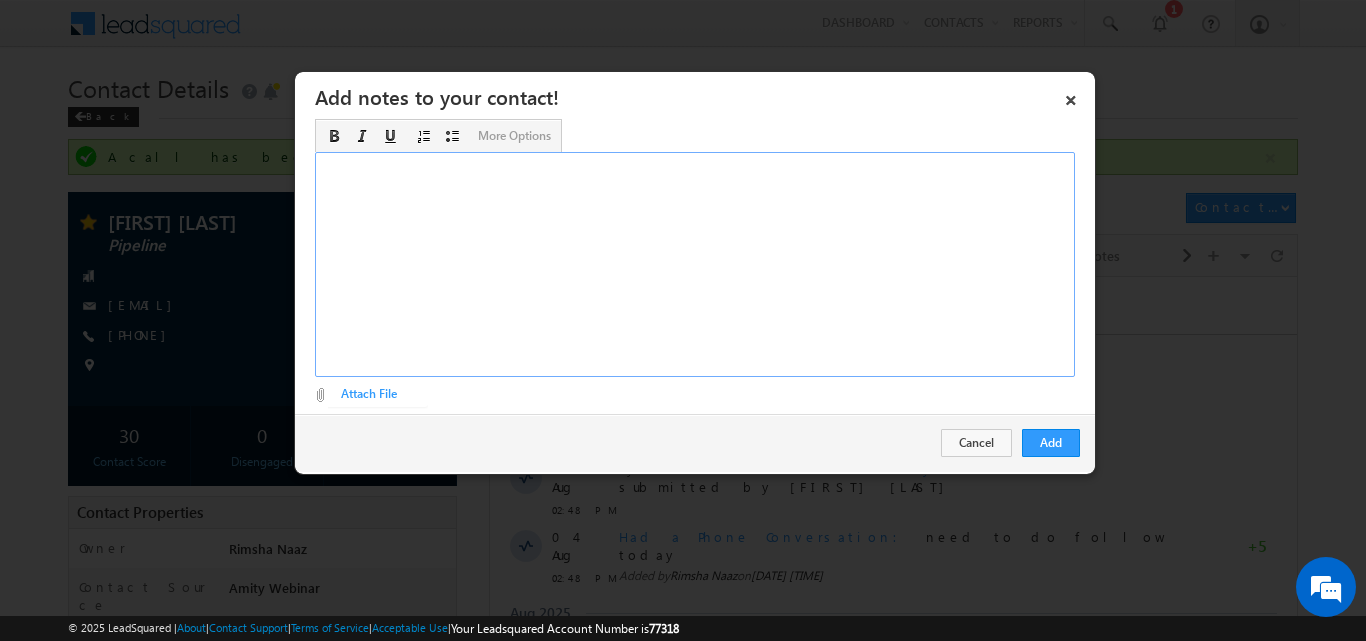 click at bounding box center [695, 264] 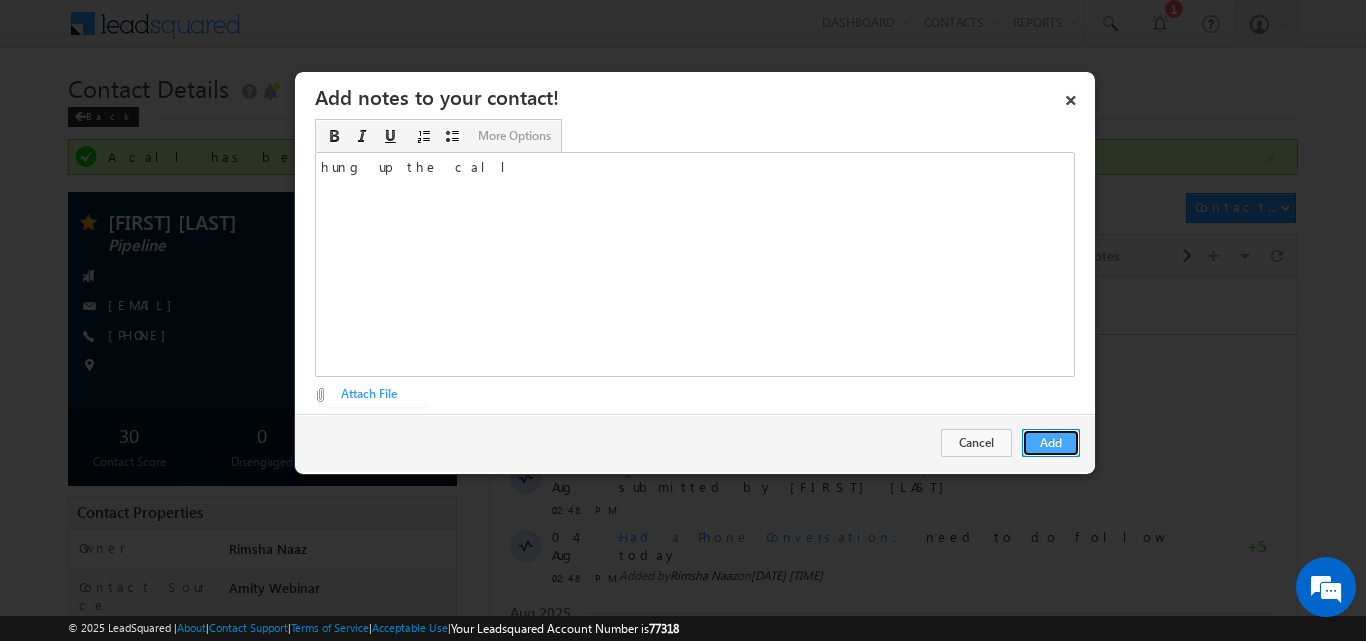 click on "Add" at bounding box center [1051, 443] 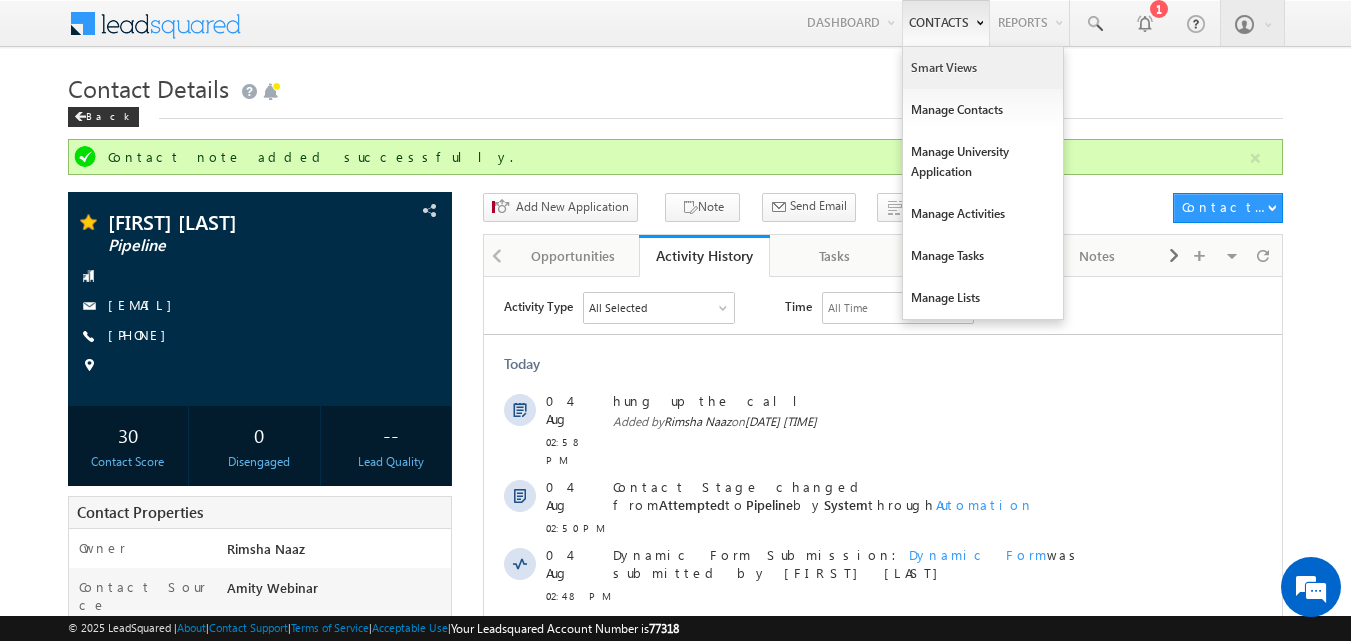 click on "Smart Views" at bounding box center (983, 68) 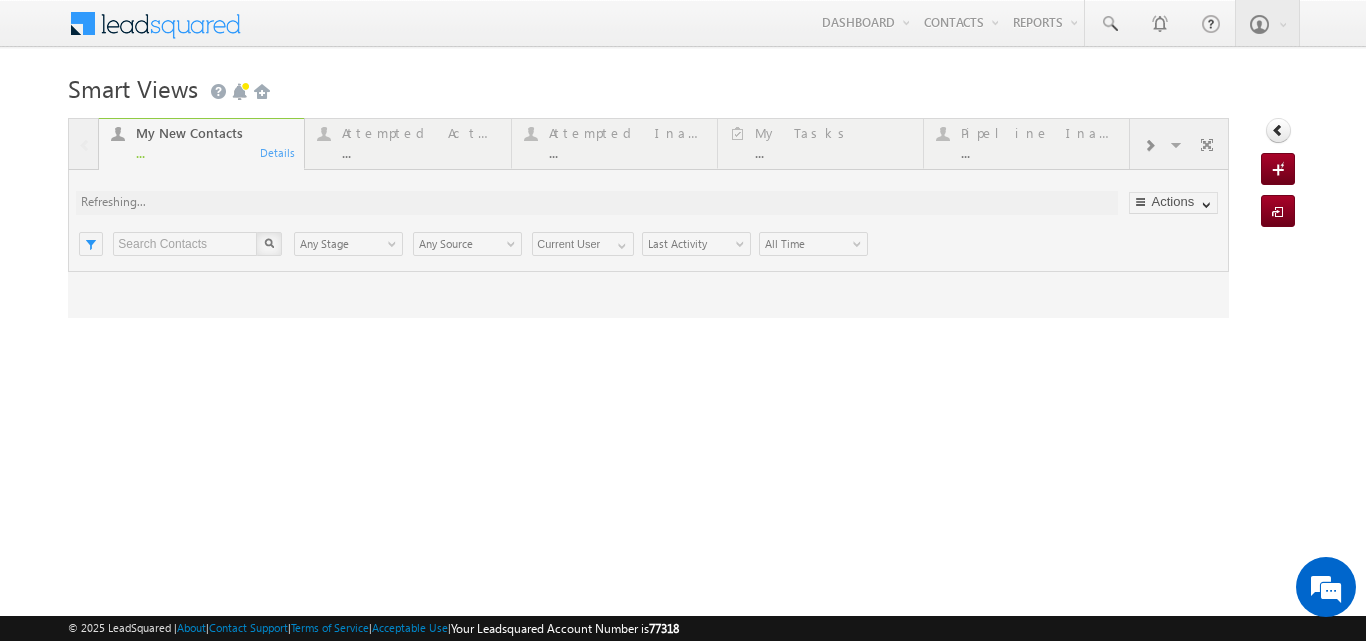 scroll, scrollTop: 0, scrollLeft: 0, axis: both 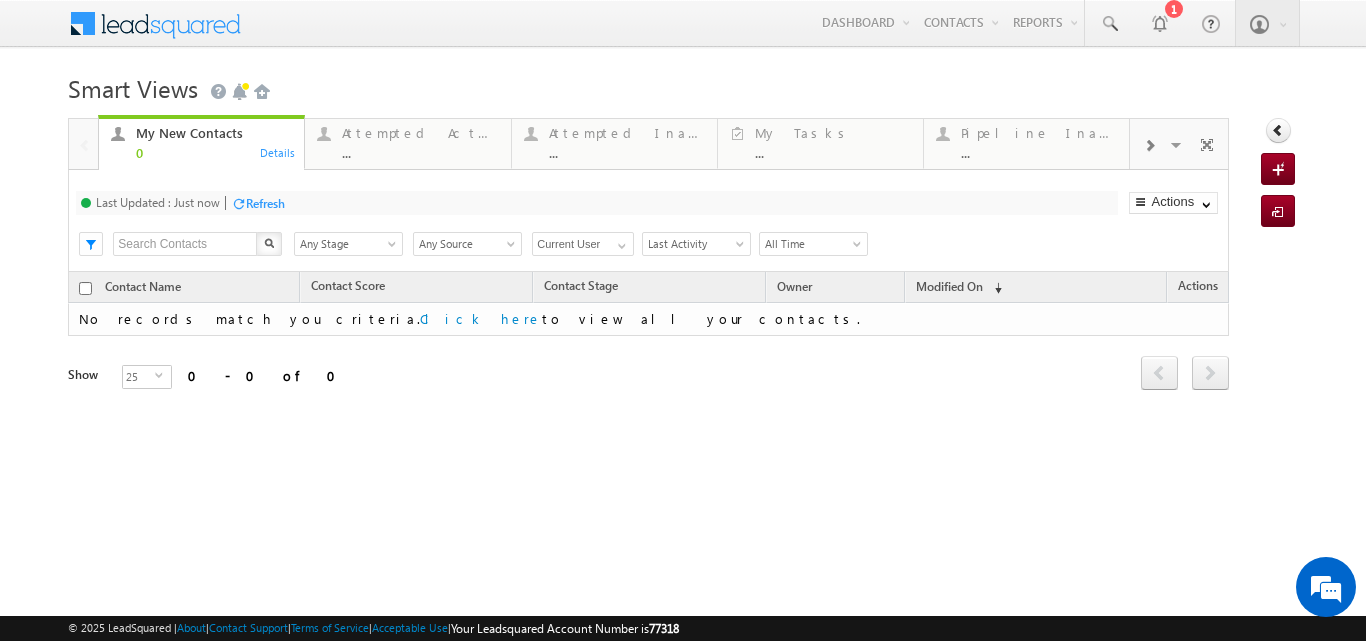 click on "Details" at bounding box center [278, 152] 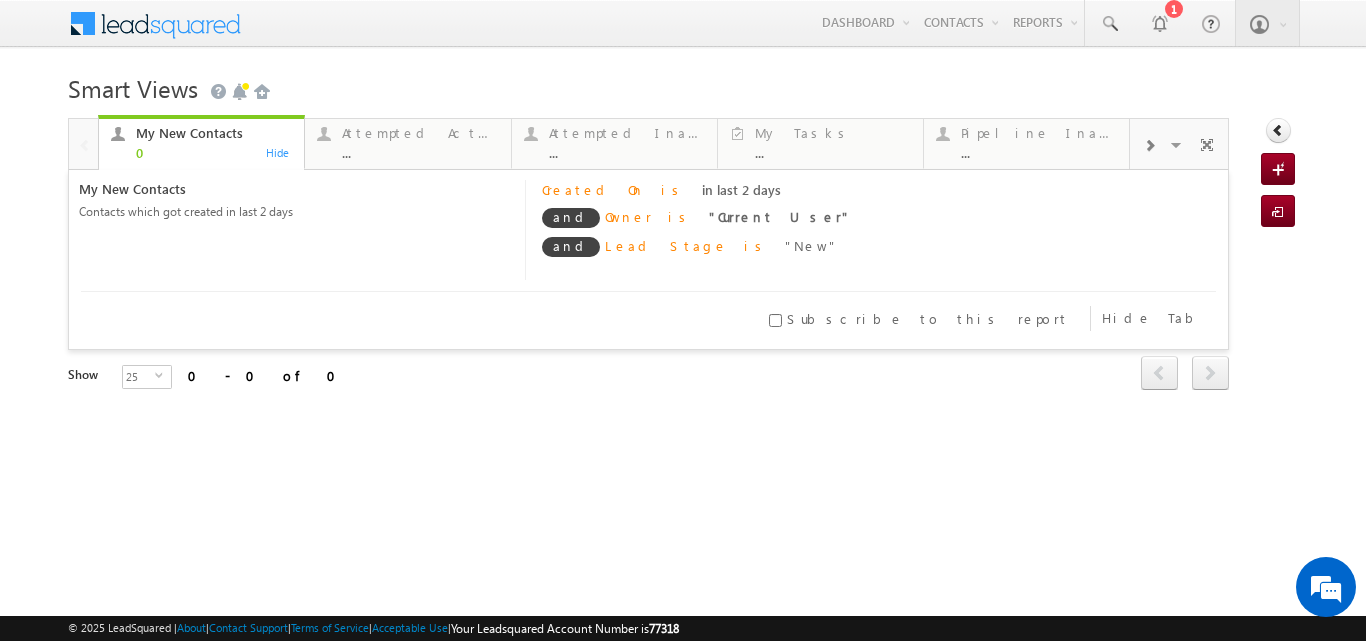 scroll, scrollTop: 0, scrollLeft: 0, axis: both 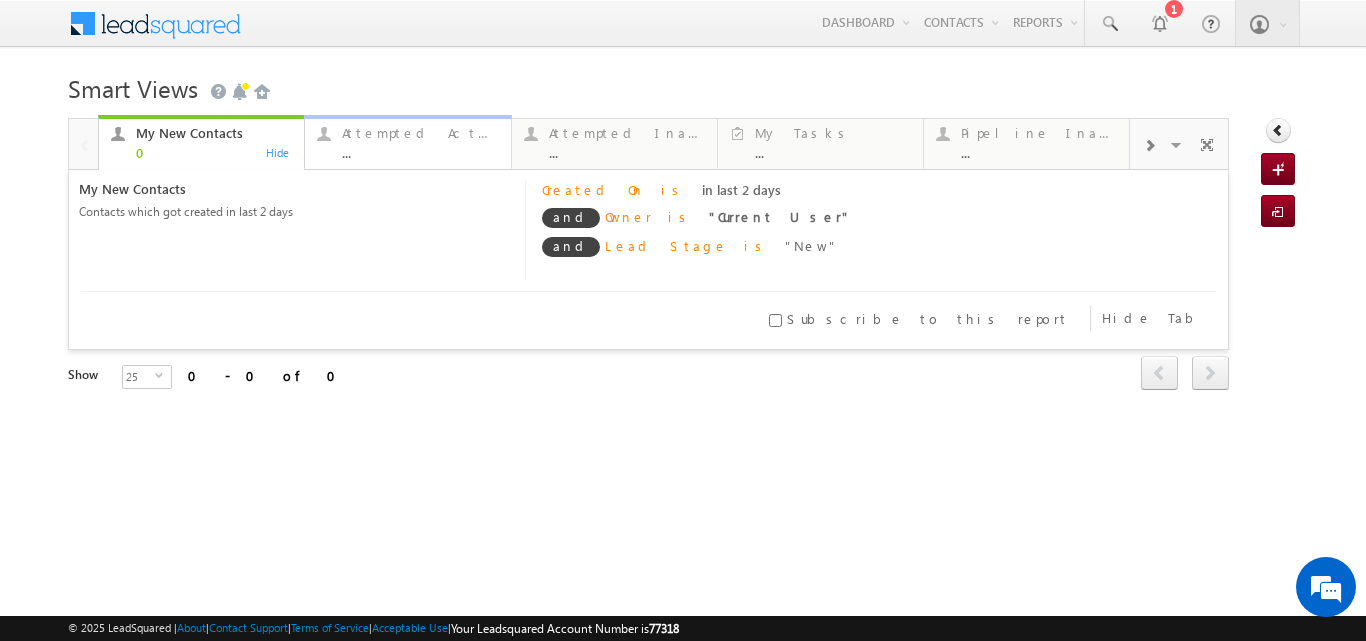 click on "Attempted Active" at bounding box center (420, 133) 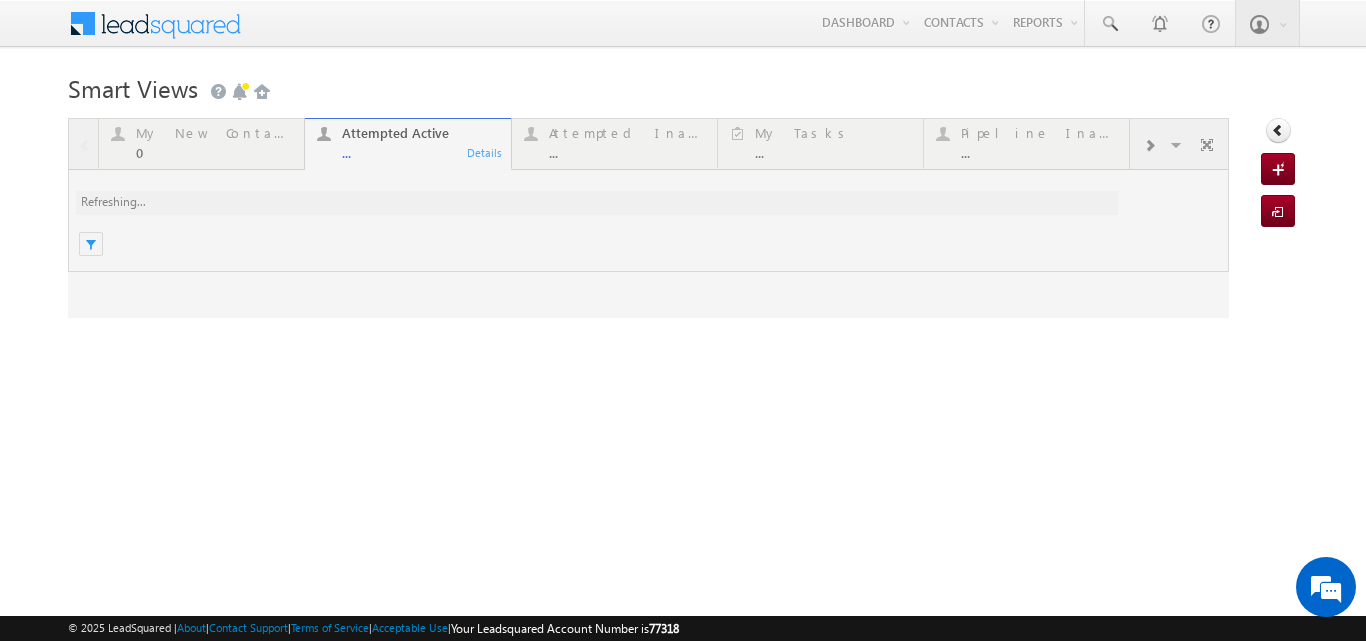 scroll, scrollTop: 0, scrollLeft: 0, axis: both 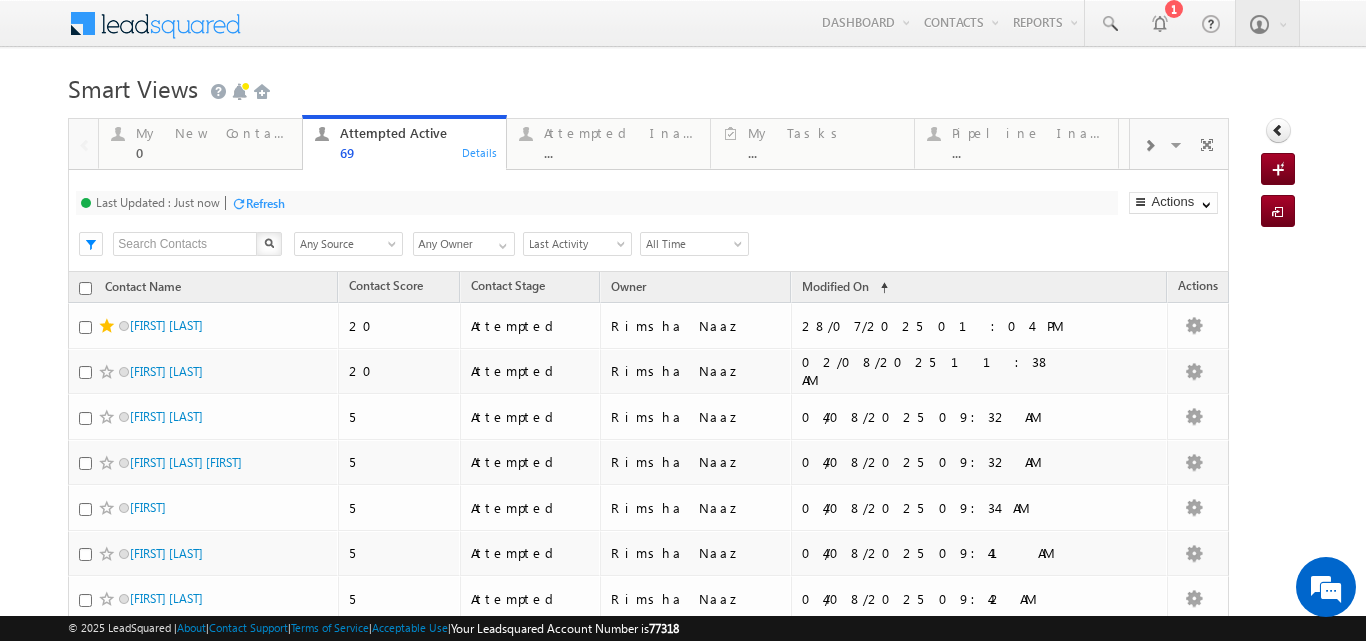 click on "Last Activity" at bounding box center (574, 244) 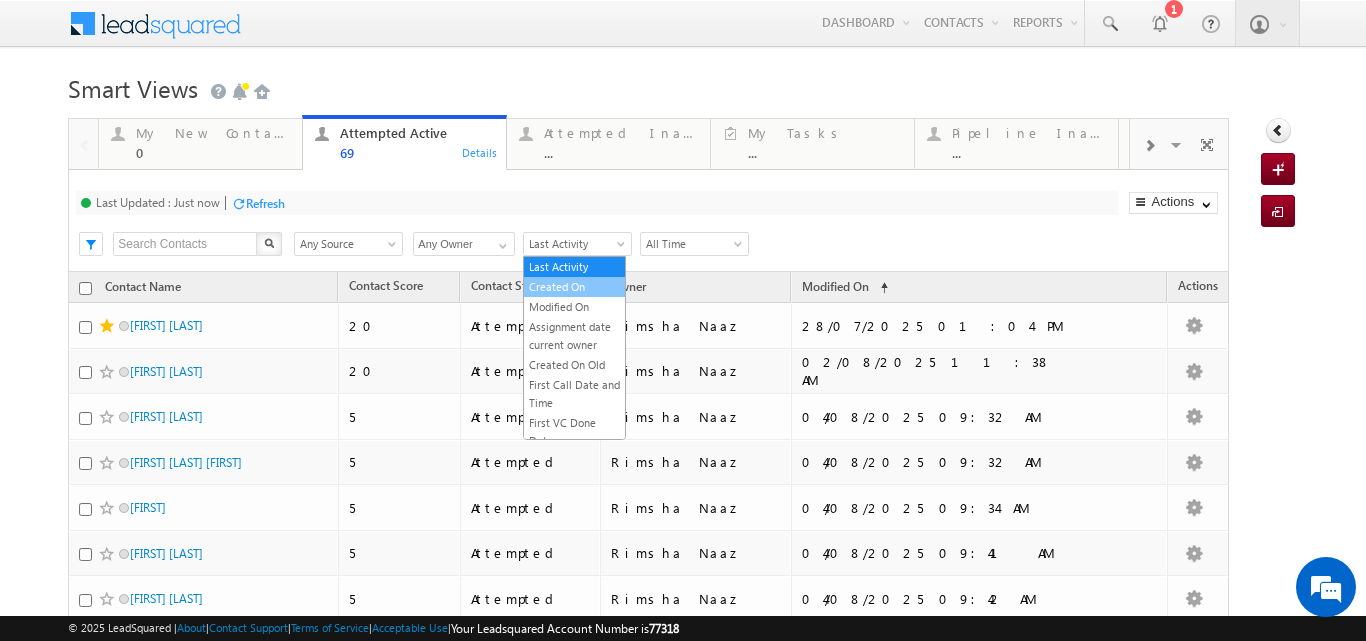 click on "Created On" at bounding box center (574, 287) 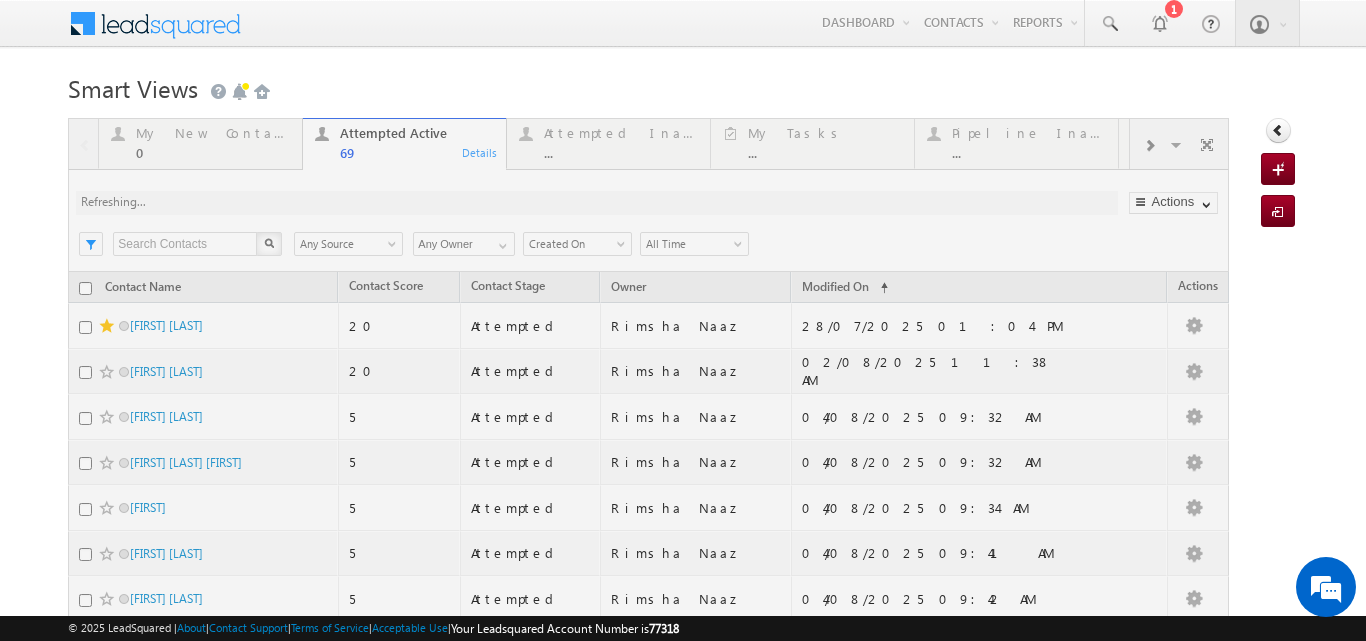 click at bounding box center [648, 849] 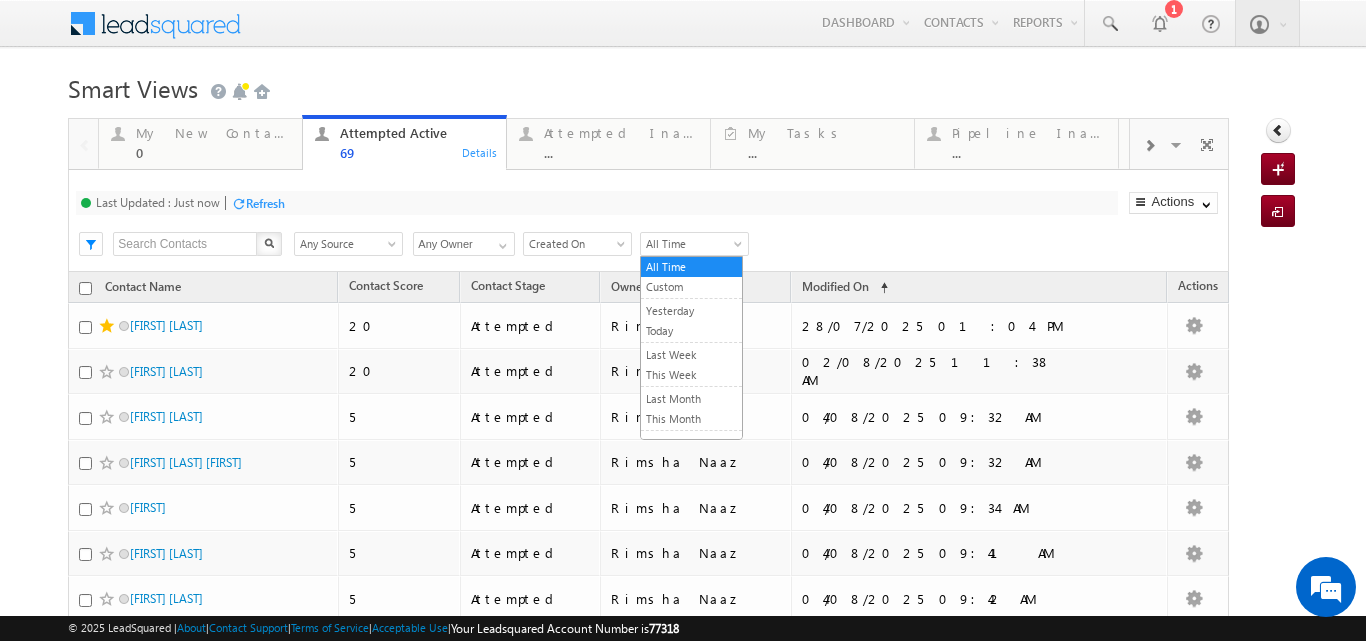 click at bounding box center (740, 248) 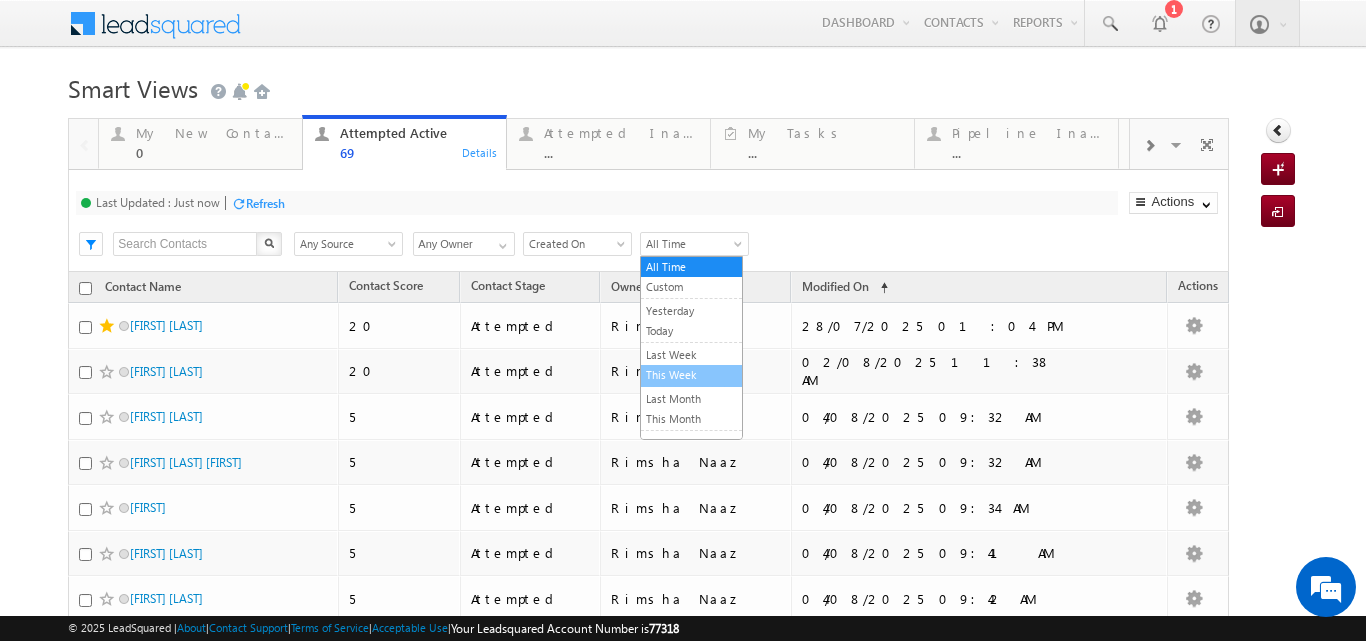 click on "This Week" at bounding box center (691, 375) 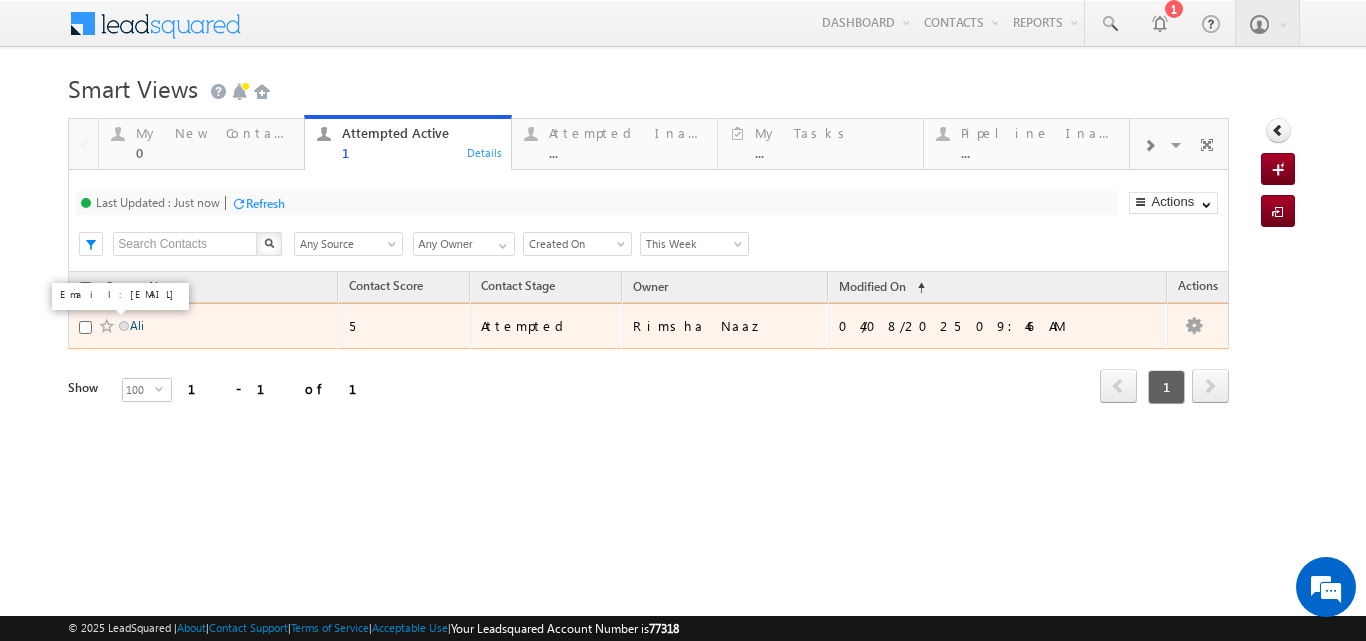 click on "Ali" at bounding box center (137, 325) 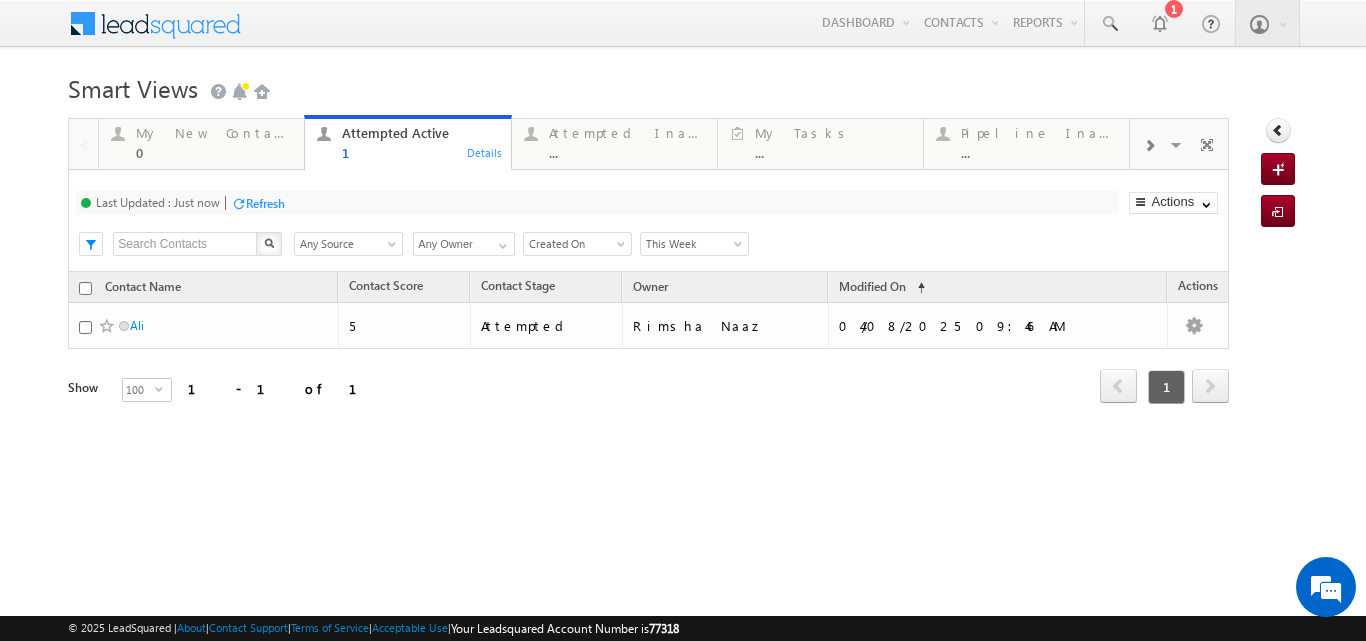 click on "Search
X
Contact Source
Any Source Any Source
Owner
Any Owner Any Owner Any Owner
Date Range
Go 10/08/2025 04/08/2025 All Time
Custom
Yesterday
Today
Last Week
This Week
Last Month
This Month
Last Year
This Year
Last 7 Days
Last 30 Days
This Week
Last Activity
Created On
Modified On
Assignment date current owner
Created On Old
First Call Date and Time
First VC Done Date
Follow Up Date
Last  Interaction Date
Last Call Date
Modified On Old
Old Last Activity Date
P2P Date
VC Booked For Date
VC Done on Date
Created On
Actions Export Contacts Select Columns Reset all Filters
Actions" at bounding box center (665, 242) 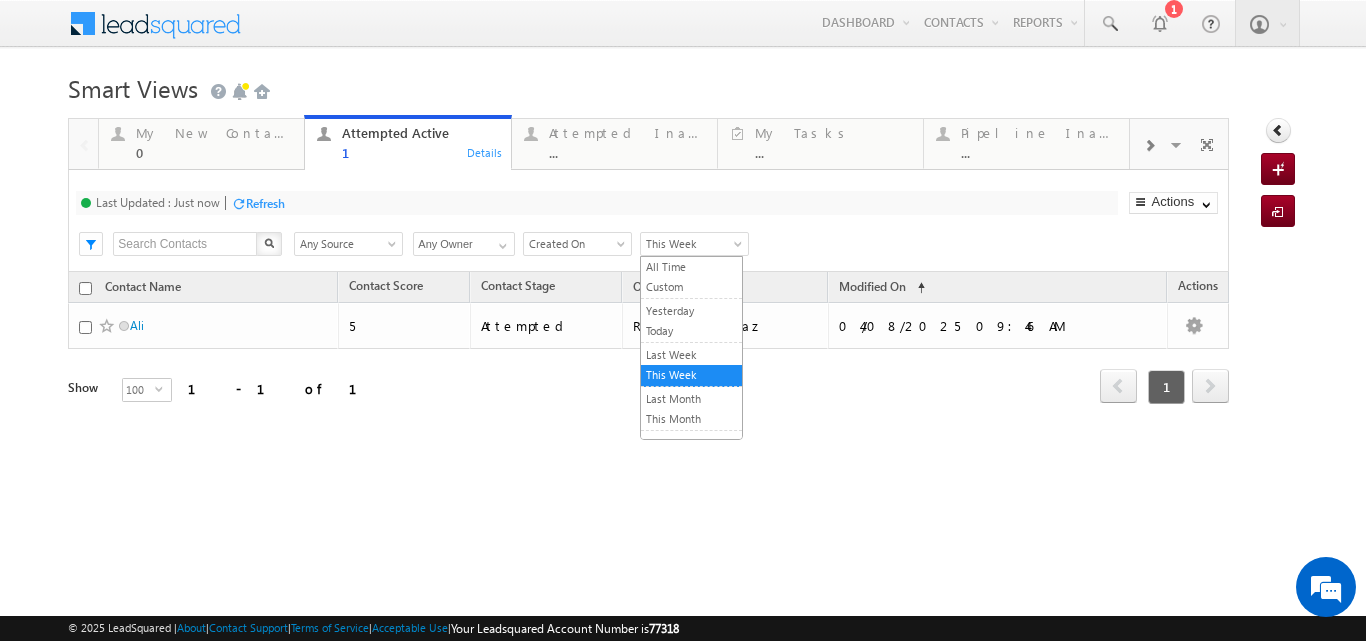 click on "This Week" at bounding box center [691, 244] 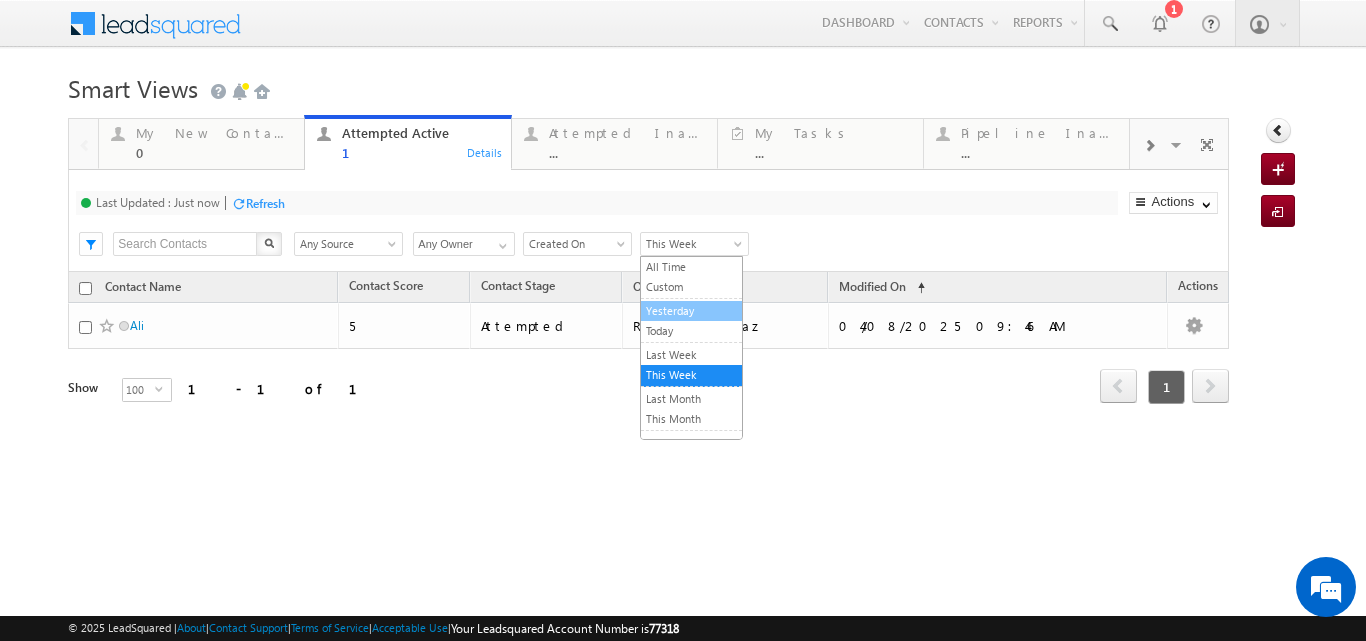 click on "Yesterday" at bounding box center (691, 311) 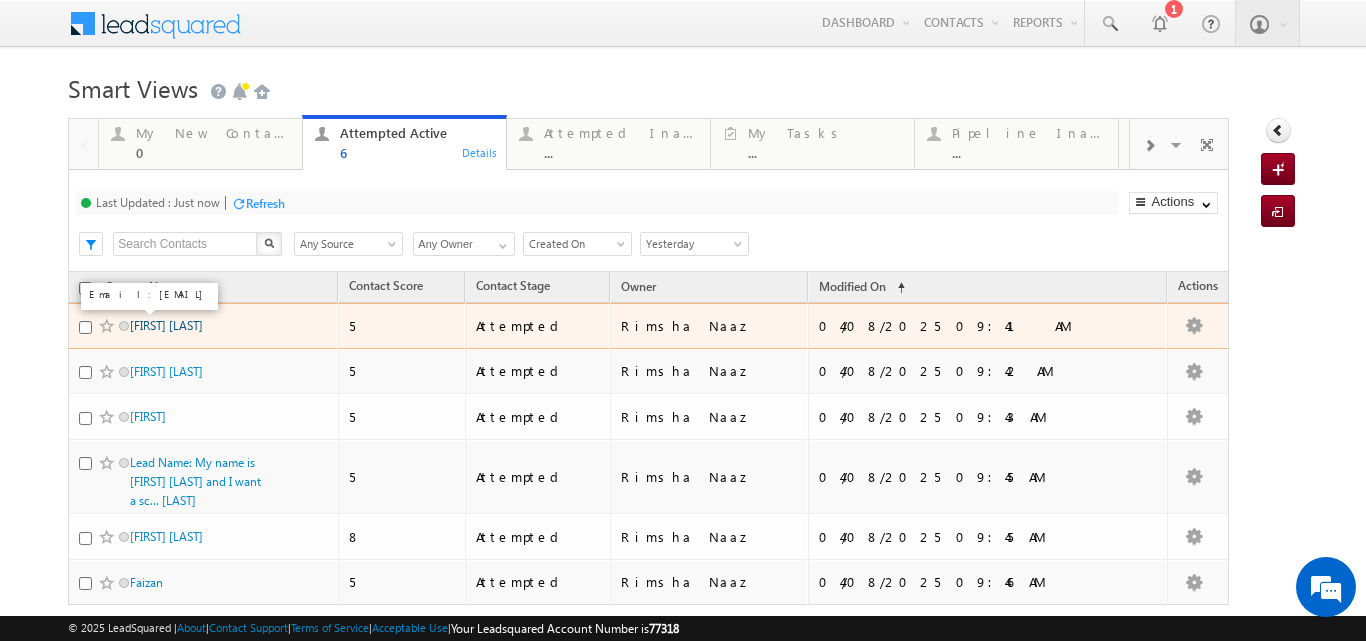 click on "Sagar Giri" at bounding box center (166, 325) 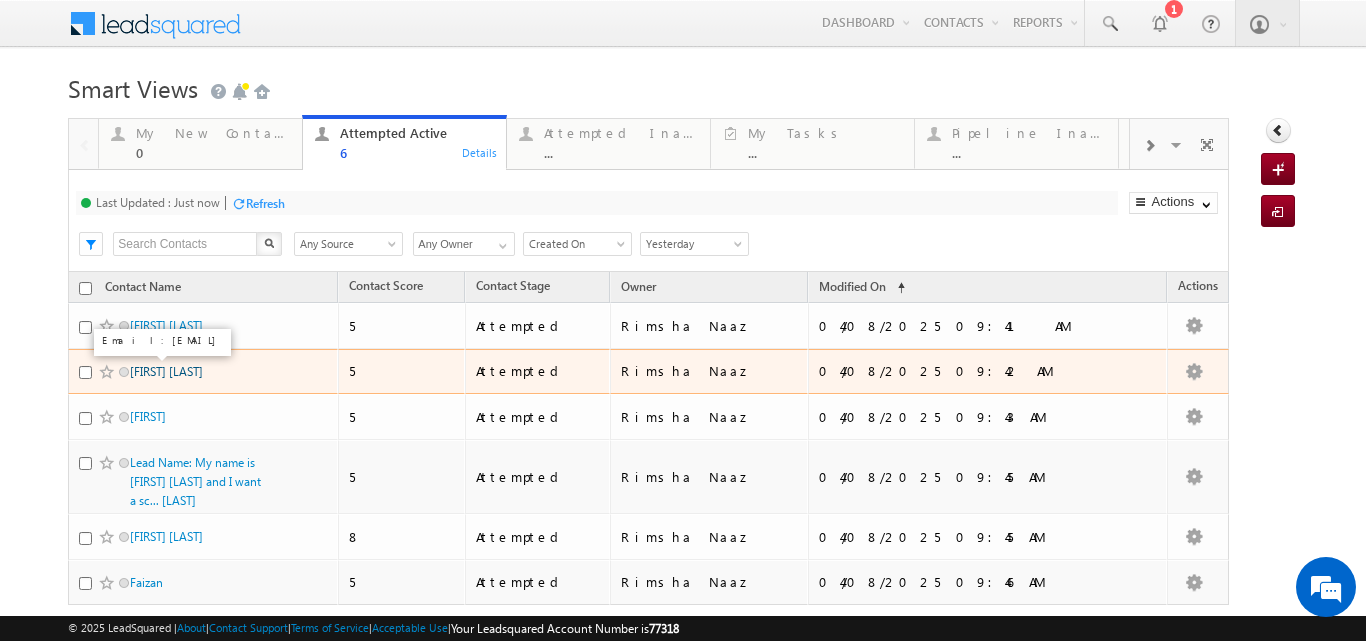 click on "Aryan Amit Sonar" at bounding box center (166, 371) 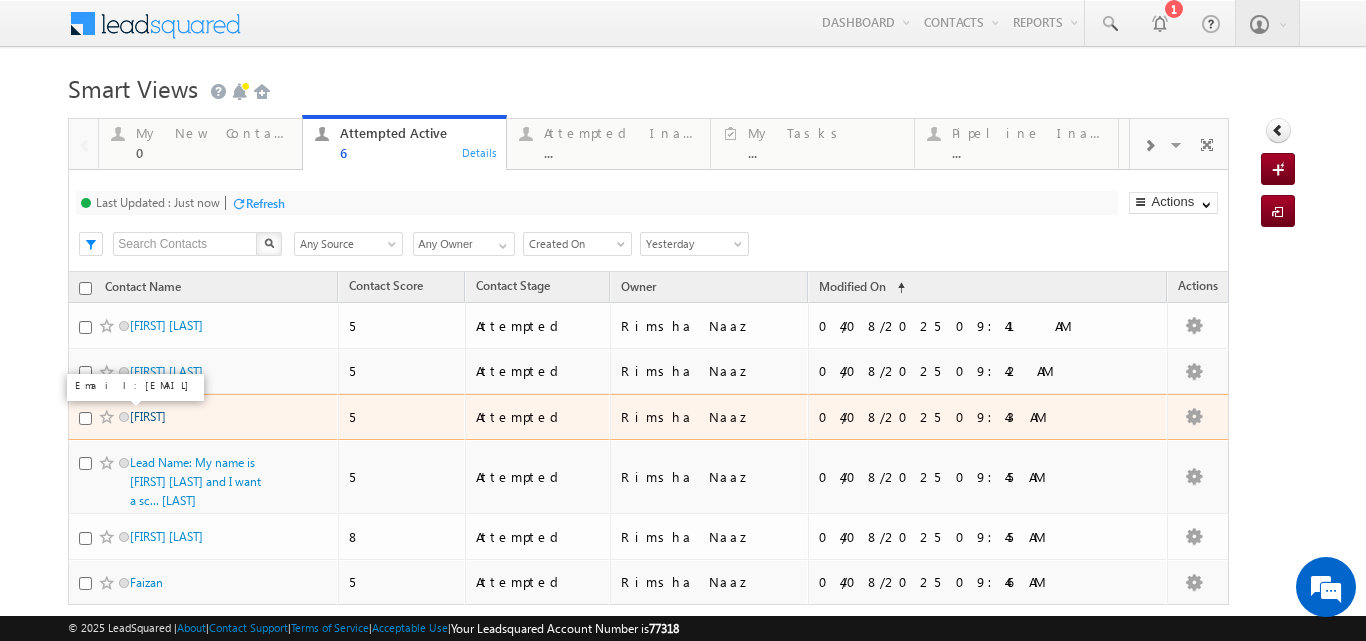 click on "Ishvinder" at bounding box center [148, 416] 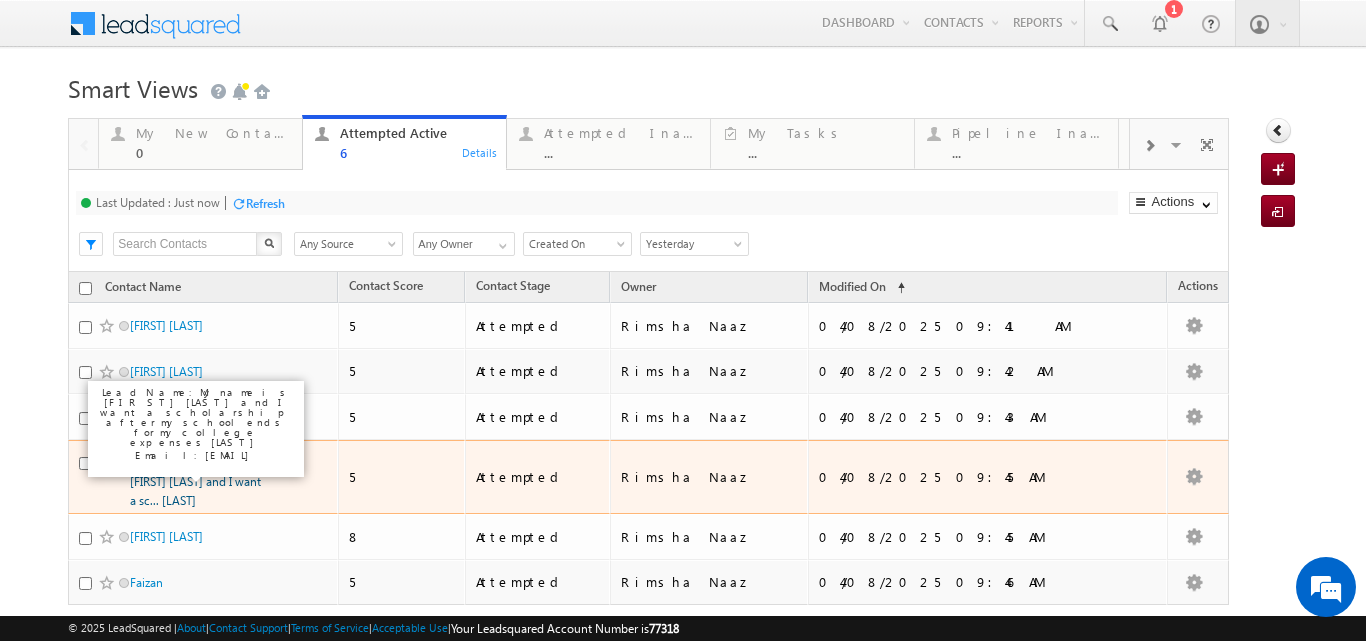 click on "My name is nazma parveen and I want a sc..." at bounding box center [195, 481] 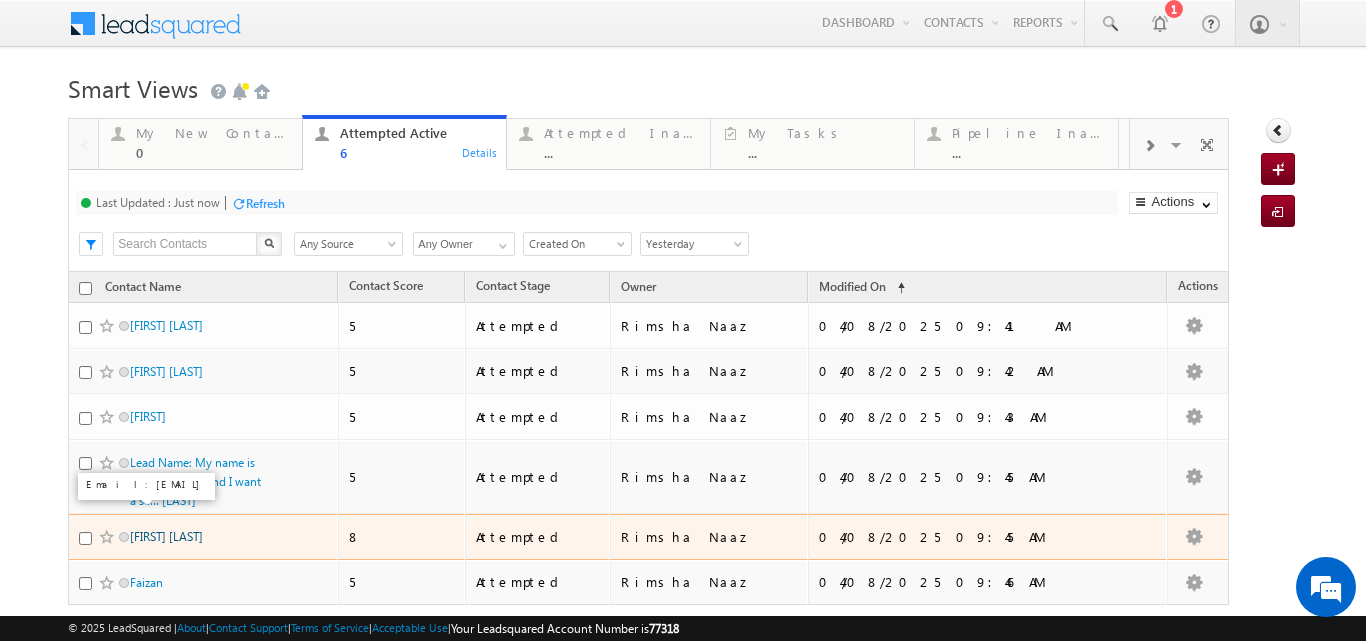 click on "Aditya Gaikwad" at bounding box center [166, 536] 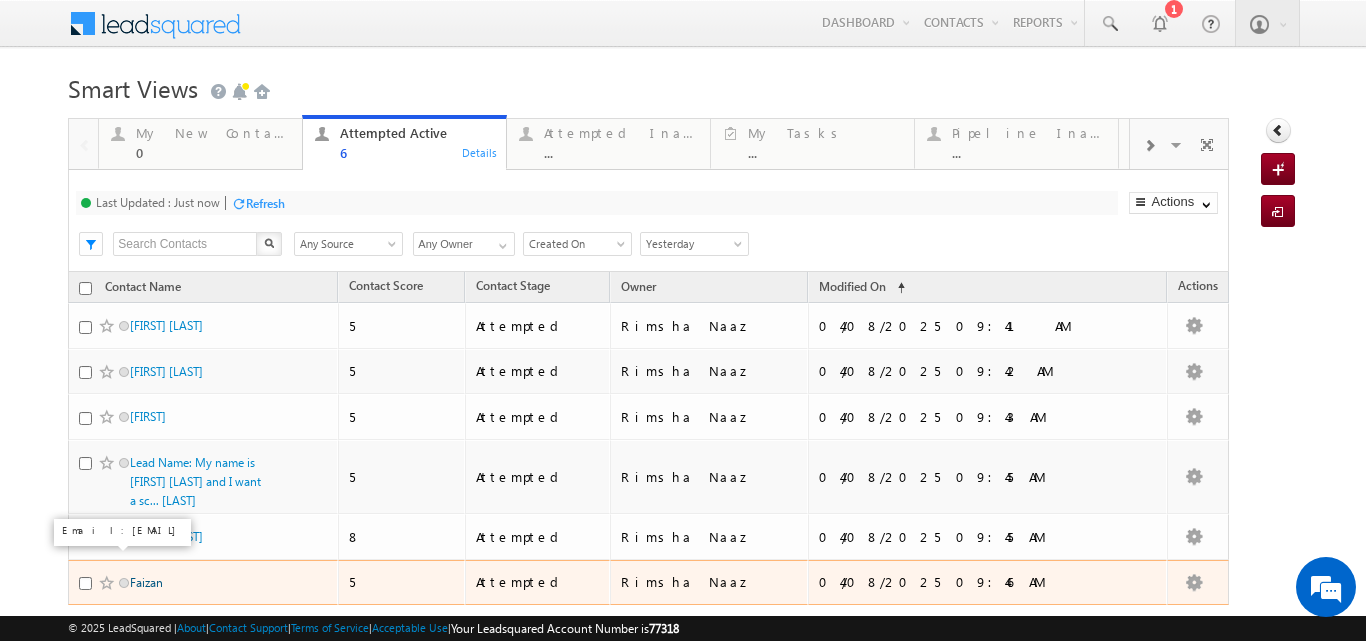click on "Faizan" at bounding box center [146, 582] 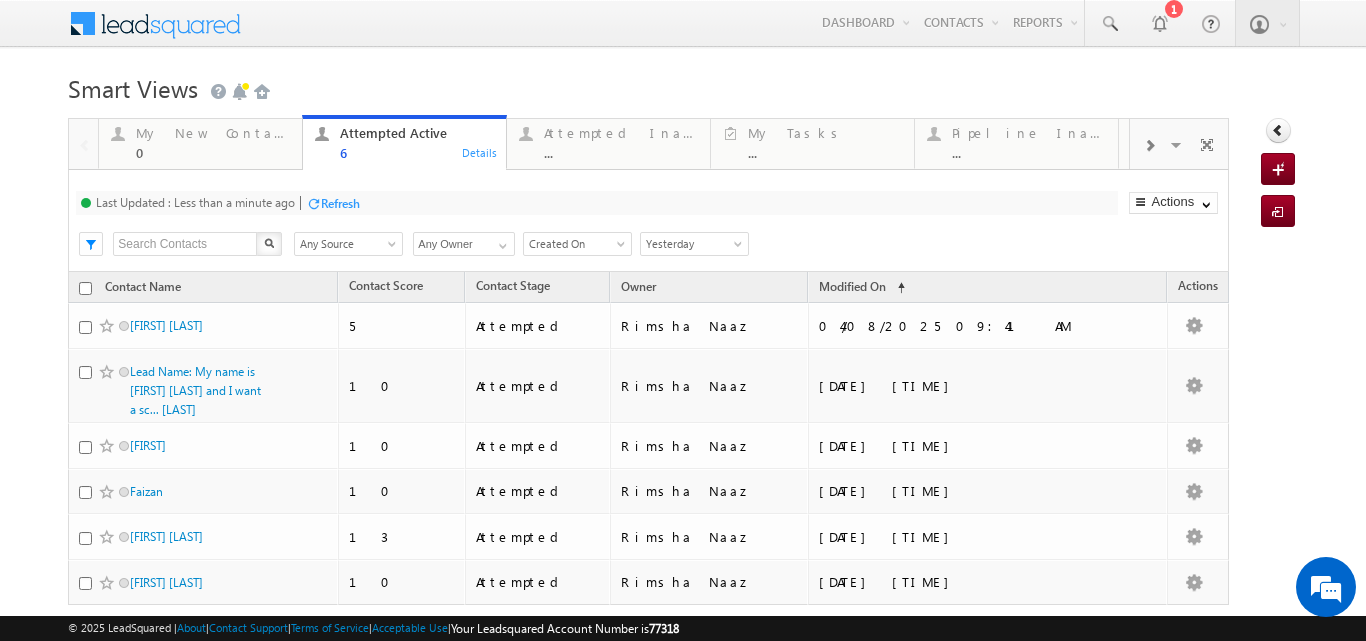 click on "Refresh" at bounding box center (340, 203) 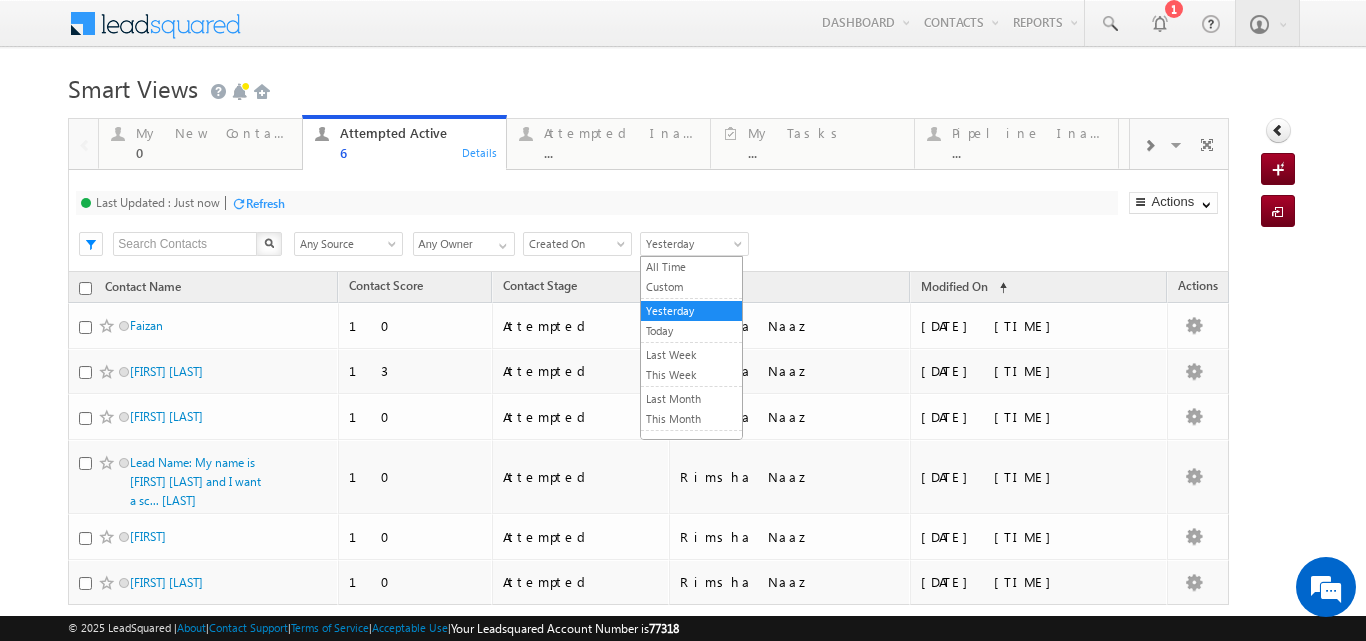 click on "Yesterday" at bounding box center [691, 244] 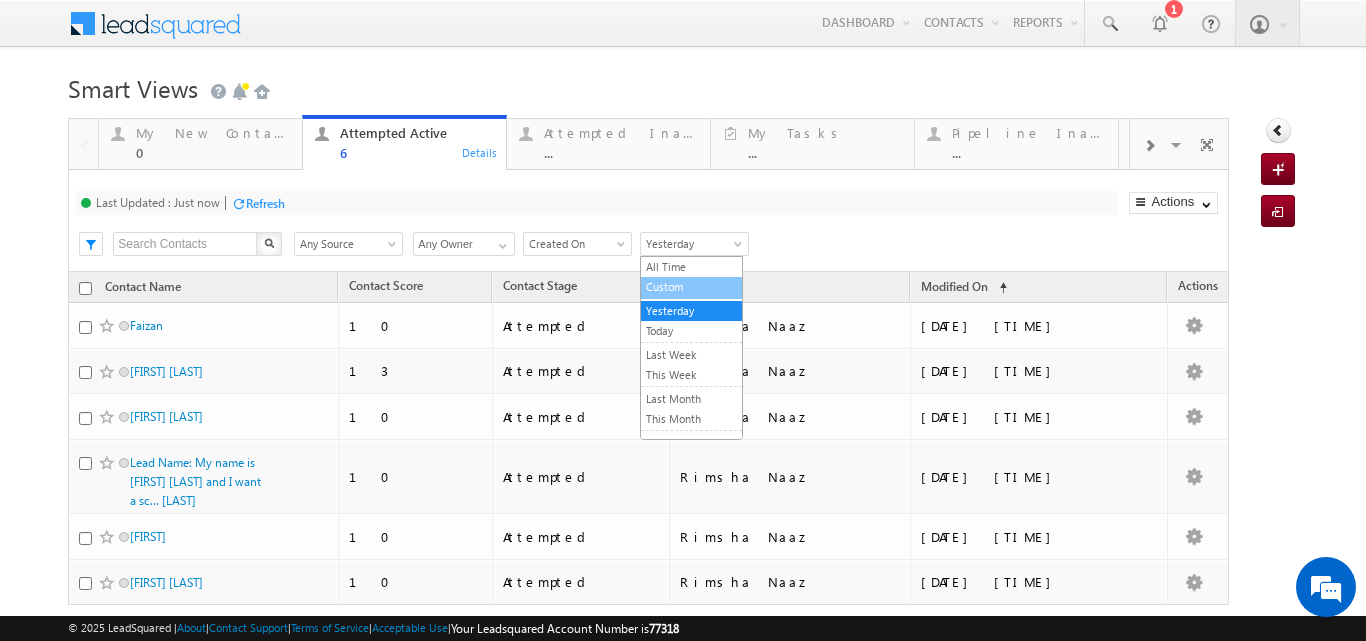 click on "Custom" at bounding box center (691, 287) 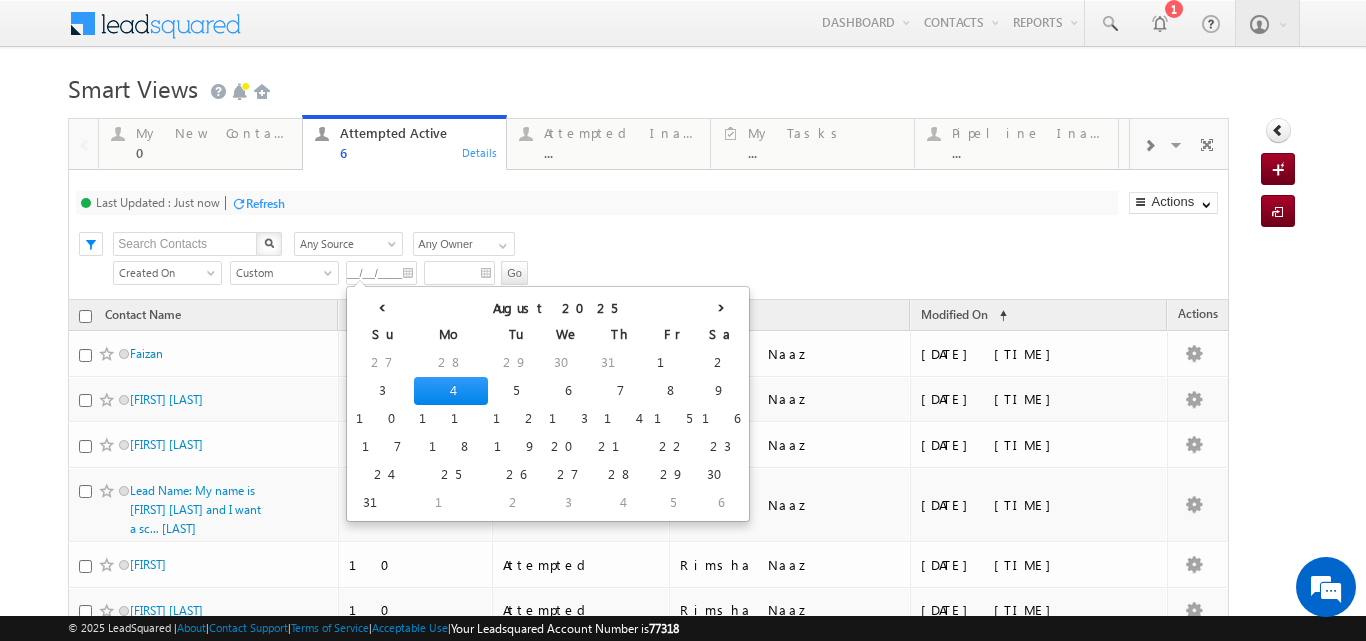 click on "__/__/____" at bounding box center (381, 273) 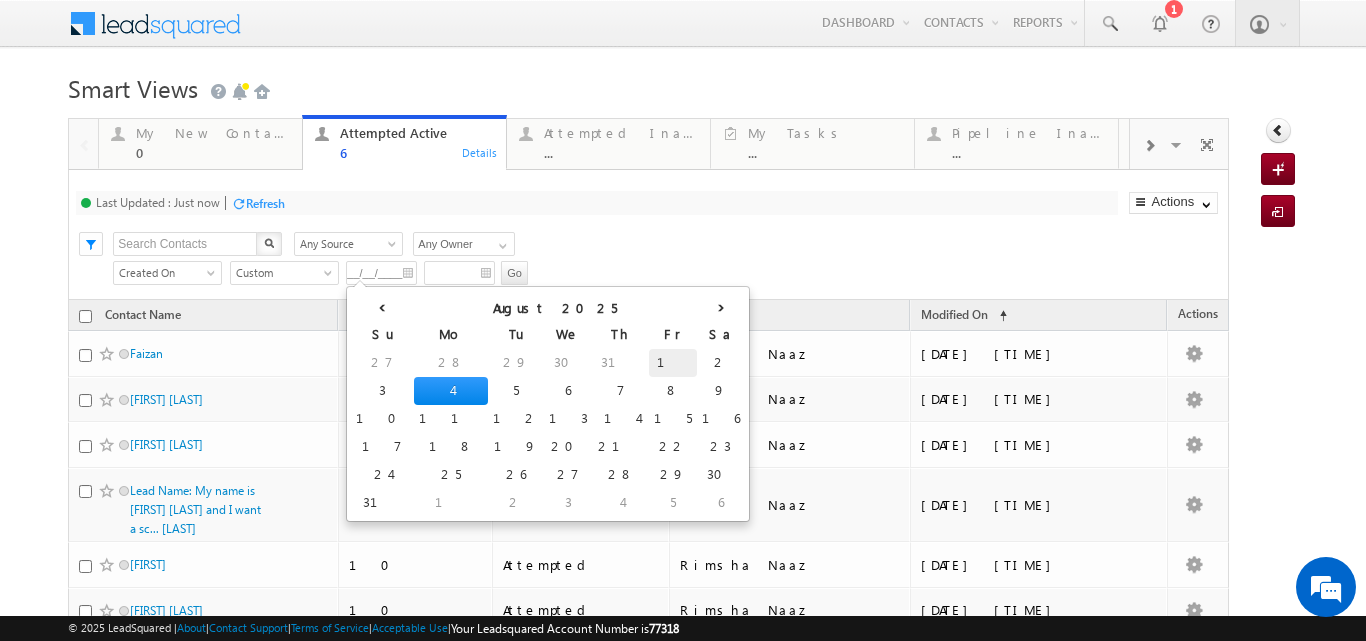 click on "1" at bounding box center [673, 363] 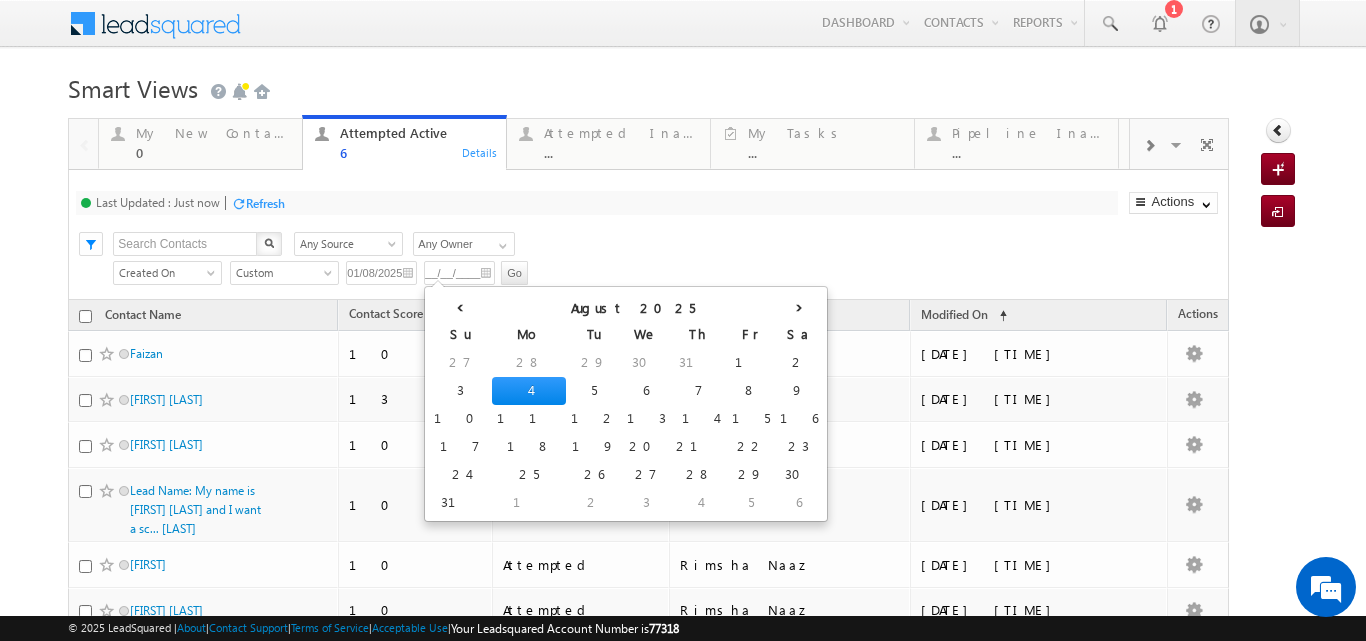 click on "__/__/____" at bounding box center [459, 273] 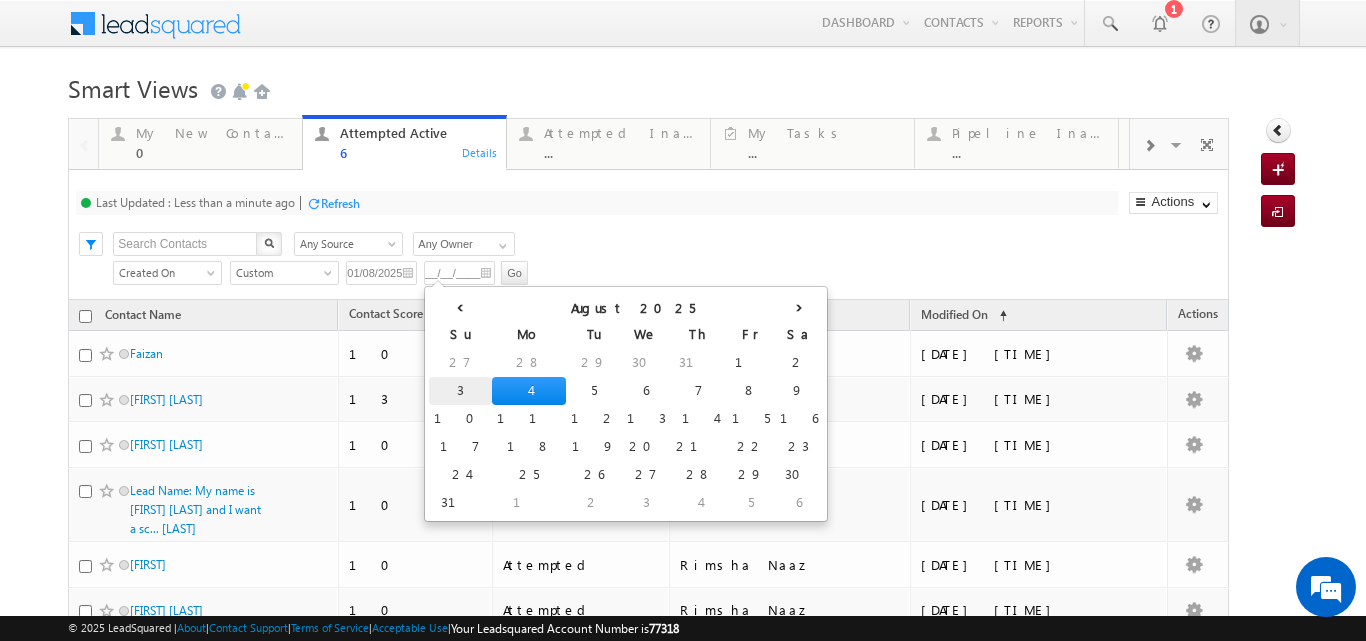click on "3" at bounding box center (460, 391) 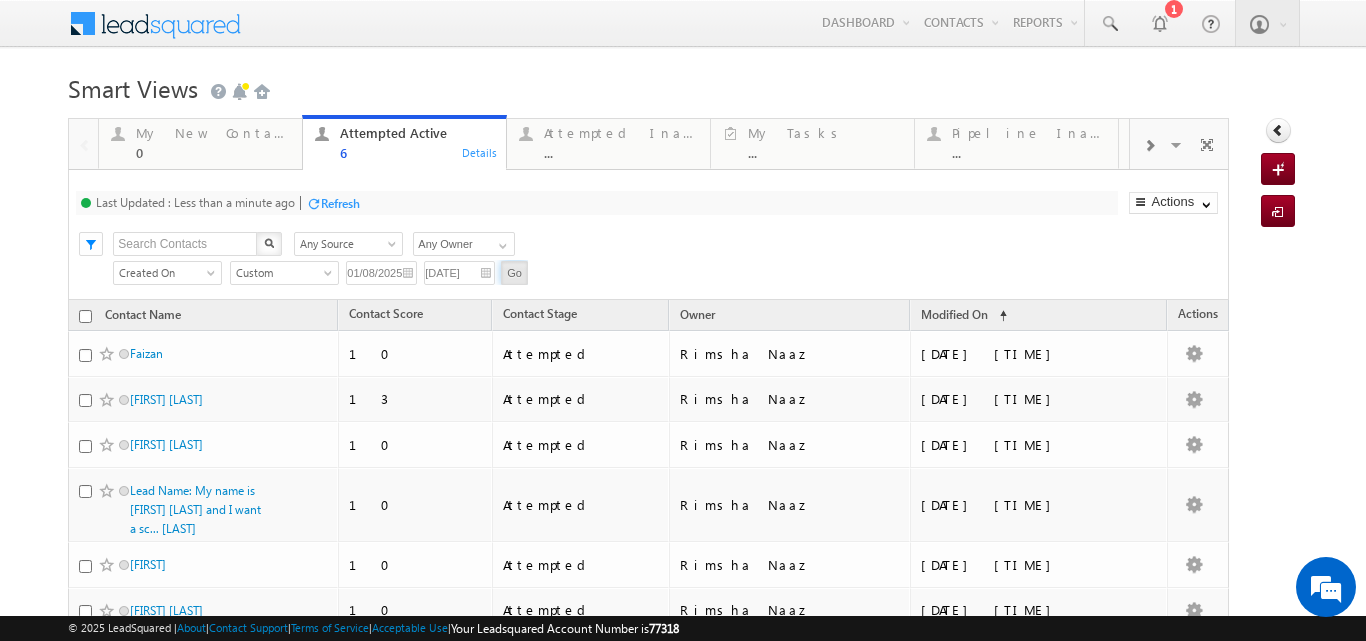 click on "Go" at bounding box center [514, 273] 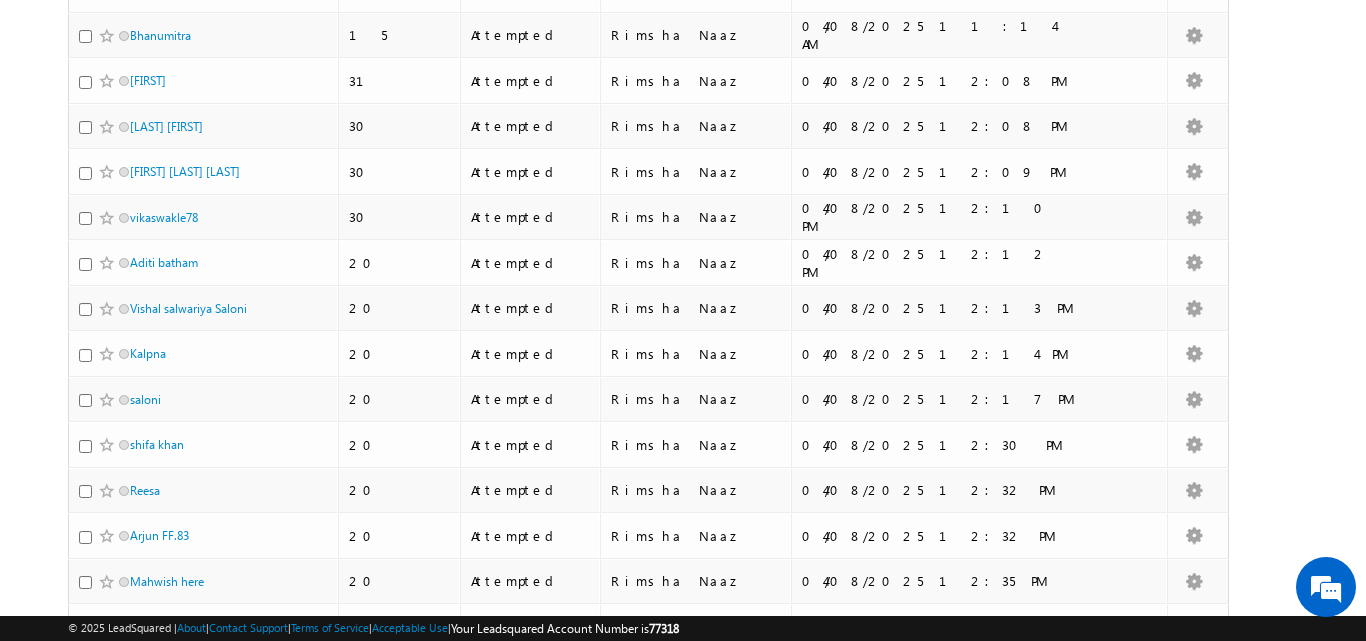 scroll, scrollTop: 0, scrollLeft: 0, axis: both 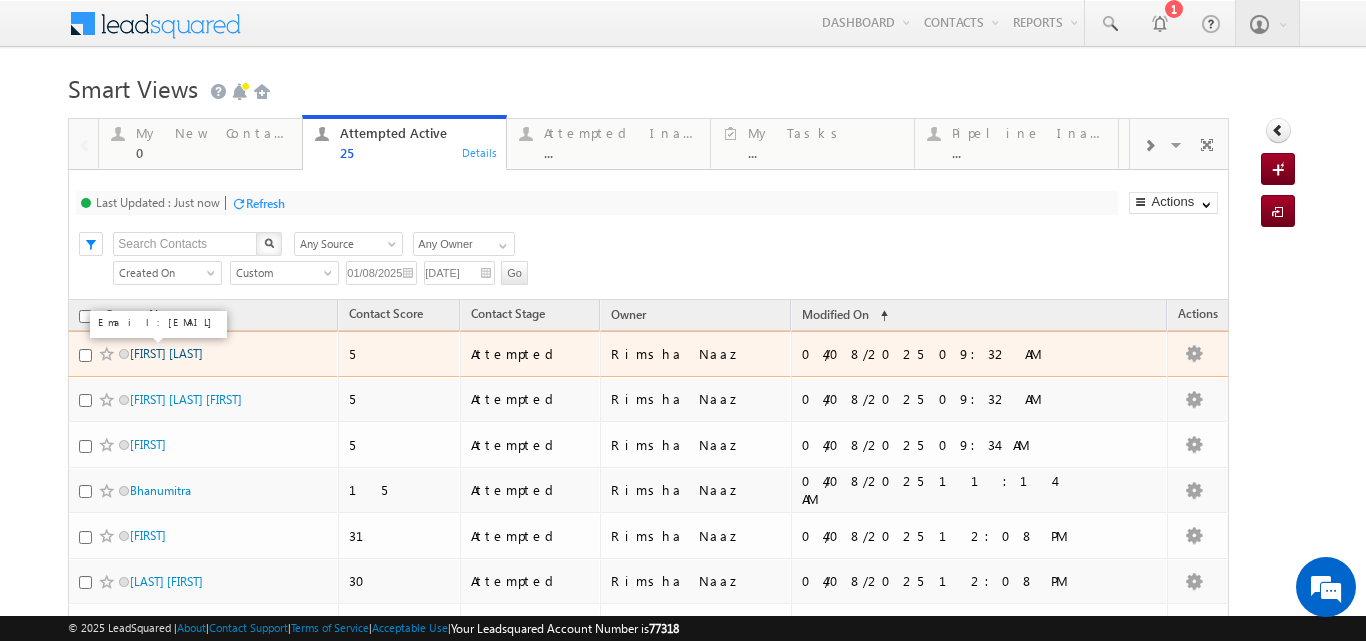 click on "Smit SanjayKumar Chavda" at bounding box center (166, 353) 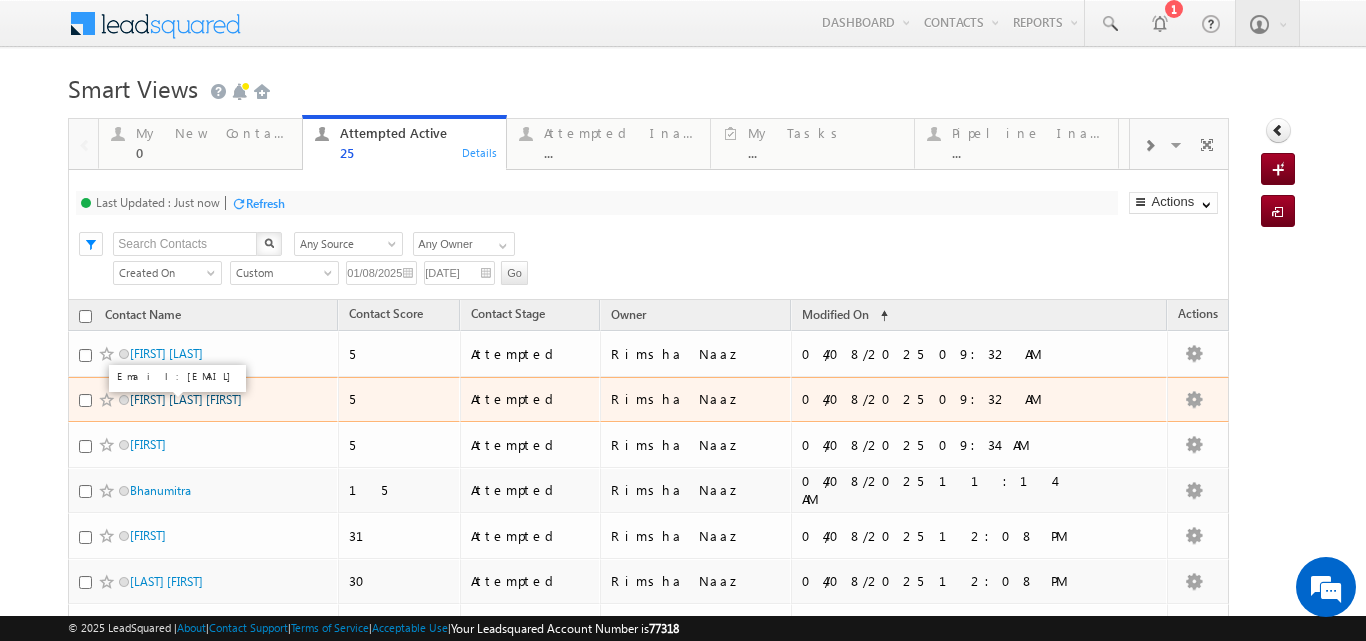 click on "Harshal nilesh Sonawane Harshal" at bounding box center [186, 399] 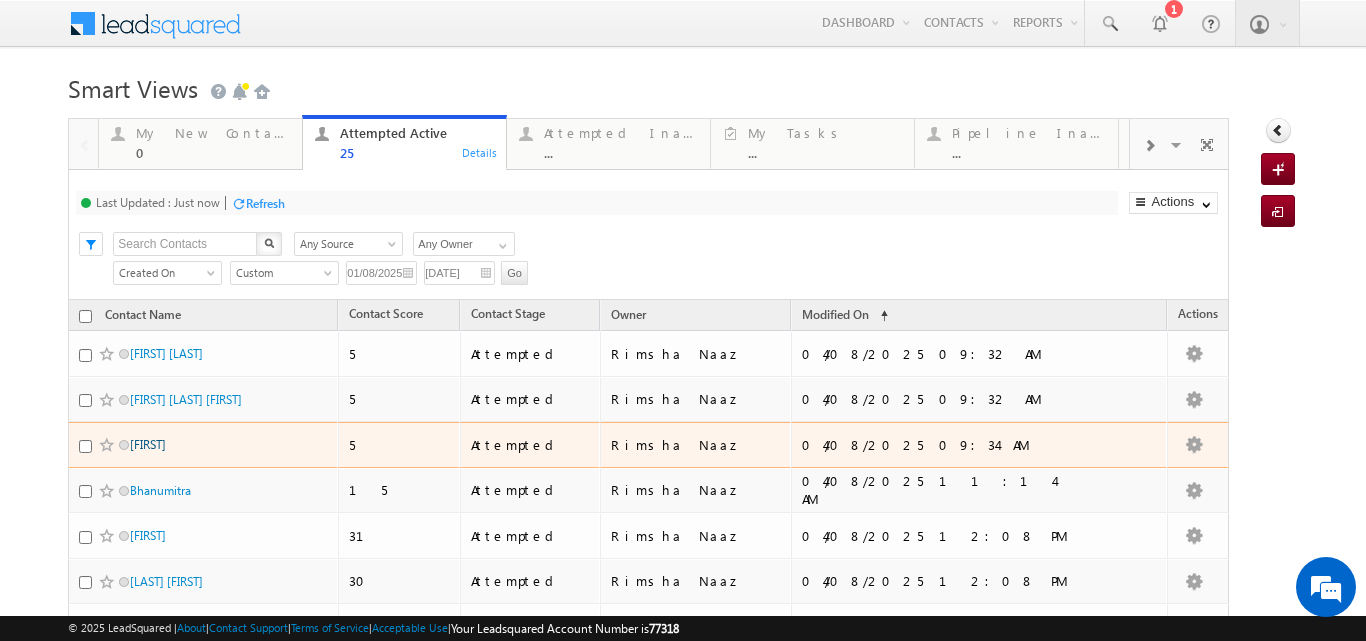 click on "Ashu" at bounding box center [148, 444] 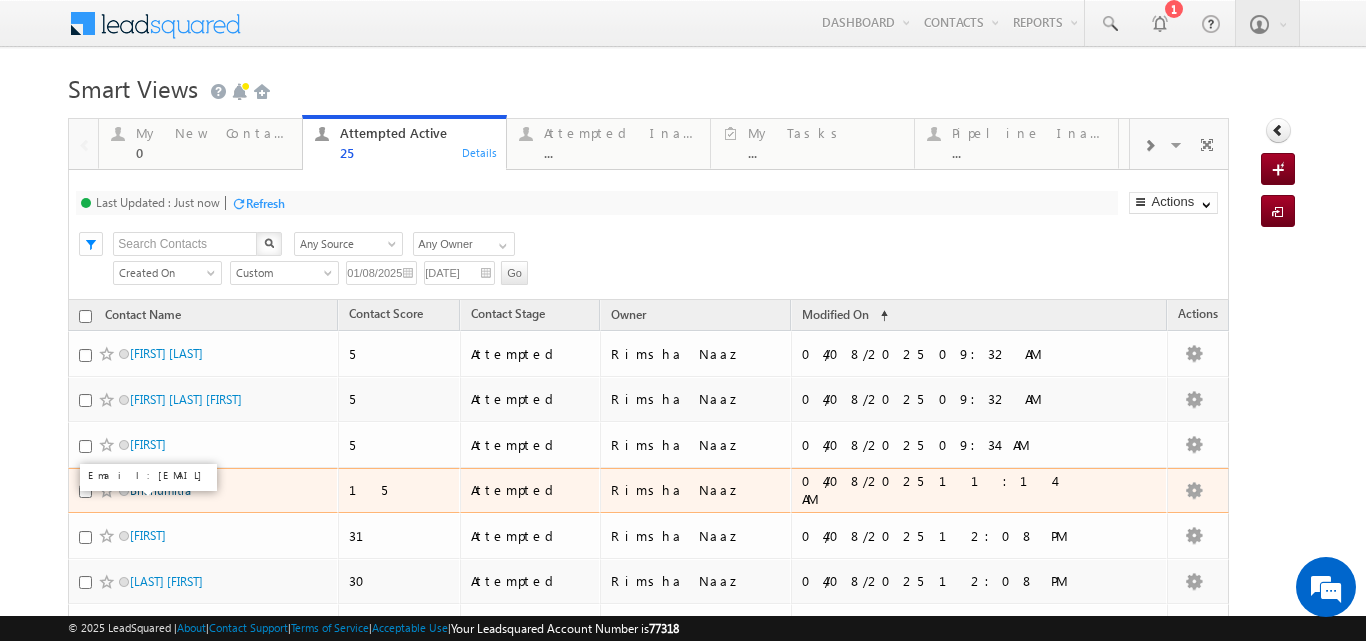 click on "Bhanumitra" at bounding box center [160, 490] 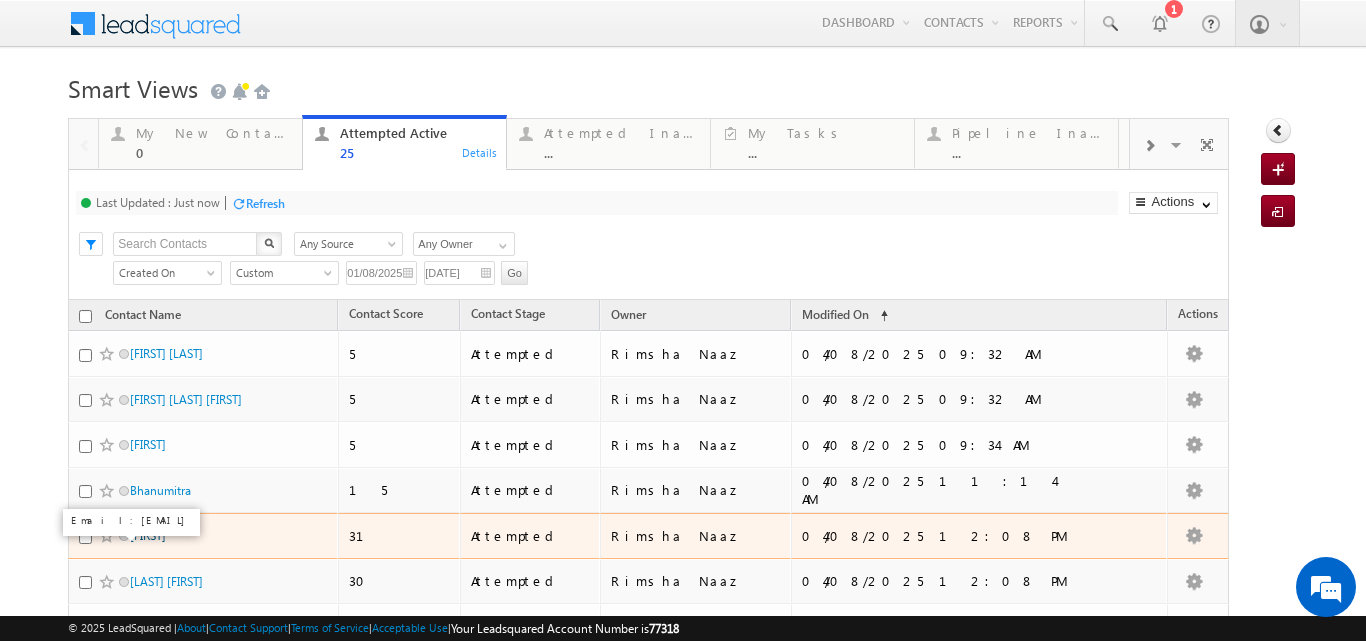 click on "Namrata" at bounding box center (148, 535) 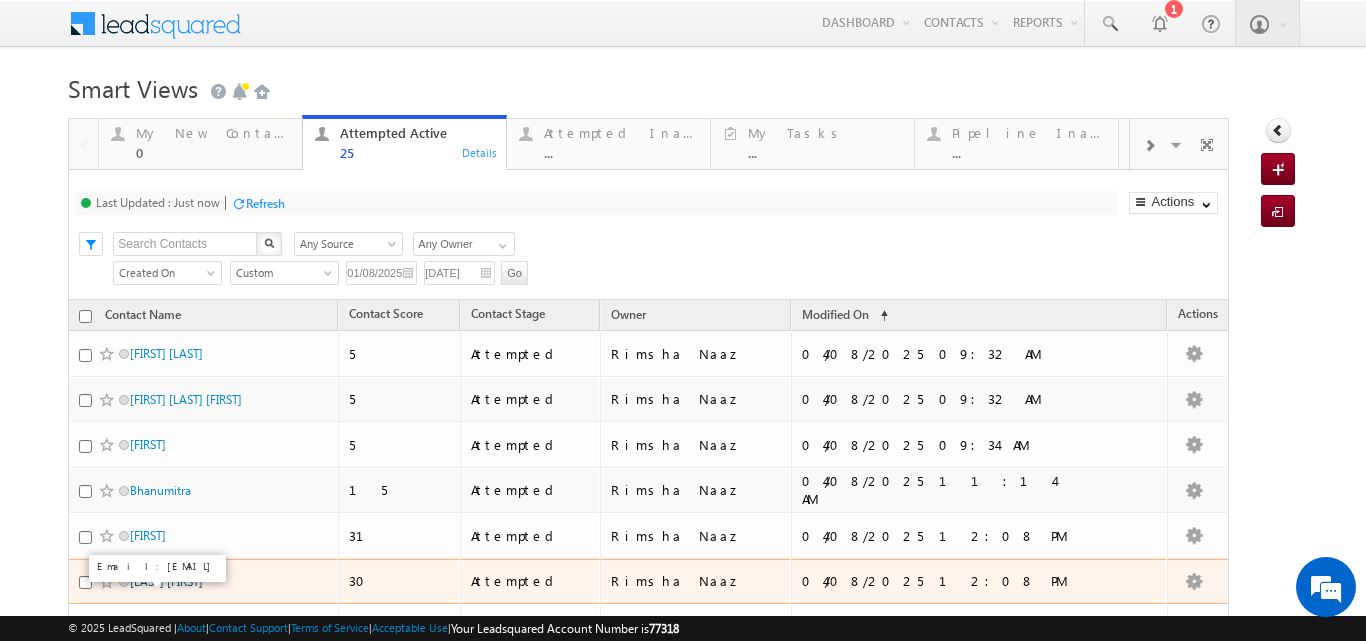 click on "Yembari saikumar" at bounding box center [166, 581] 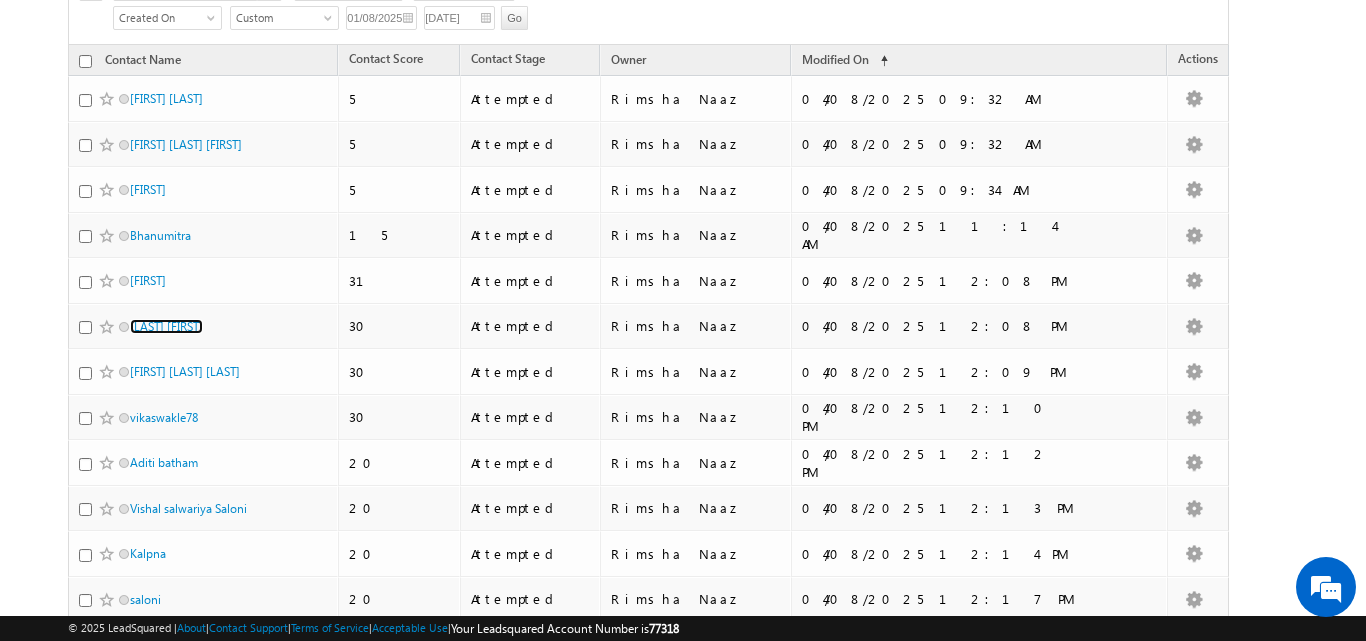 scroll, scrollTop: 288, scrollLeft: 0, axis: vertical 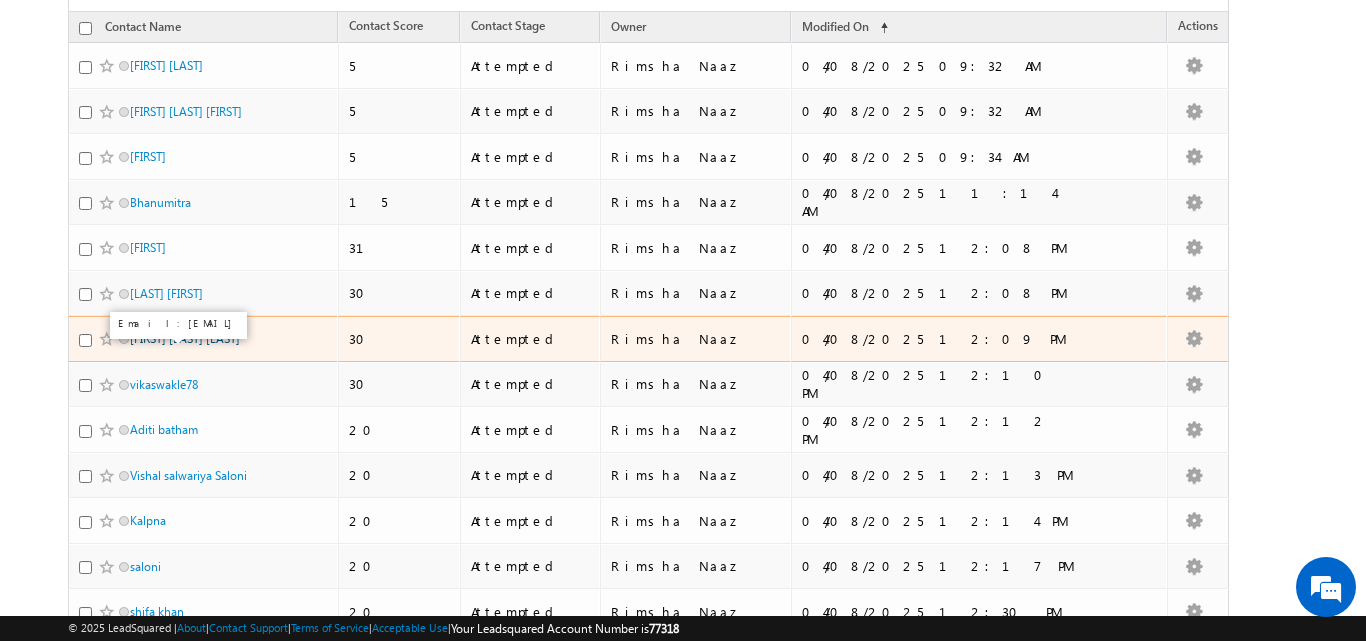 click on "SHUSHMA RAJENDRA UBALE" at bounding box center (185, 338) 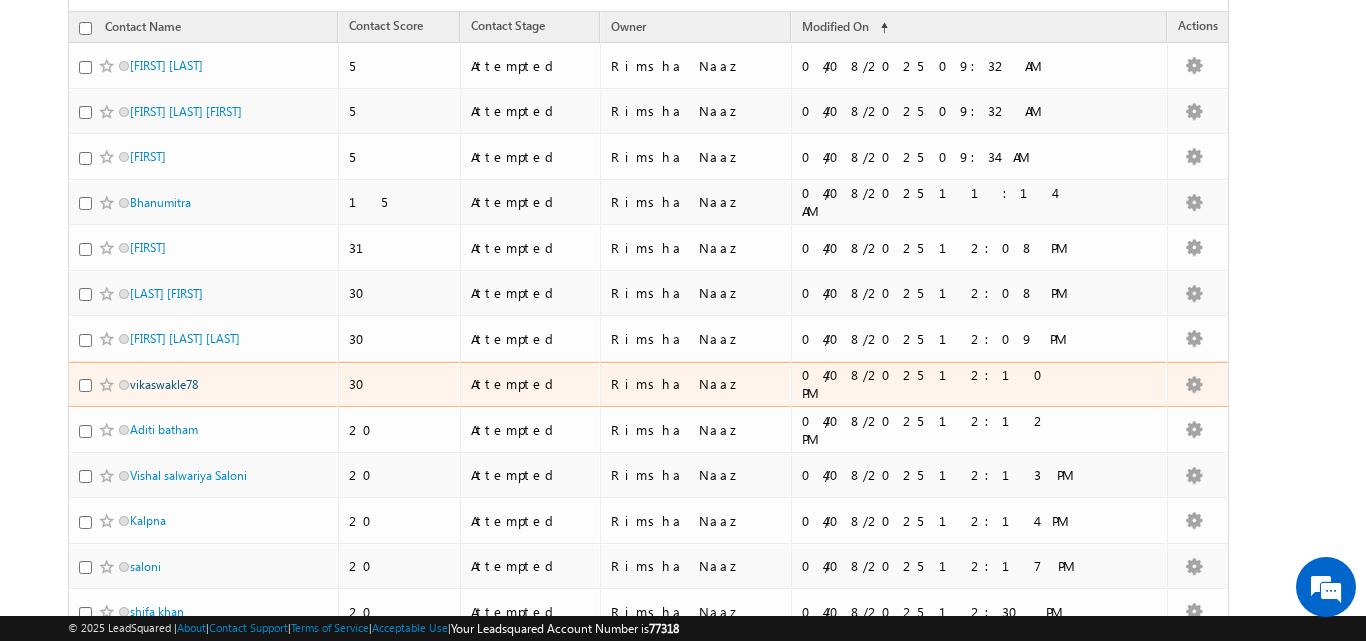 click on "vikaswakle78" at bounding box center (164, 384) 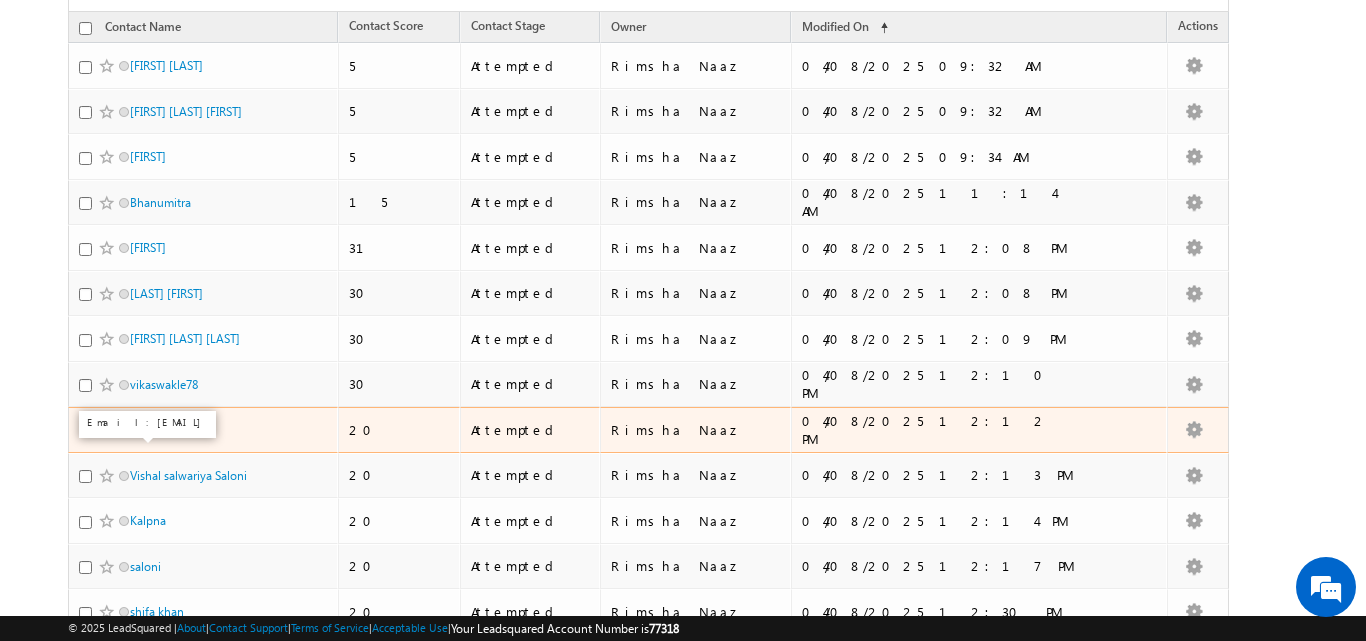 click on "Aditi batham" at bounding box center [164, 429] 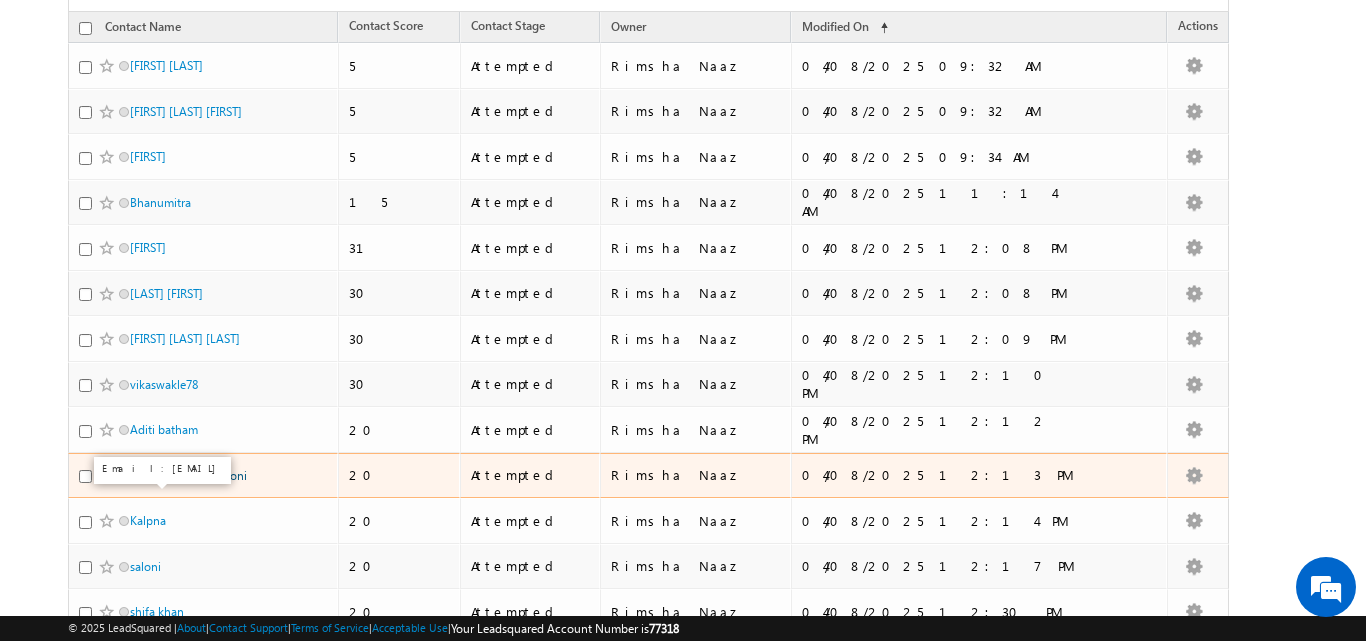 click on "Vishal salwariya Saloni" at bounding box center (188, 475) 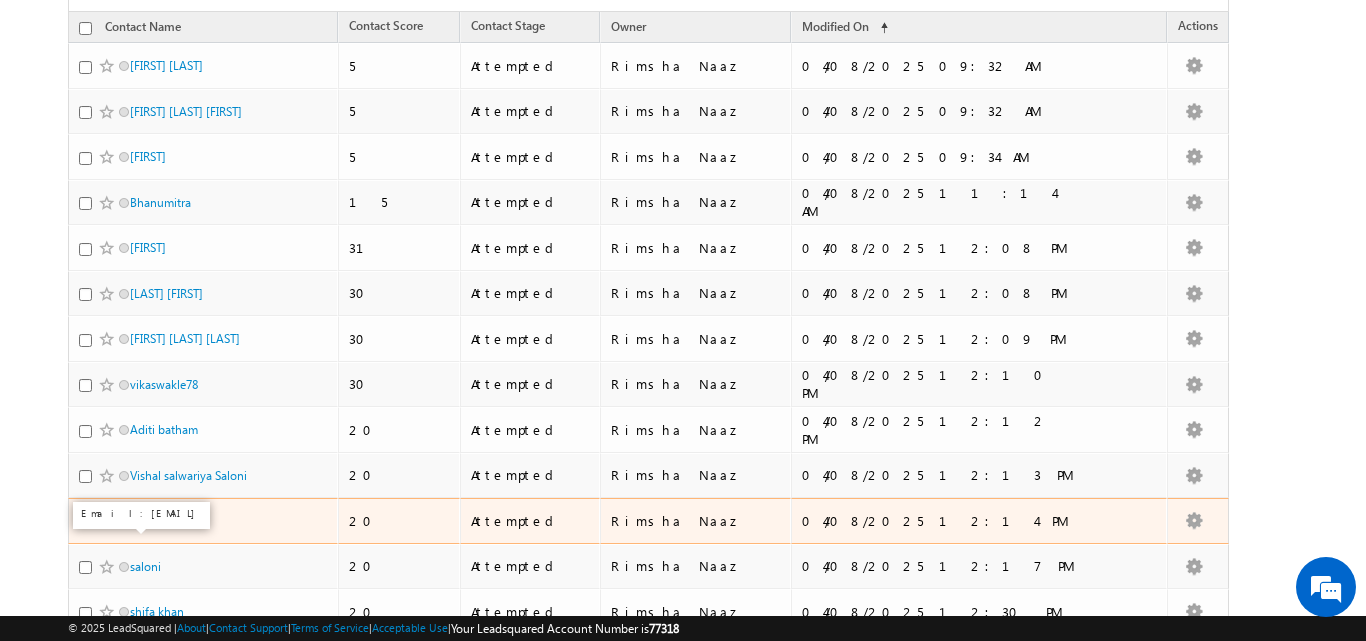 click on "Kalpna" at bounding box center (148, 520) 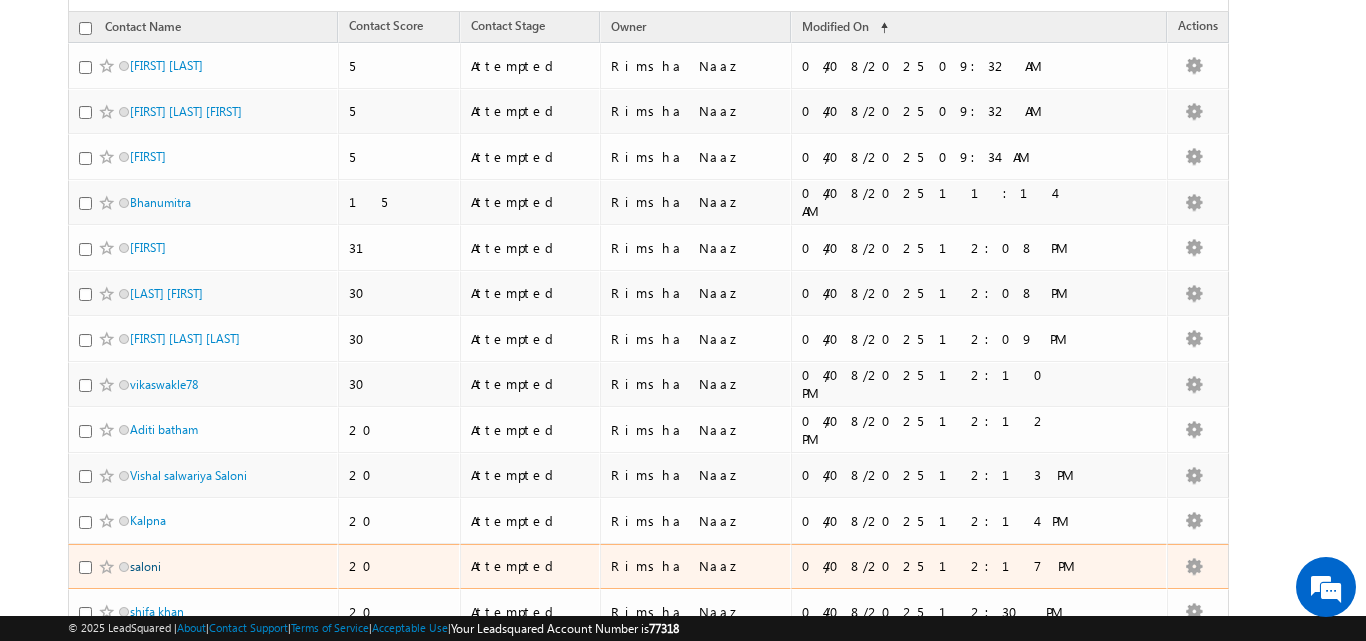 click on "saloni" at bounding box center (145, 566) 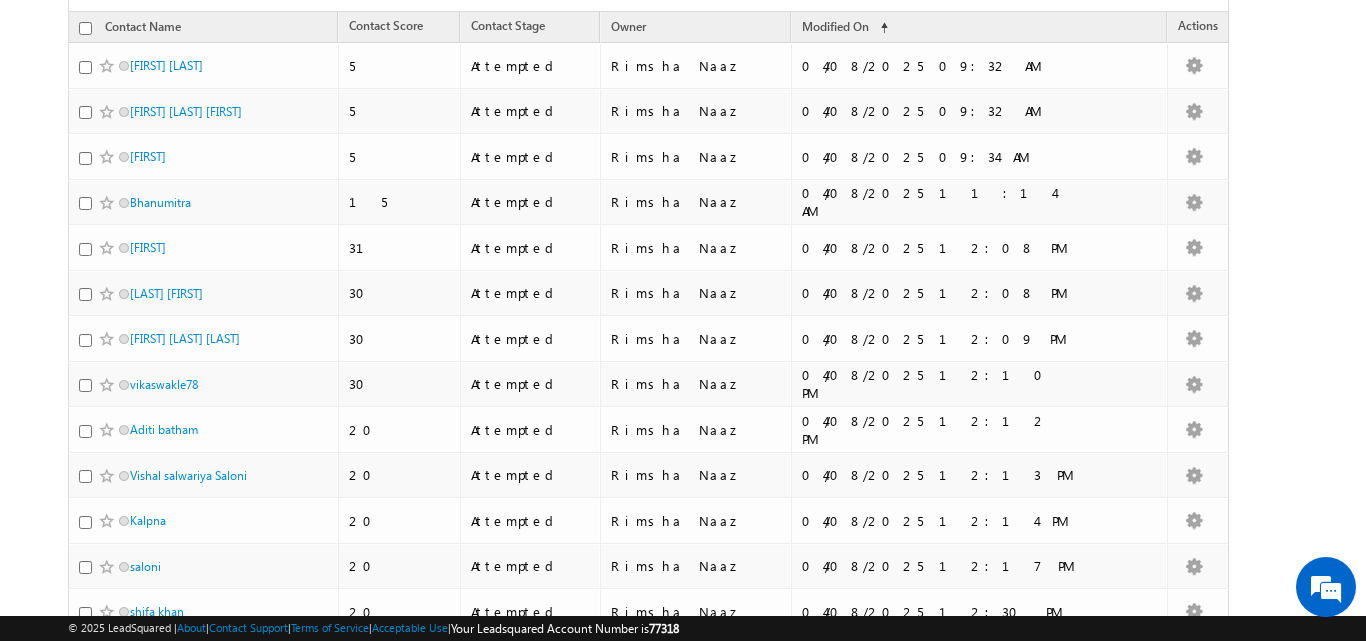 scroll, scrollTop: 0, scrollLeft: 0, axis: both 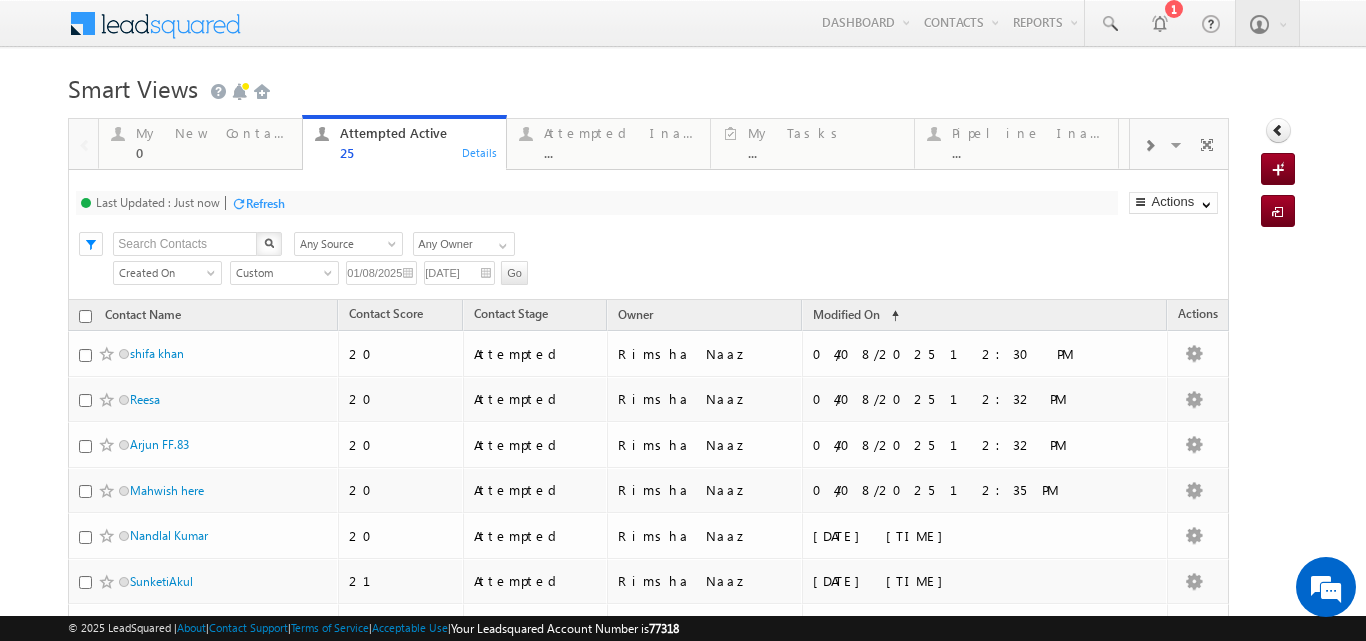 click on "Refresh" at bounding box center [265, 203] 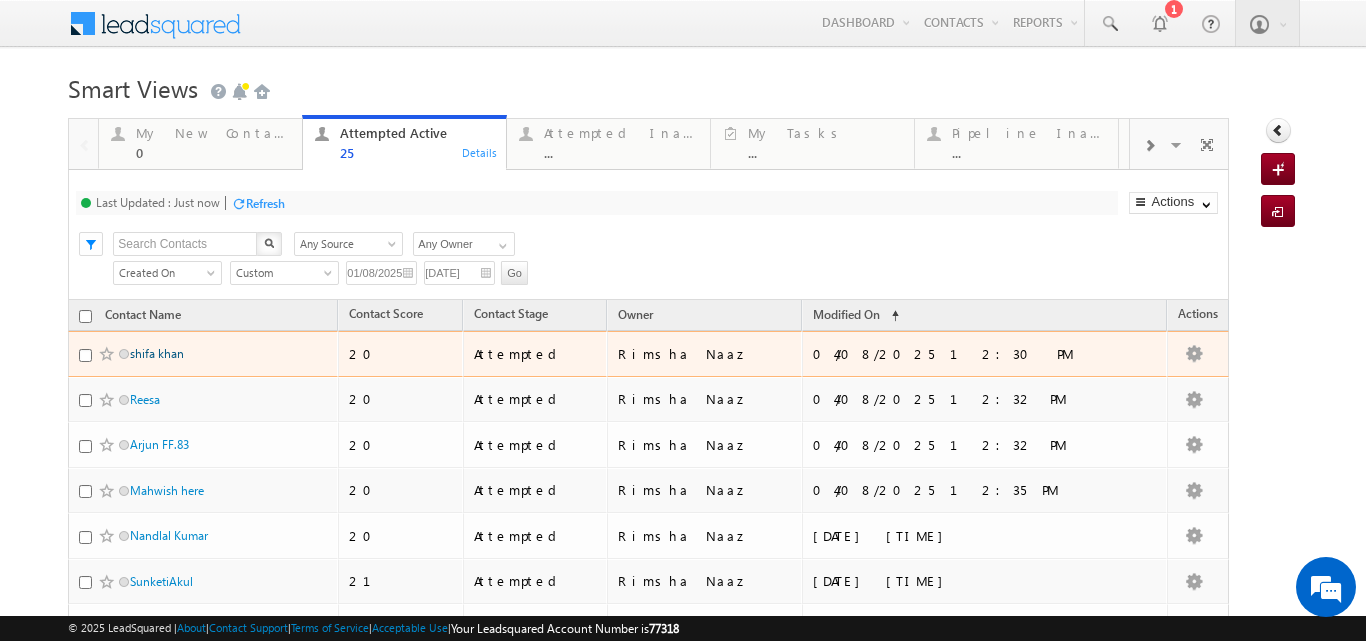click on "shifa khan" at bounding box center (157, 353) 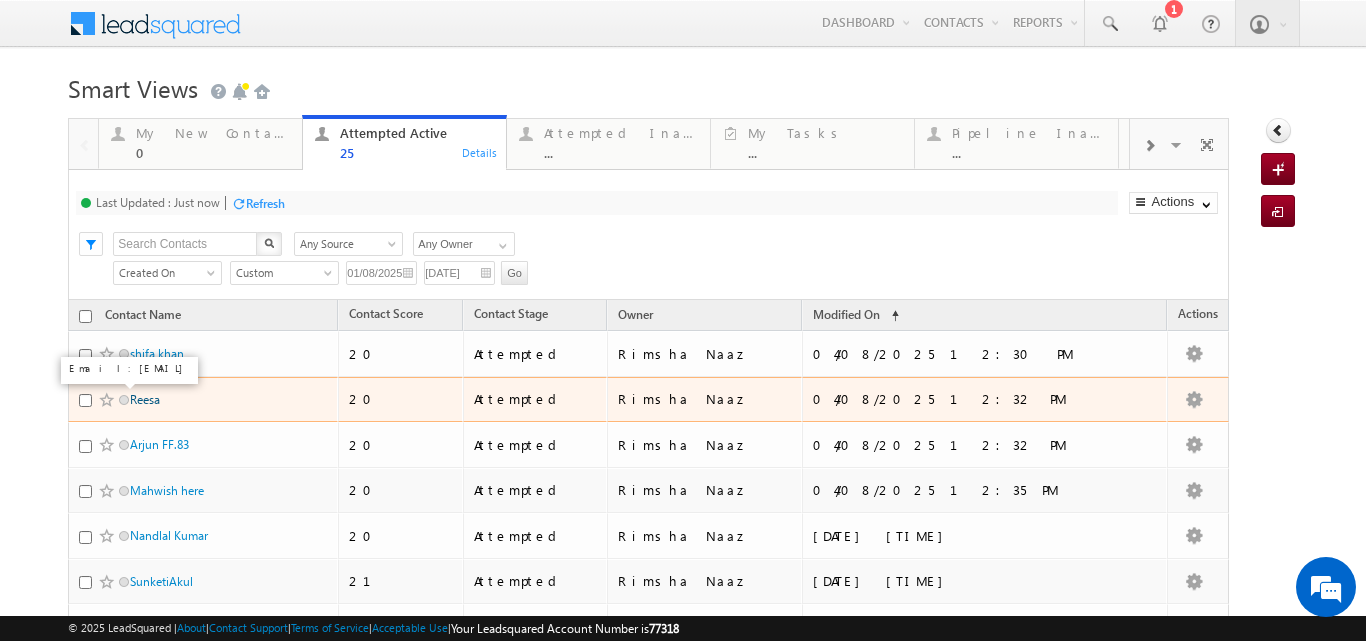 click on "Reesa" at bounding box center (145, 399) 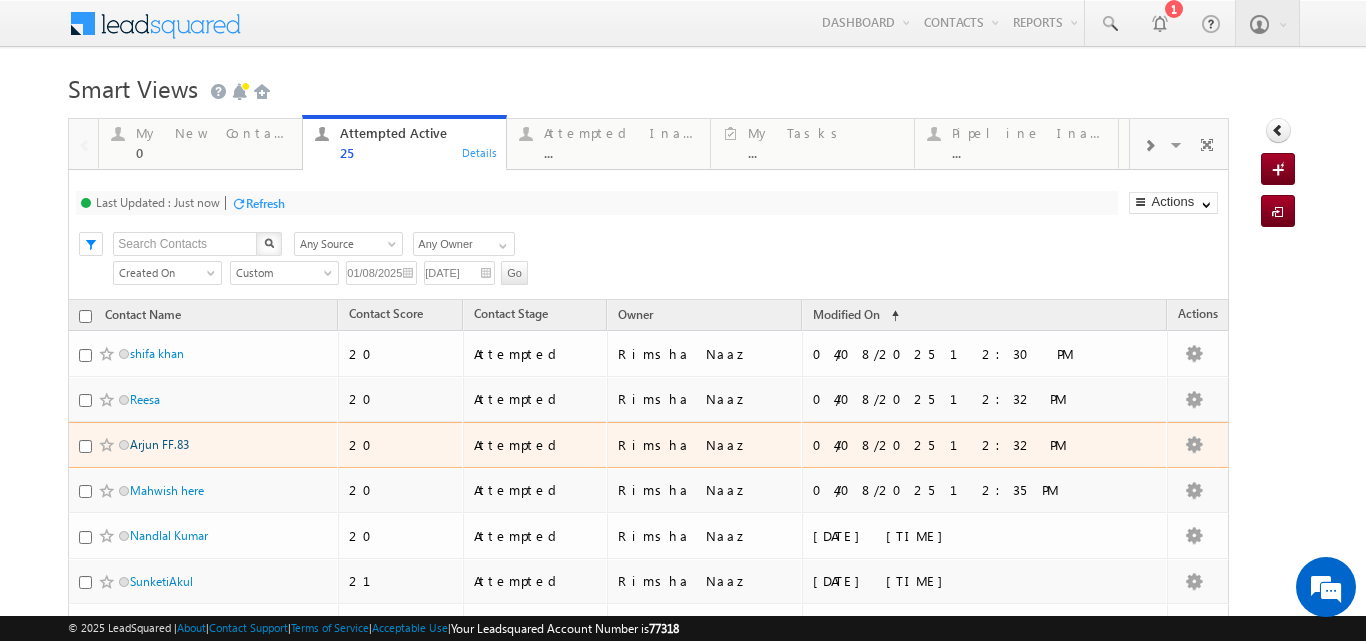 click on "Arjun FF.83" at bounding box center (159, 444) 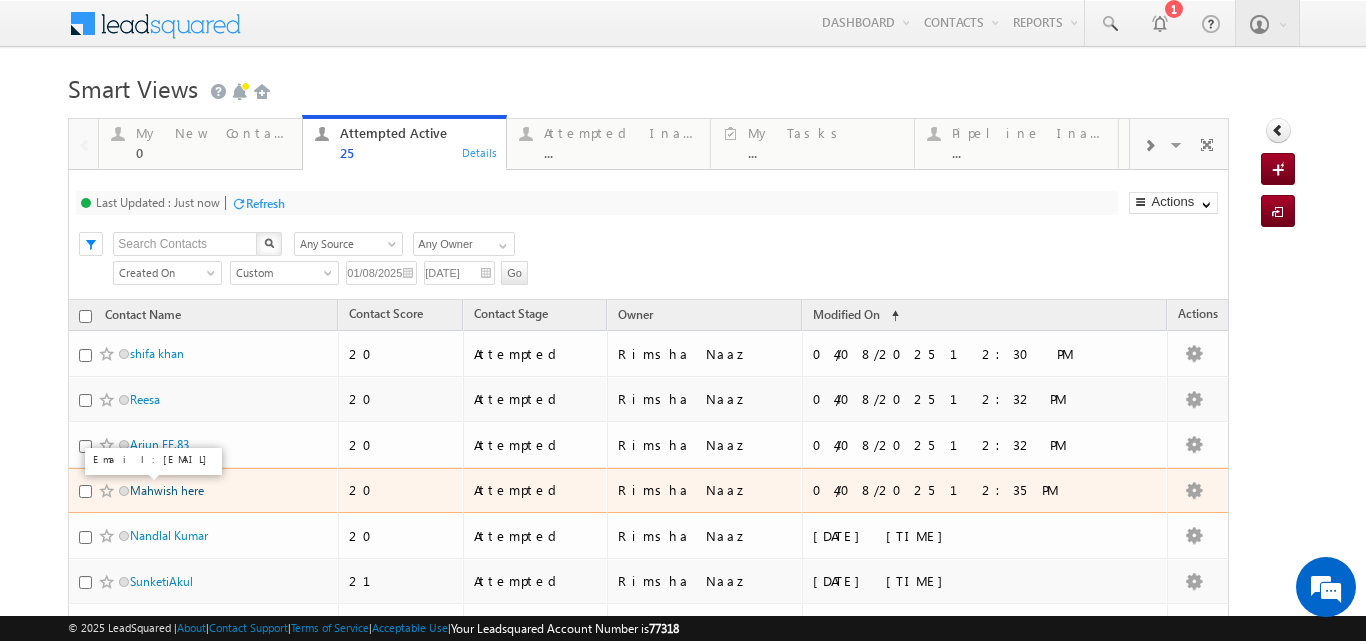click on "Mahwish here" at bounding box center [167, 490] 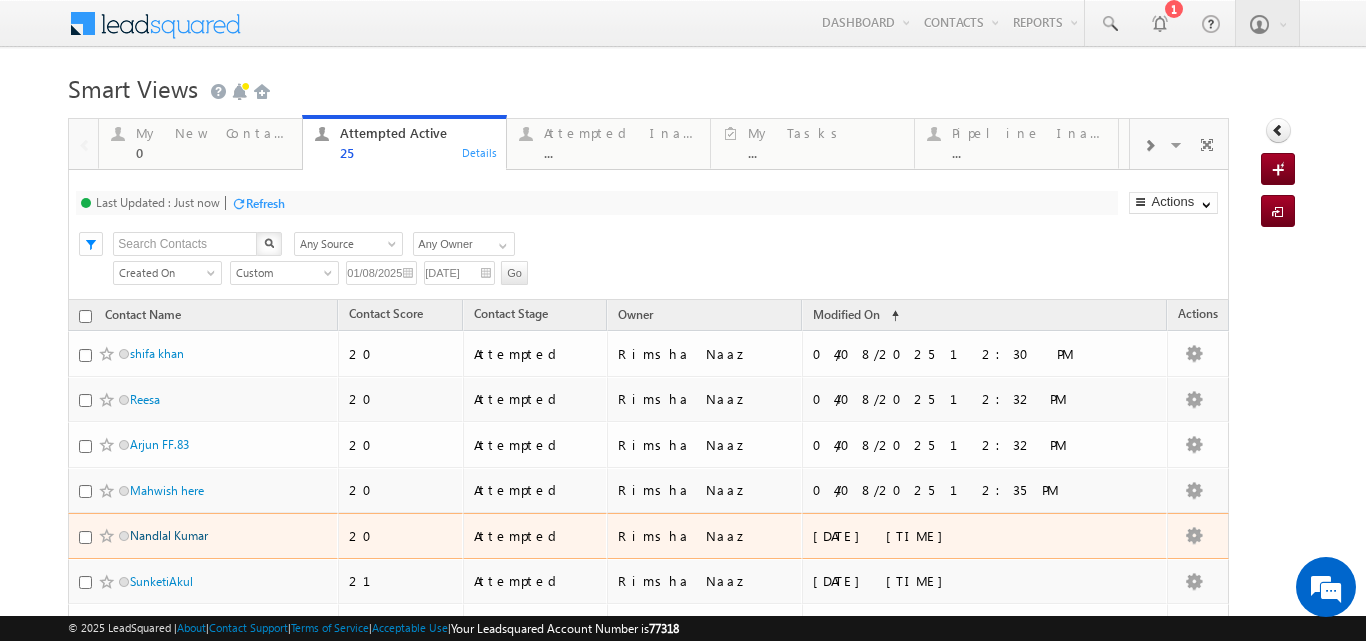 click on "Nandlal Kumar" at bounding box center (169, 535) 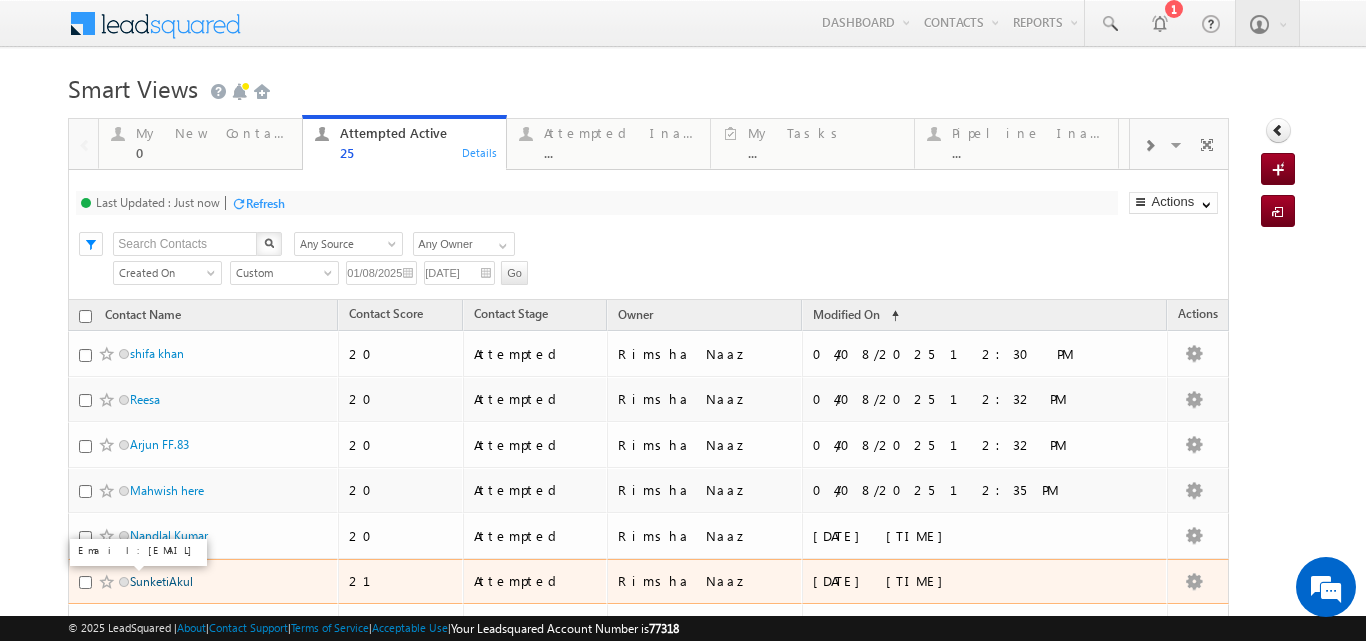 click on "SunketiAkul" at bounding box center (161, 581) 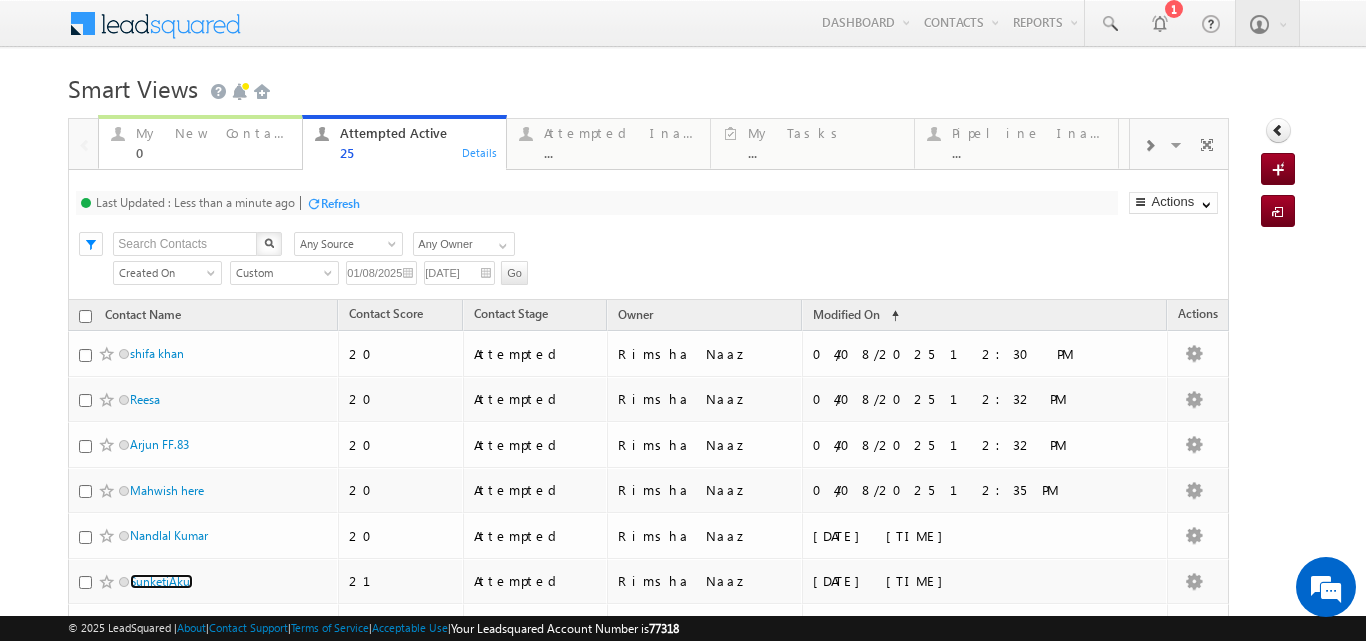 click on "My New Contact" at bounding box center (213, 133) 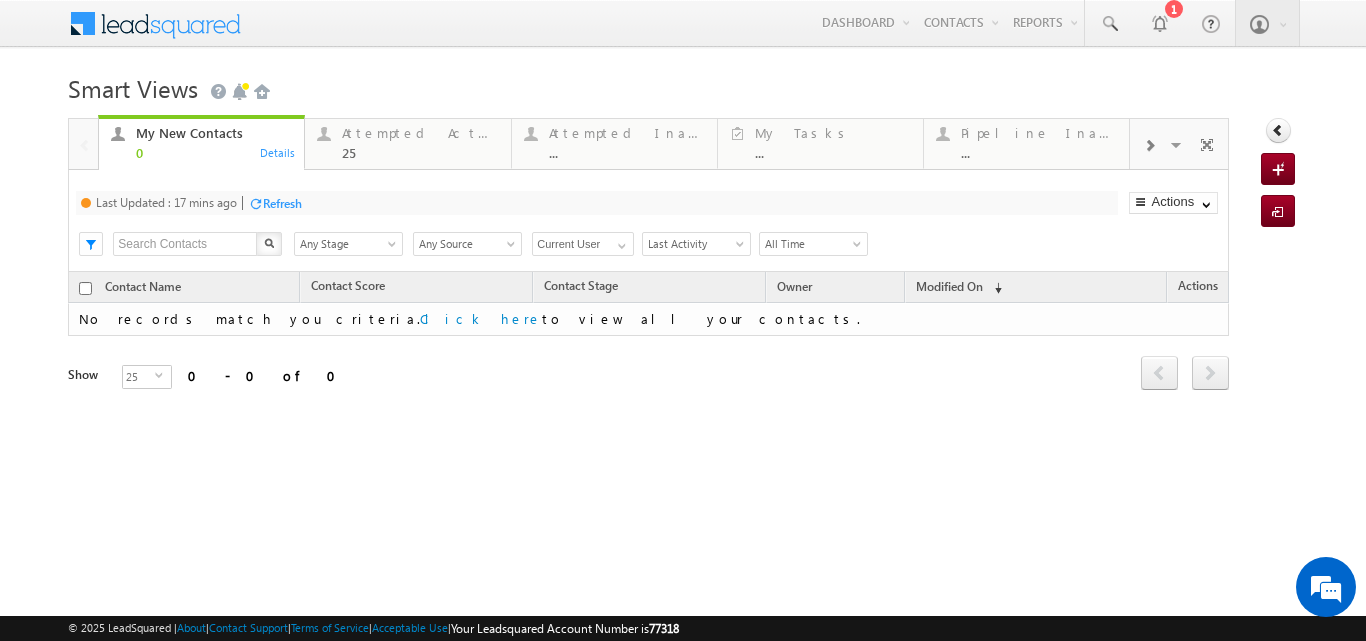 click on "Refresh" at bounding box center [282, 203] 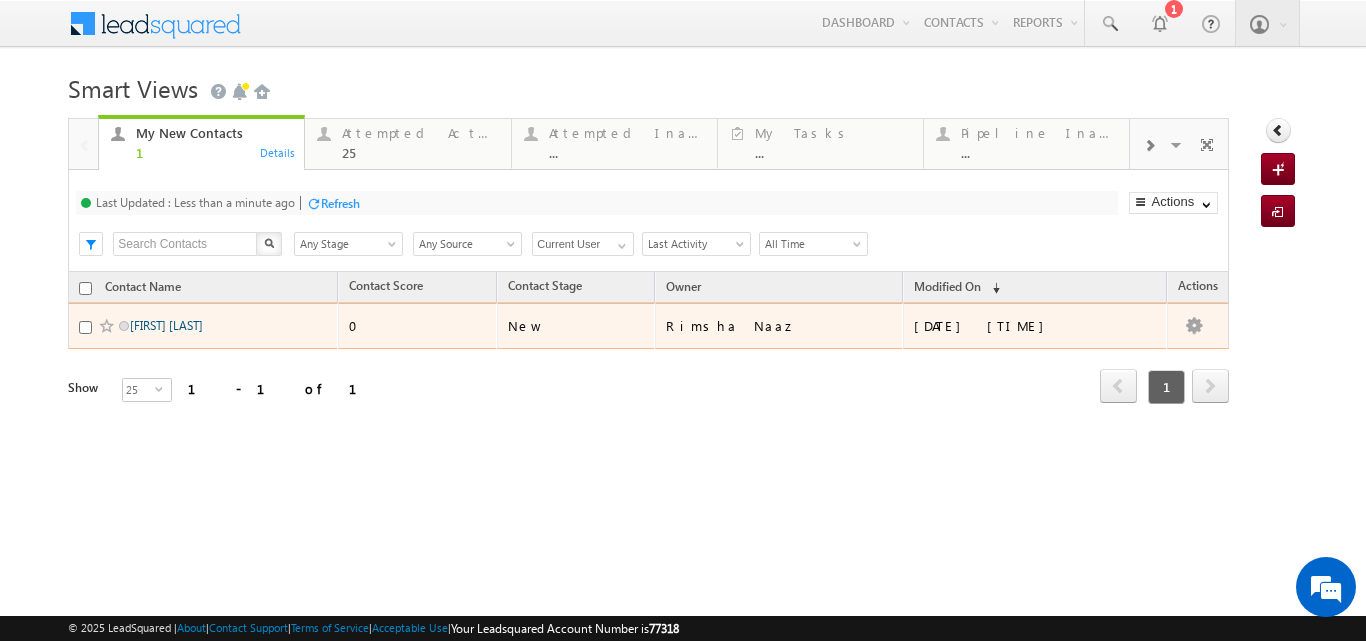 click on "Vishwa laheri" at bounding box center [166, 325] 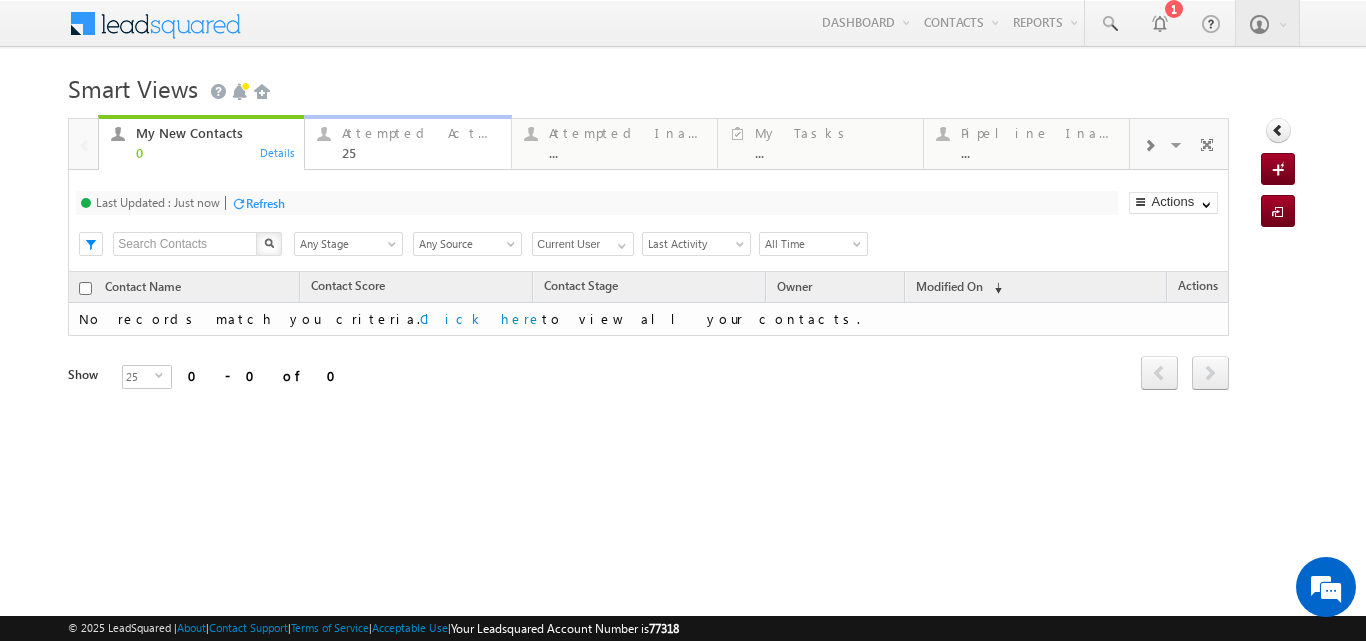 click on "Attempted Active" at bounding box center [420, 133] 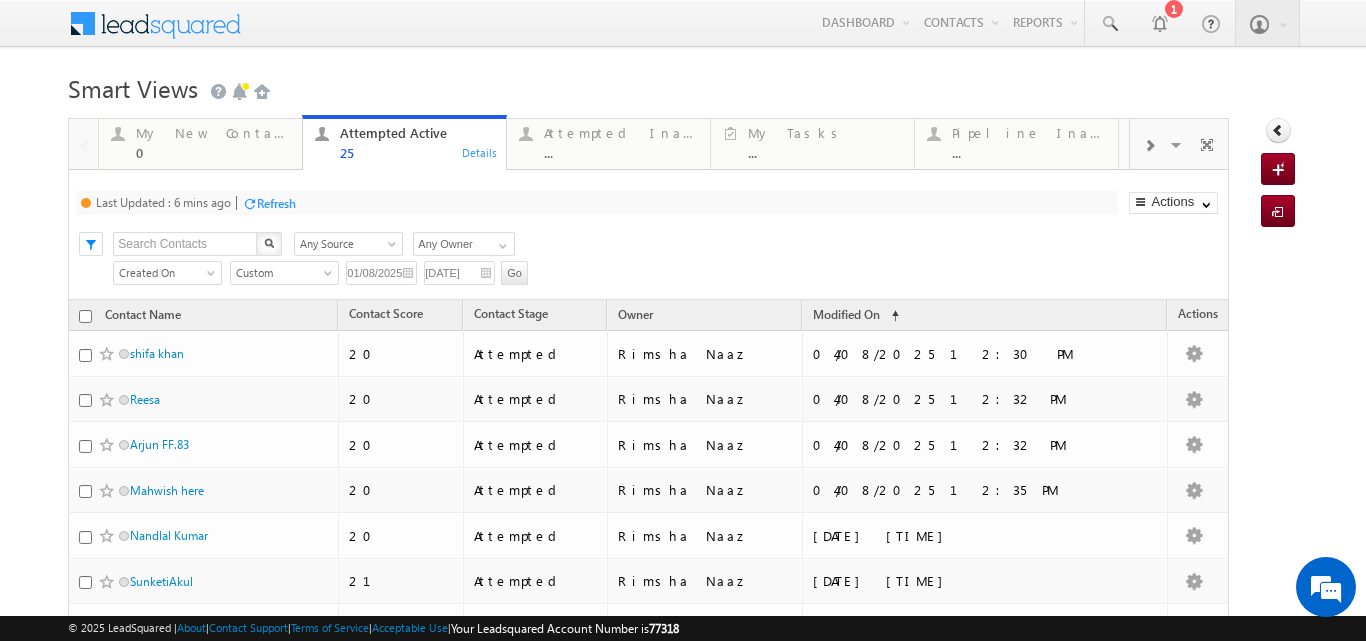 click on "Refresh" at bounding box center [276, 203] 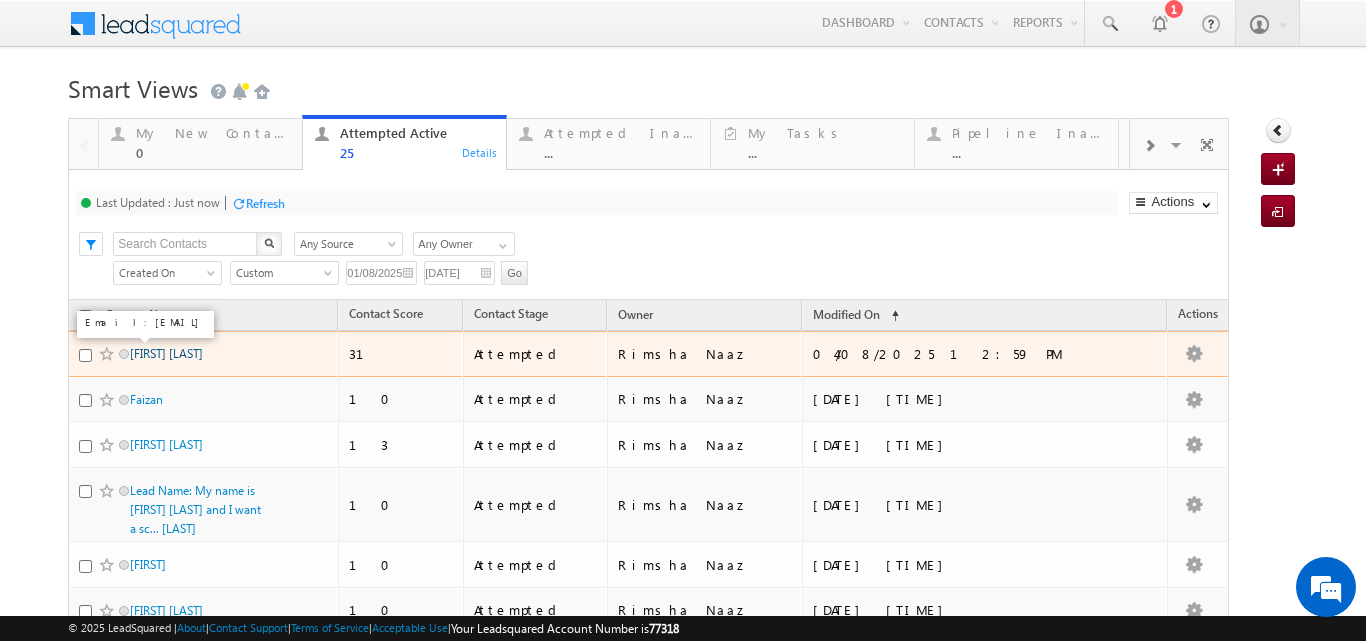 click on "Yashi Bafna" at bounding box center (166, 353) 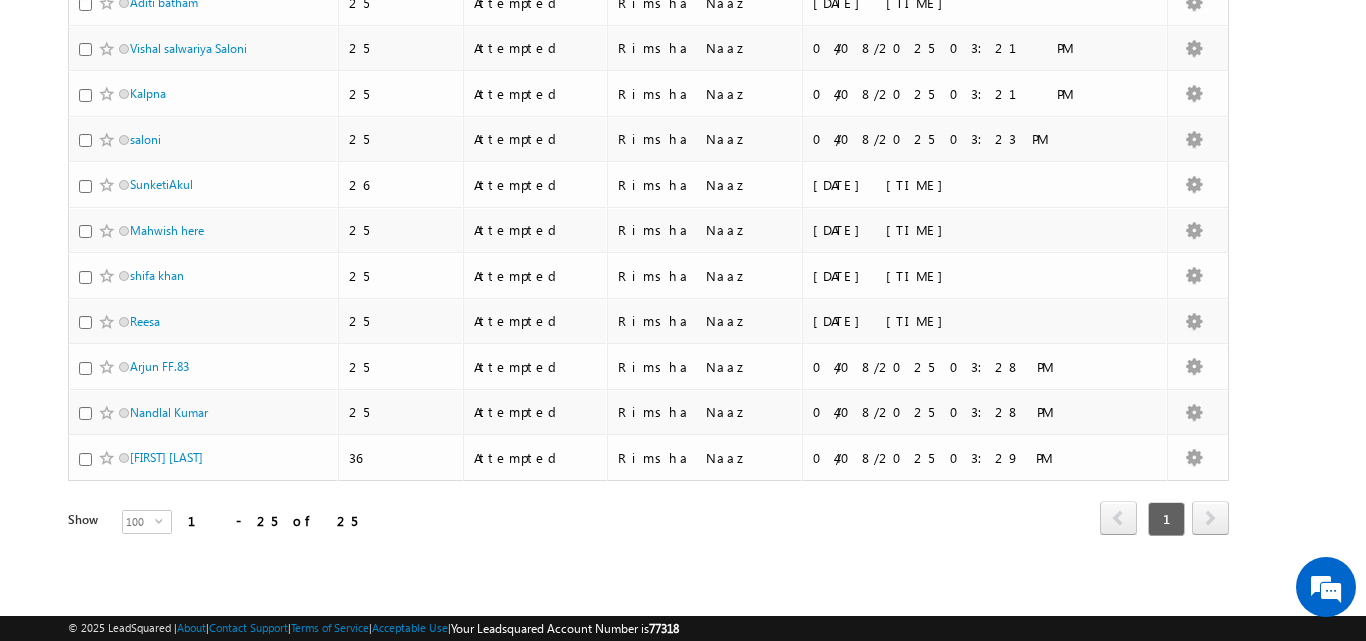 scroll, scrollTop: 0, scrollLeft: 0, axis: both 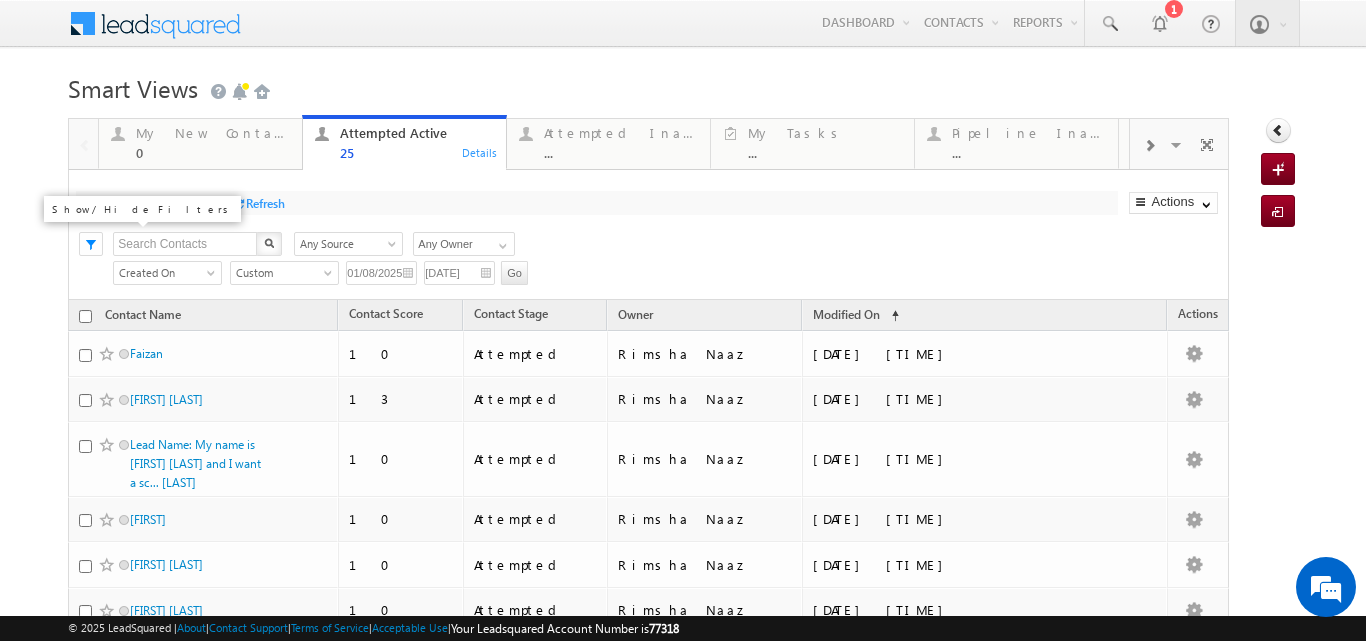 click at bounding box center (91, 244) 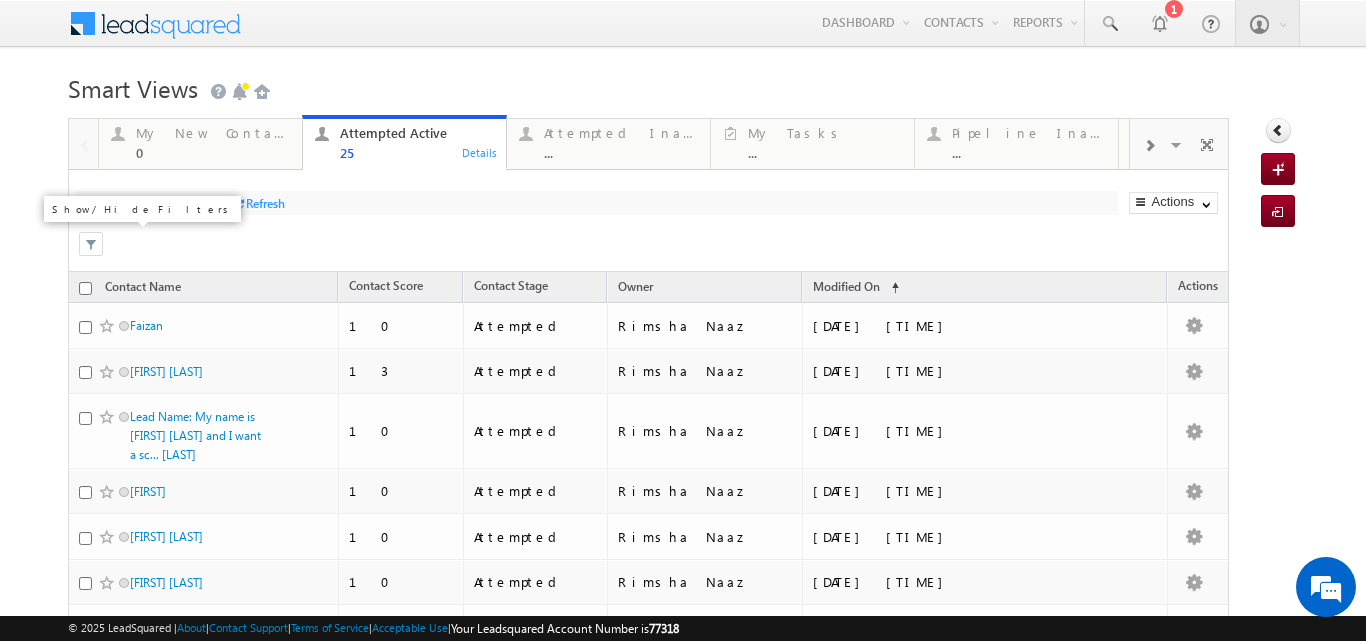 click at bounding box center [91, 244] 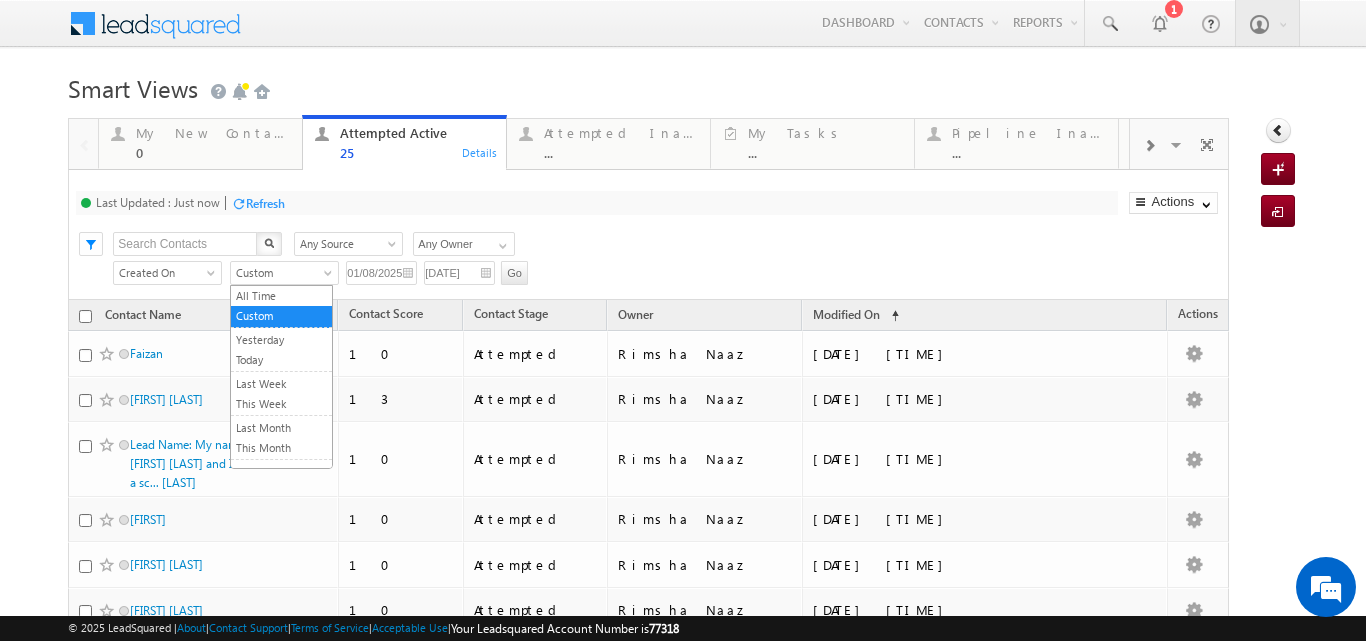 click at bounding box center [330, 277] 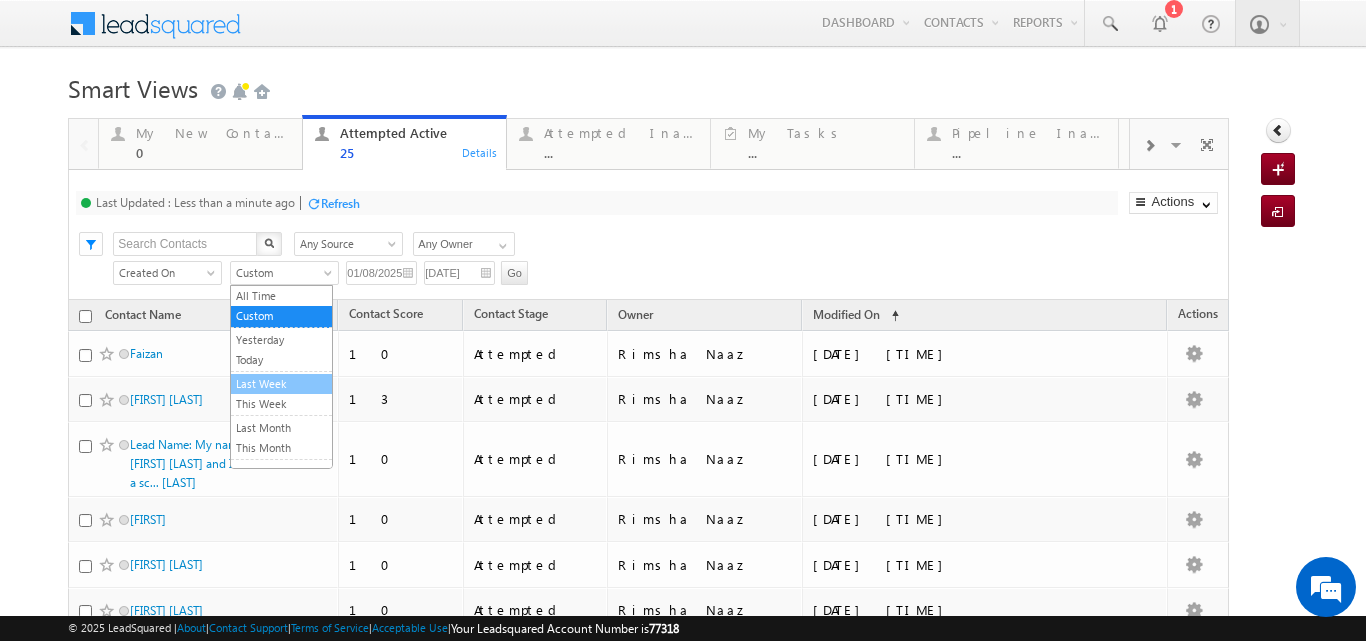 click on "Last Week" at bounding box center [281, 384] 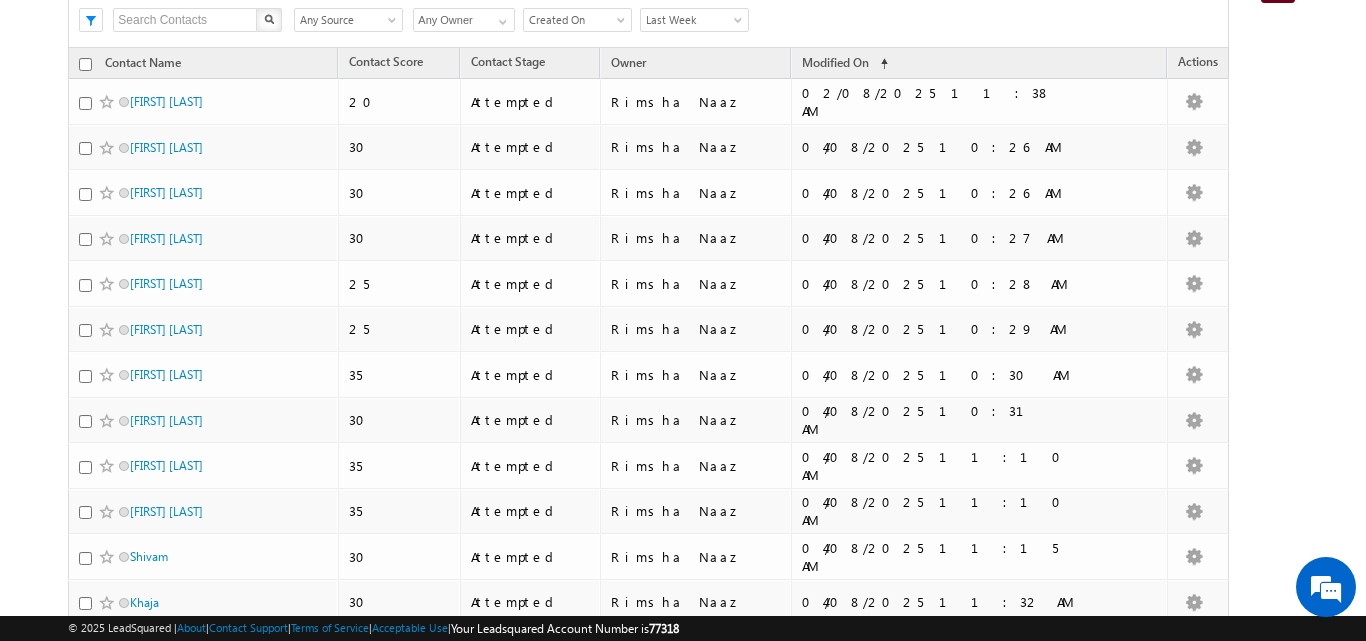 scroll, scrollTop: 215, scrollLeft: 0, axis: vertical 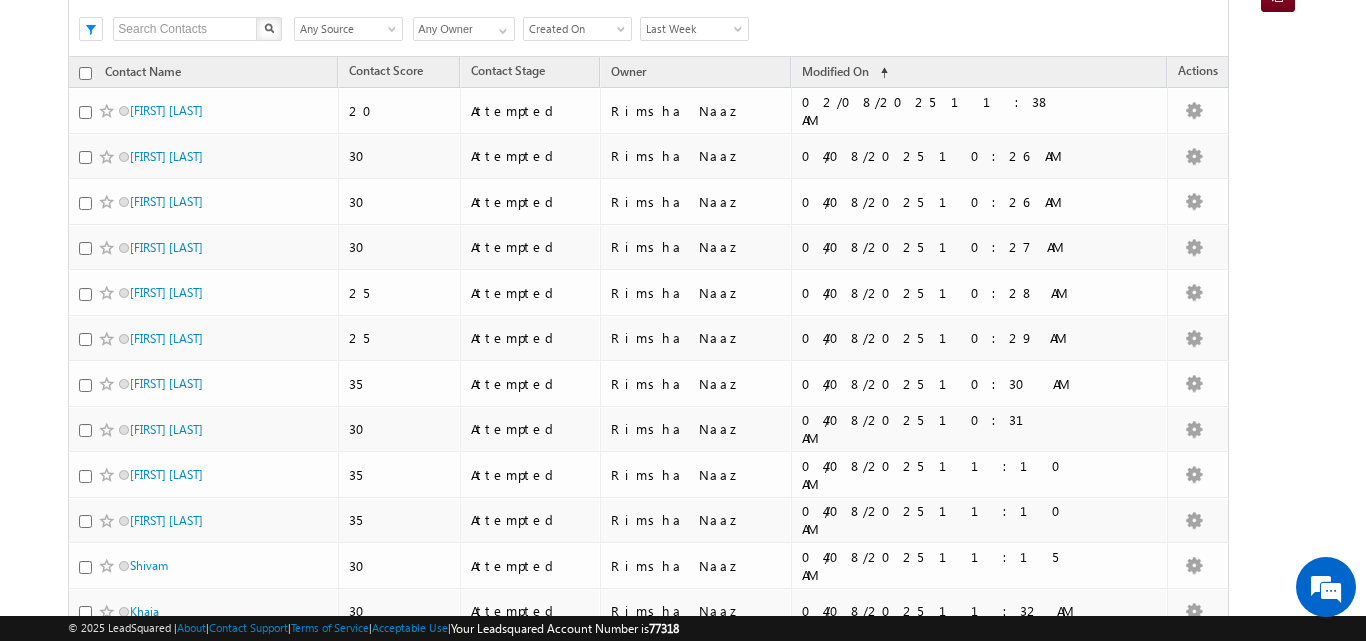 click on "Search
X
Contact Source
Any Source Any Source
Owner
Any Owner Any Owner Any Owner
Date Range
Go 03/08/2025 28/07/2025 All Time
Custom
Yesterday
Today
Last Week
This Week
Last Month
This Month
Last Year
This Year
Last 7 Days
Last 30 Days
Last Week
Last Activity
Created On
Modified On
Assignment date current owner
Created On Old
First Call Date and Time
First VC Done Date
Follow Up Date
Last  Interaction Date
Last Call Date
Modified On Old
Old Last Activity Date
P2P Date
VC Booked For Date
VC Done on Date
Created On
Actions Export Contacts Select Columns Reset all Filters
Actions" at bounding box center (665, 27) 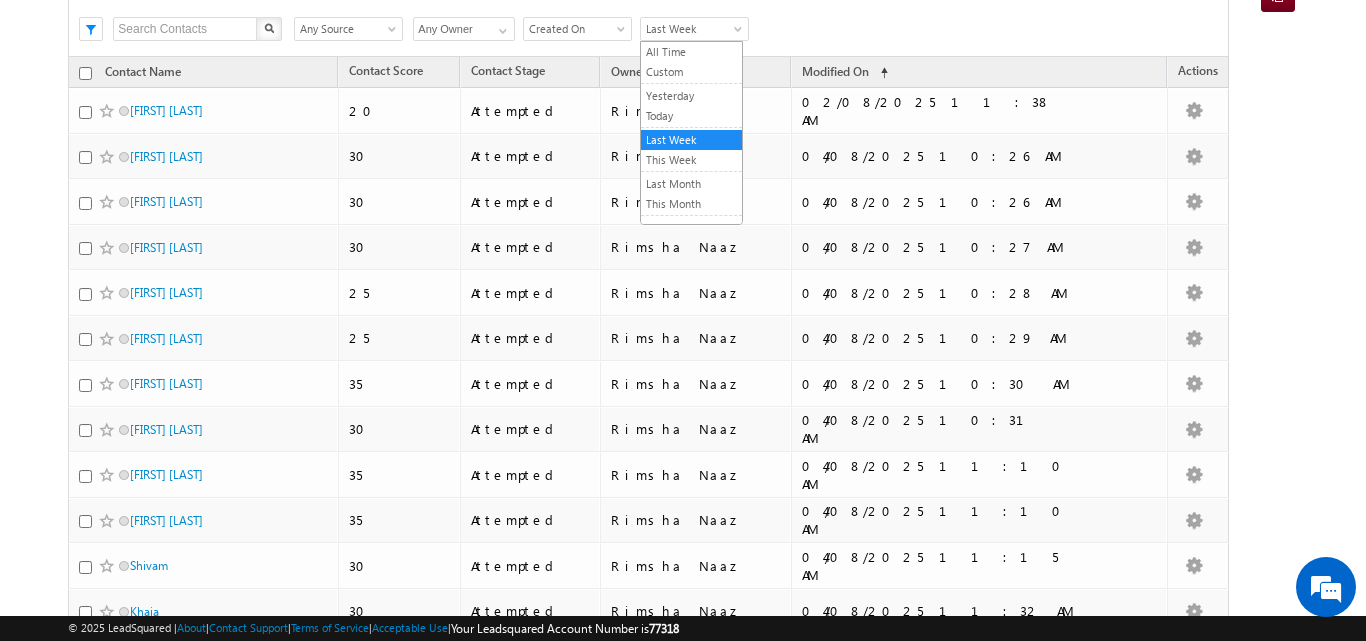 click at bounding box center [740, 33] 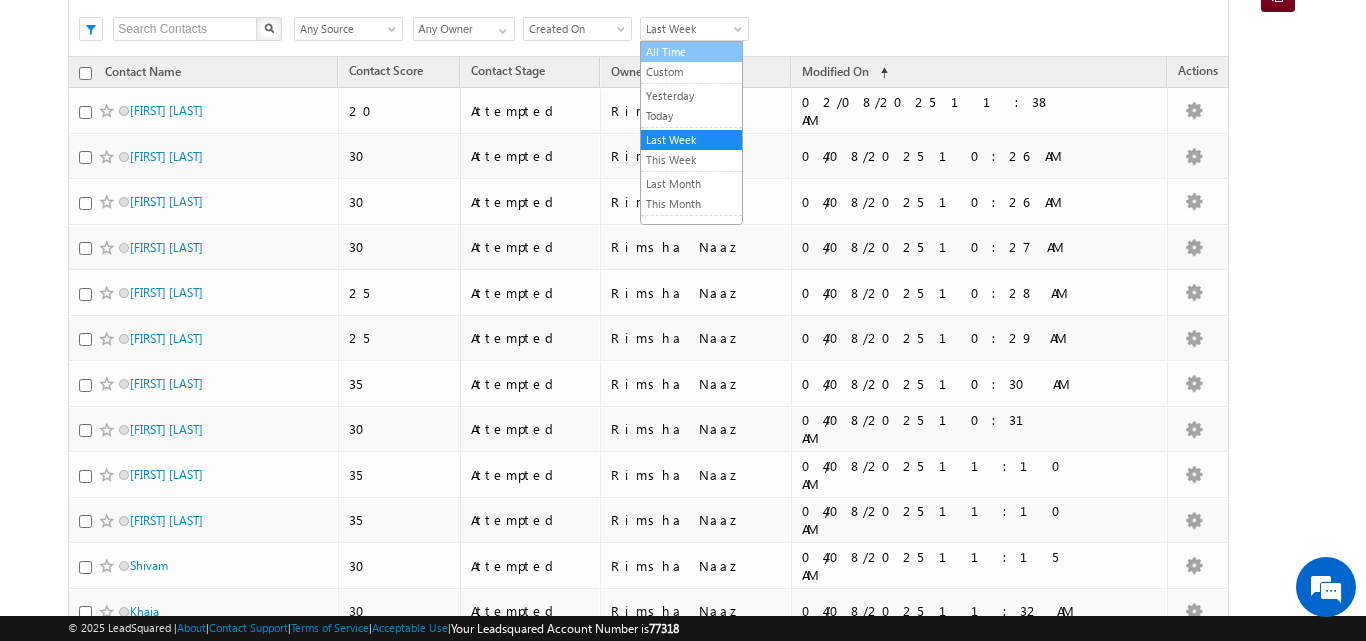 click on "All Time" at bounding box center (691, 52) 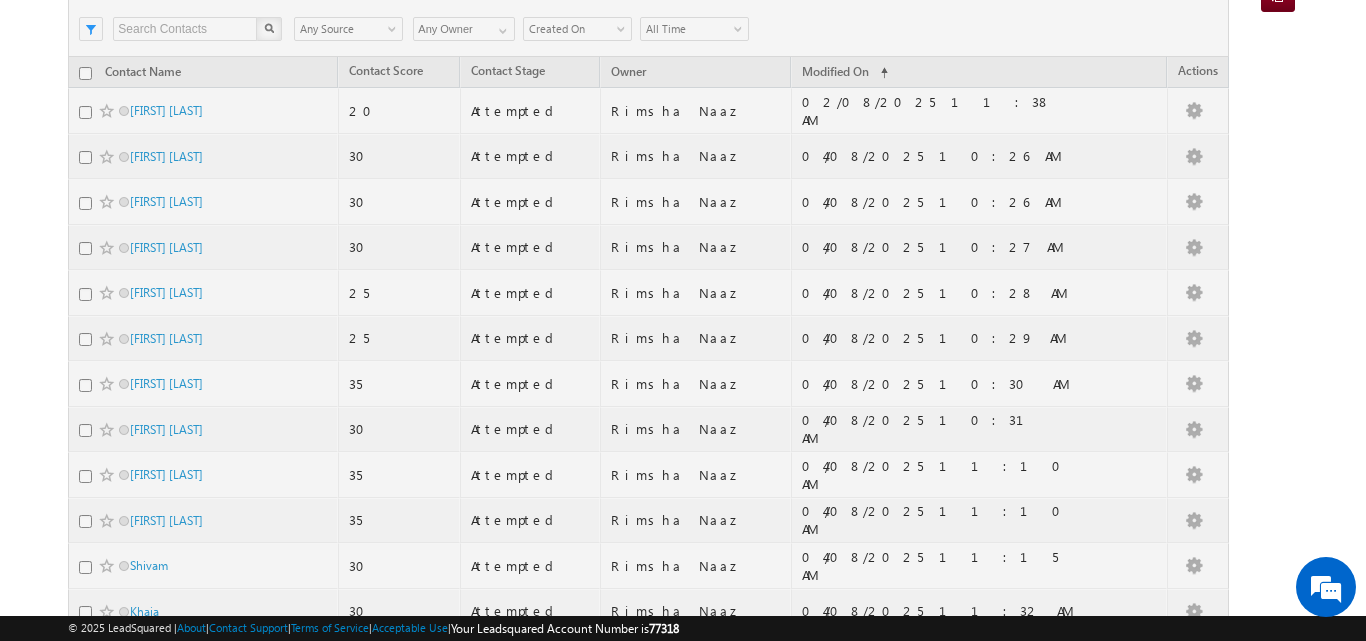 click at bounding box center [648, 1294] 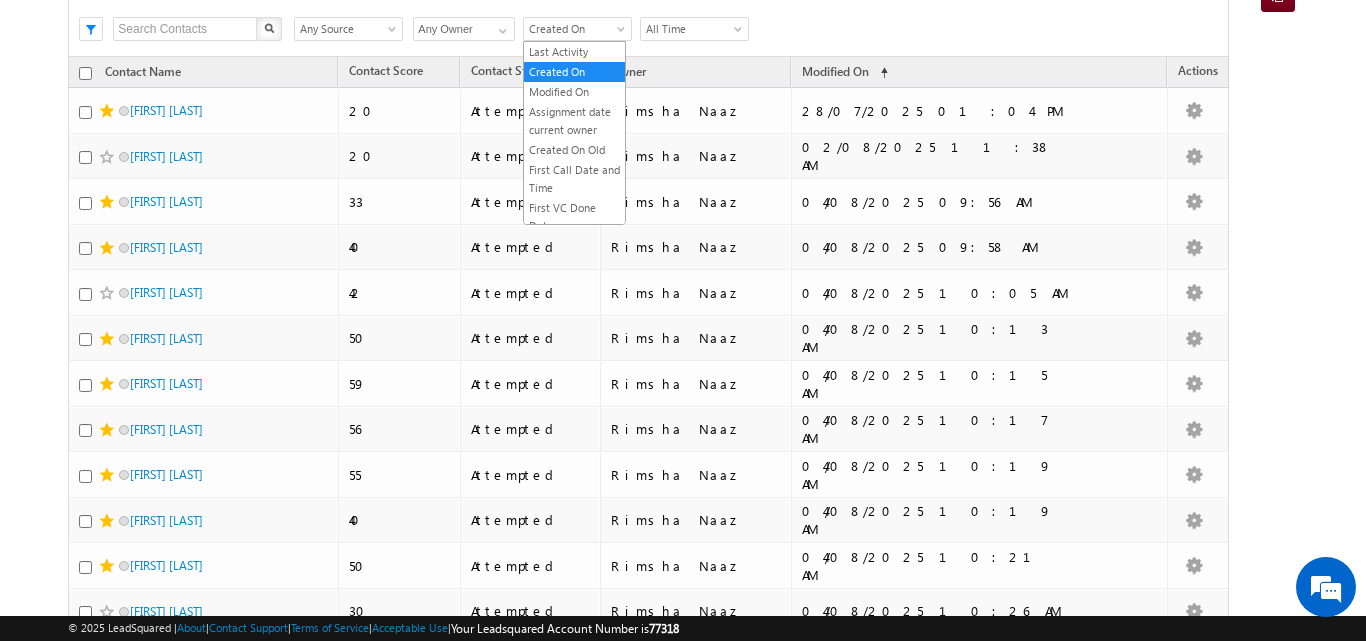 click at bounding box center (623, 33) 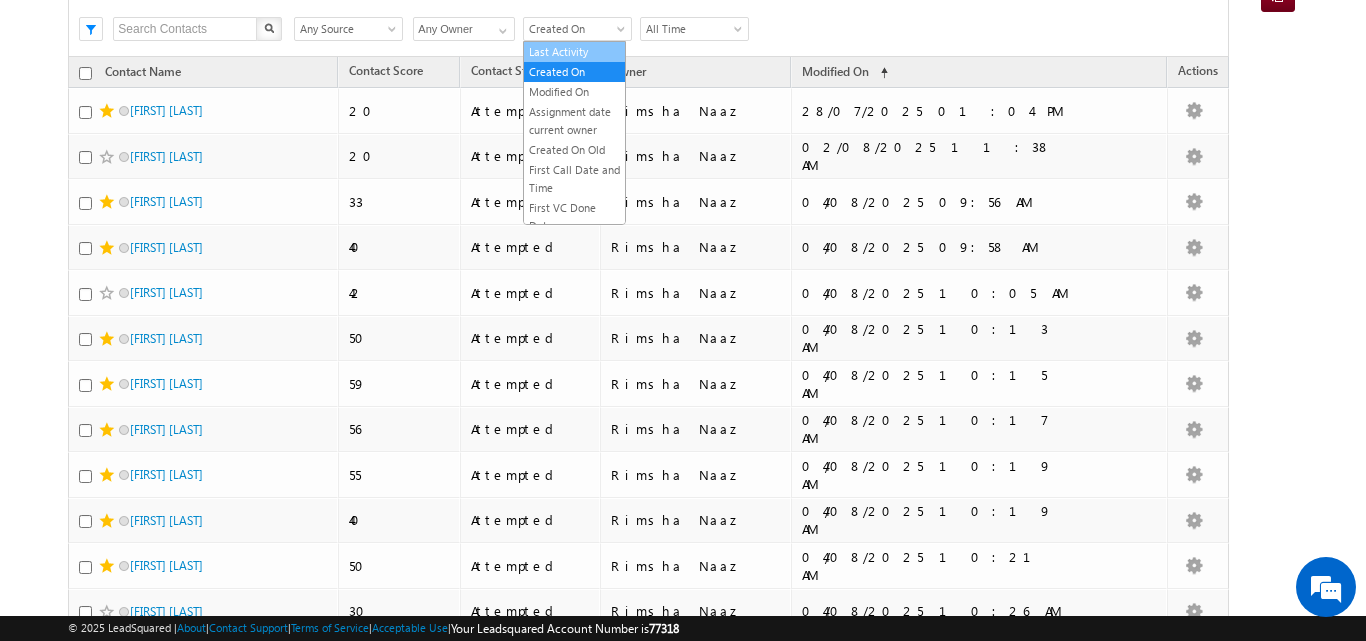click on "Last Activity" at bounding box center (574, 52) 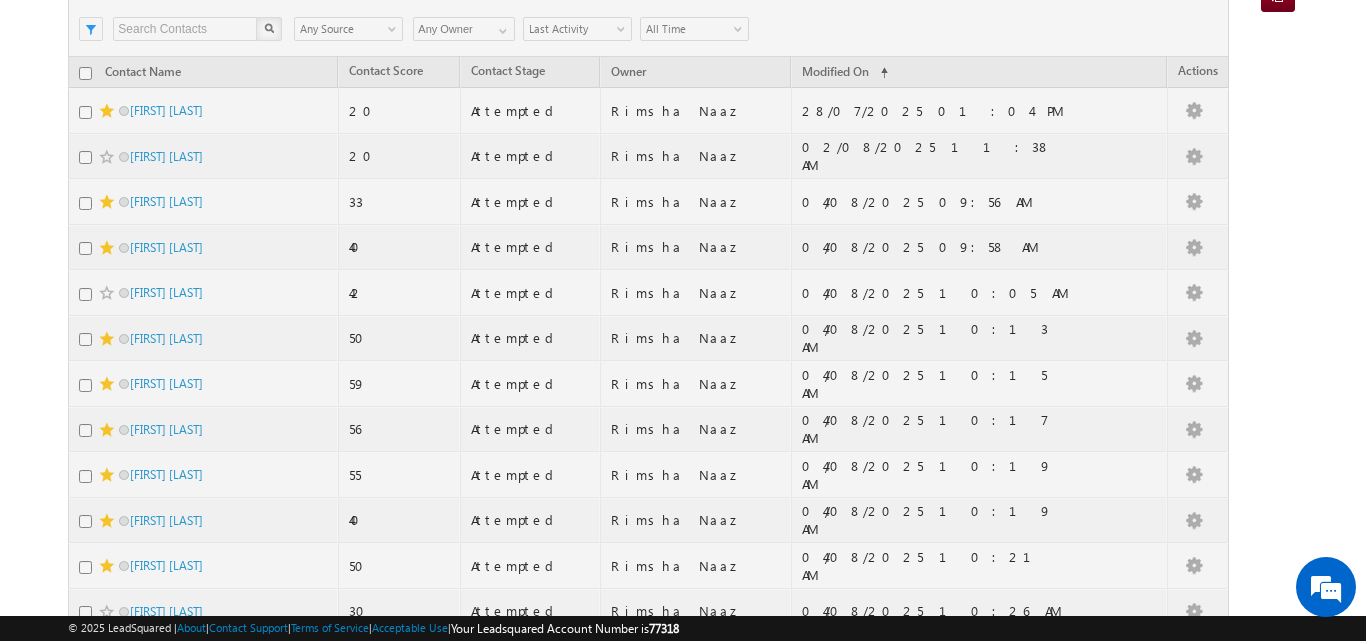 scroll, scrollTop: 0, scrollLeft: 0, axis: both 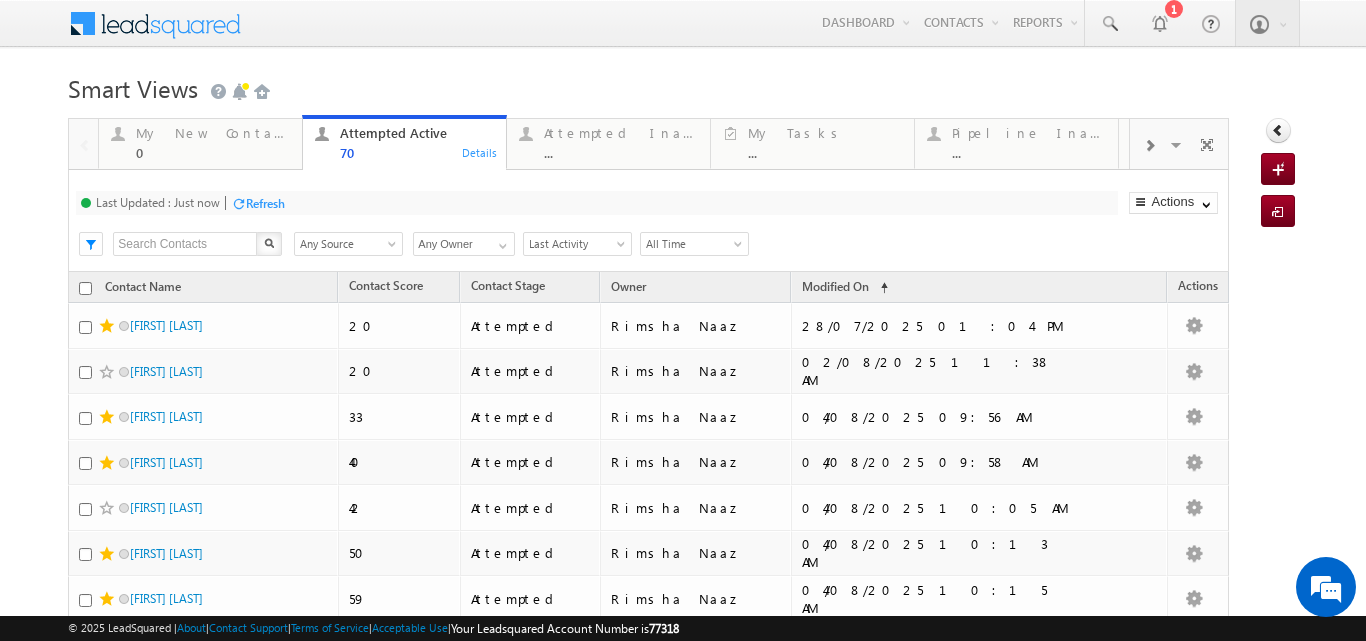 click on "Refresh" at bounding box center [265, 203] 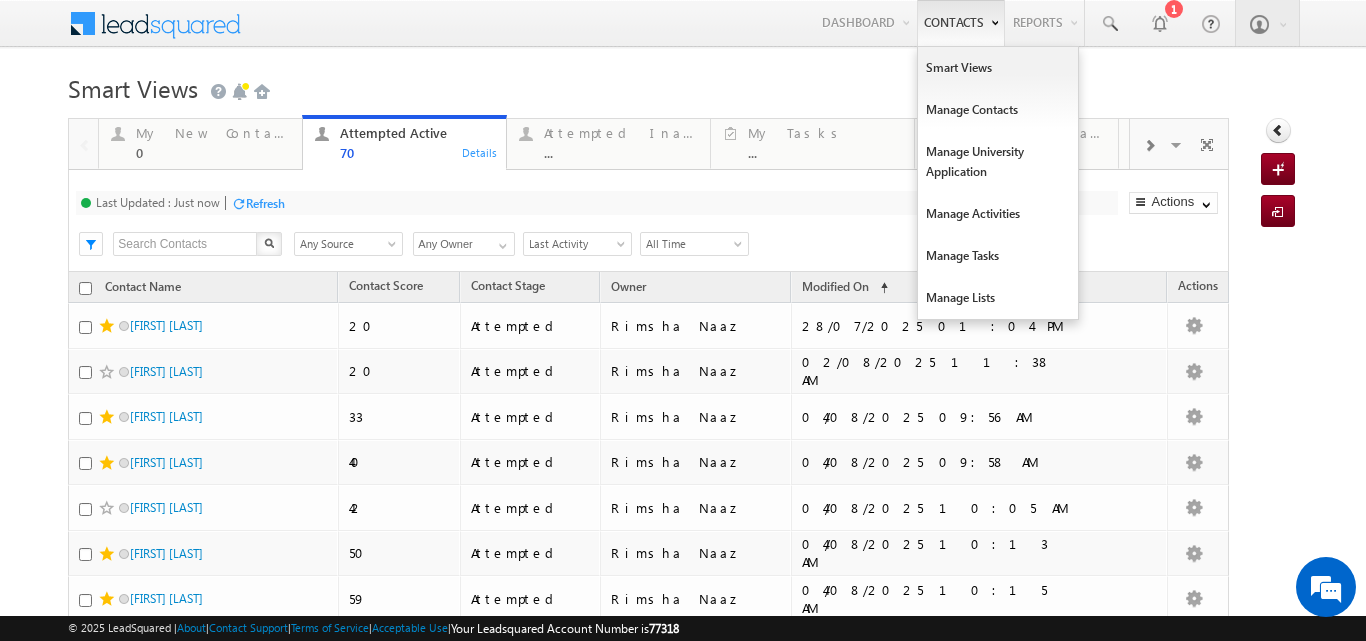 click on "Contacts" at bounding box center [961, 23] 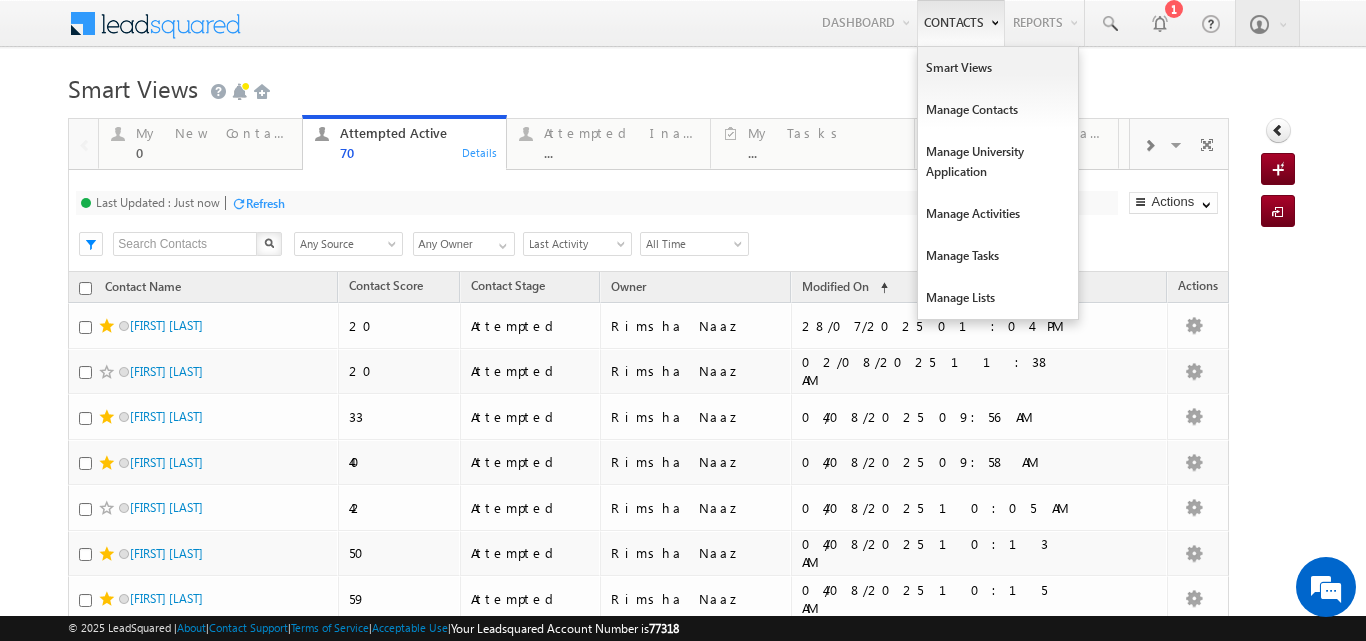 click on "Contacts" at bounding box center [961, 23] 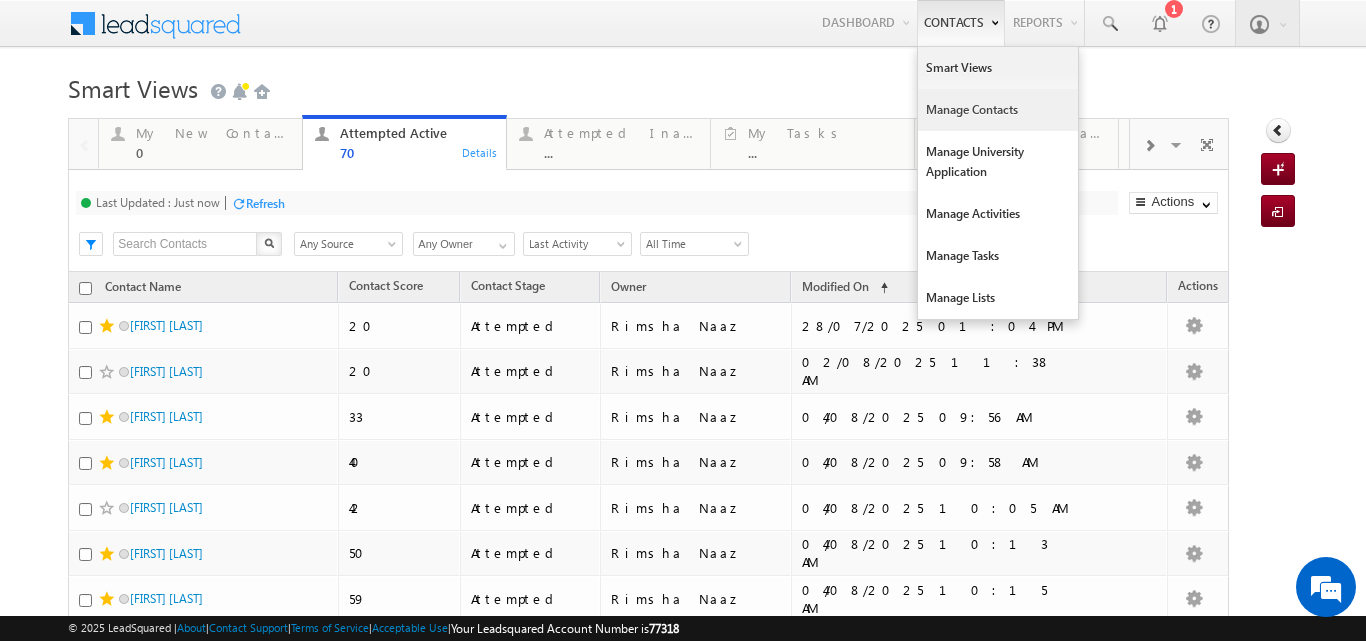 click on "Manage Contacts" at bounding box center [998, 110] 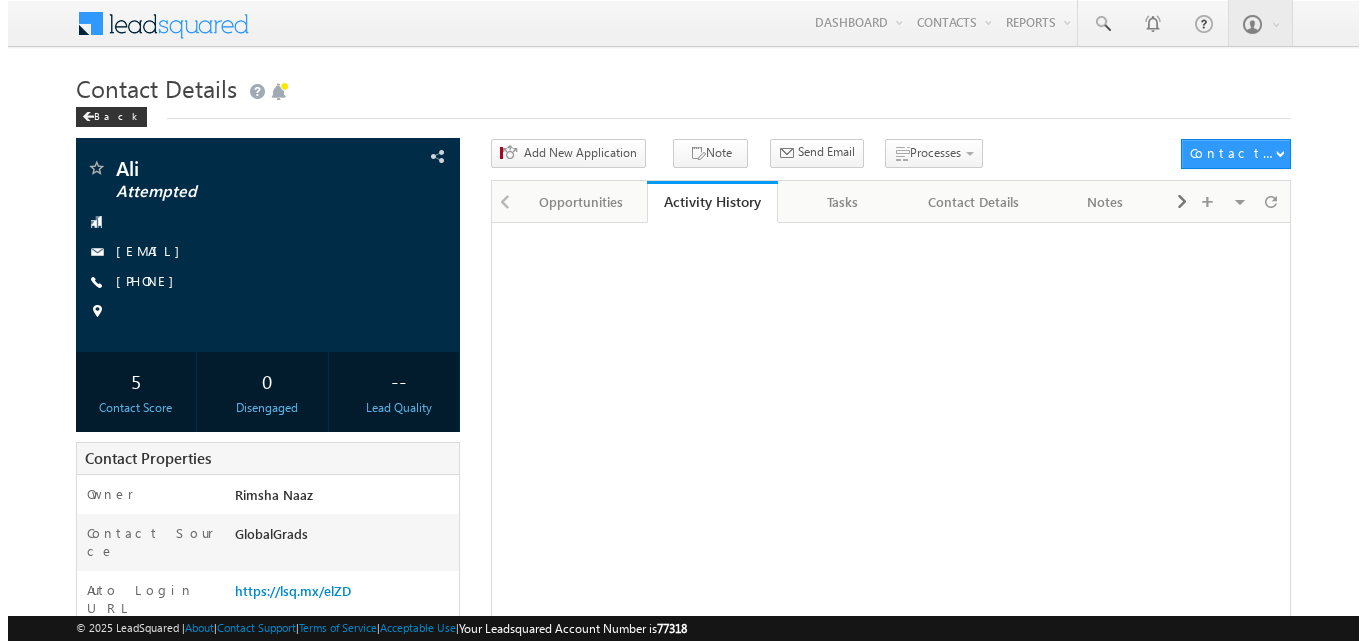 scroll, scrollTop: 0, scrollLeft: 0, axis: both 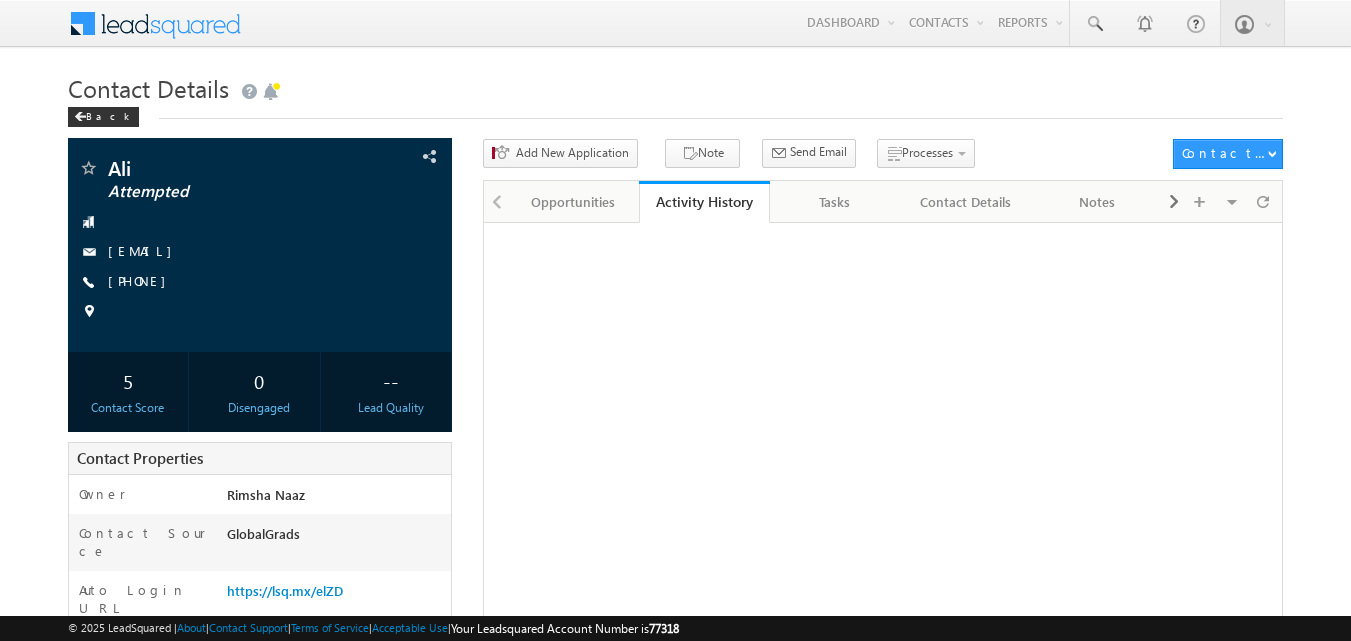 click on "[PHONE]" at bounding box center [142, 280] 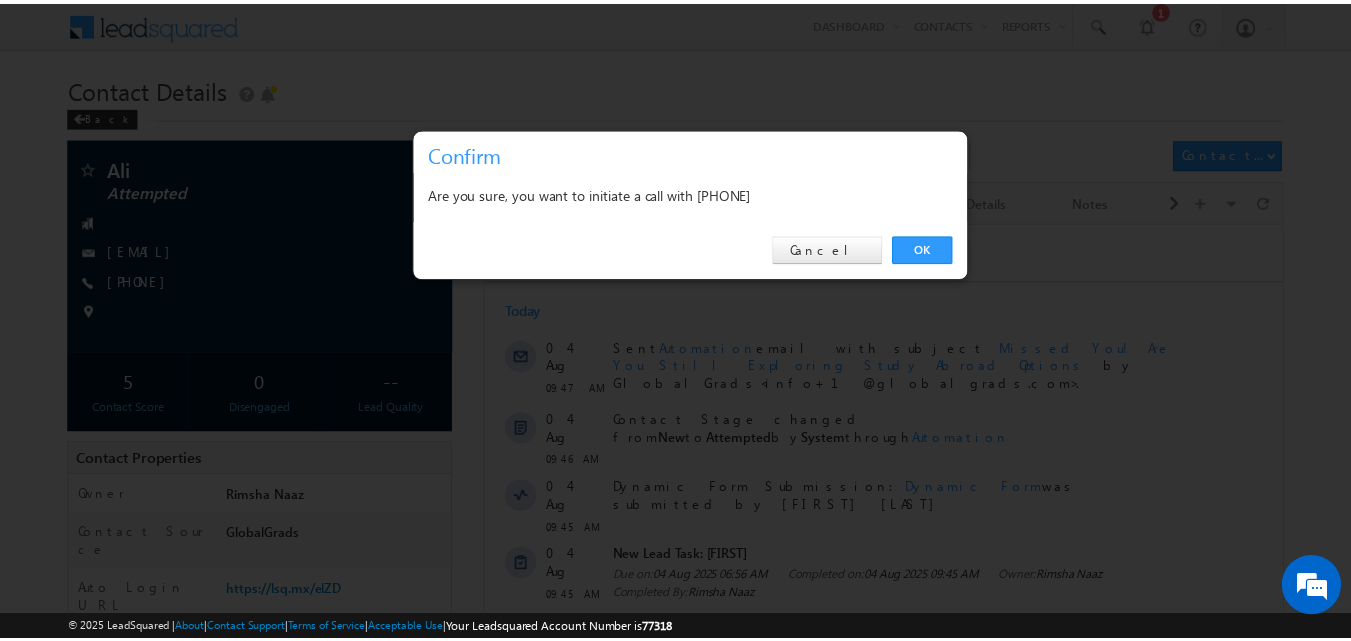 scroll, scrollTop: 0, scrollLeft: 0, axis: both 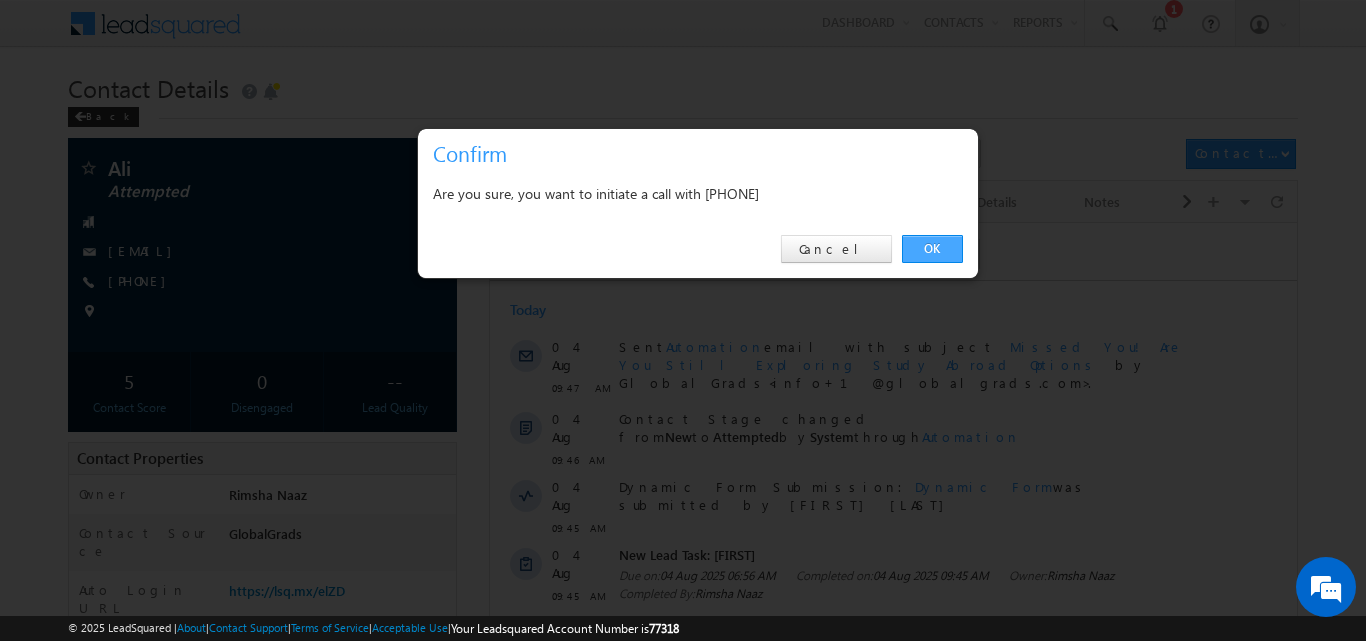 click on "OK" at bounding box center [932, 249] 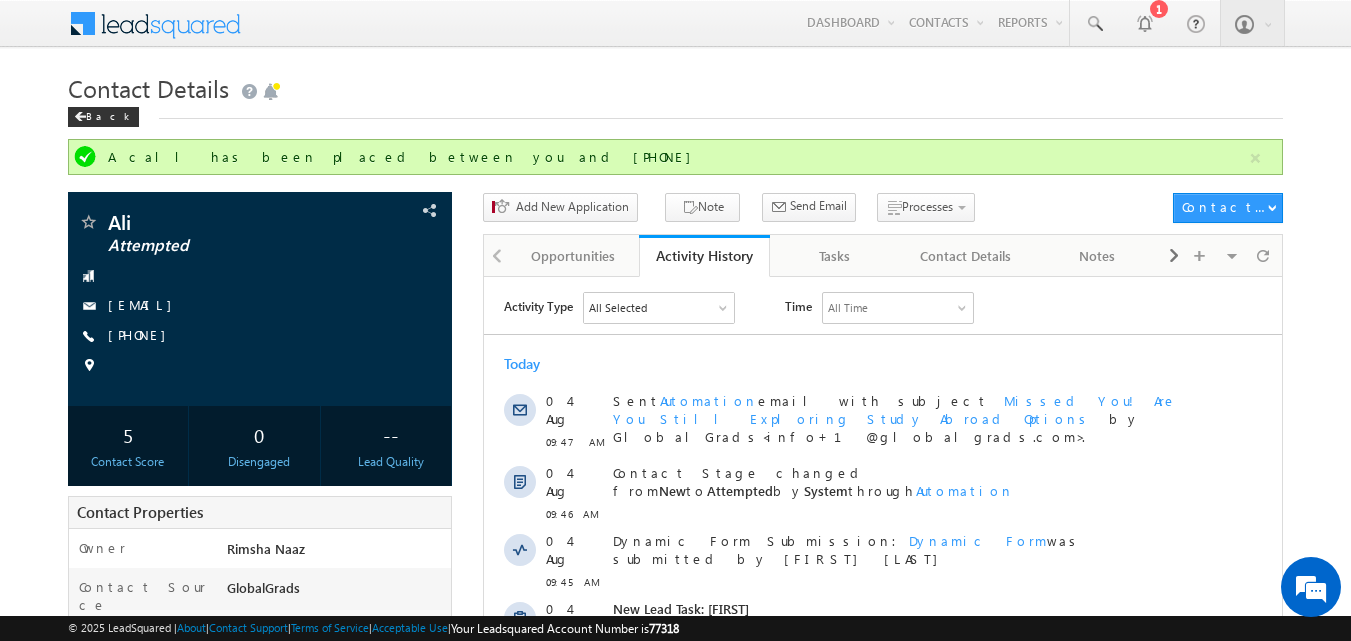click on "Menu" at bounding box center (675, 583) 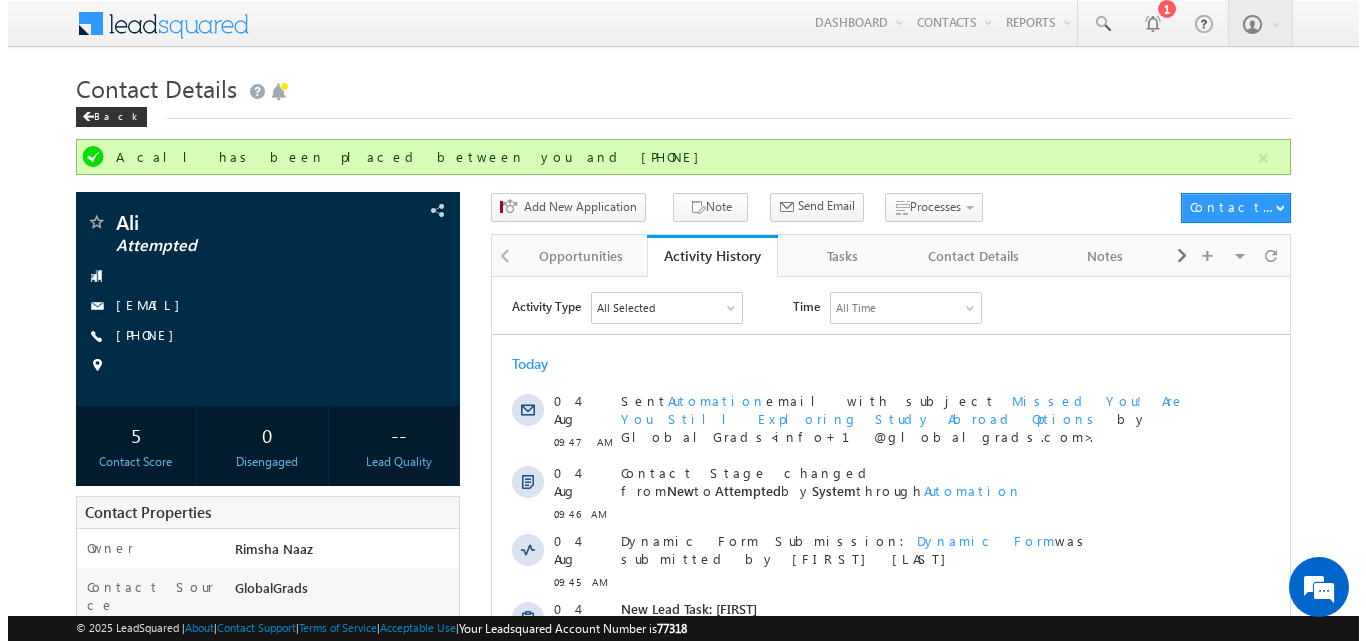 scroll, scrollTop: 0, scrollLeft: 0, axis: both 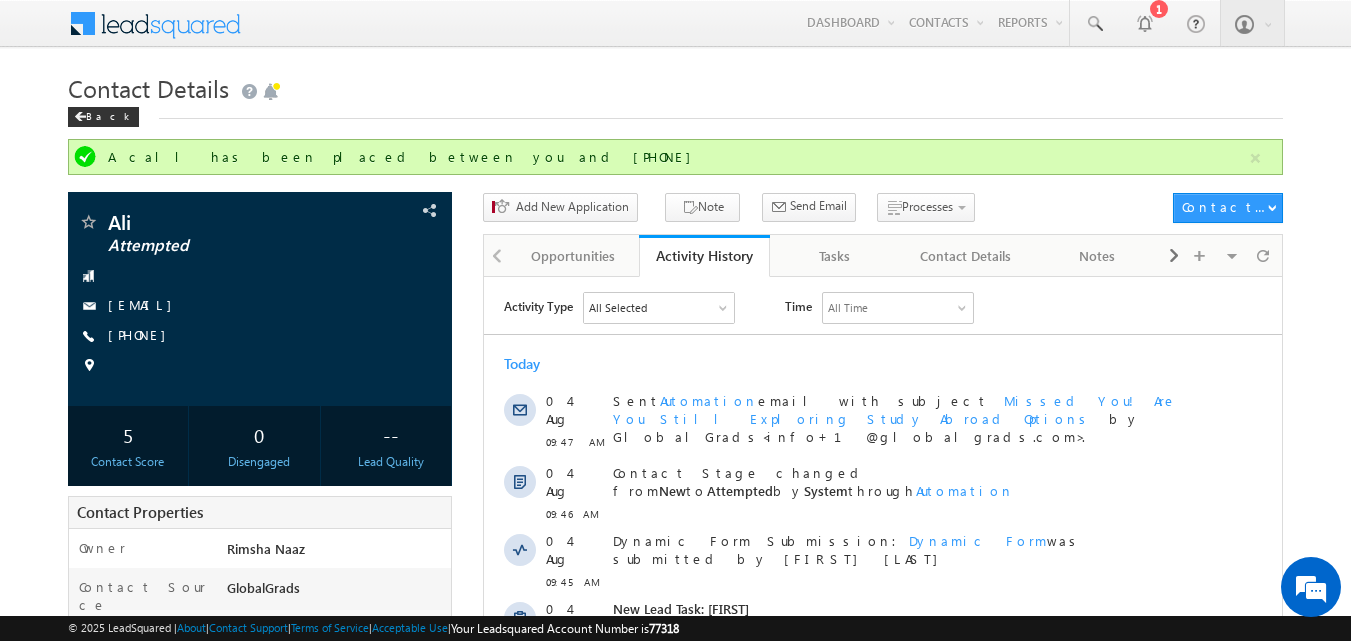click on "A call has been placed between you and [PHONE]" at bounding box center [676, 652] 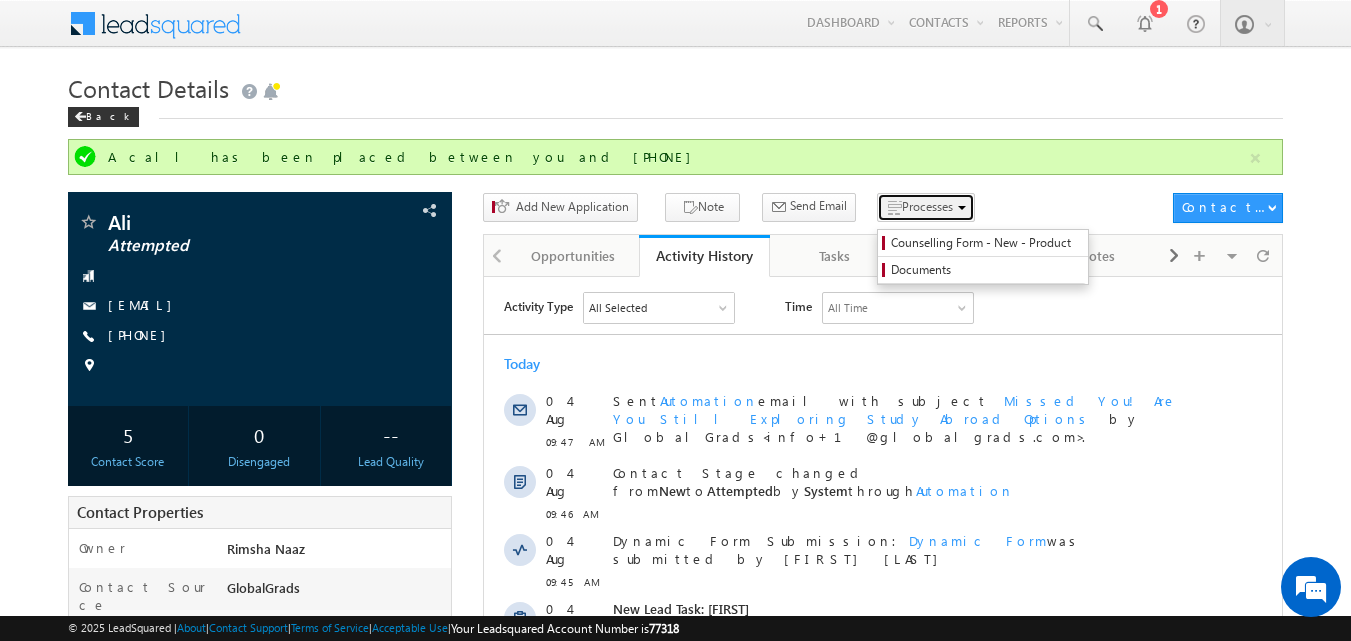 click on "Processes" at bounding box center [927, 206] 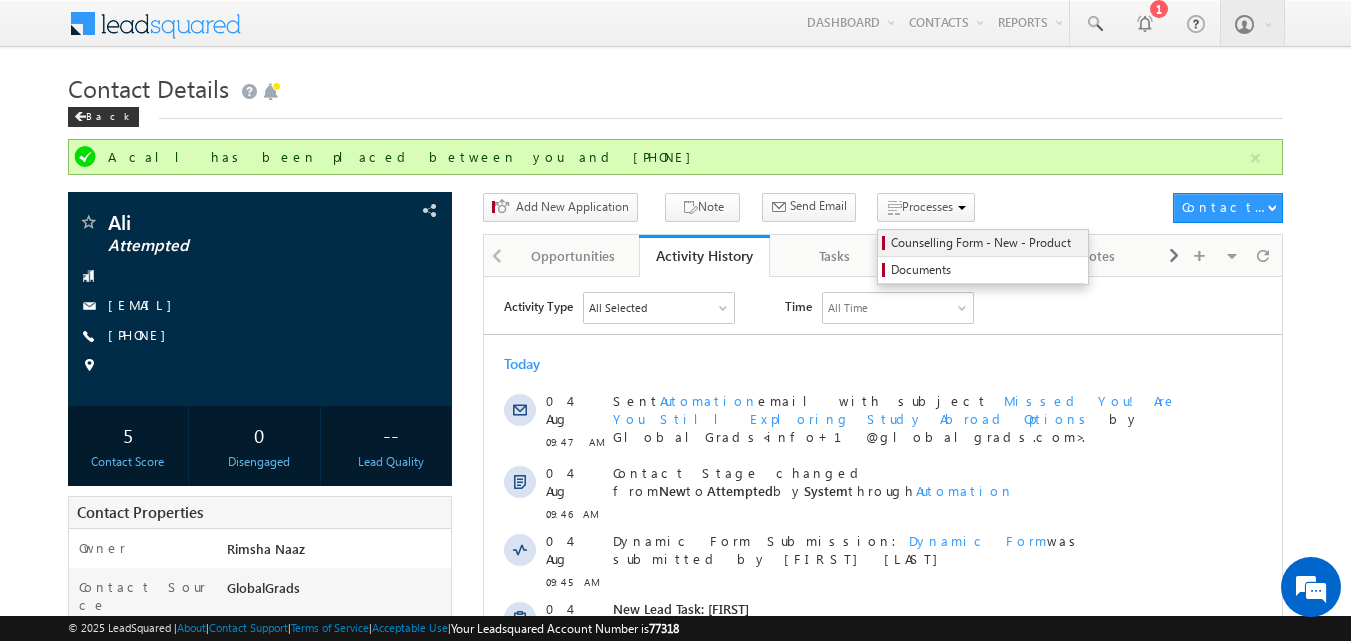 click on "Counselling Form - New - Product" at bounding box center [986, 243] 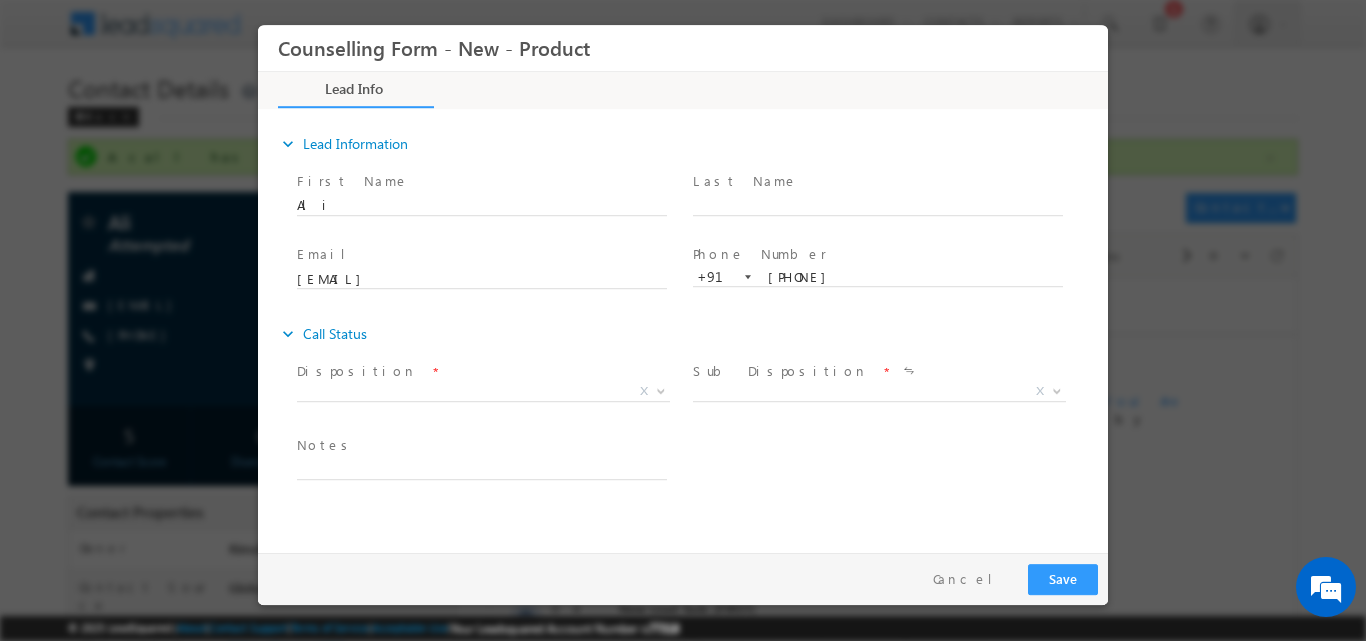 scroll, scrollTop: 0, scrollLeft: 0, axis: both 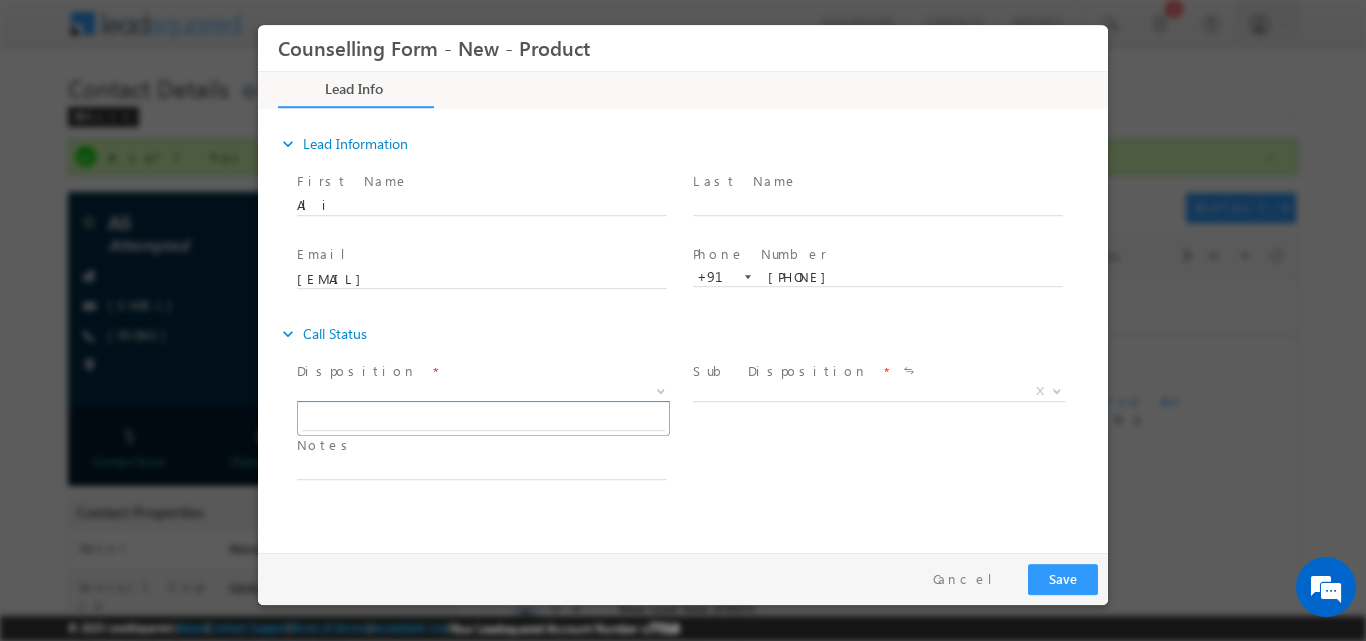 click at bounding box center [659, 390] 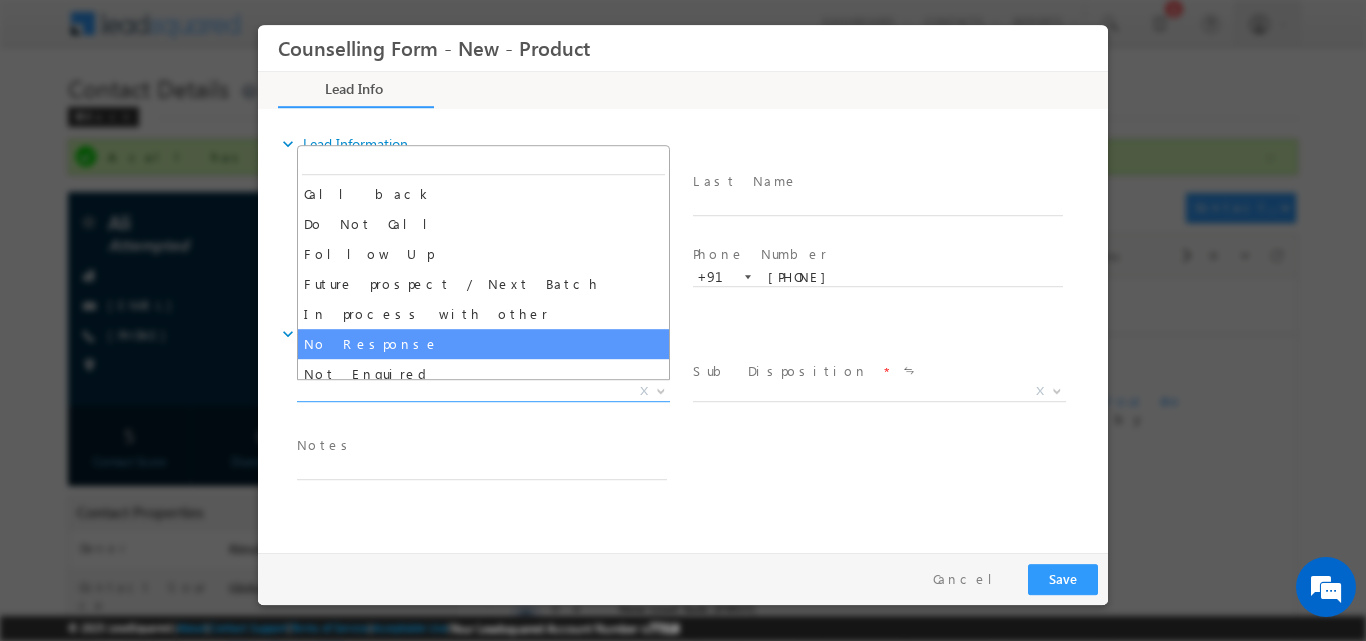 select on "No Response" 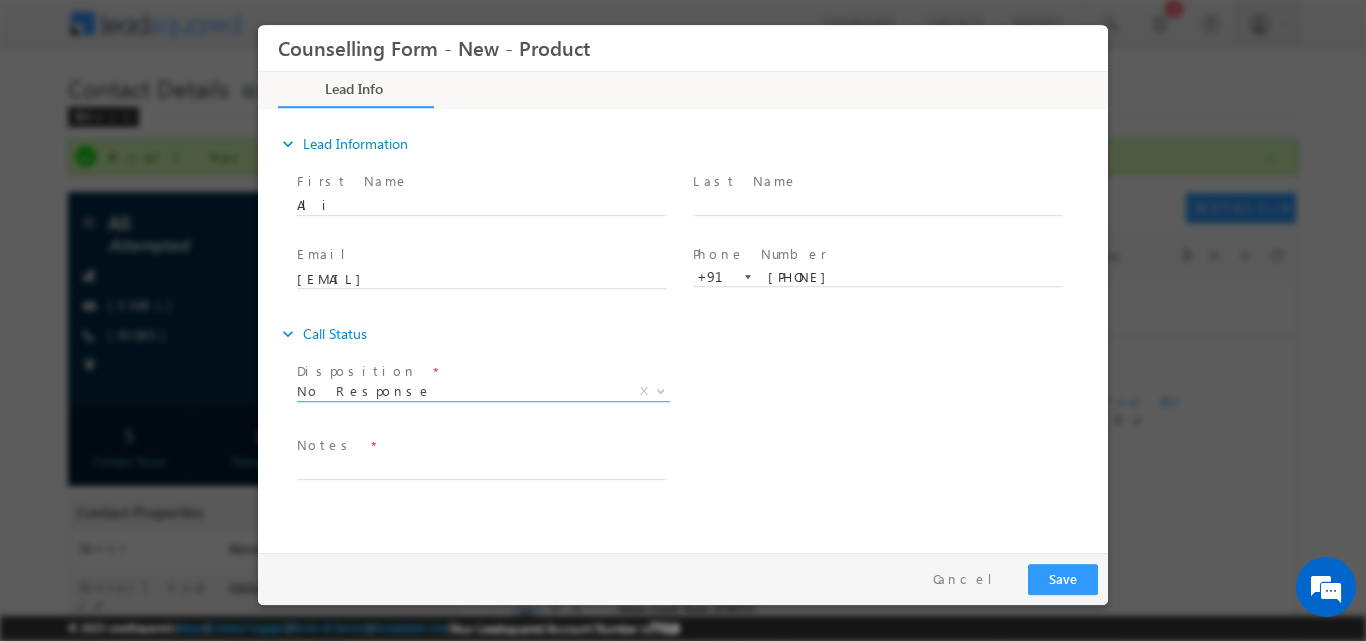 click on "expand_more Call Status" at bounding box center (693, 333) 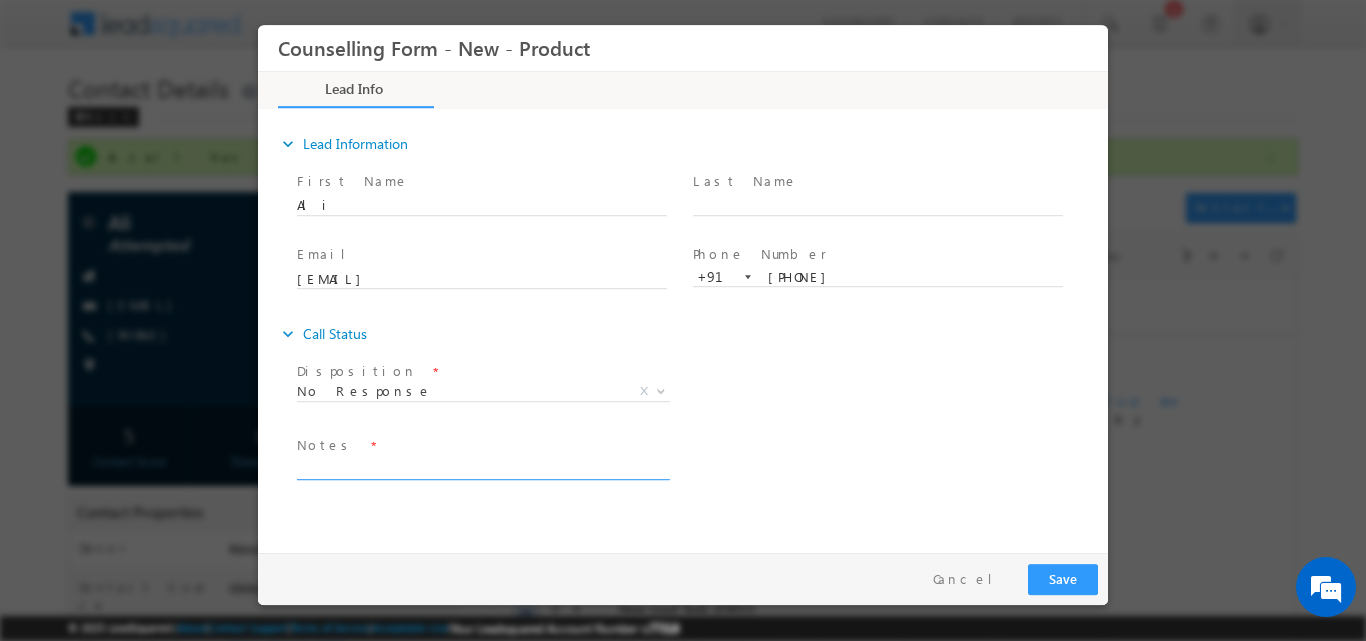 click at bounding box center [482, 467] 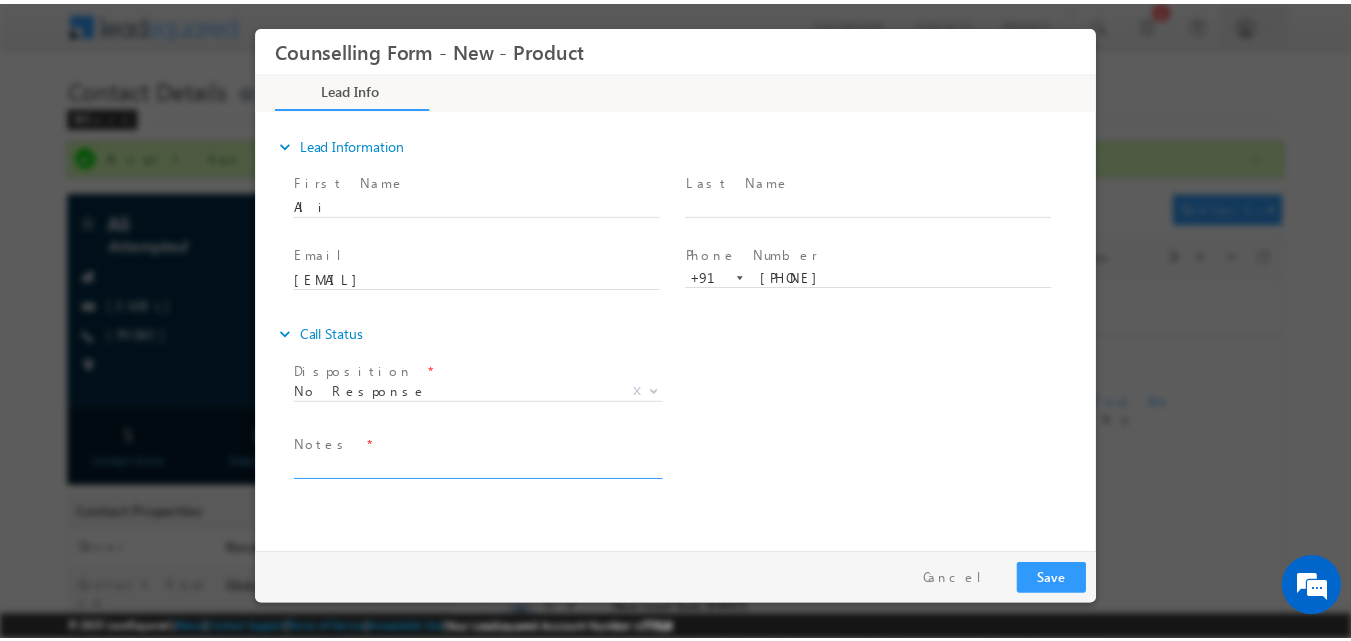 scroll, scrollTop: 0, scrollLeft: 0, axis: both 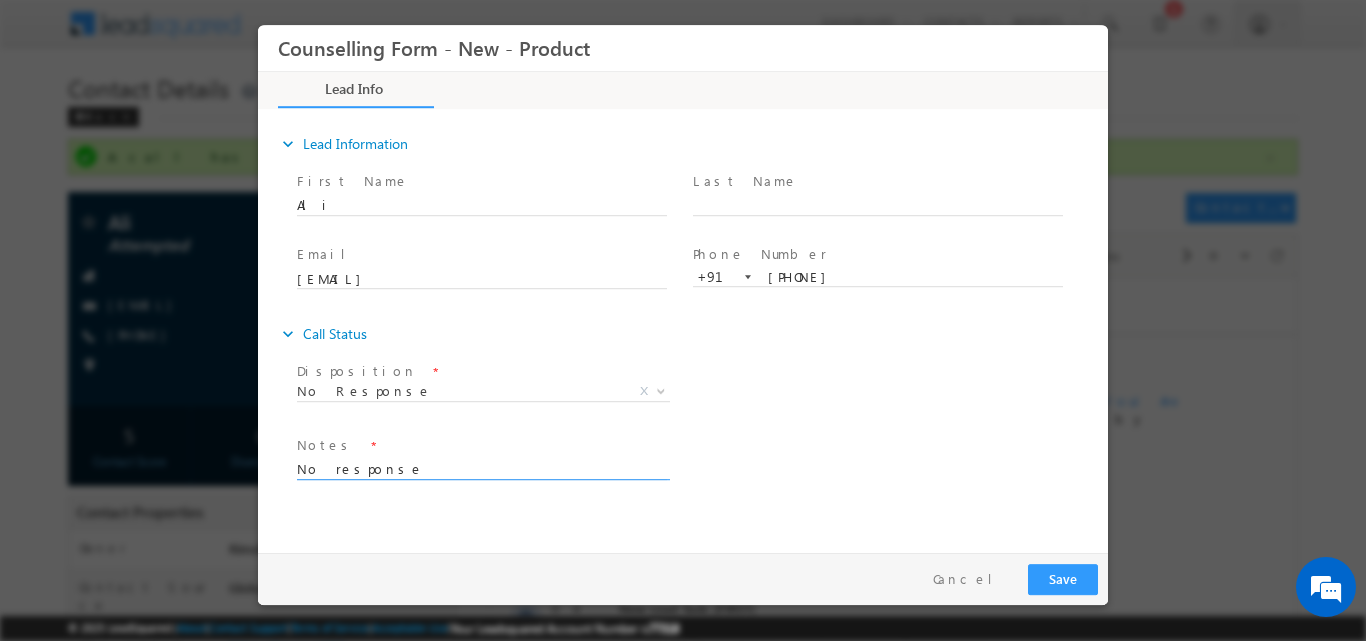 type on "No response" 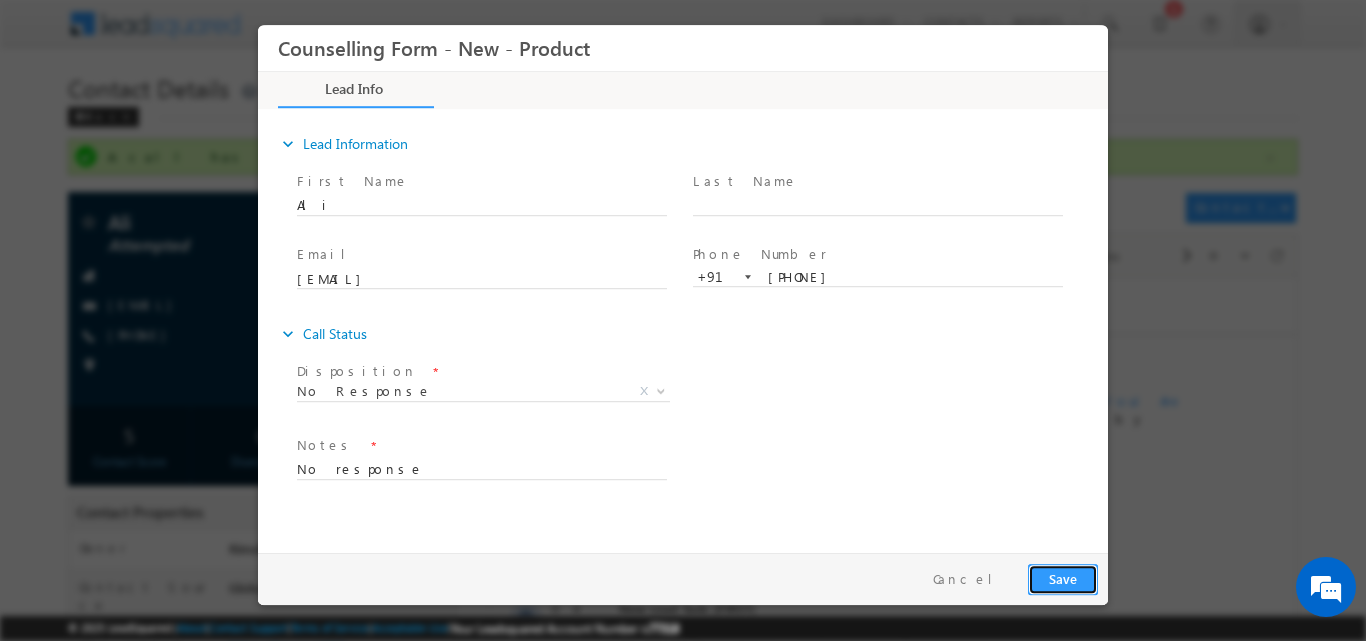 click on "Save" at bounding box center [1063, 578] 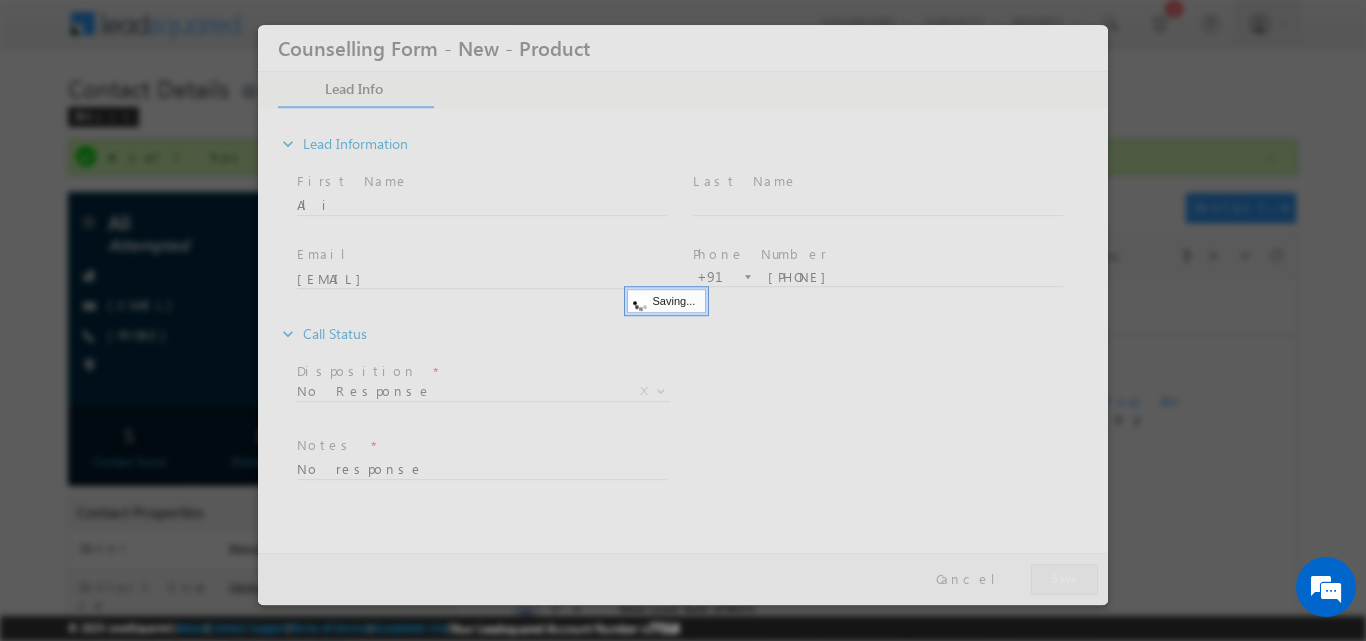 click at bounding box center (683, 314) 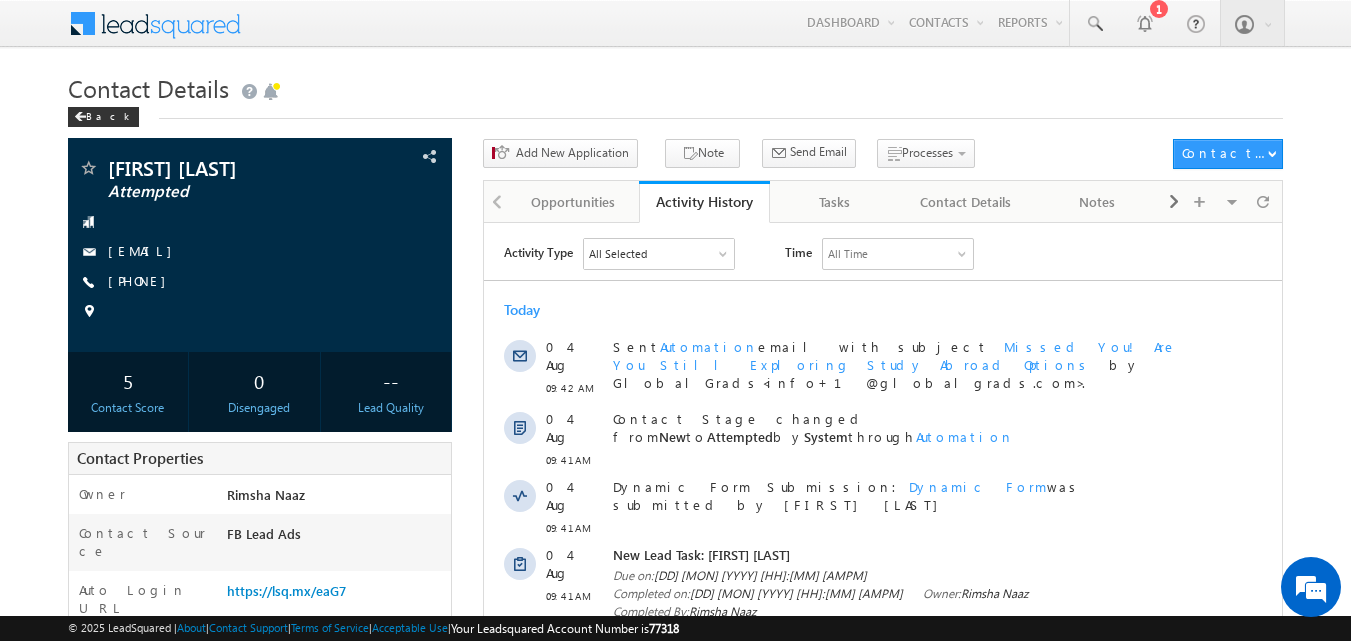 scroll, scrollTop: 0, scrollLeft: 0, axis: both 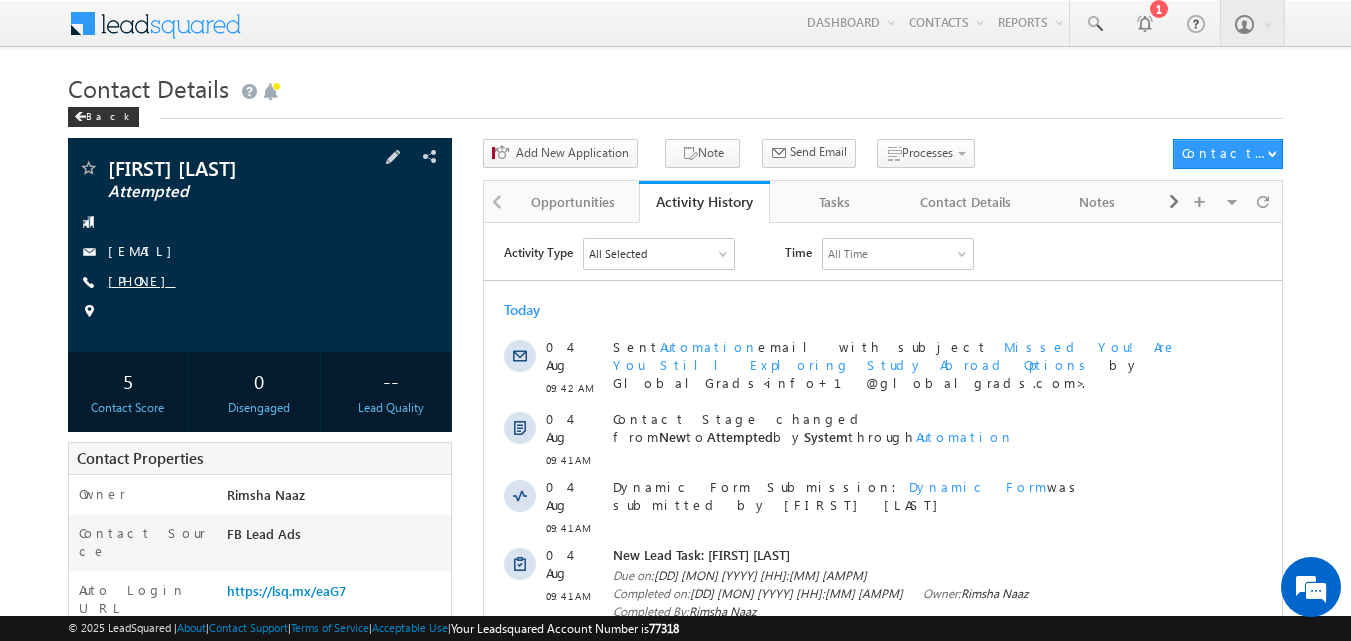 click on "[PHONE]" at bounding box center (142, 280) 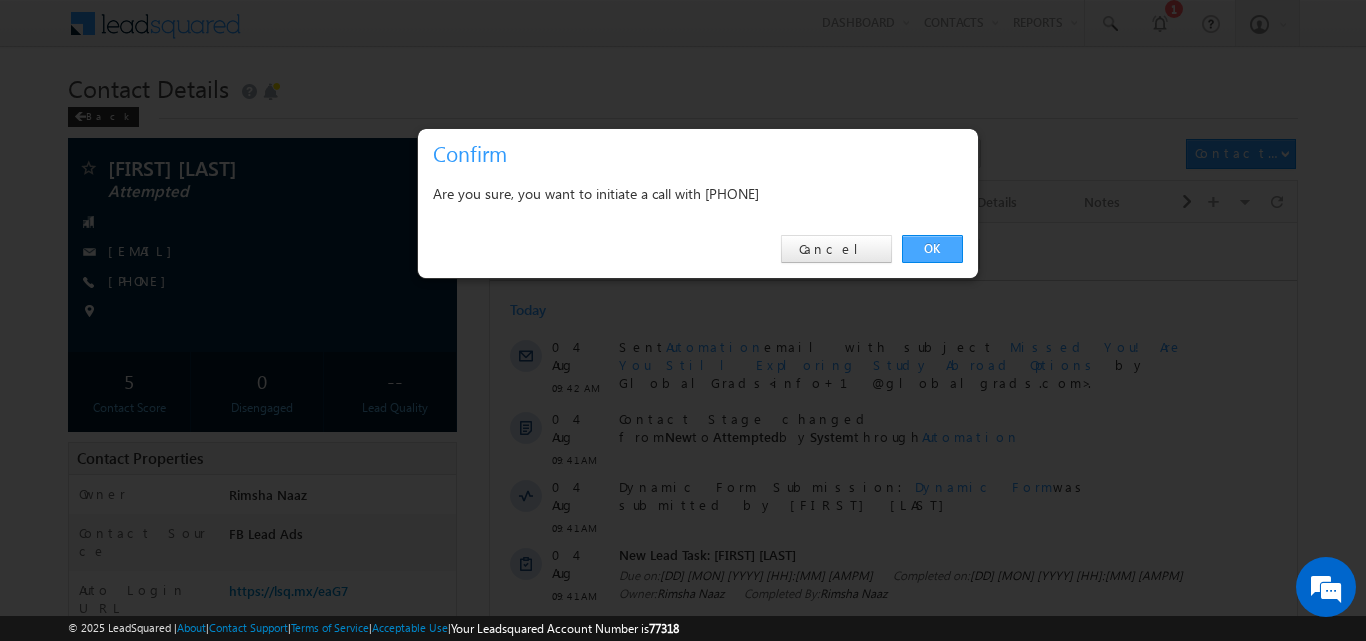 click on "OK" at bounding box center [932, 249] 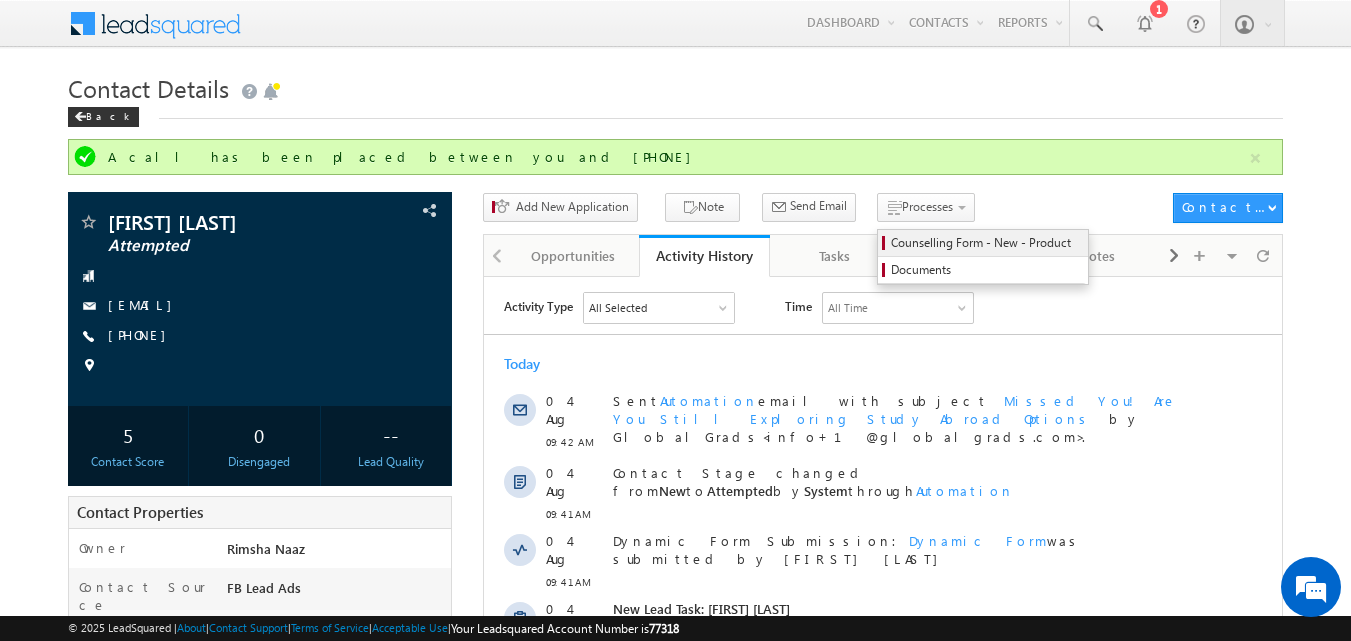 click on "Counselling Form - New - Product" at bounding box center [986, 243] 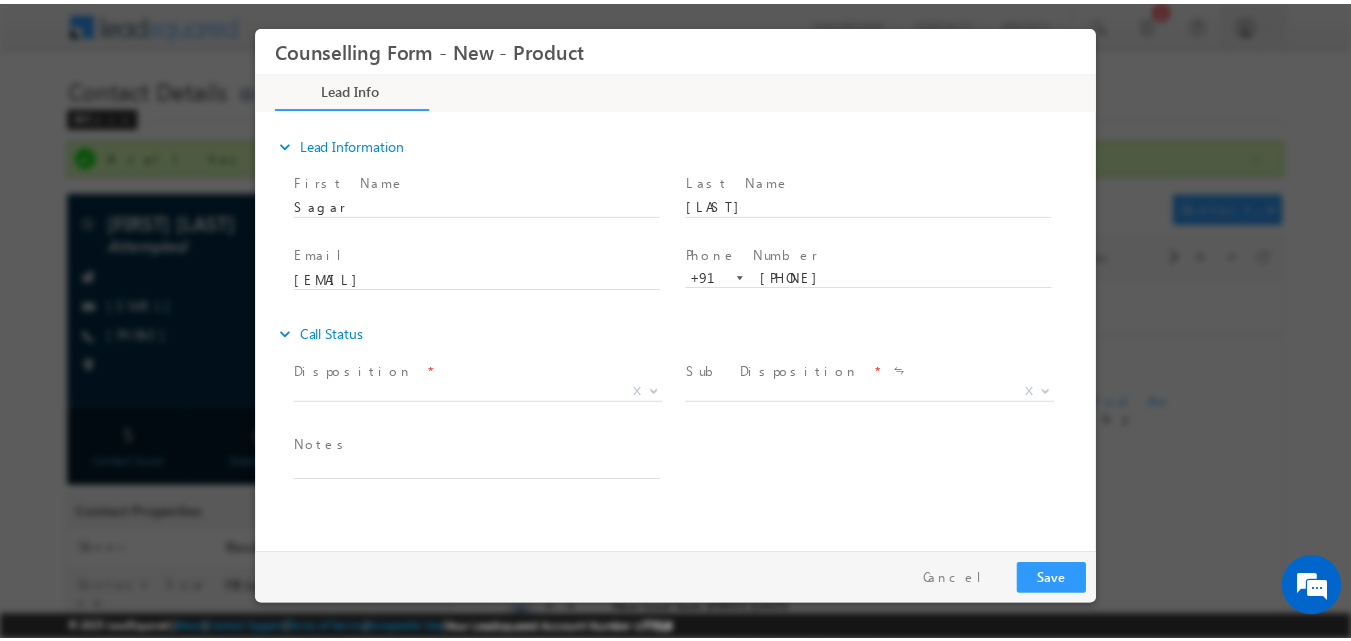 scroll, scrollTop: 0, scrollLeft: 0, axis: both 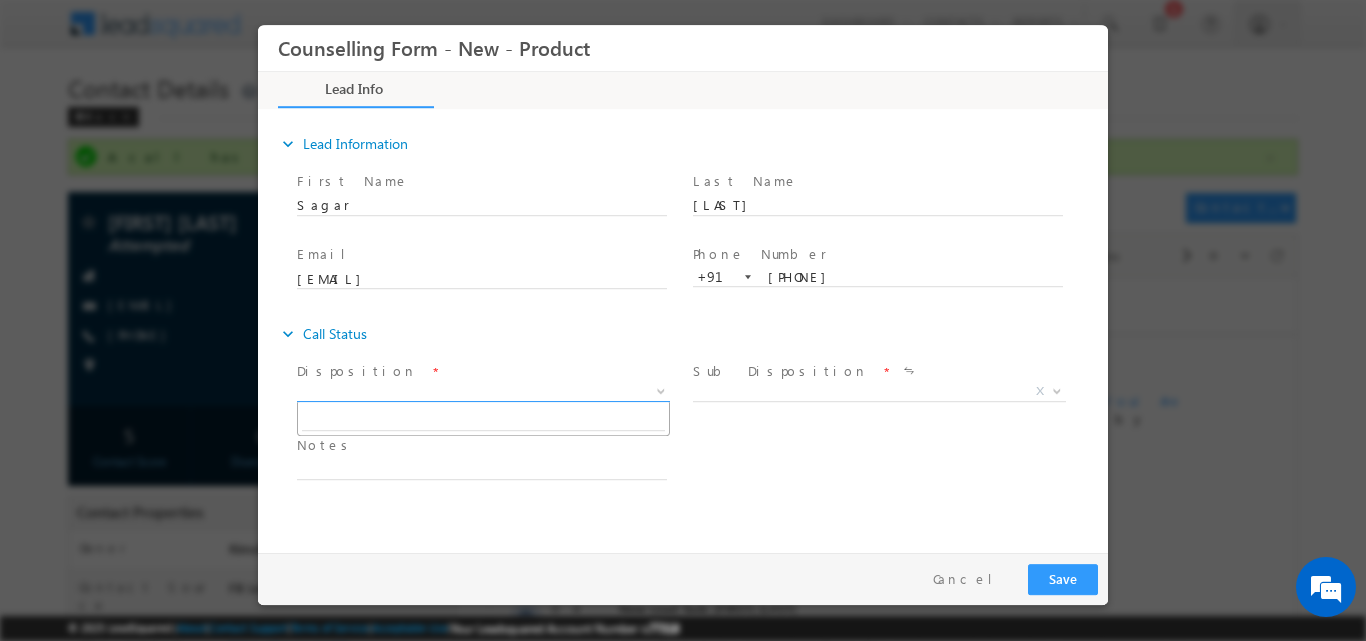 click at bounding box center [661, 389] 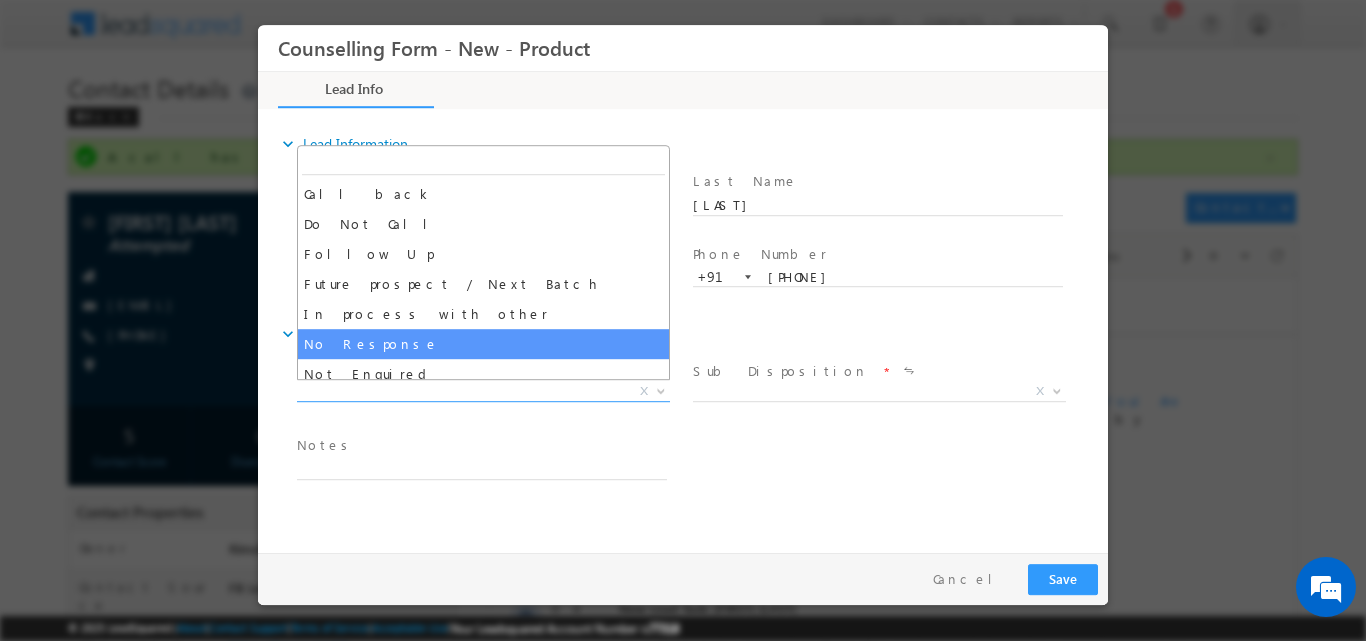 select on "No Response" 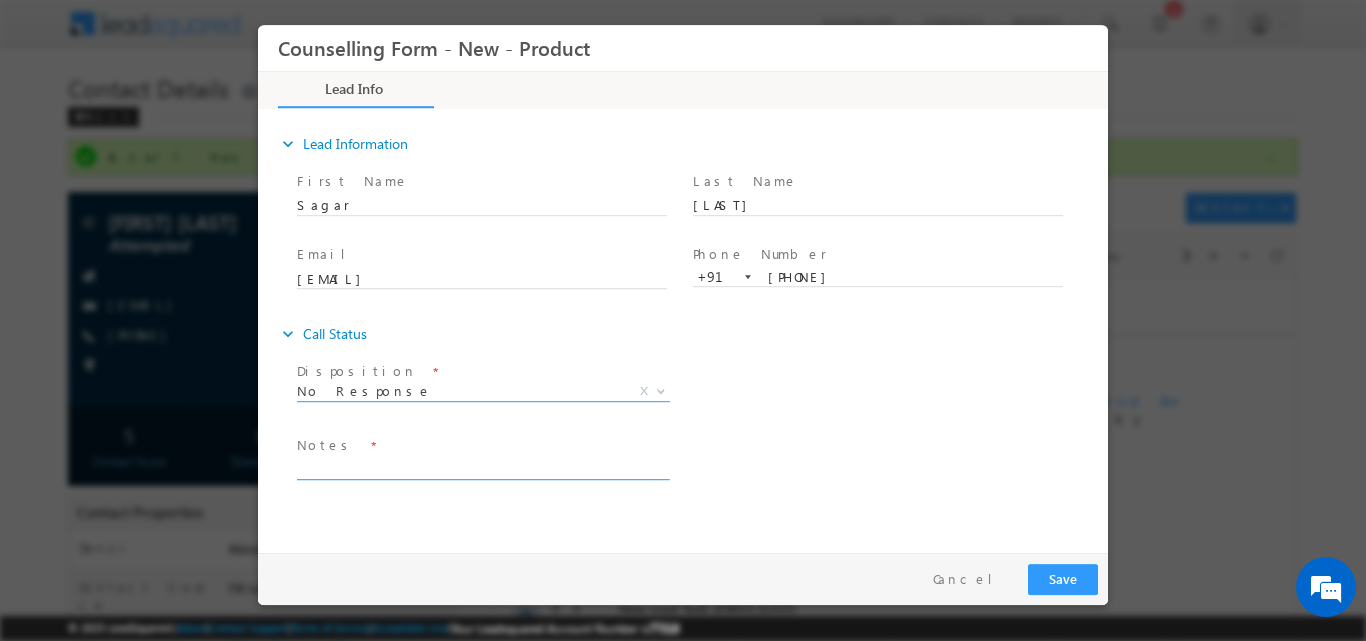 click at bounding box center (482, 467) 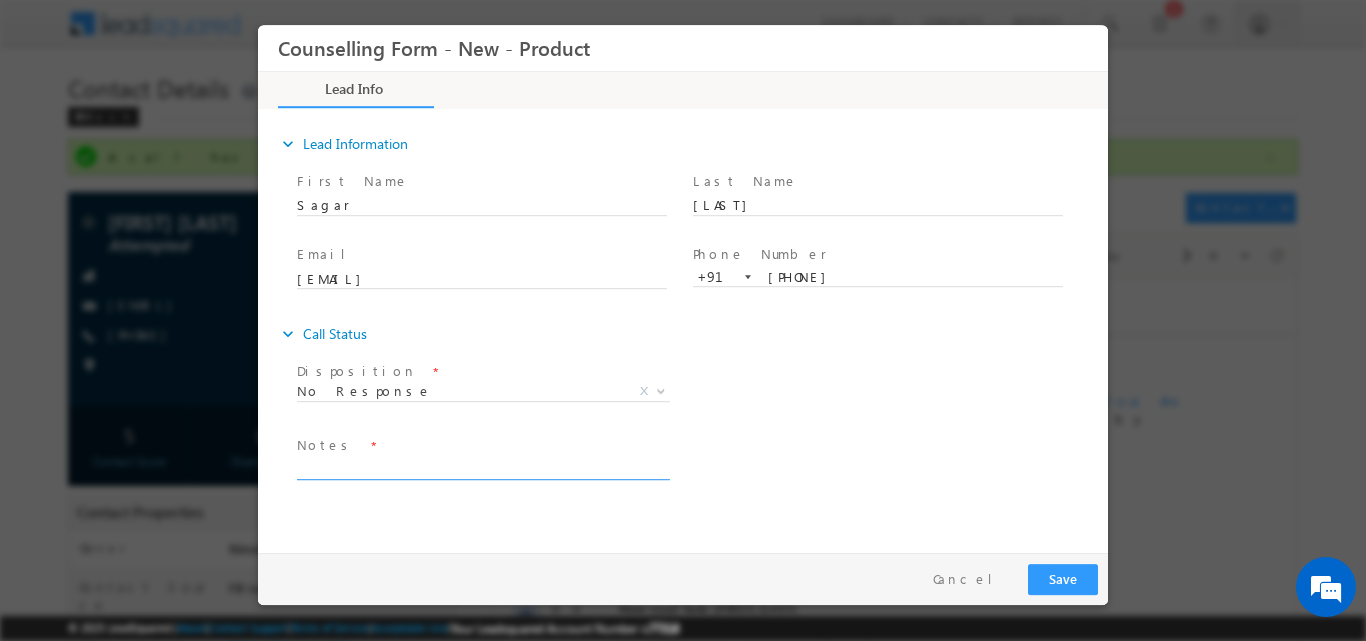 paste on "No response, dnp" 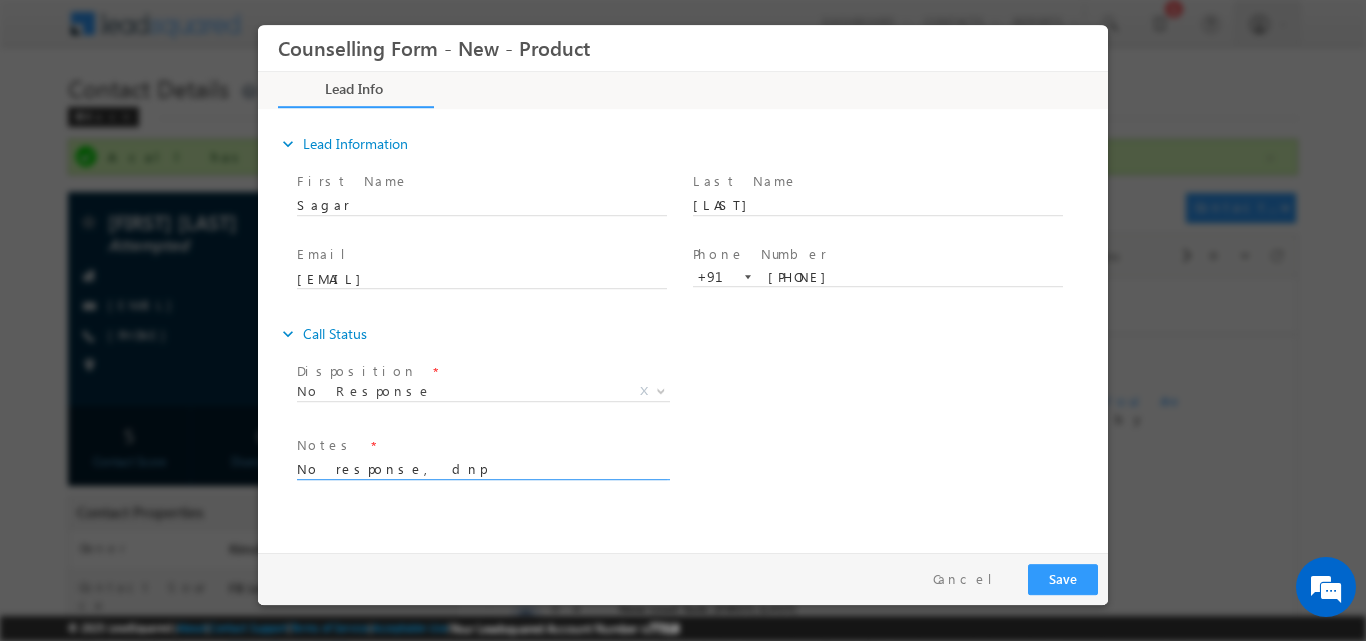 type on "No response, dnp" 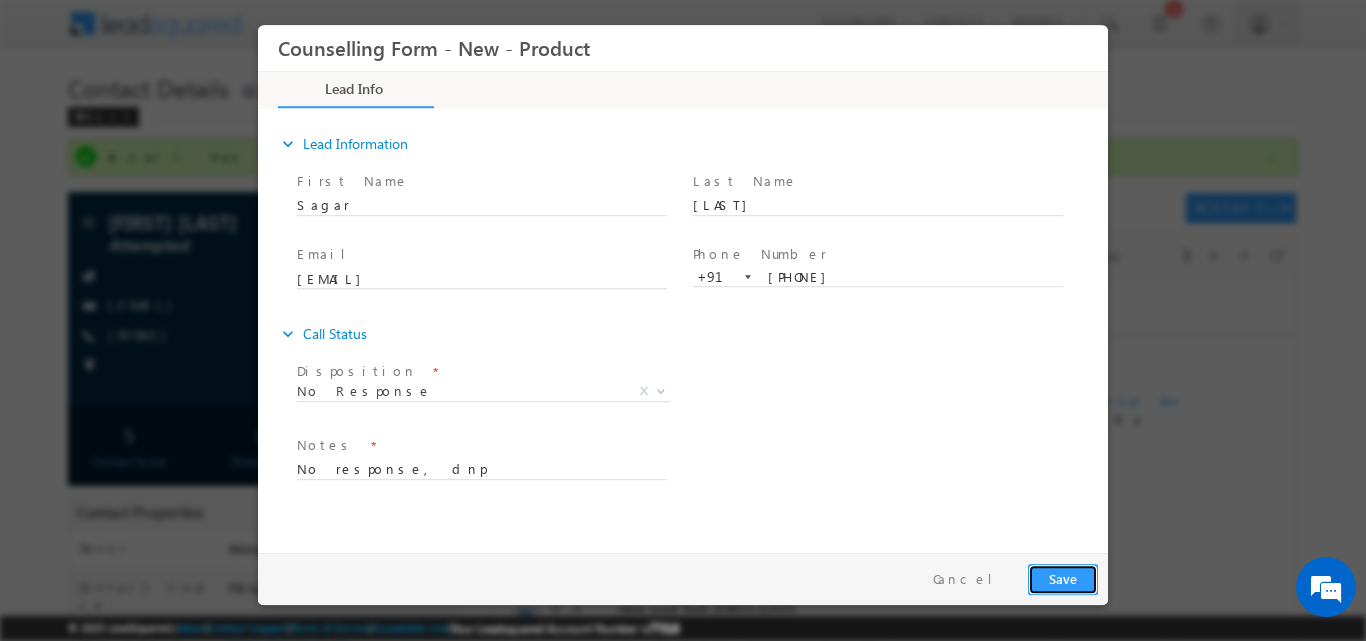 click on "Save" at bounding box center [1063, 578] 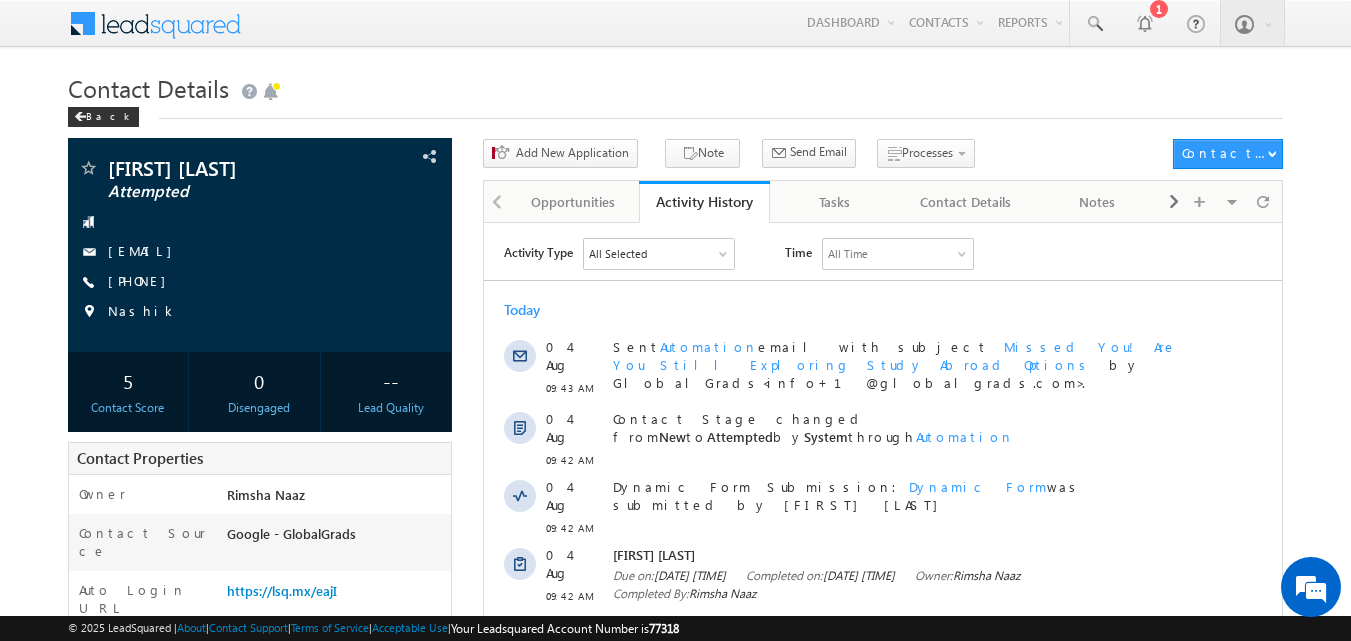 scroll, scrollTop: 0, scrollLeft: 0, axis: both 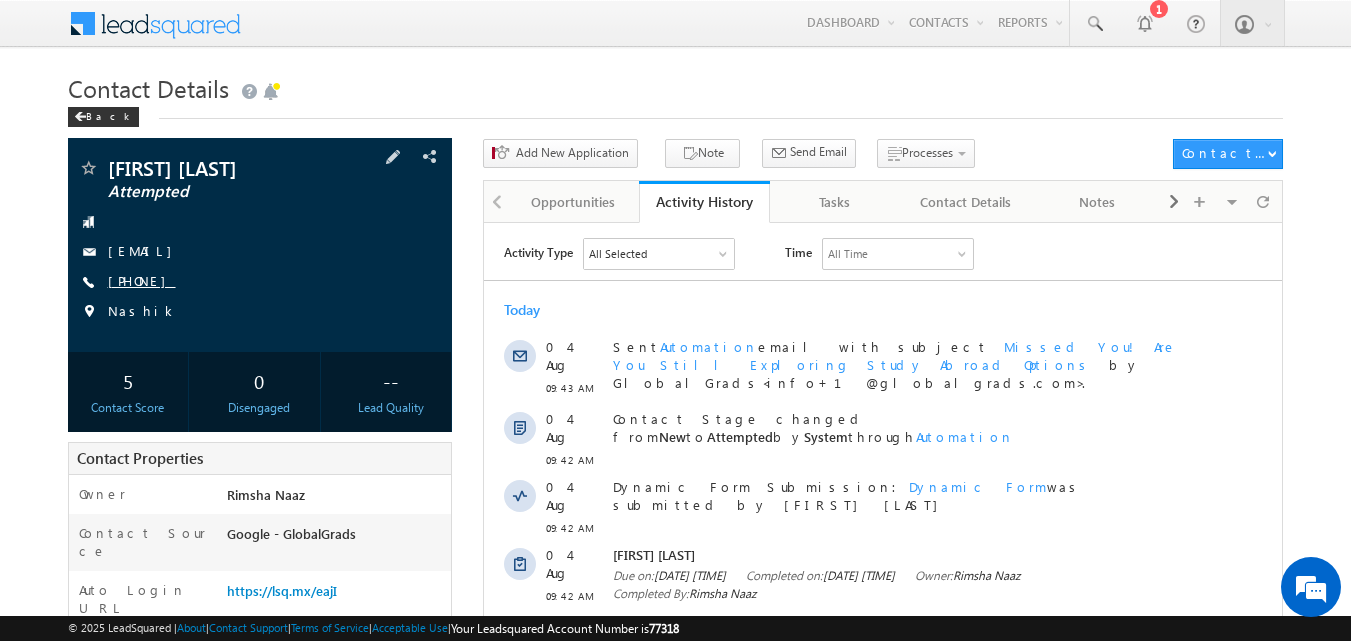 click on "[PHONE]" at bounding box center [142, 280] 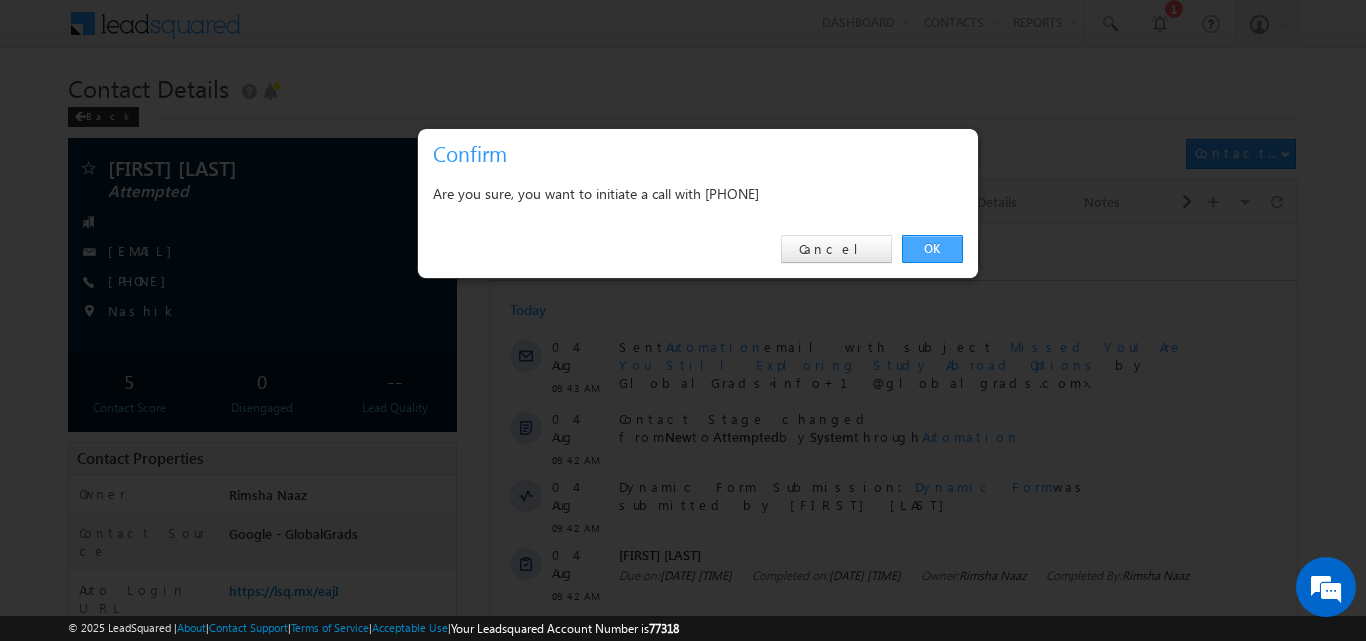 click on "OK" at bounding box center (932, 249) 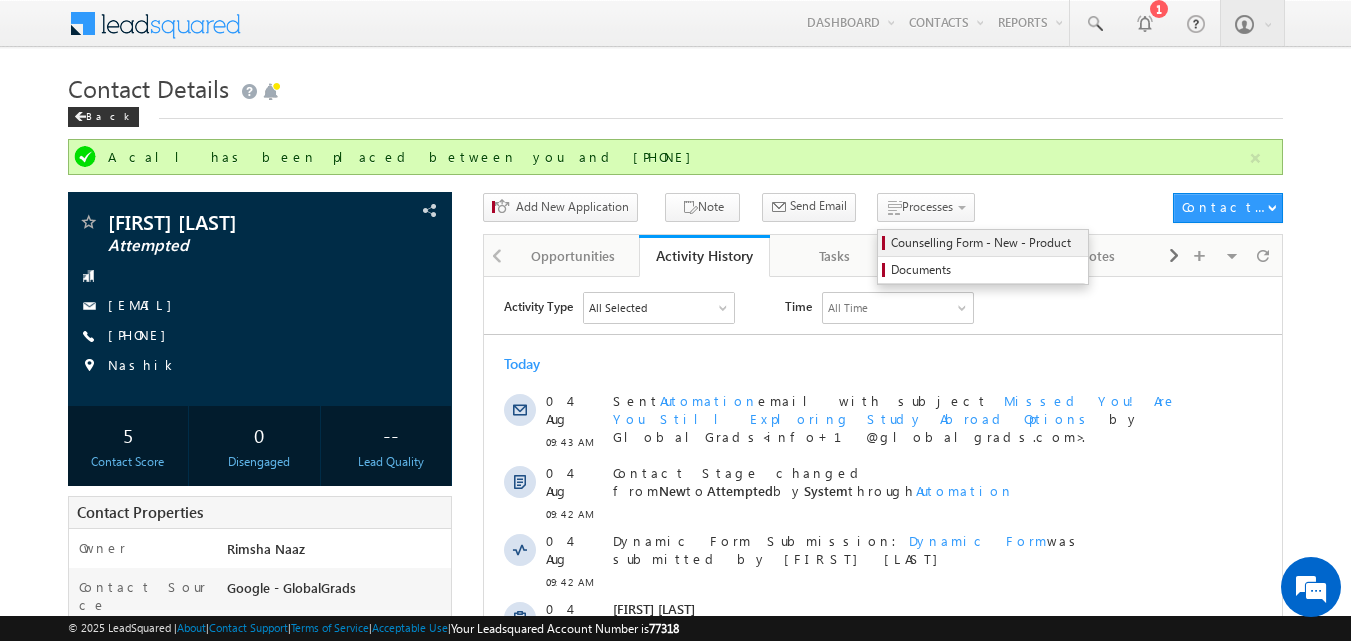 click on "Counselling Form - New - Product" at bounding box center [986, 243] 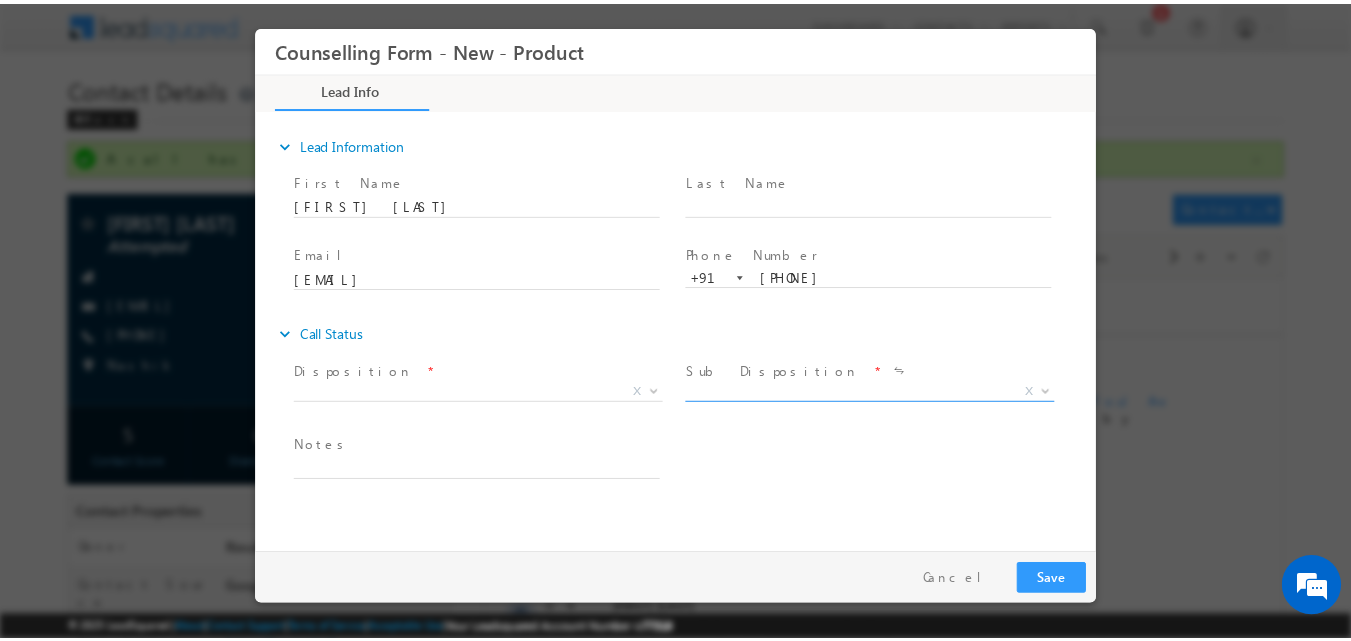 scroll, scrollTop: 0, scrollLeft: 0, axis: both 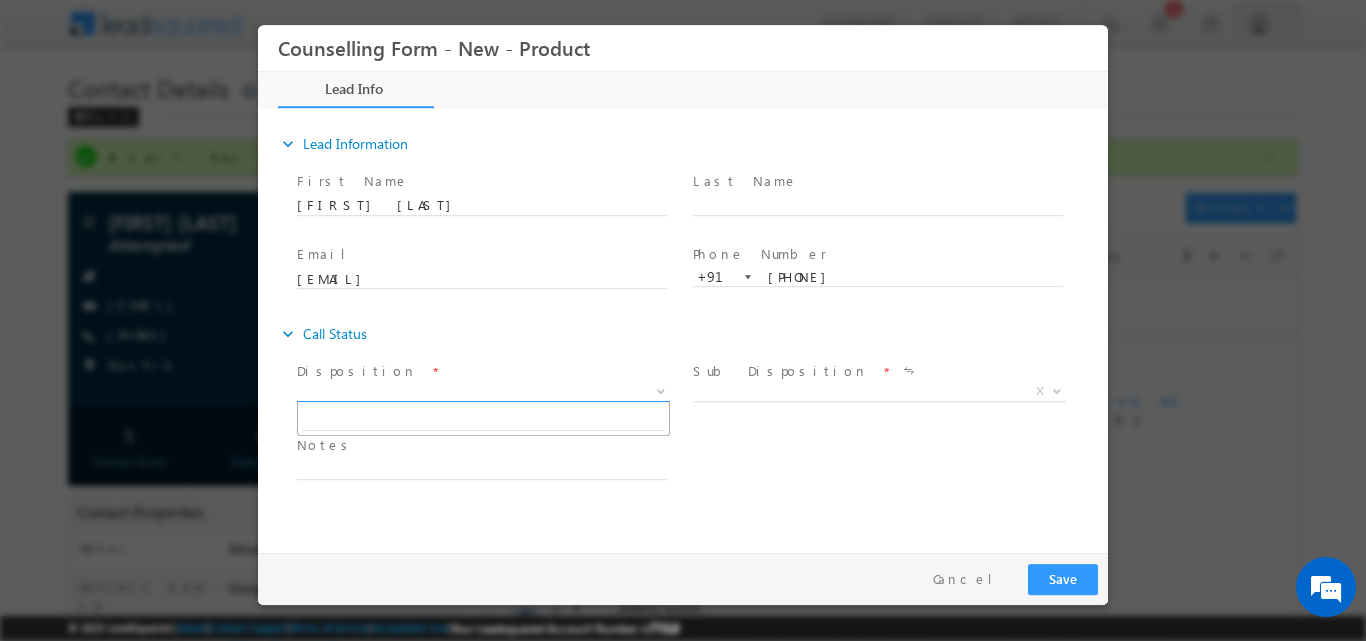 click at bounding box center (661, 389) 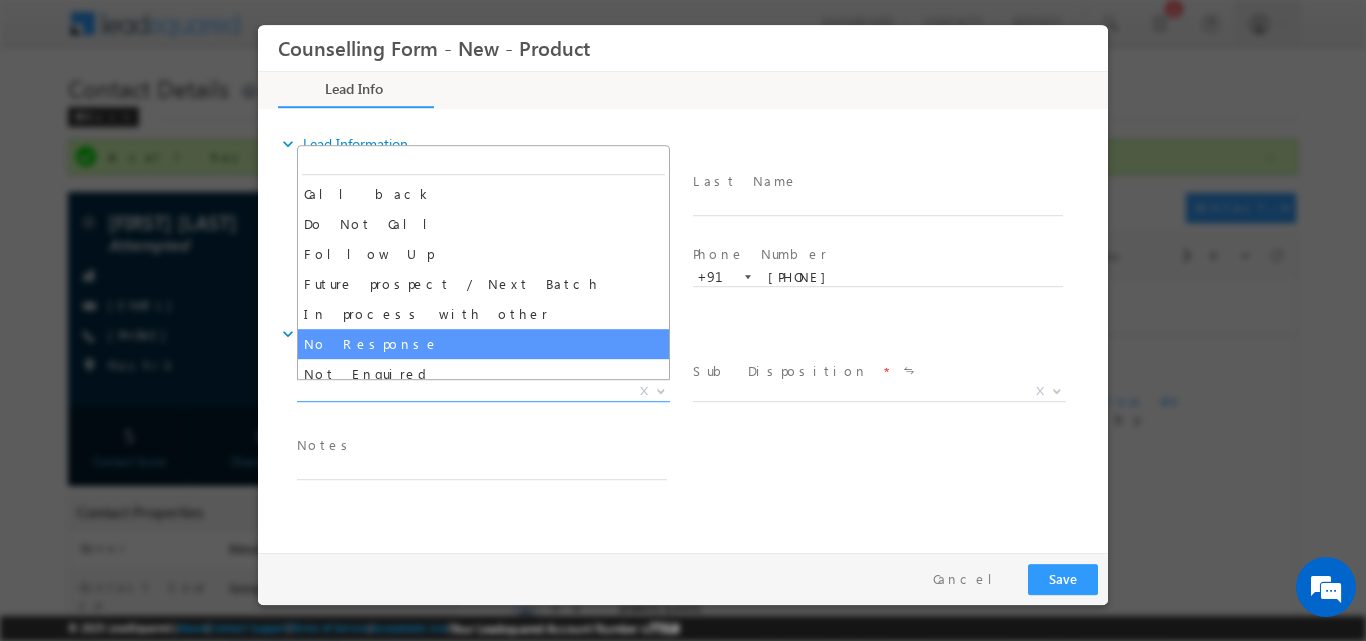 select on "No Response" 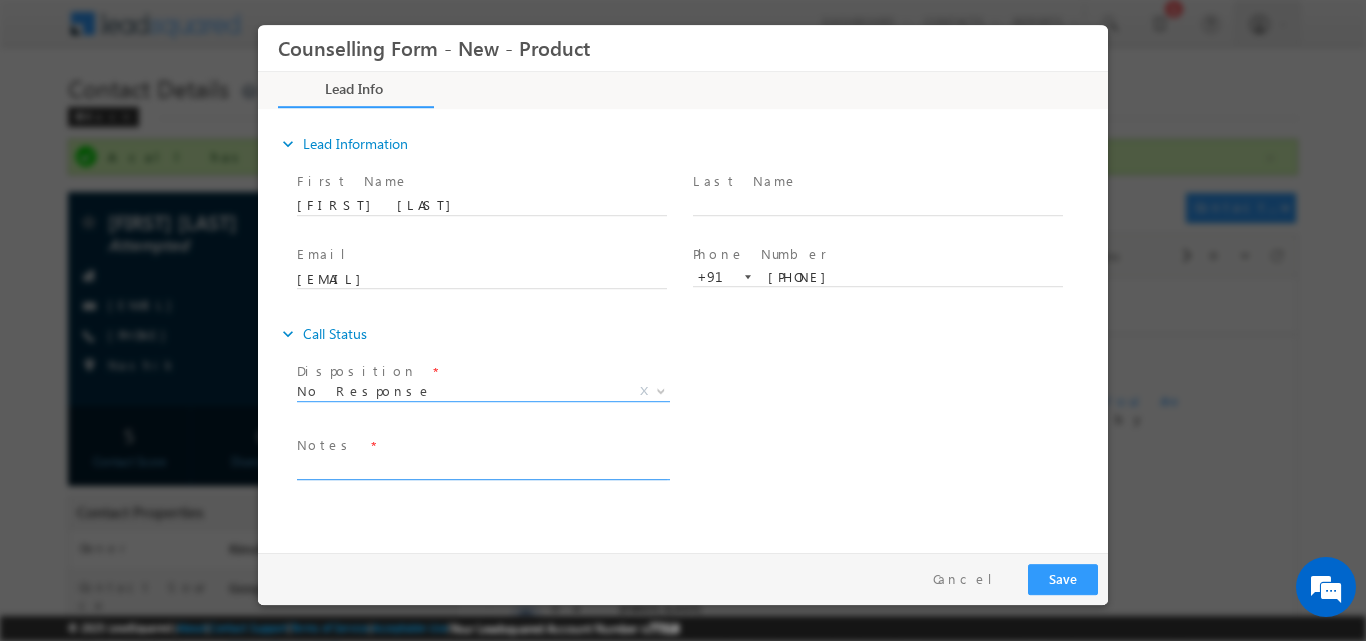 click at bounding box center [482, 467] 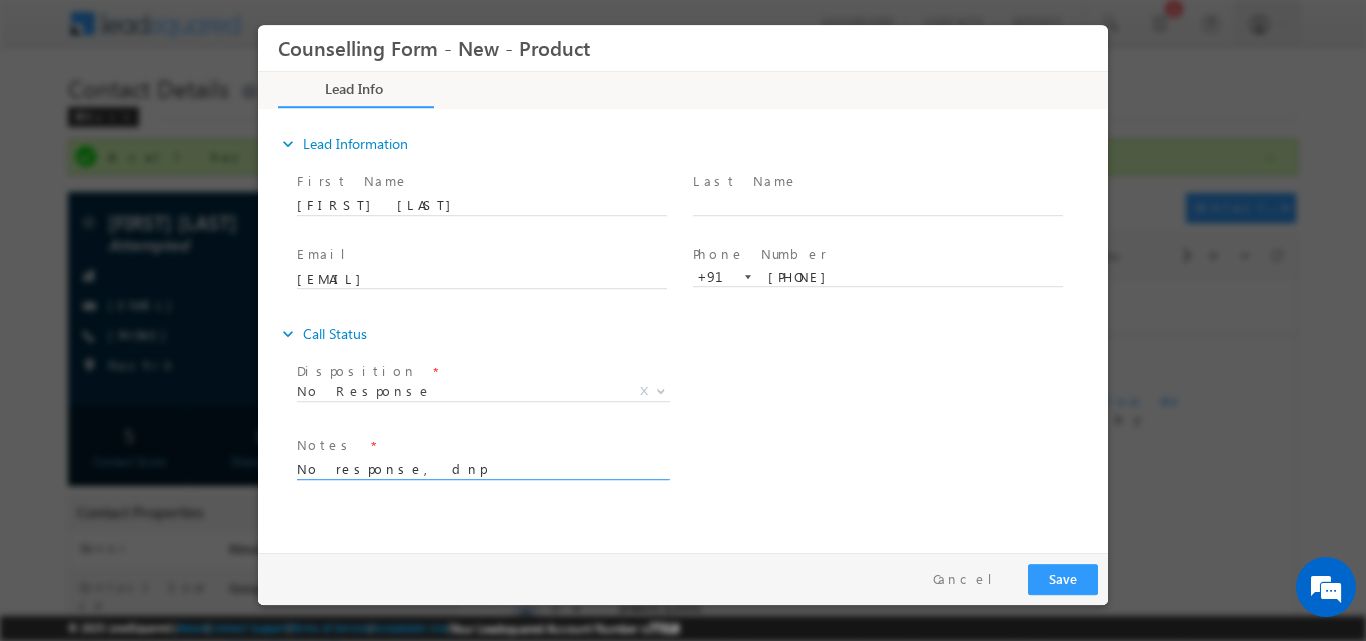 type on "No response, dnp" 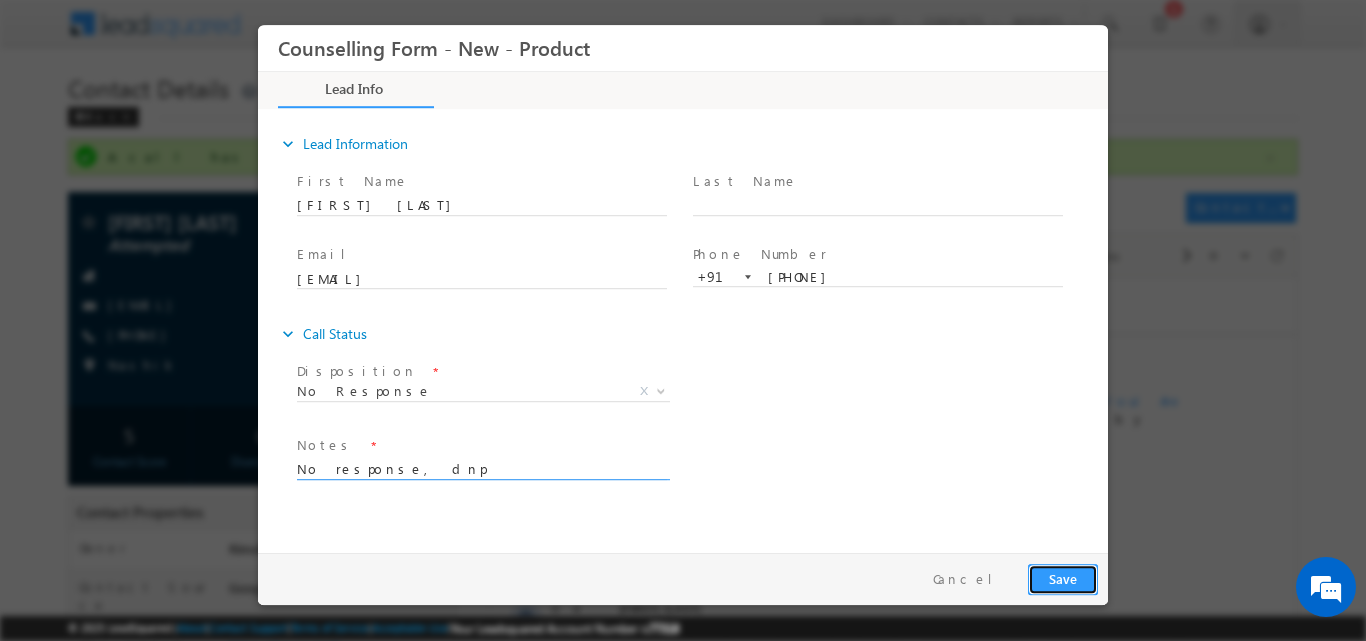 click on "Save" at bounding box center (1063, 578) 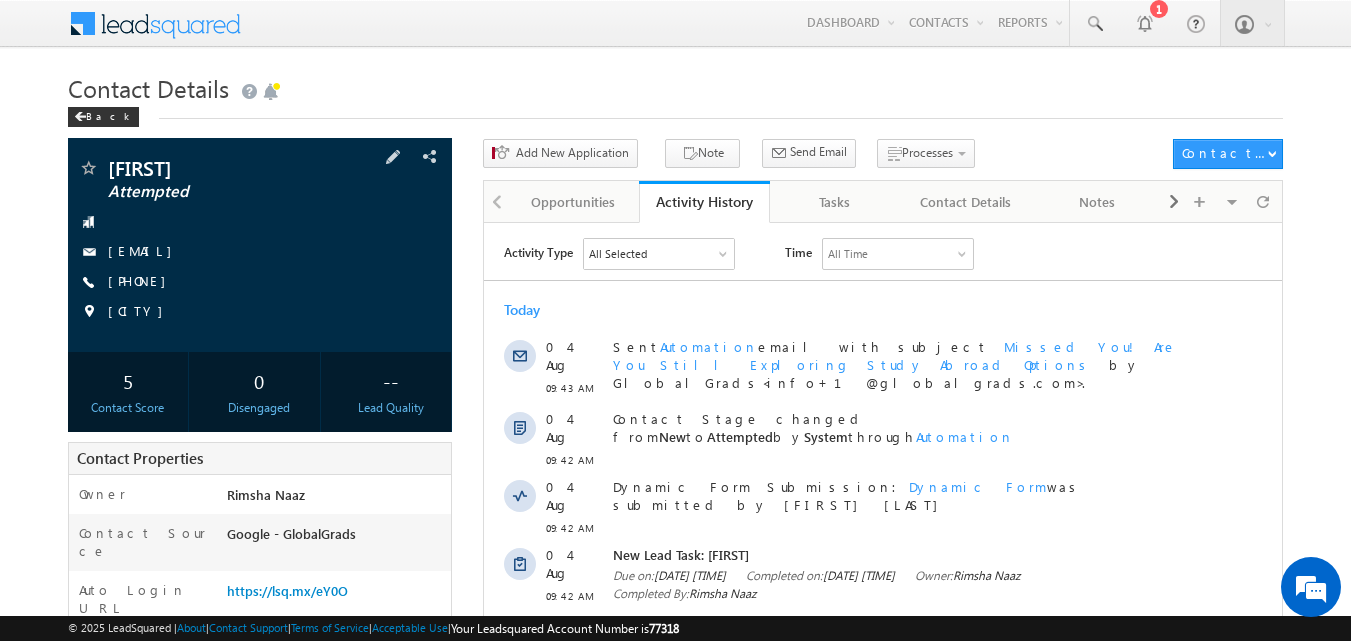 scroll, scrollTop: 0, scrollLeft: 0, axis: both 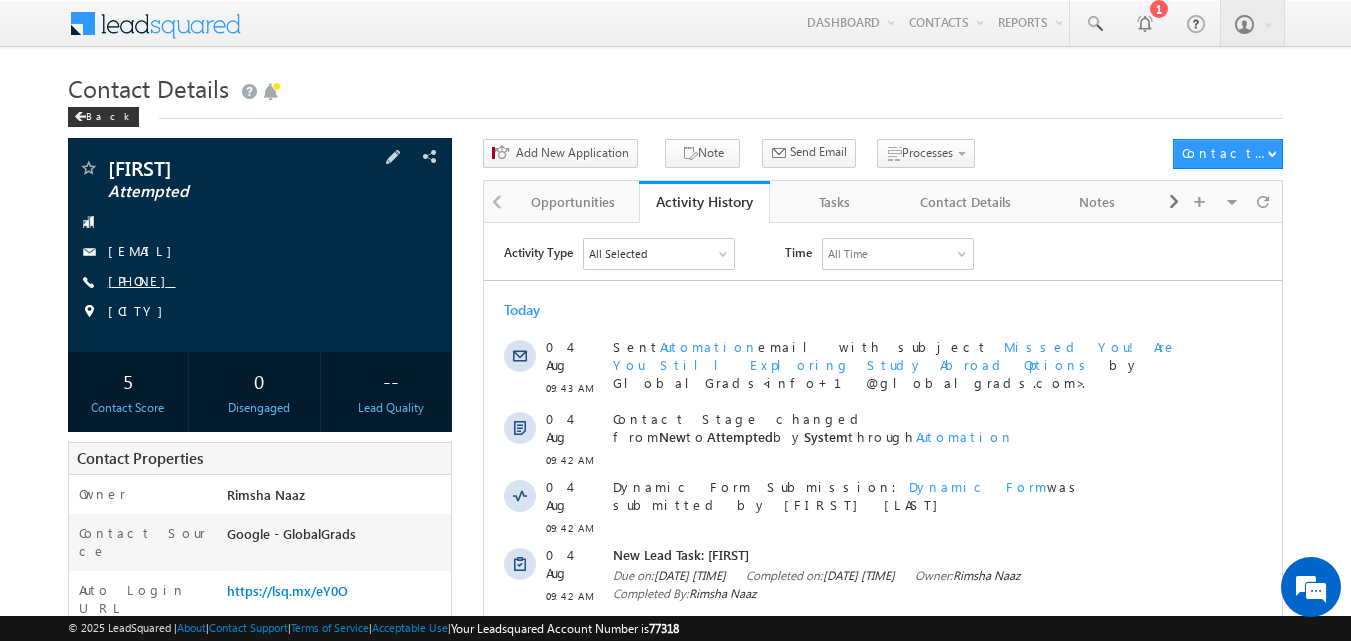 click on "[PHONE]" at bounding box center [142, 280] 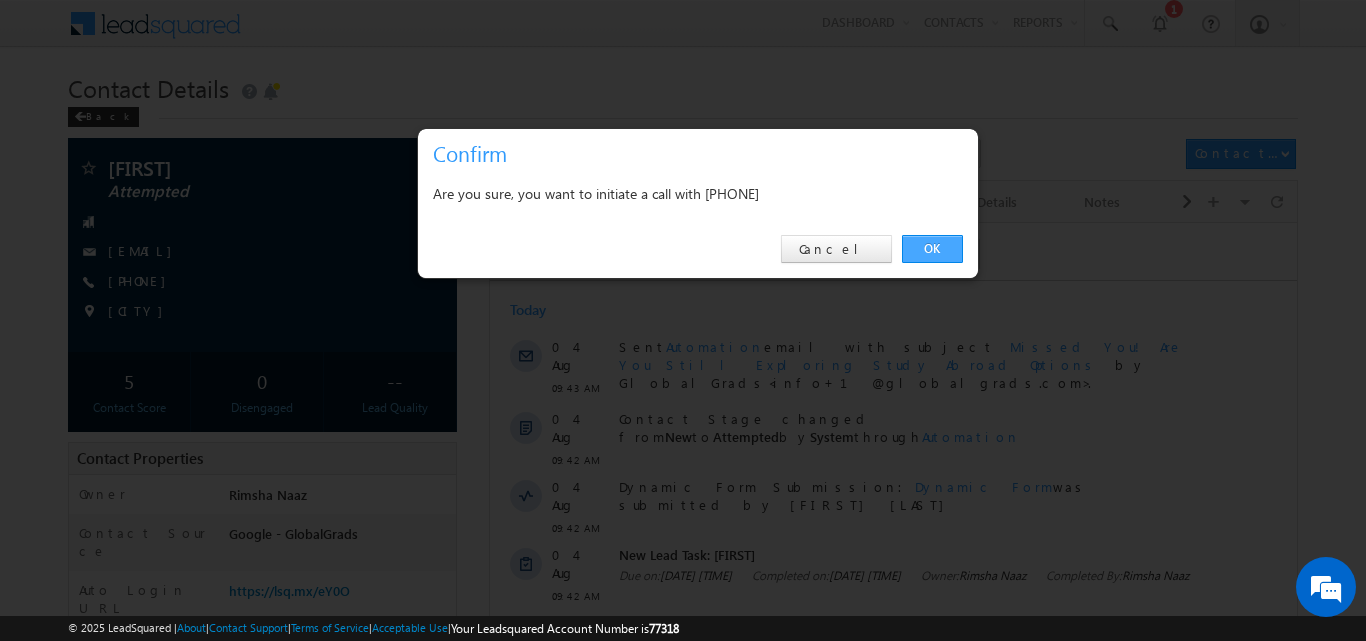 click on "OK" at bounding box center [932, 249] 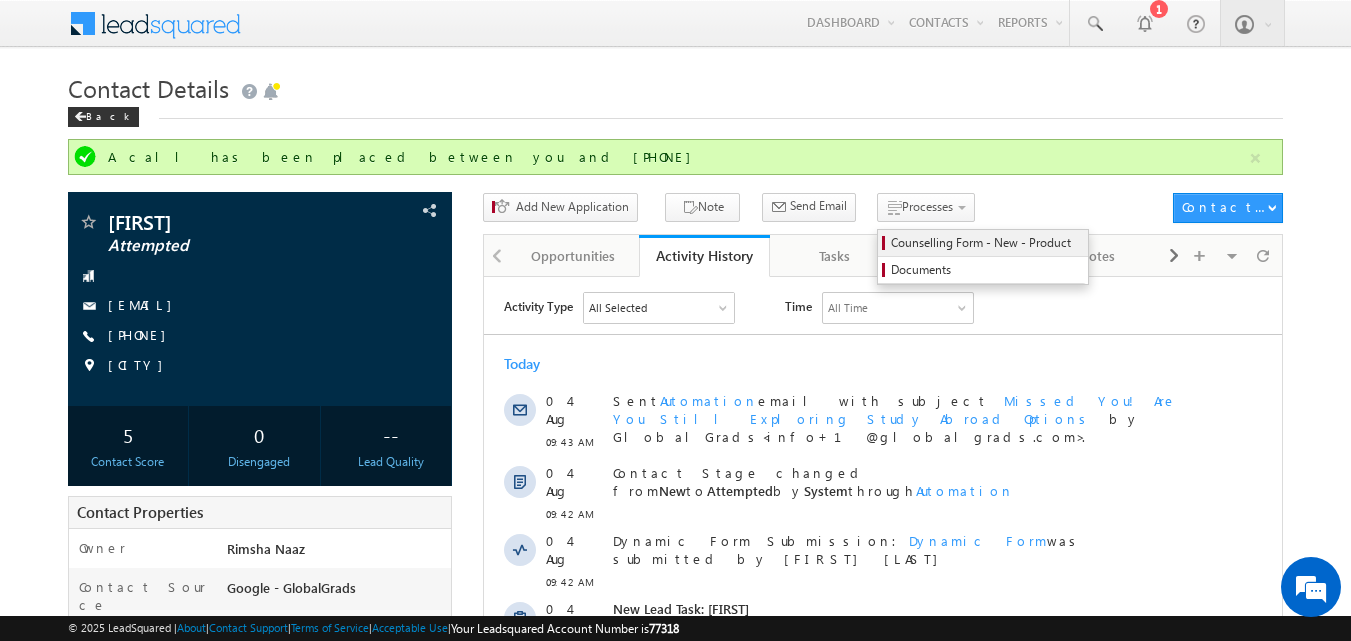 click on "Counselling Form - New - Product" at bounding box center [986, 243] 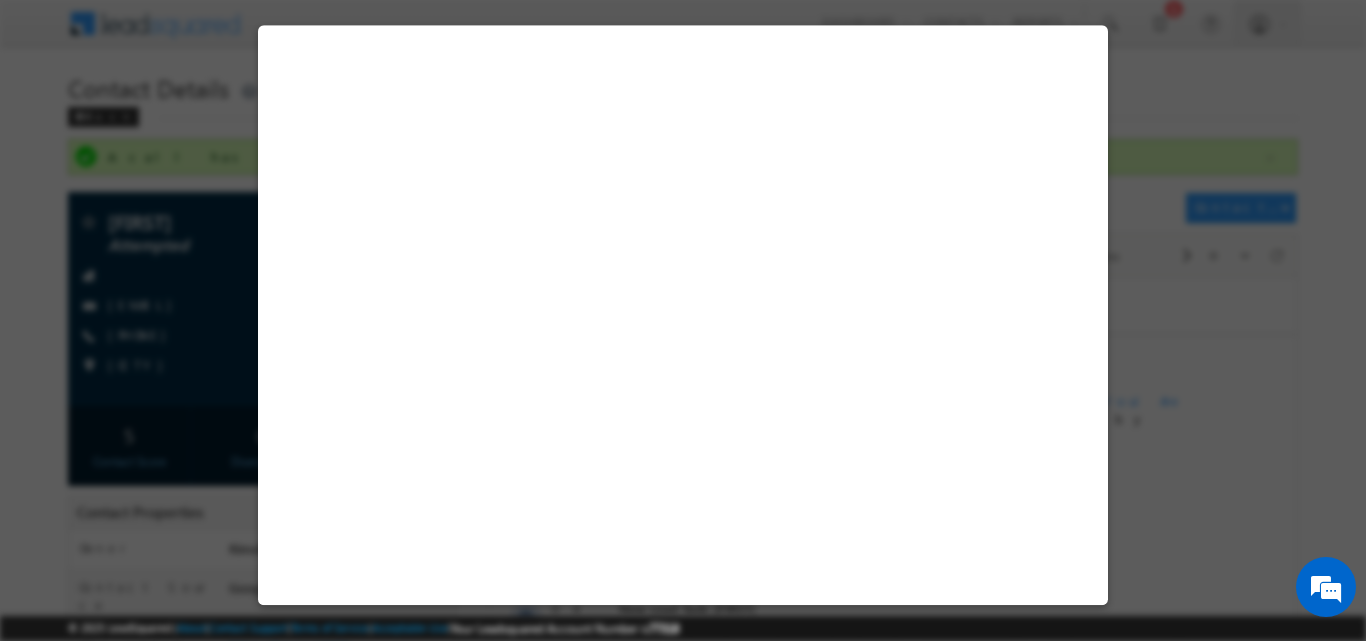 select on "Attempted" 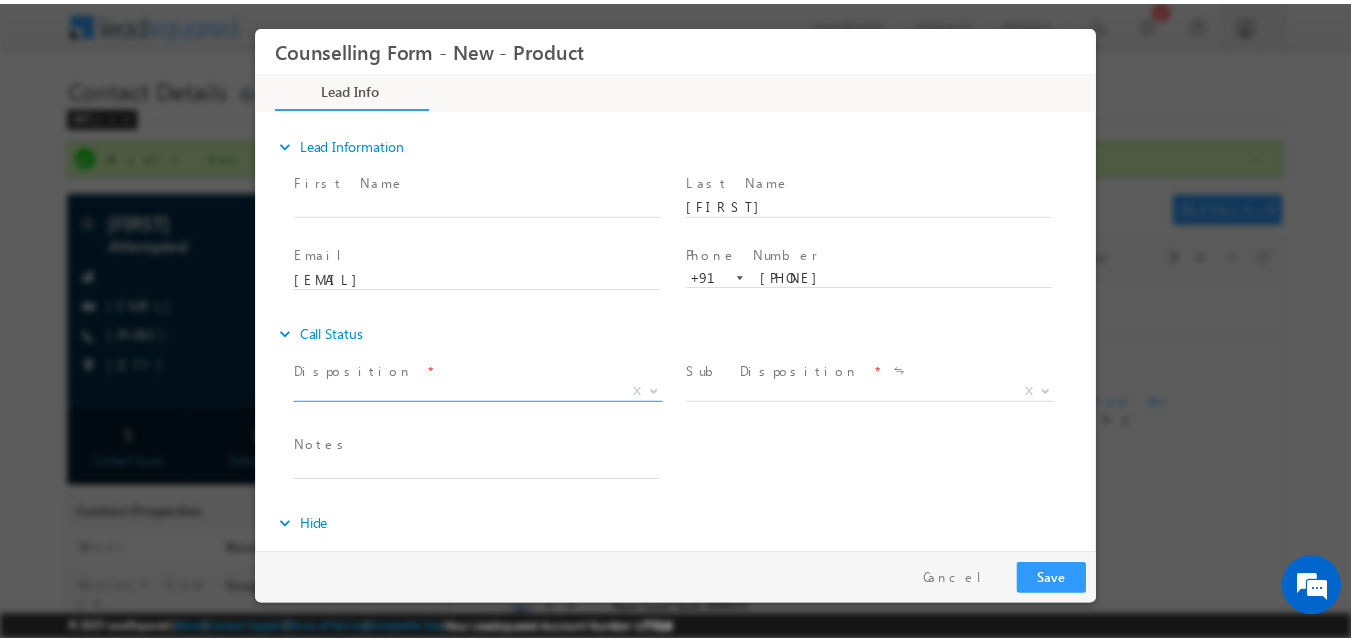 scroll, scrollTop: 0, scrollLeft: 0, axis: both 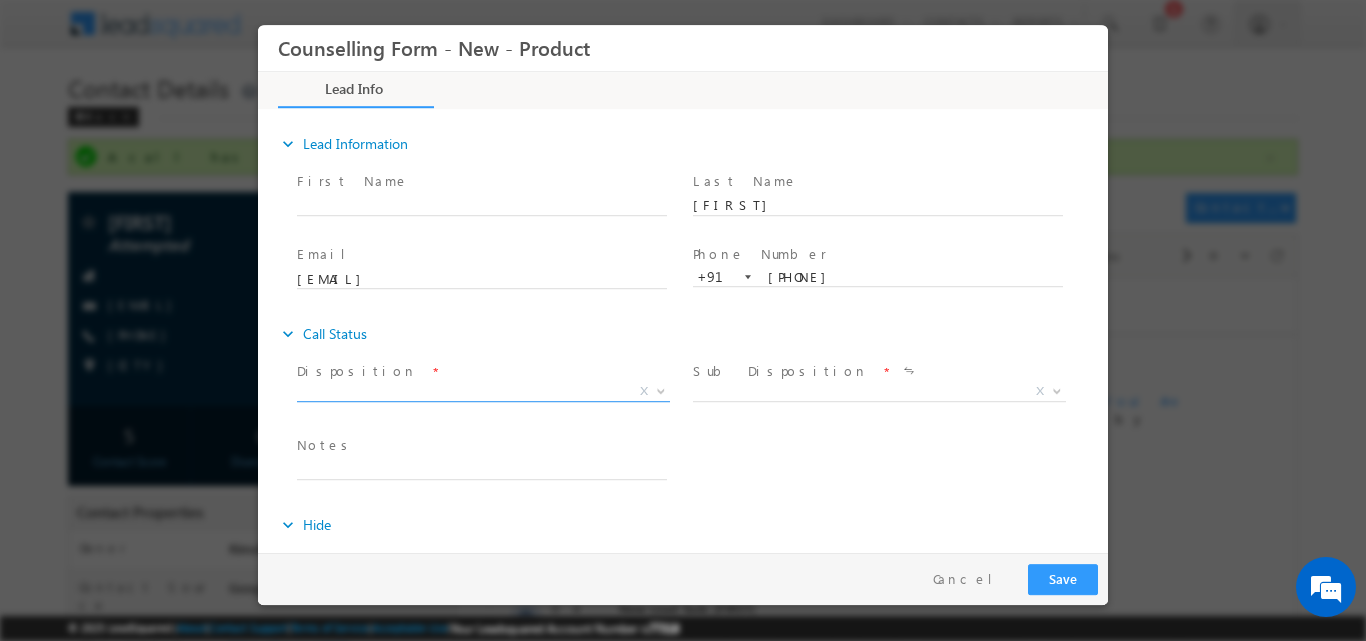 click at bounding box center (659, 390) 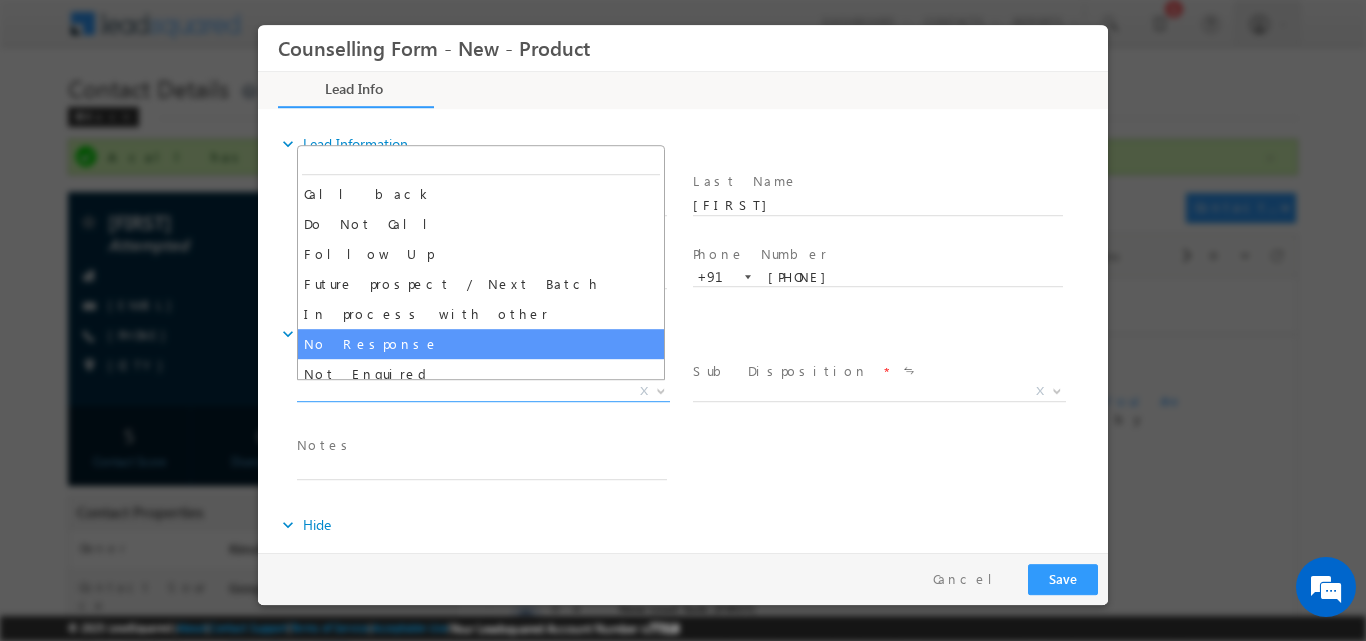 select on "No Response" 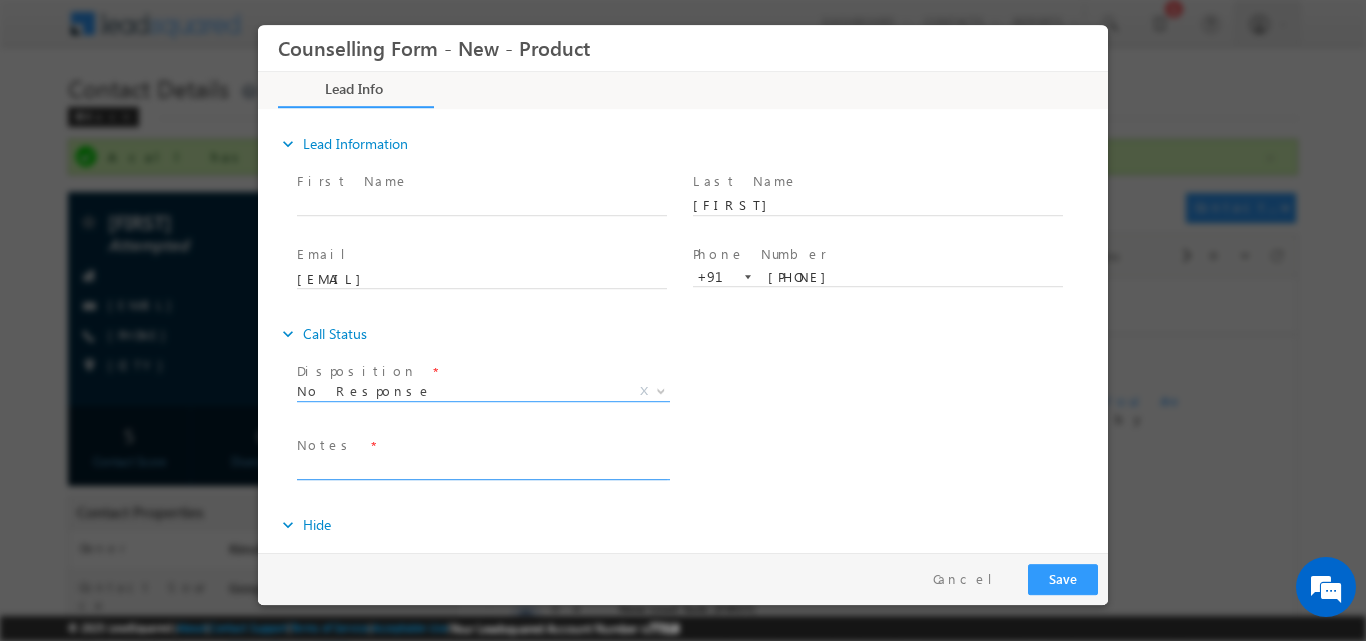 click at bounding box center (482, 467) 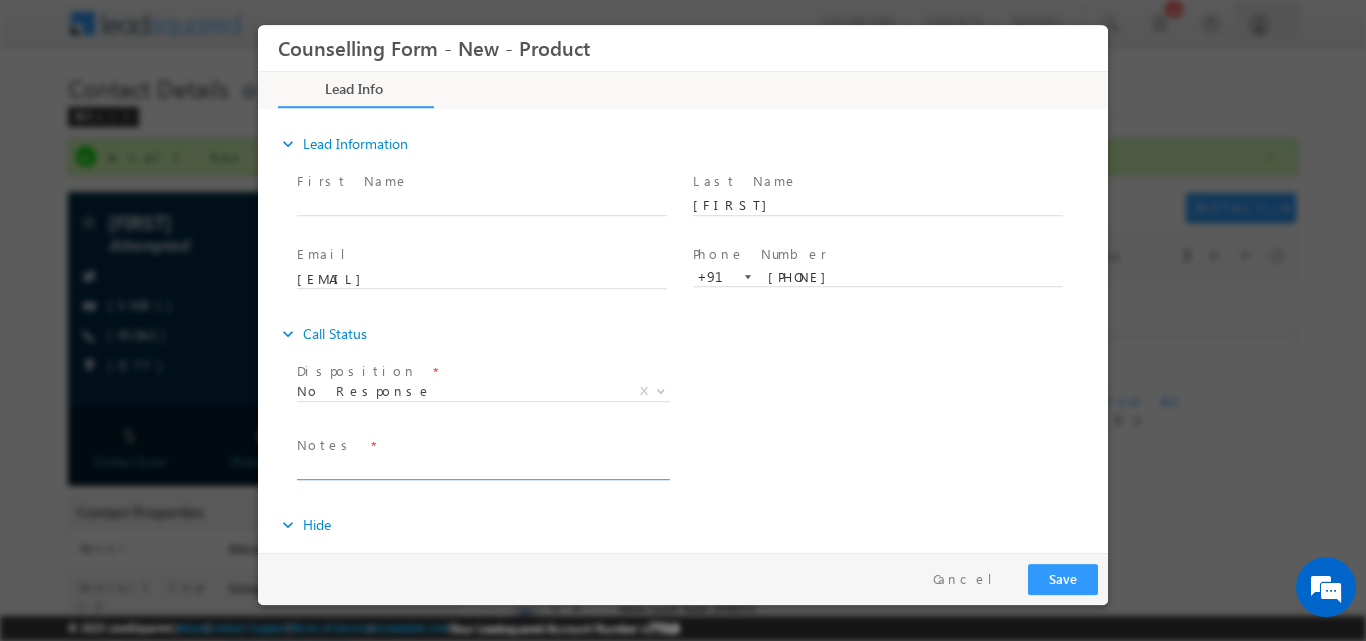 paste on "No response, dnp" 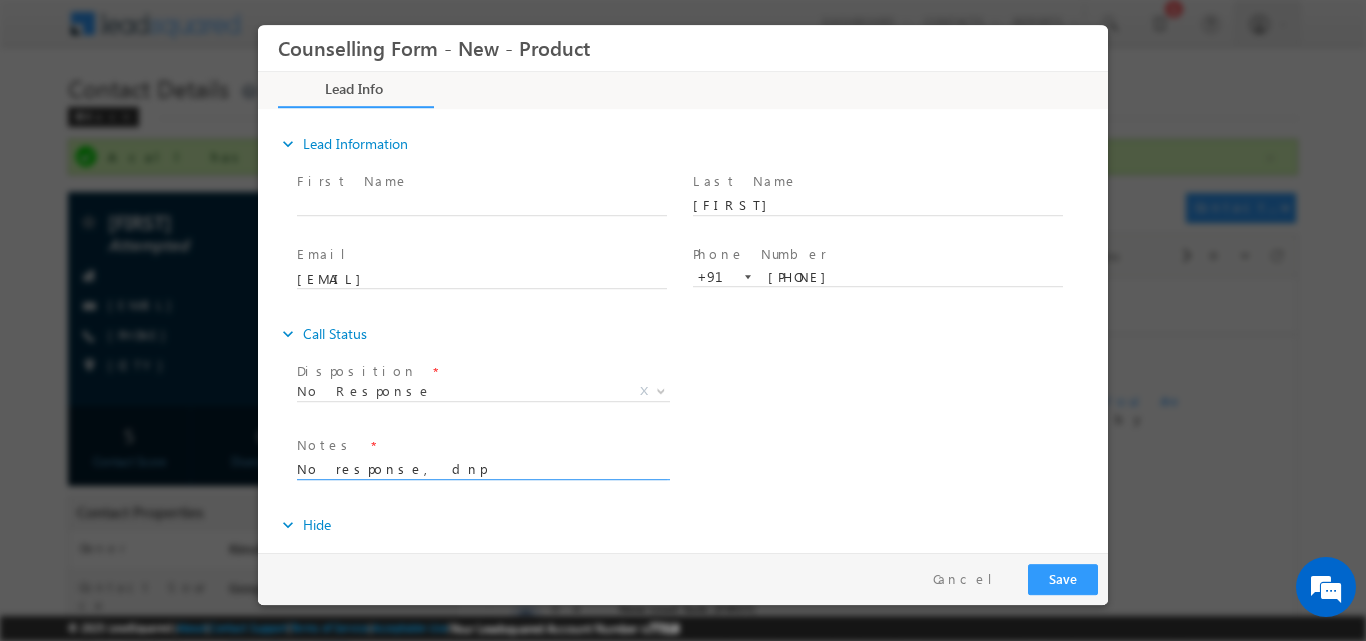 type on "No response, dnp" 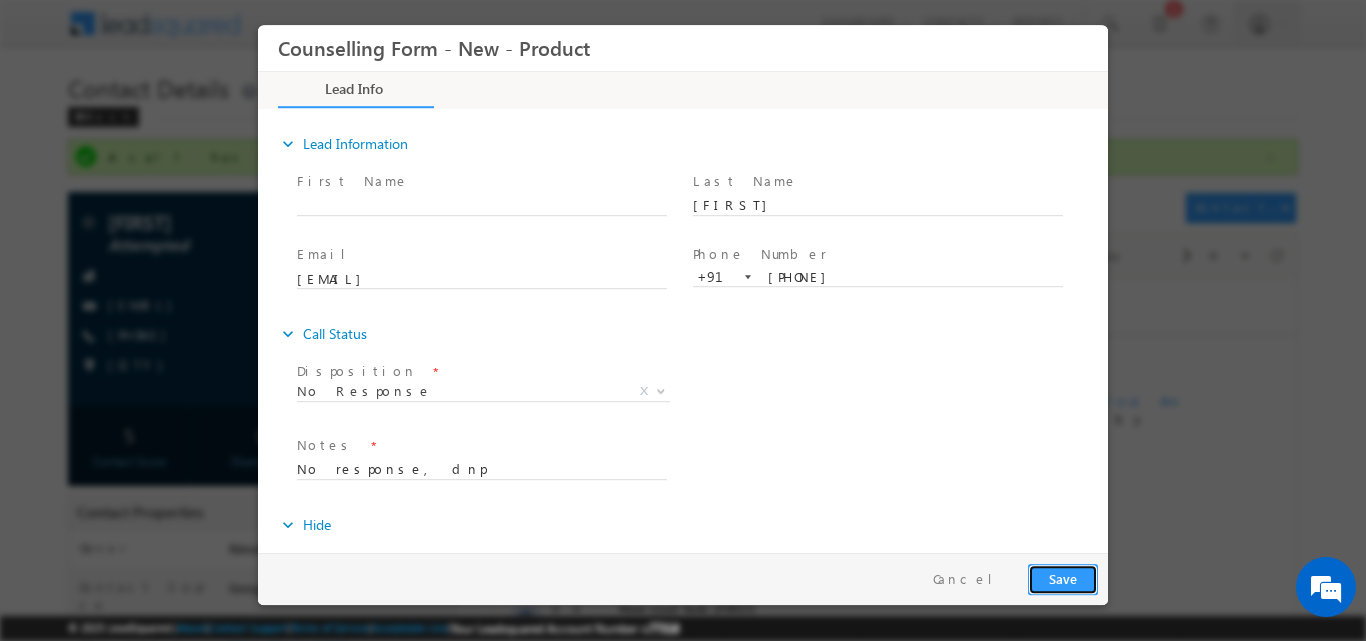 click on "Save" at bounding box center [1063, 578] 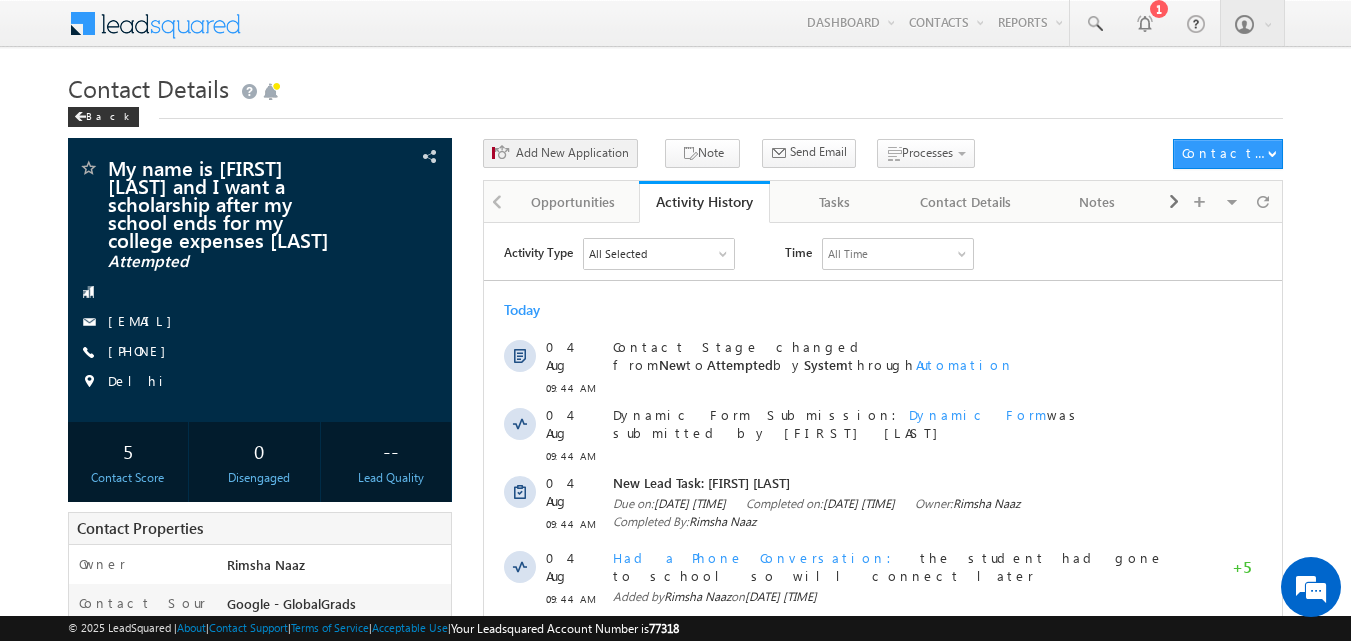 scroll, scrollTop: 0, scrollLeft: 0, axis: both 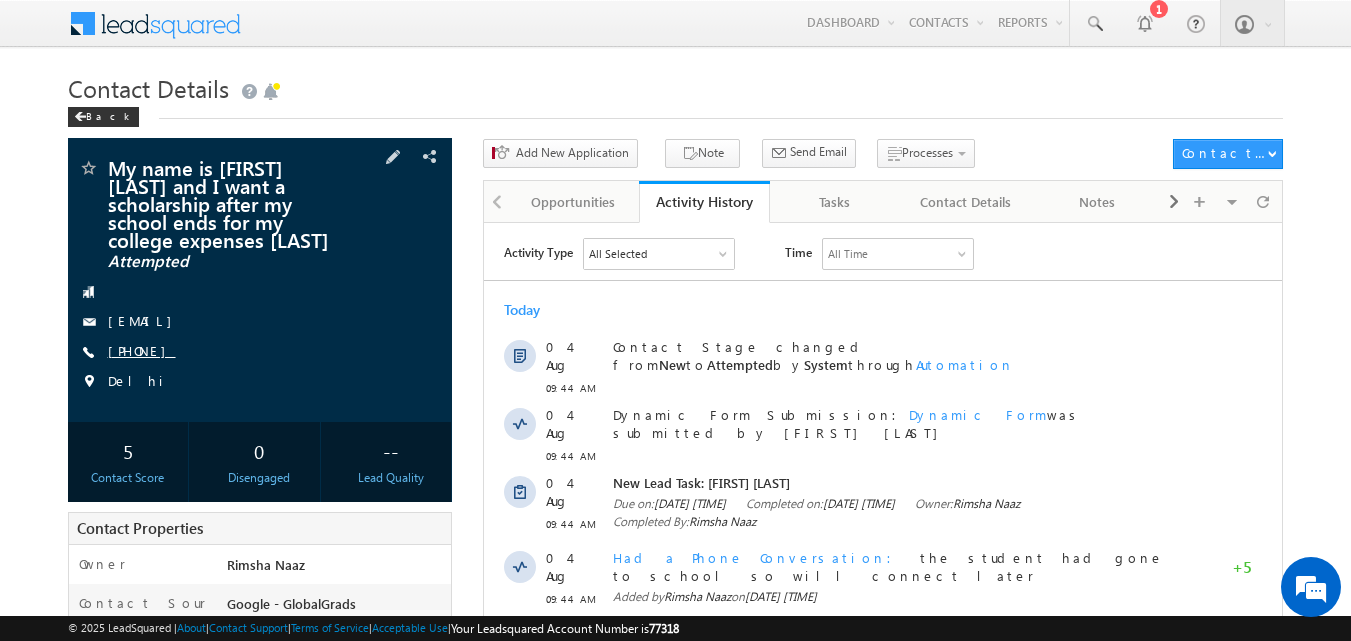 click on "[PHONE]" at bounding box center [142, 350] 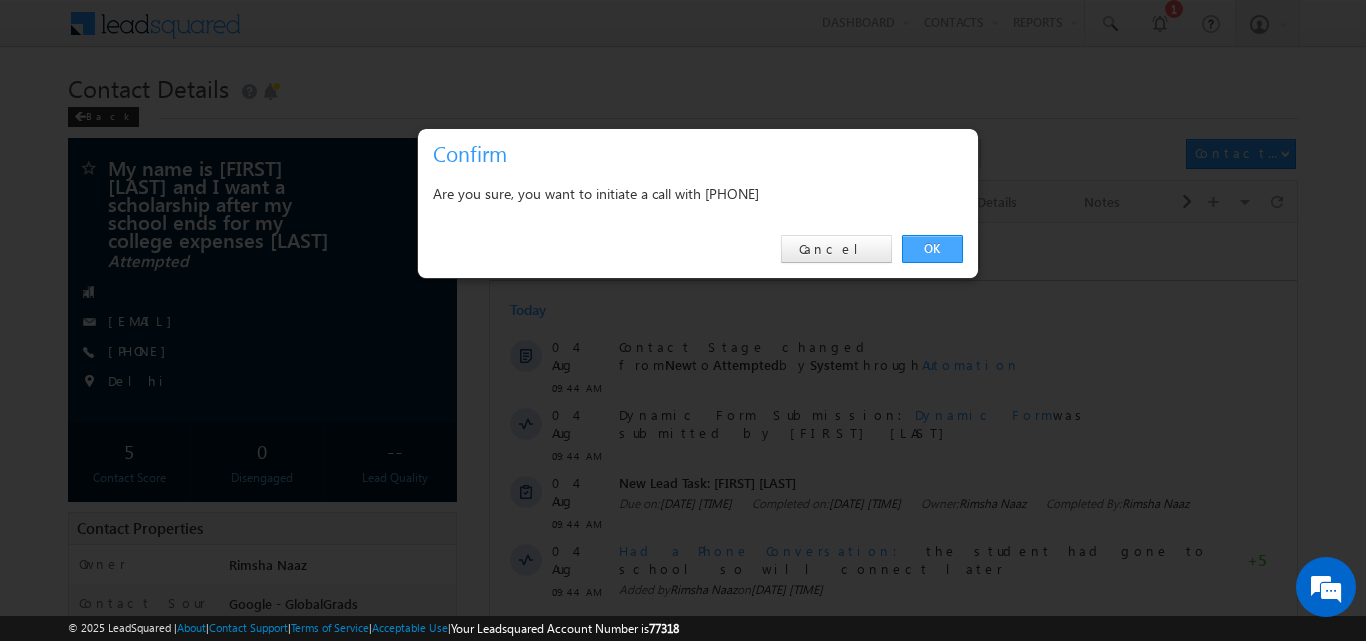 click on "OK" at bounding box center [932, 249] 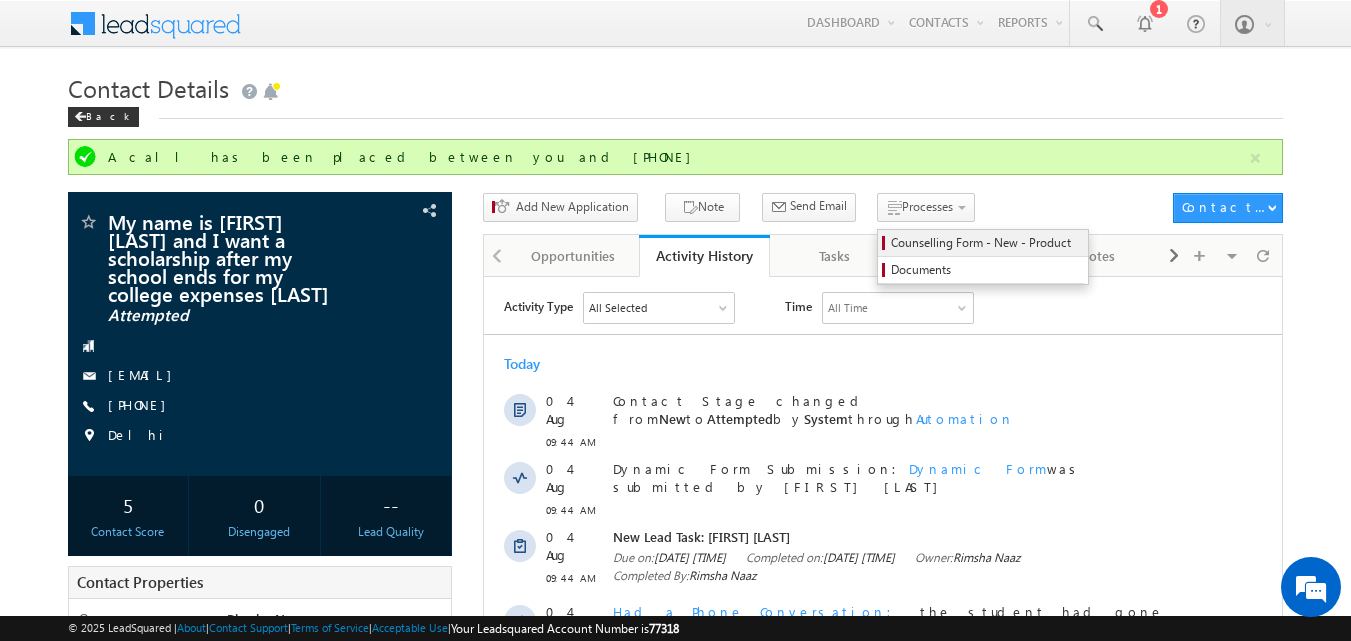 click on "Counselling Form - New - Product" at bounding box center (983, 243) 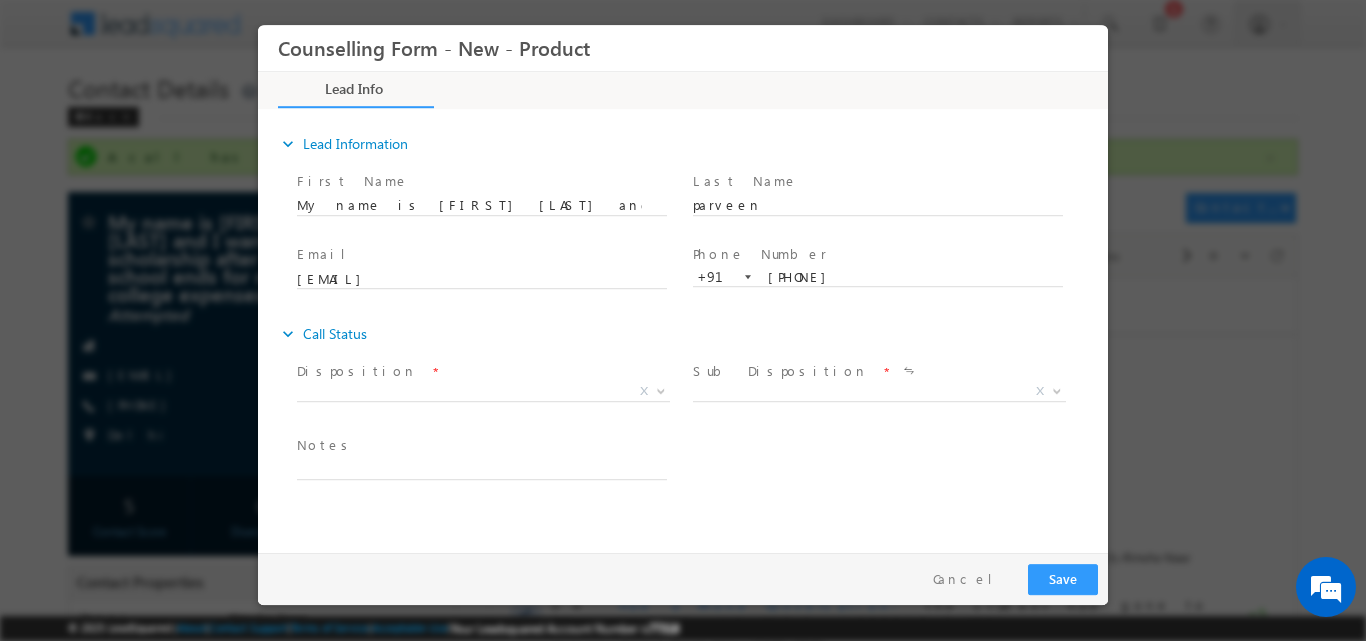 scroll, scrollTop: 0, scrollLeft: 0, axis: both 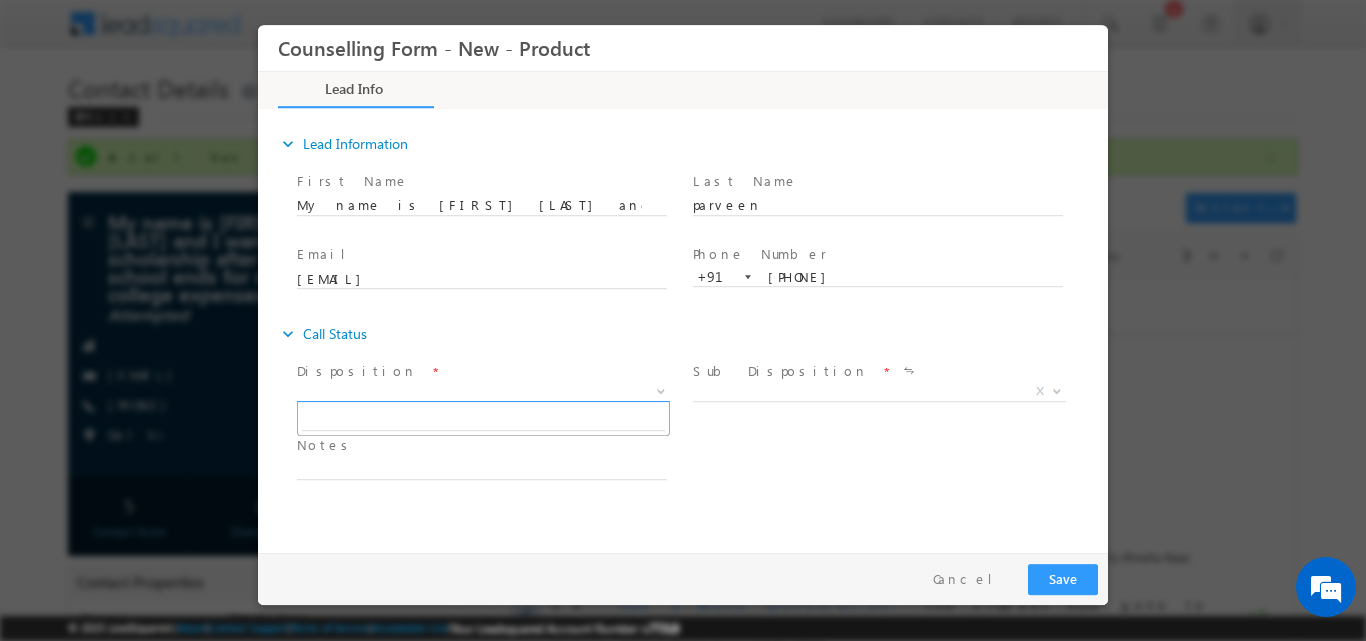 click at bounding box center [661, 389] 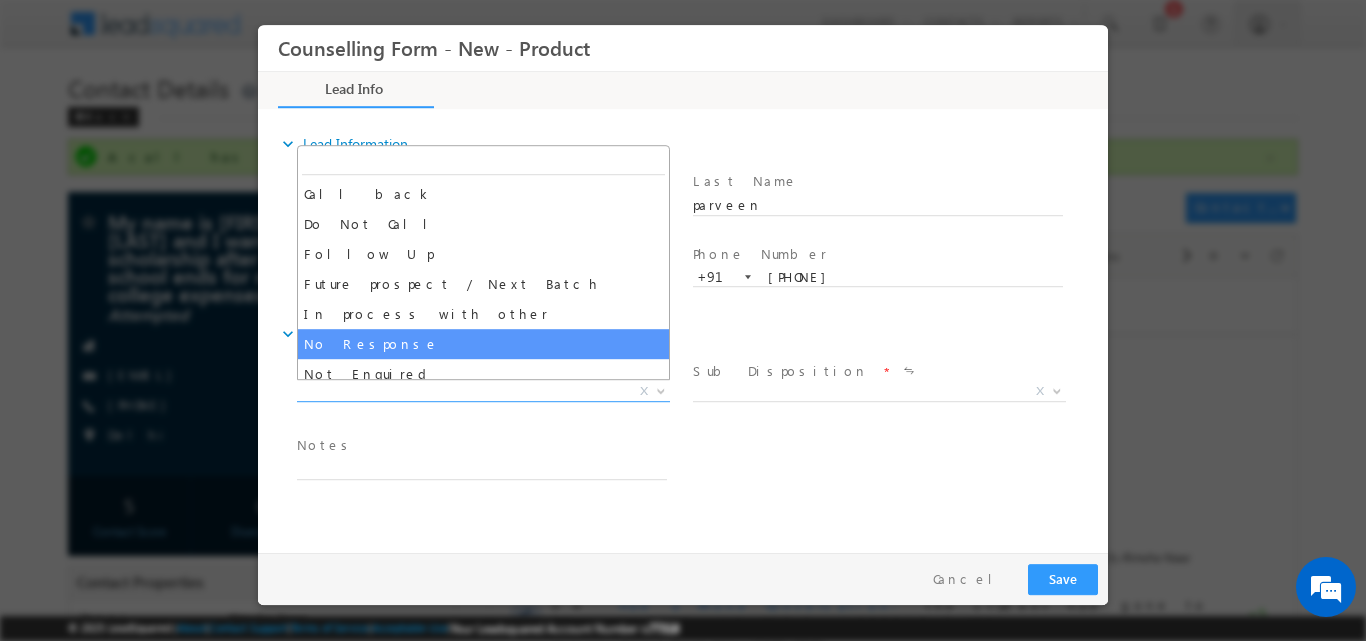 select on "No Response" 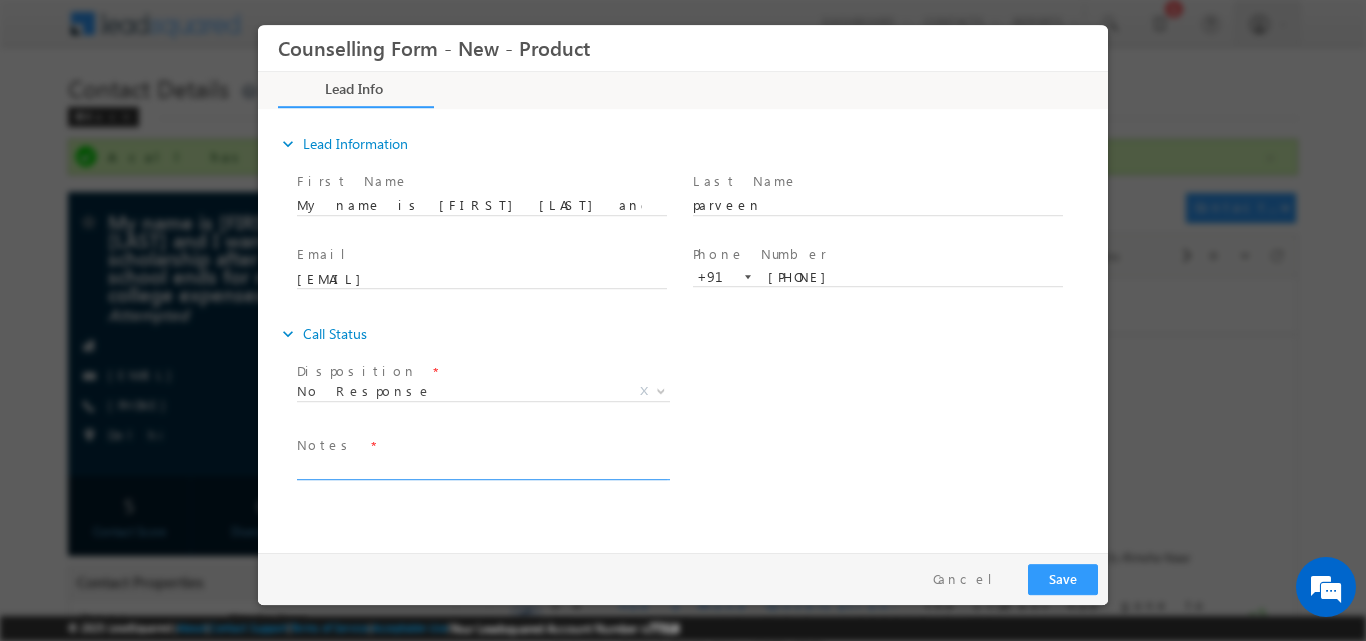 click at bounding box center [482, 467] 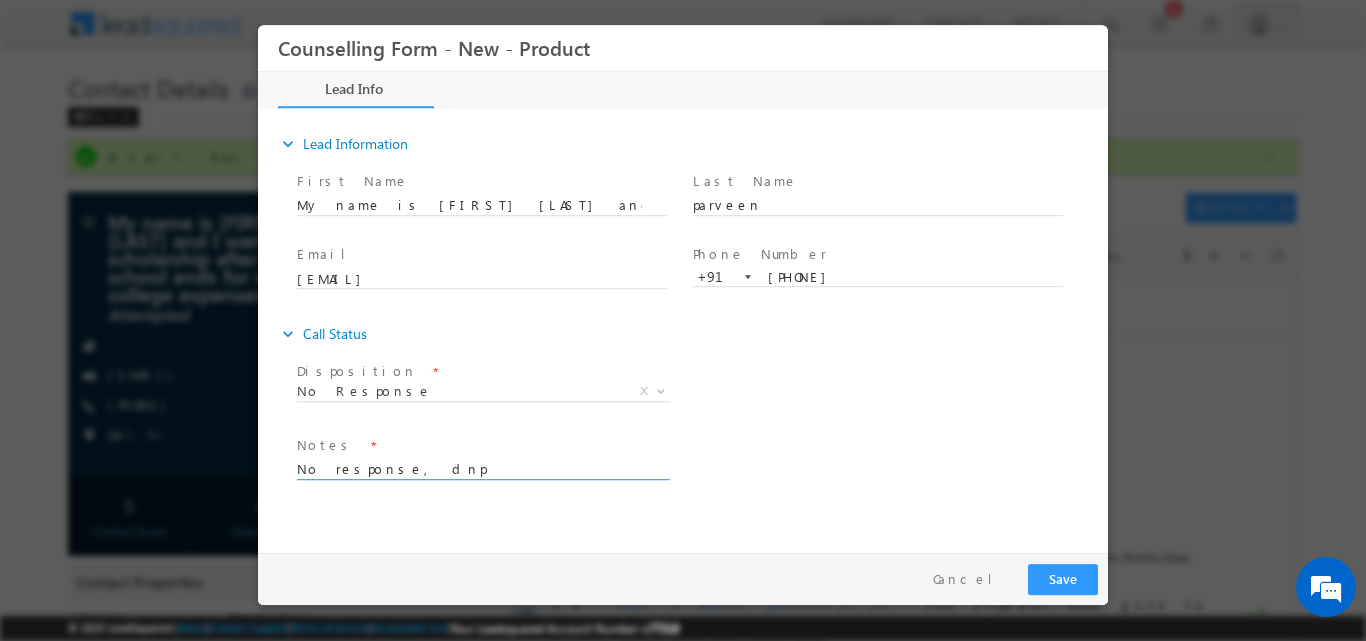 type on "No response, dnp" 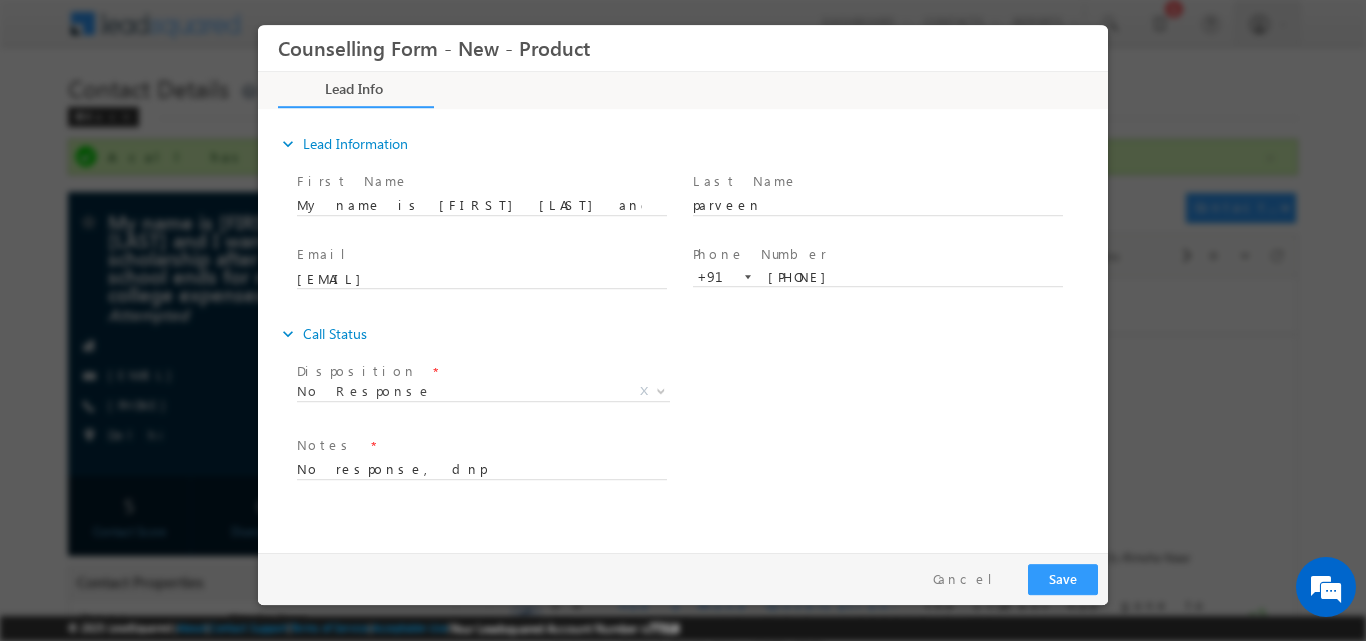 click on "Follow Up Date
*
Notes
*
No response, dnp" at bounding box center (700, 467) 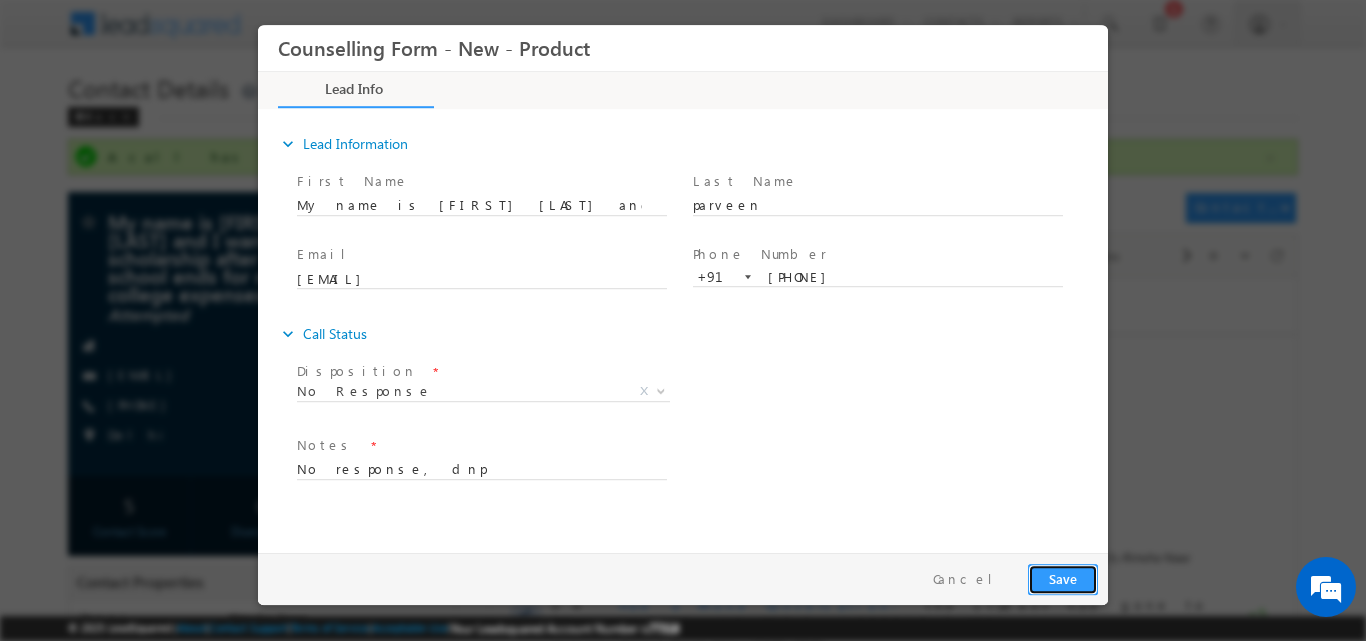 click on "Save" at bounding box center (1063, 578) 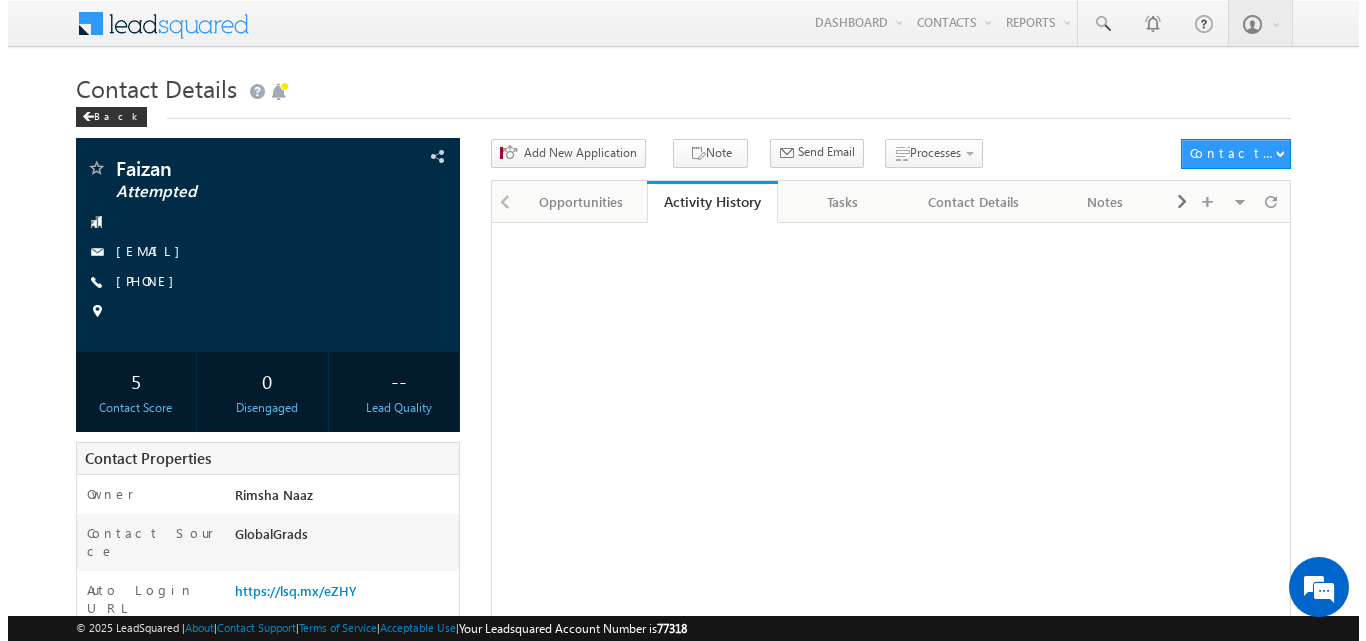 scroll, scrollTop: 0, scrollLeft: 0, axis: both 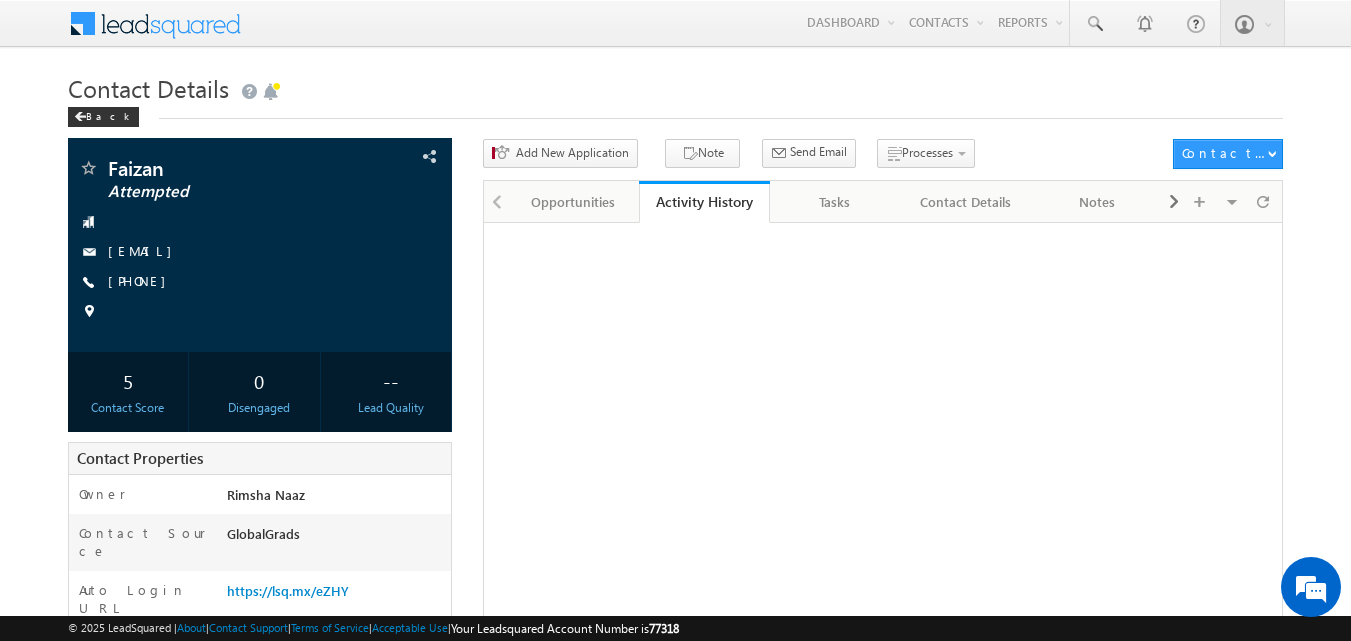click on "[PHONE]" at bounding box center [142, 280] 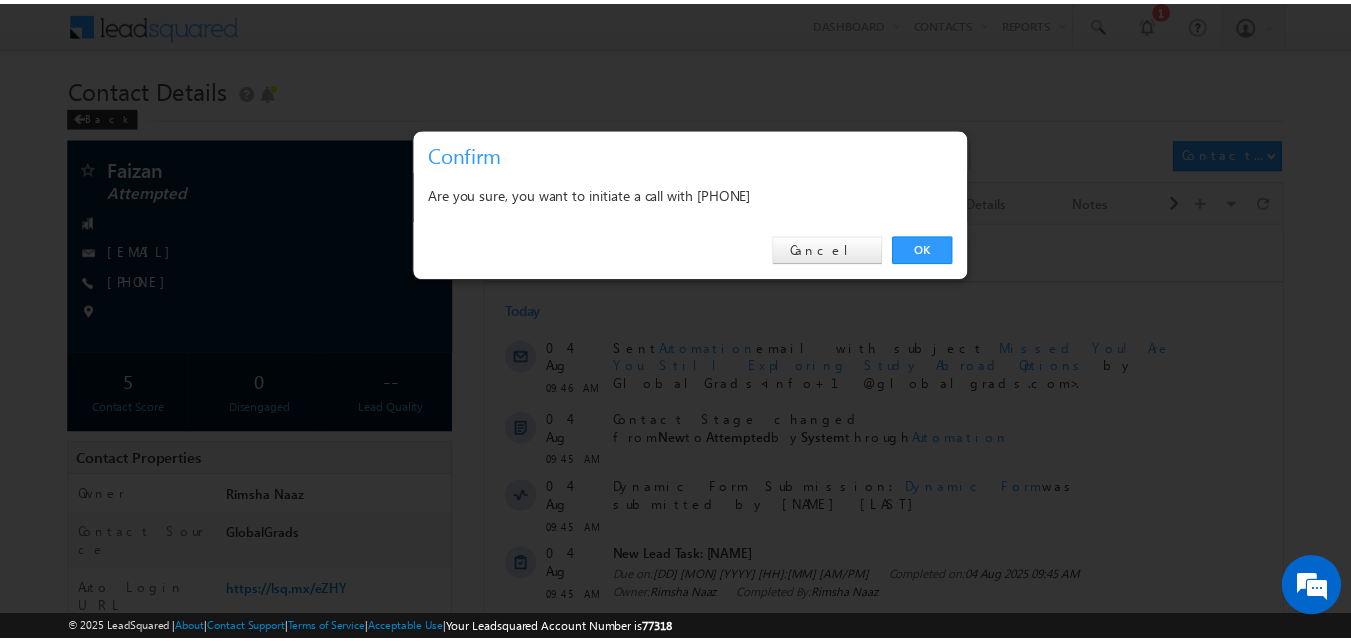 scroll, scrollTop: 0, scrollLeft: 0, axis: both 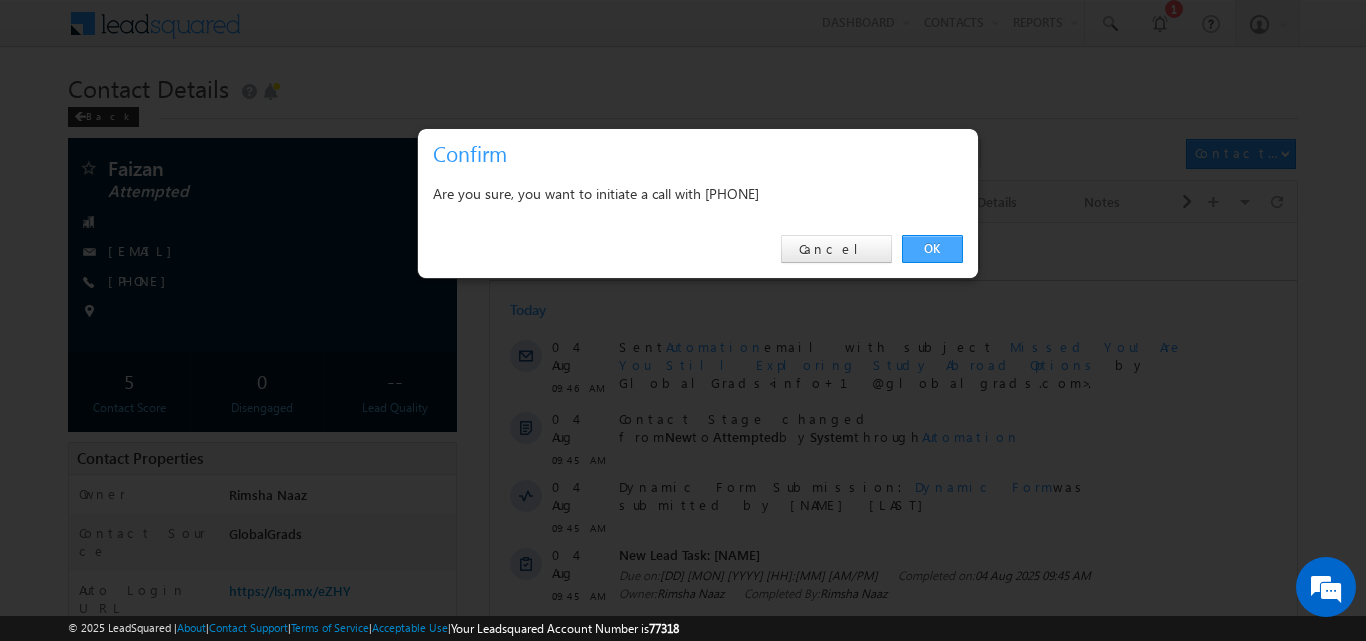 click on "OK" at bounding box center (932, 249) 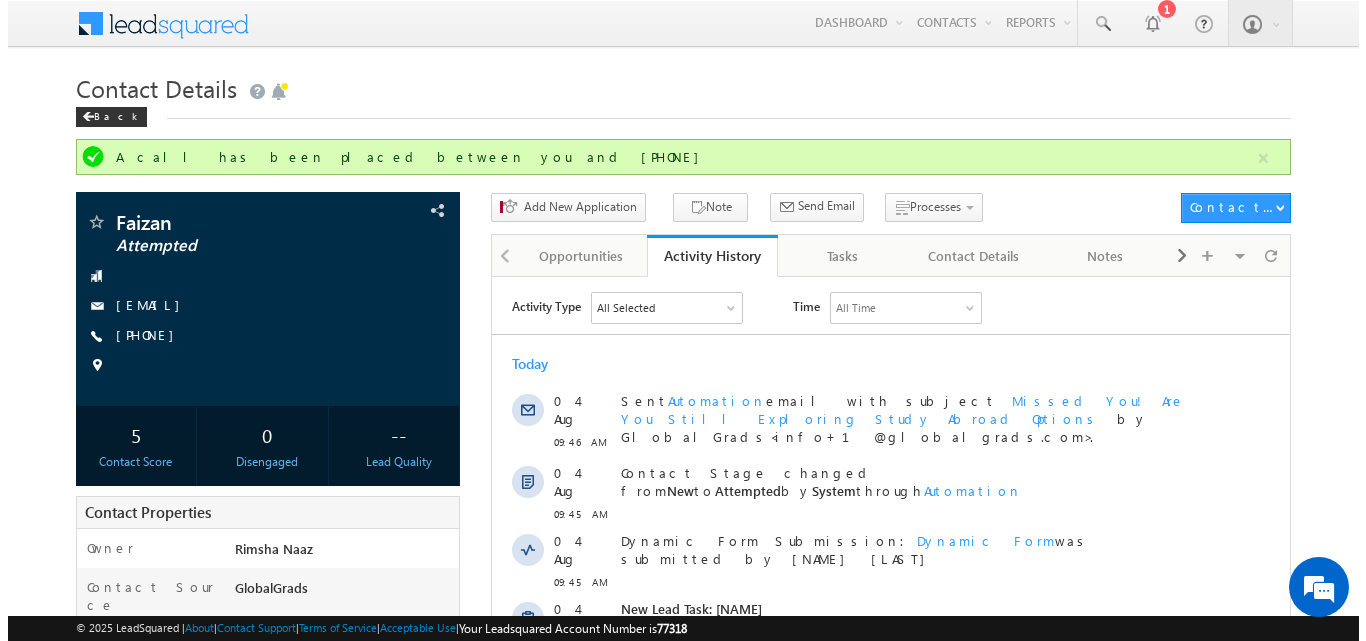 scroll, scrollTop: 0, scrollLeft: 0, axis: both 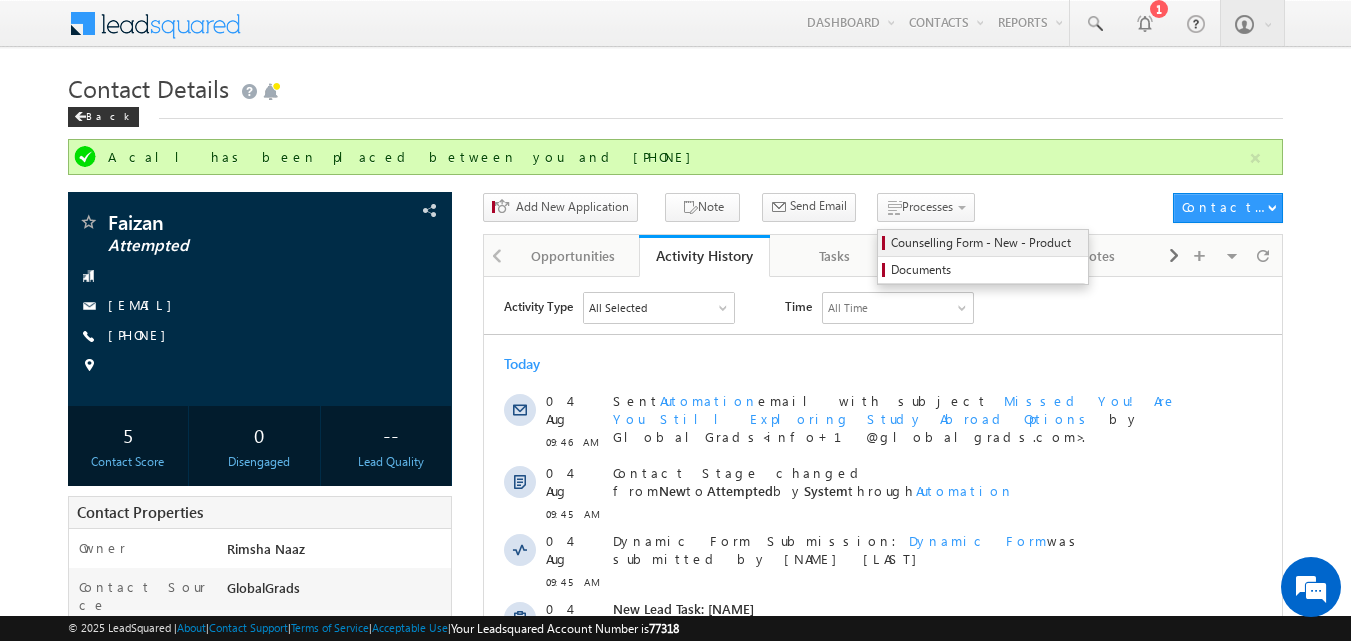 click on "Counselling Form - New - Product" at bounding box center [986, 243] 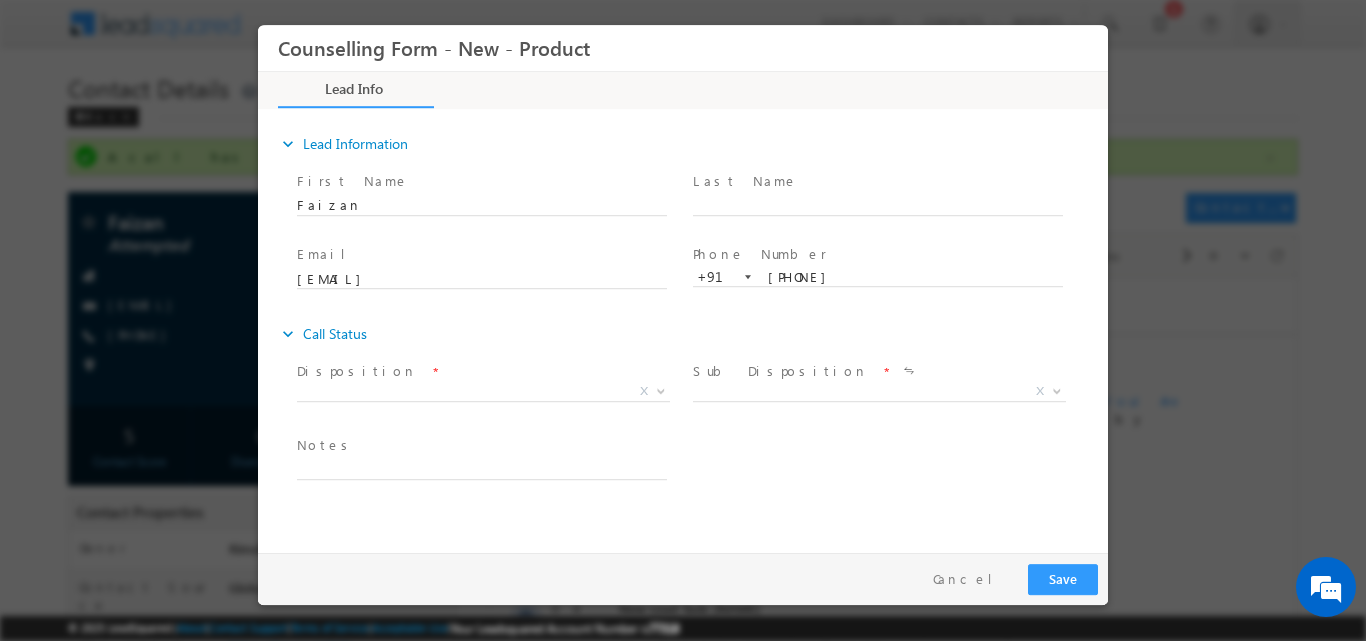 scroll, scrollTop: 0, scrollLeft: 0, axis: both 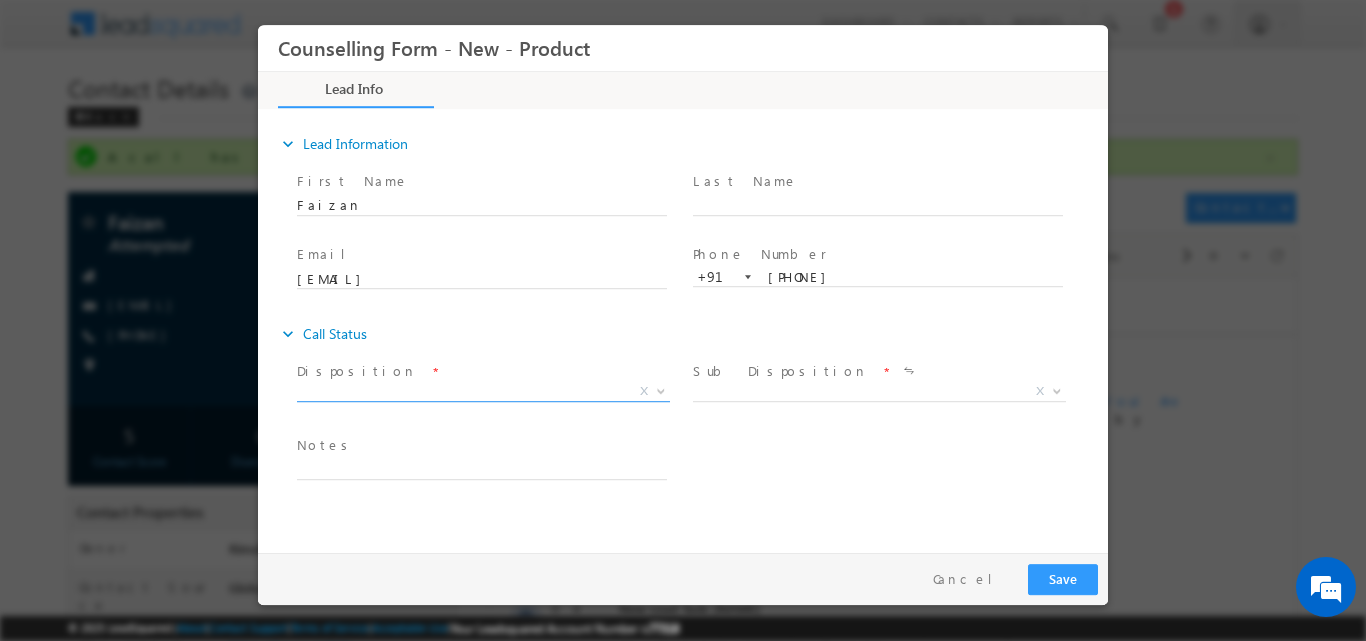 click at bounding box center (661, 389) 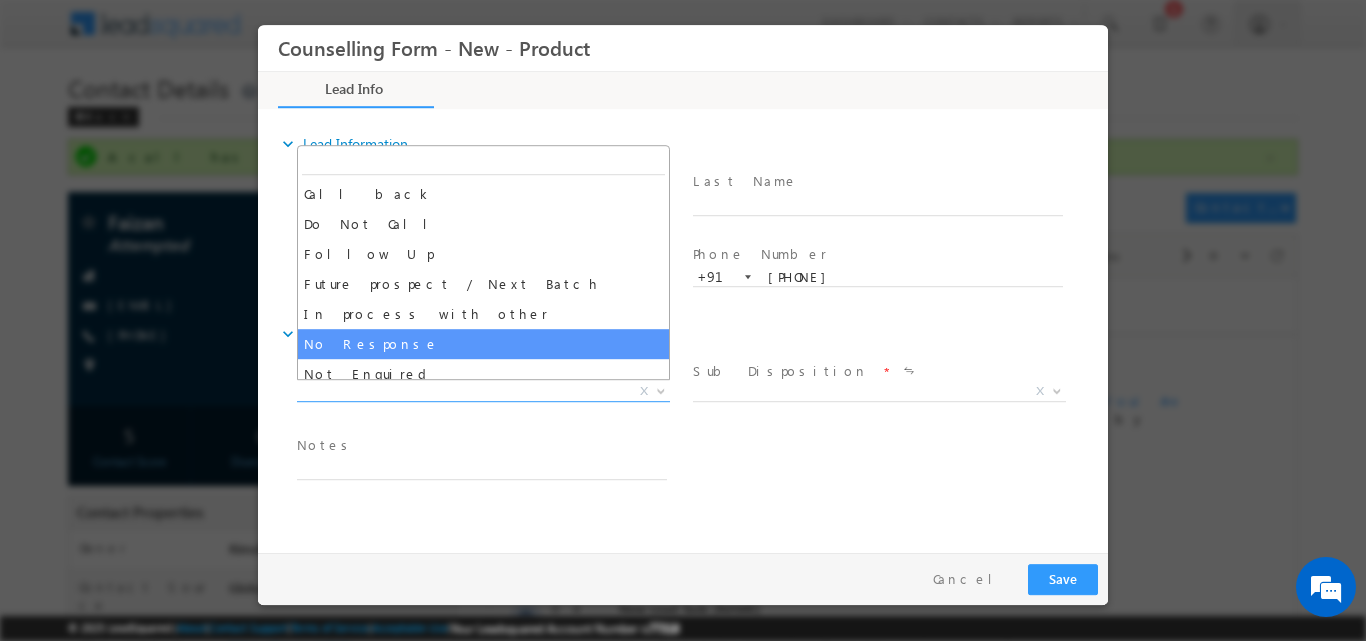 select on "No Response" 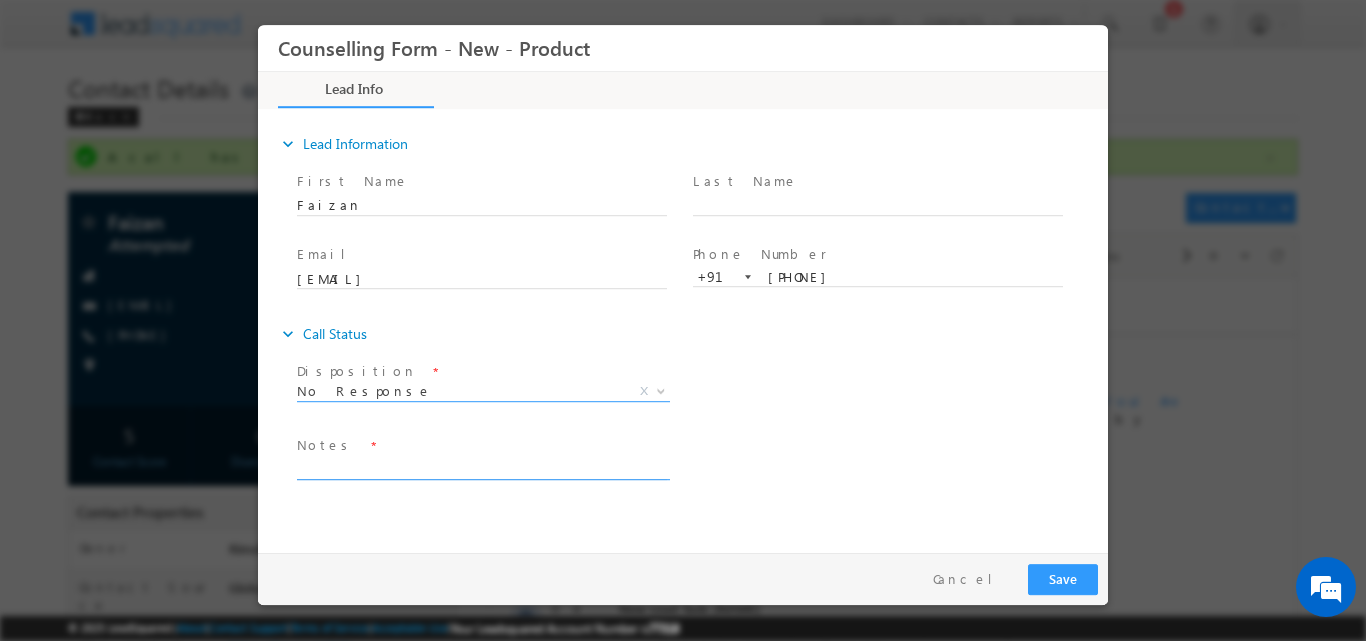 click at bounding box center [482, 467] 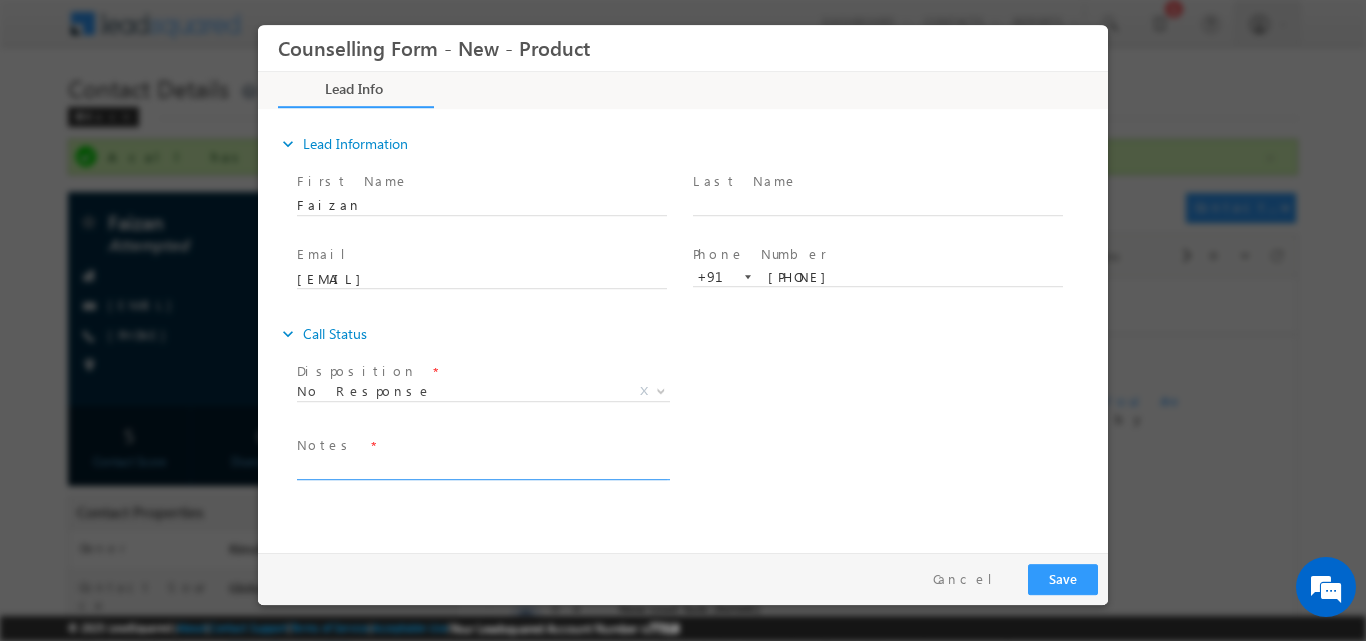 paste on "She has discussed with her parents but her parents also want some time to think about it so she asked to connect next Monday as his father is out of town for this week" 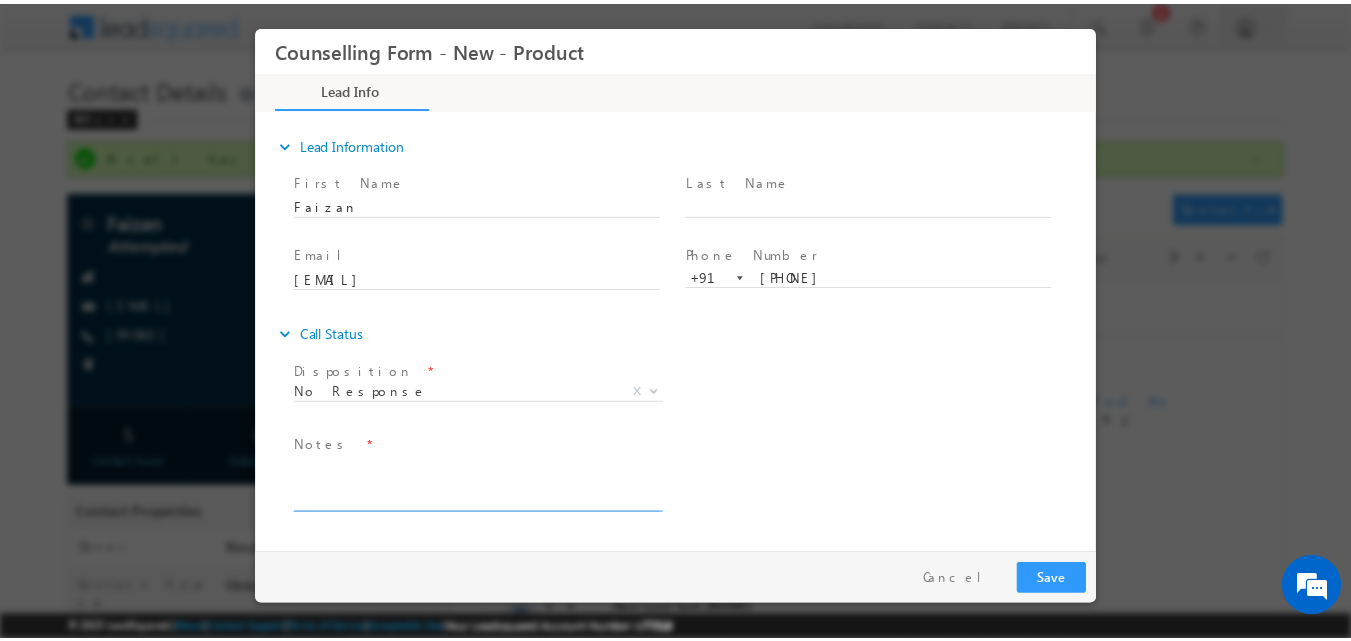 scroll, scrollTop: 0, scrollLeft: 0, axis: both 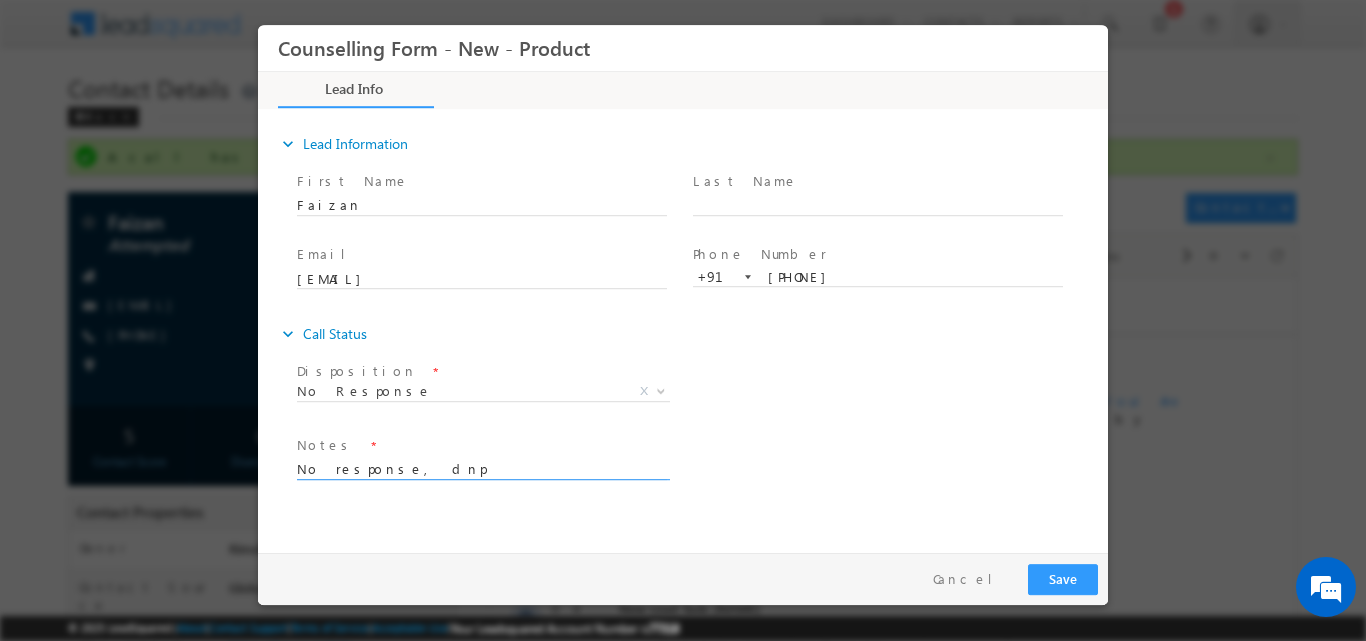 drag, startPoint x: 217, startPoint y: 471, endPoint x: 180, endPoint y: 464, distance: 37.65634 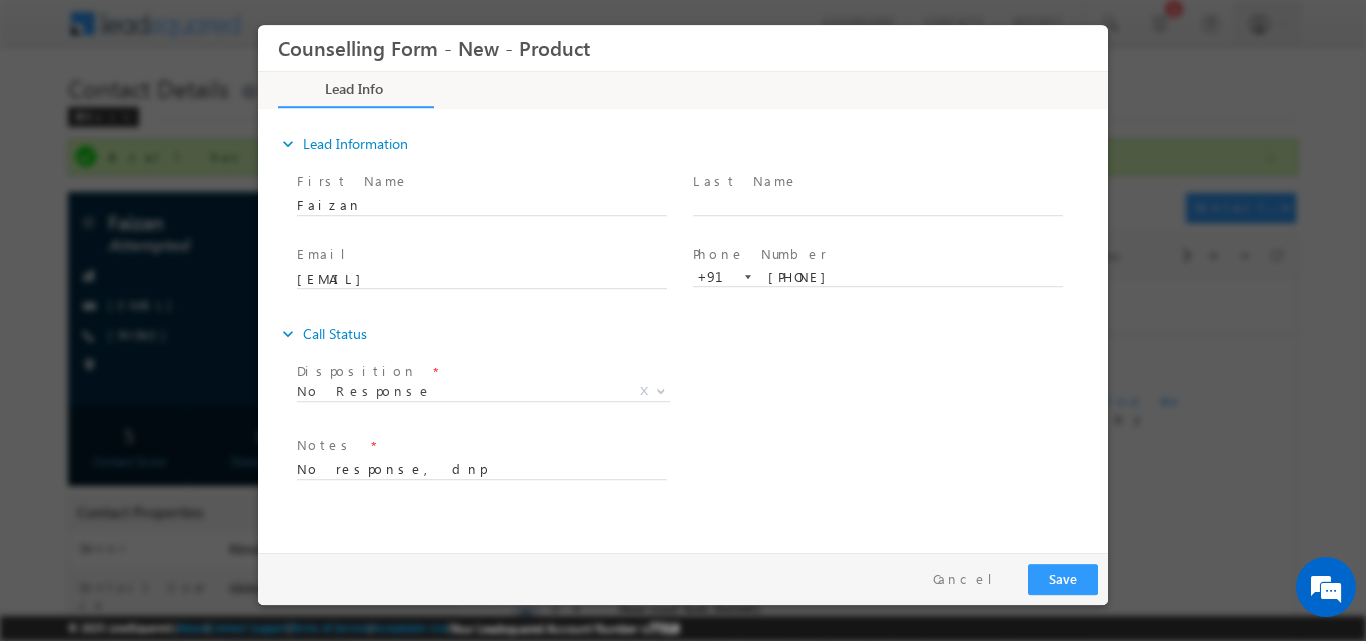 click on "Follow Up Date
*
Notes
*
No response, dnp" at bounding box center (700, 467) 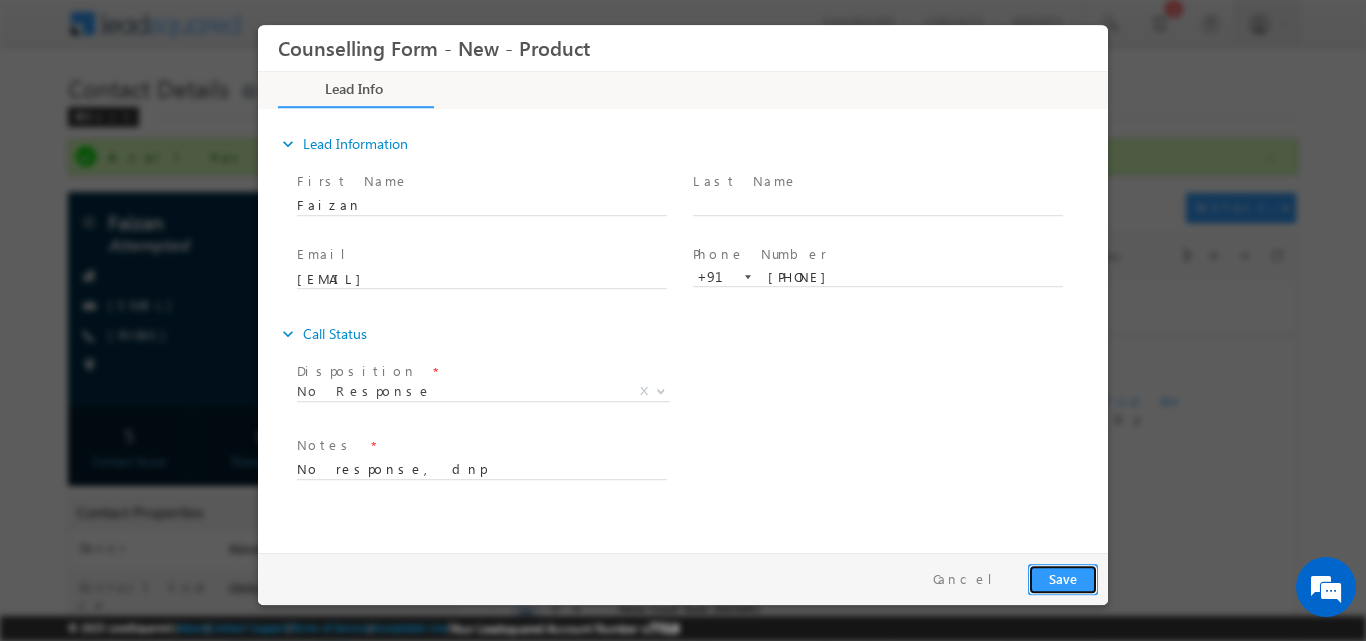 click on "Save" at bounding box center [1063, 578] 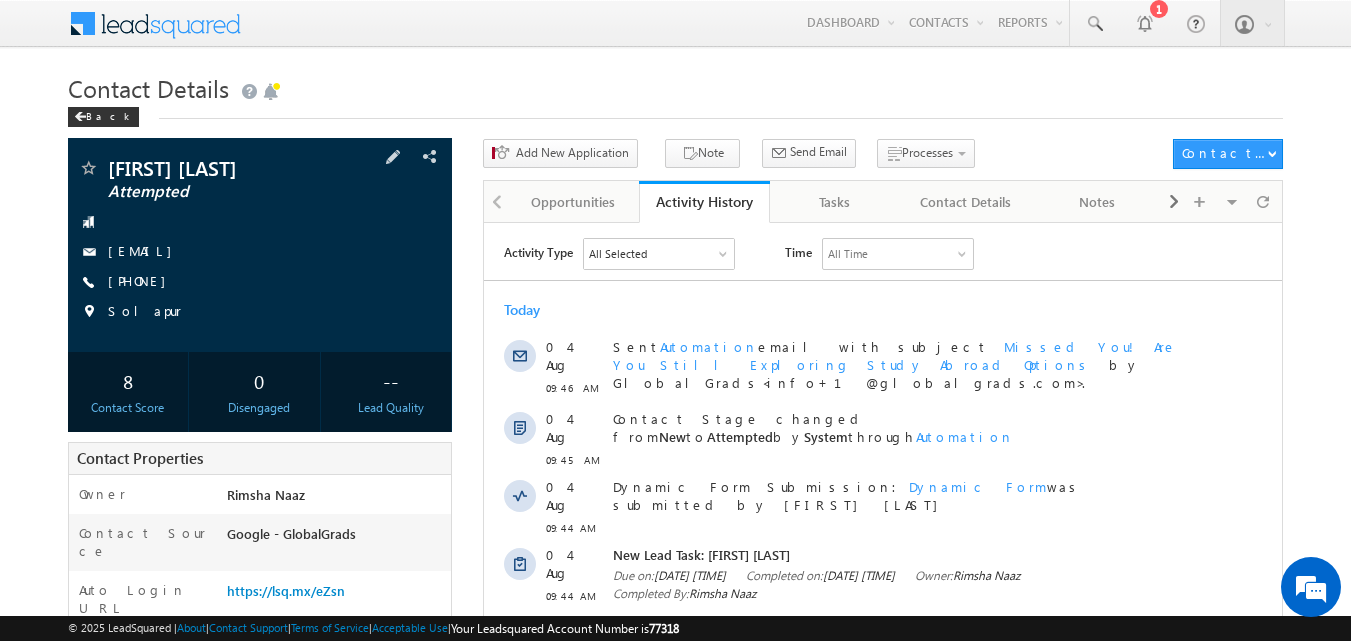 scroll, scrollTop: 0, scrollLeft: 0, axis: both 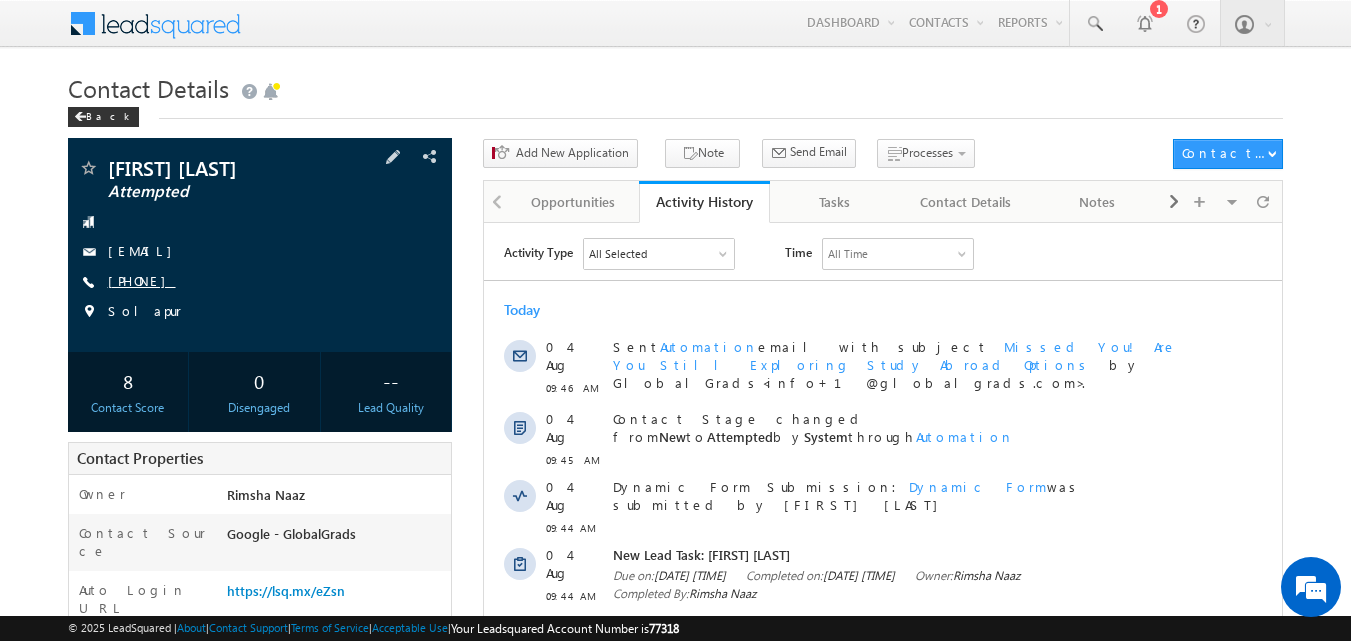 click on "[PHONE]" at bounding box center [142, 280] 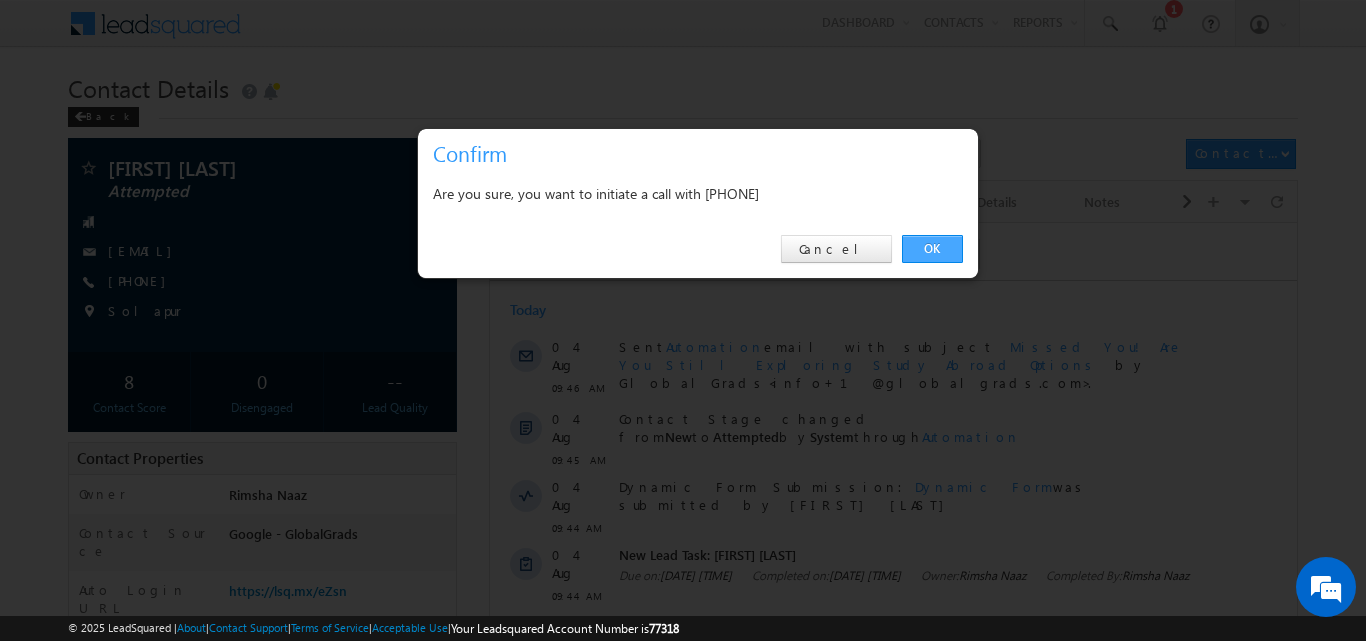 click on "OK" at bounding box center (932, 249) 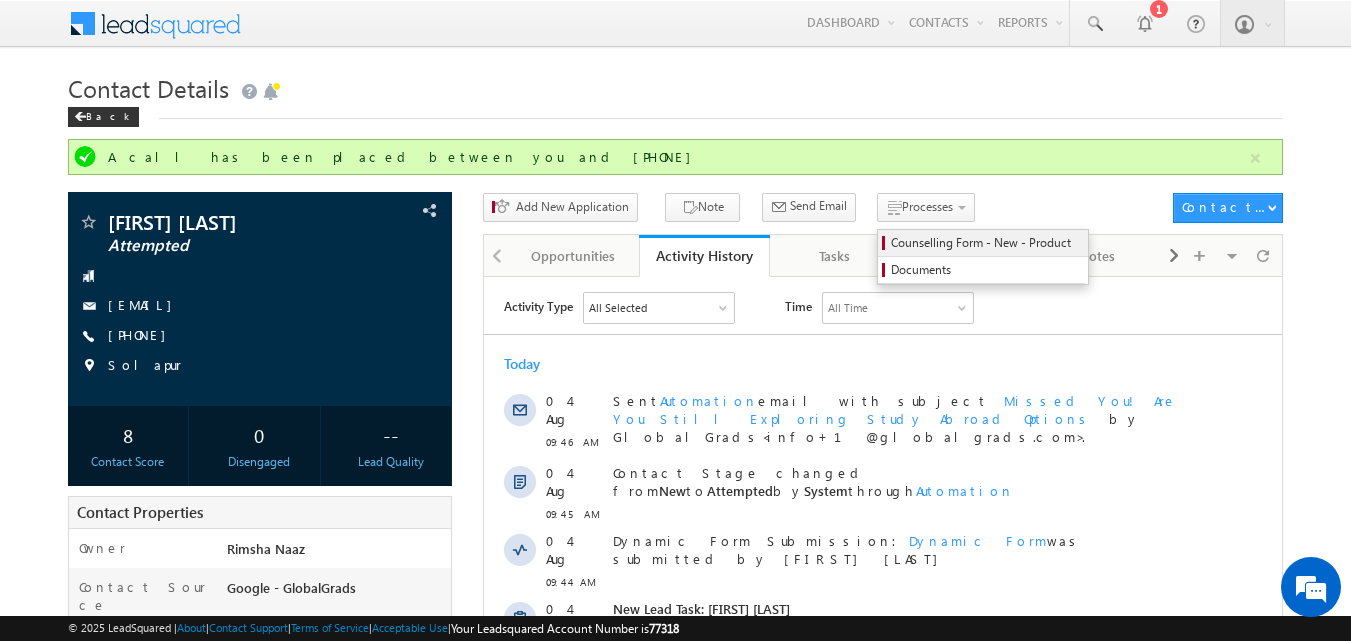 click on "Counselling Form - New - Product" at bounding box center (983, 243) 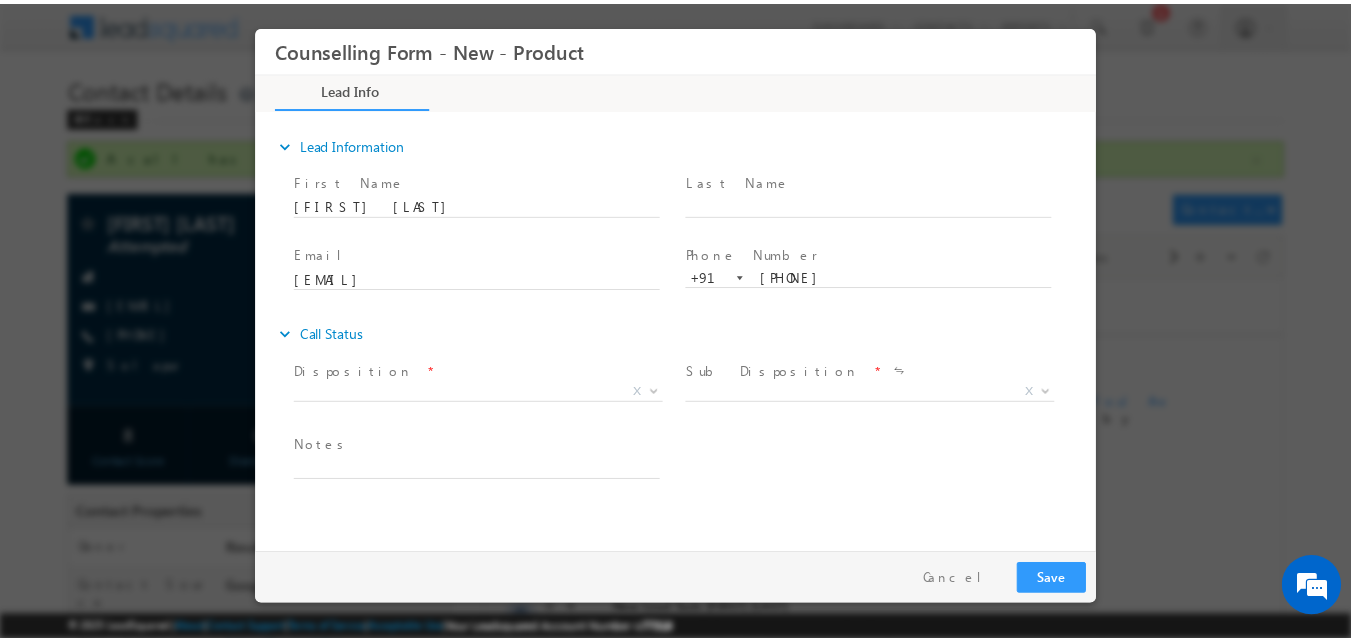 scroll, scrollTop: 0, scrollLeft: 0, axis: both 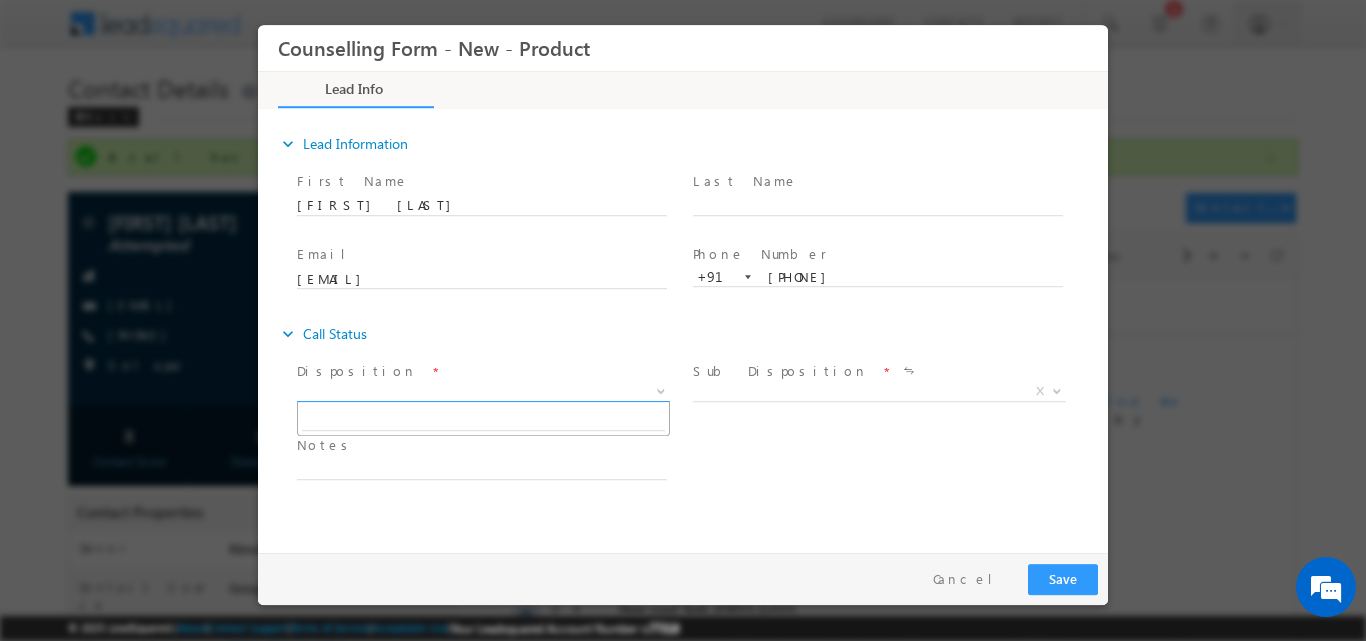click at bounding box center [659, 390] 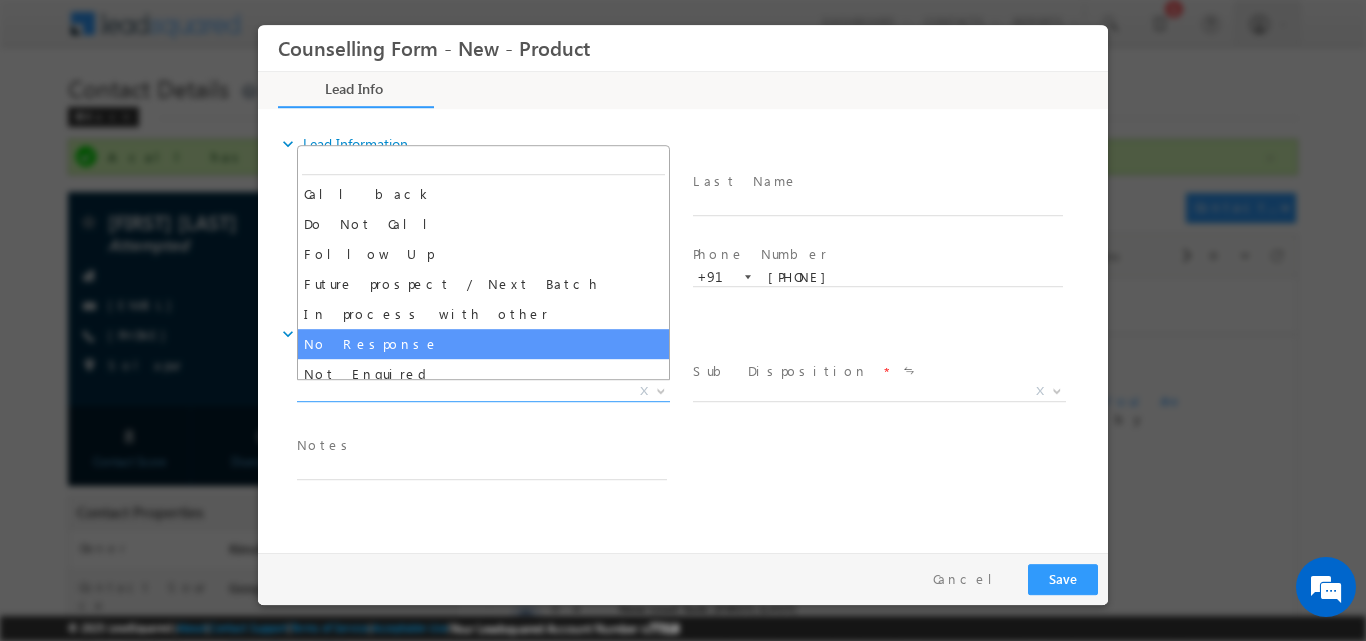 select on "No Response" 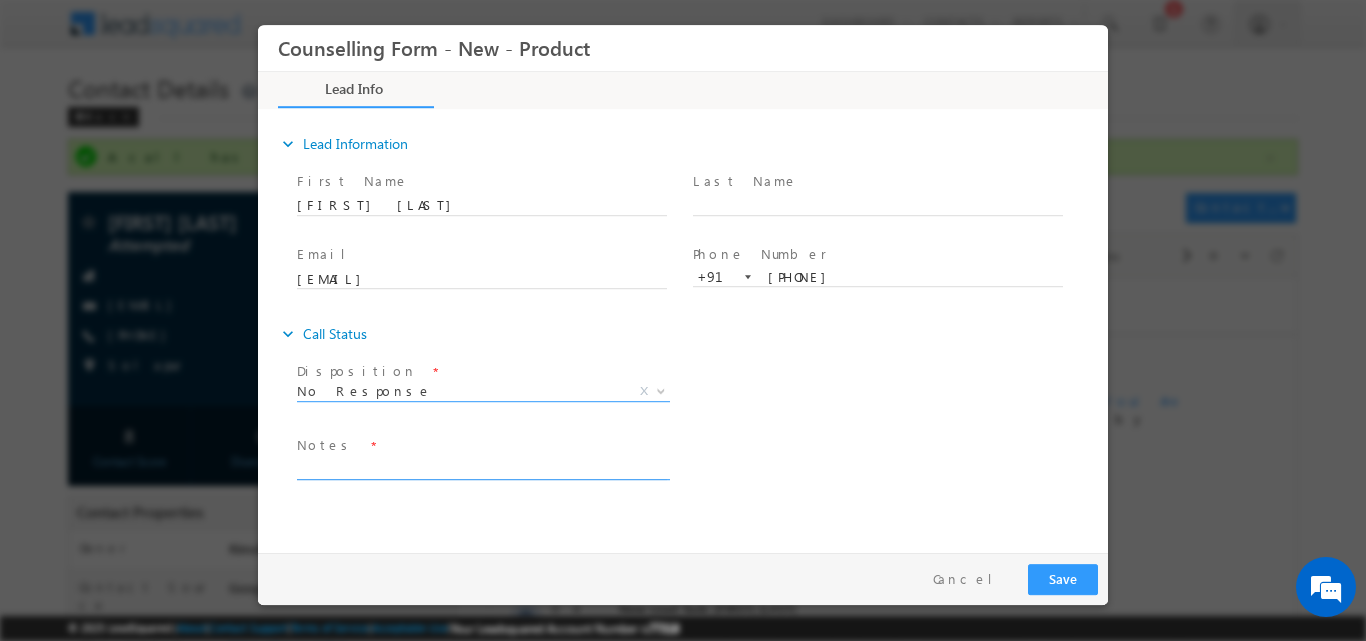 click at bounding box center [482, 467] 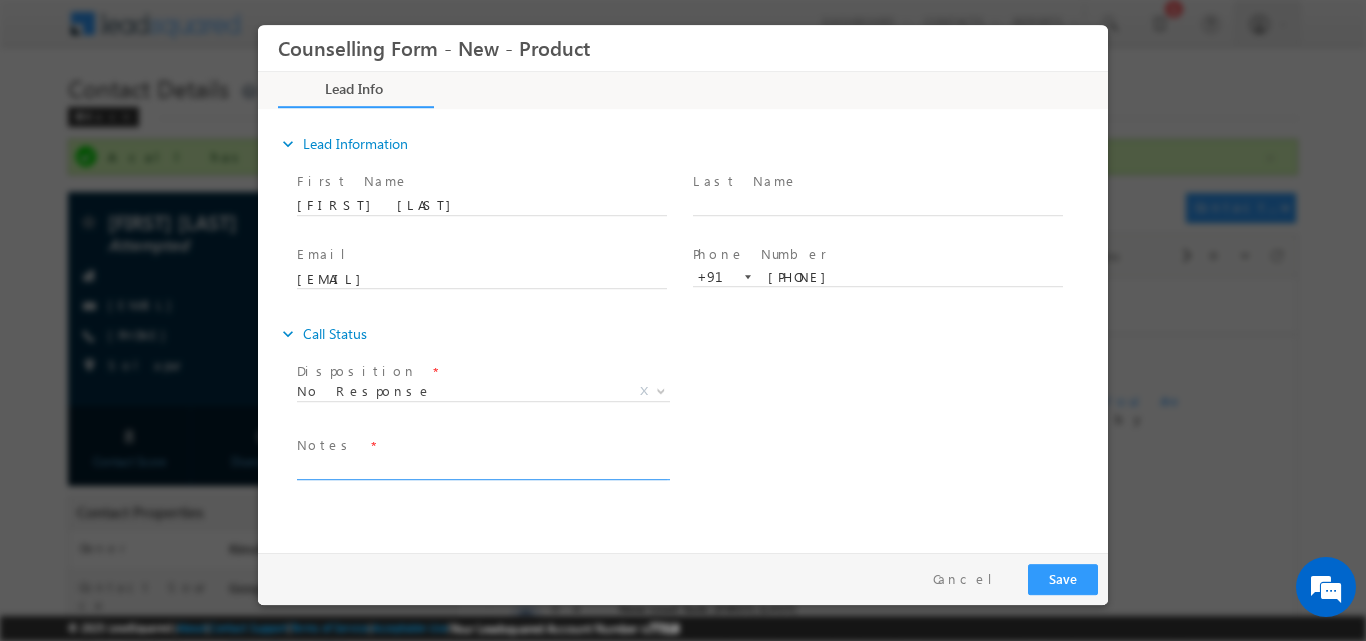 paste on "No response, dnp" 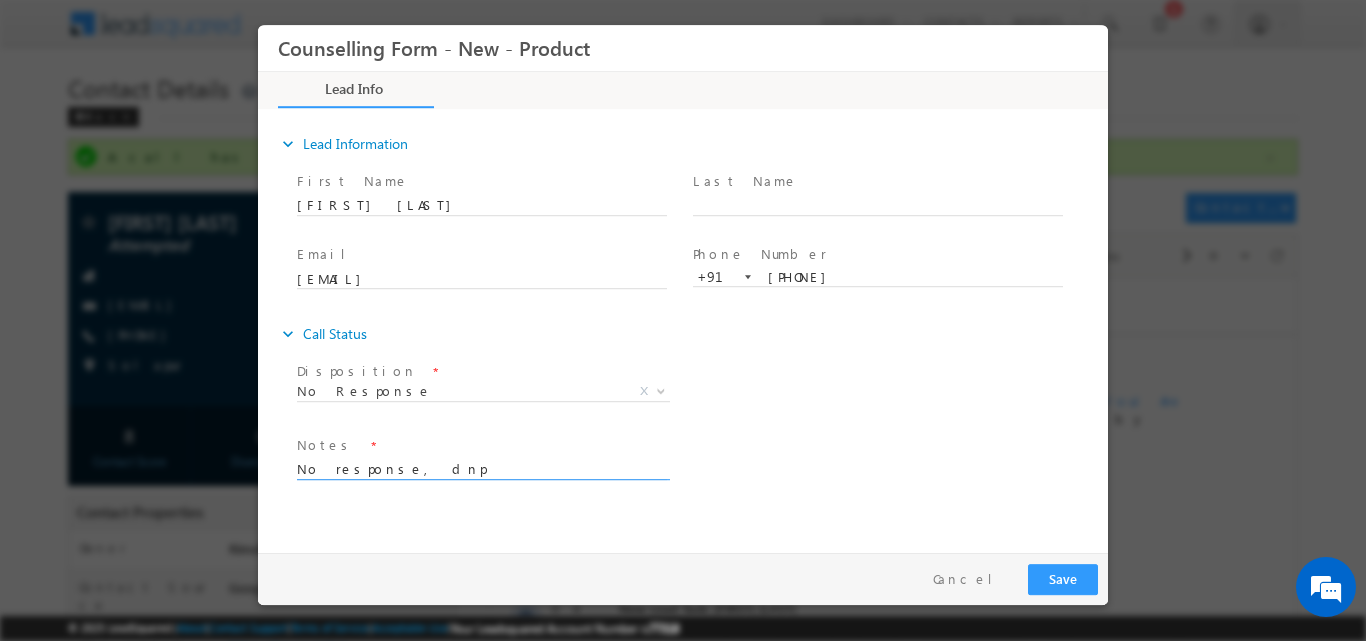 type on "No response, dnp" 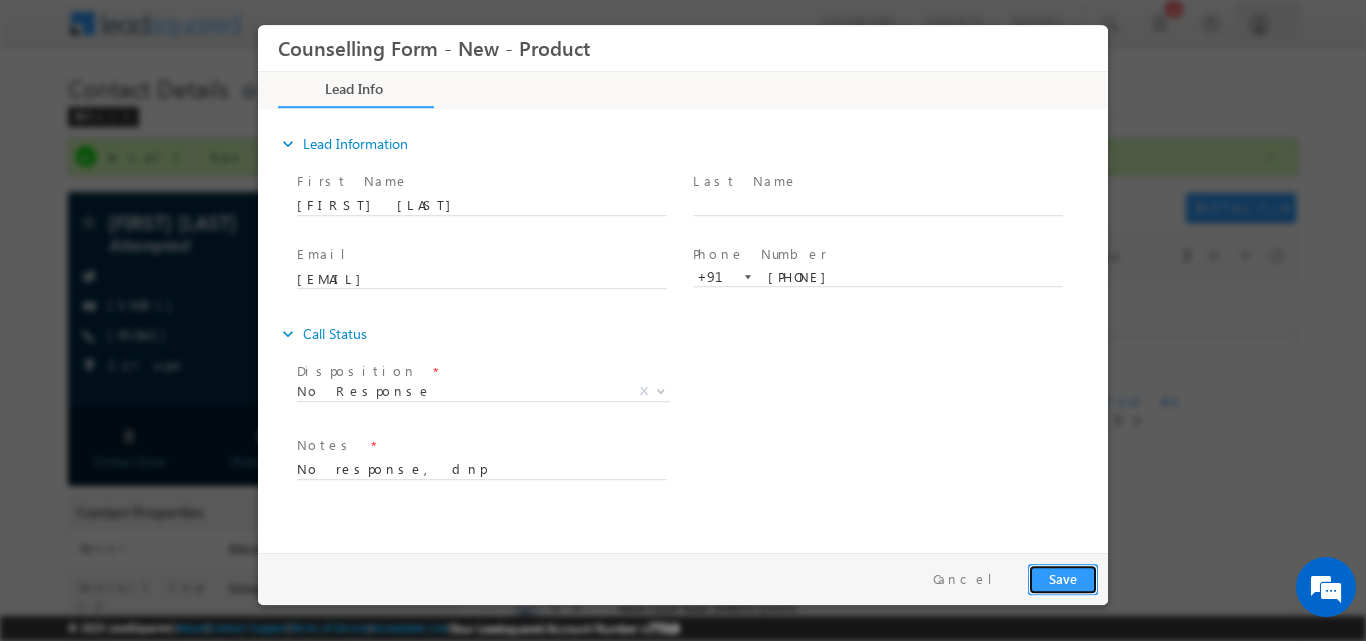 click on "Save" at bounding box center [1063, 578] 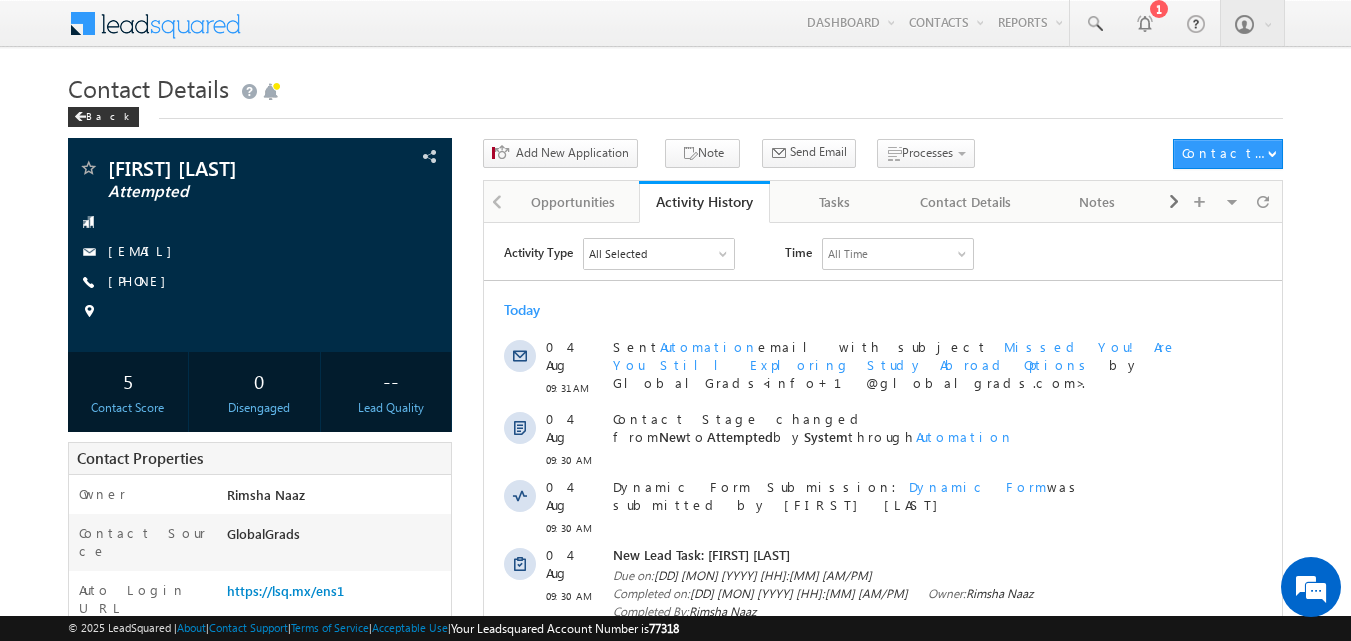 scroll, scrollTop: 0, scrollLeft: 0, axis: both 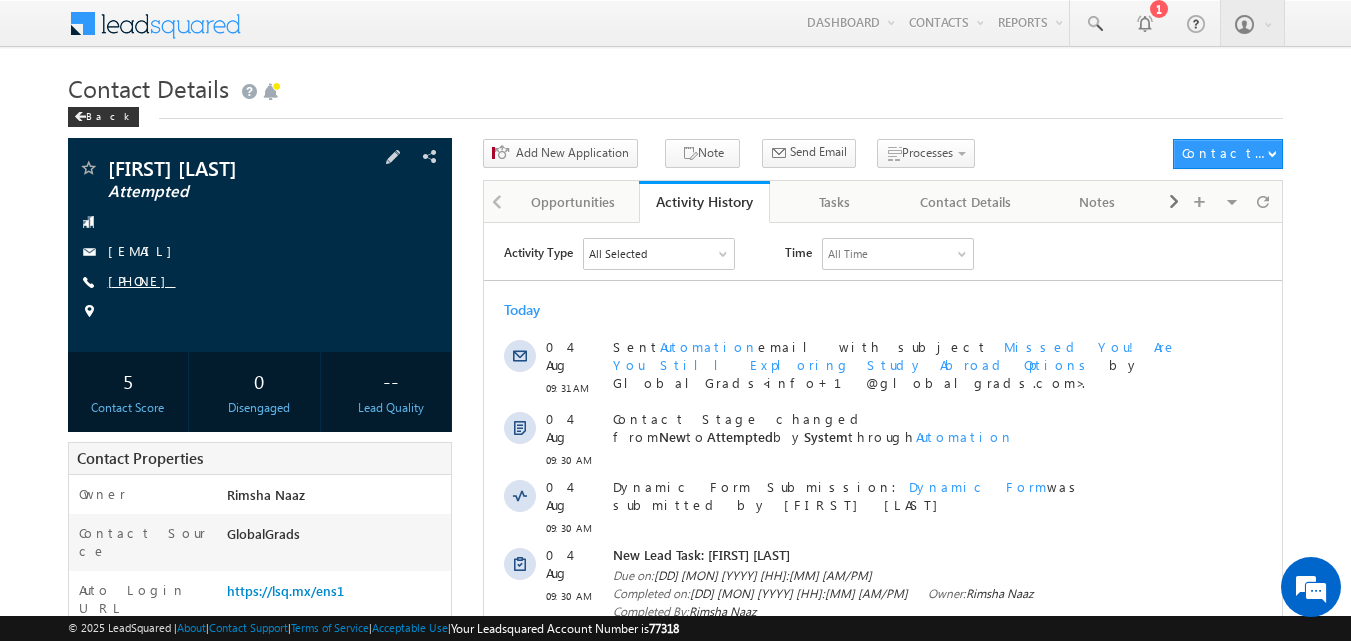 click on "[PHONE]" at bounding box center [142, 280] 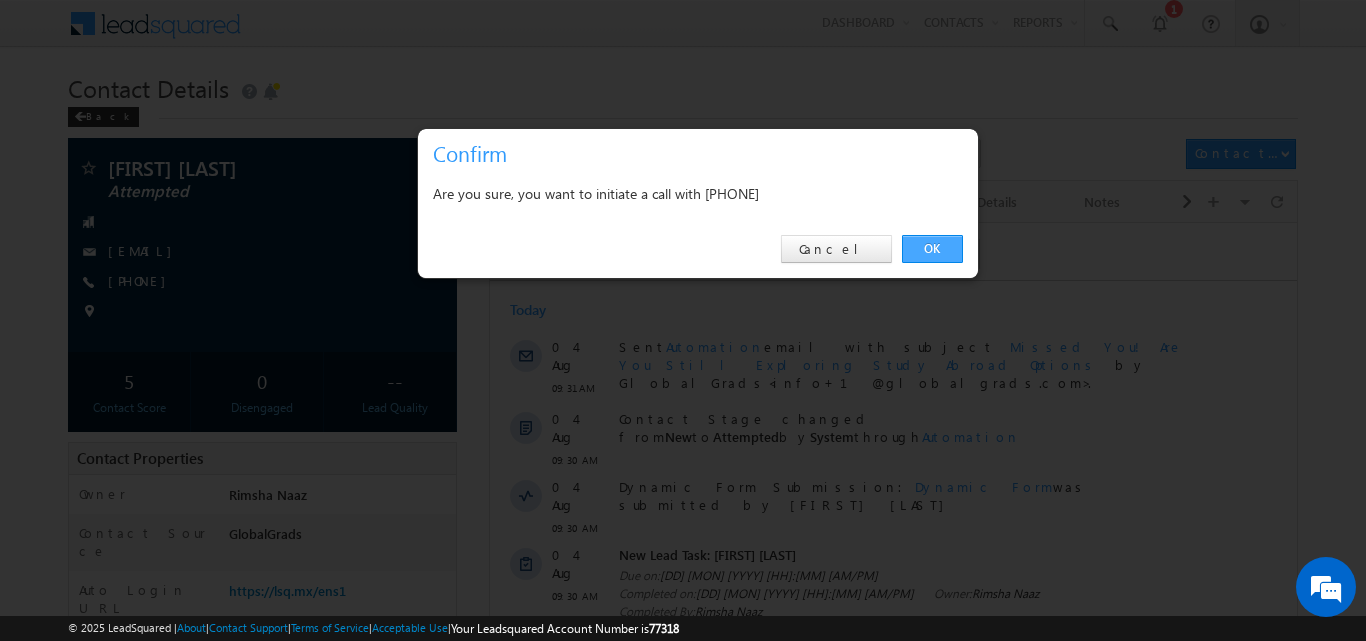 click on "OK" at bounding box center [932, 249] 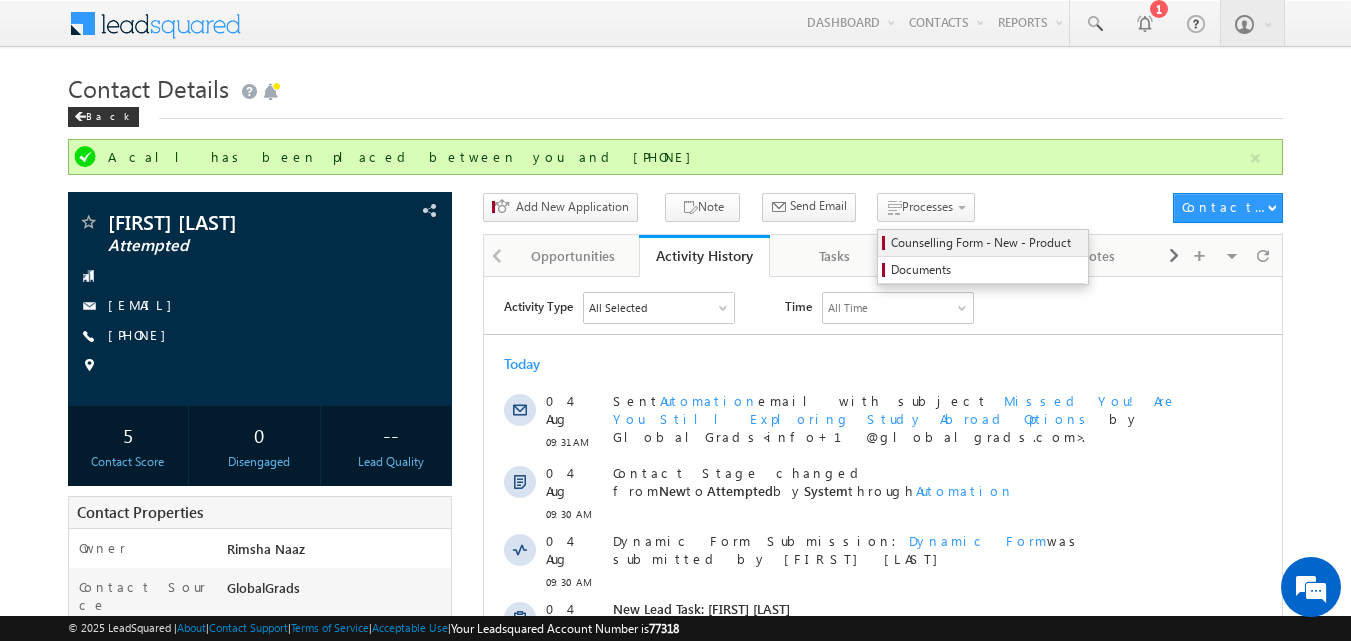 click on "Counselling Form - New - Product" at bounding box center [986, 243] 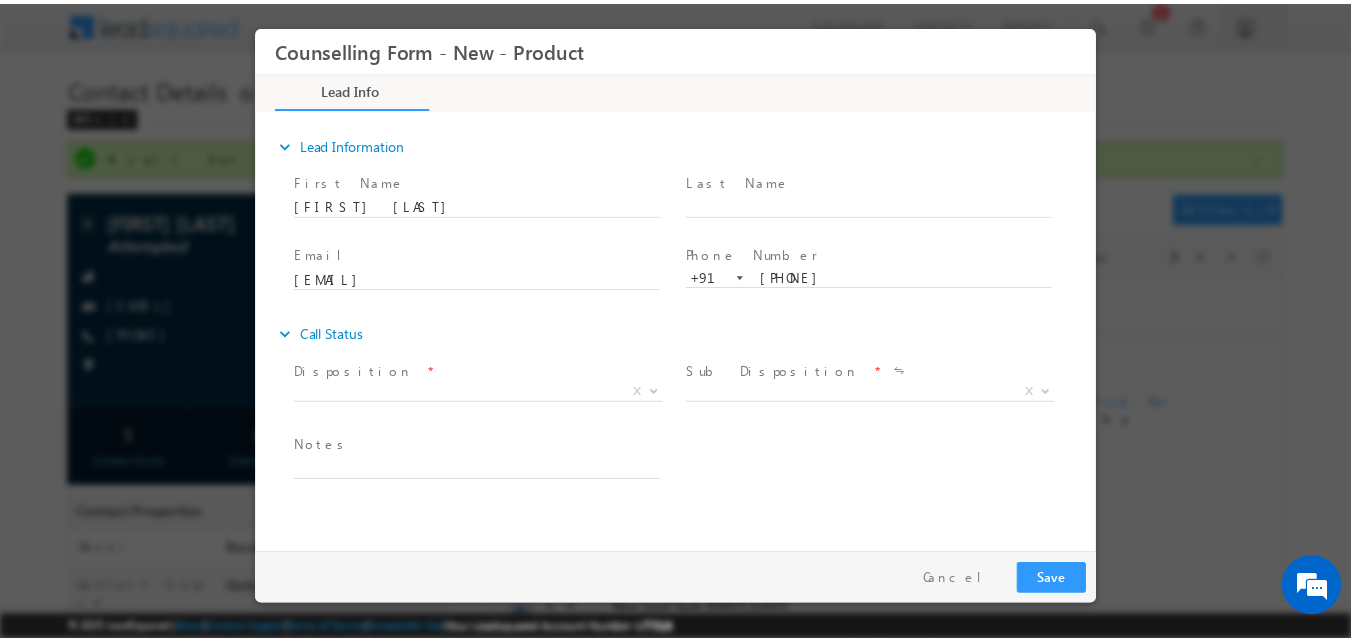 scroll, scrollTop: 0, scrollLeft: 0, axis: both 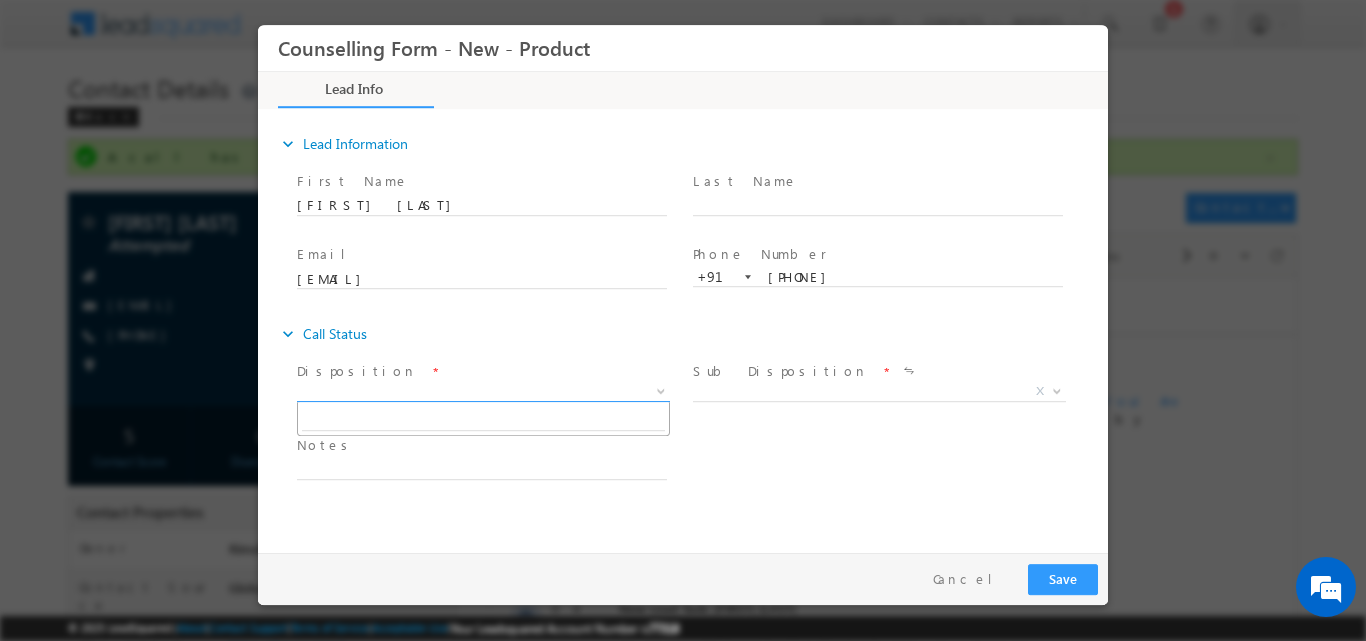click at bounding box center [659, 390] 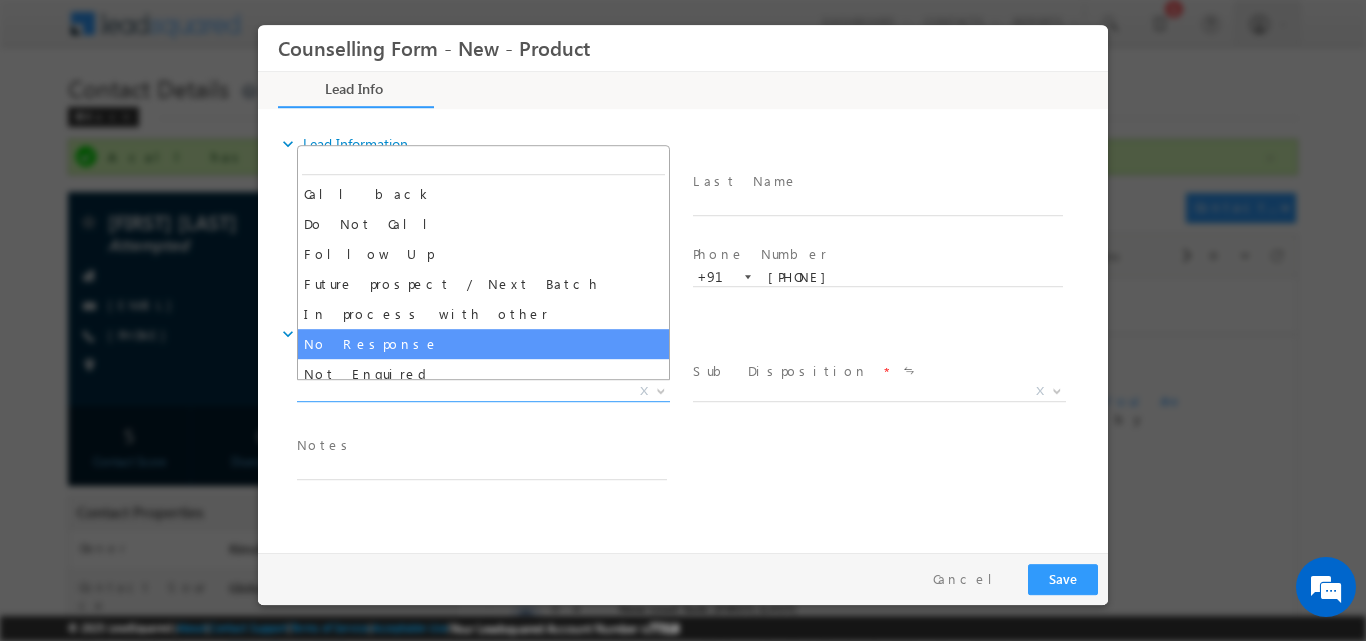 select on "No Response" 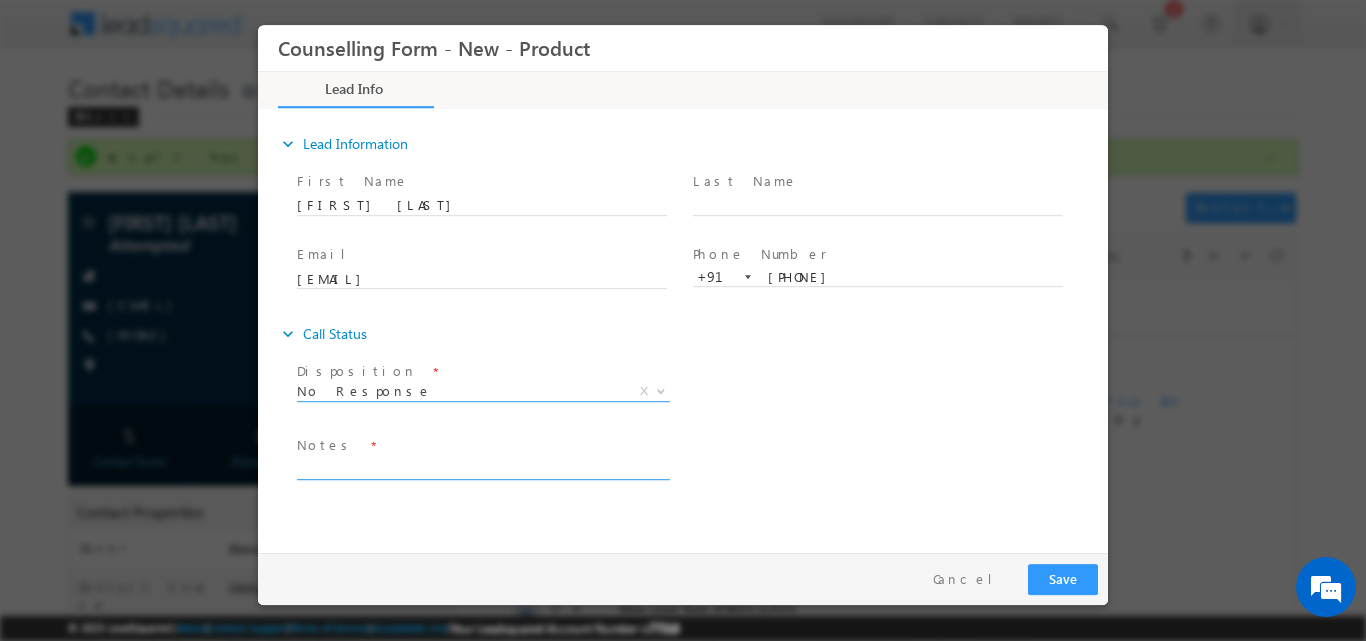 click at bounding box center [482, 467] 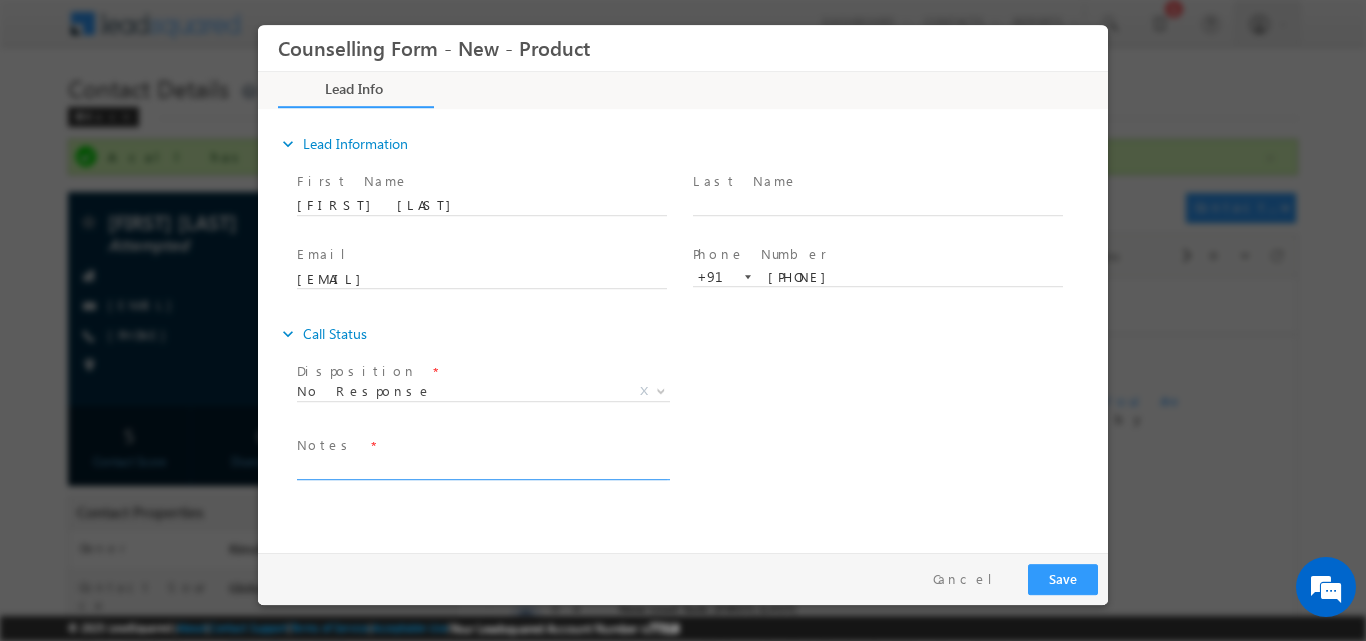 paste on "No response, dnp" 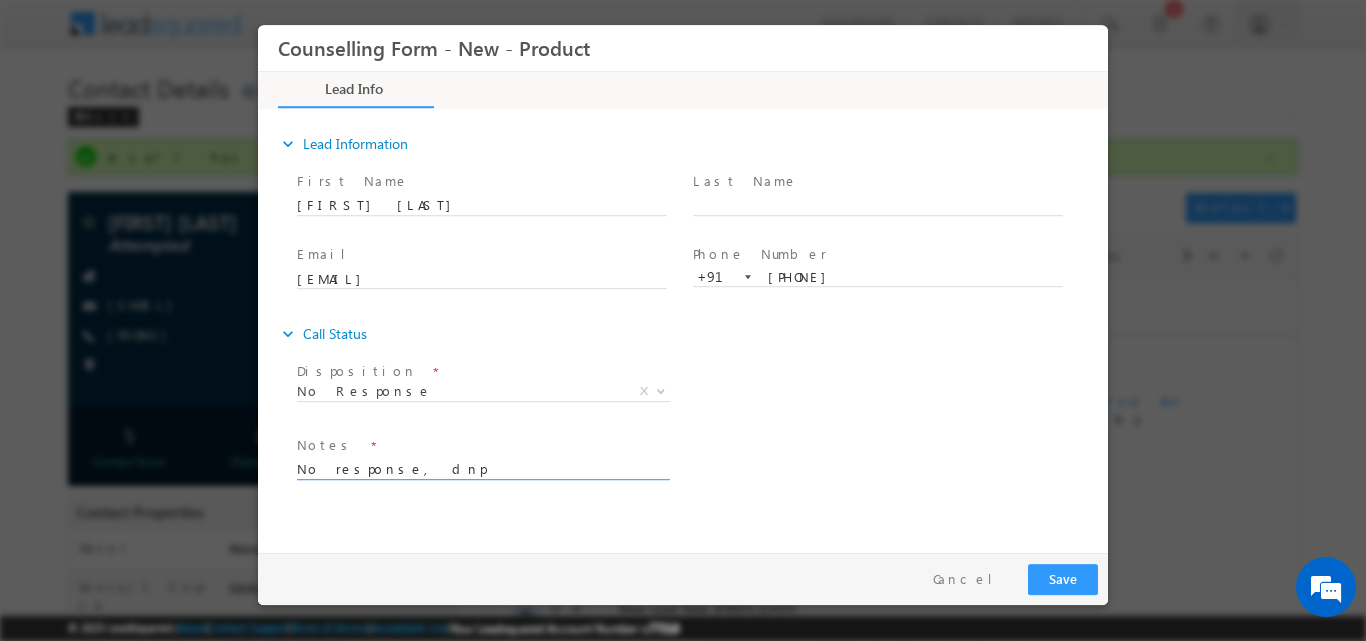 type on "No response, dnp" 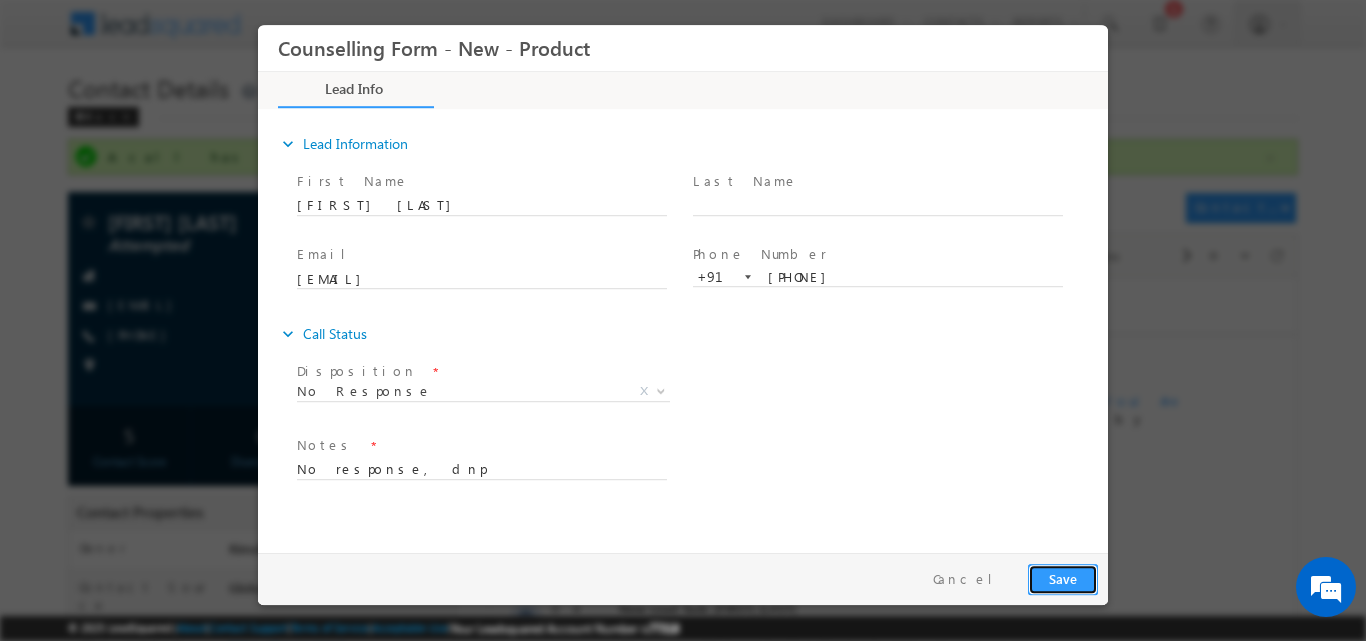 click on "Save" at bounding box center [1063, 578] 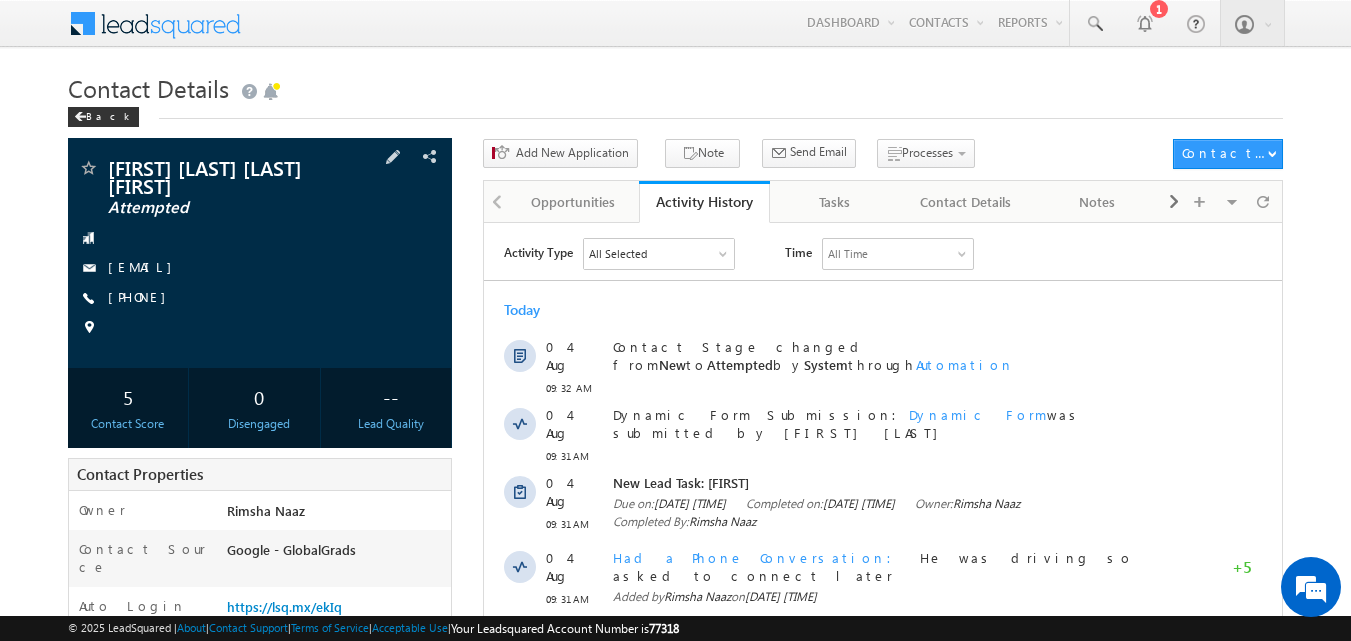 scroll, scrollTop: 0, scrollLeft: 0, axis: both 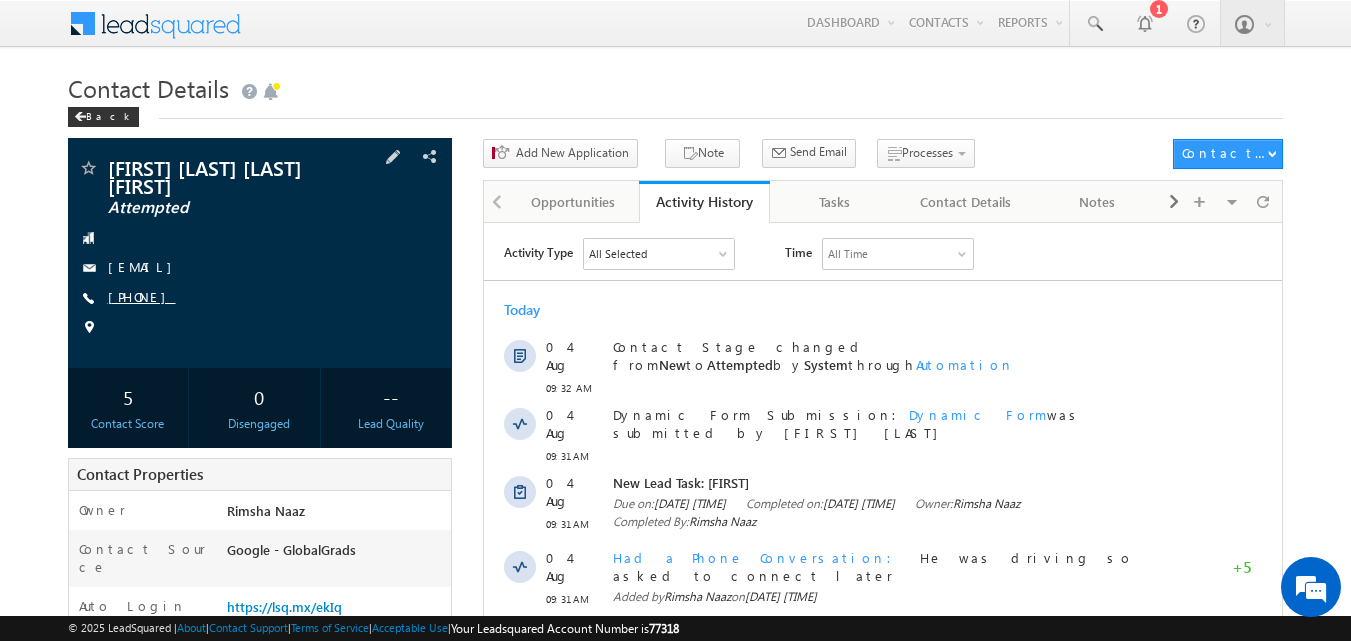 click on "+91-8830354954" at bounding box center [142, 296] 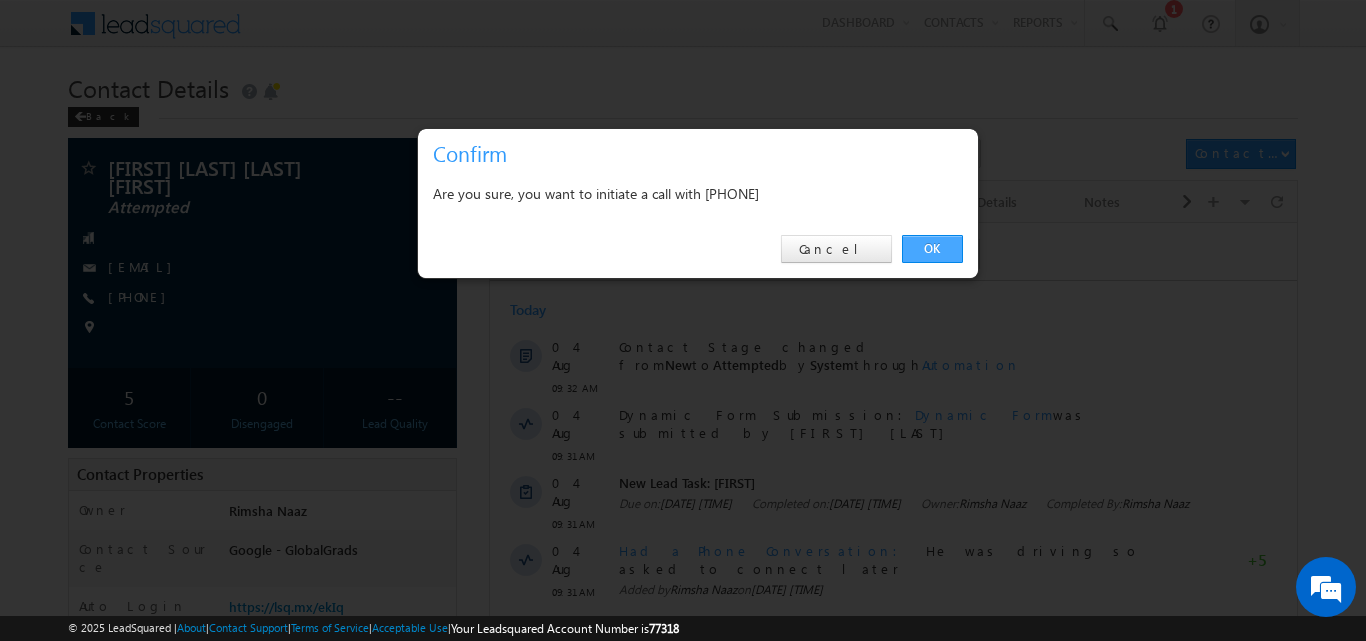click on "OK" at bounding box center (932, 249) 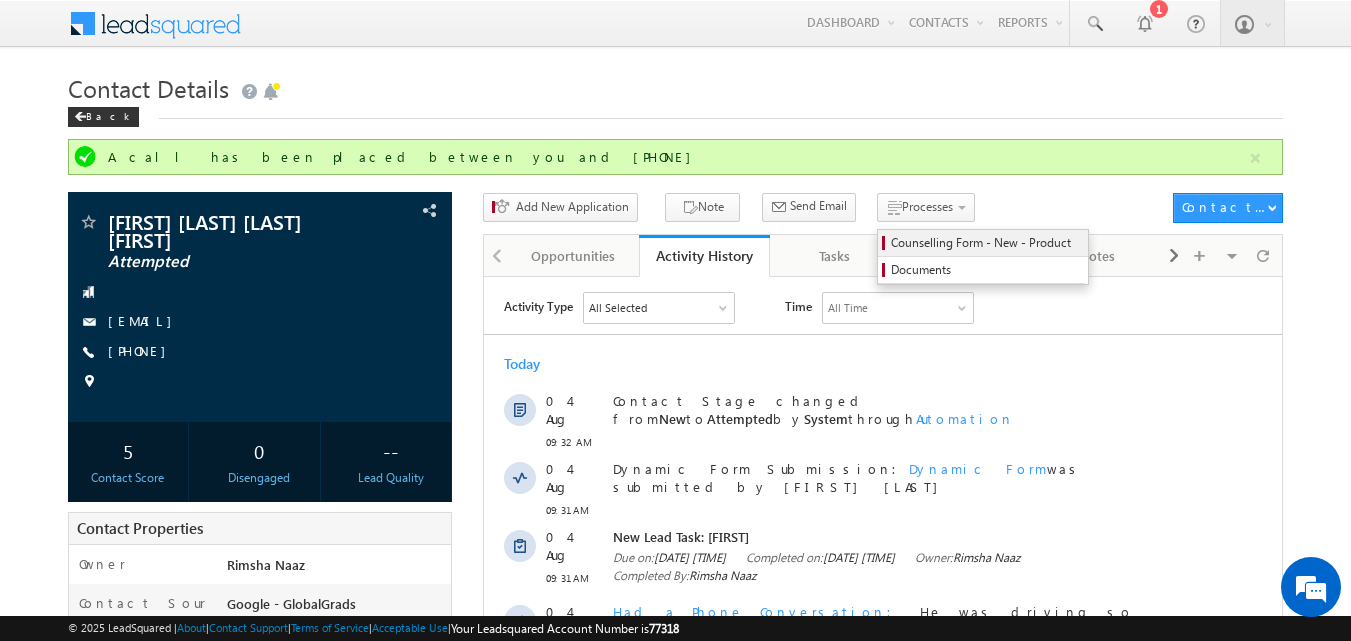 click on "Counselling Form - New - Product" at bounding box center (986, 243) 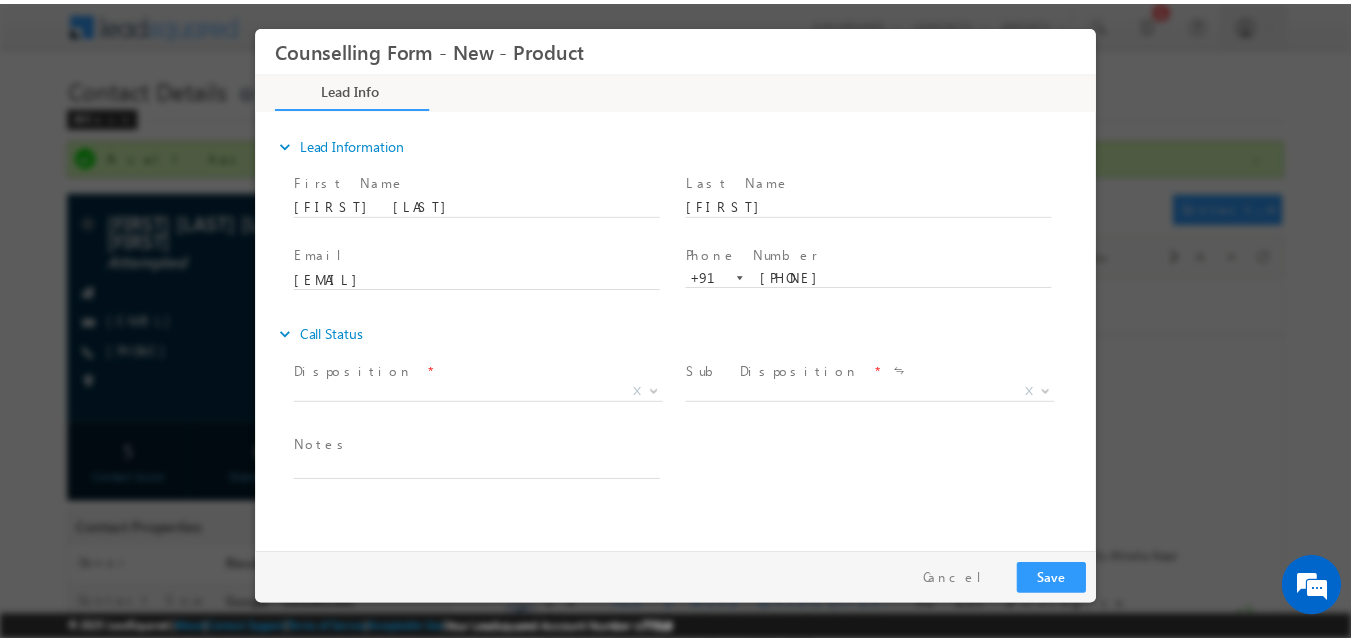 scroll, scrollTop: 0, scrollLeft: 0, axis: both 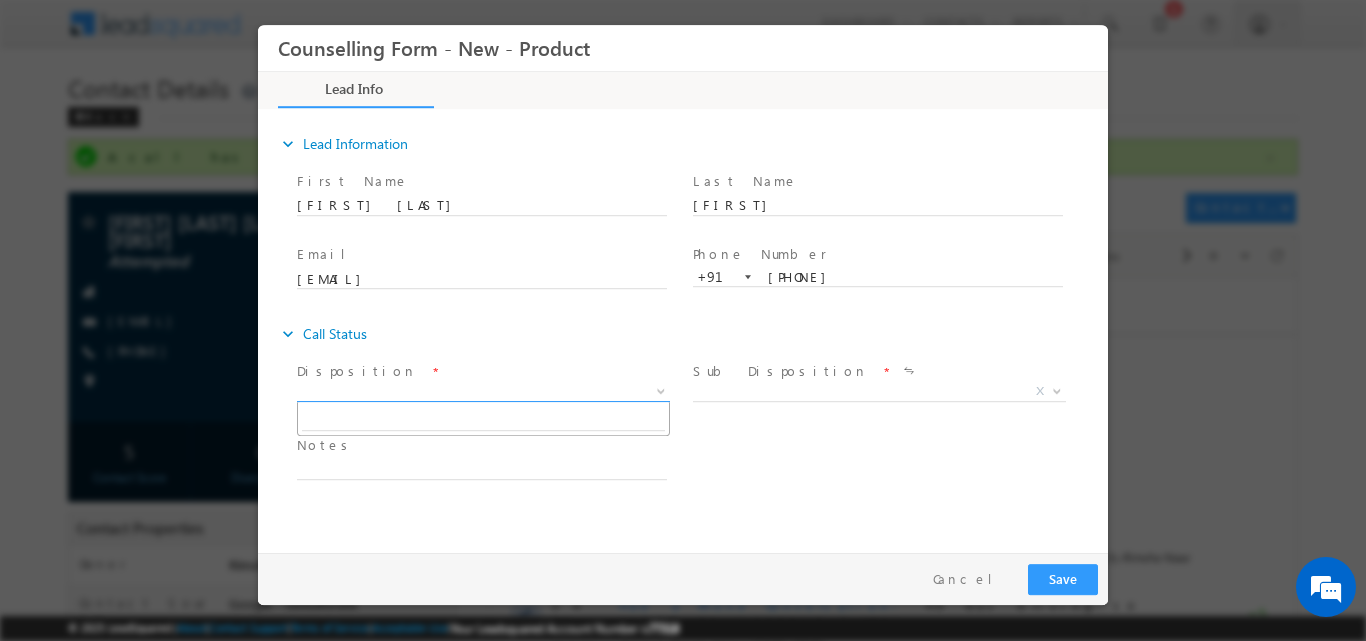 click at bounding box center [659, 390] 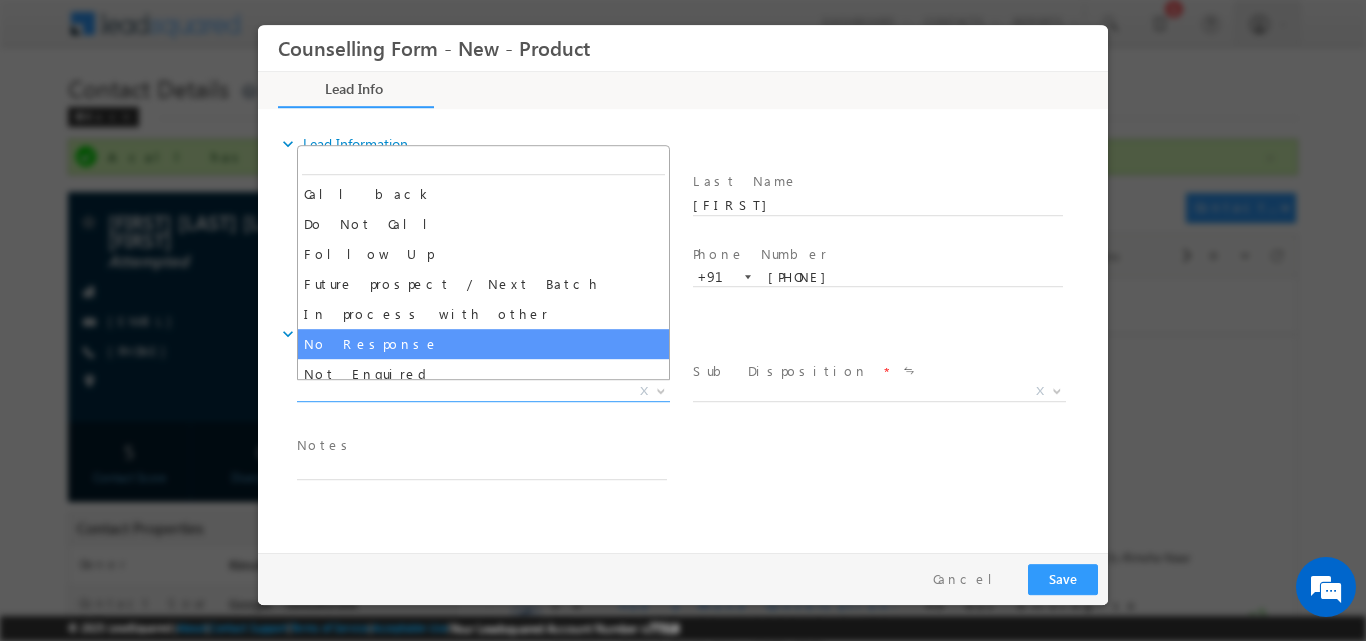 select on "No Response" 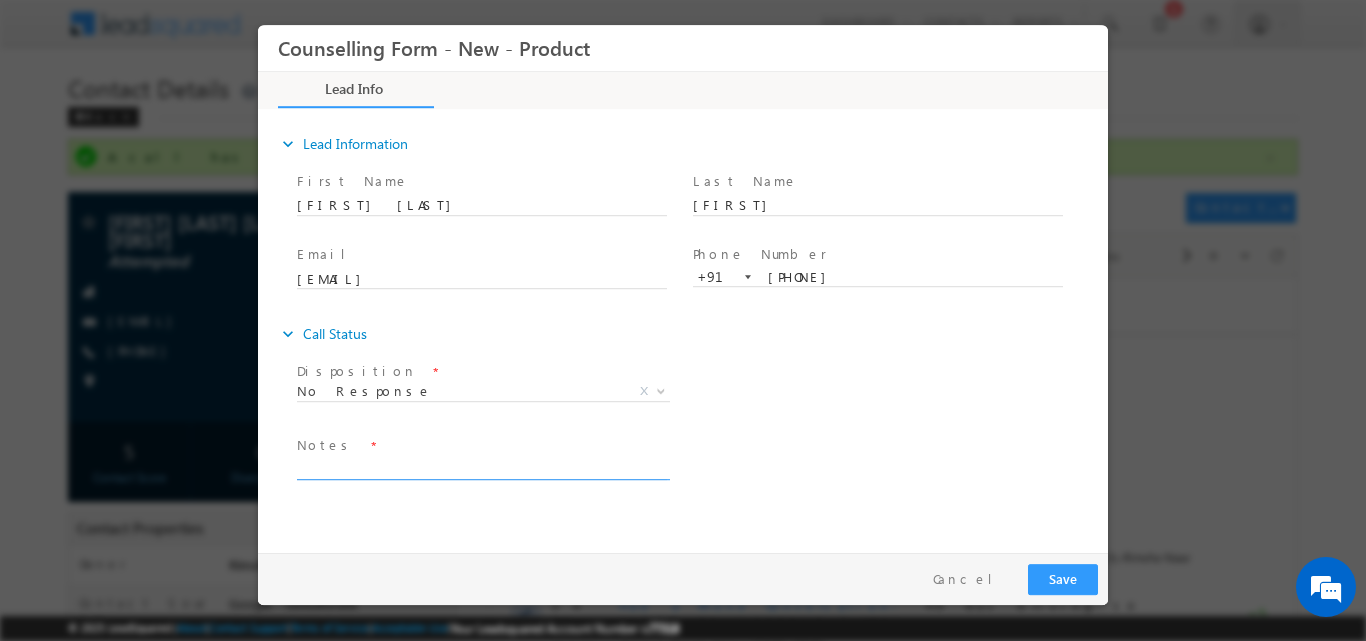 click at bounding box center [482, 467] 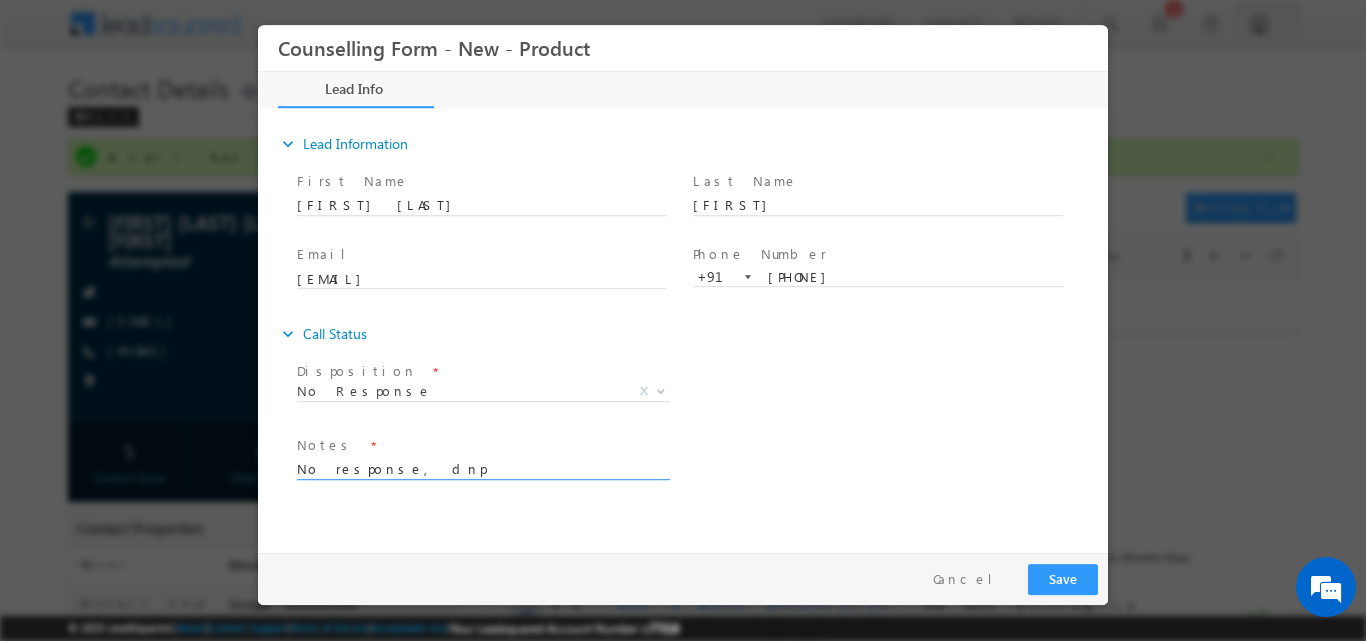 type on "No response, dnp" 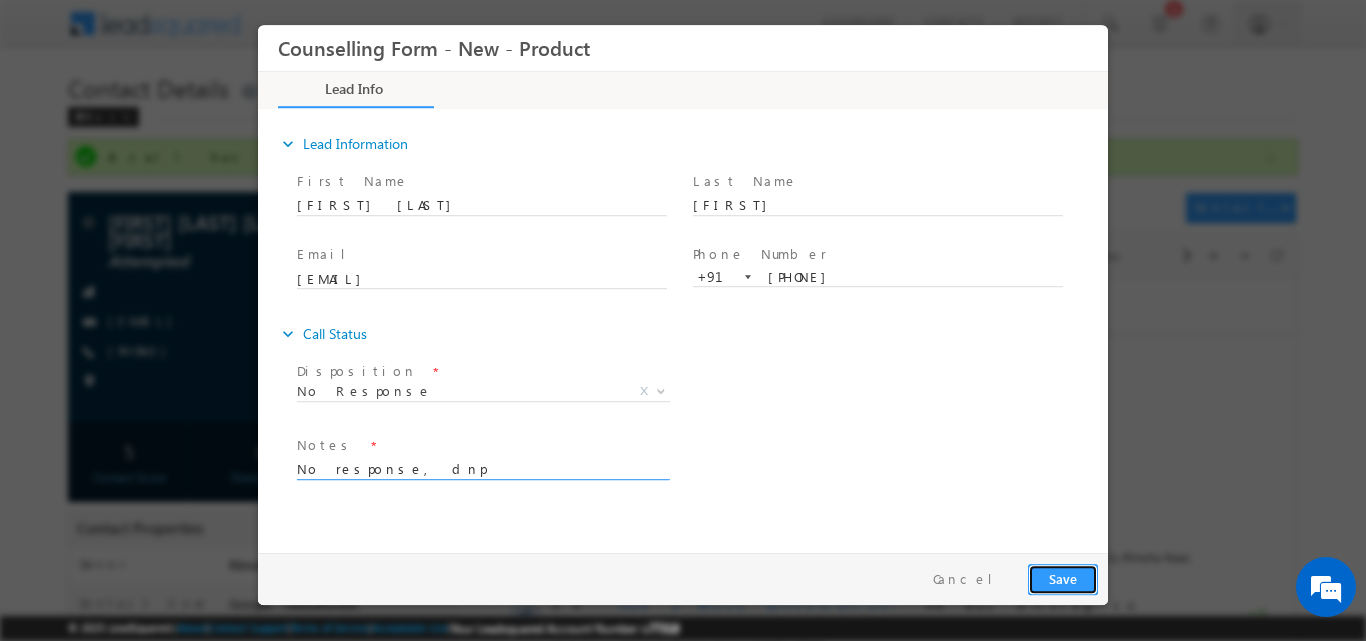 click on "Save" at bounding box center [1063, 578] 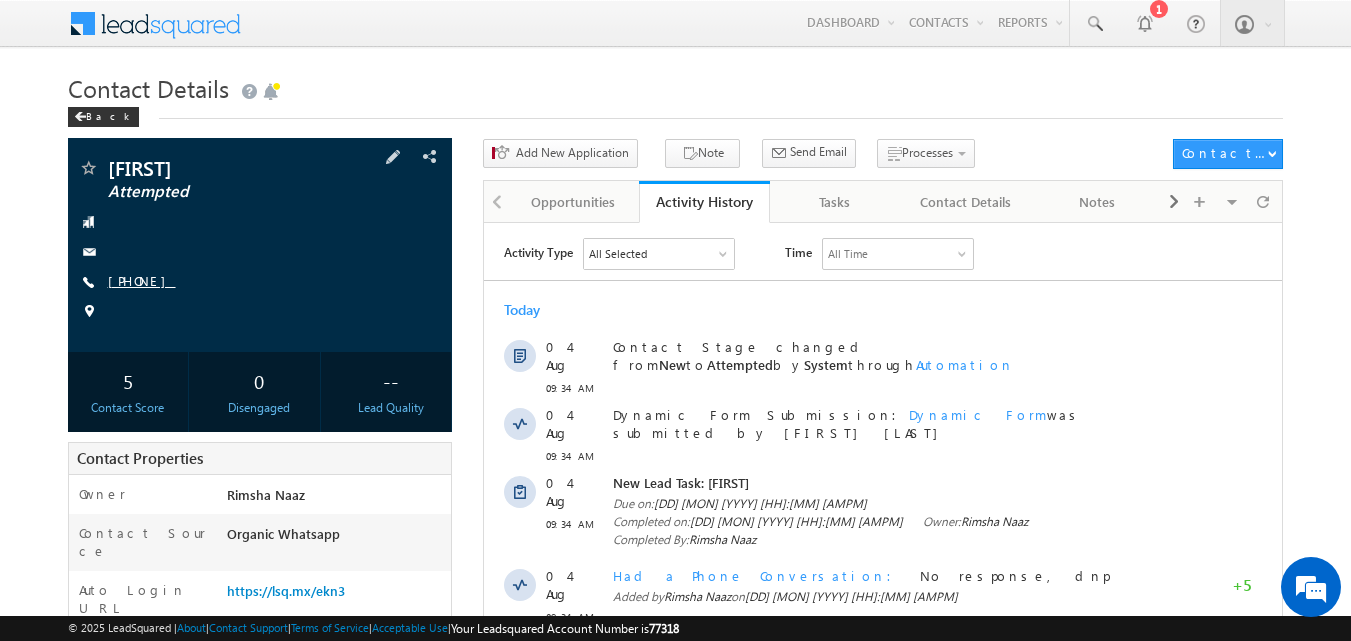 scroll, scrollTop: 0, scrollLeft: 0, axis: both 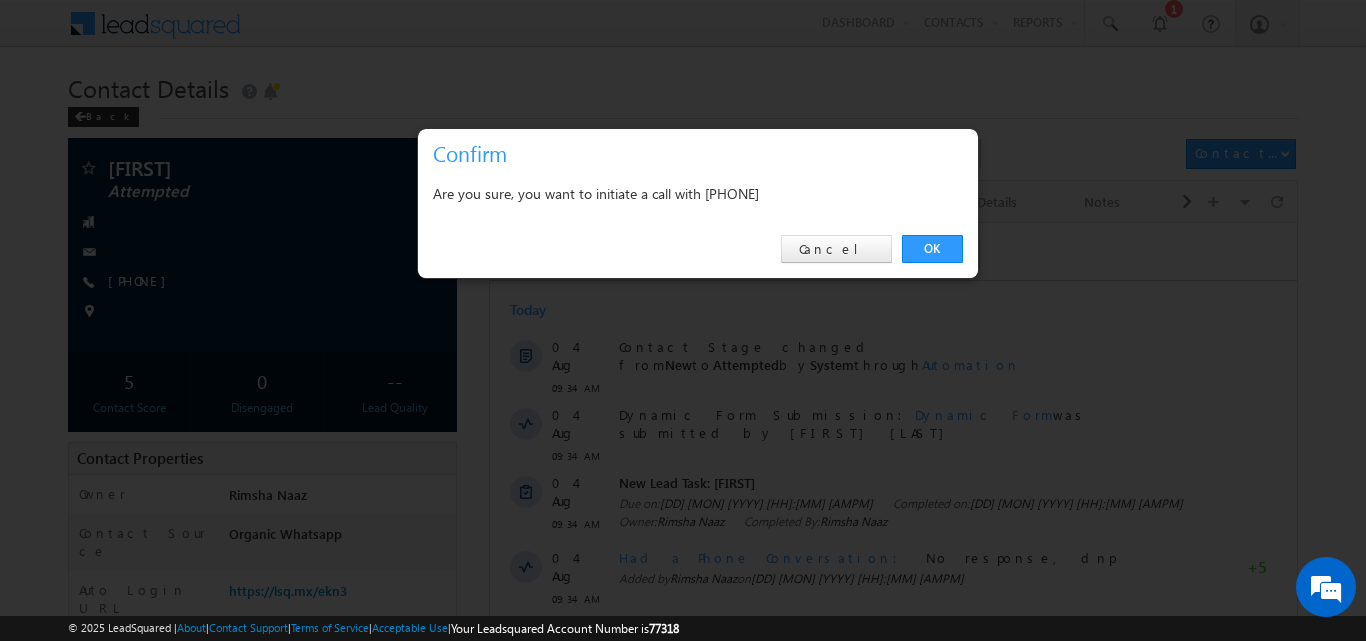 drag, startPoint x: 918, startPoint y: 232, endPoint x: 931, endPoint y: 266, distance: 36.40055 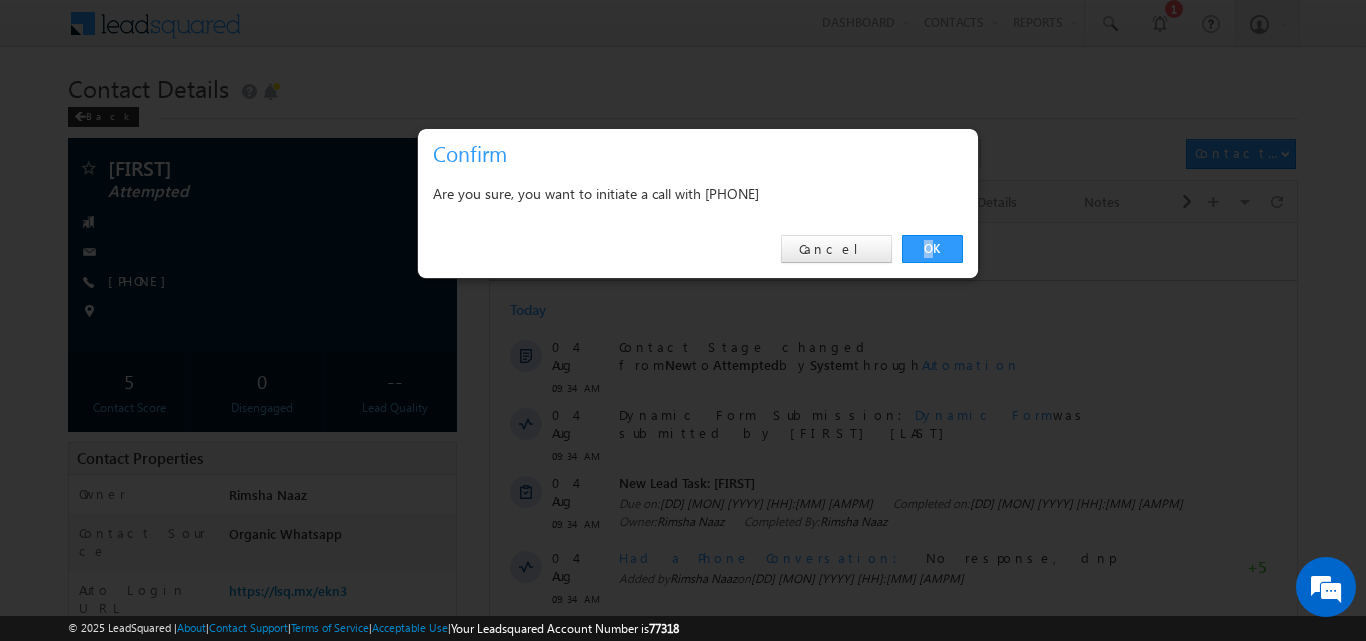 click on "OK Cancel" at bounding box center [698, 249] 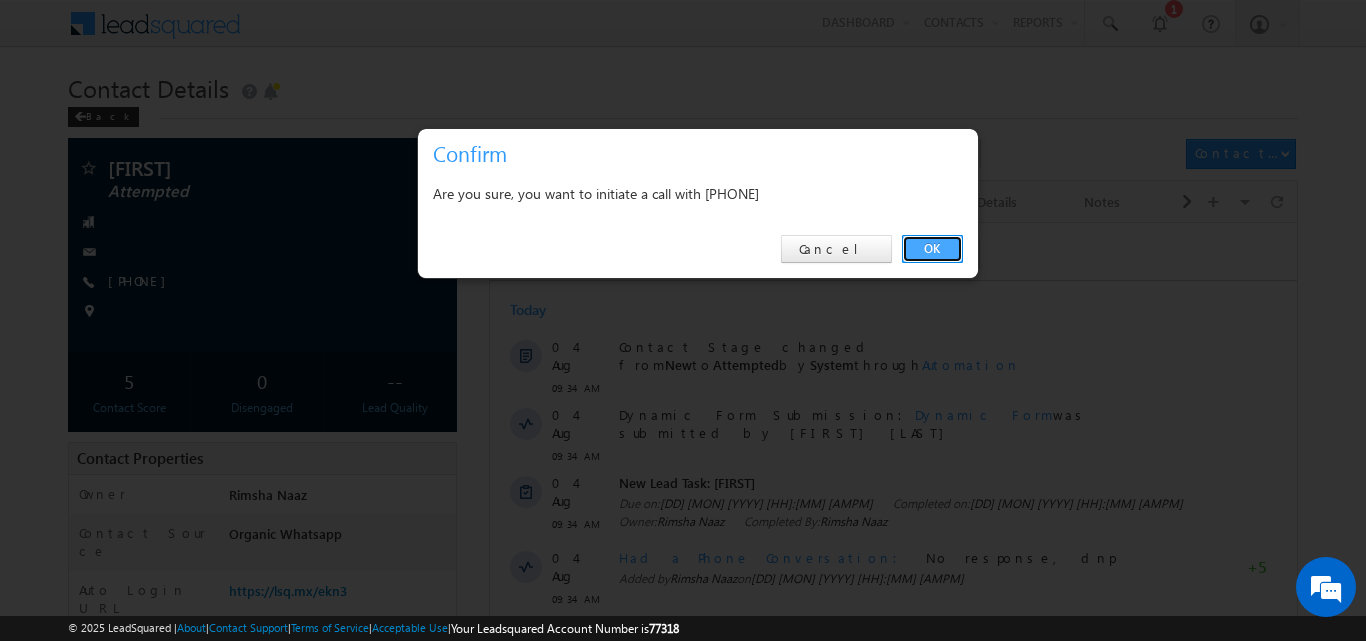 click on "OK" at bounding box center (932, 249) 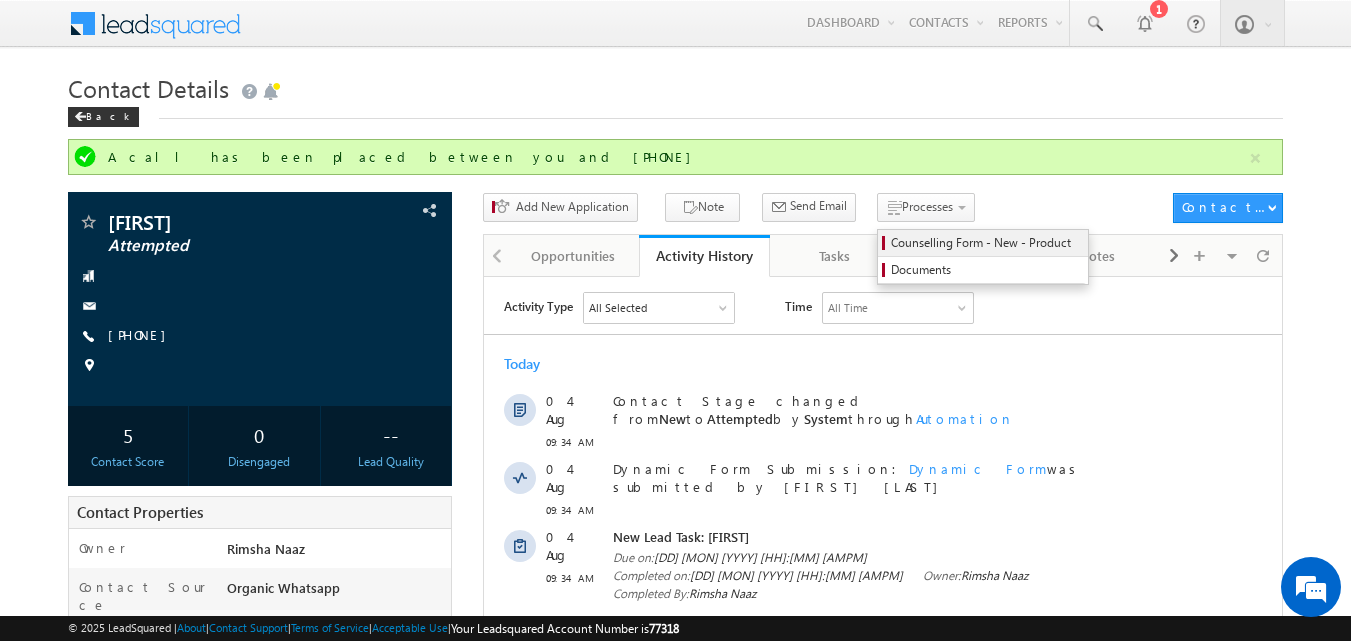 click on "Counselling Form - New - Product" at bounding box center (986, 243) 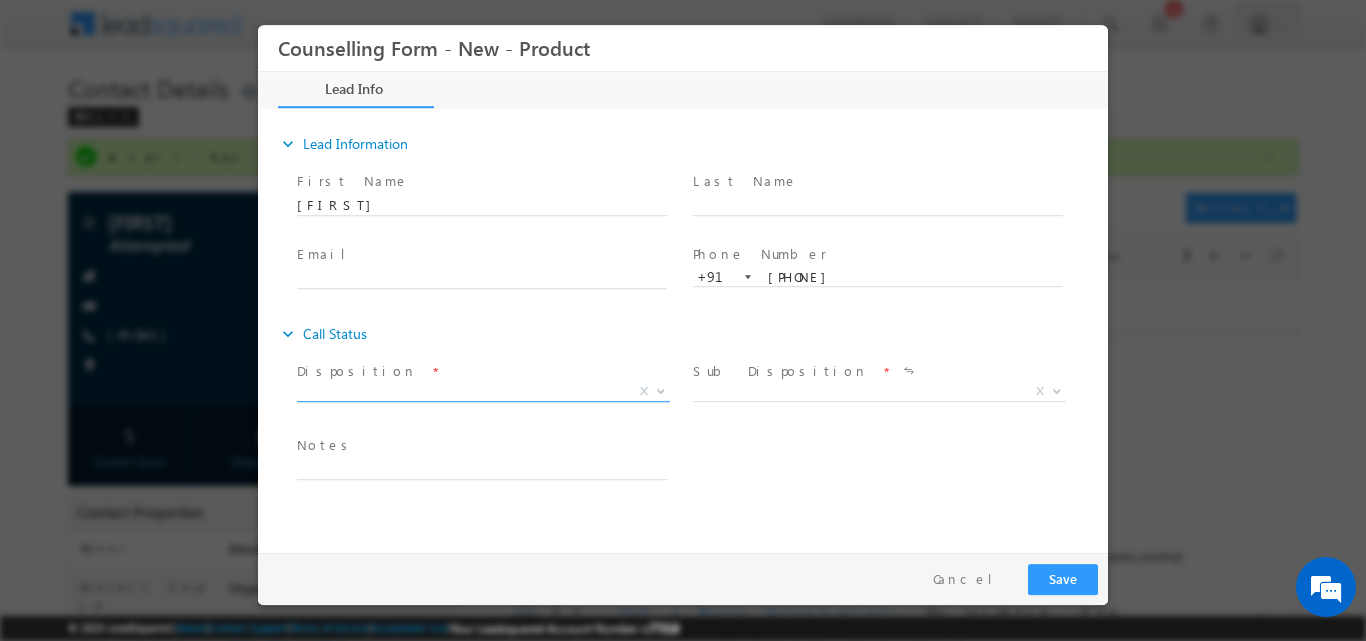 scroll, scrollTop: 0, scrollLeft: 0, axis: both 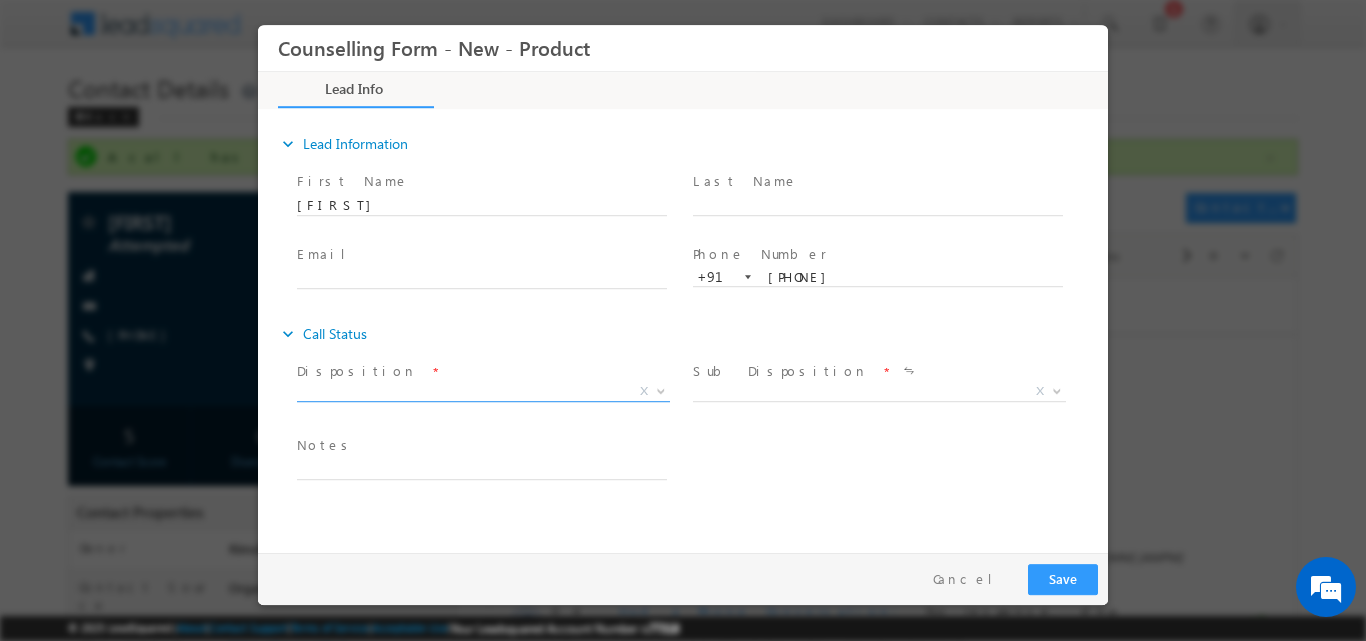 click at bounding box center [659, 390] 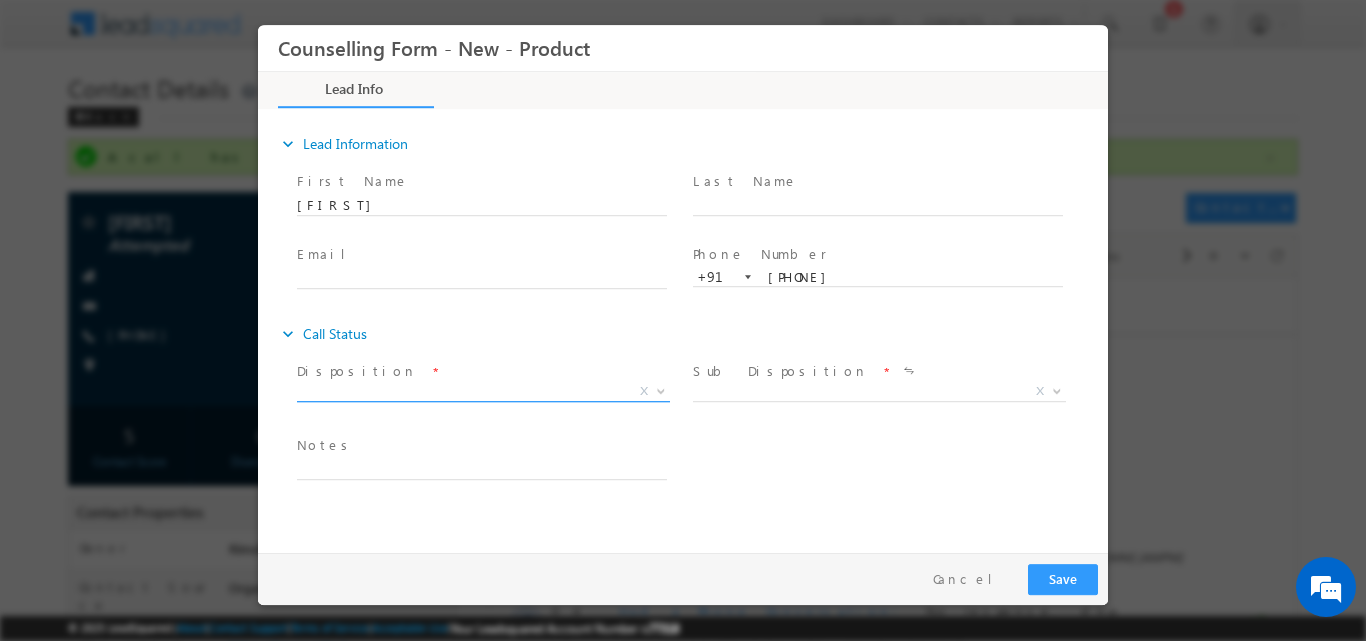 click at bounding box center [661, 389] 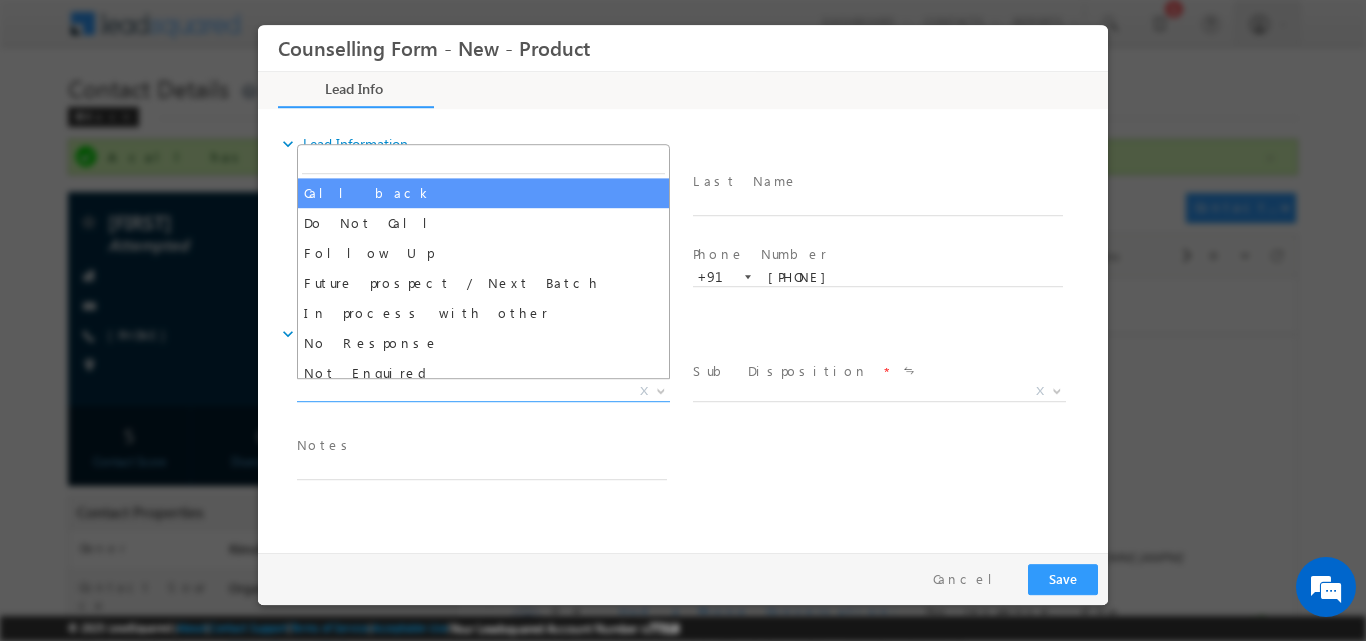 select on "No Response" 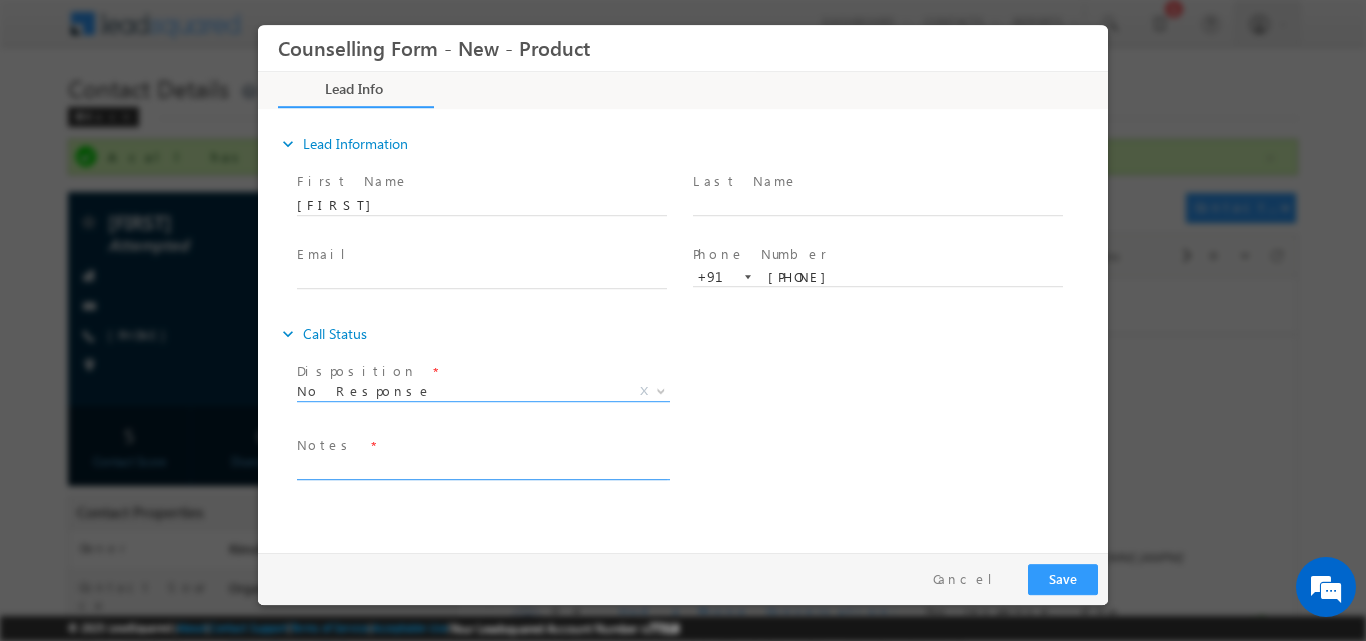 click at bounding box center (482, 467) 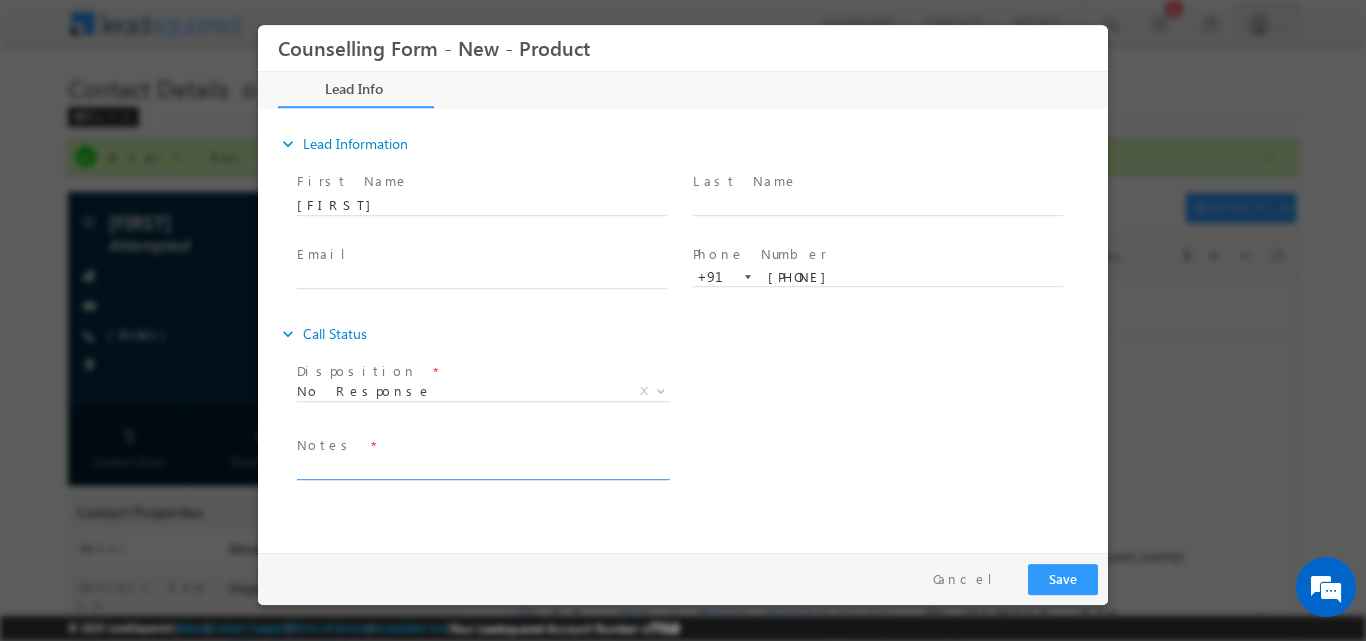 paste on "No response, dnp" 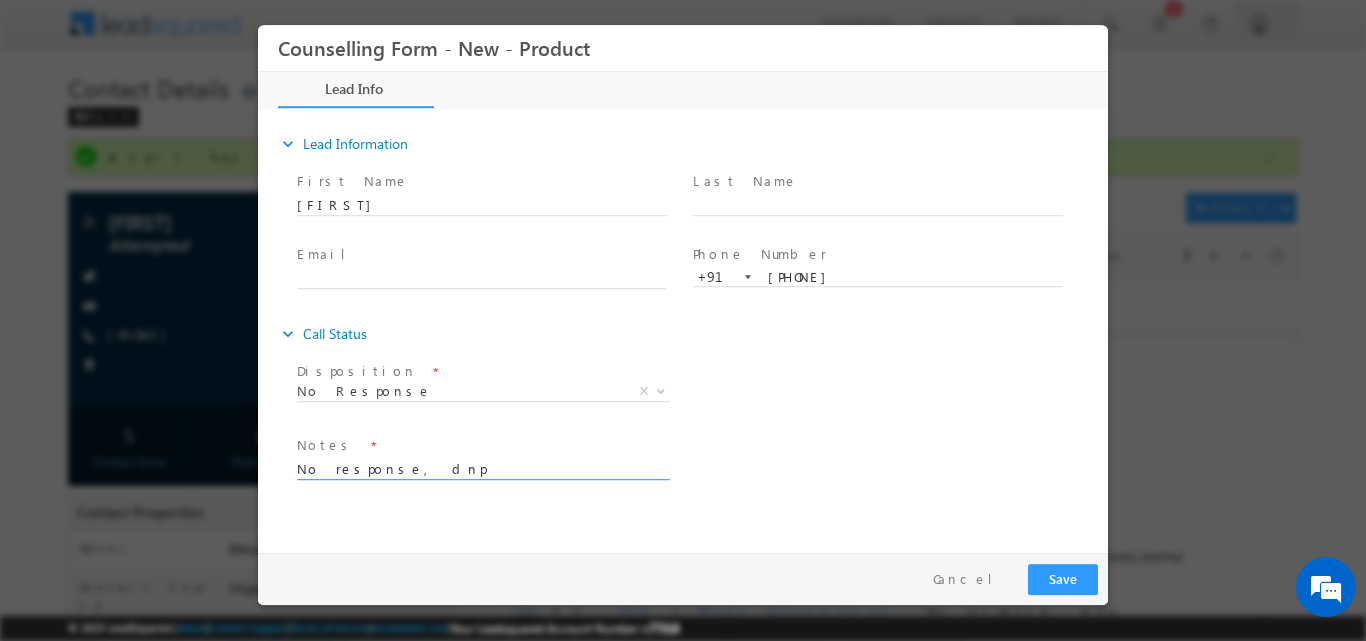 type on "No response, dnp" 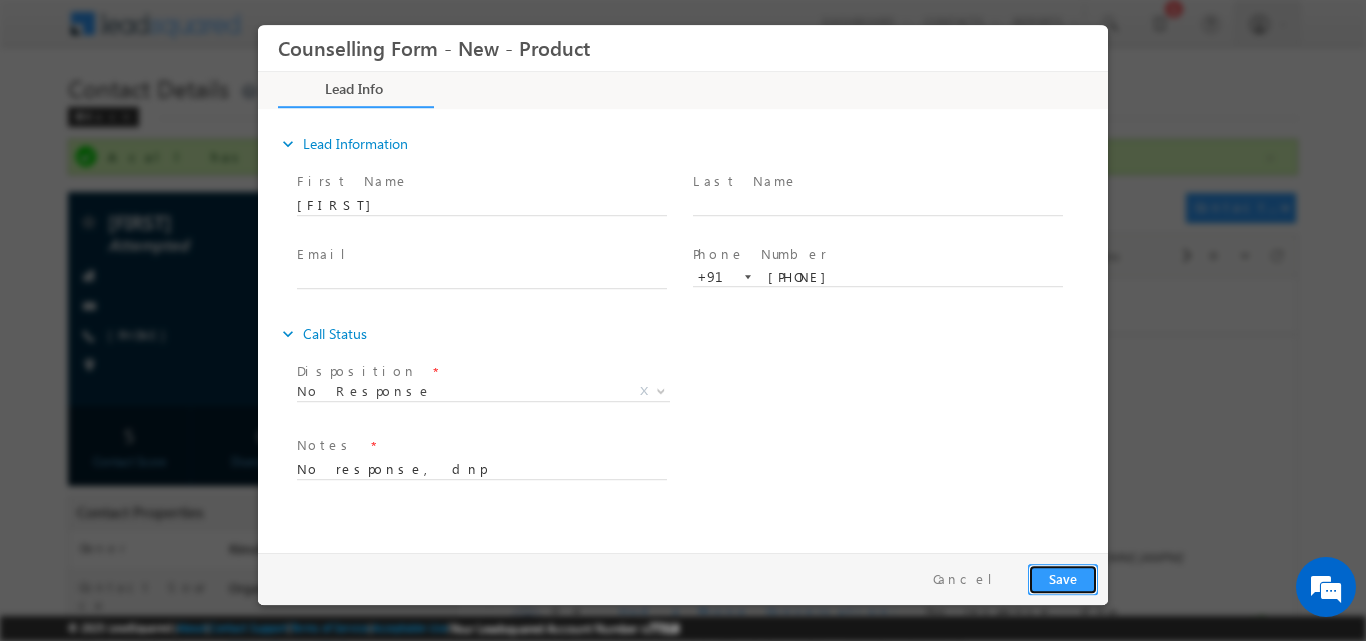 click on "Save" at bounding box center (1063, 578) 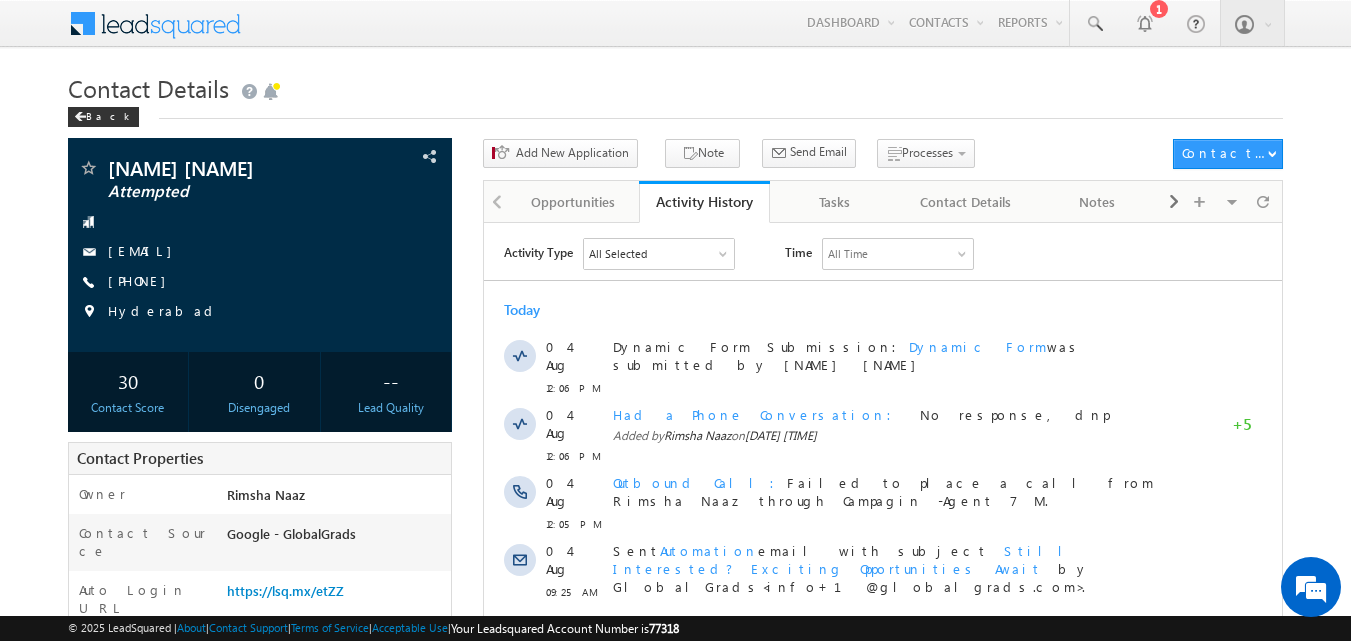 scroll, scrollTop: 0, scrollLeft: 0, axis: both 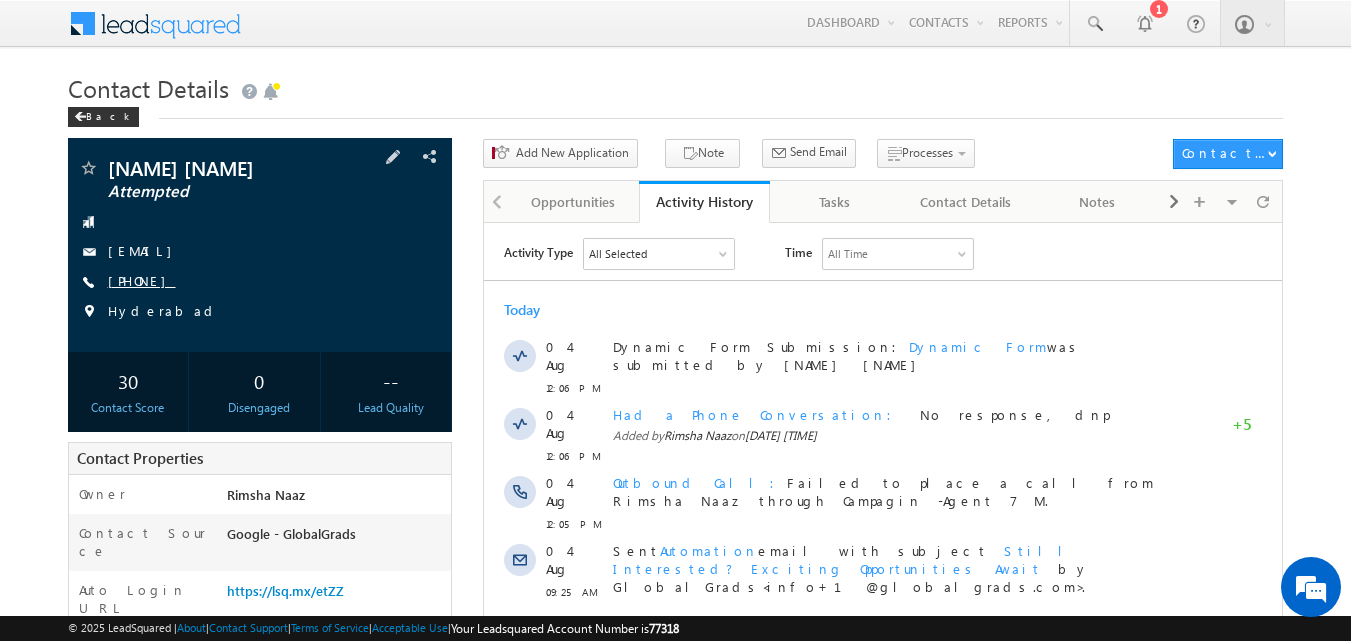 click on "[PHONE]" at bounding box center [142, 280] 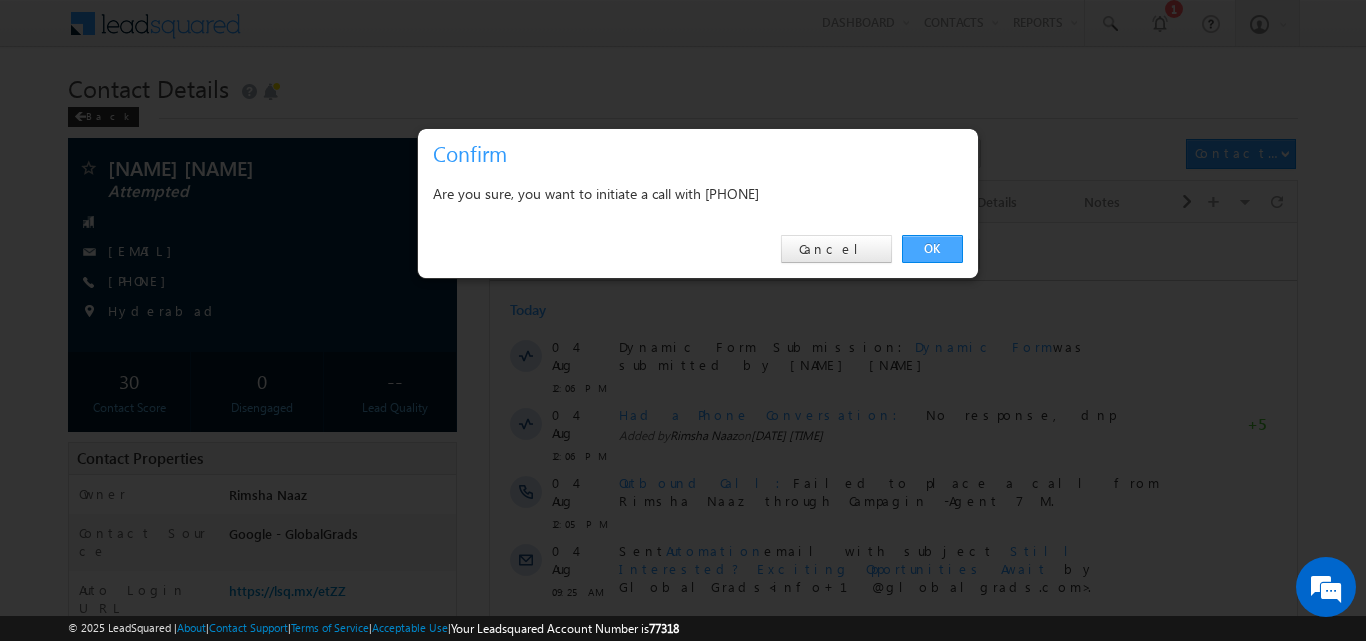 click on "OK" at bounding box center (932, 249) 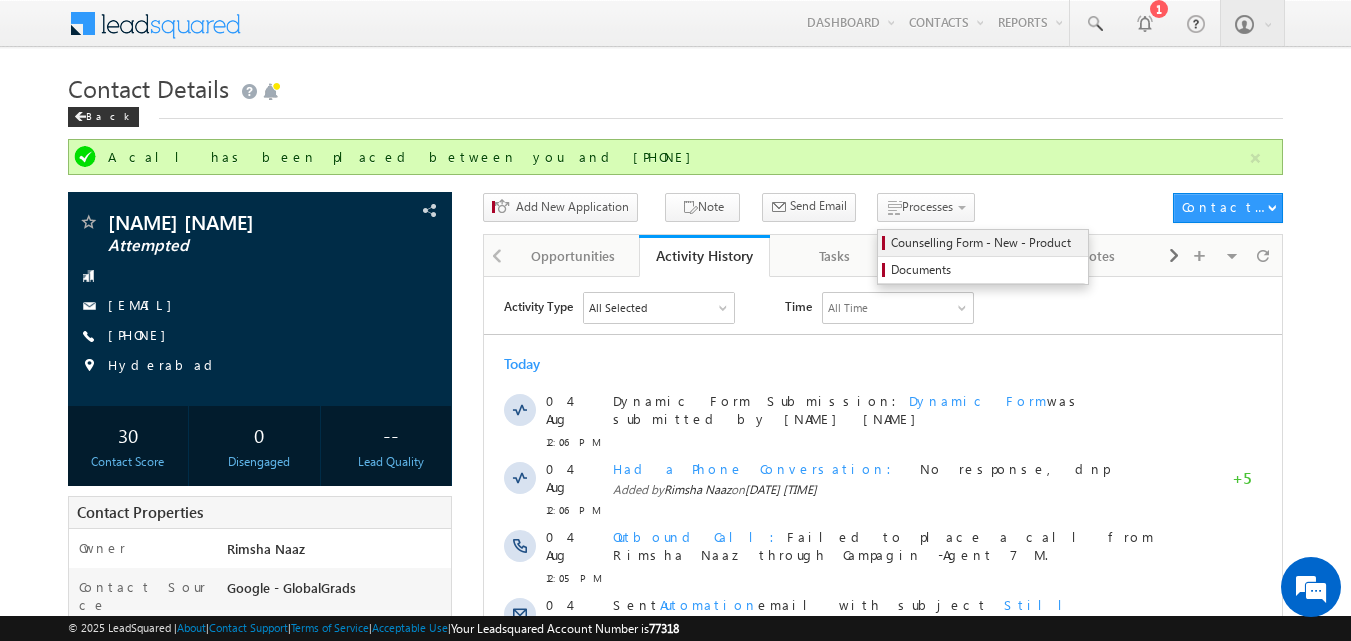 click on "Counselling Form - New - Product" at bounding box center [986, 243] 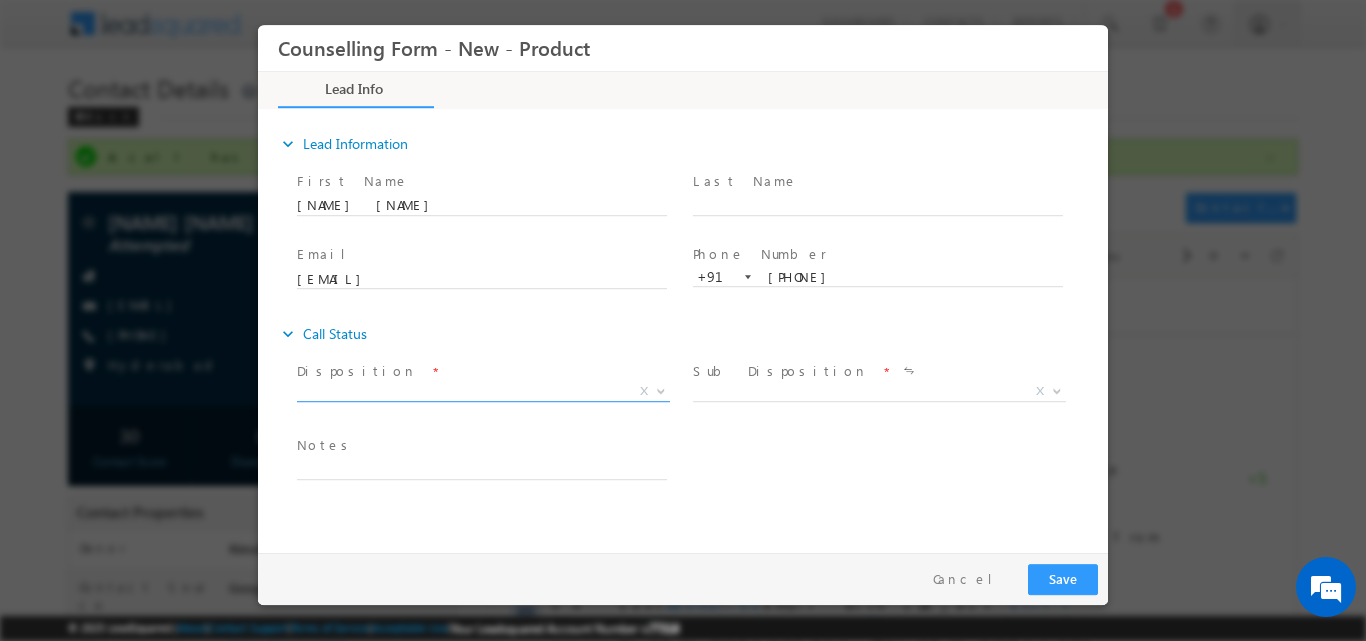 click at bounding box center (659, 390) 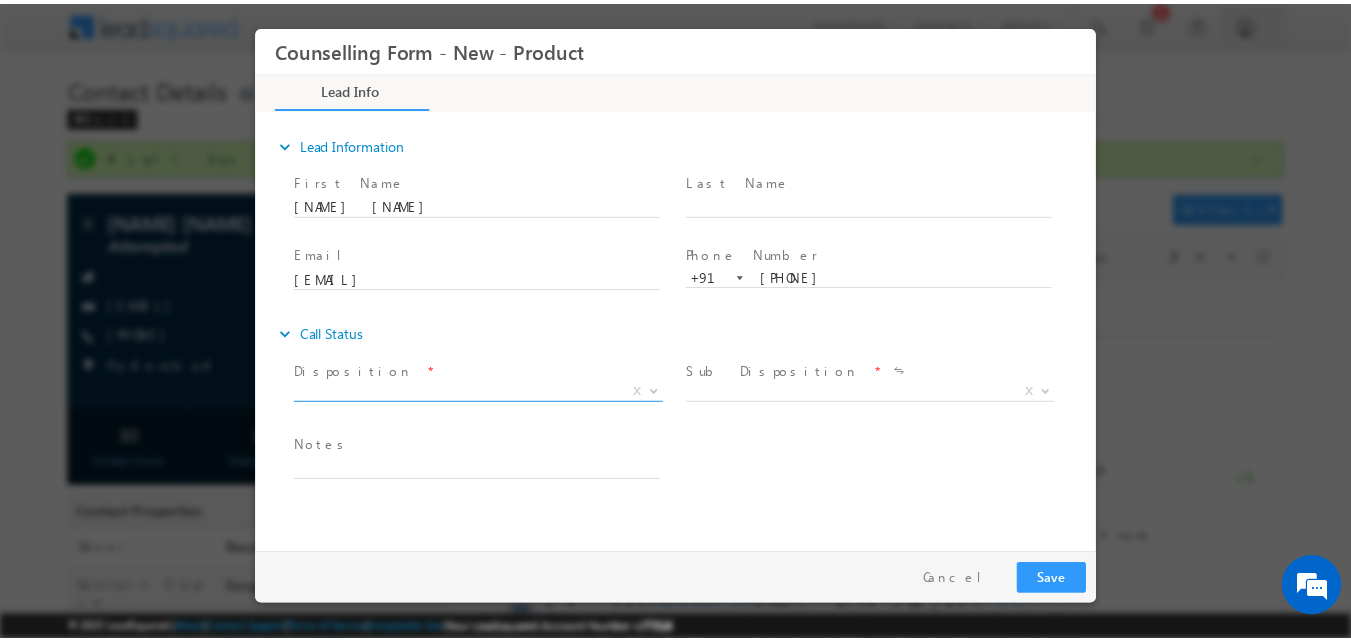 scroll, scrollTop: 0, scrollLeft: 0, axis: both 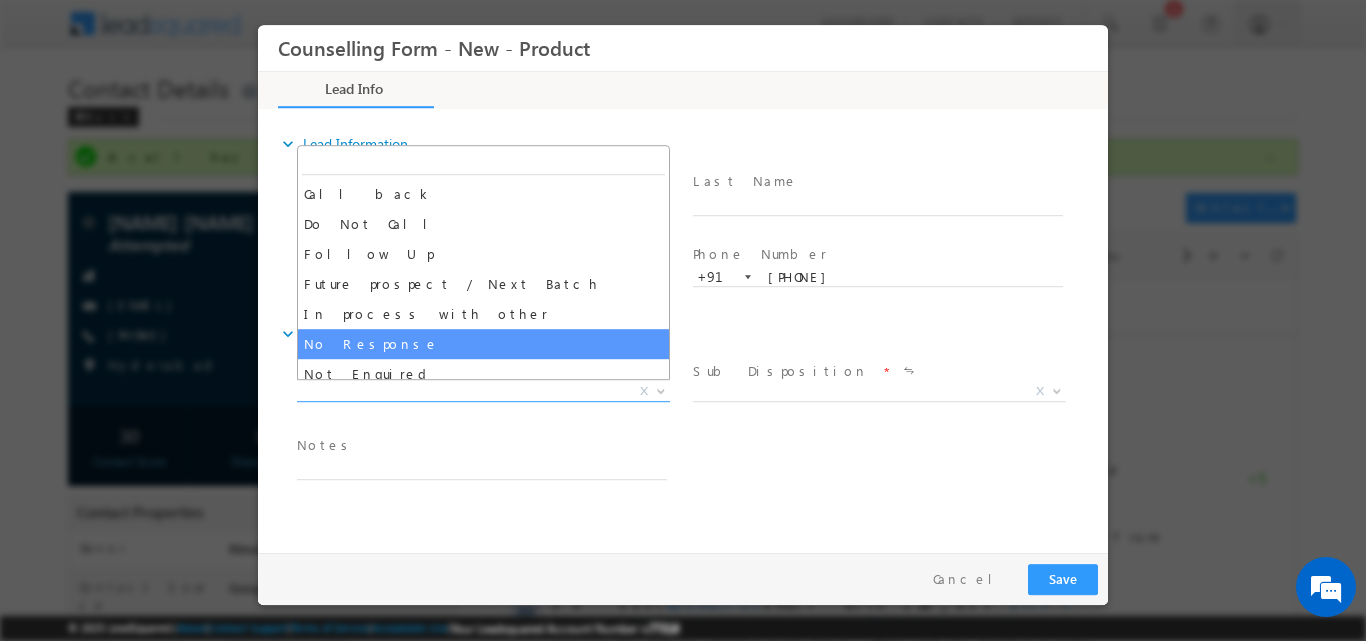 drag, startPoint x: 551, startPoint y: 325, endPoint x: 554, endPoint y: 335, distance: 10.440307 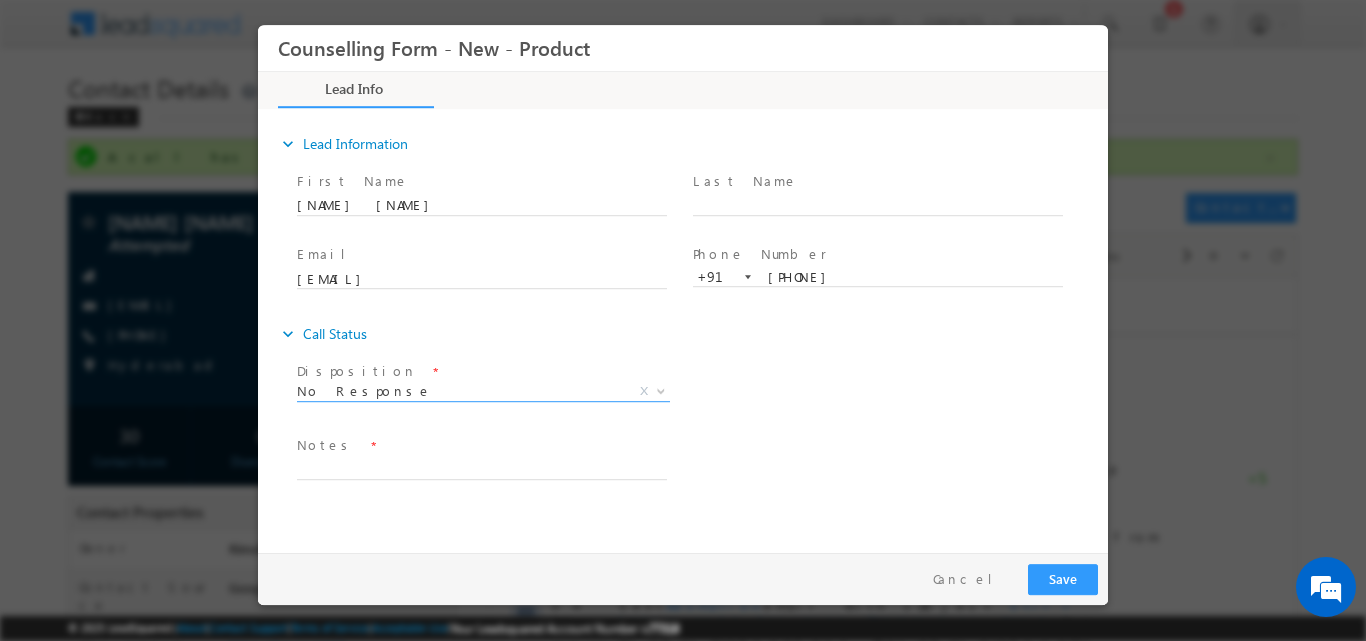 click on "expand_more Call Status" at bounding box center [693, 333] 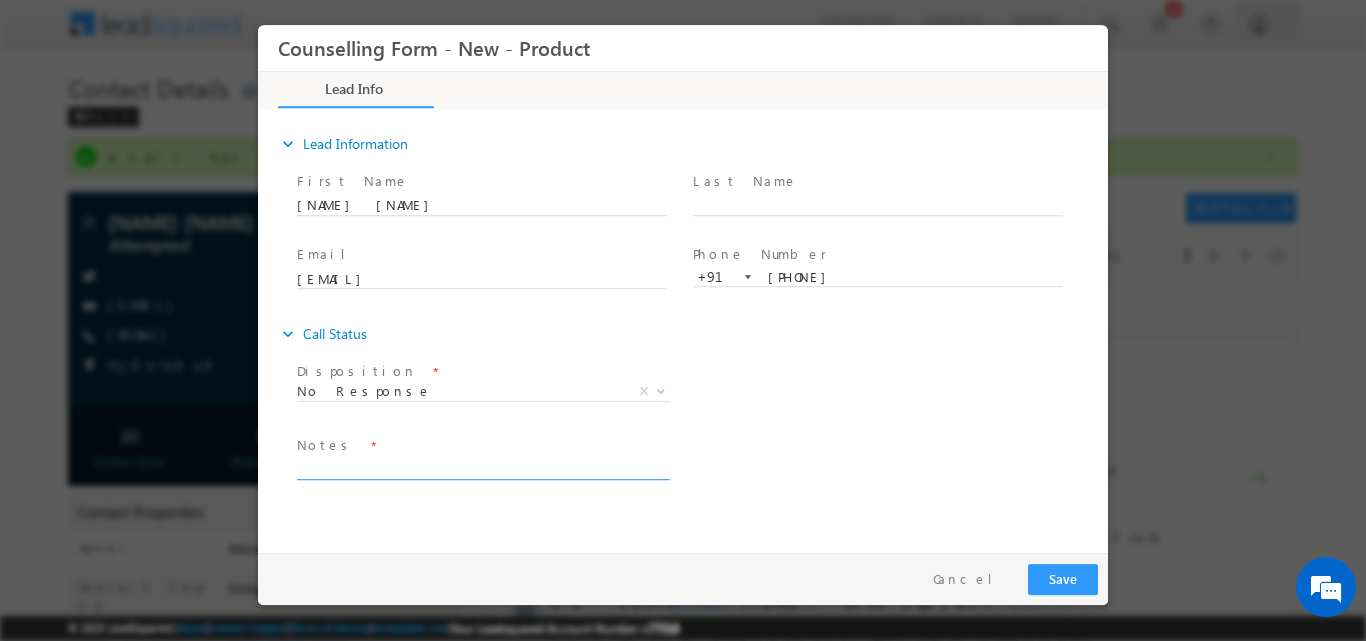 click at bounding box center (482, 467) 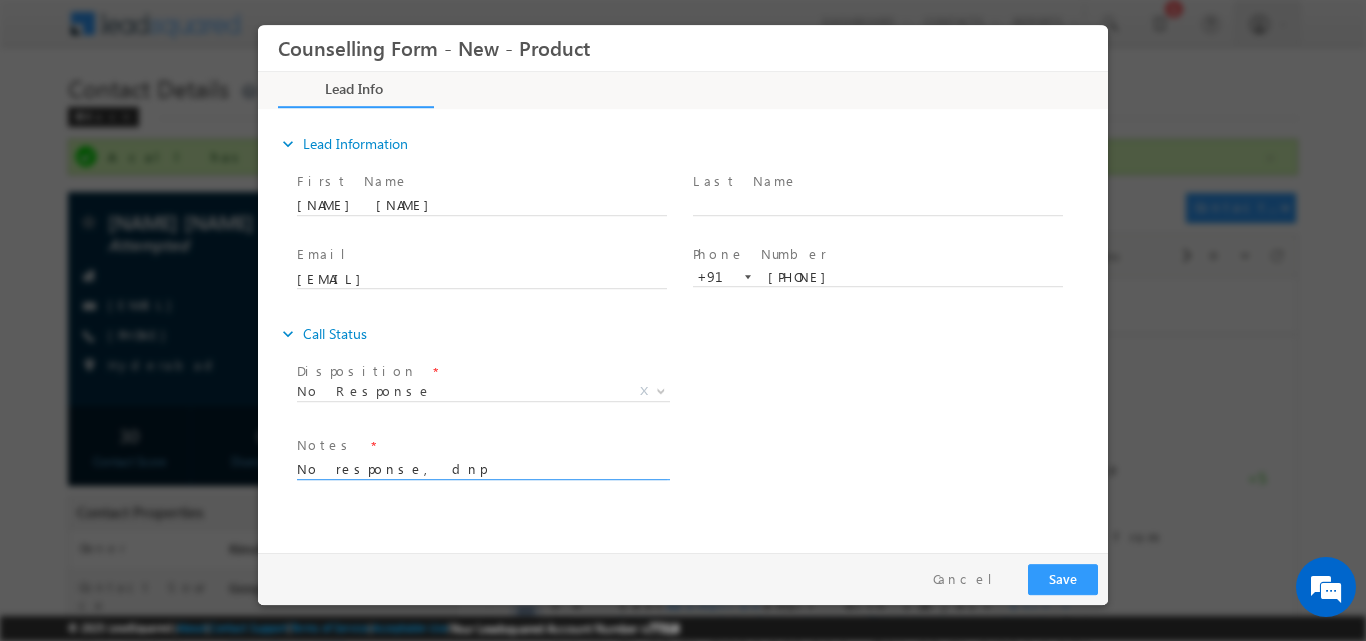 type on "No response, dnp" 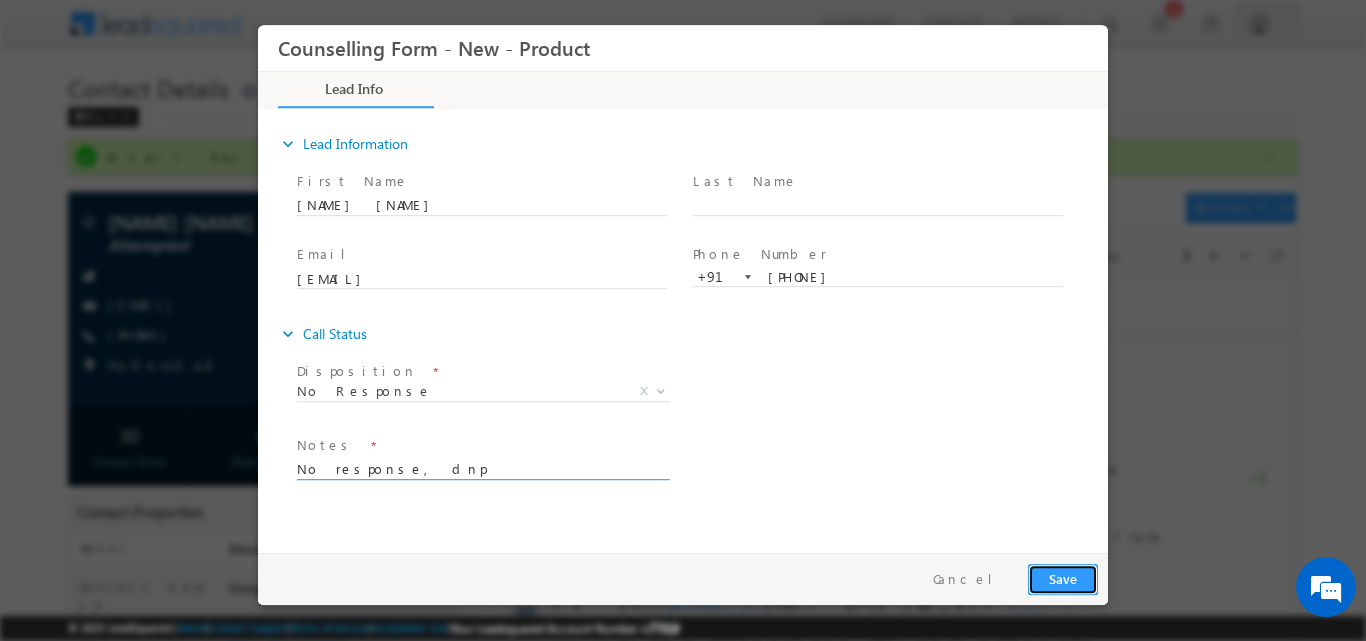 click on "Save" at bounding box center [1063, 578] 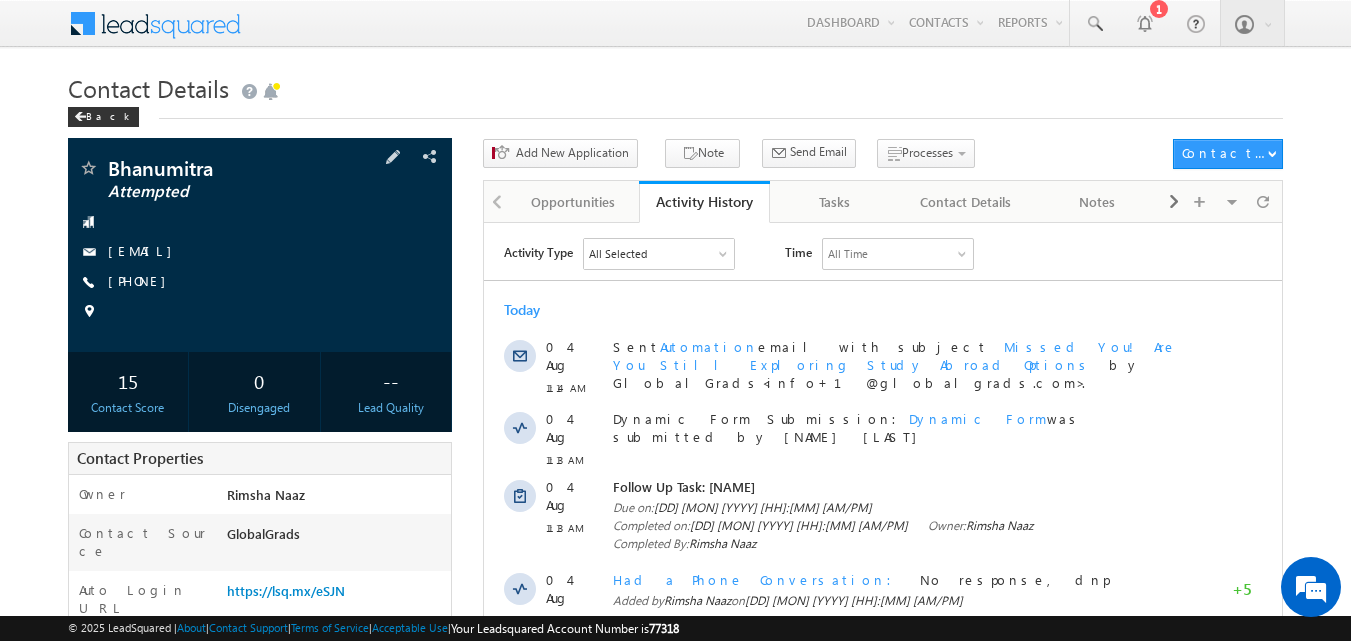scroll, scrollTop: 0, scrollLeft: 0, axis: both 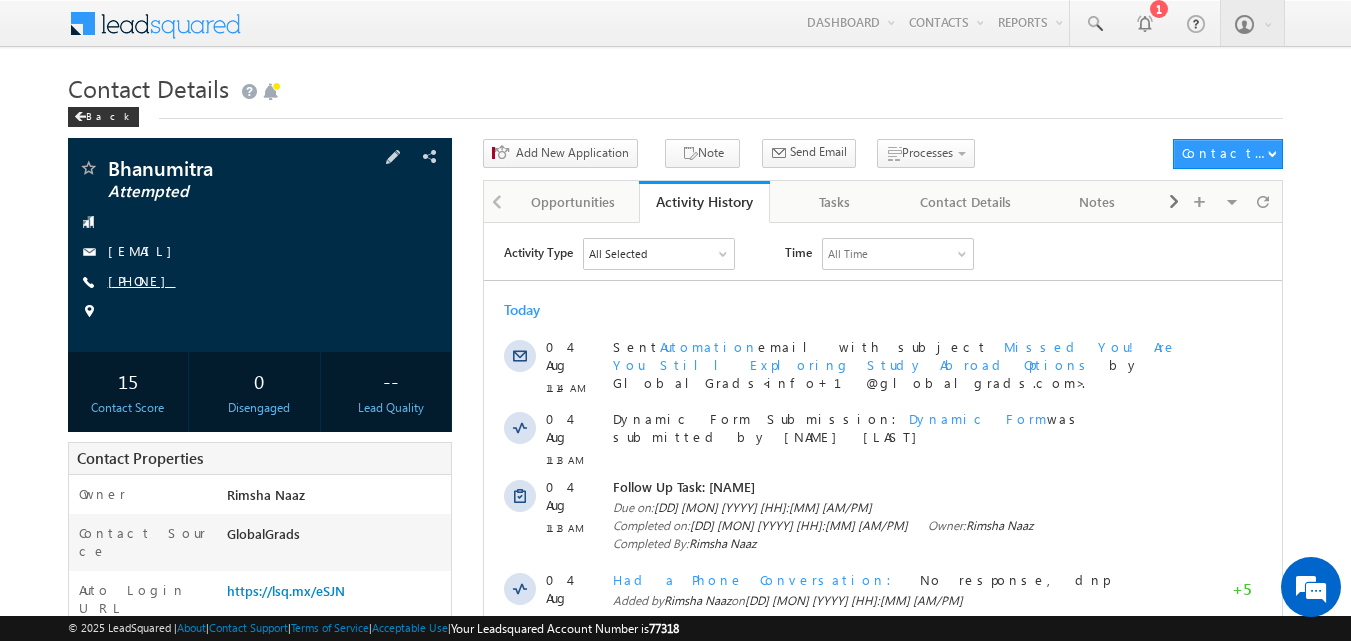 click on "[PHONE]" at bounding box center (142, 280) 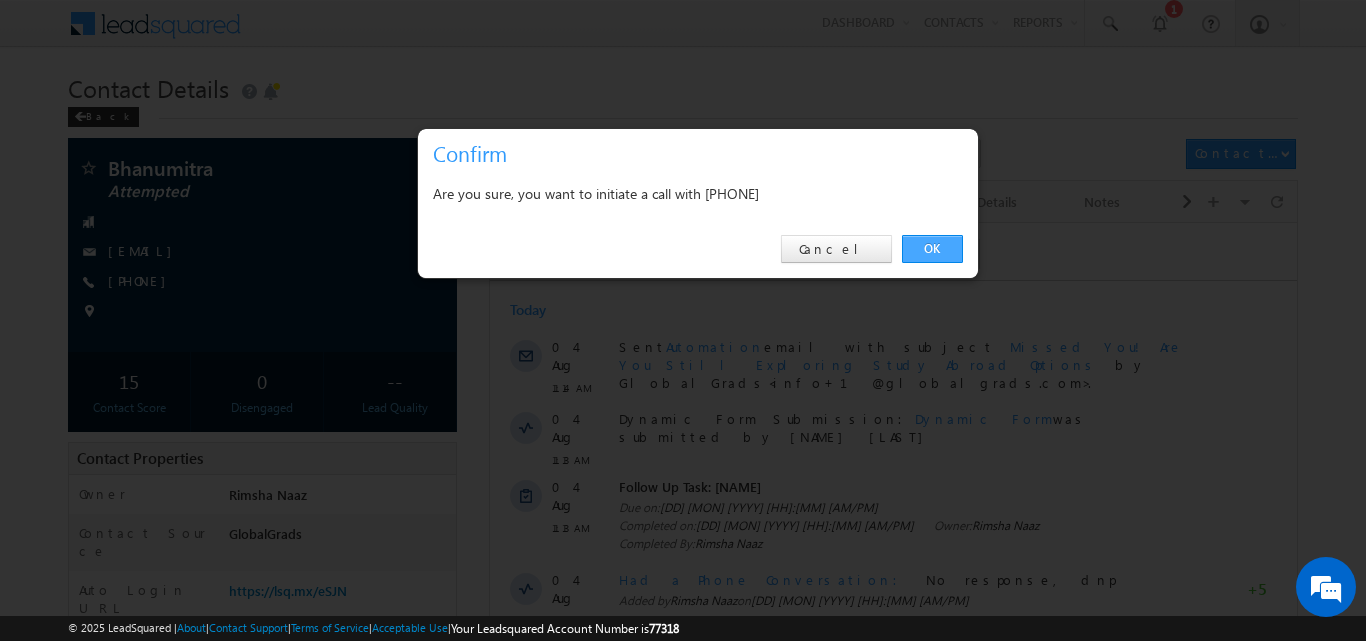 click on "OK" at bounding box center [932, 249] 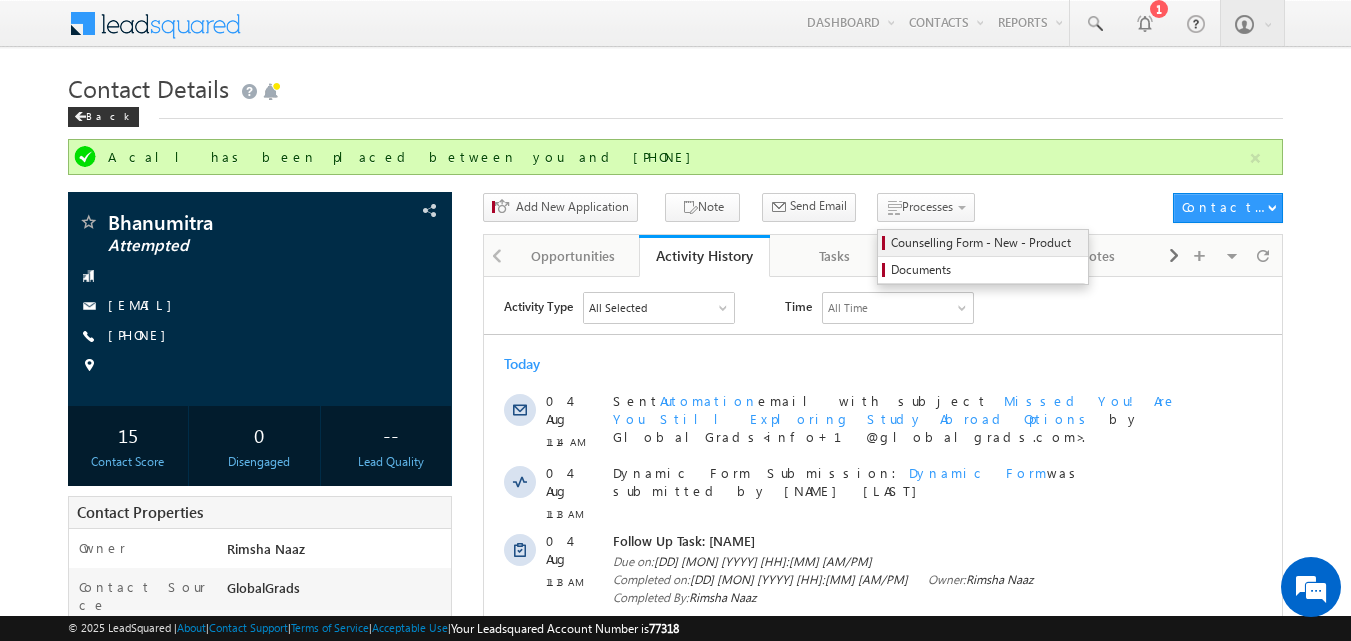 click on "Counselling Form - New - Product" at bounding box center (986, 243) 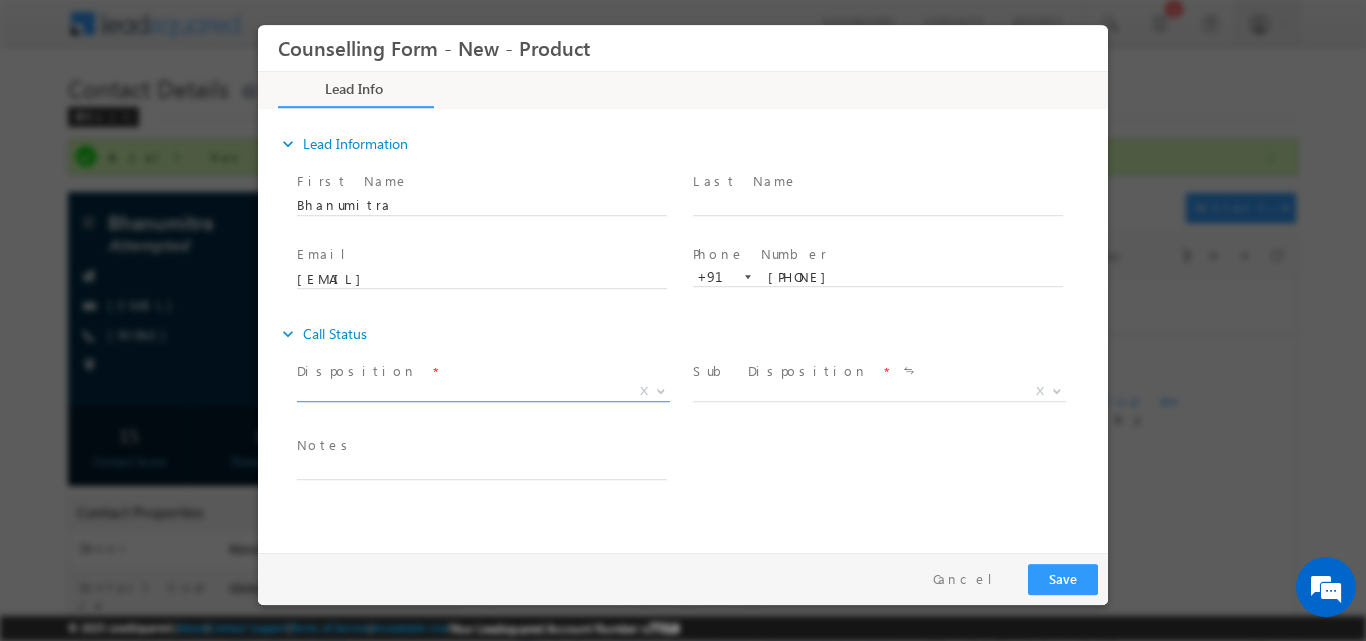 click at bounding box center [659, 390] 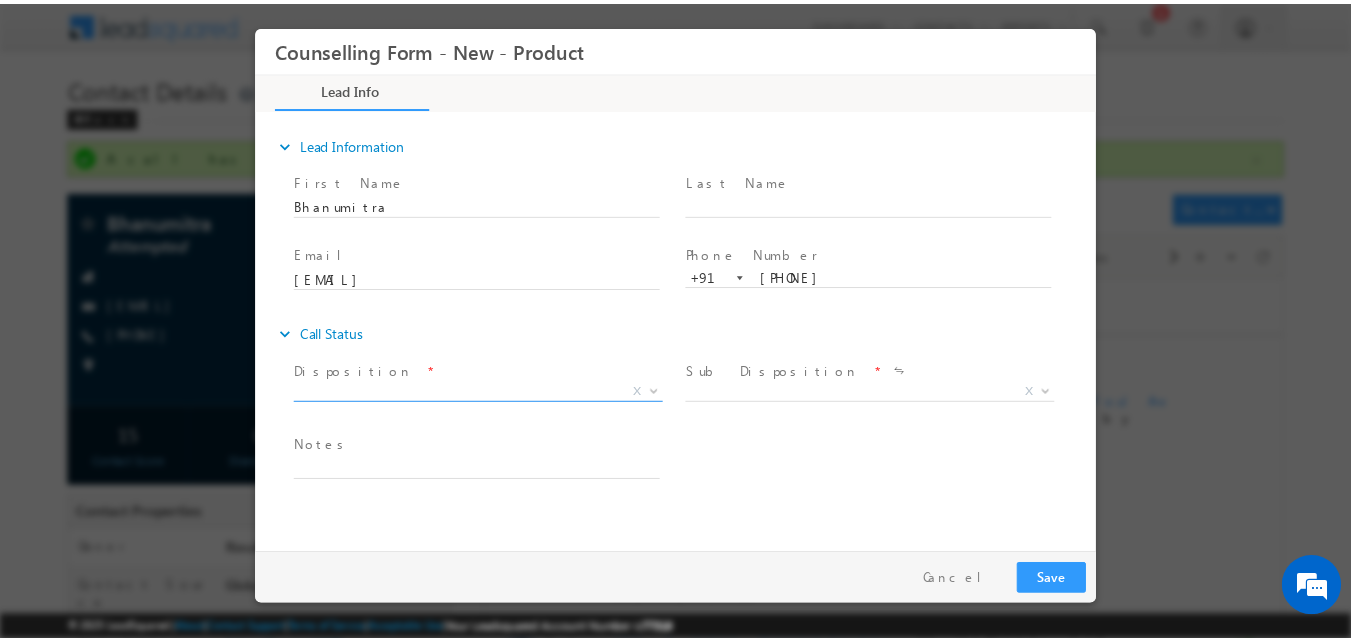 scroll, scrollTop: 0, scrollLeft: 0, axis: both 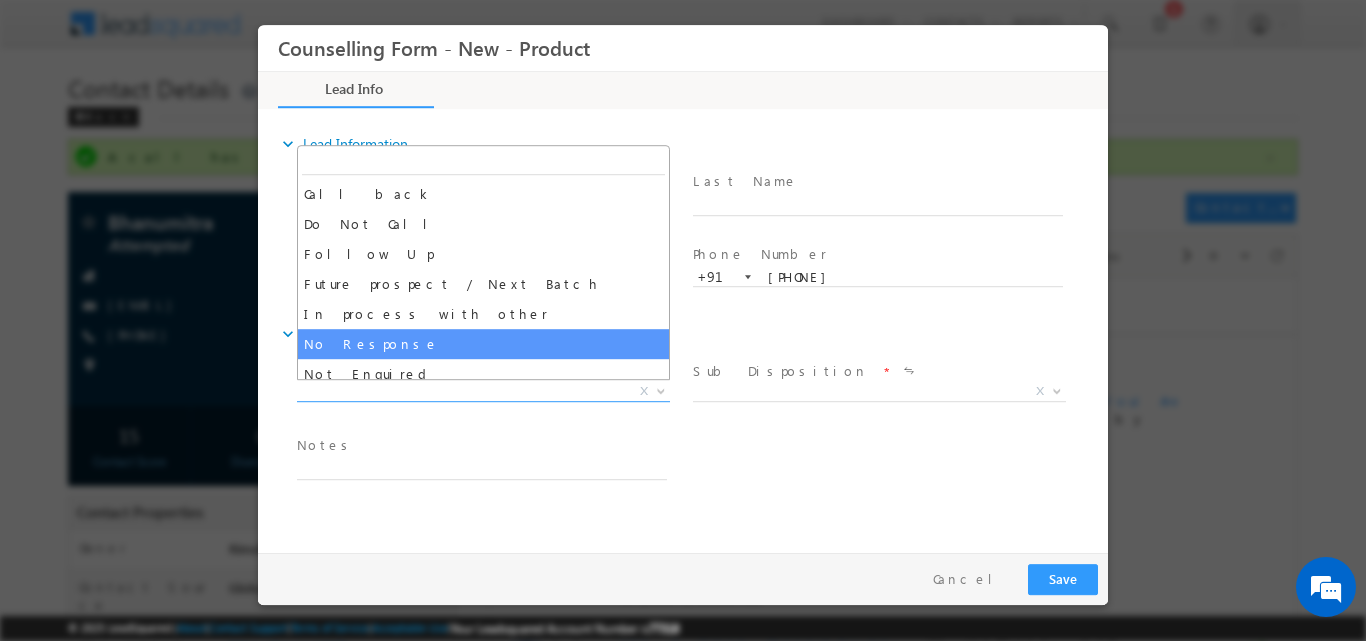 select on "No Response" 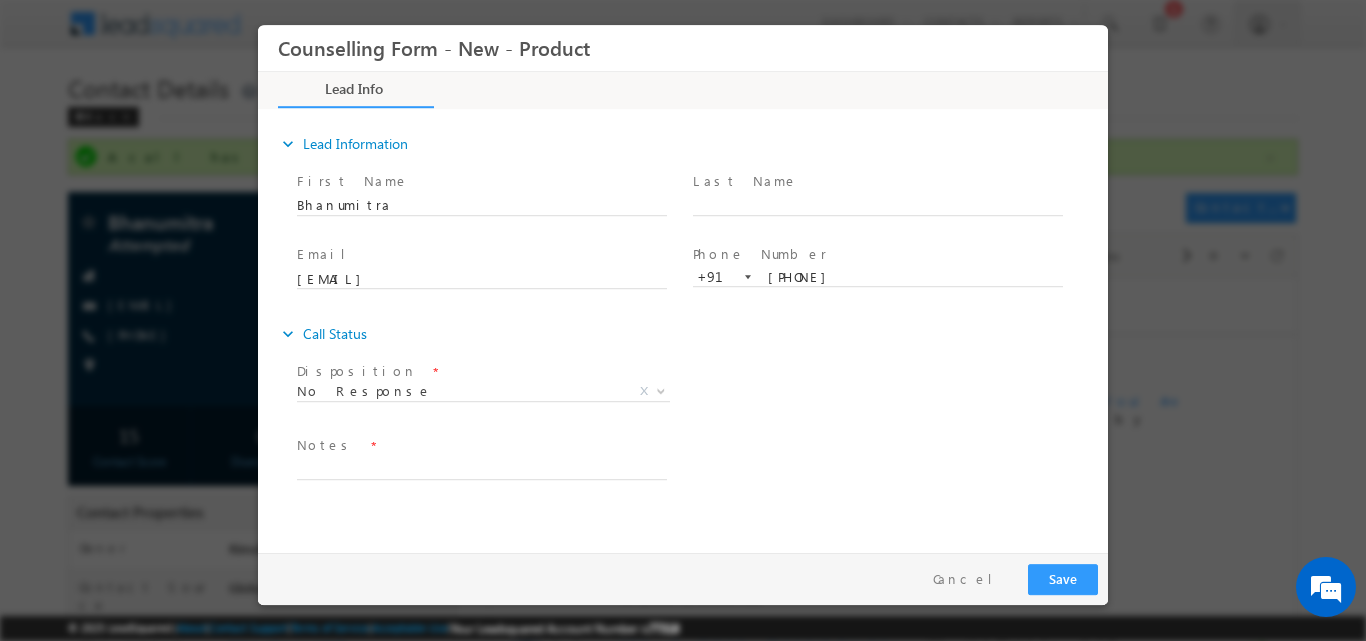 click on "Notes
*" at bounding box center (481, 445) 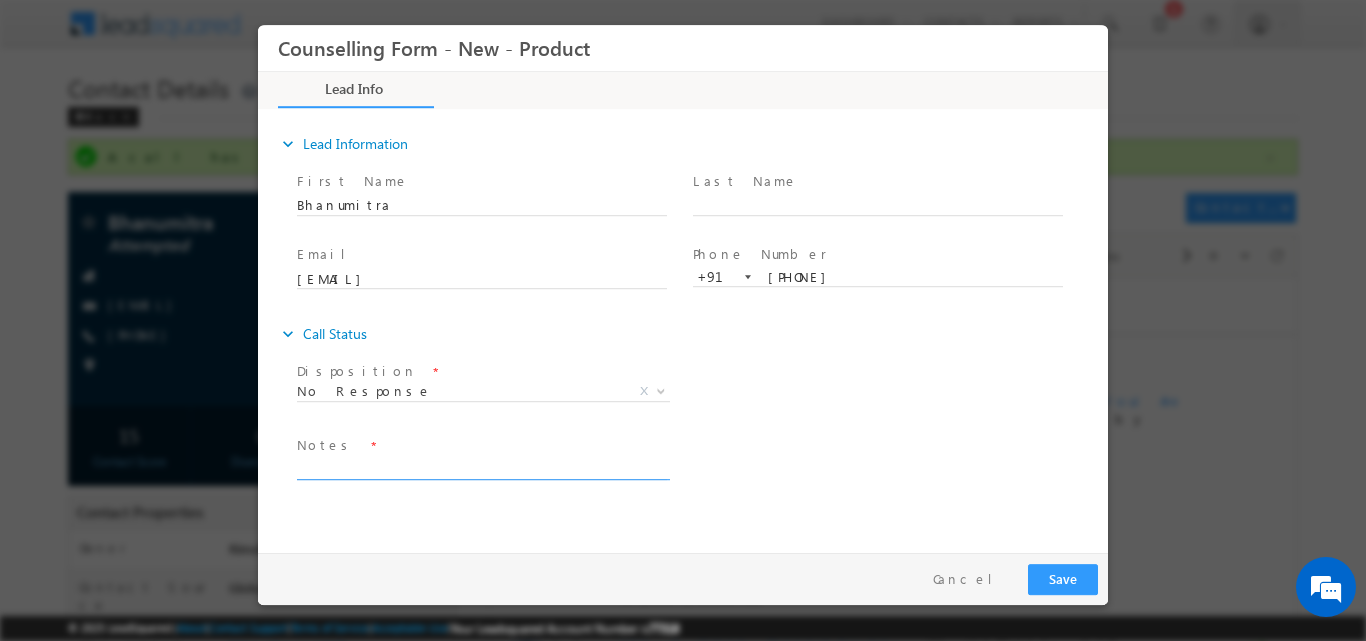 click at bounding box center [482, 467] 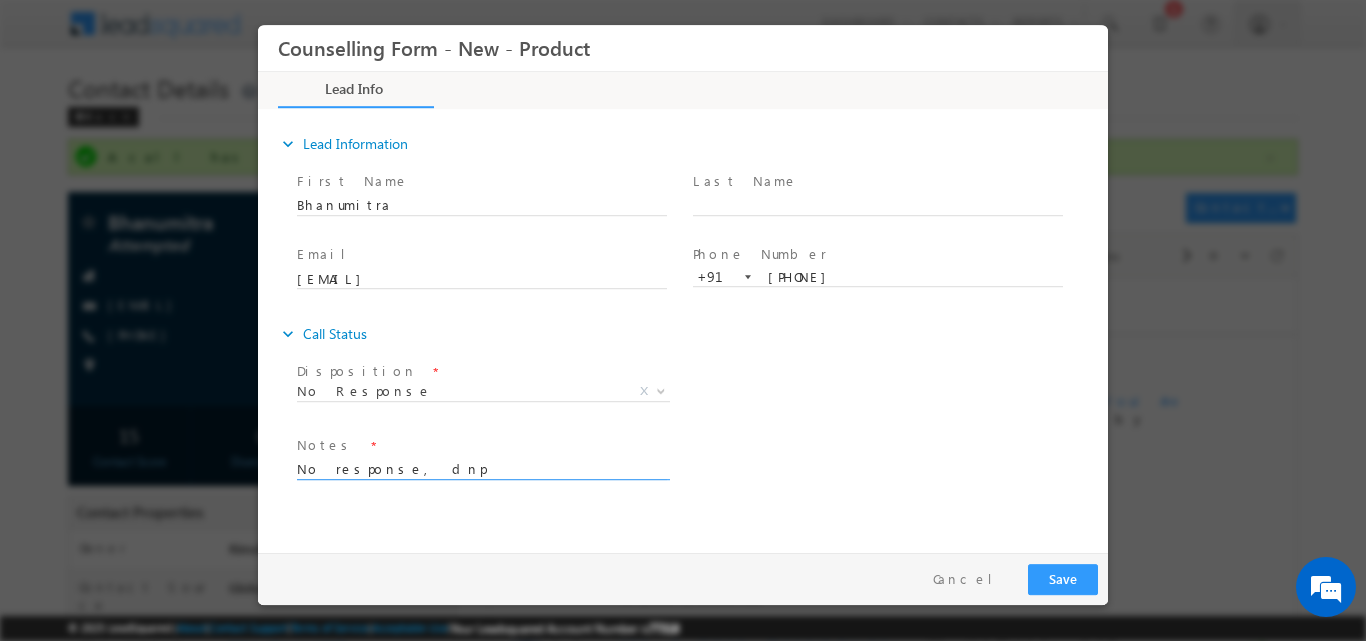 type on "No response, dnp" 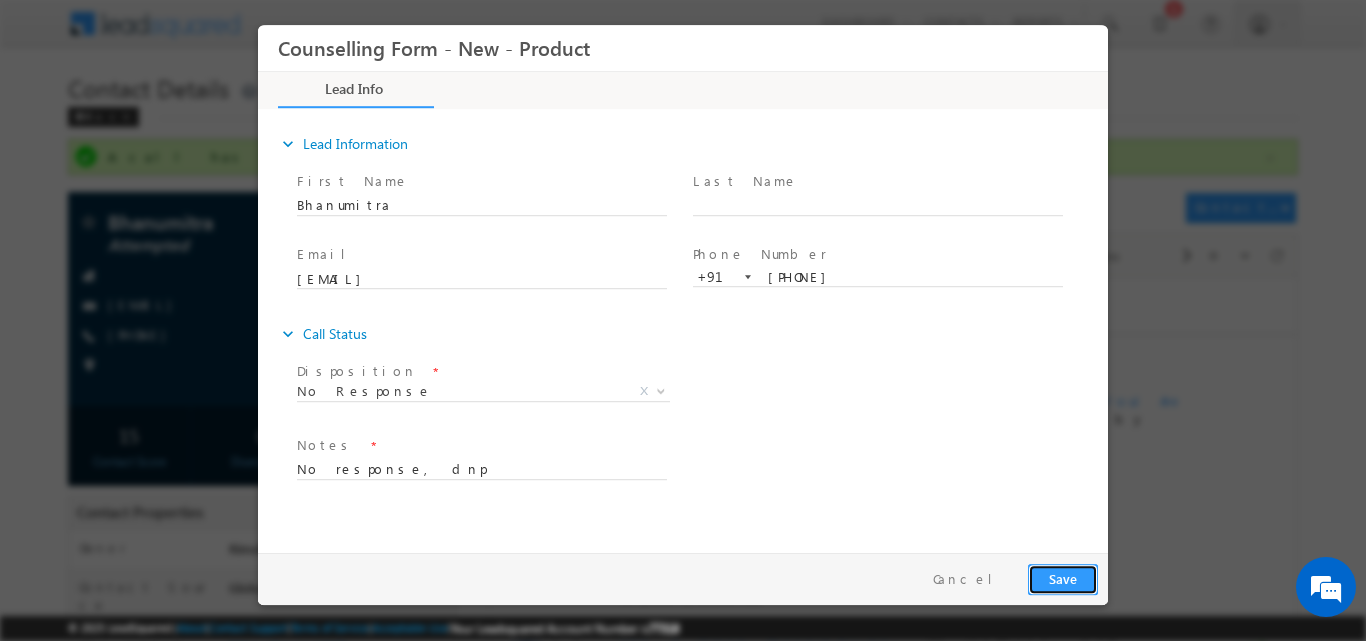 click on "Save" at bounding box center [1063, 578] 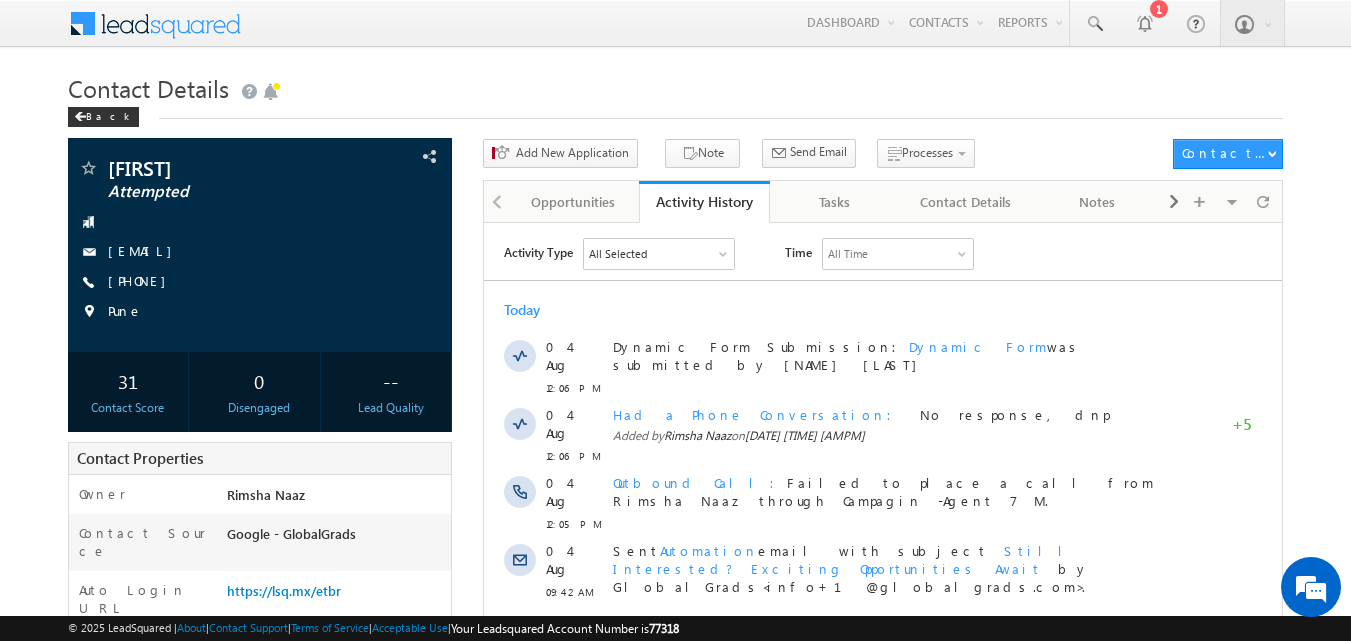 scroll, scrollTop: 0, scrollLeft: 0, axis: both 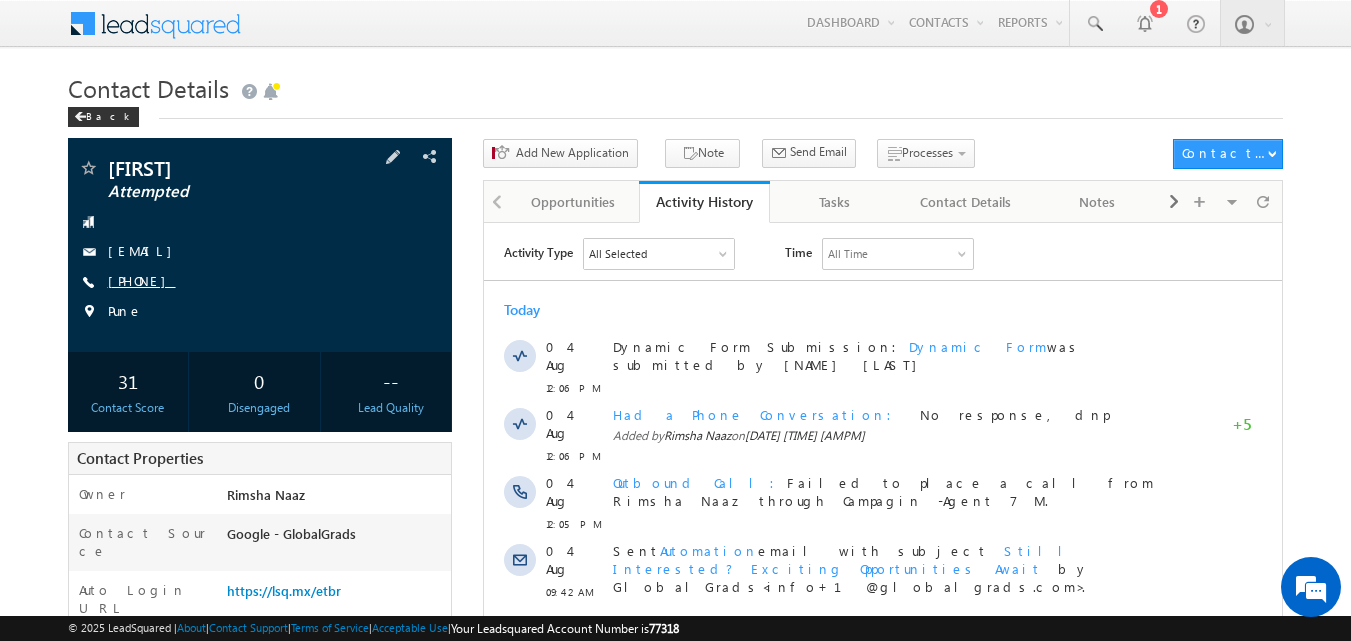 click on "[PHONE]" at bounding box center (142, 280) 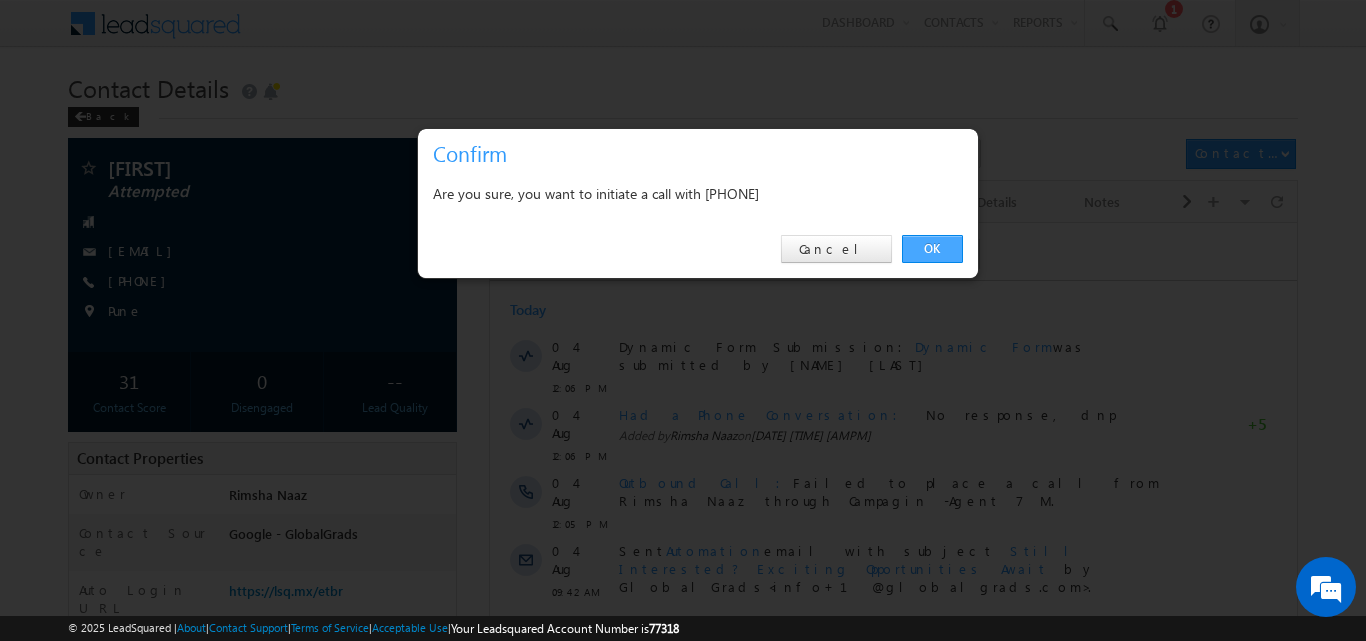 click on "OK" at bounding box center (932, 249) 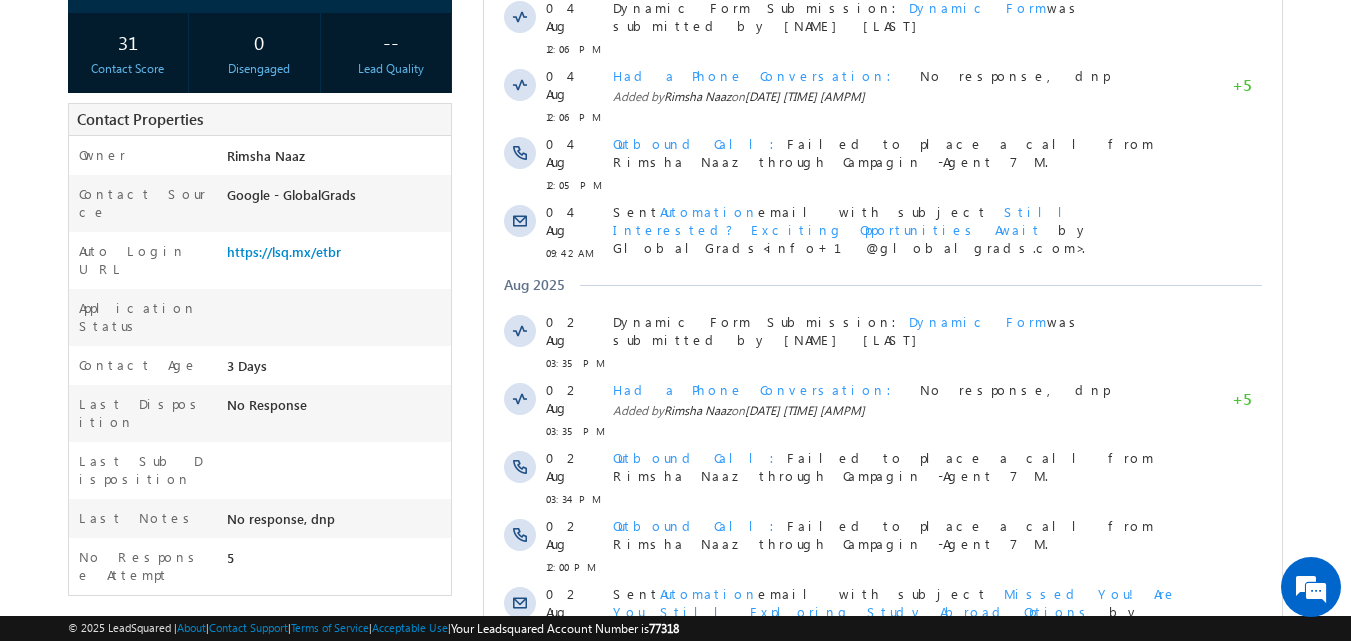 scroll, scrollTop: 546, scrollLeft: 0, axis: vertical 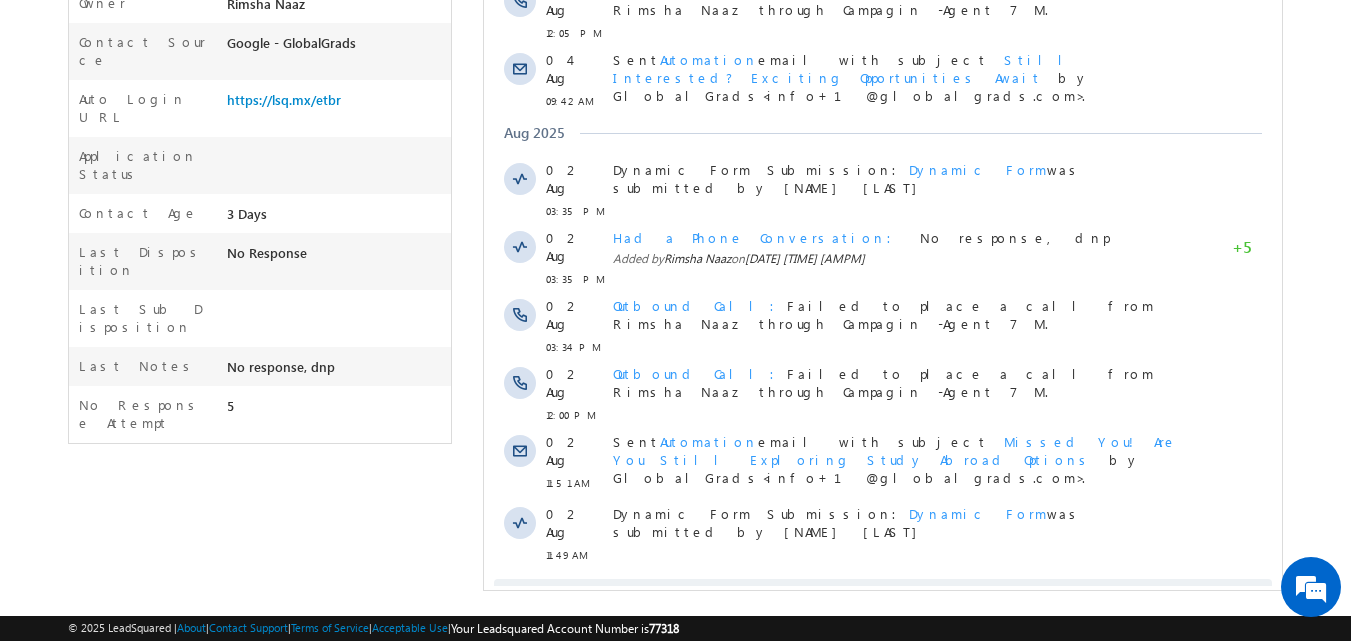 click on "Show More" at bounding box center [883, 599] 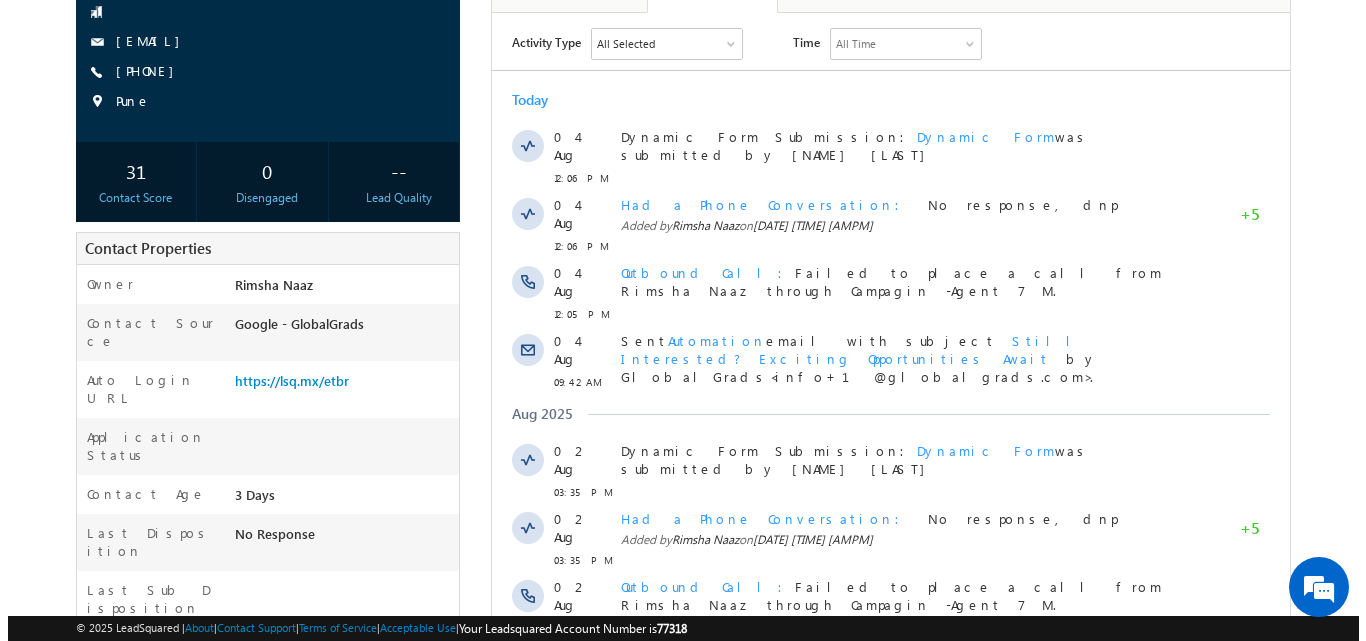 scroll, scrollTop: 0, scrollLeft: 0, axis: both 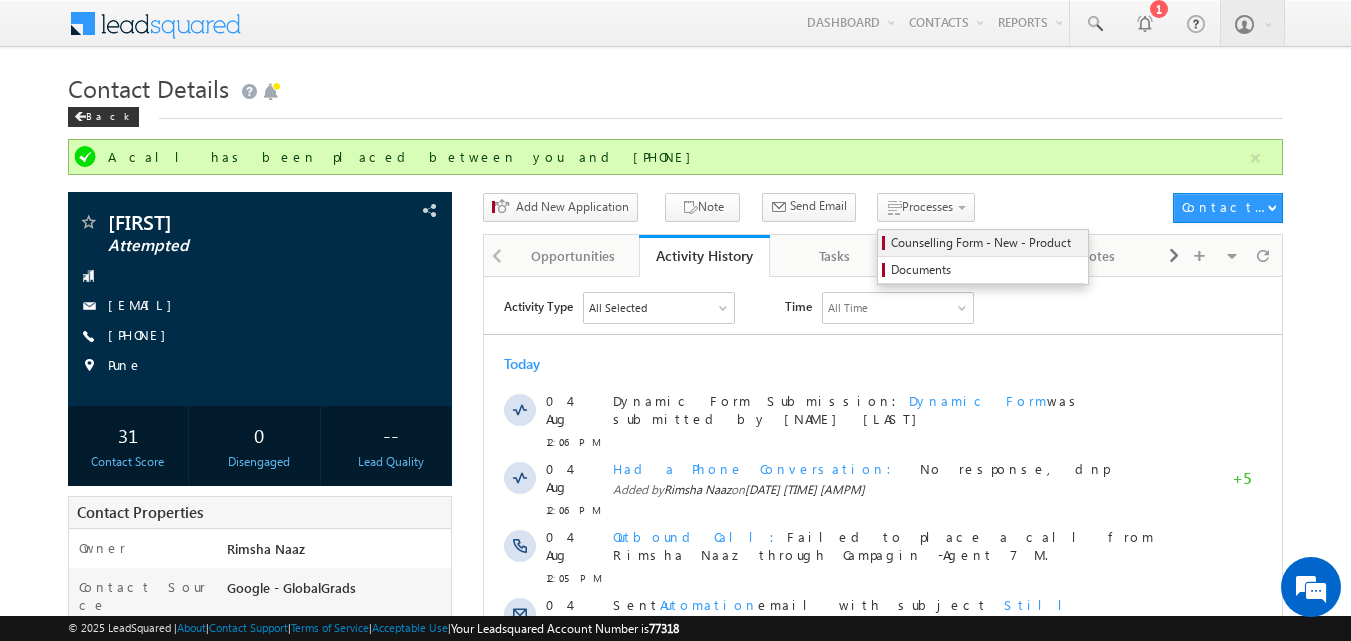 click on "Counselling Form - New - Product" at bounding box center (986, 243) 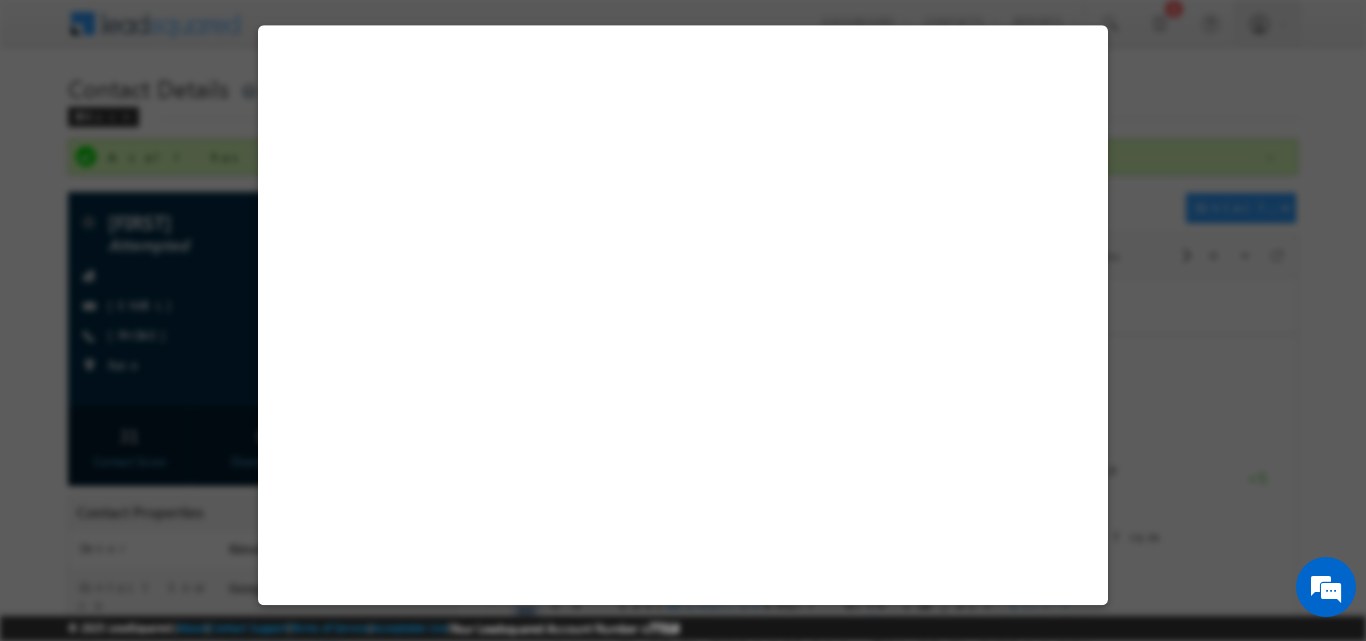 select on "Attempted" 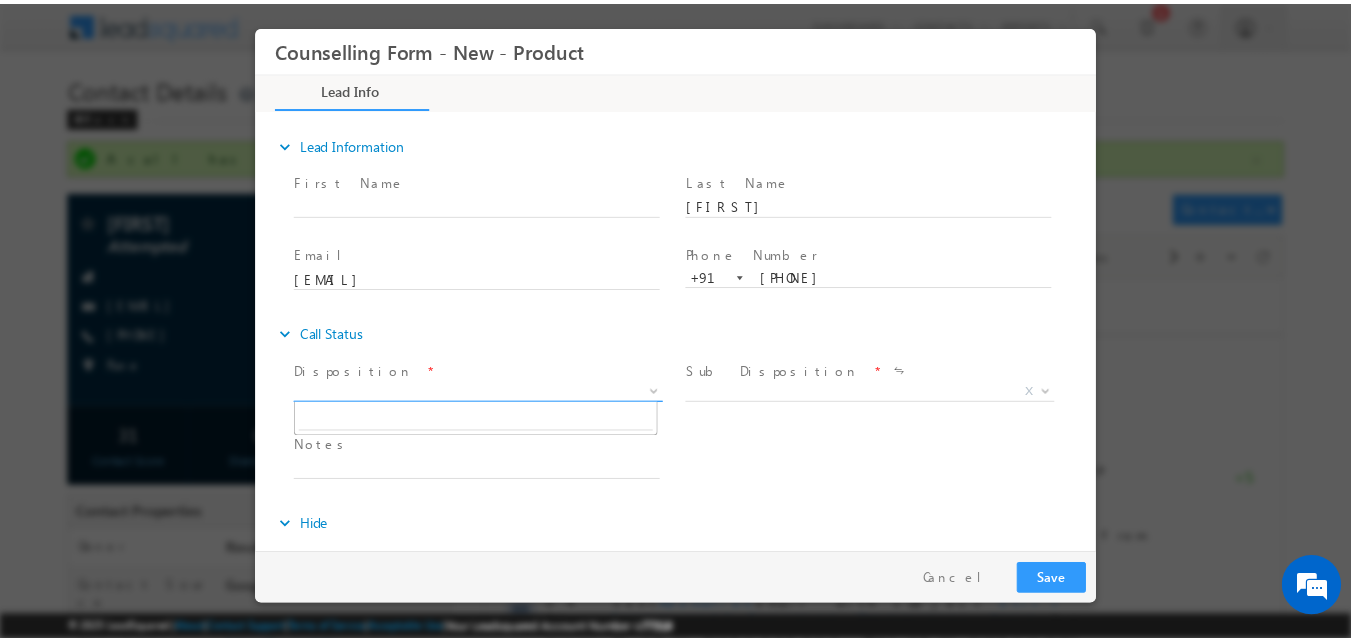 scroll, scrollTop: 0, scrollLeft: 0, axis: both 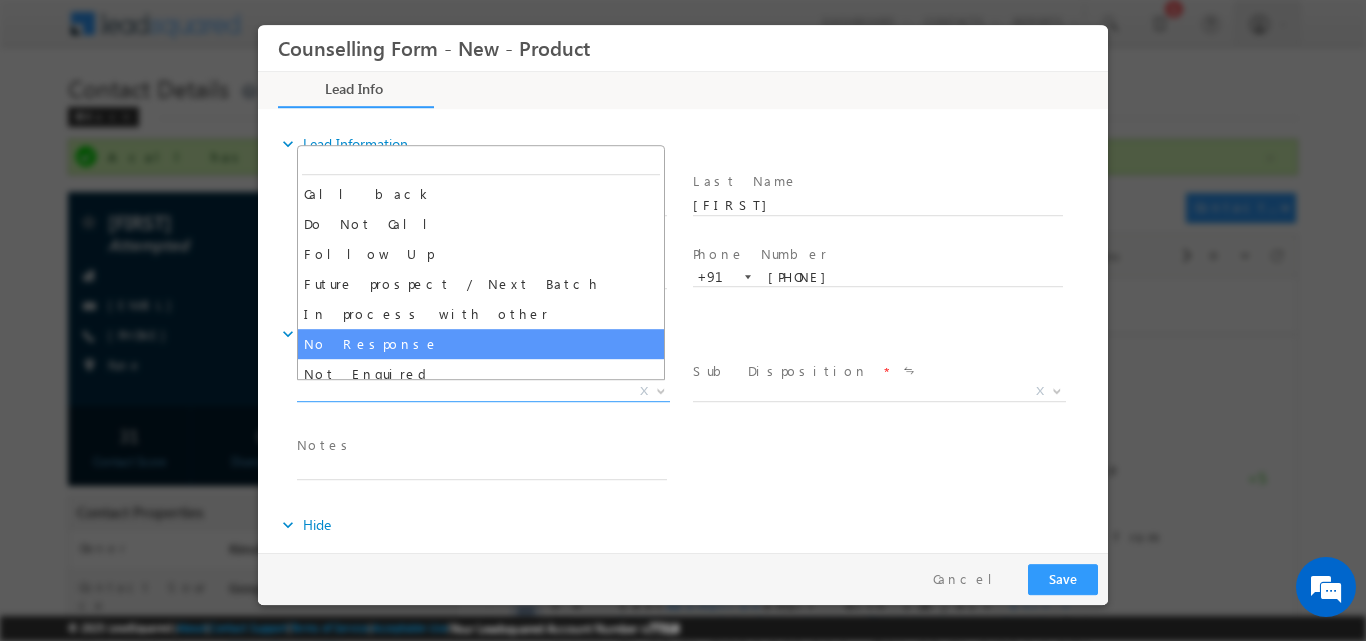 select on "No Response" 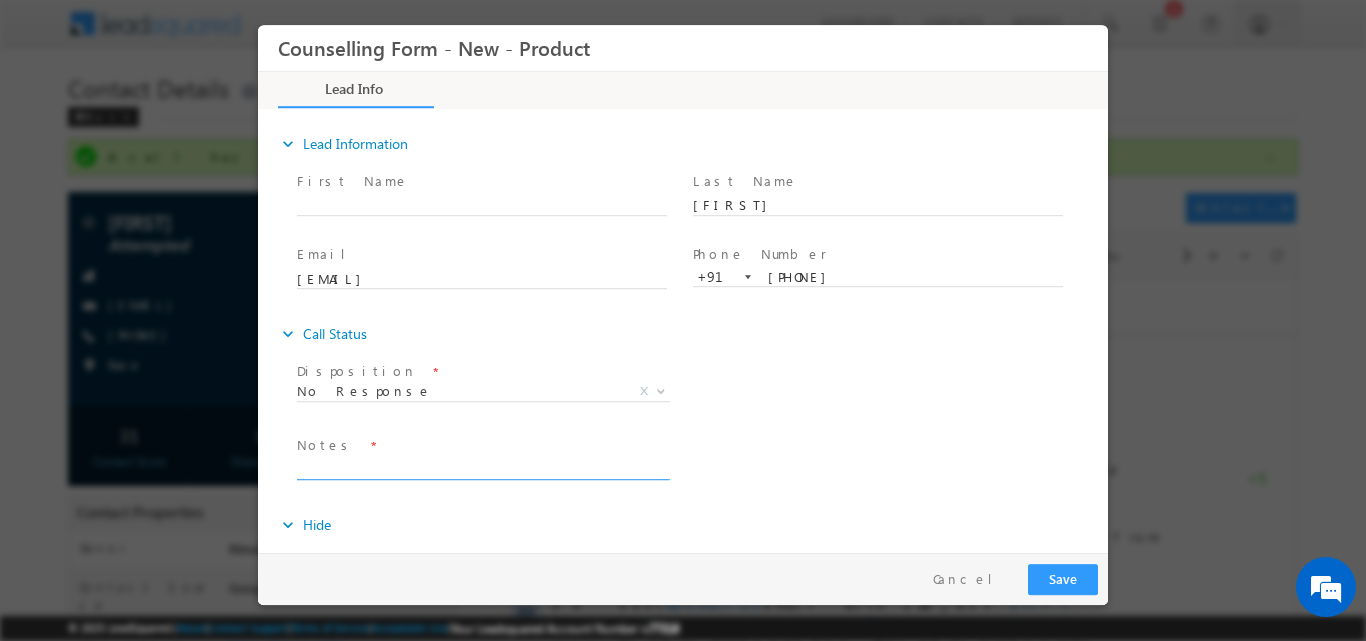 click at bounding box center (482, 467) 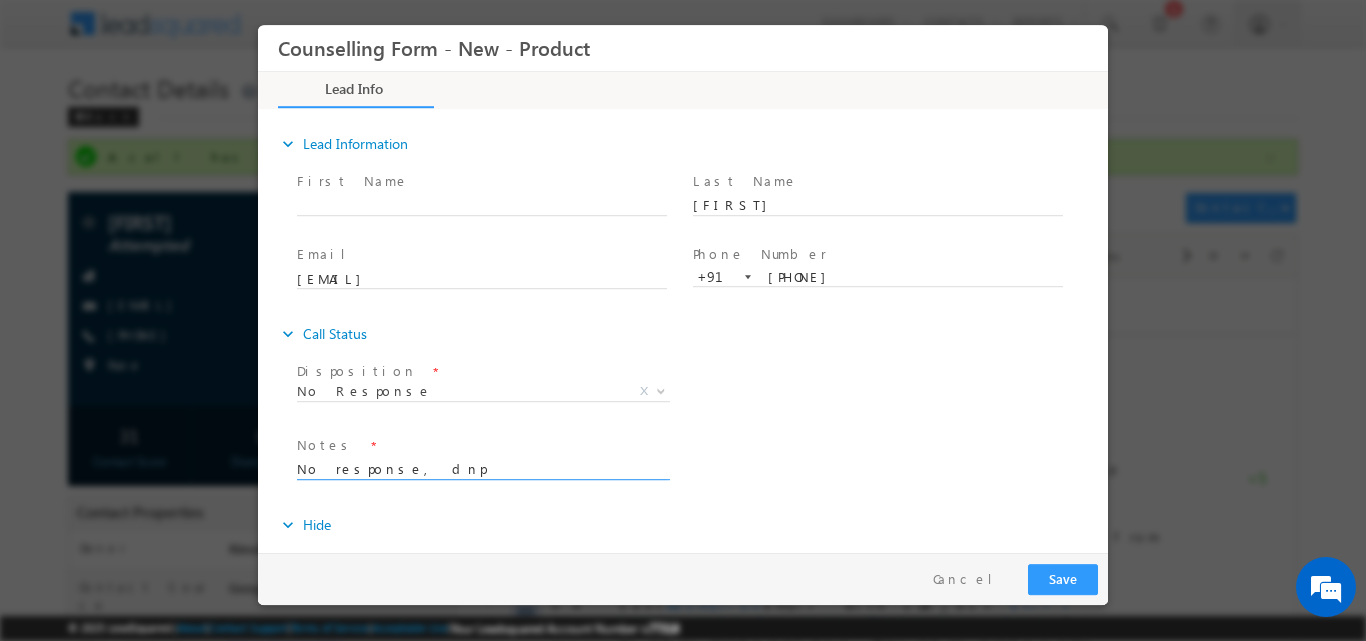 type on "No response, dnp" 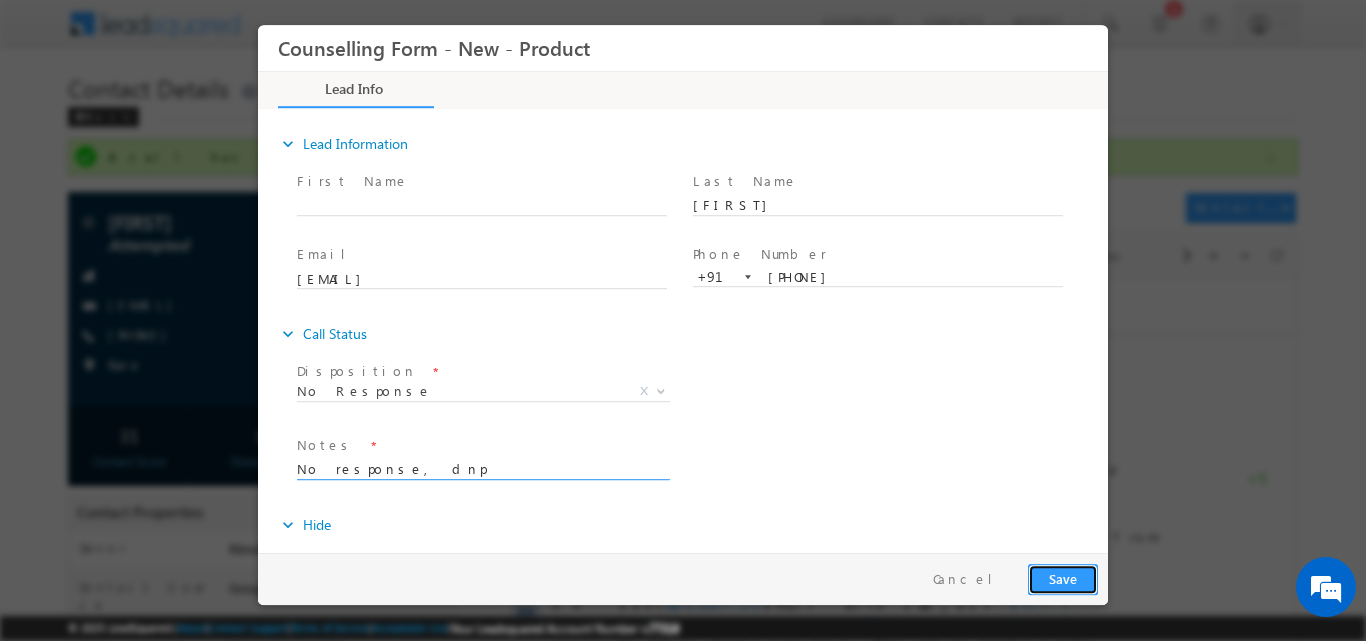 click on "Save" at bounding box center (1063, 578) 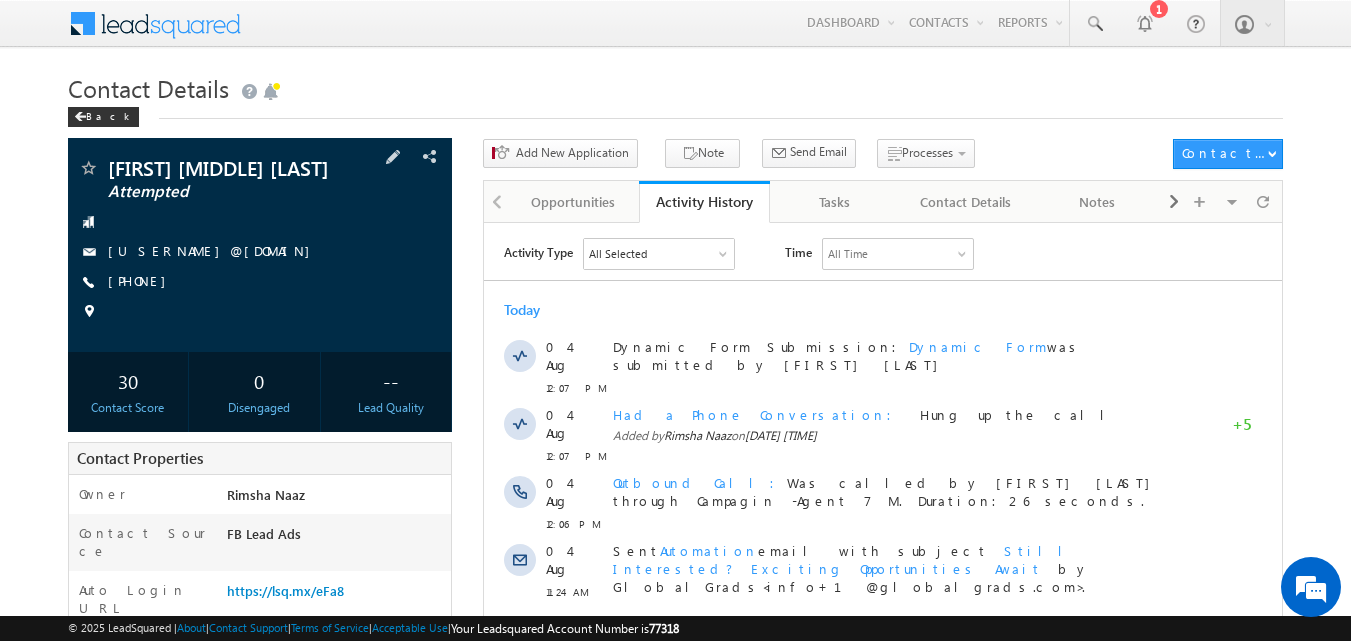 scroll, scrollTop: 0, scrollLeft: 0, axis: both 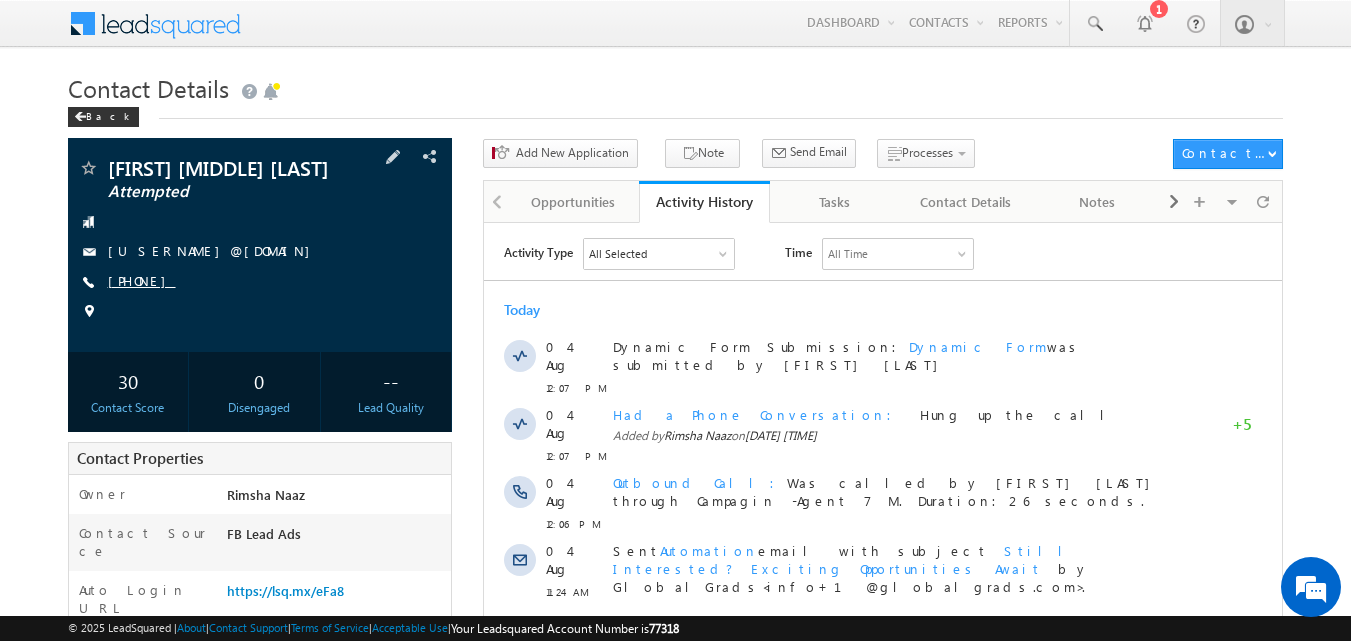 click on "+91-8766037991" at bounding box center [142, 280] 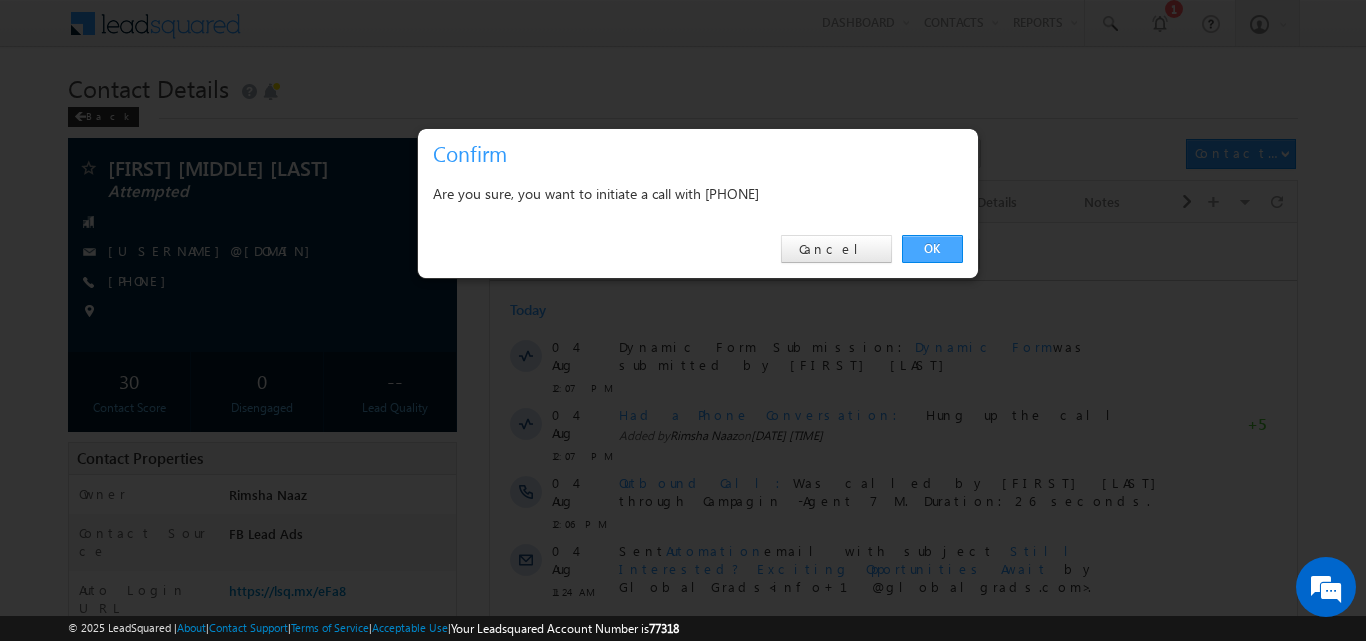 click on "OK" at bounding box center (932, 249) 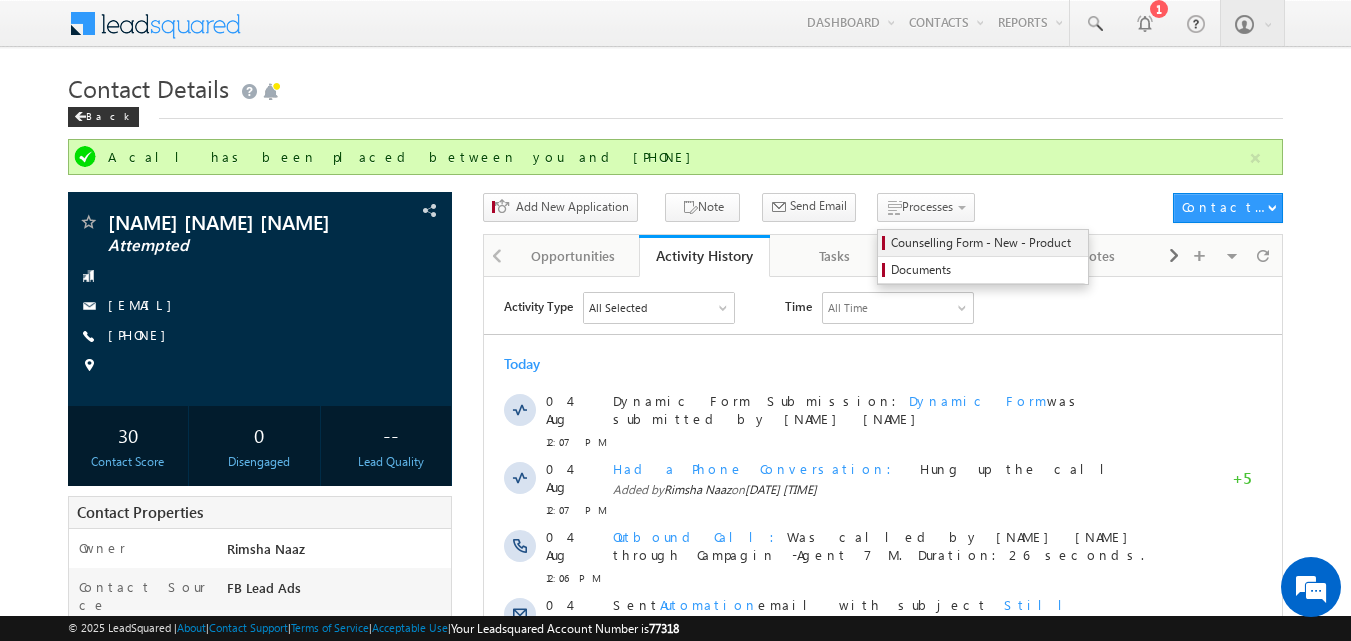 click on "Counselling Form - New - Product" 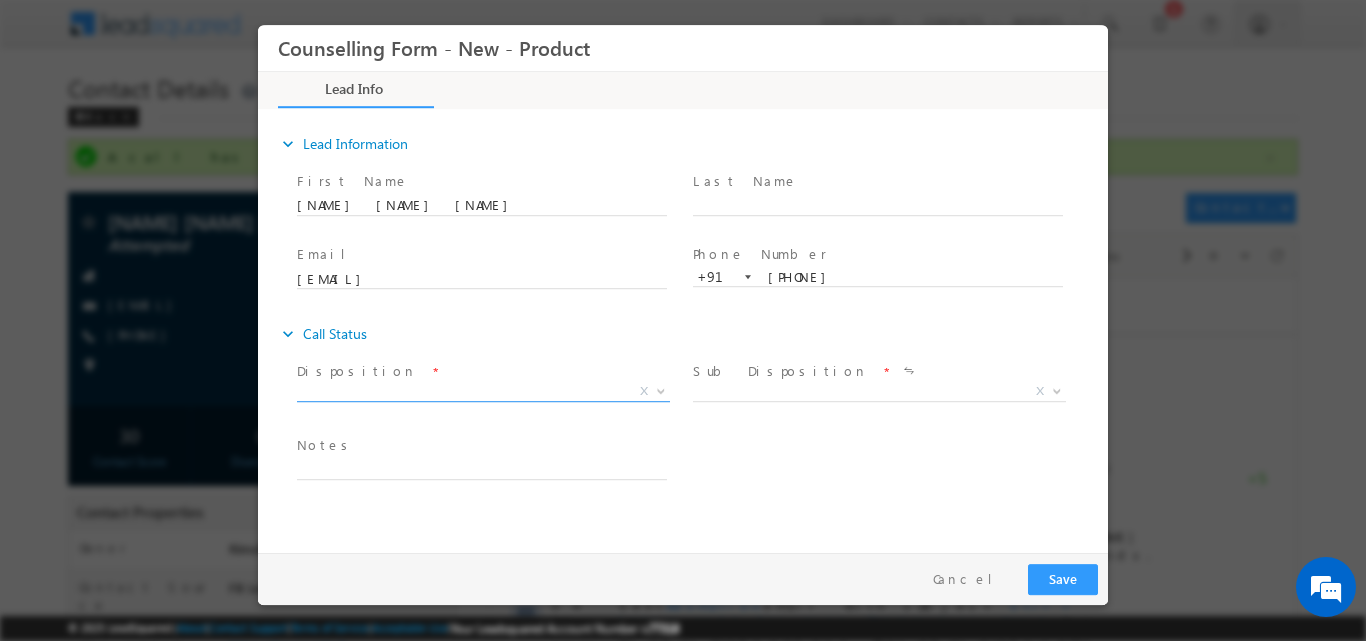 click 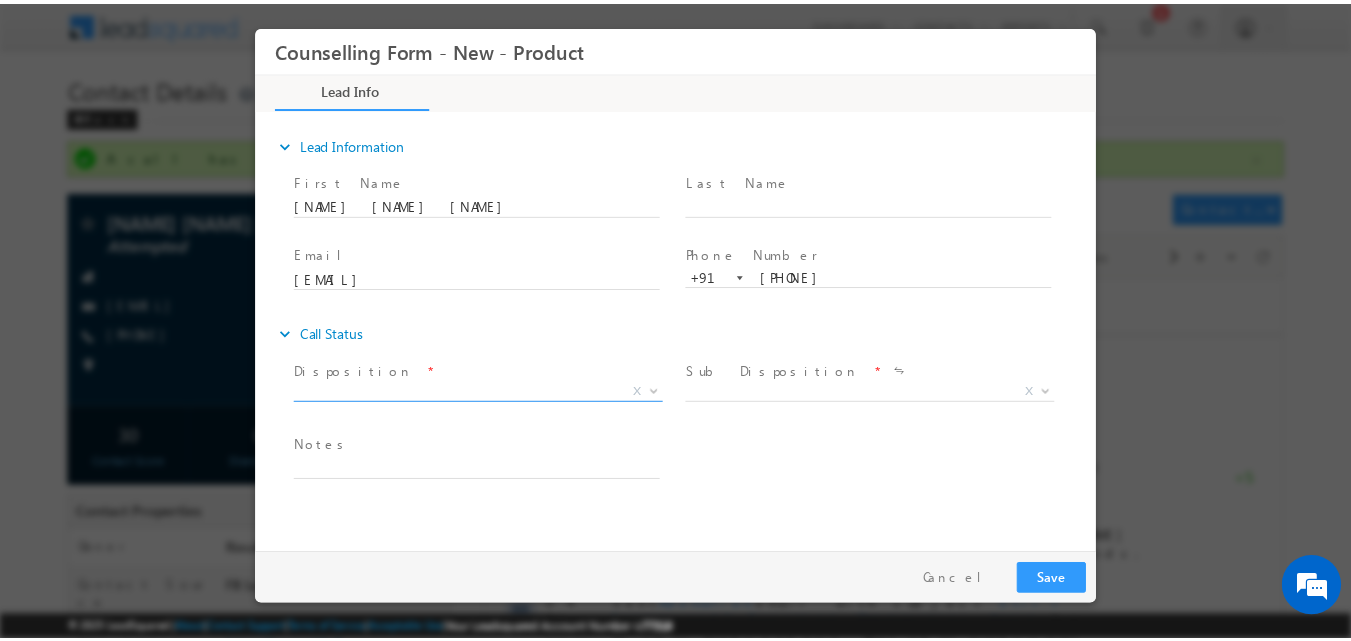 scroll, scrollTop: 0, scrollLeft: 0, axis: both 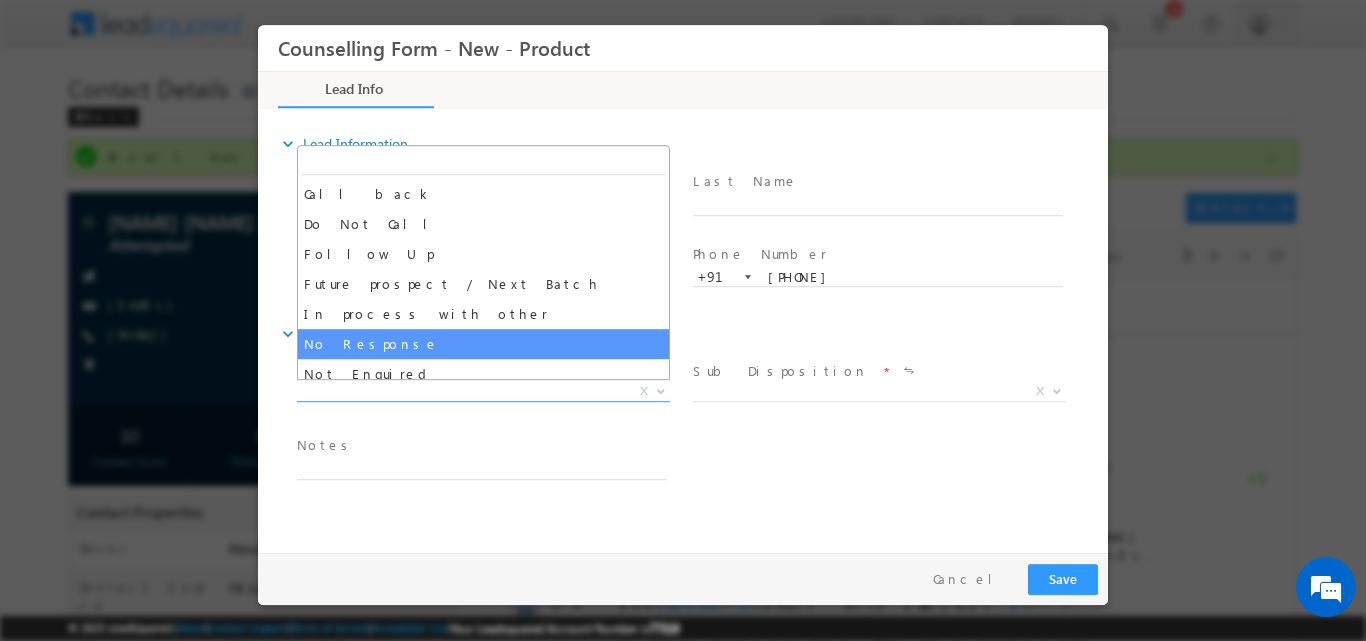 select on "No Response" 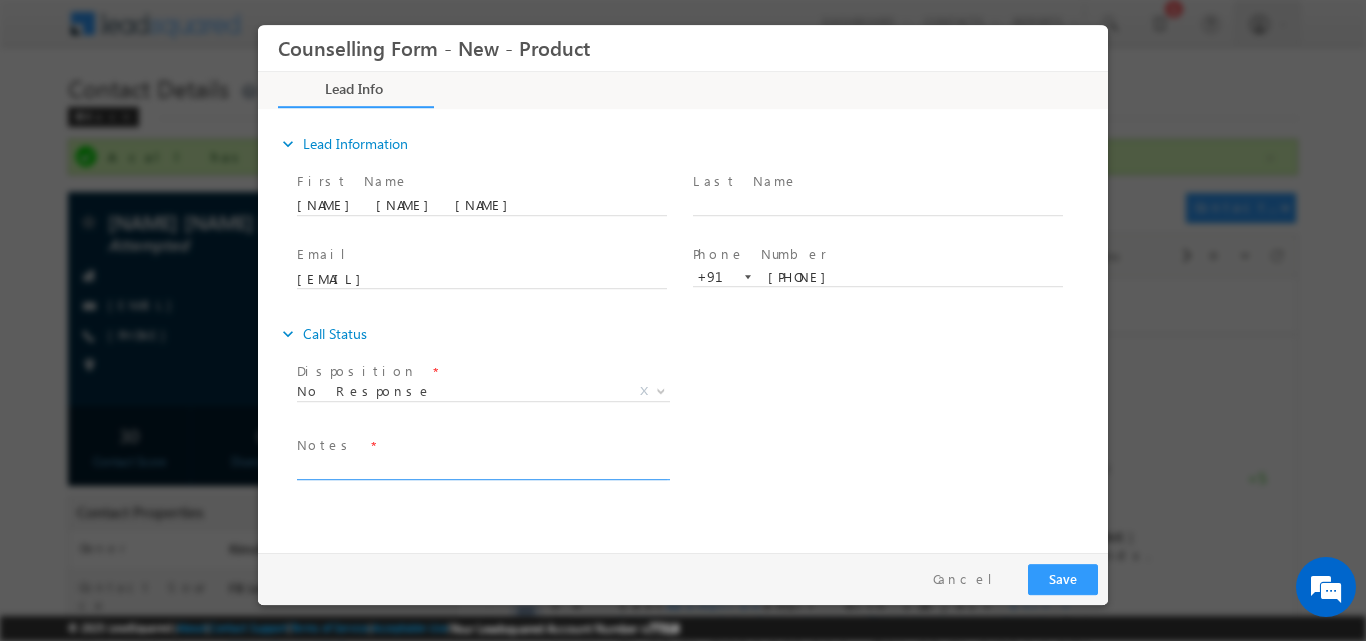 click 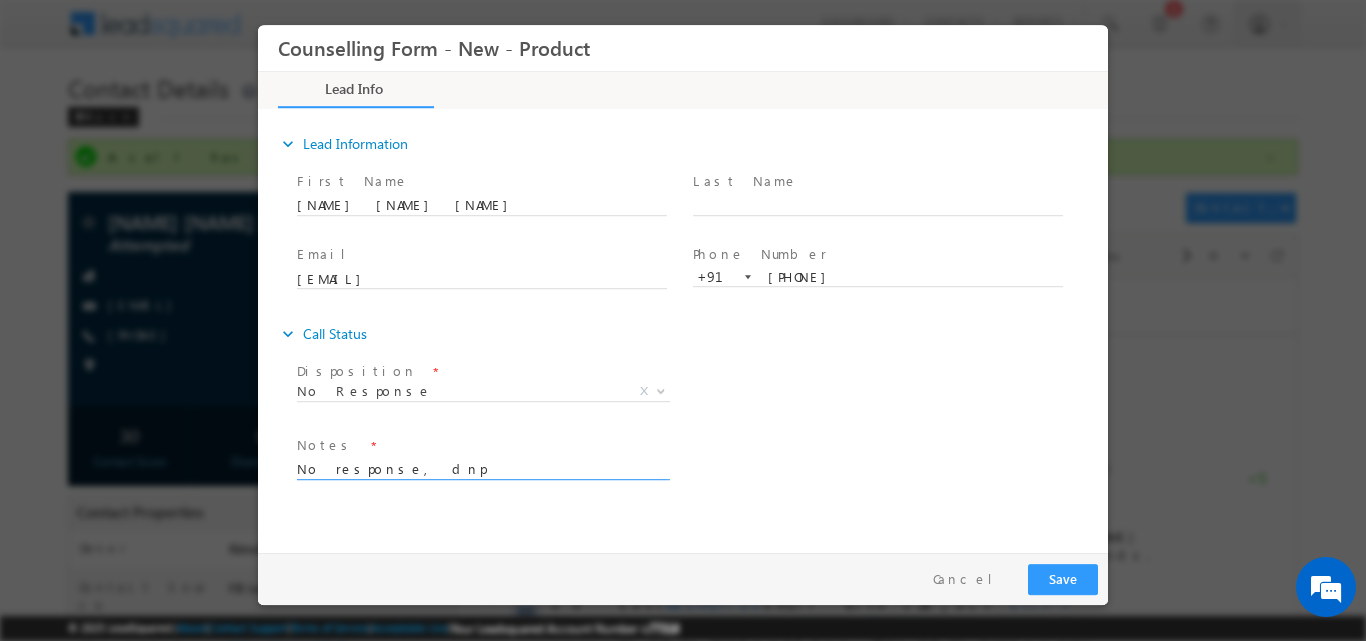 type on "No response, dnp" 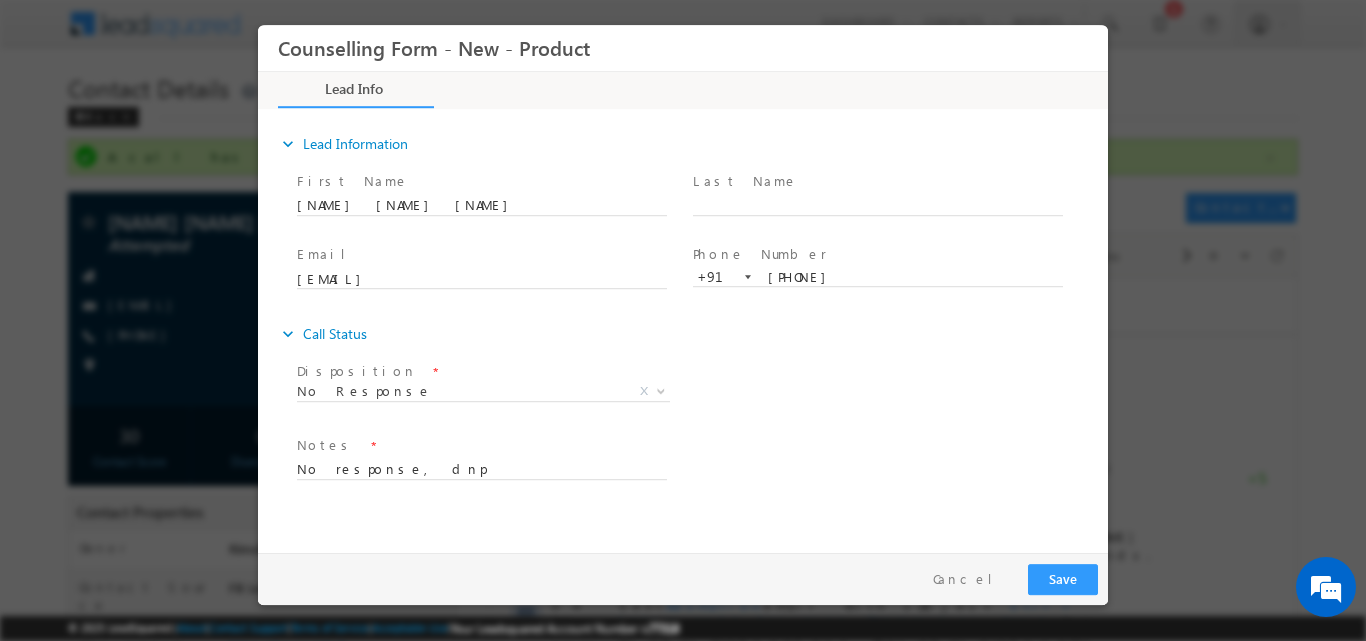 click on "expand_more Lead Information
First Name" 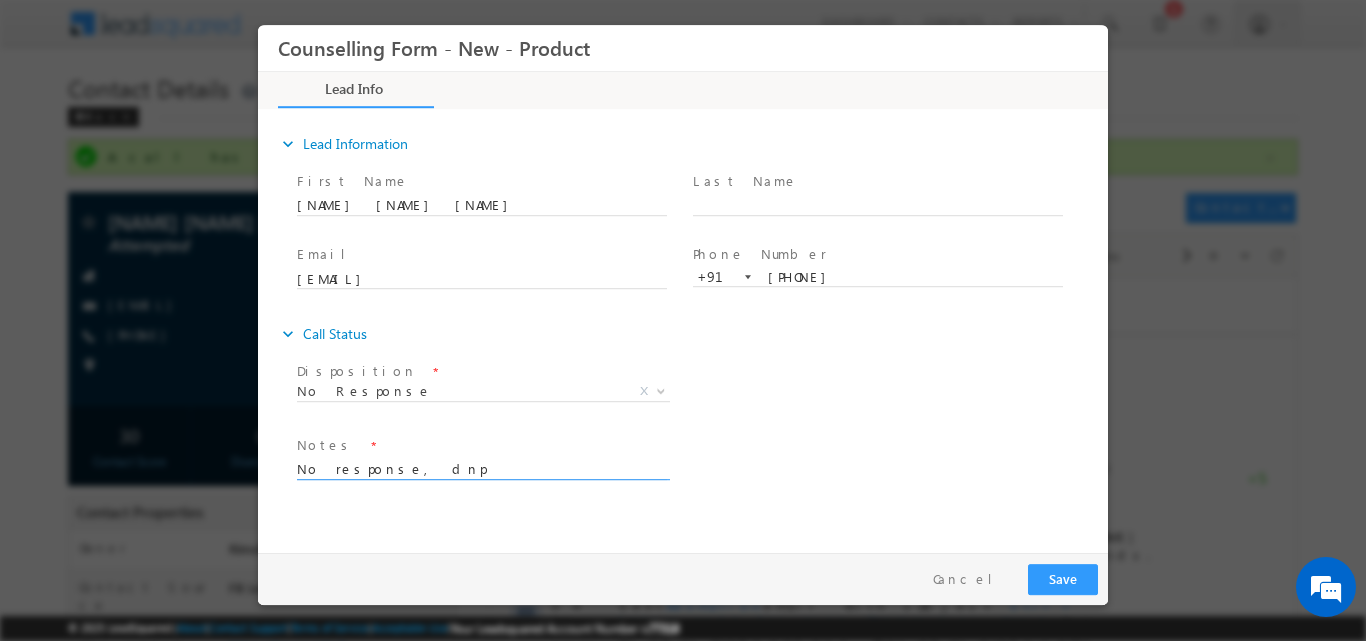 drag, startPoint x: 234, startPoint y: 440, endPoint x: -87, endPoint y: 444, distance: 321.02493 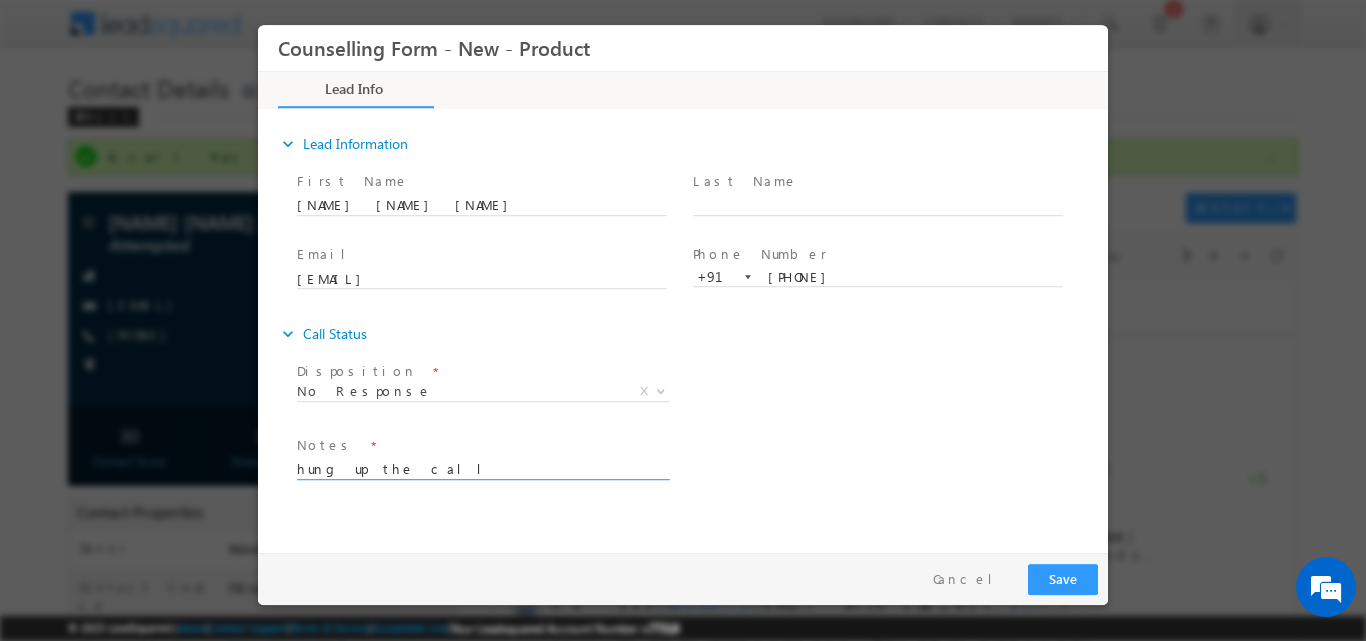 type on "hung up the call" 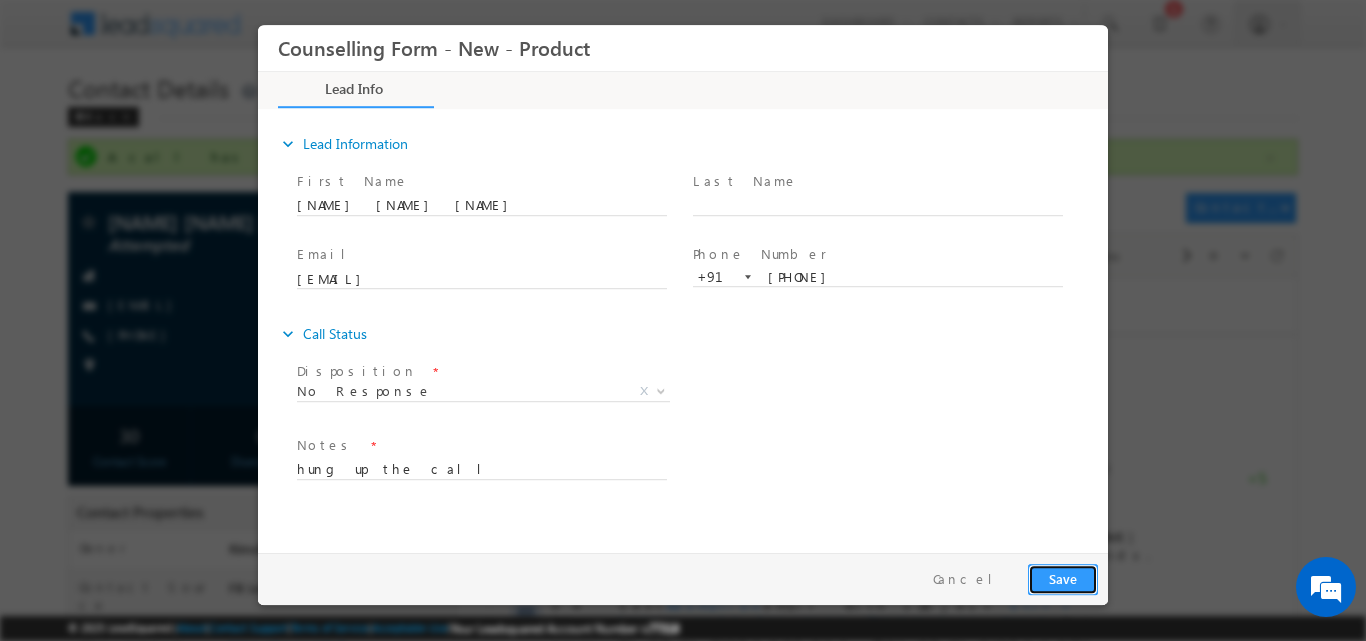 click on "Save" 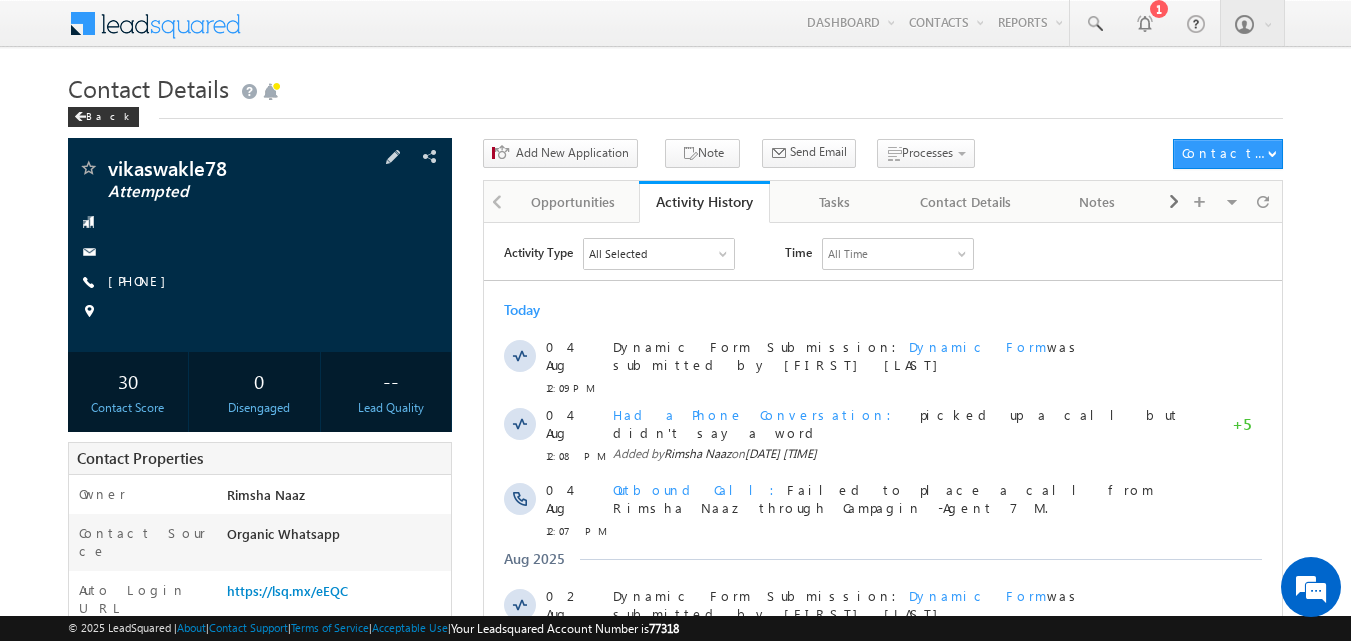 scroll, scrollTop: 0, scrollLeft: 0, axis: both 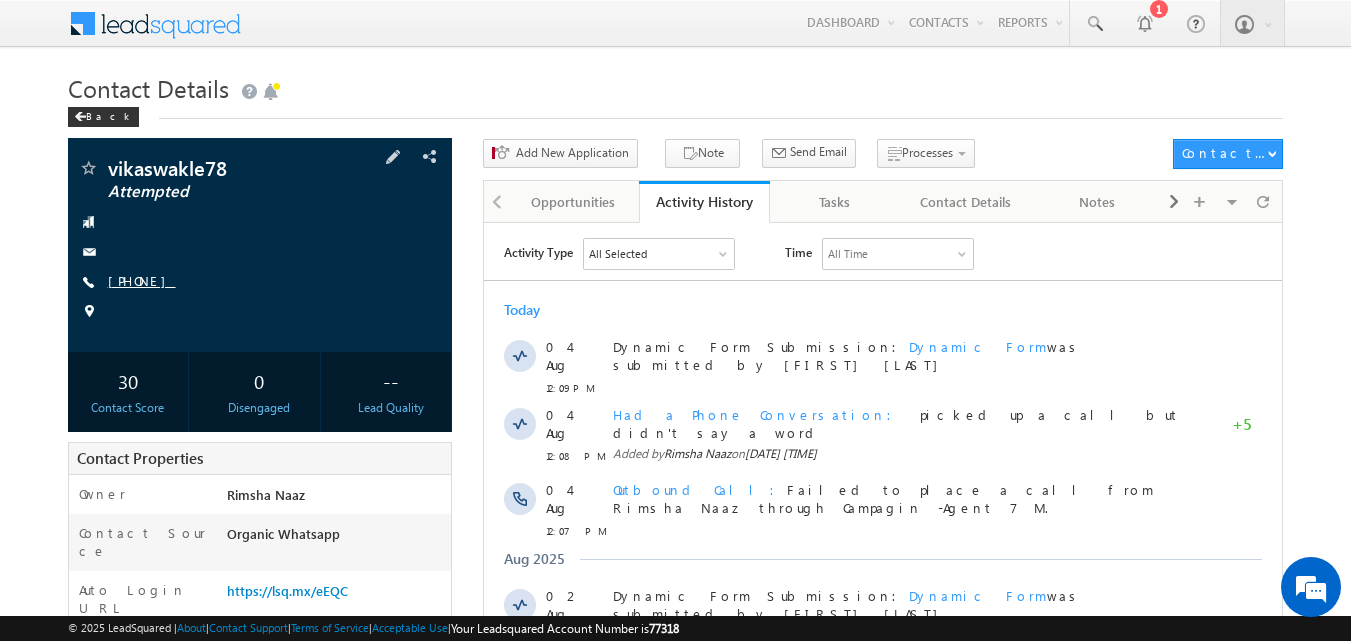 click on "[PHONE]" at bounding box center (142, 280) 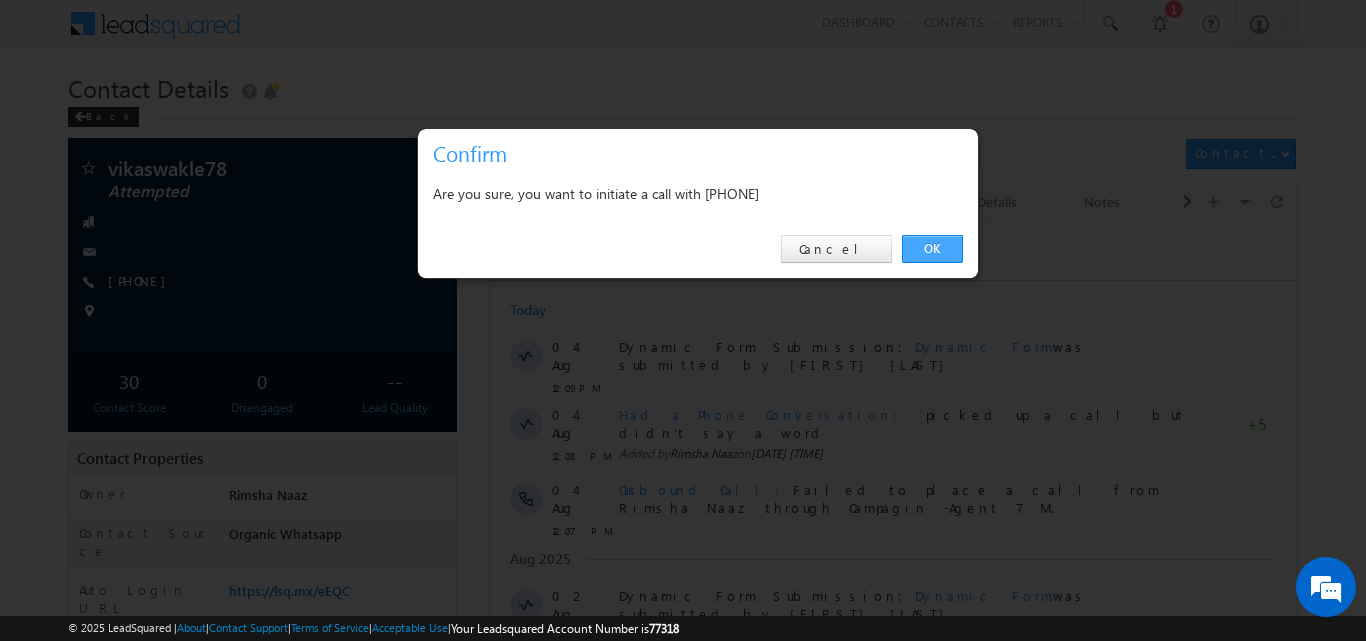 click on "OK" at bounding box center [932, 249] 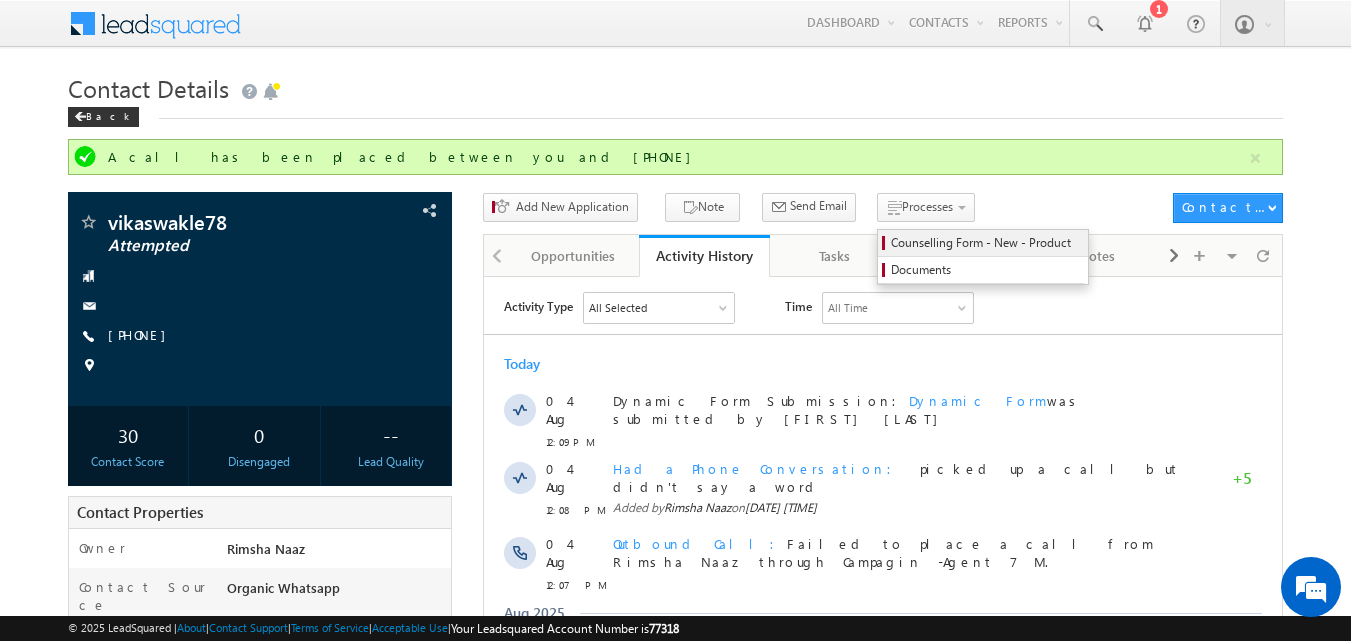 click on "Counselling Form - New - Product" at bounding box center (986, 243) 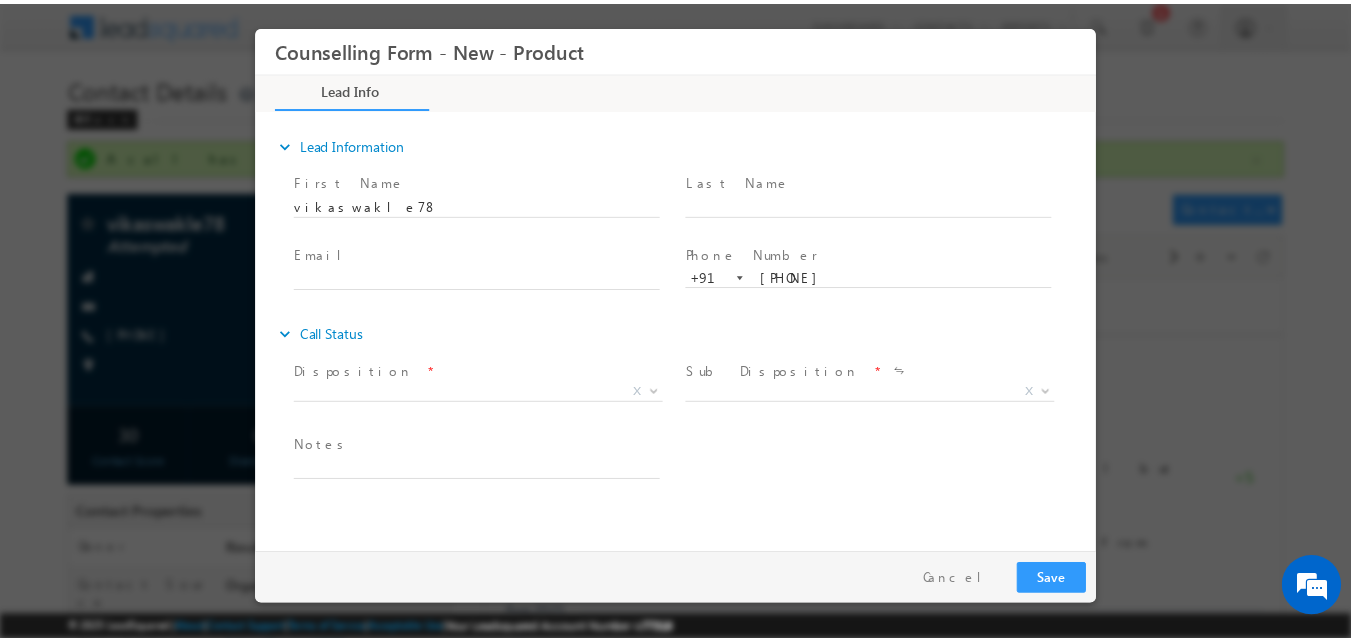 scroll, scrollTop: 0, scrollLeft: 0, axis: both 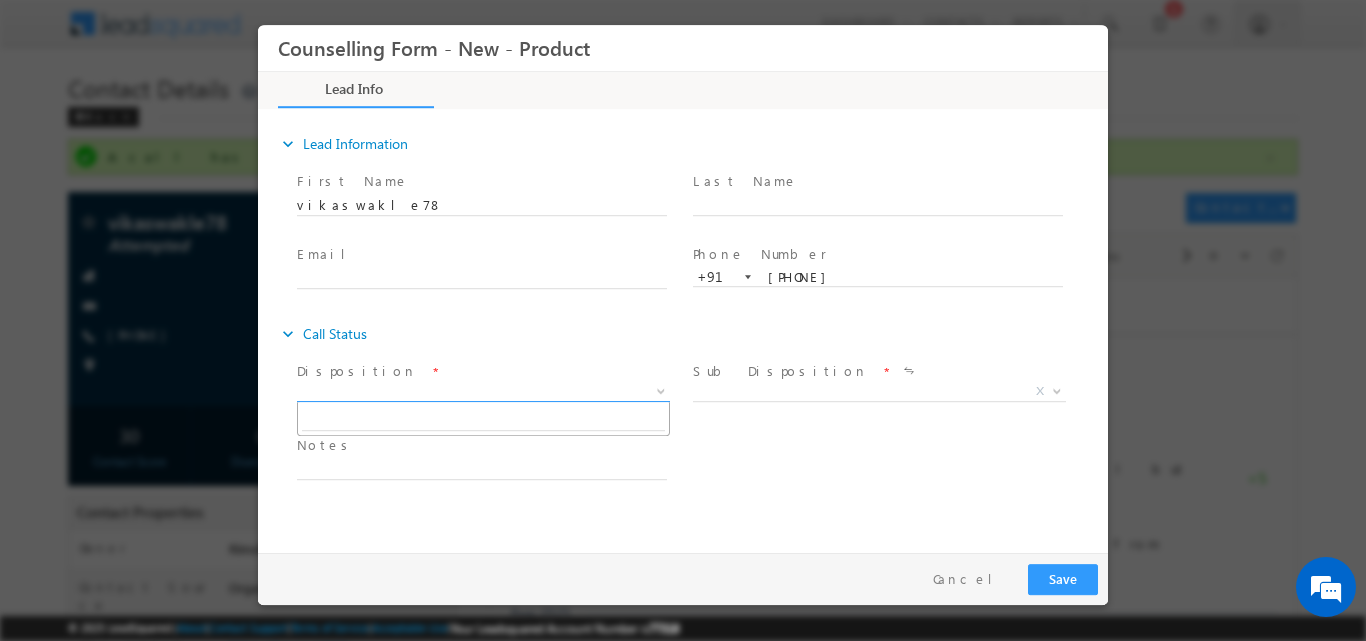 click at bounding box center [659, 390] 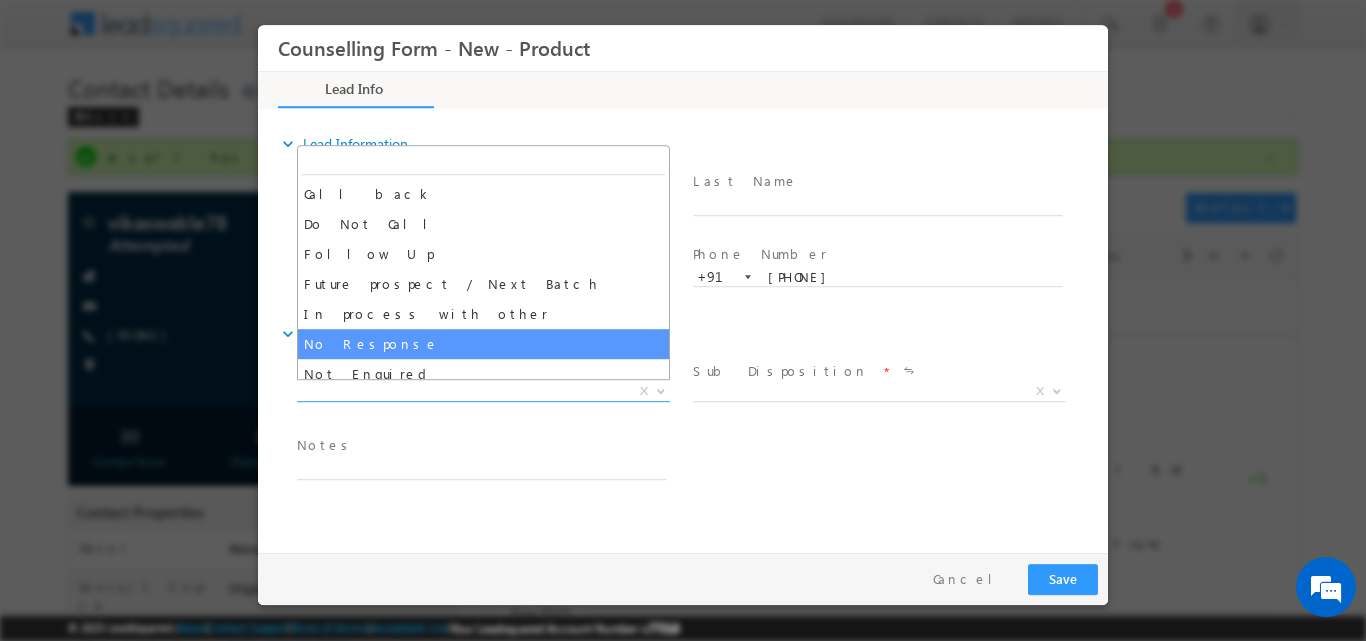 select on "No Response" 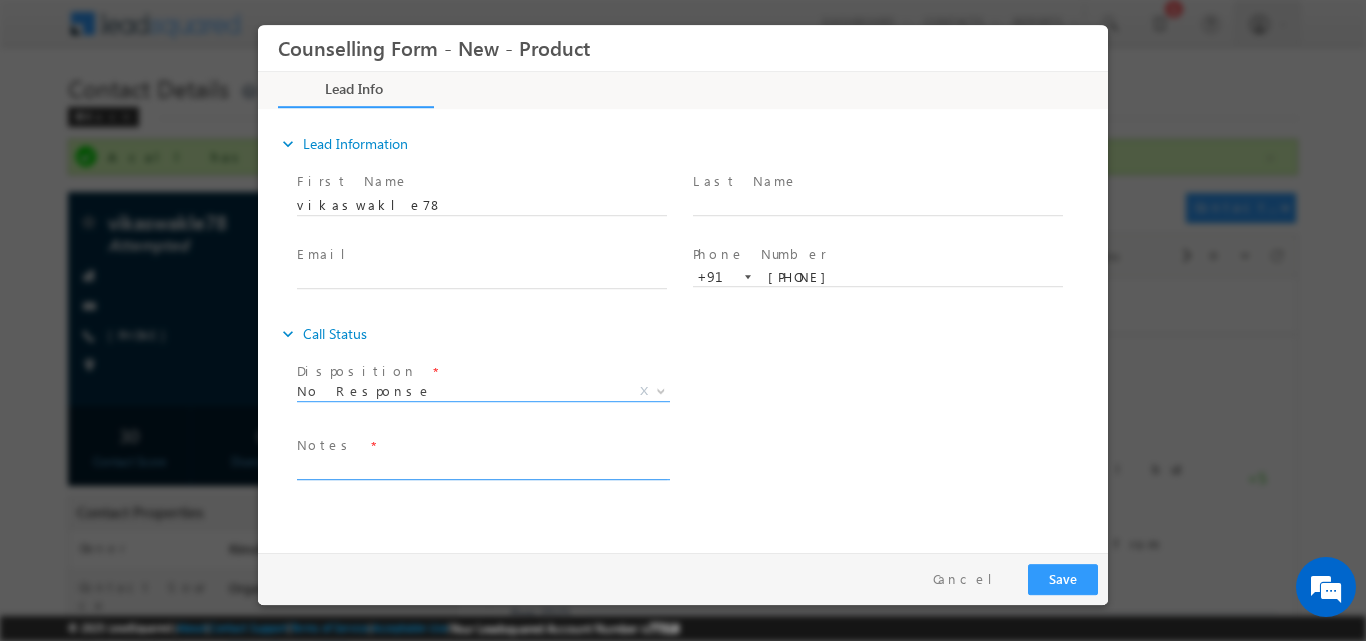 click at bounding box center [482, 467] 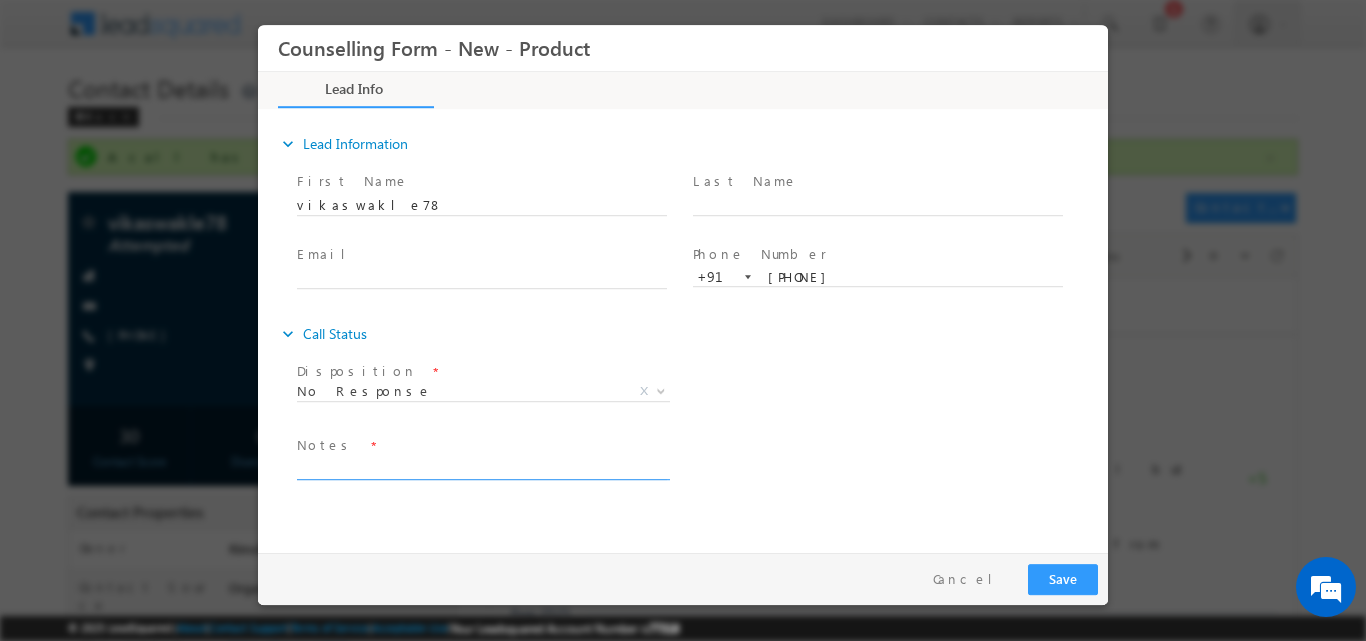 paste on "No response, dnp" 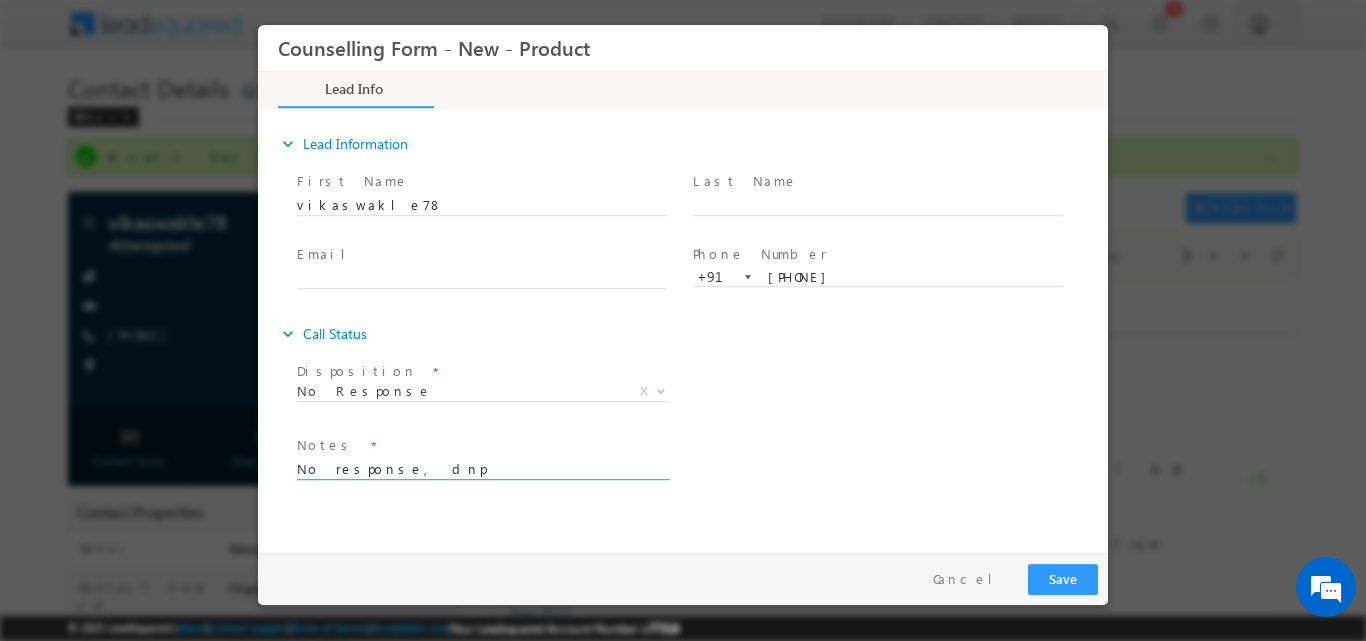 type on "No response, dnp" 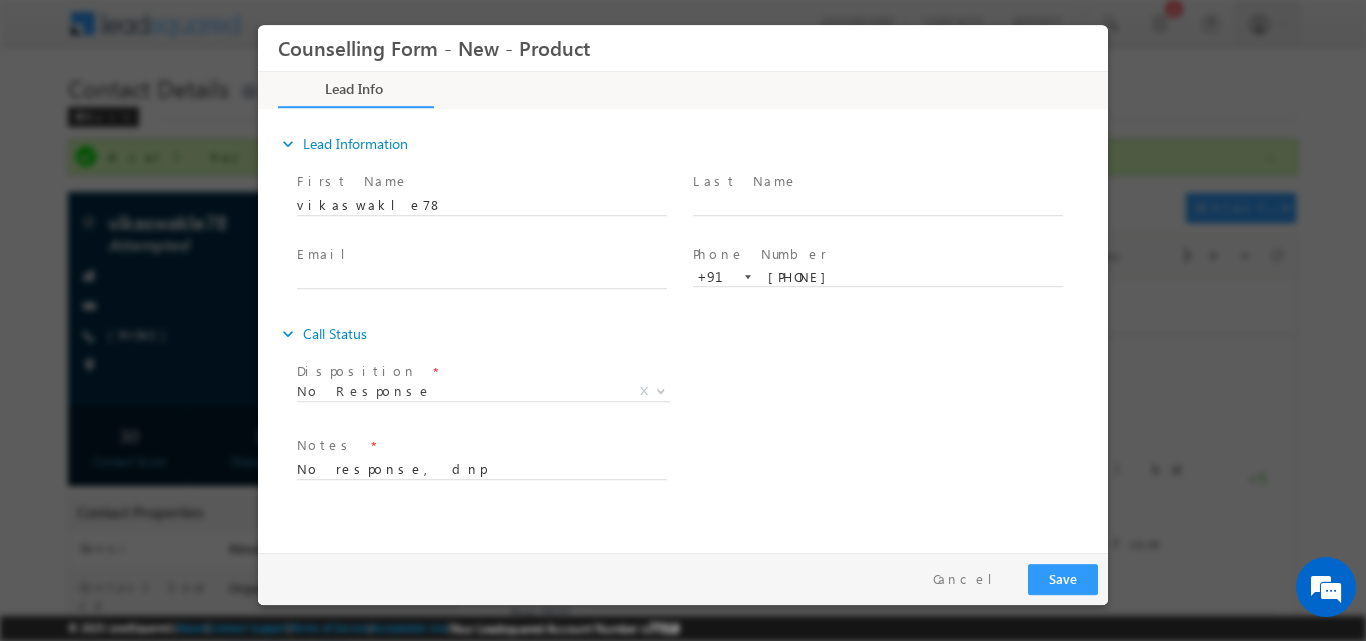 click on "Follow Up Date
*
Notes
*
No response, dnp" at bounding box center (700, 467) 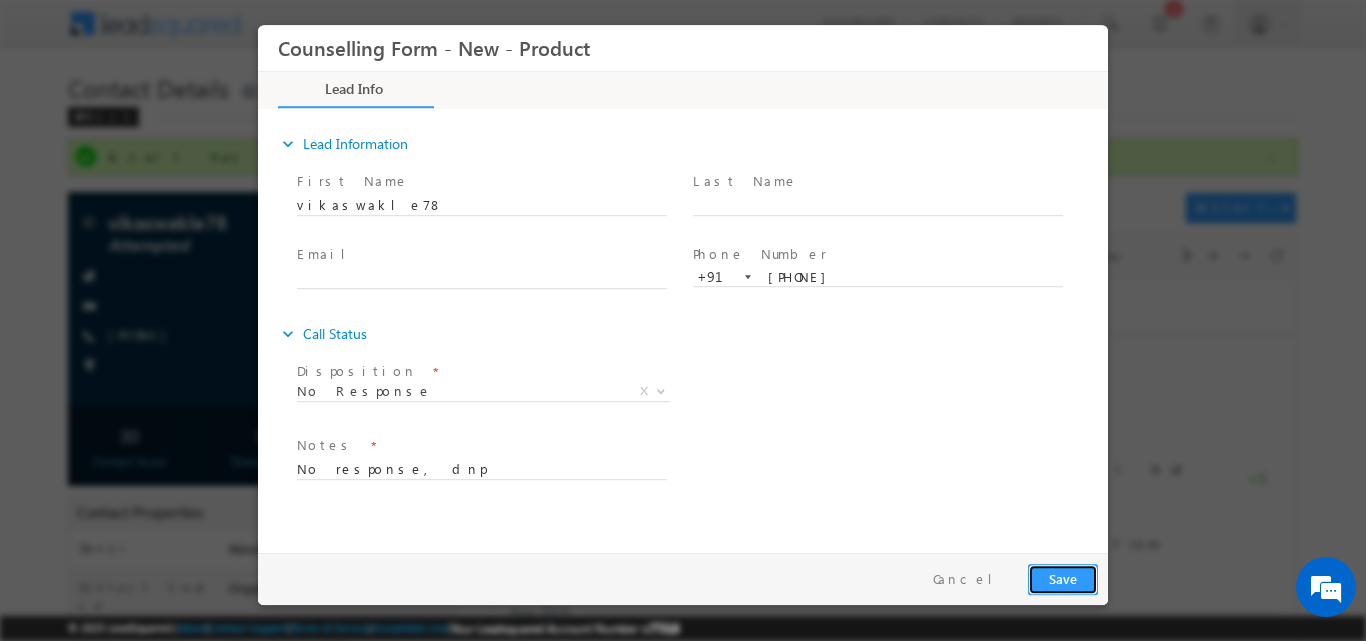 click on "Save" at bounding box center (1063, 578) 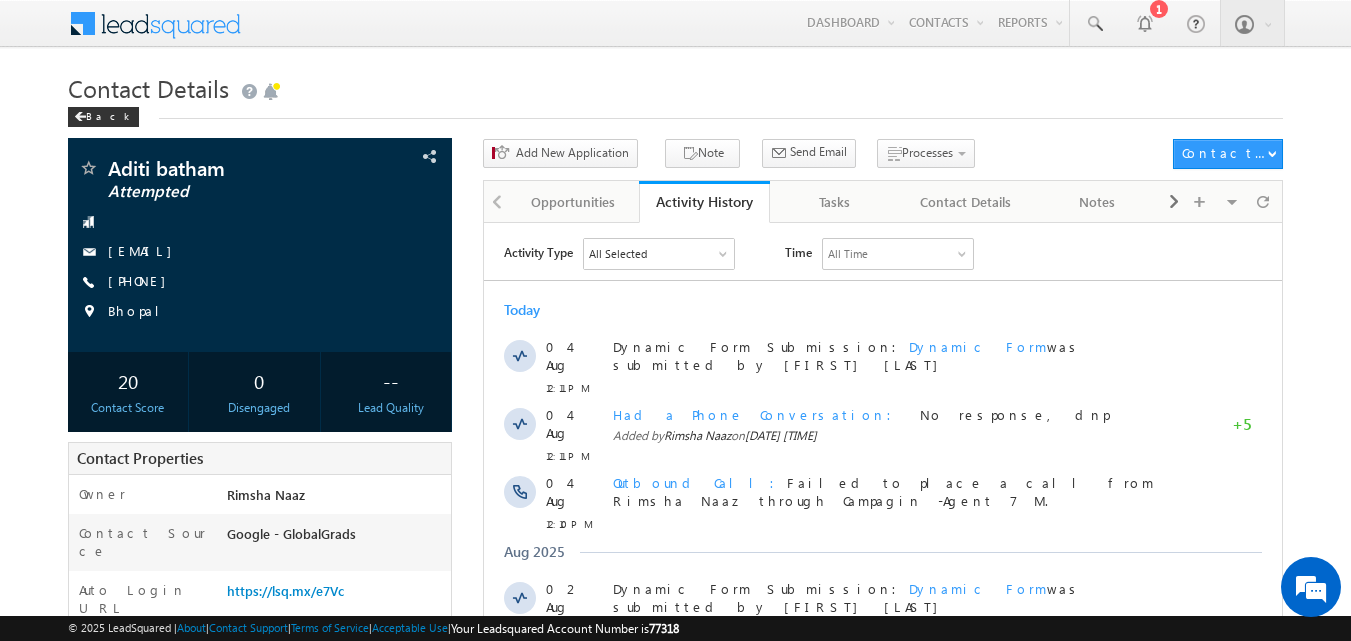 scroll, scrollTop: 0, scrollLeft: 0, axis: both 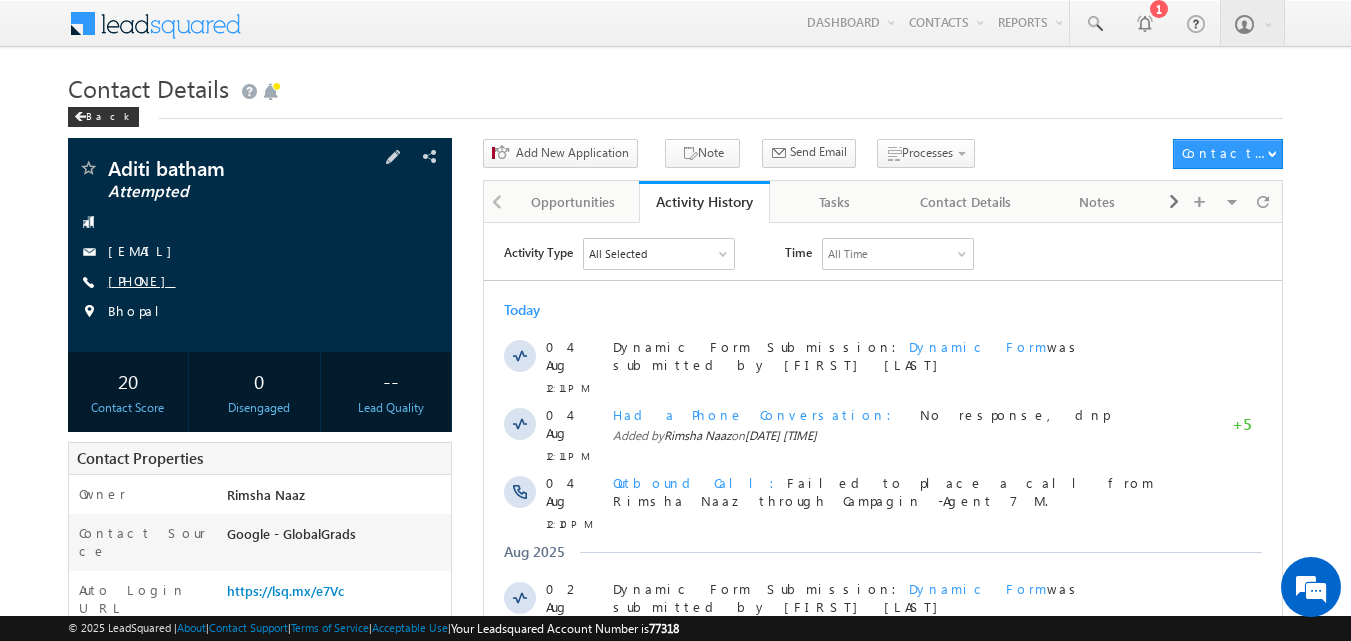 click on "[PHONE]" at bounding box center [142, 280] 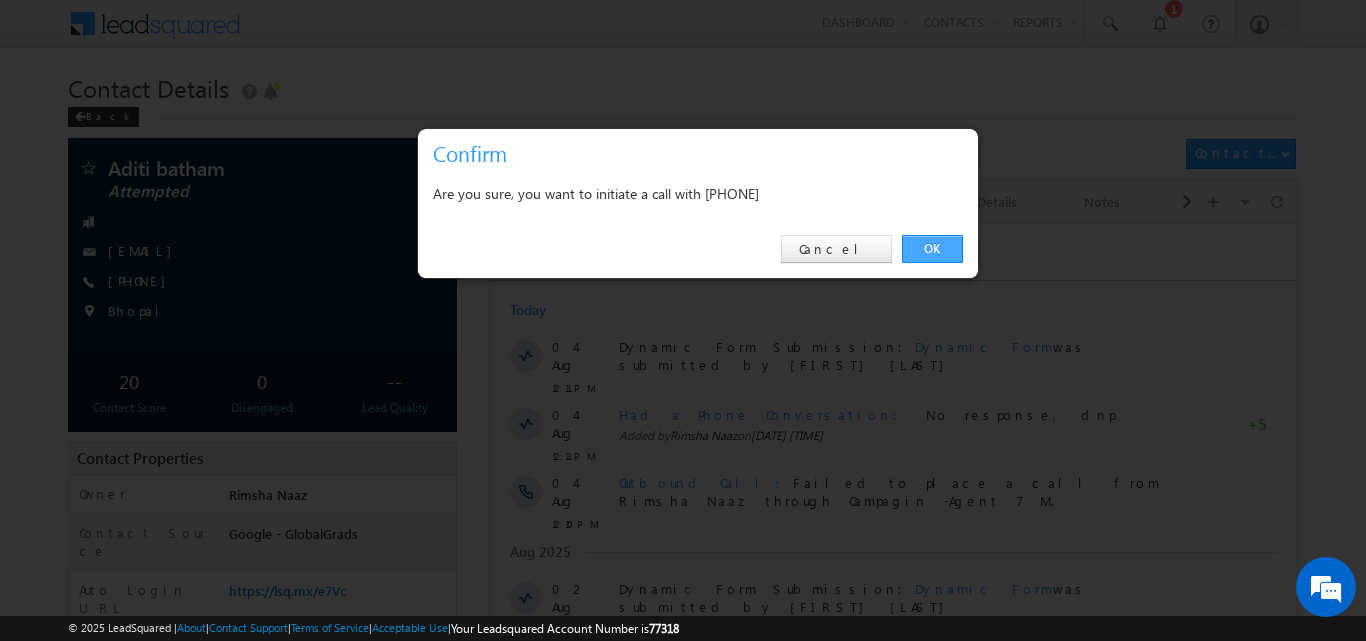 click on "OK" at bounding box center [932, 249] 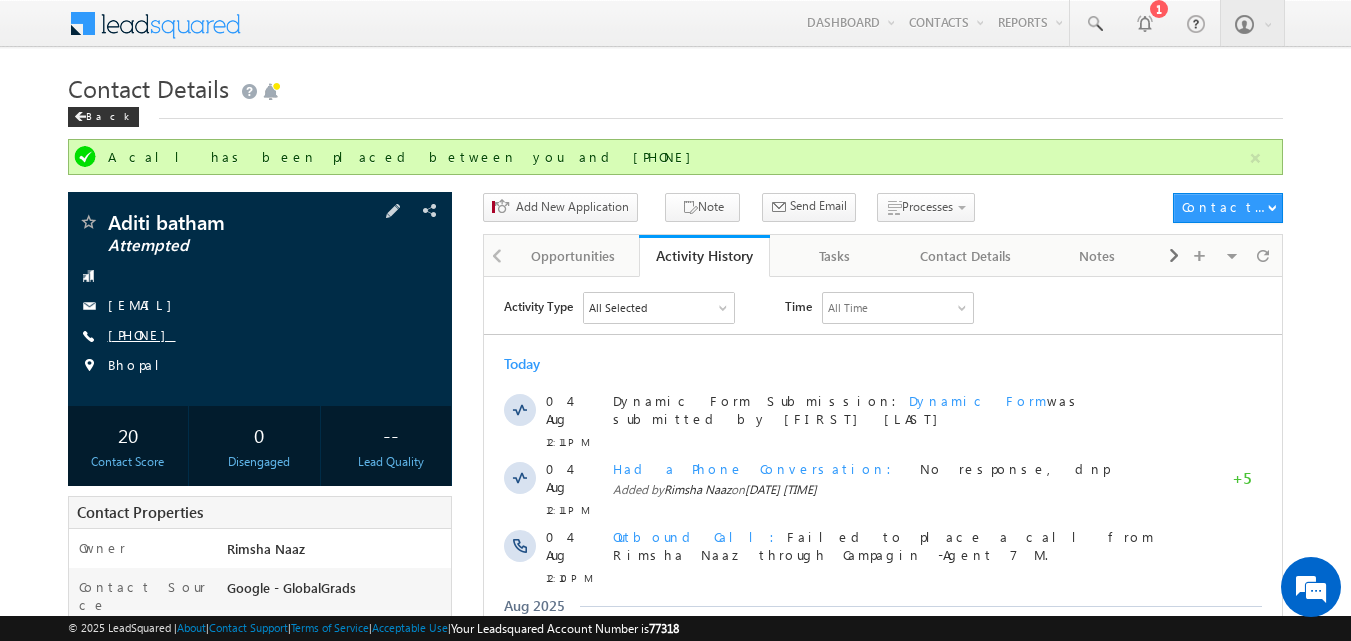 click on "[PHONE]" at bounding box center [142, 334] 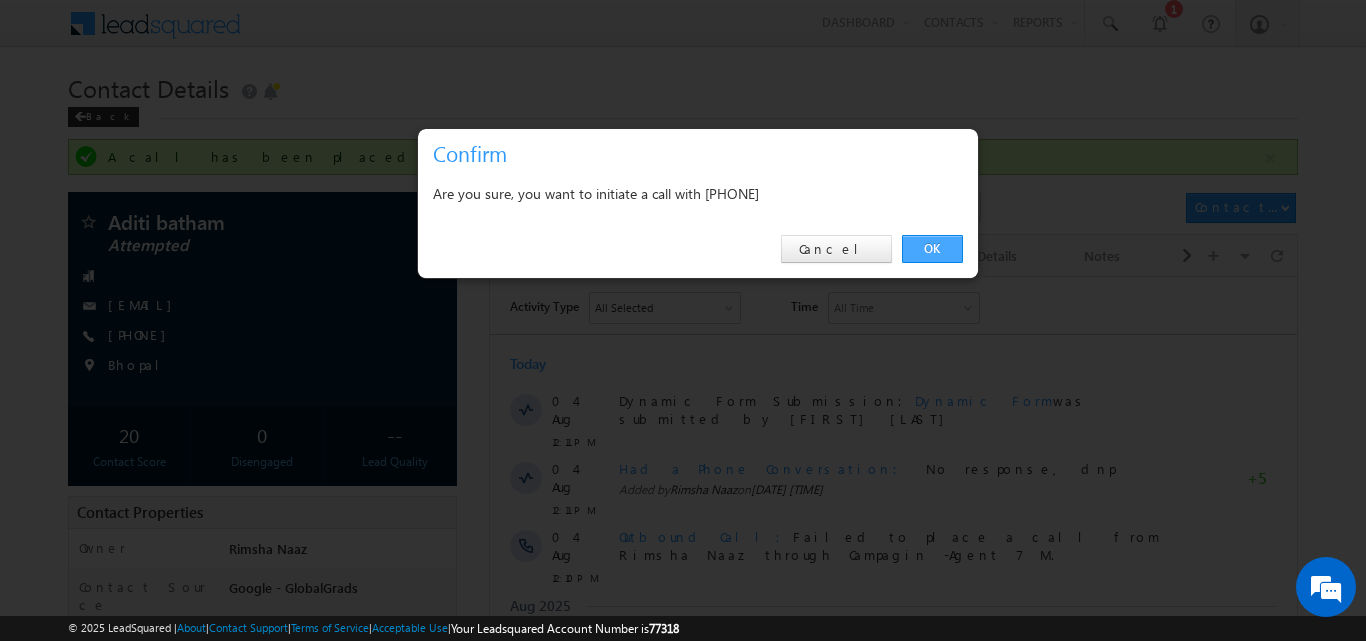 click on "OK" at bounding box center (932, 249) 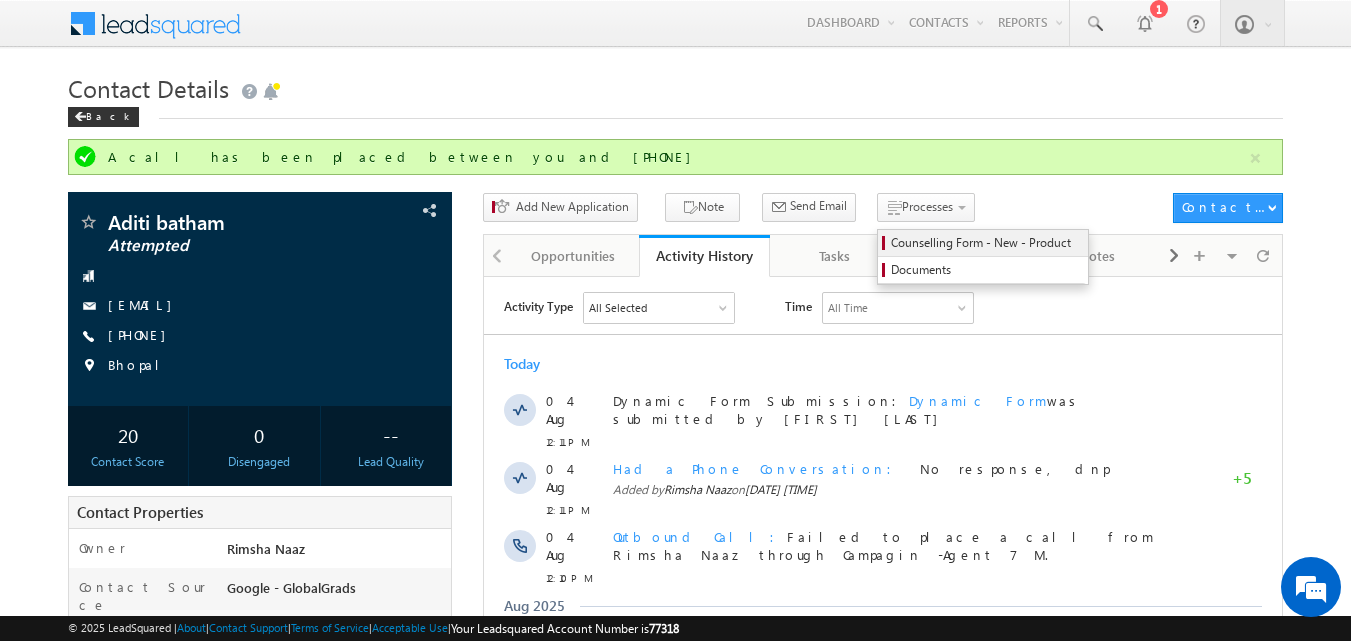 click on "Counselling Form - New - Product" at bounding box center [986, 243] 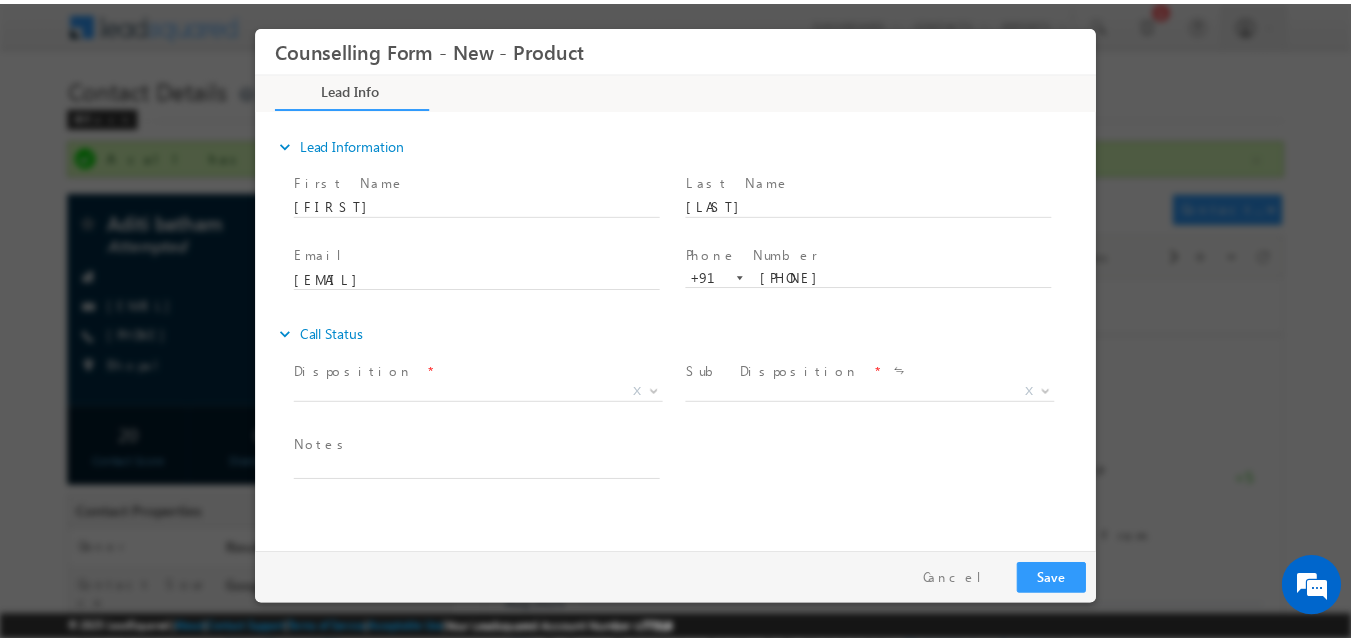 scroll, scrollTop: 0, scrollLeft: 0, axis: both 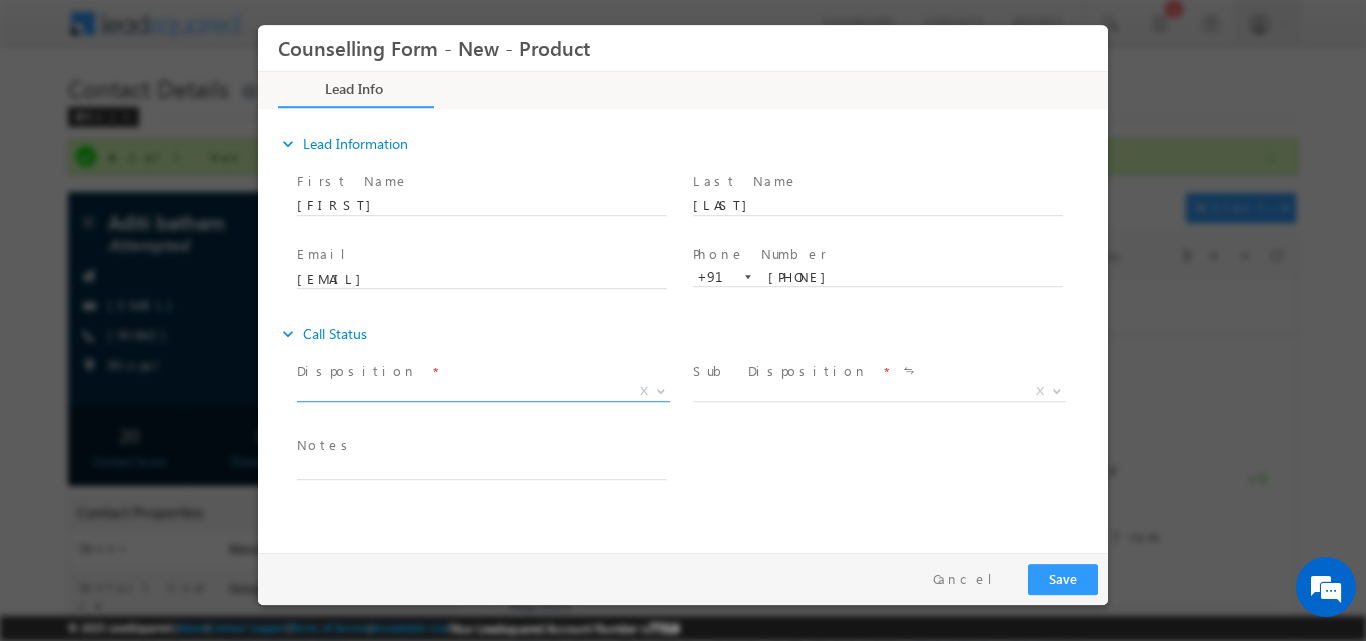 click at bounding box center (661, 389) 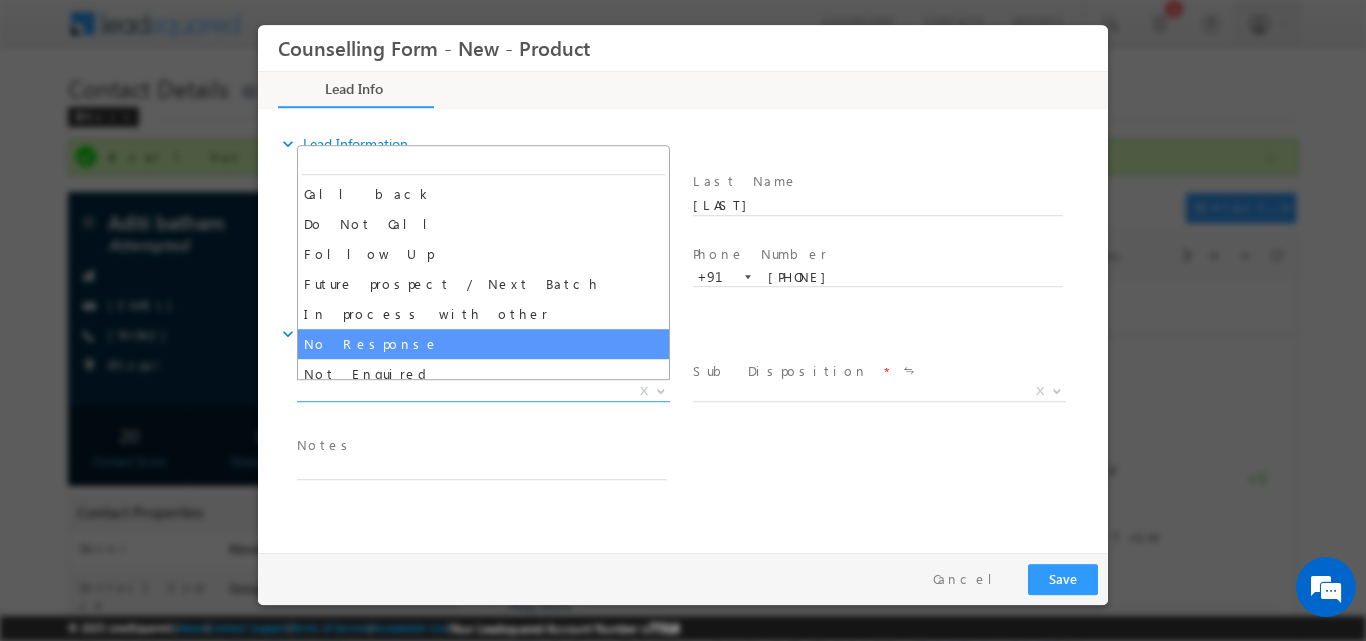 select on "No Response" 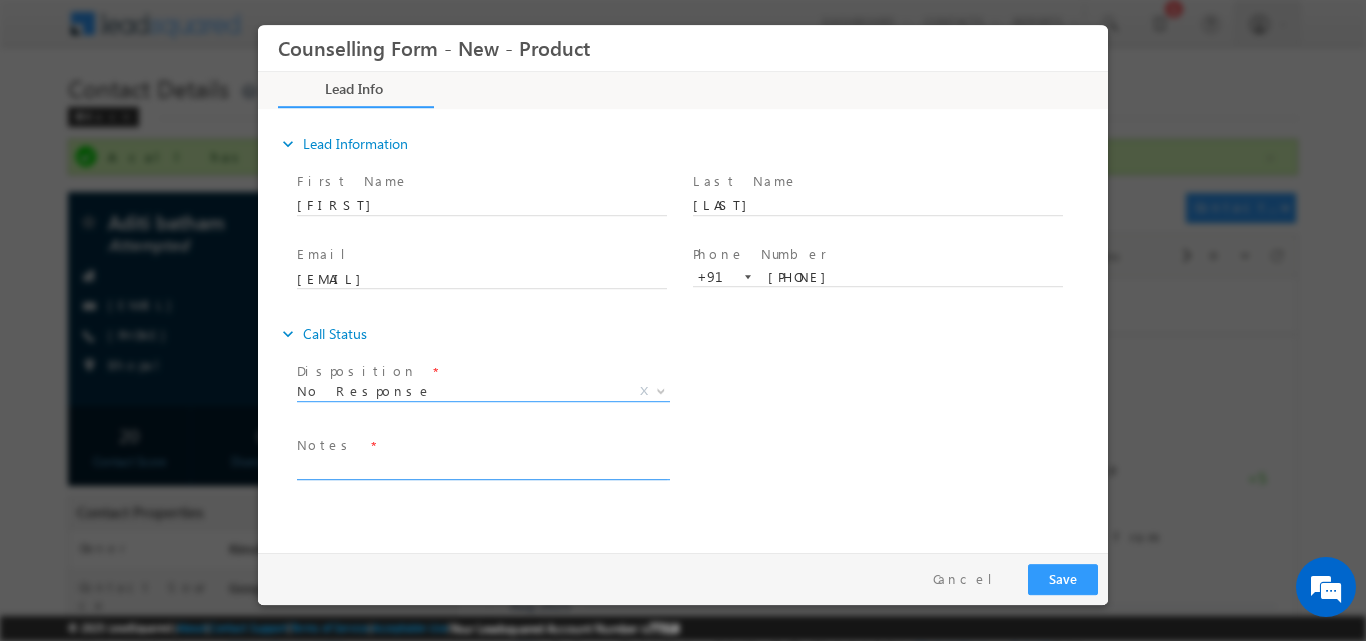 click at bounding box center (482, 467) 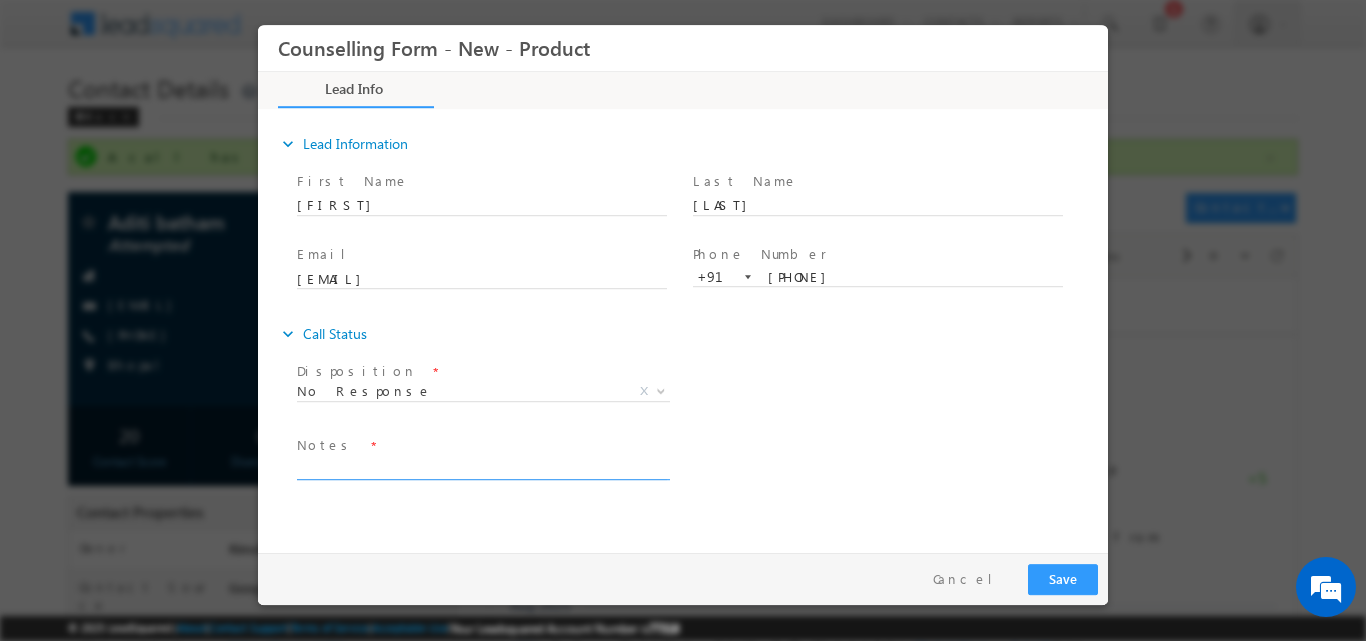 paste on "No response, dnp" 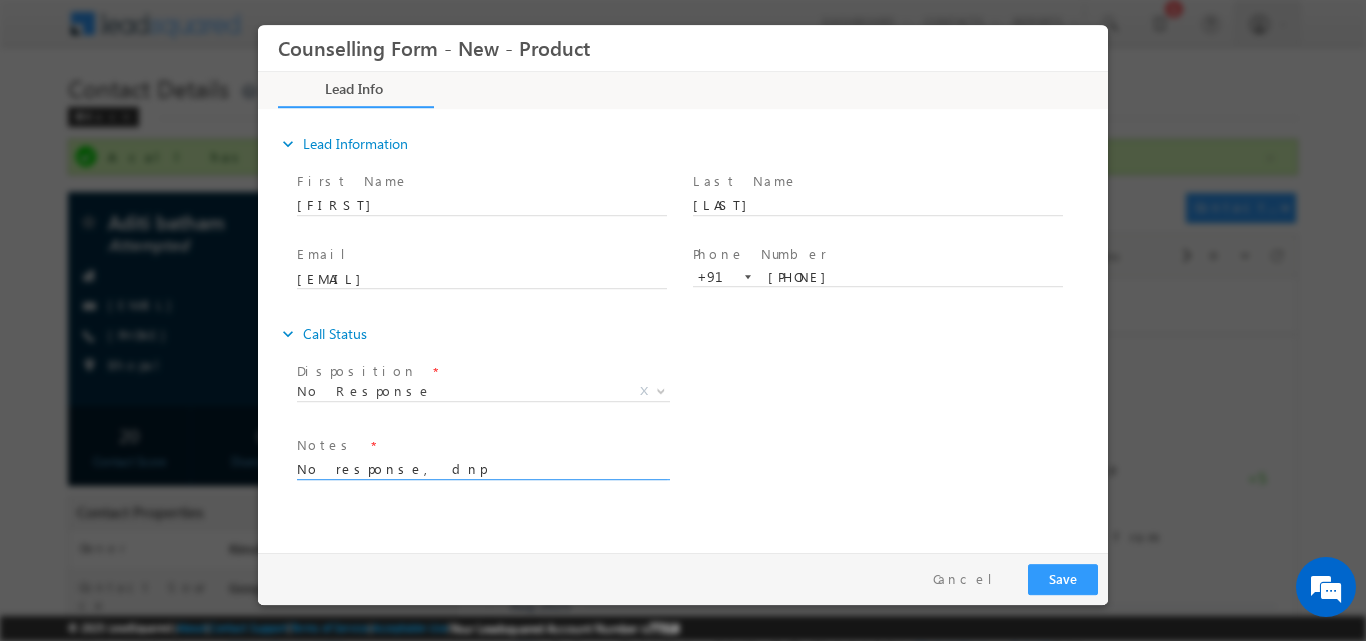 type on "No response, dnp" 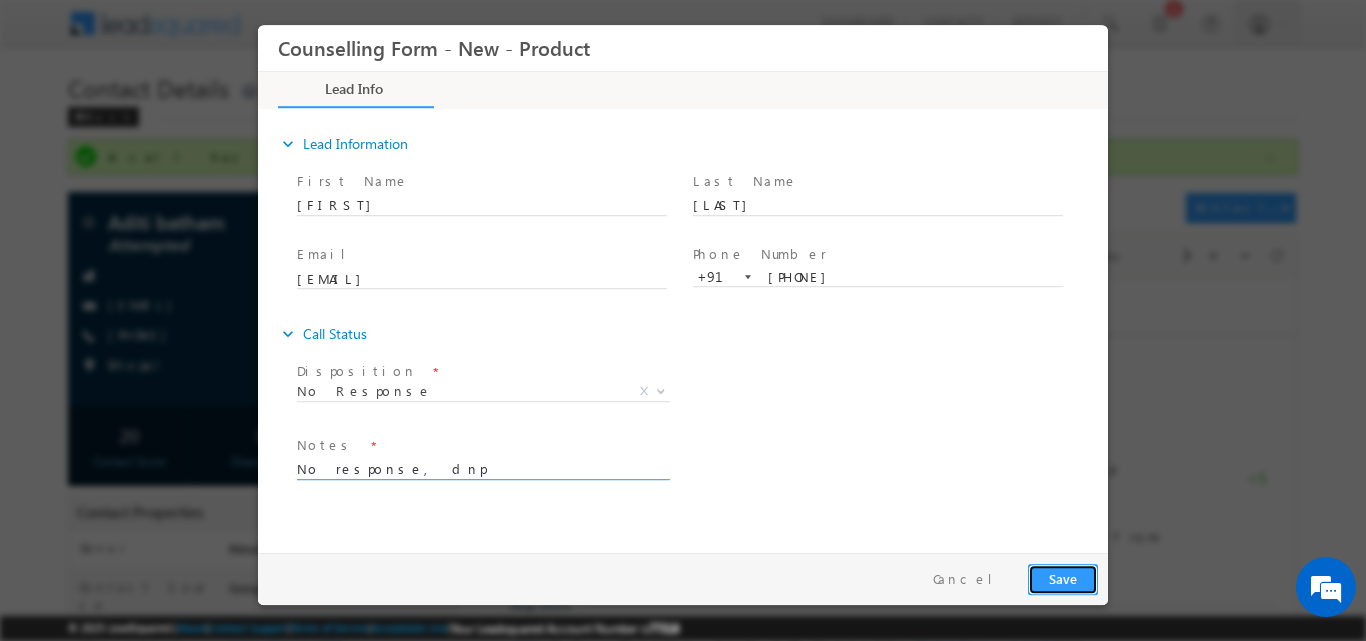 click on "Save" at bounding box center (1063, 578) 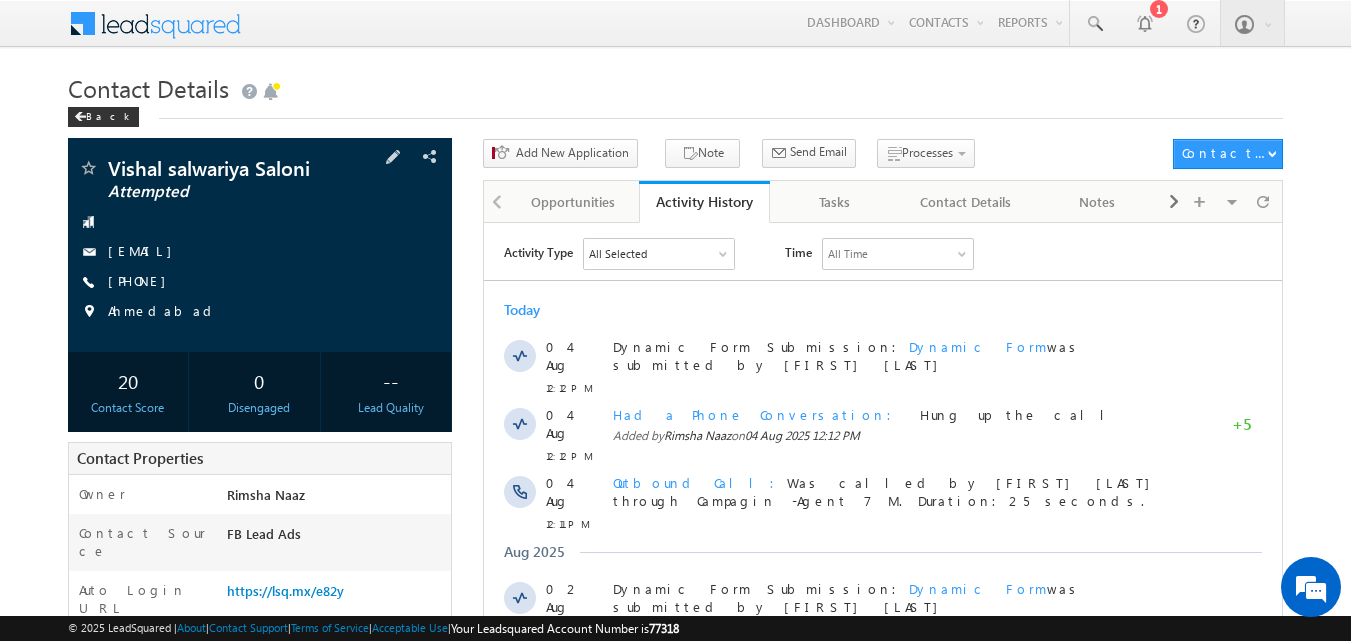 scroll, scrollTop: 0, scrollLeft: 0, axis: both 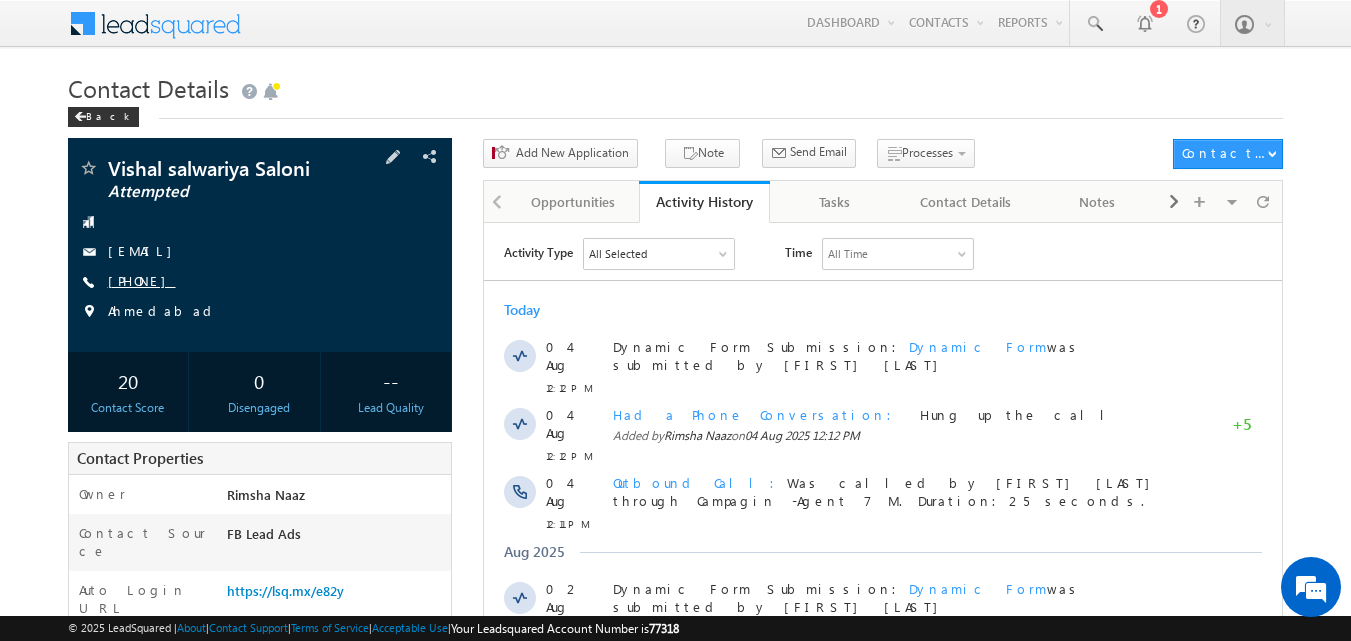 click on "[PHONE]" at bounding box center [142, 280] 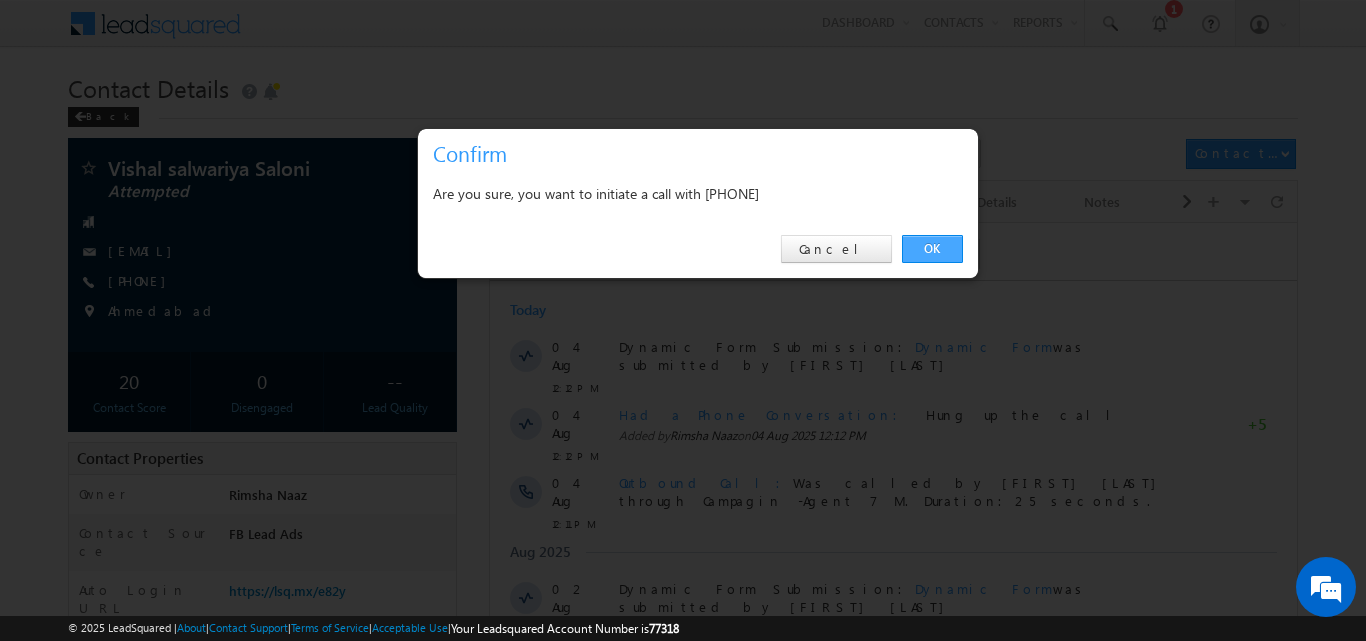 click on "OK" at bounding box center [932, 249] 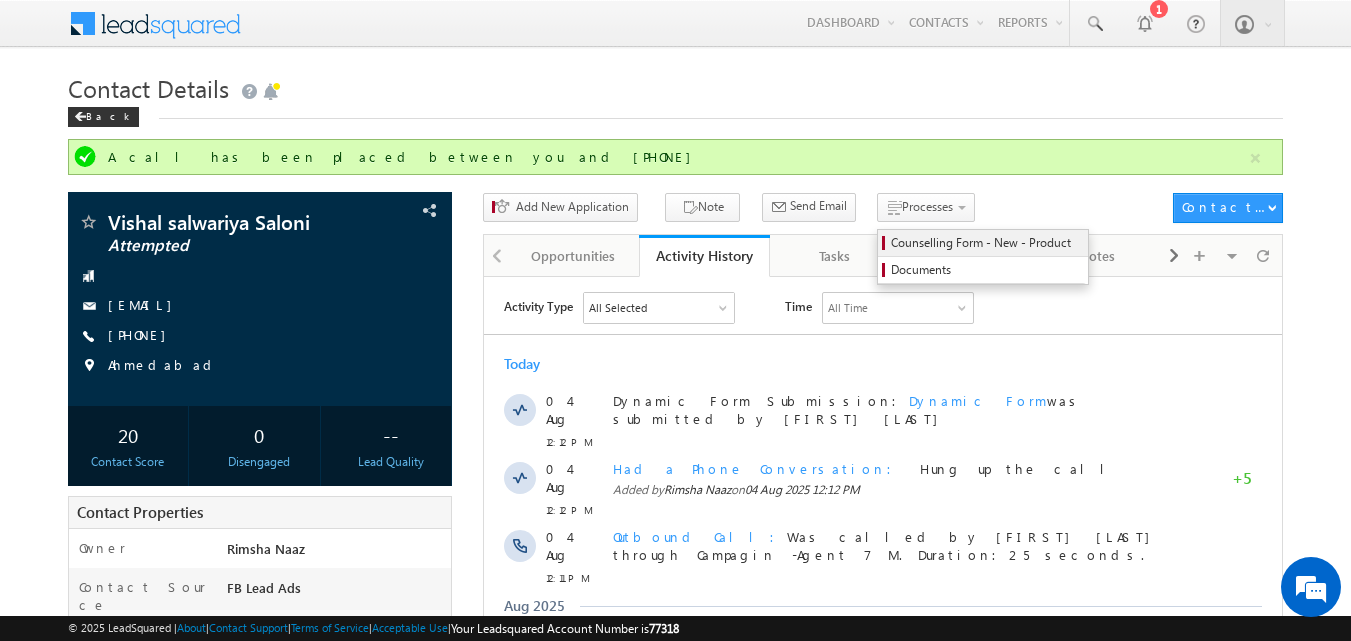 click on "Counselling Form - New - Product" at bounding box center [986, 243] 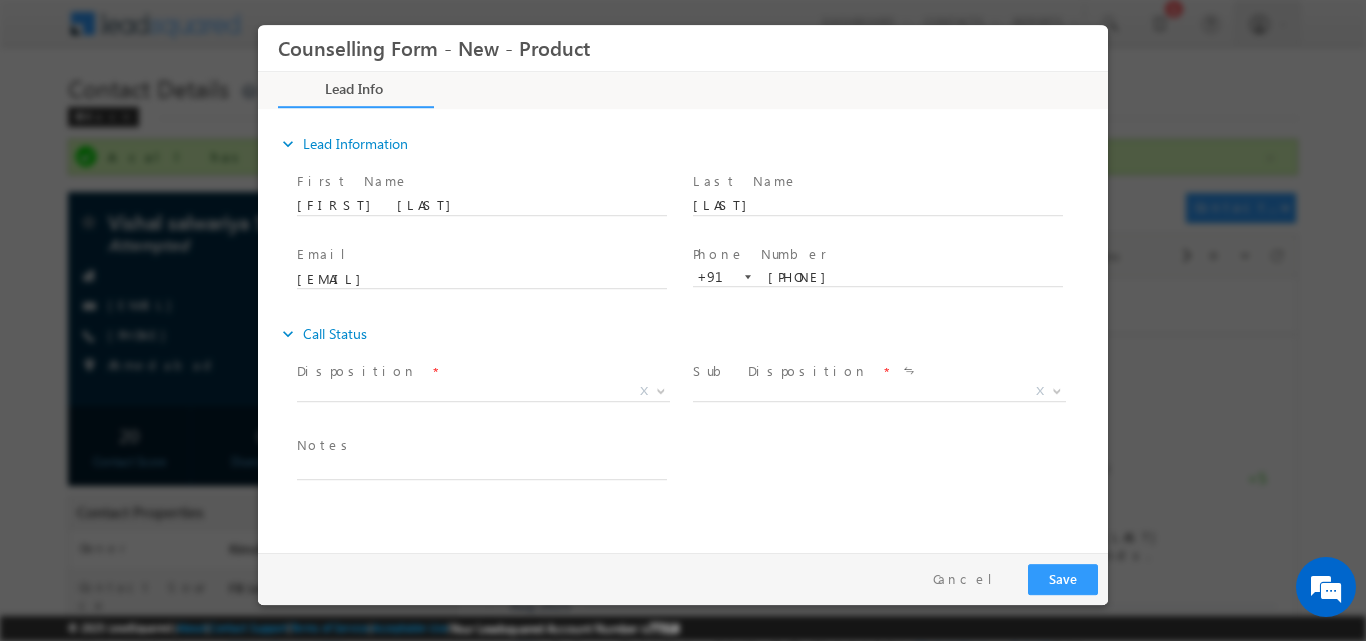 scroll, scrollTop: 0, scrollLeft: 0, axis: both 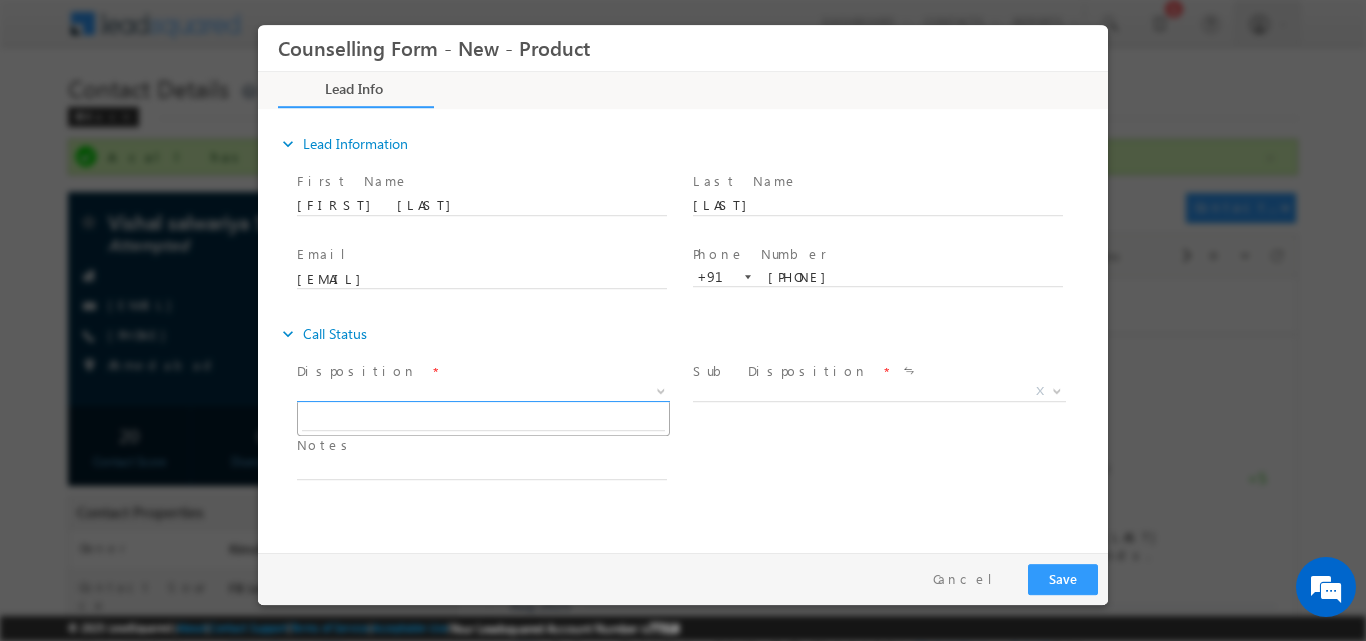 click at bounding box center [661, 389] 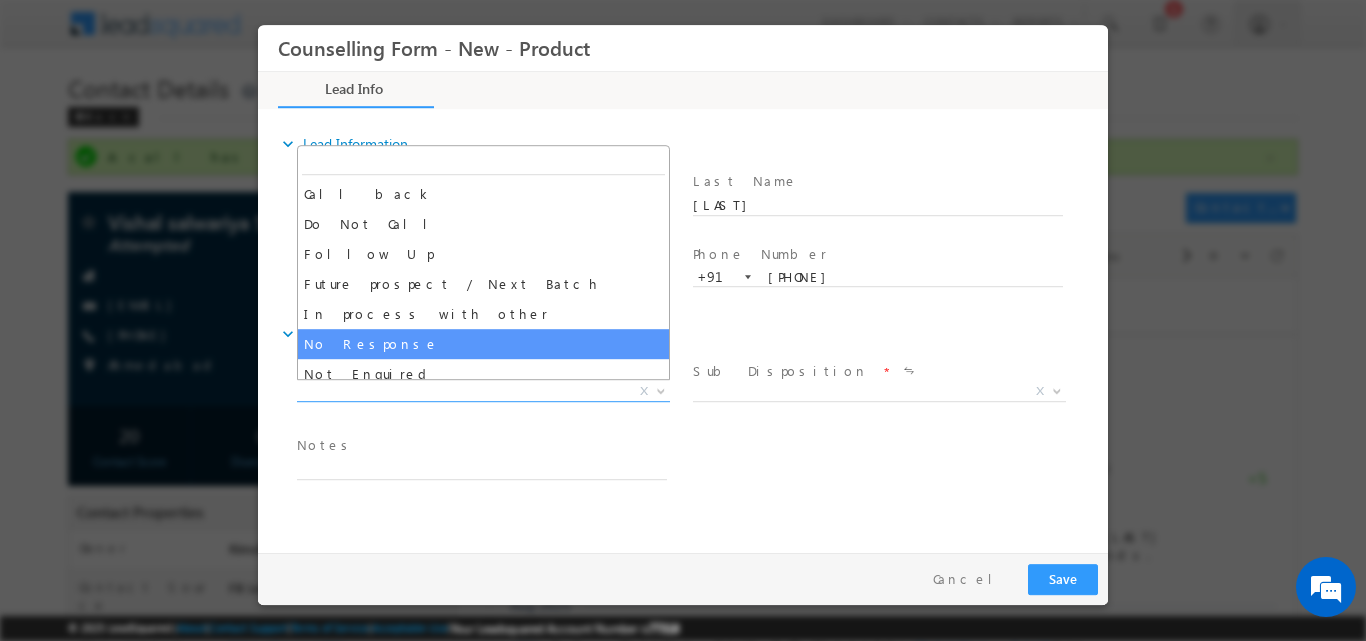 select on "No Response" 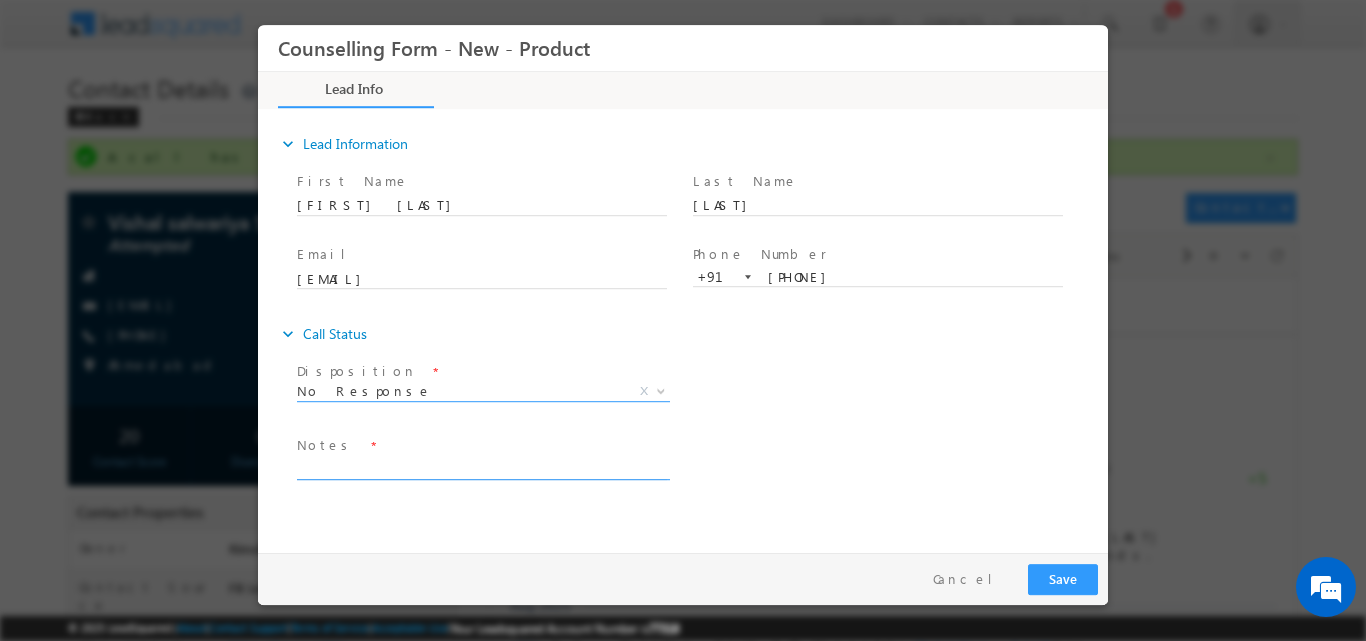 click at bounding box center (482, 467) 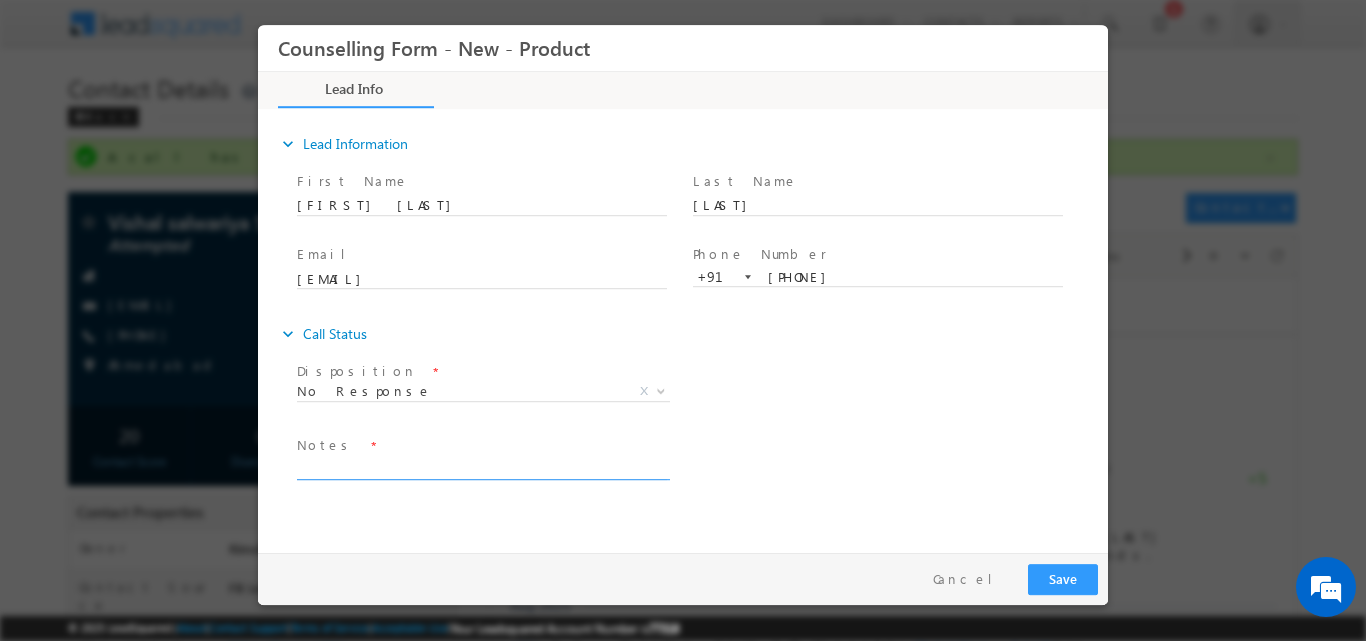 paste on "No response, dnp" 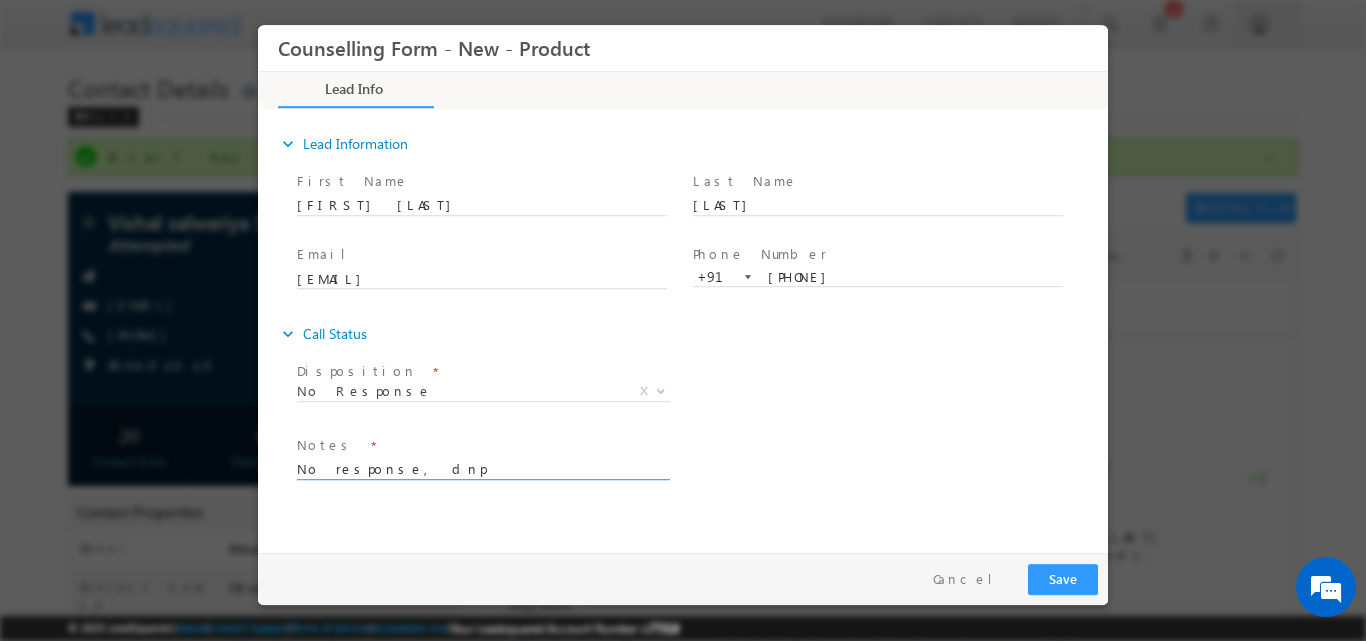 type on "No response, dnp" 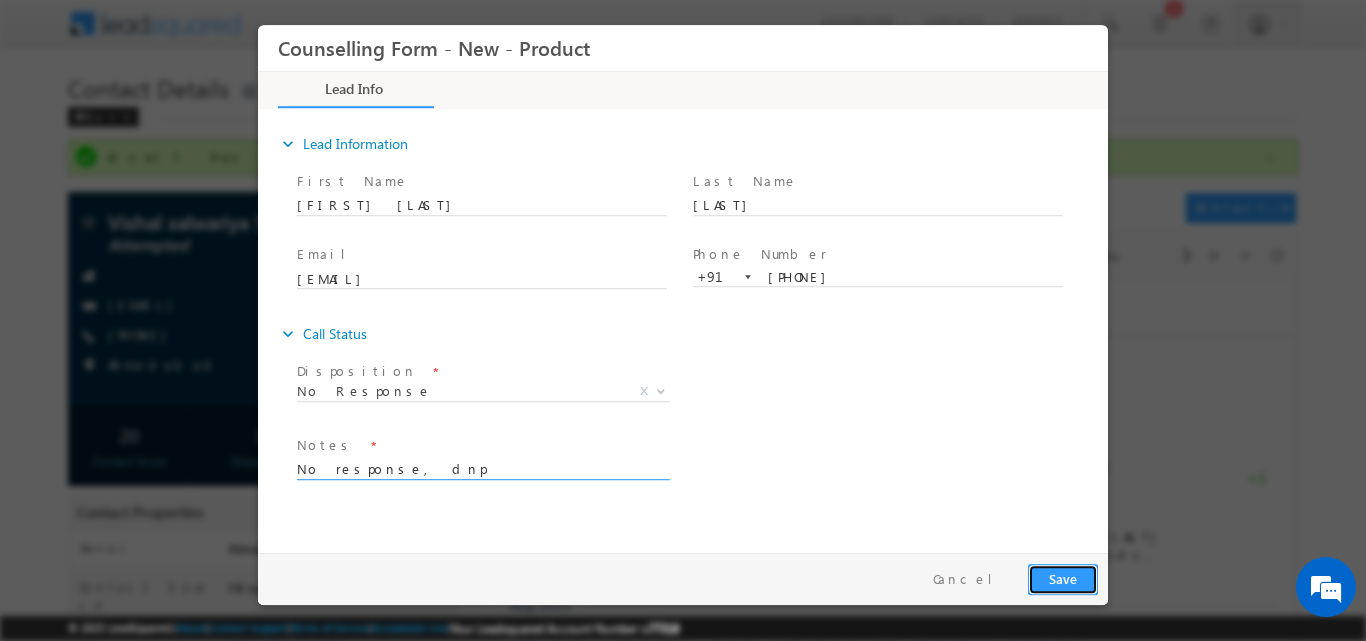 click on "Save" at bounding box center [1063, 578] 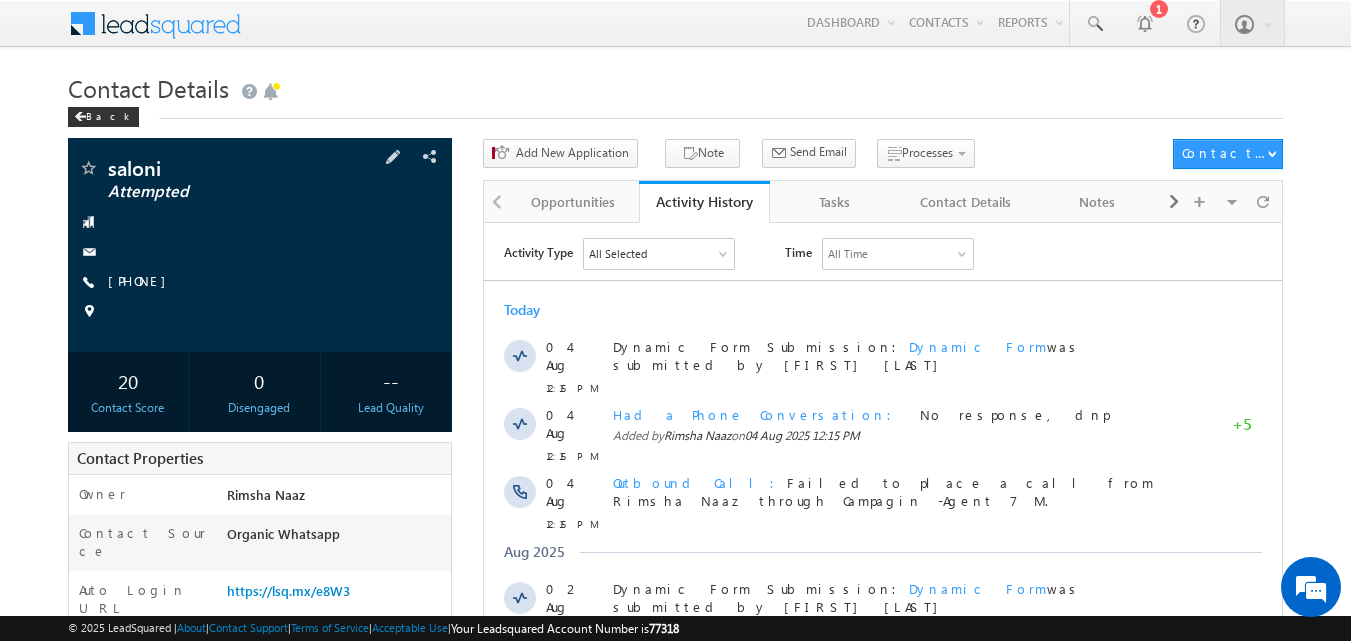 scroll, scrollTop: 0, scrollLeft: 0, axis: both 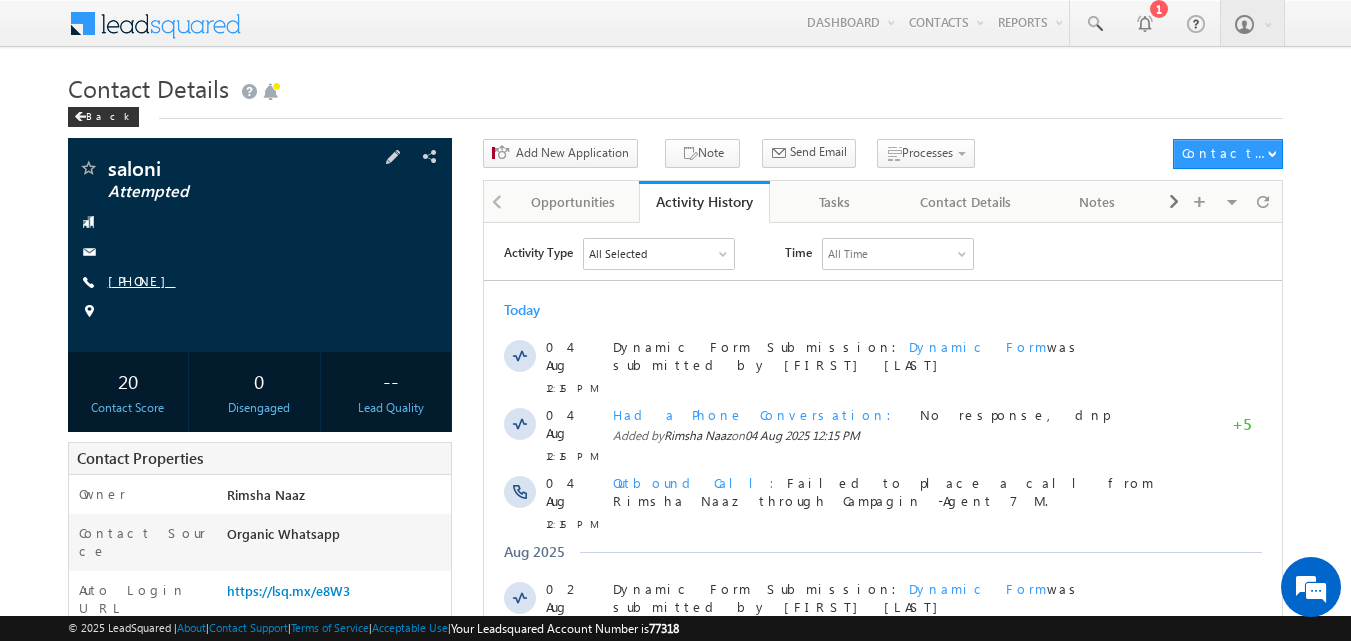 click on "[PHONE]" at bounding box center (142, 280) 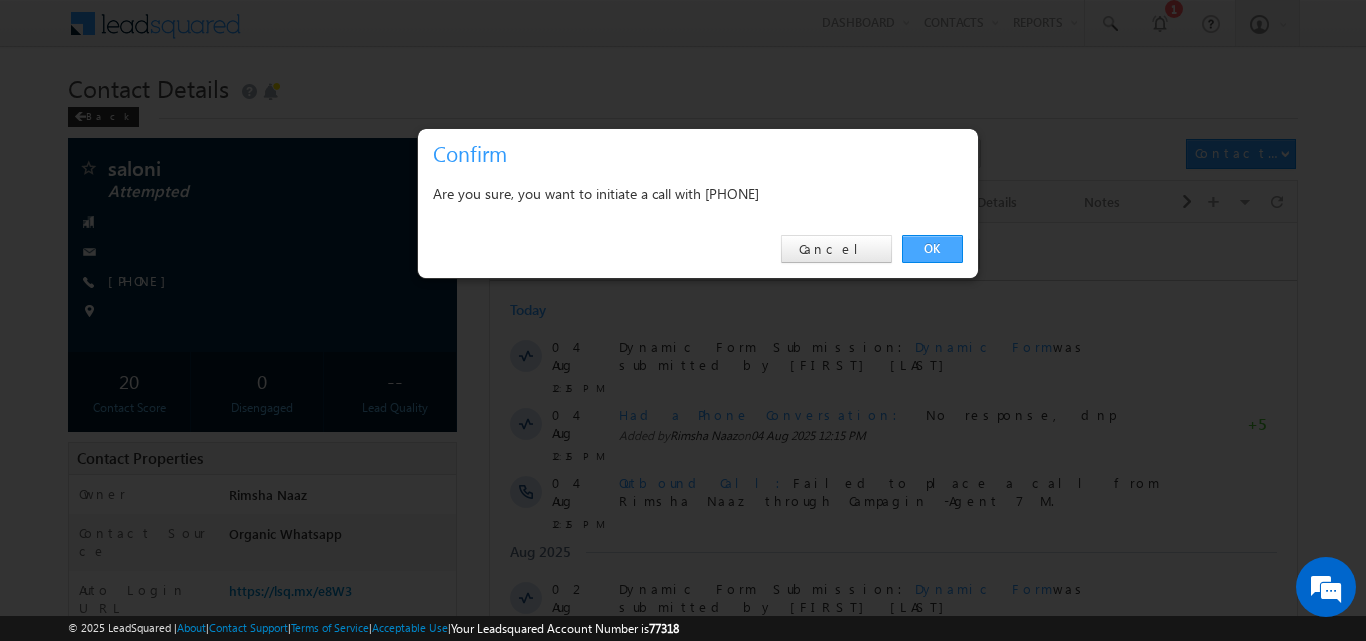 click on "OK" at bounding box center (932, 249) 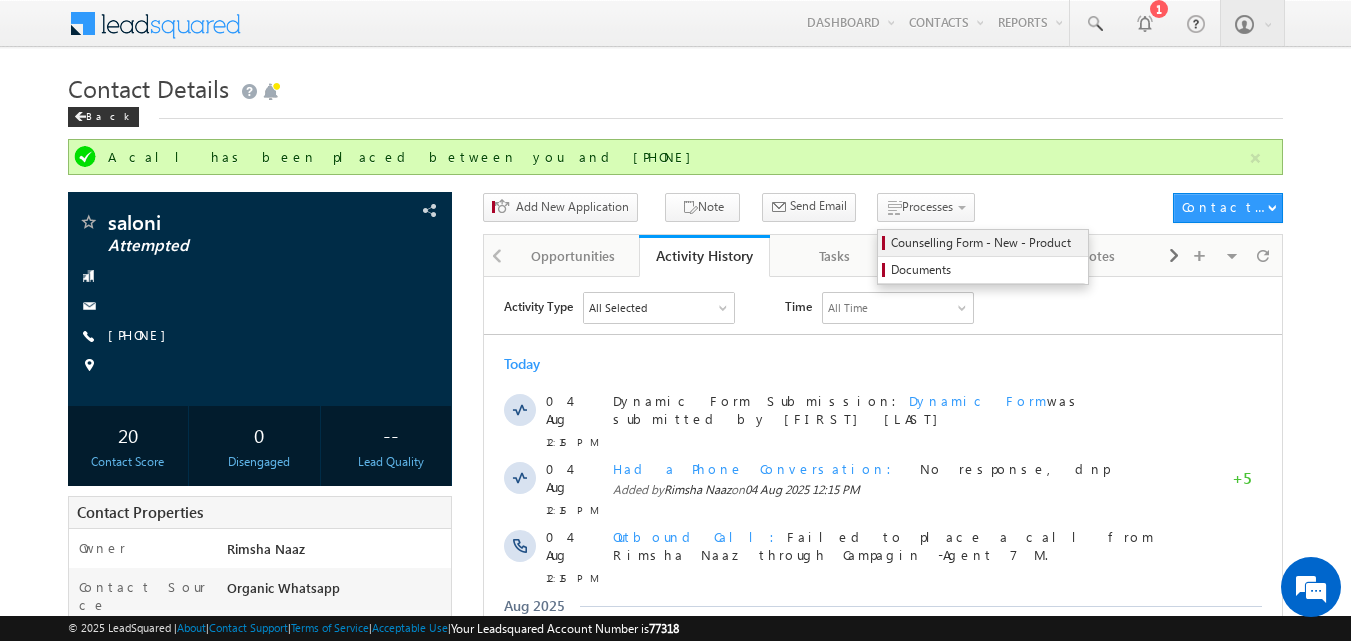 click on "Counselling Form - New - Product" at bounding box center (986, 243) 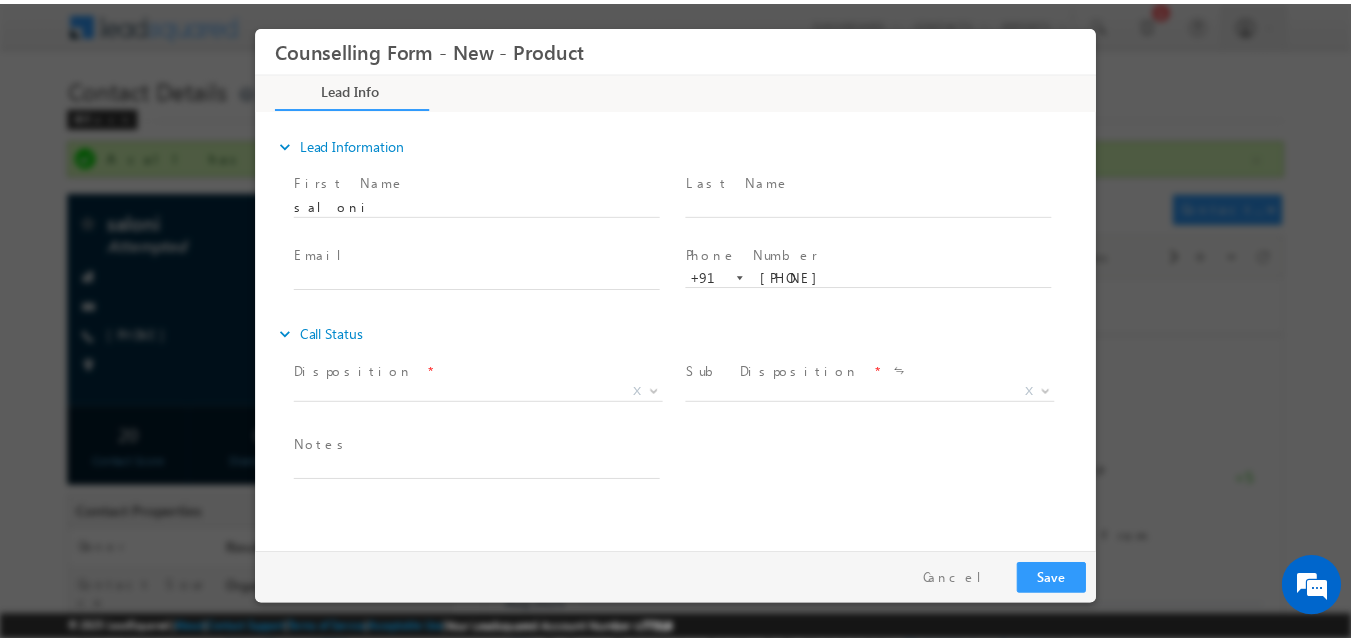 scroll, scrollTop: 0, scrollLeft: 0, axis: both 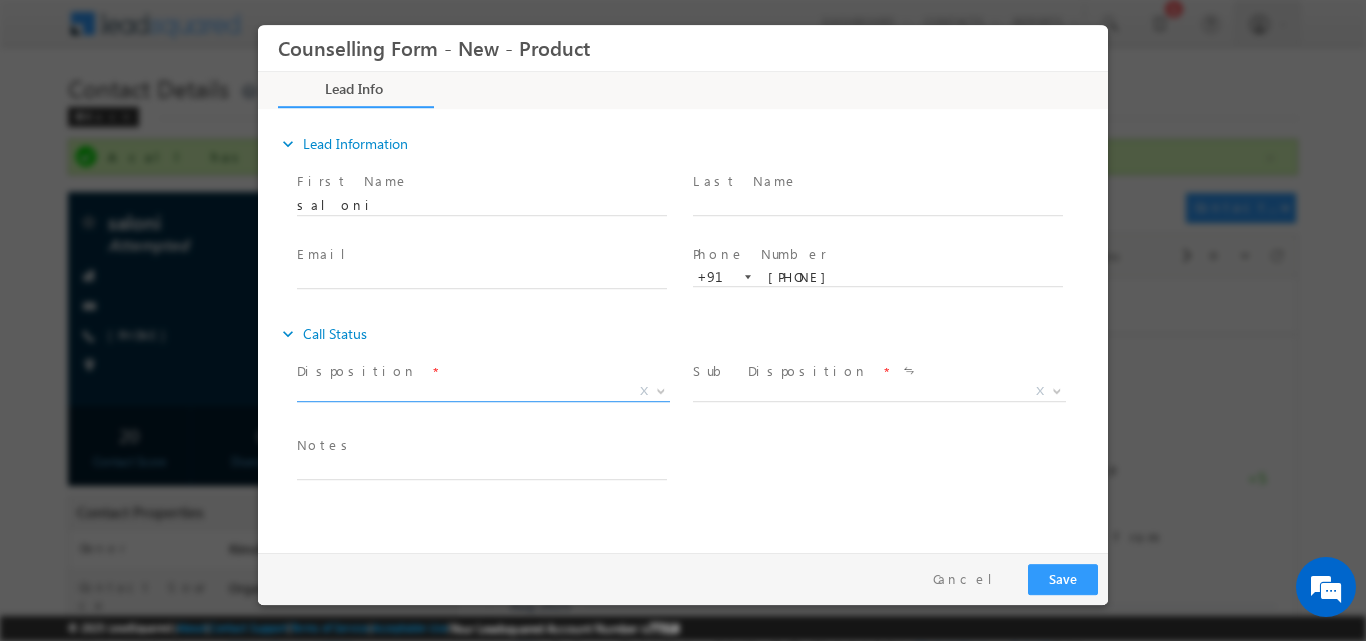 click at bounding box center [661, 389] 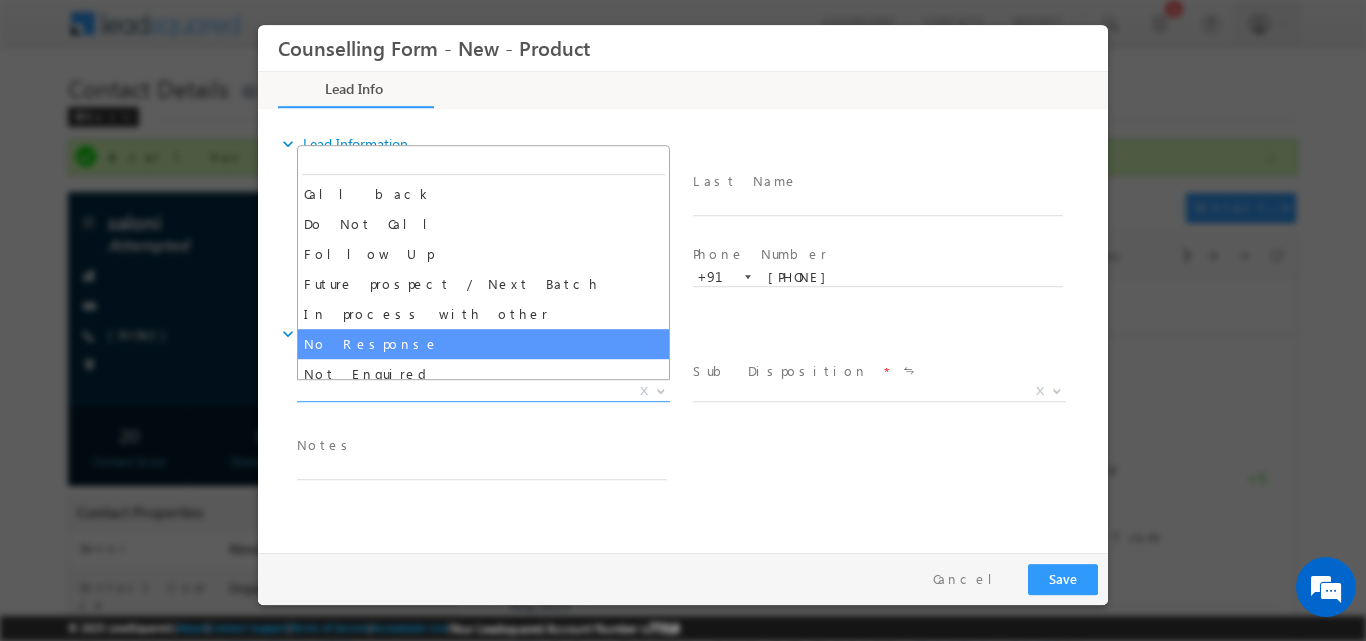 select on "No Response" 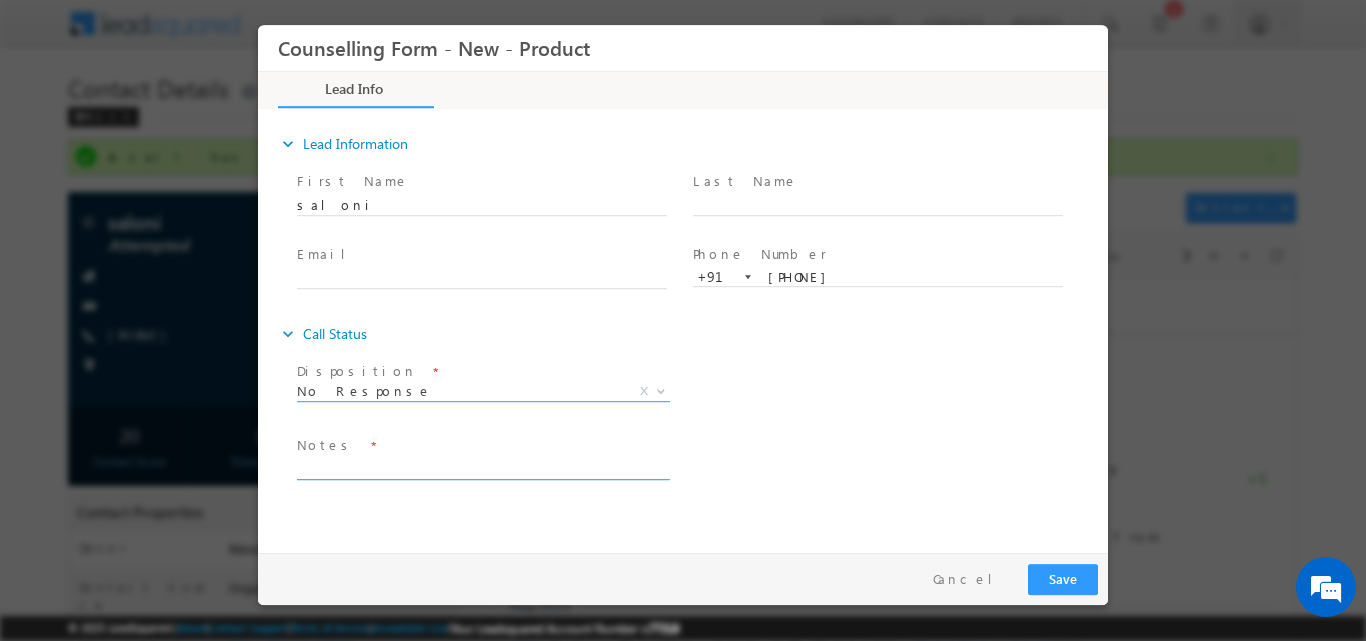 click at bounding box center (482, 467) 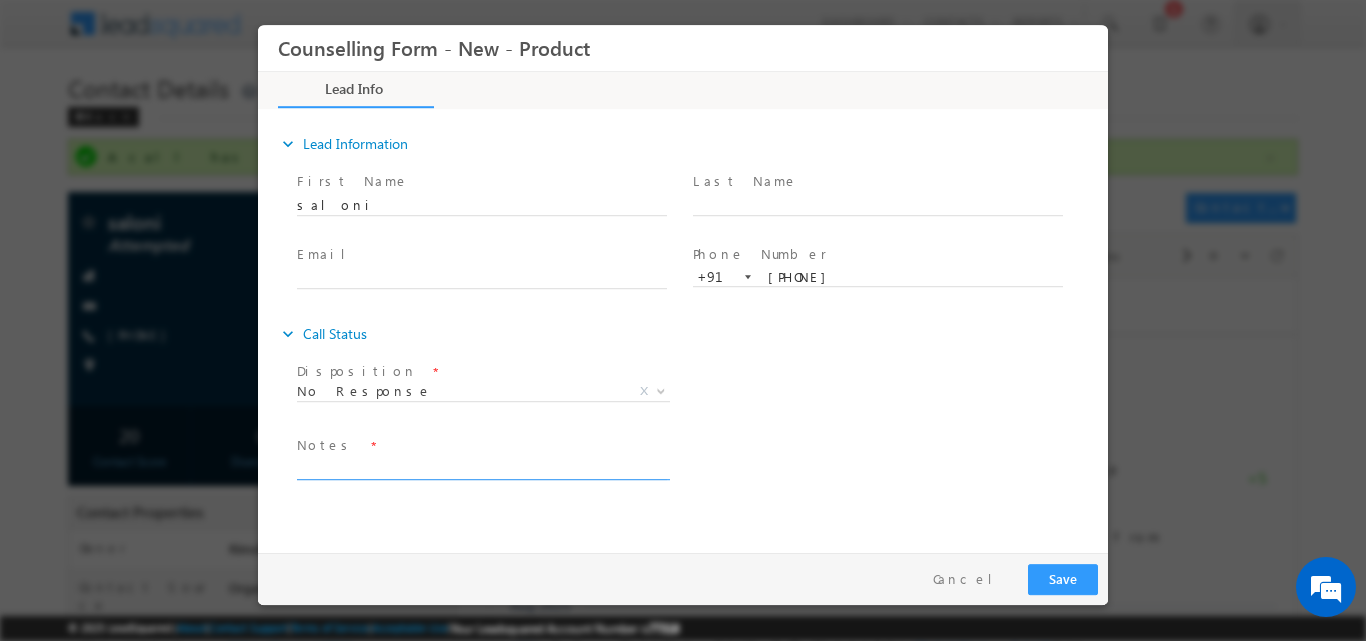 paste on "No response, dnp" 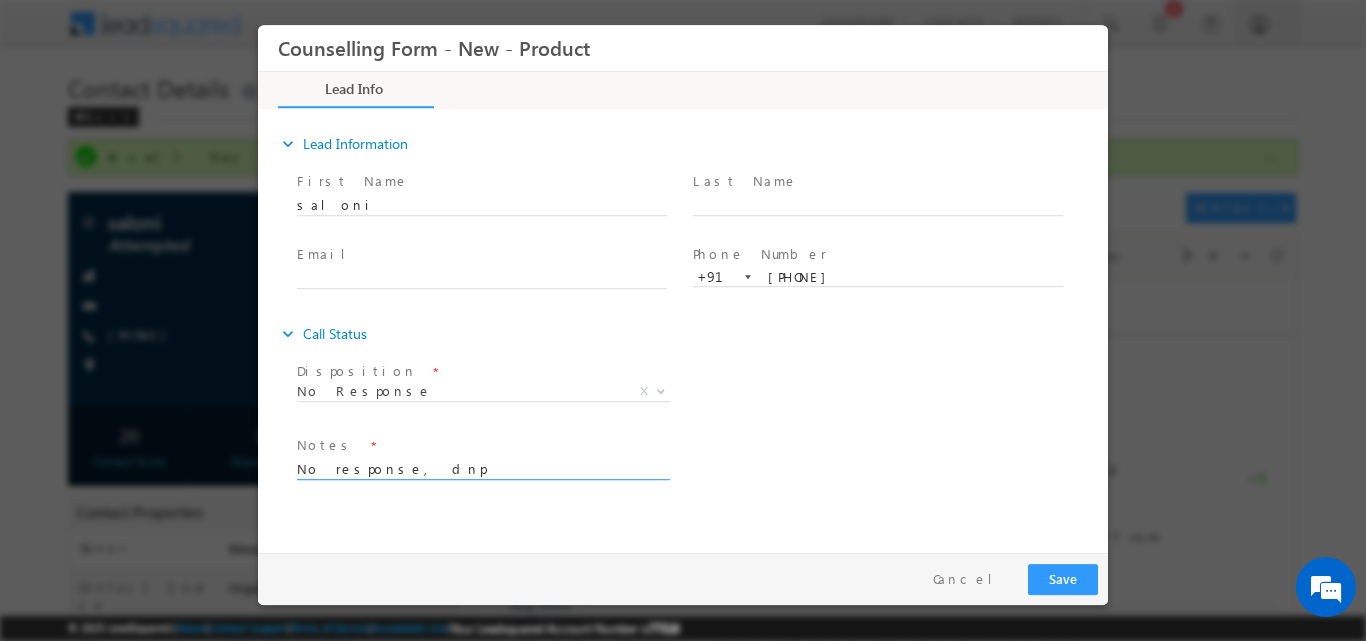type on "No response, dnp" 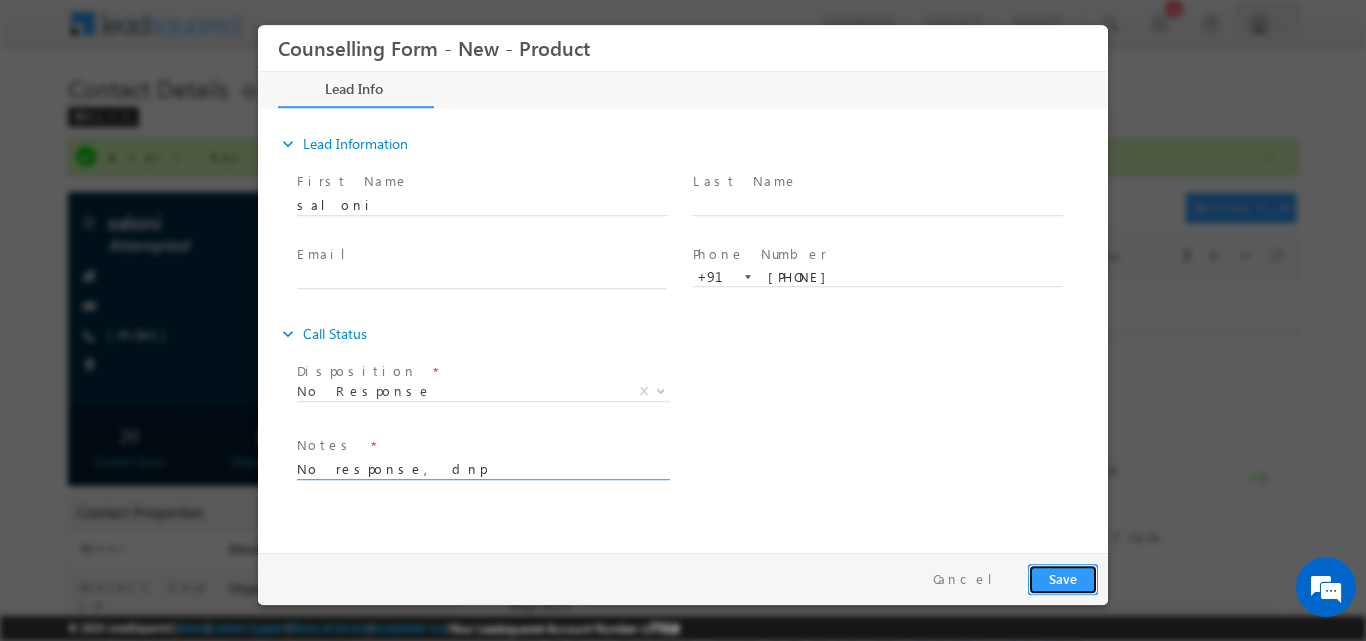 click on "Save" at bounding box center (1063, 578) 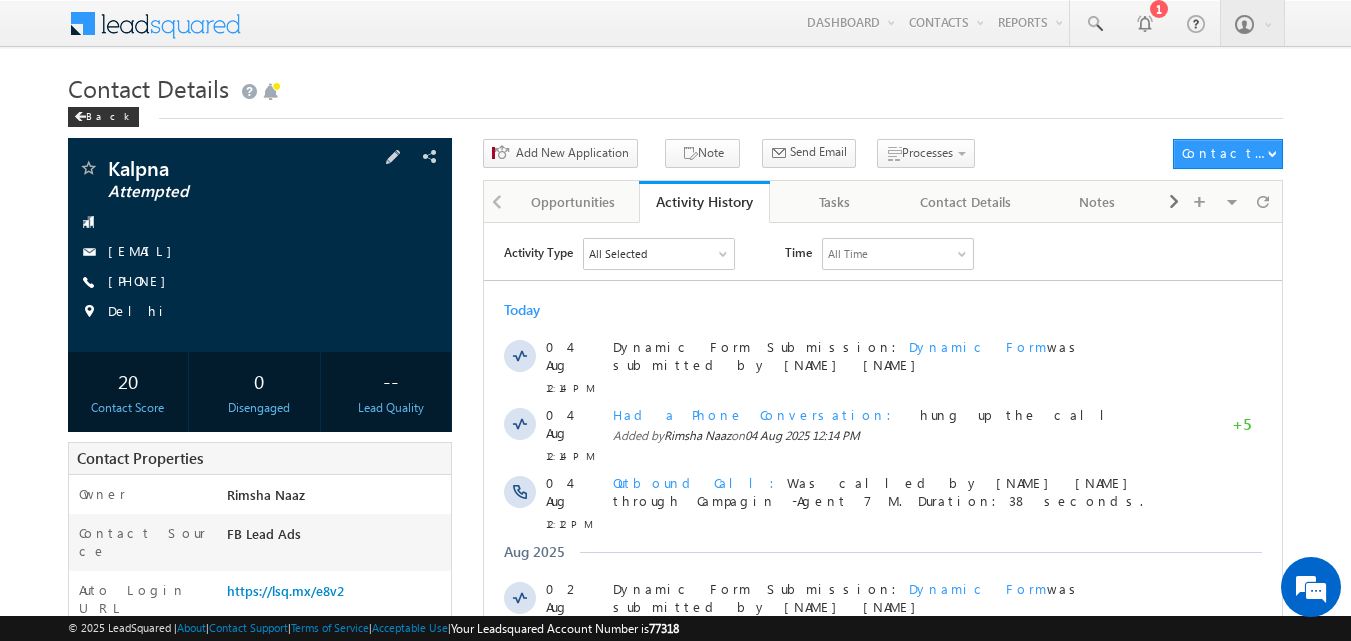 scroll, scrollTop: 0, scrollLeft: 0, axis: both 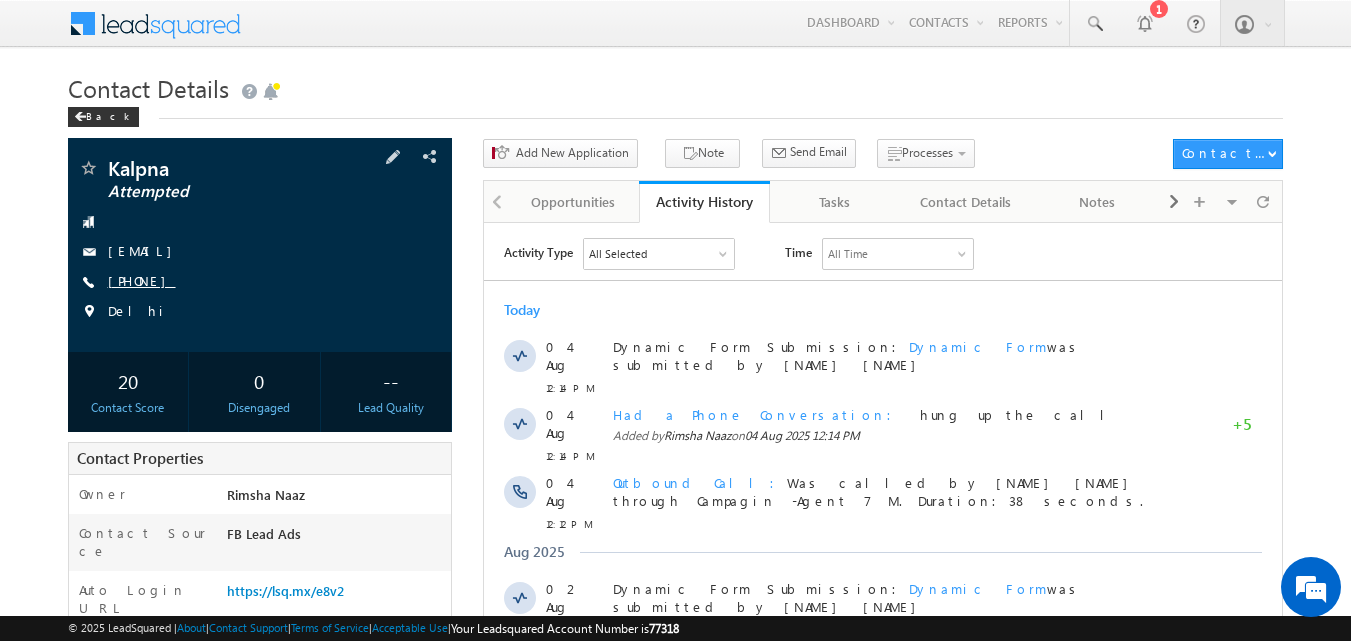 click on "[PHONE]" at bounding box center (142, 280) 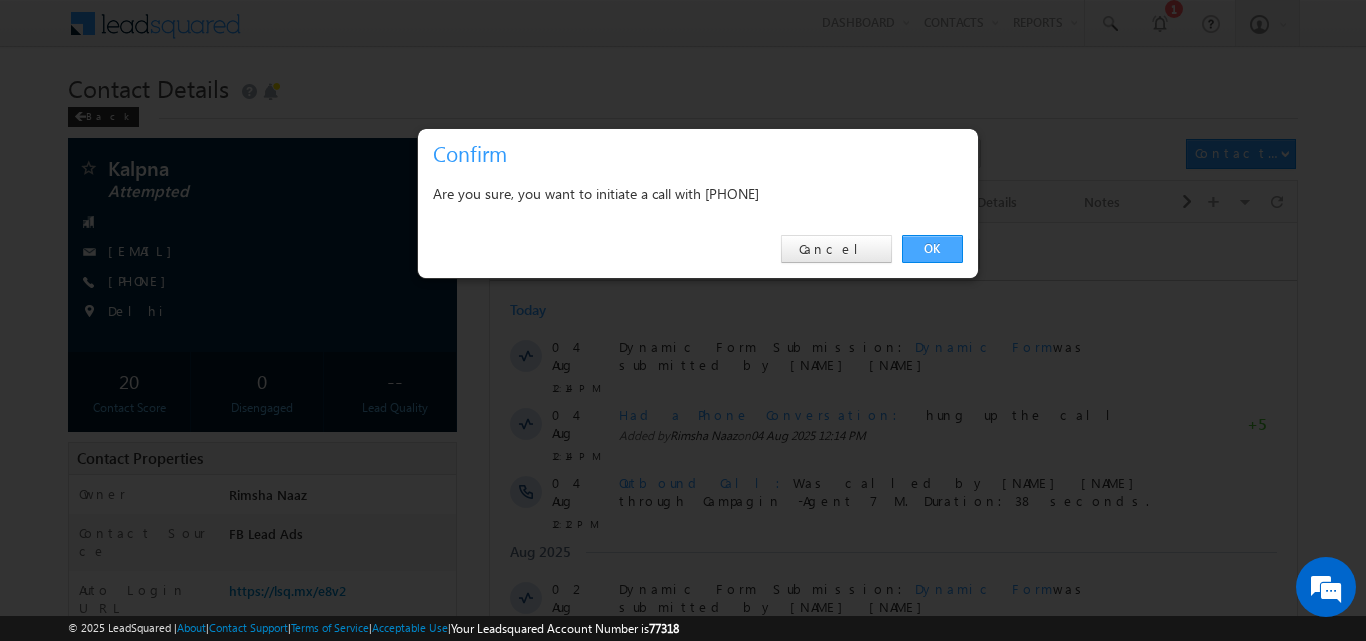 click on "OK" at bounding box center (932, 249) 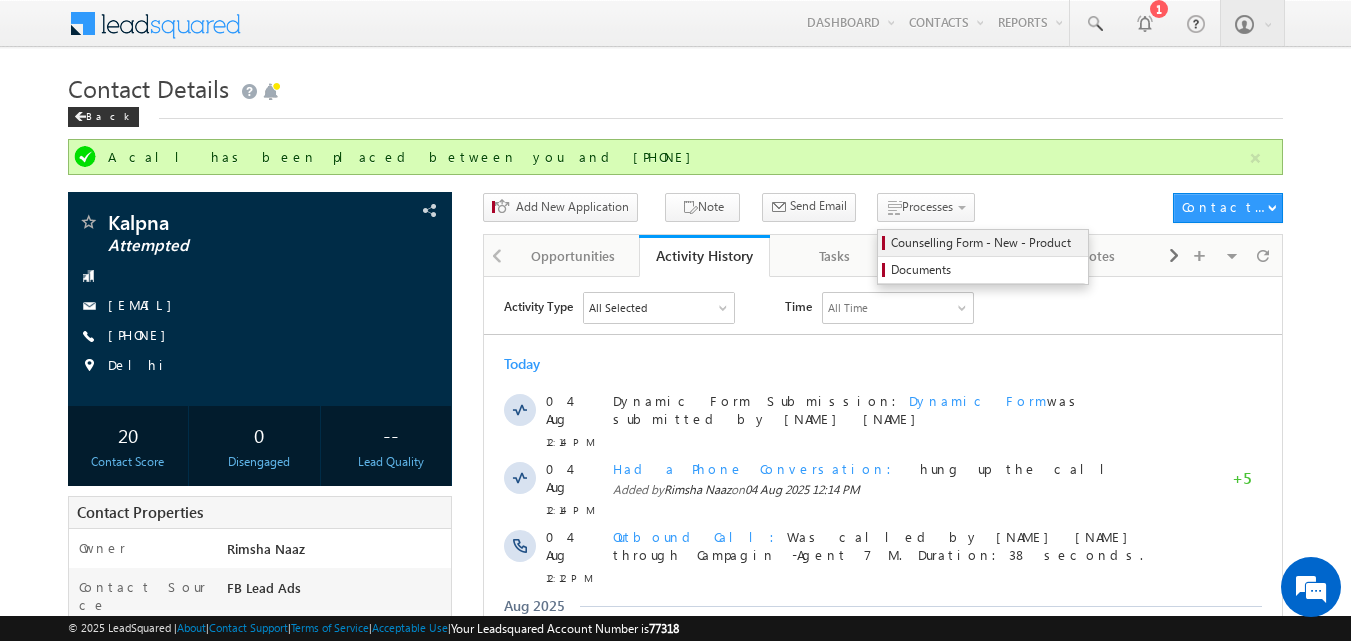 click on "Counselling Form - New - Product" at bounding box center (986, 243) 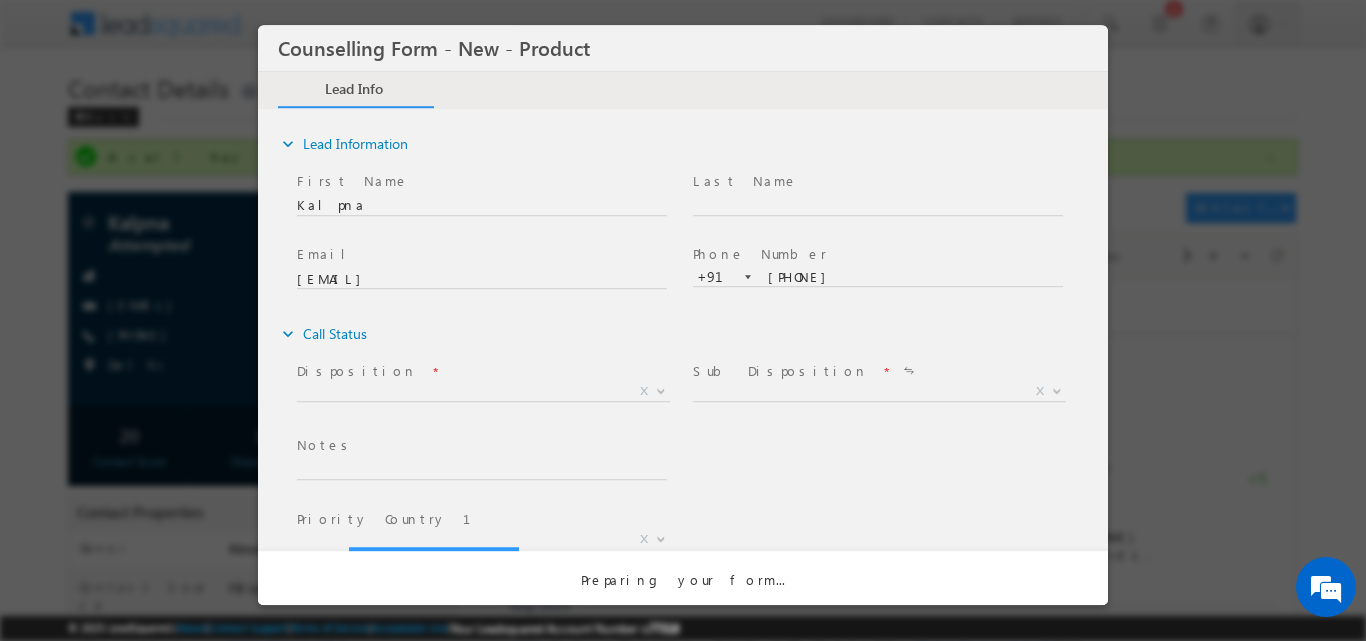 scroll, scrollTop: 0, scrollLeft: 0, axis: both 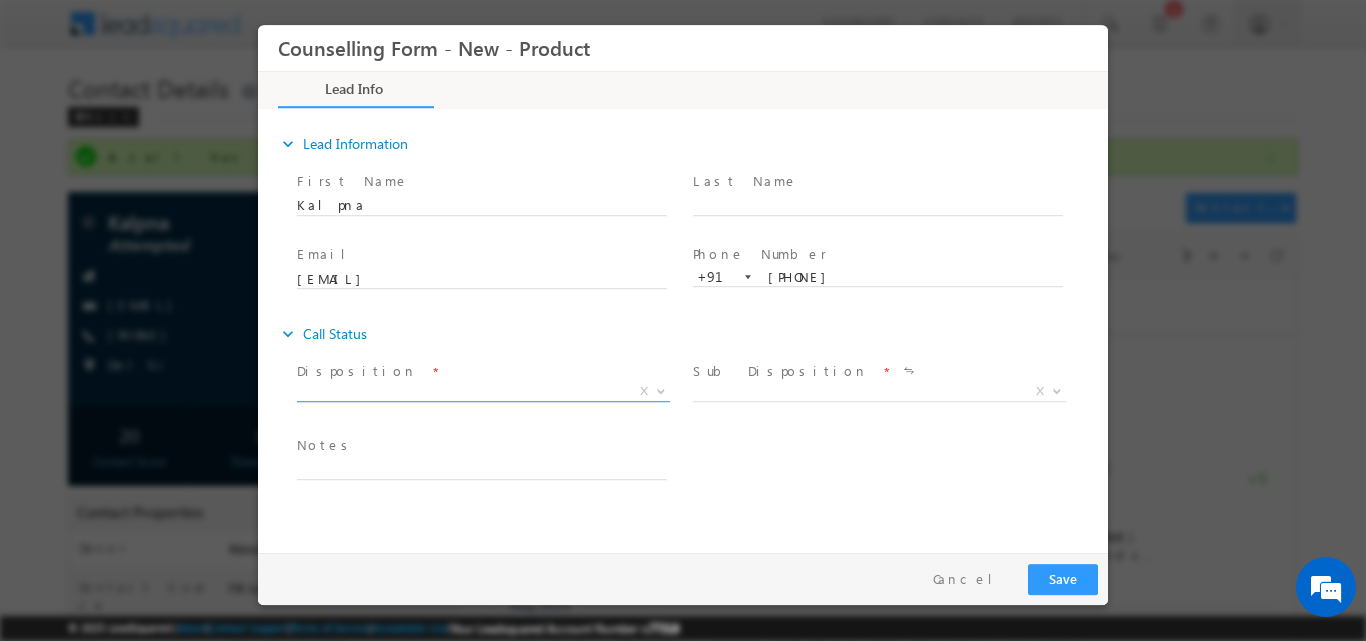 click at bounding box center [659, 390] 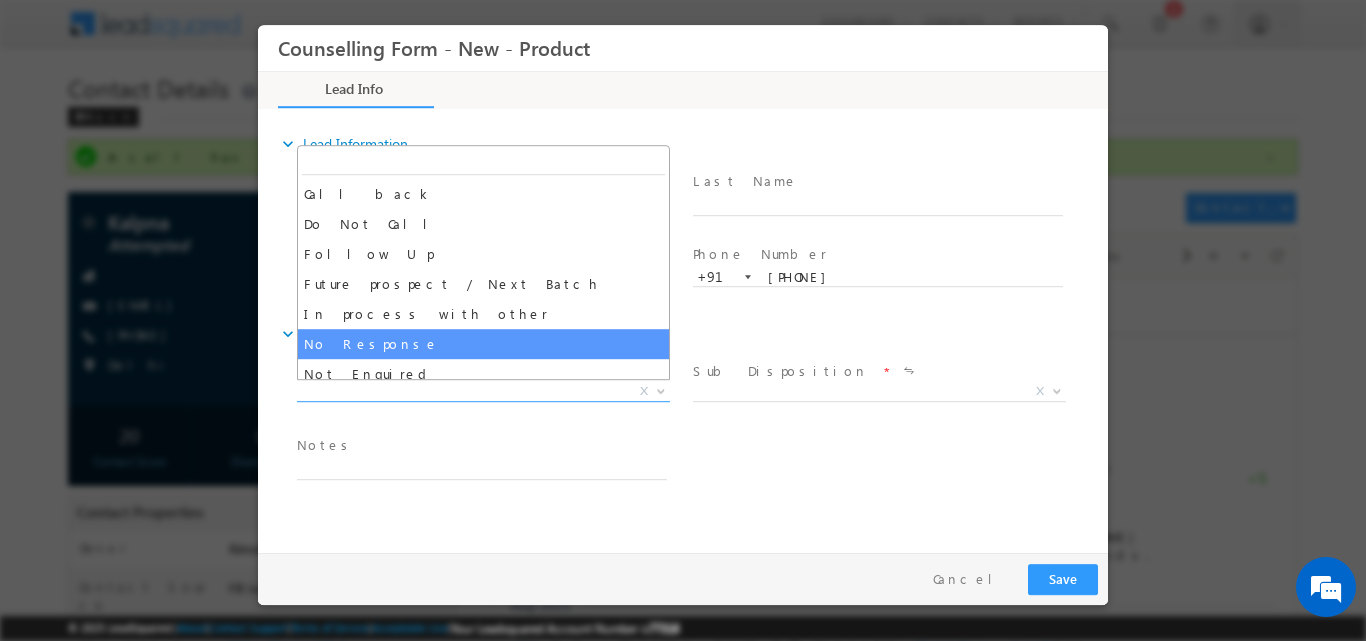 select on "No Response" 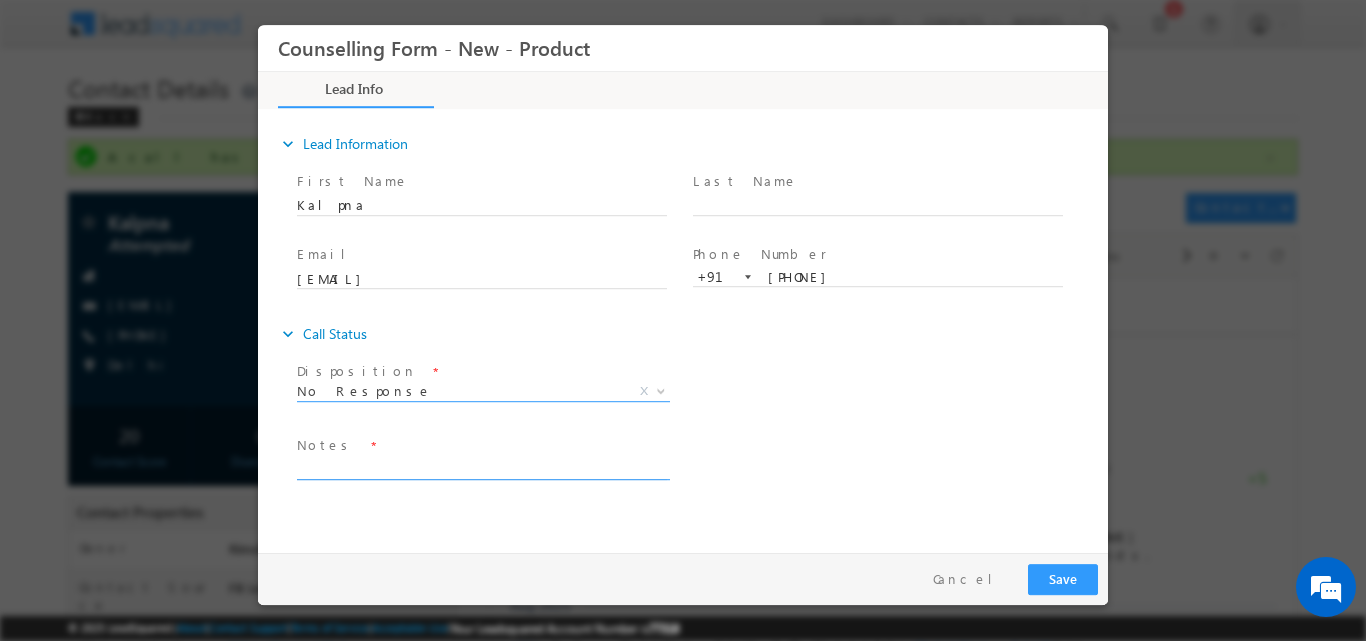 click at bounding box center (482, 467) 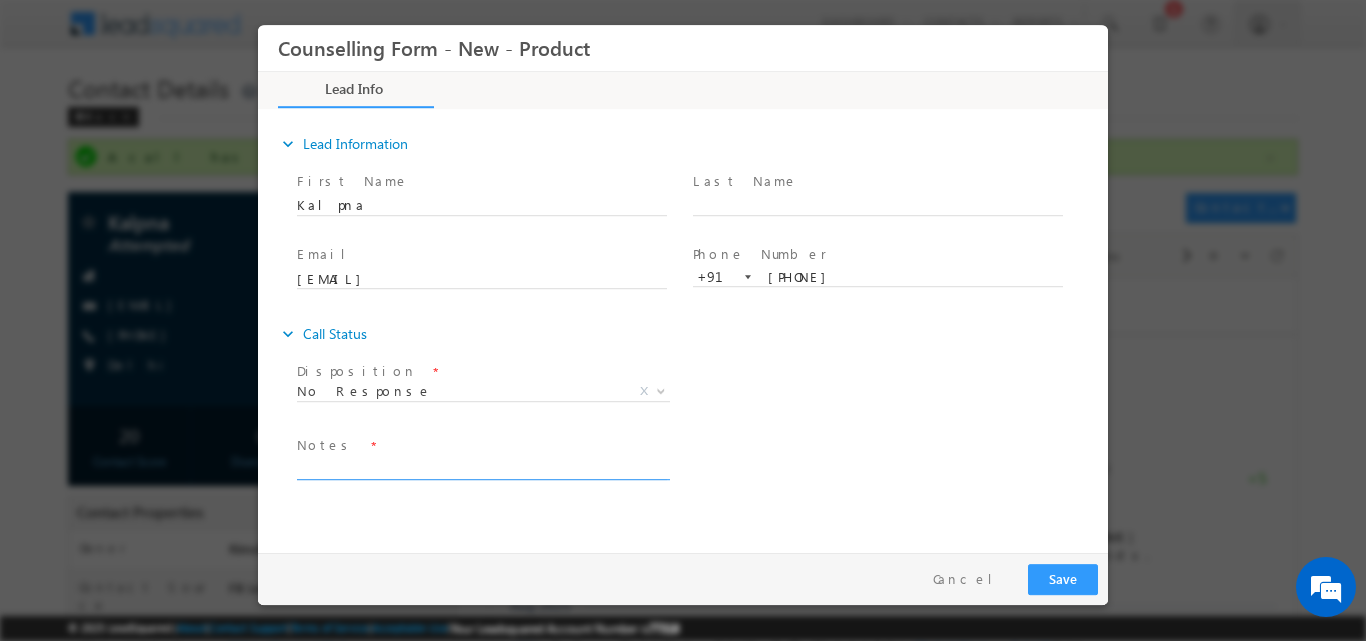 paste on "No response, dnp" 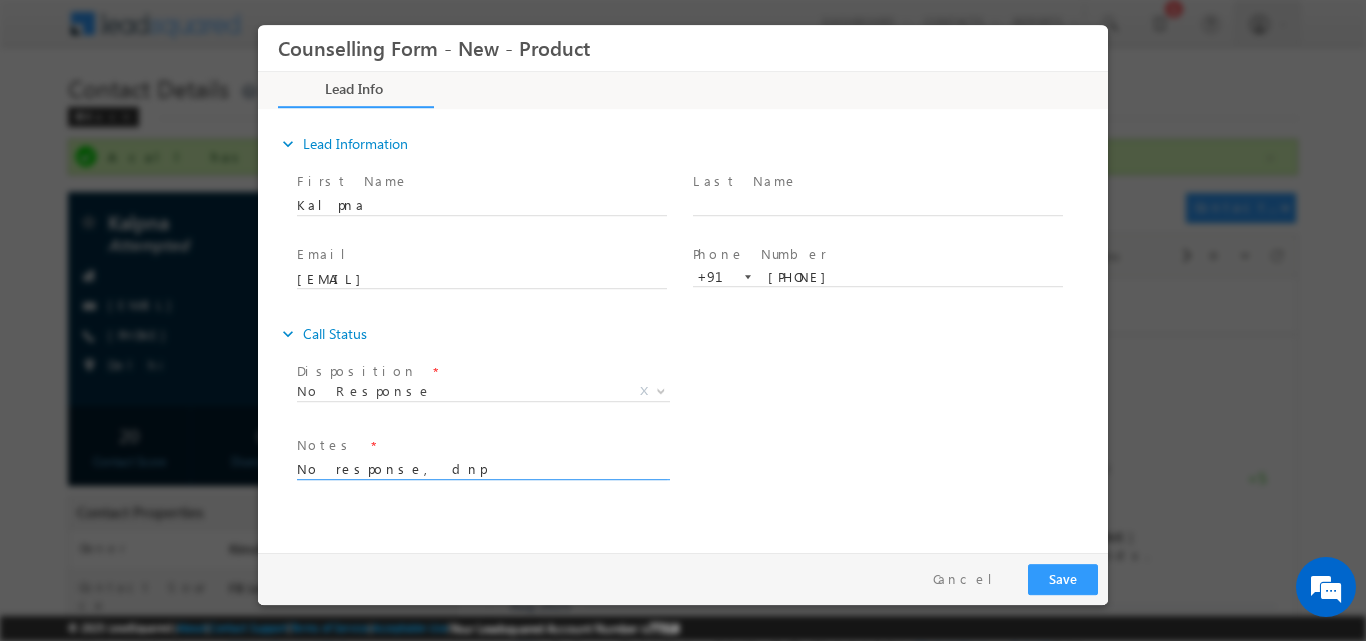 type on "No response, dnp" 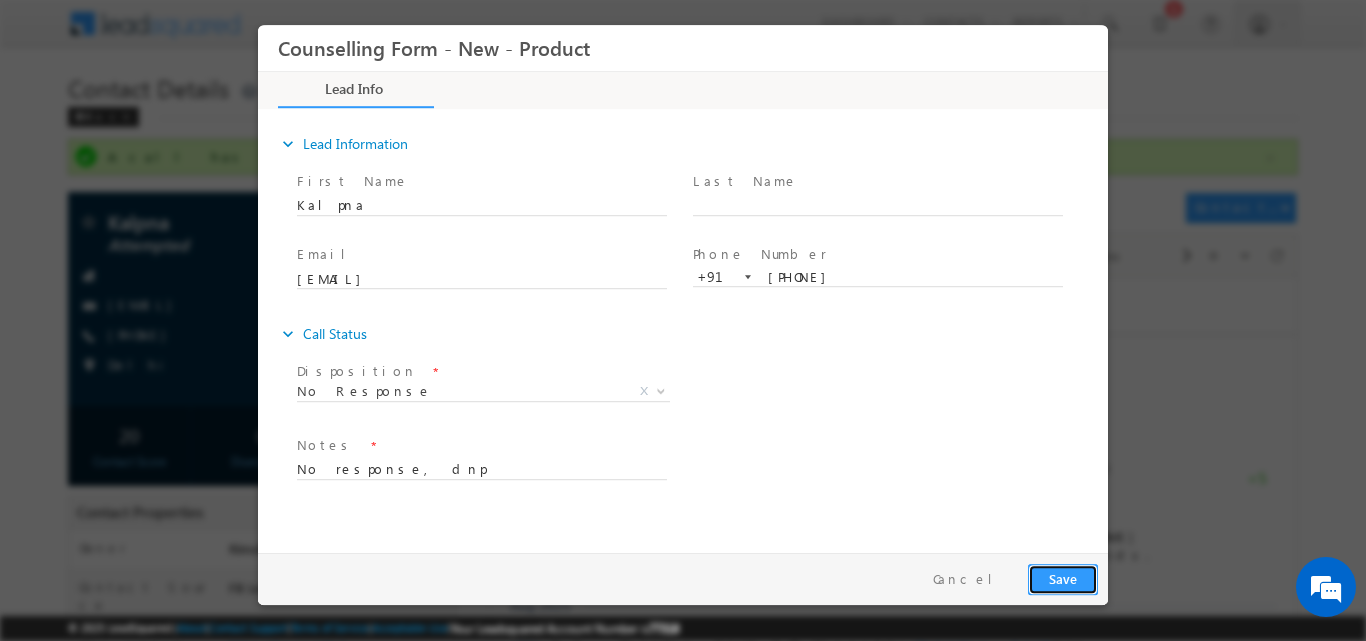 click on "Save" at bounding box center [1063, 578] 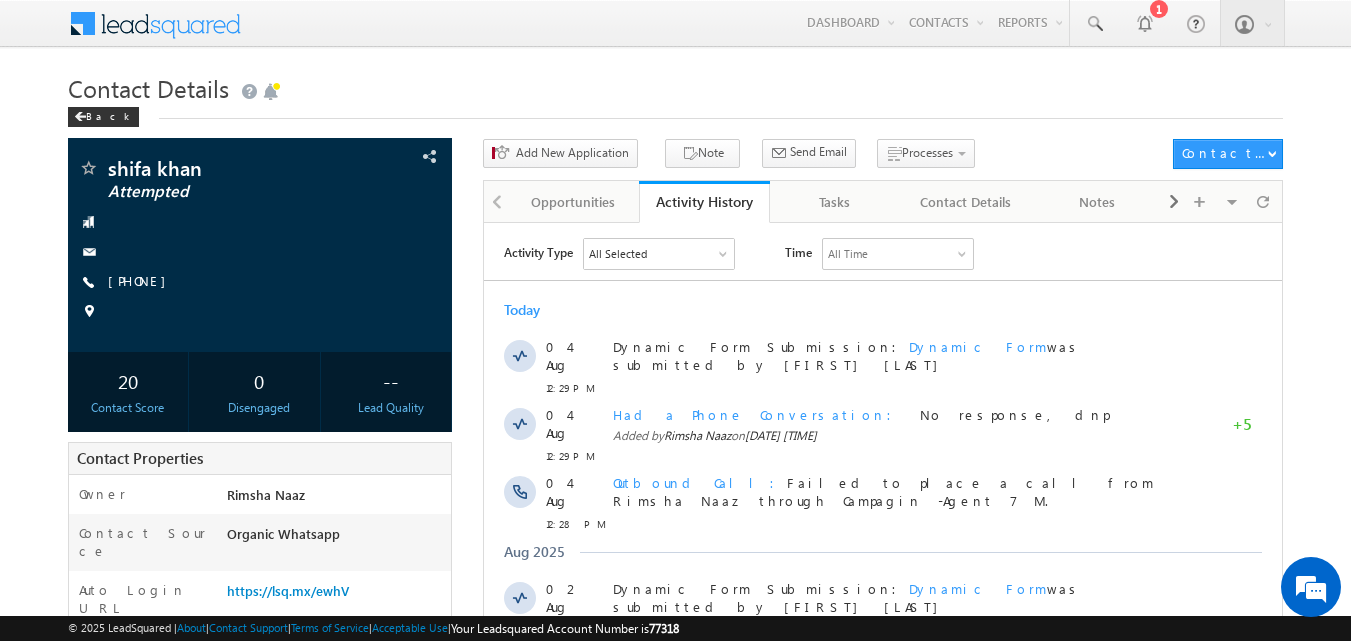 scroll, scrollTop: 0, scrollLeft: 0, axis: both 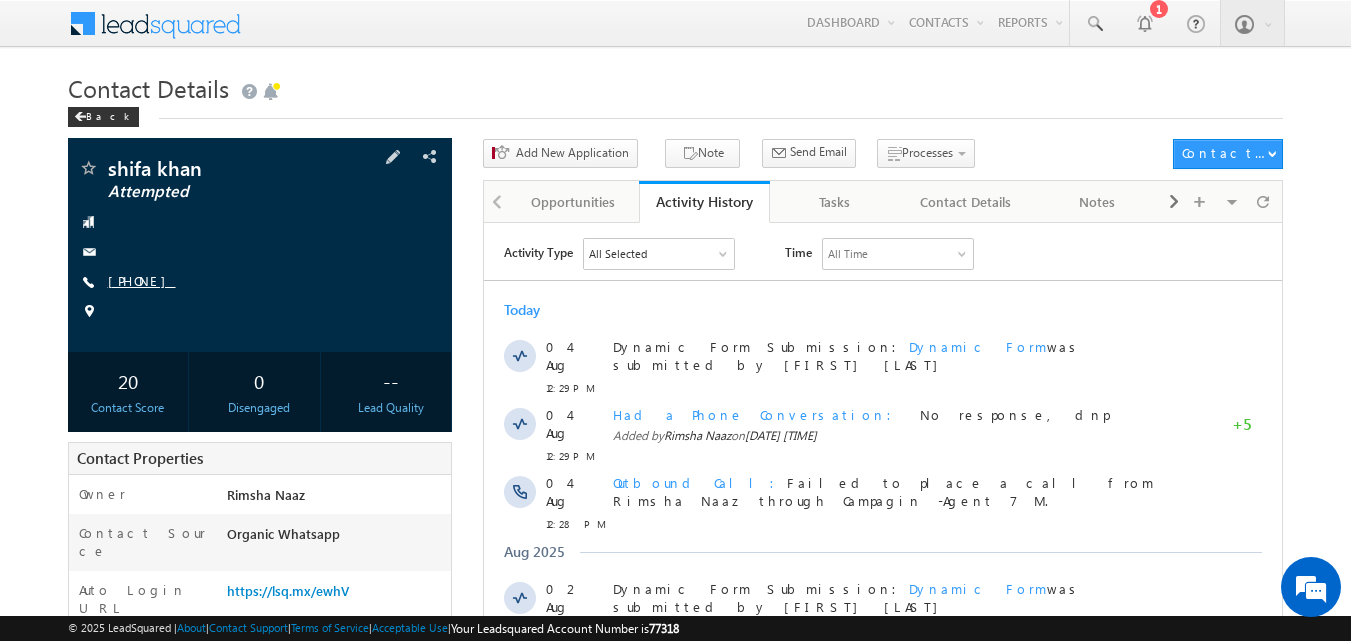 click on "[PHONE]" at bounding box center [142, 280] 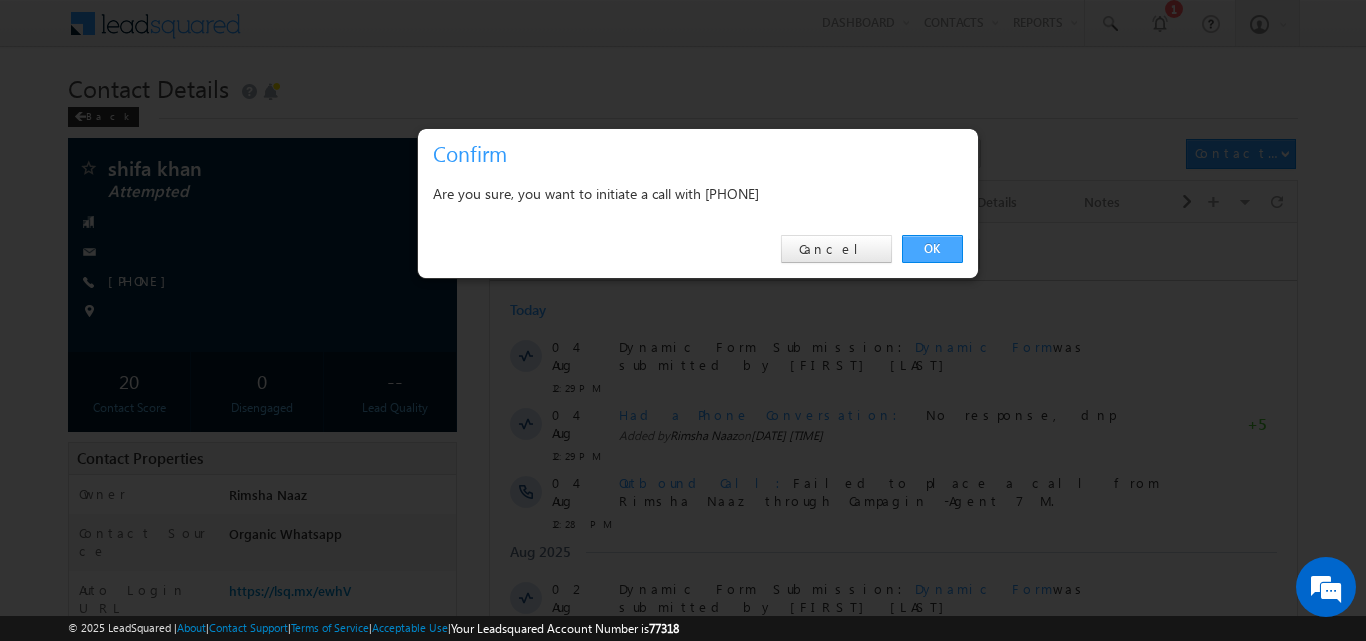 drag, startPoint x: 924, startPoint y: 246, endPoint x: 437, endPoint y: 20, distance: 536.8845 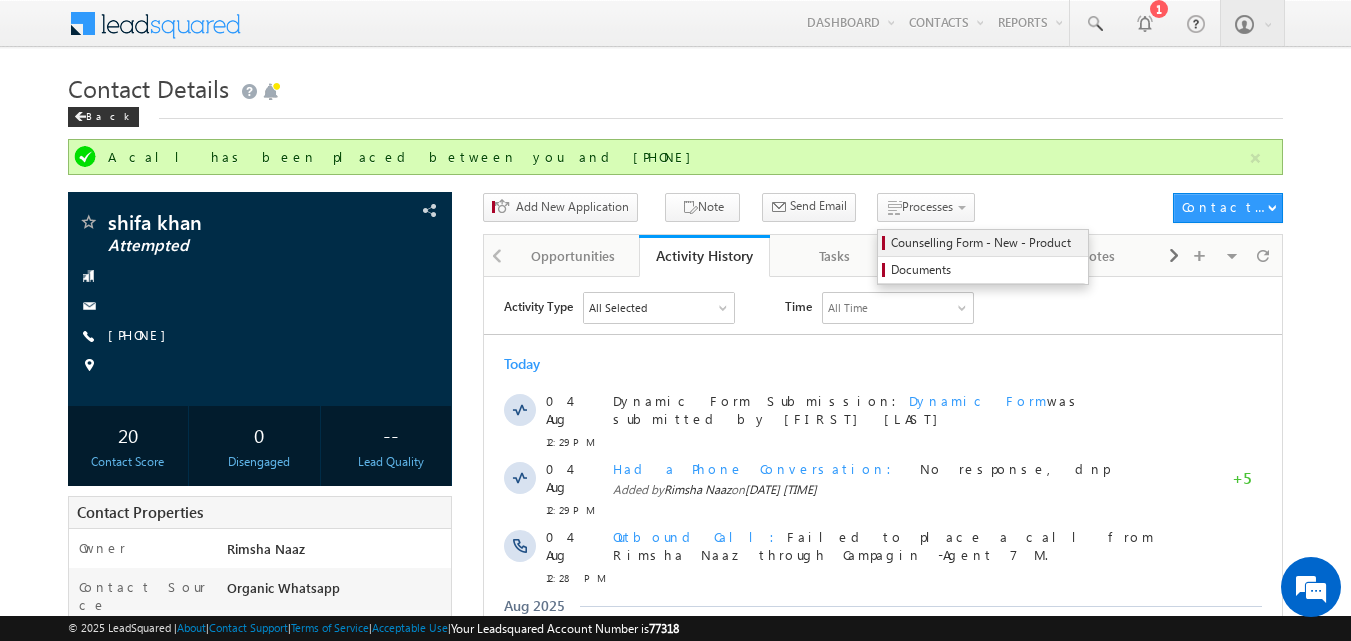 click on "Counselling Form - New - Product" at bounding box center [986, 243] 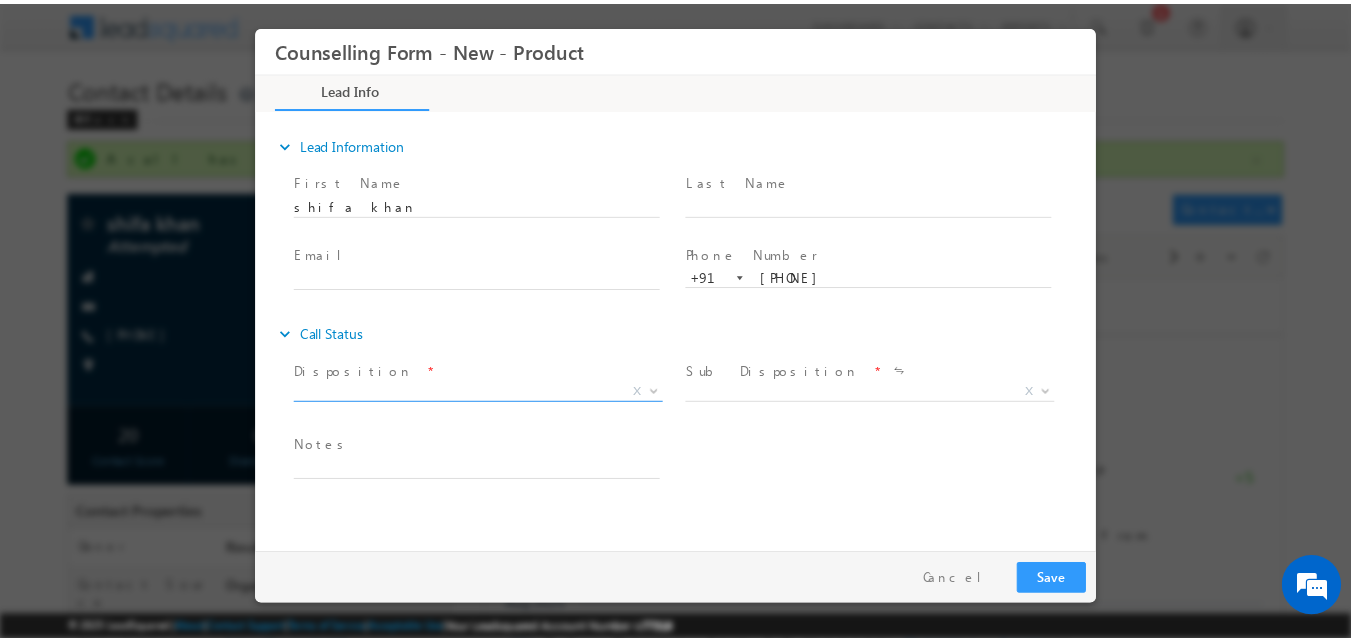 scroll, scrollTop: 0, scrollLeft: 0, axis: both 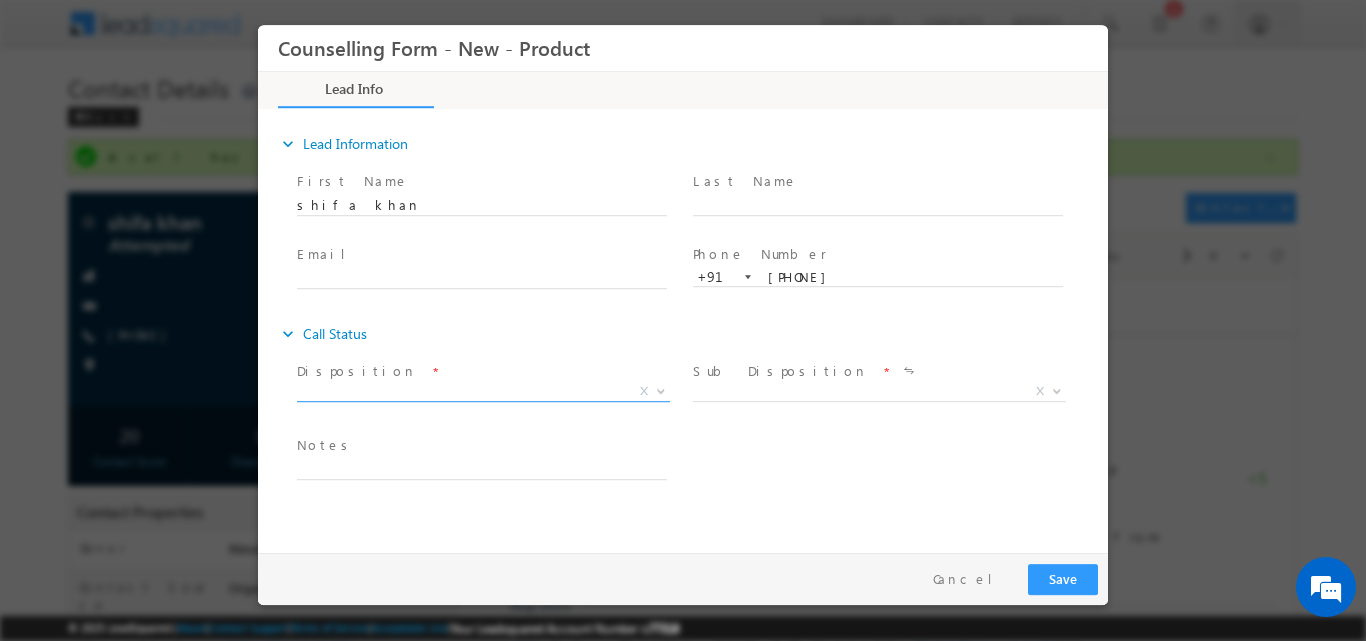 click at bounding box center (661, 389) 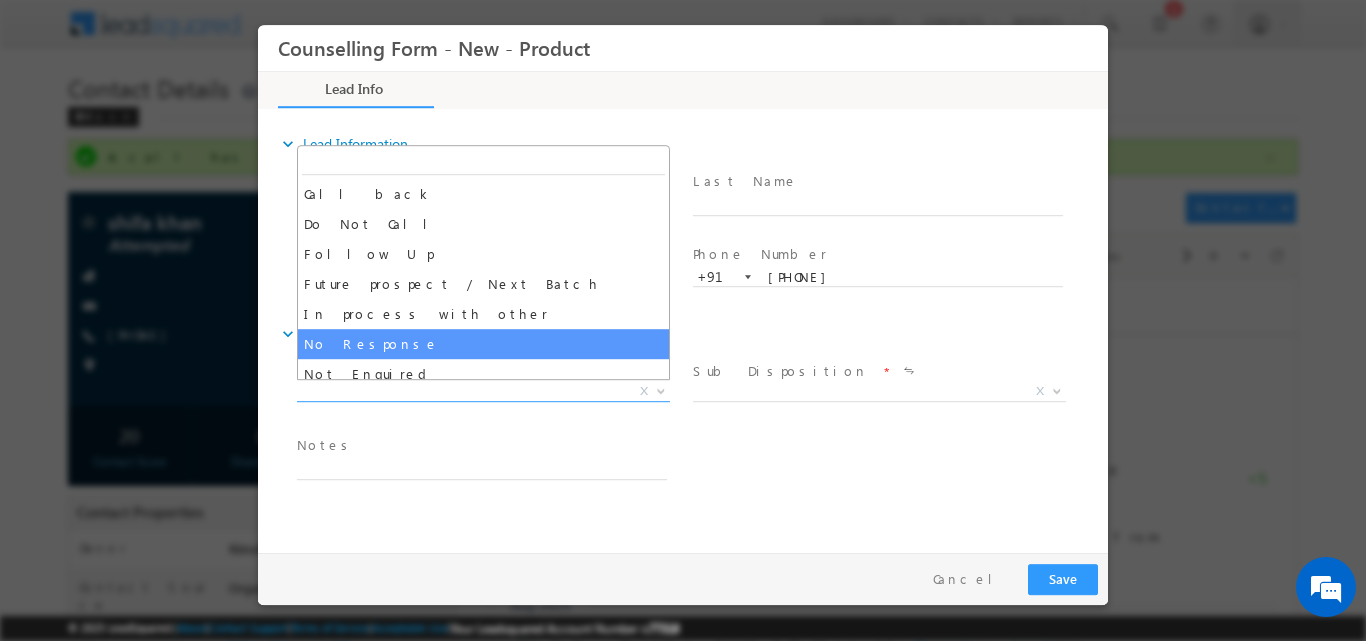 select on "No Response" 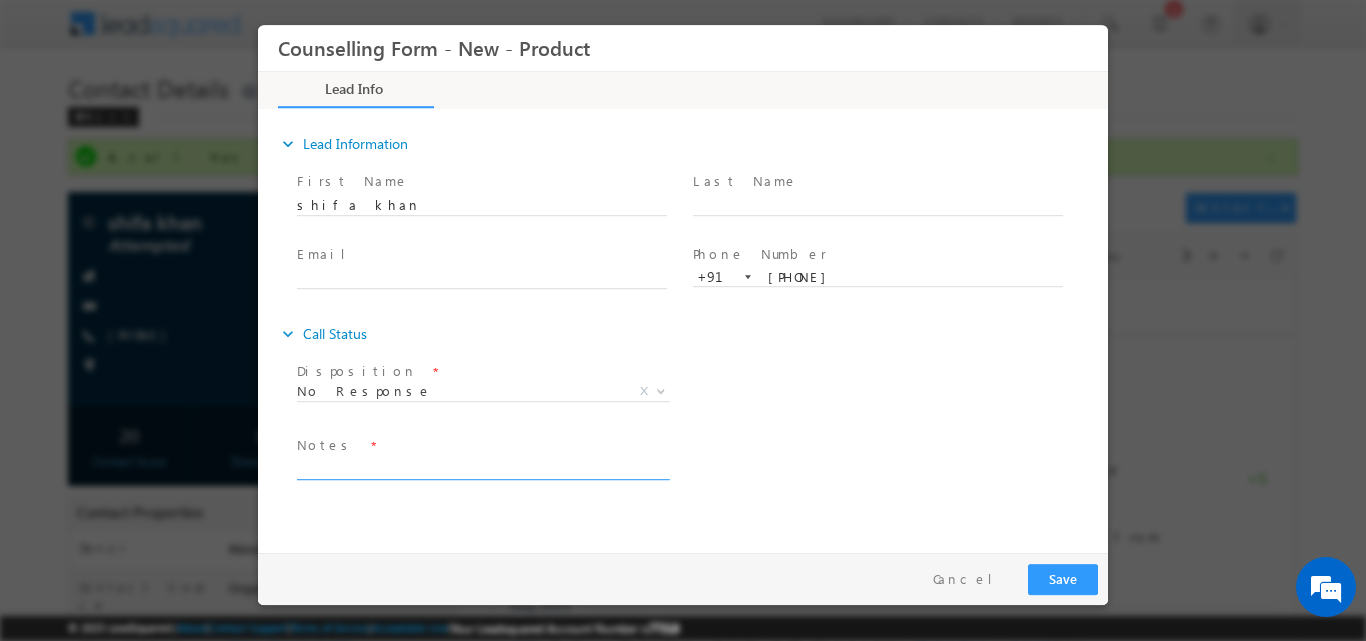 click at bounding box center [482, 467] 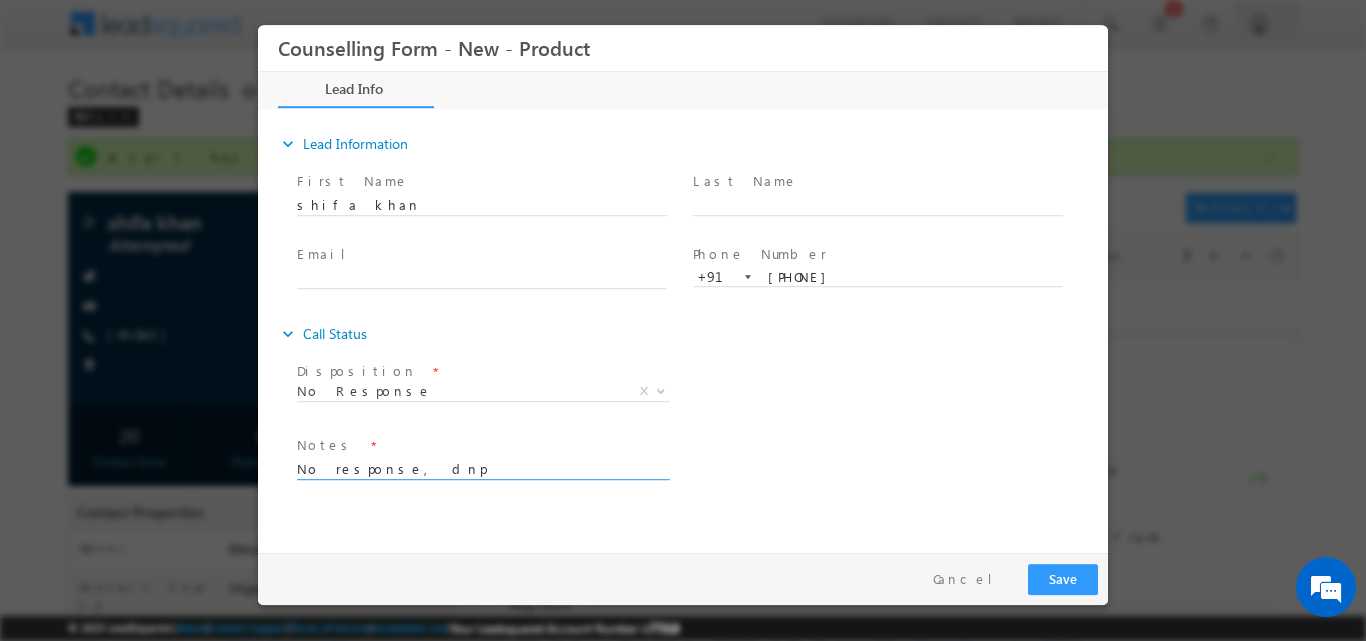 type on "No response, dnp" 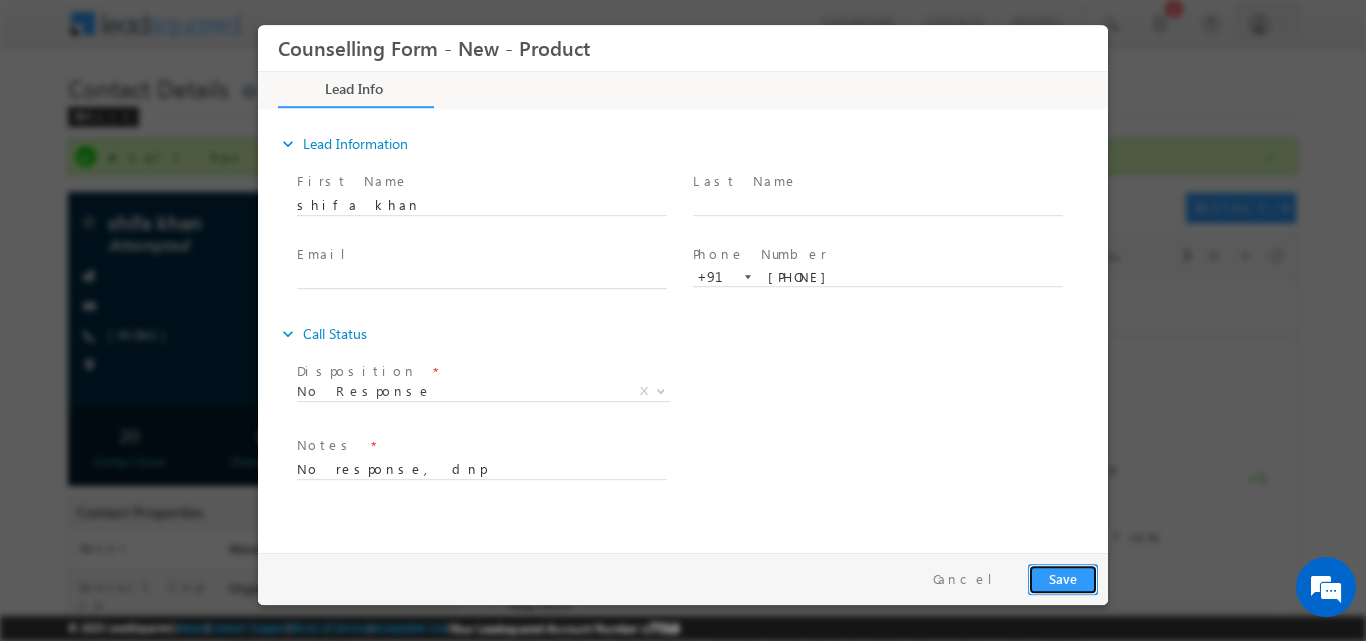 click on "Save" at bounding box center (1063, 578) 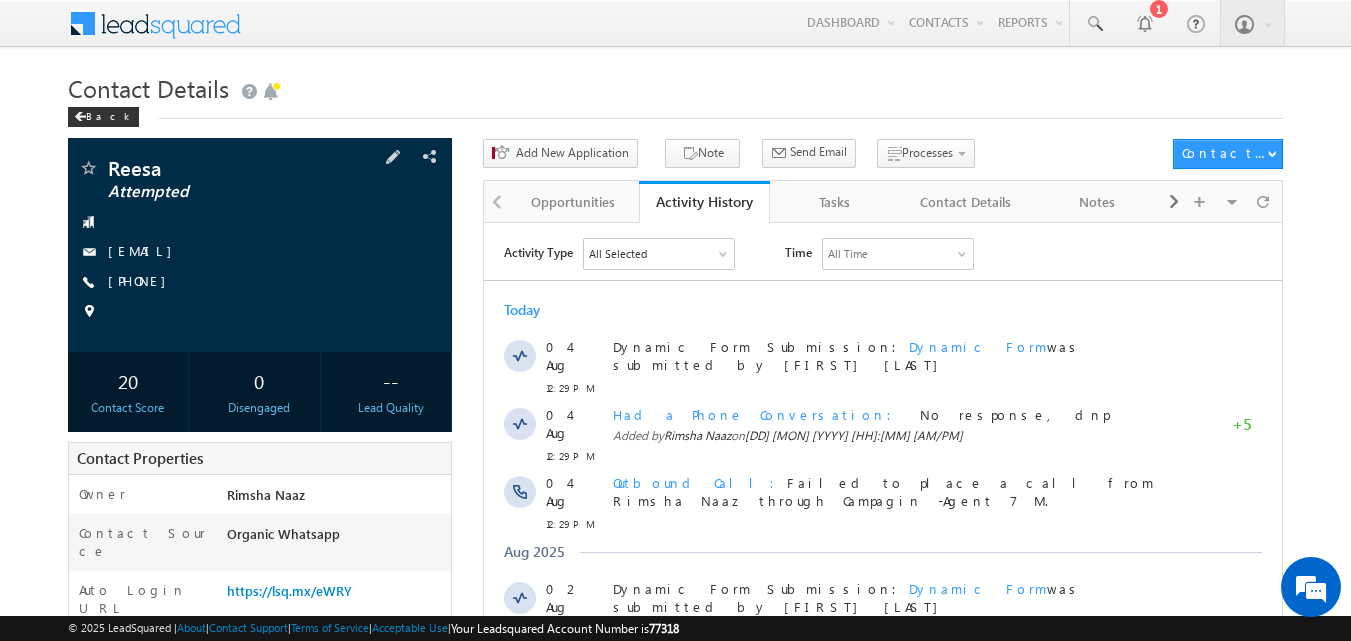 scroll, scrollTop: 0, scrollLeft: 0, axis: both 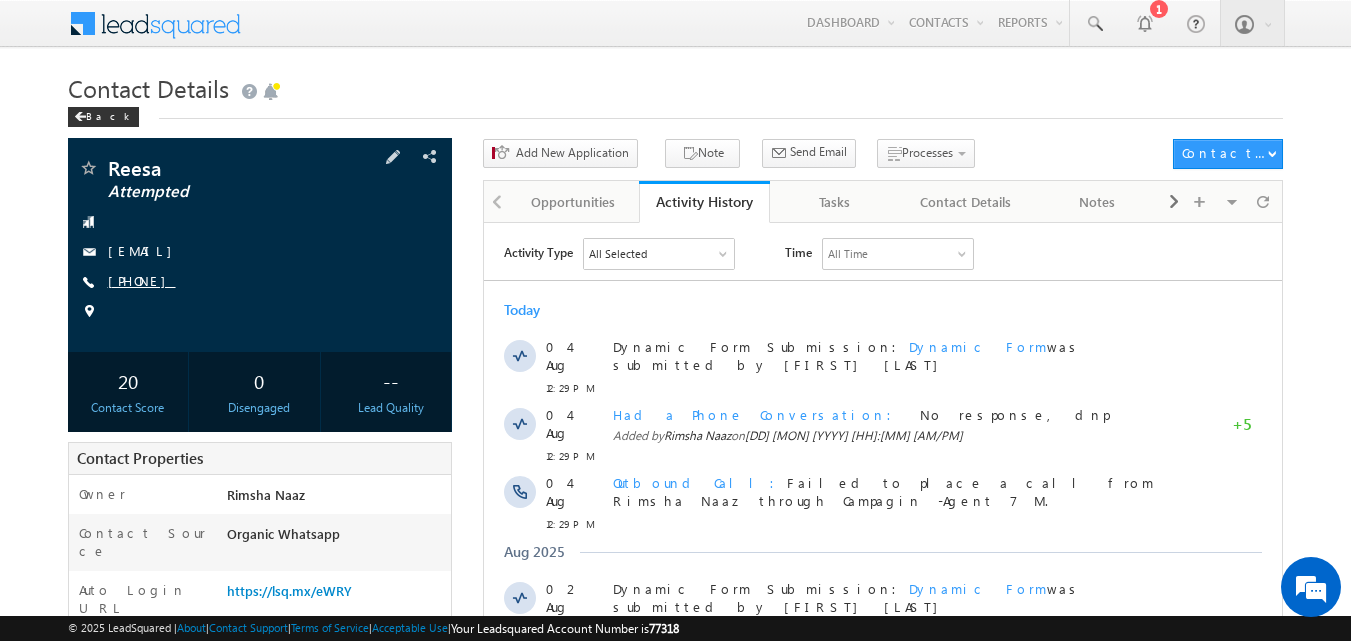 click on "[PHONE]" at bounding box center (142, 280) 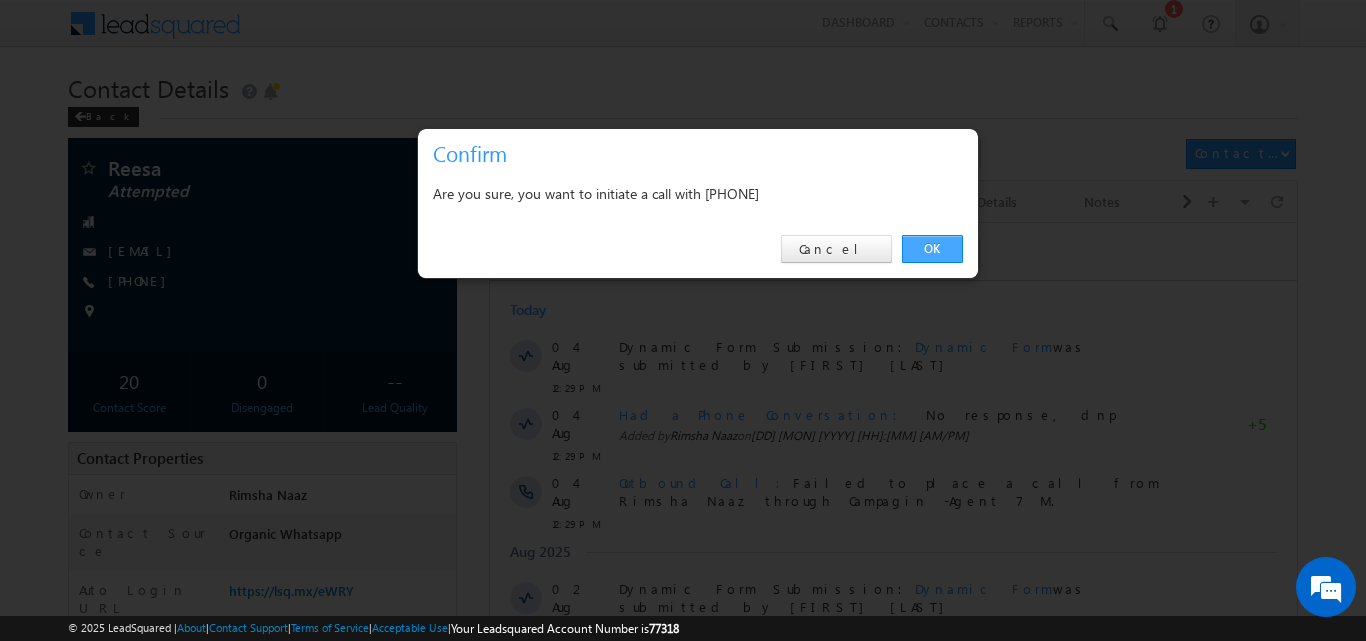 click on "OK" at bounding box center (932, 249) 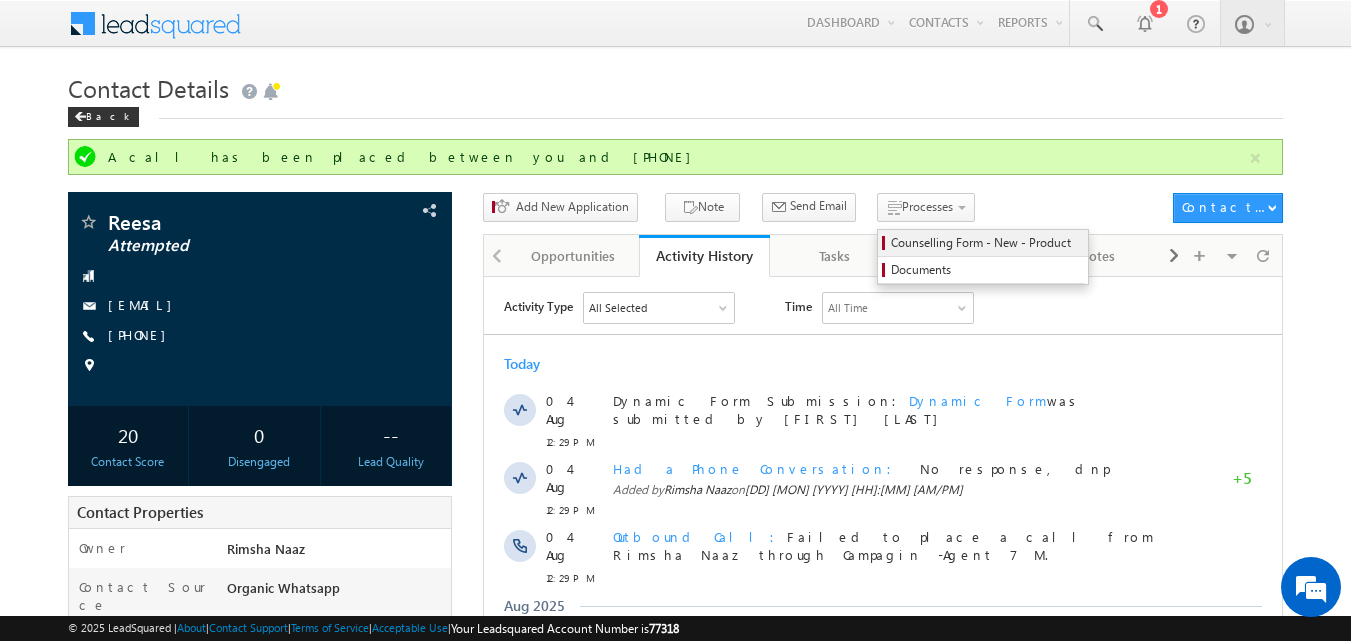 click on "Counselling Form - New - Product" at bounding box center (983, 243) 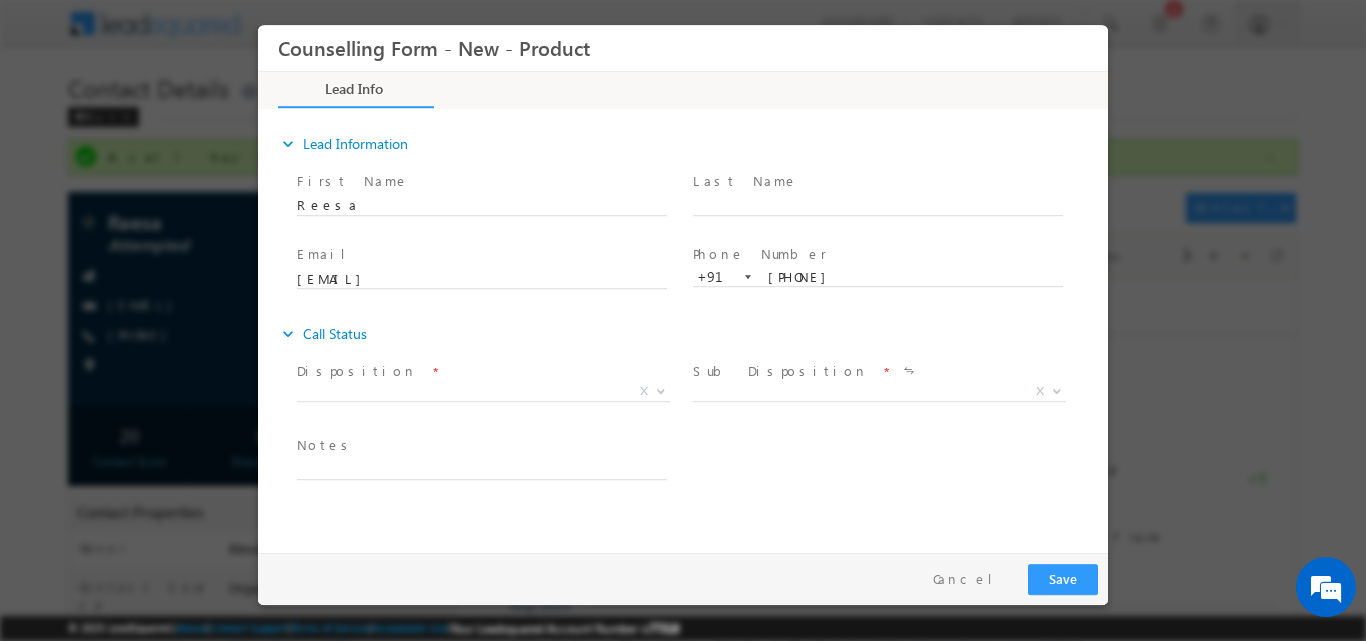 scroll, scrollTop: 0, scrollLeft: 0, axis: both 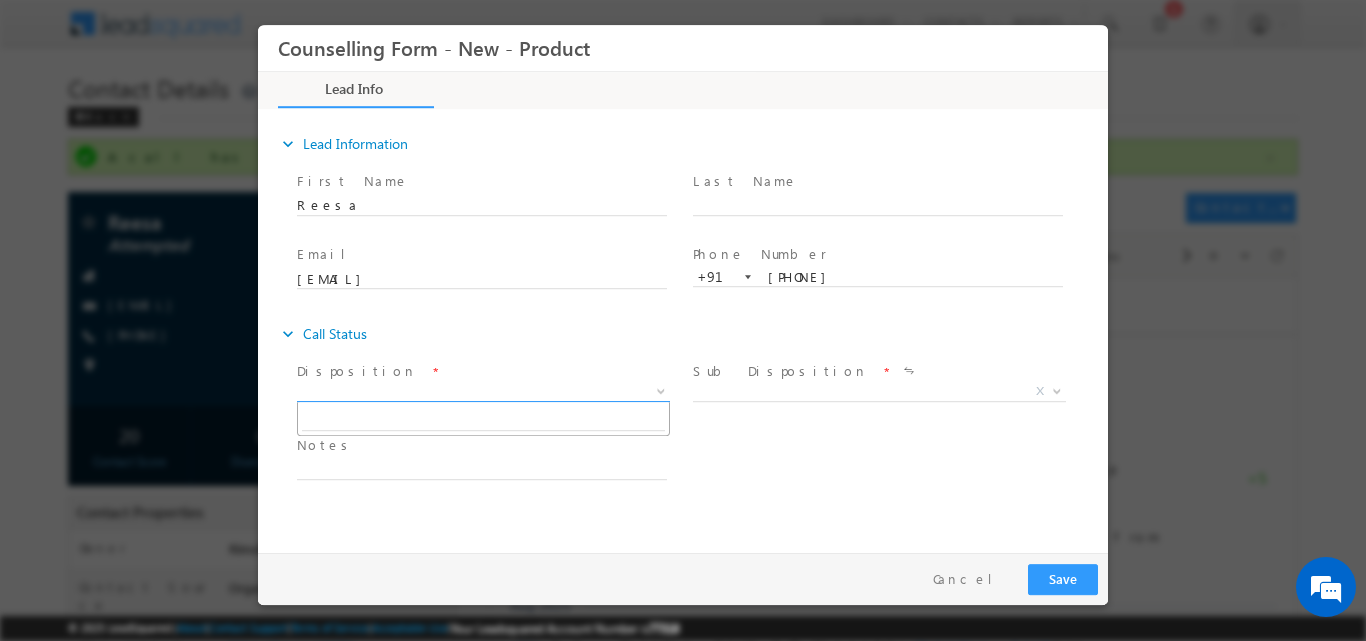 click at bounding box center (661, 389) 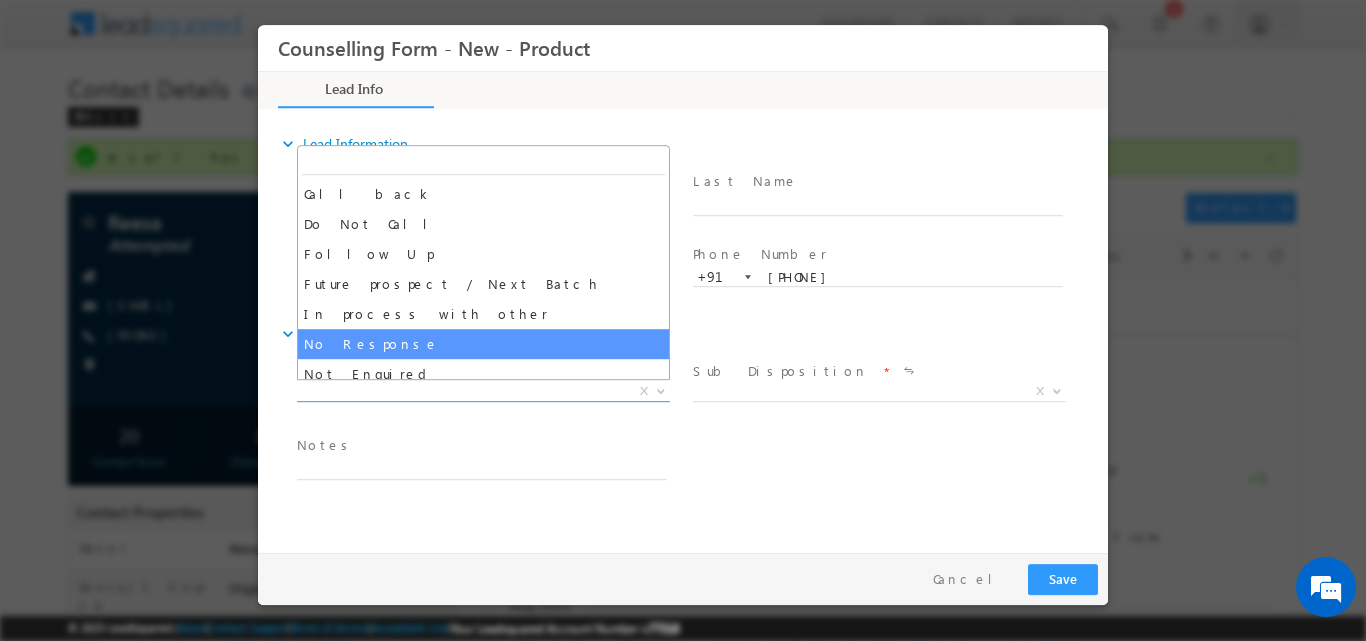 select on "No Response" 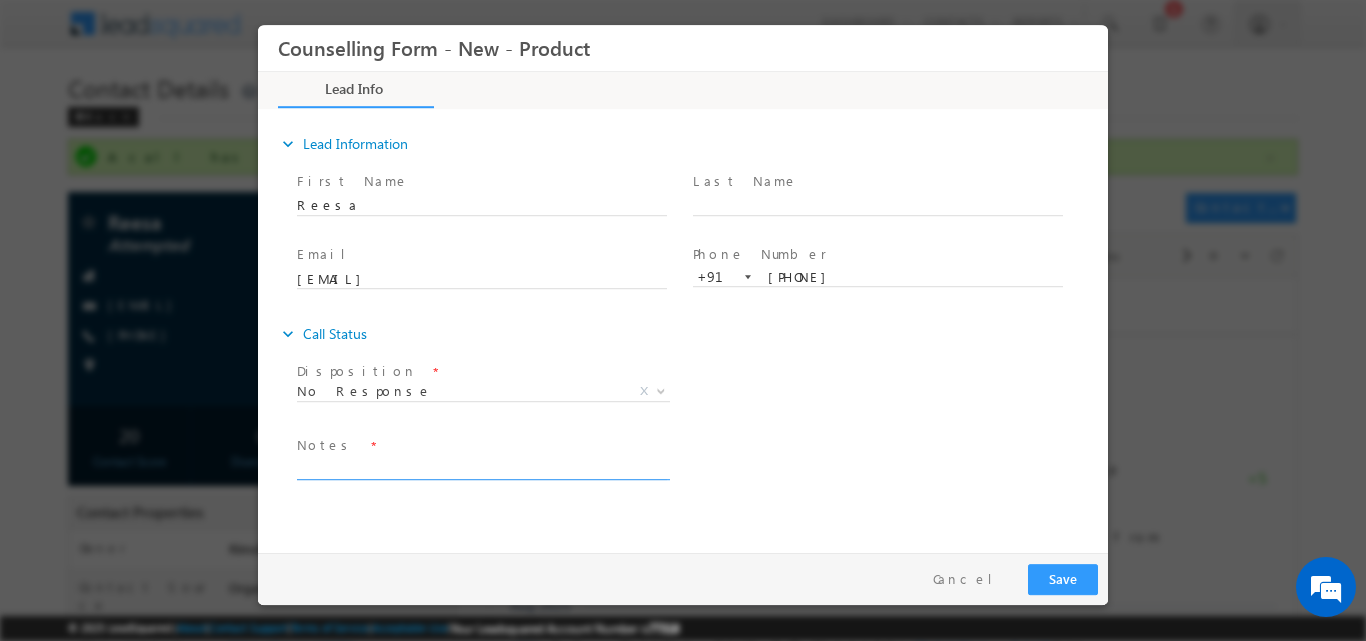 click at bounding box center [482, 467] 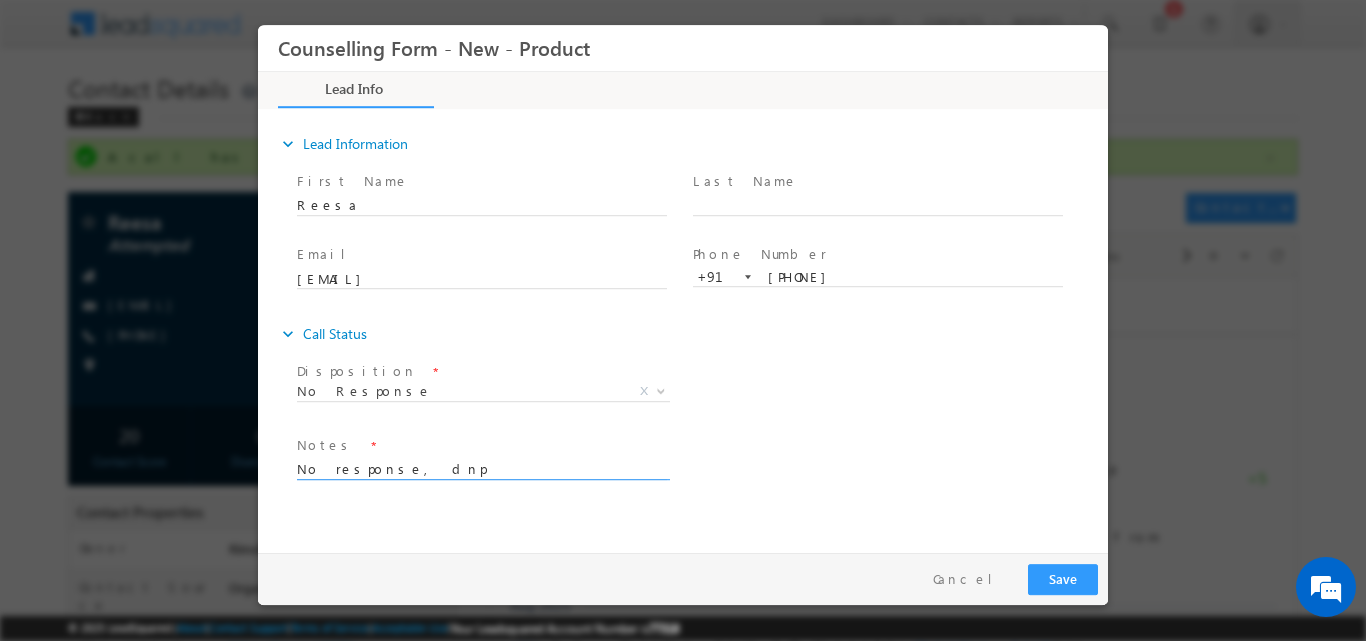 type on "No response, dnp" 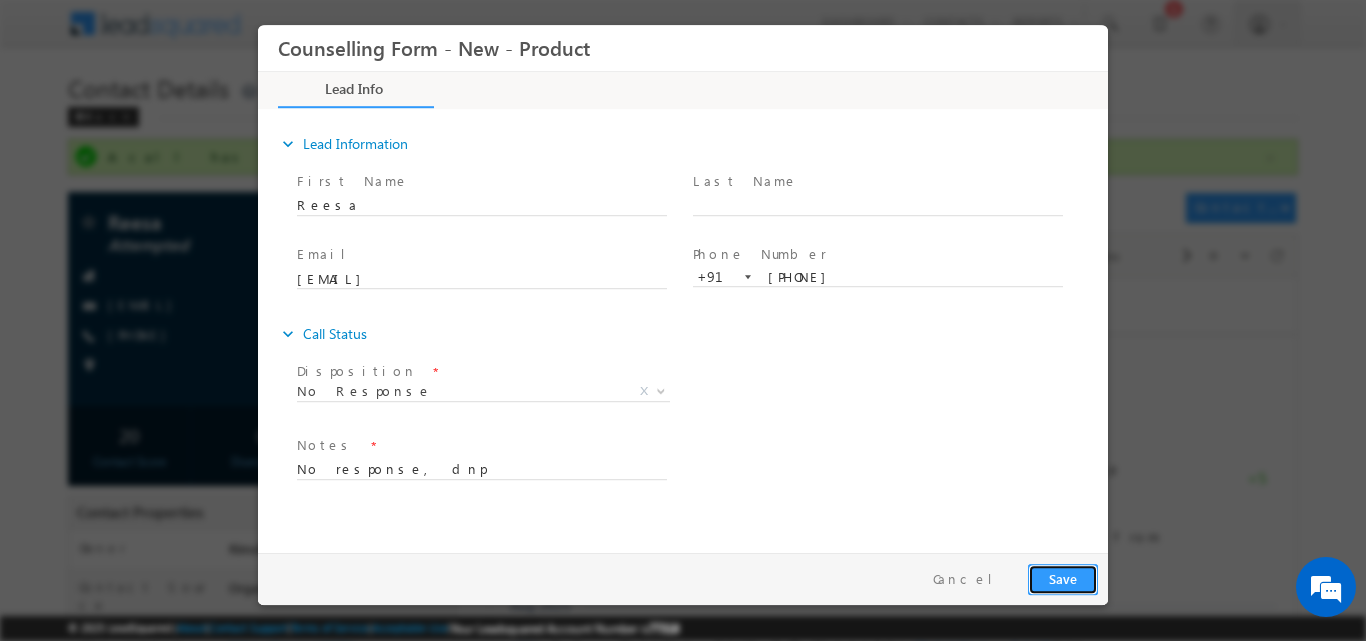 drag, startPoint x: 1070, startPoint y: 579, endPoint x: 1260, endPoint y: 40, distance: 571.5076 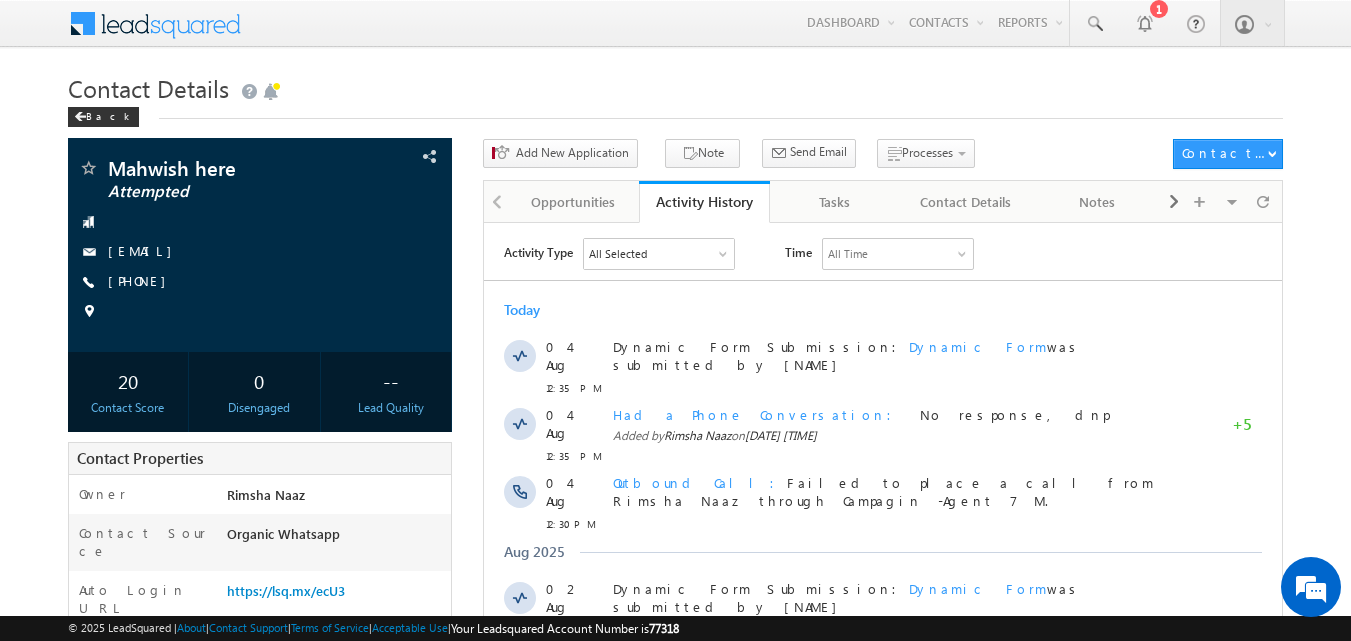 scroll, scrollTop: 0, scrollLeft: 0, axis: both 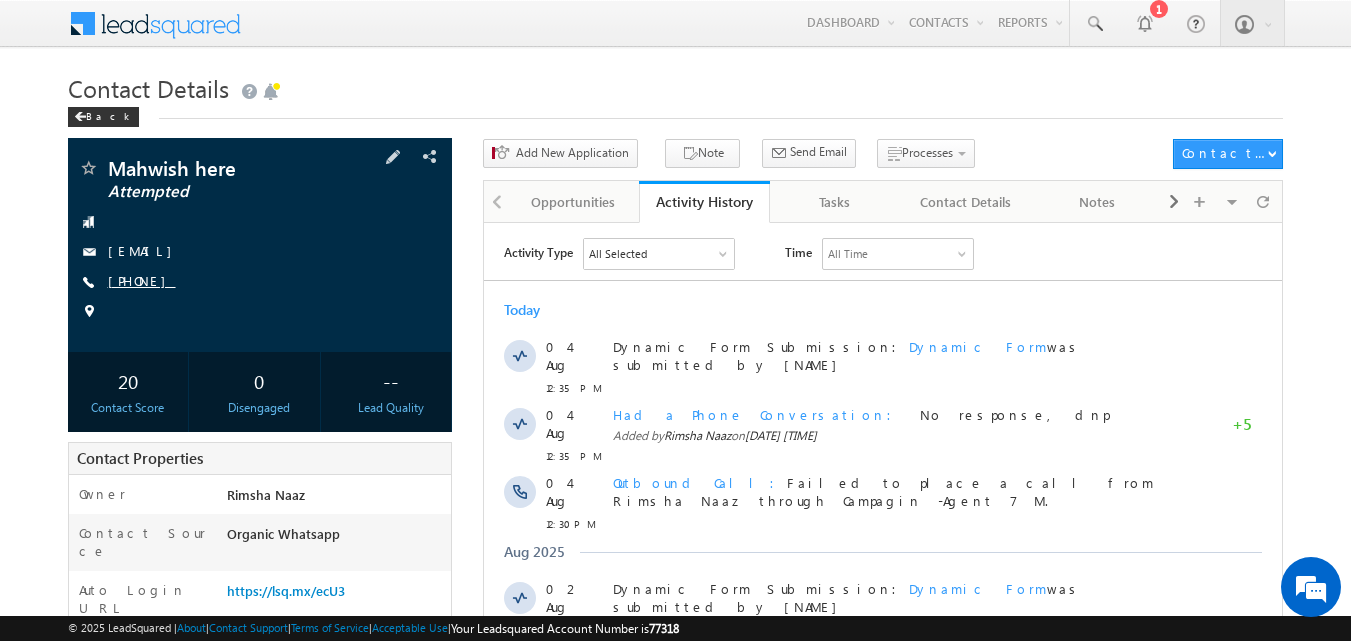click on "[PHONE]" at bounding box center [142, 280] 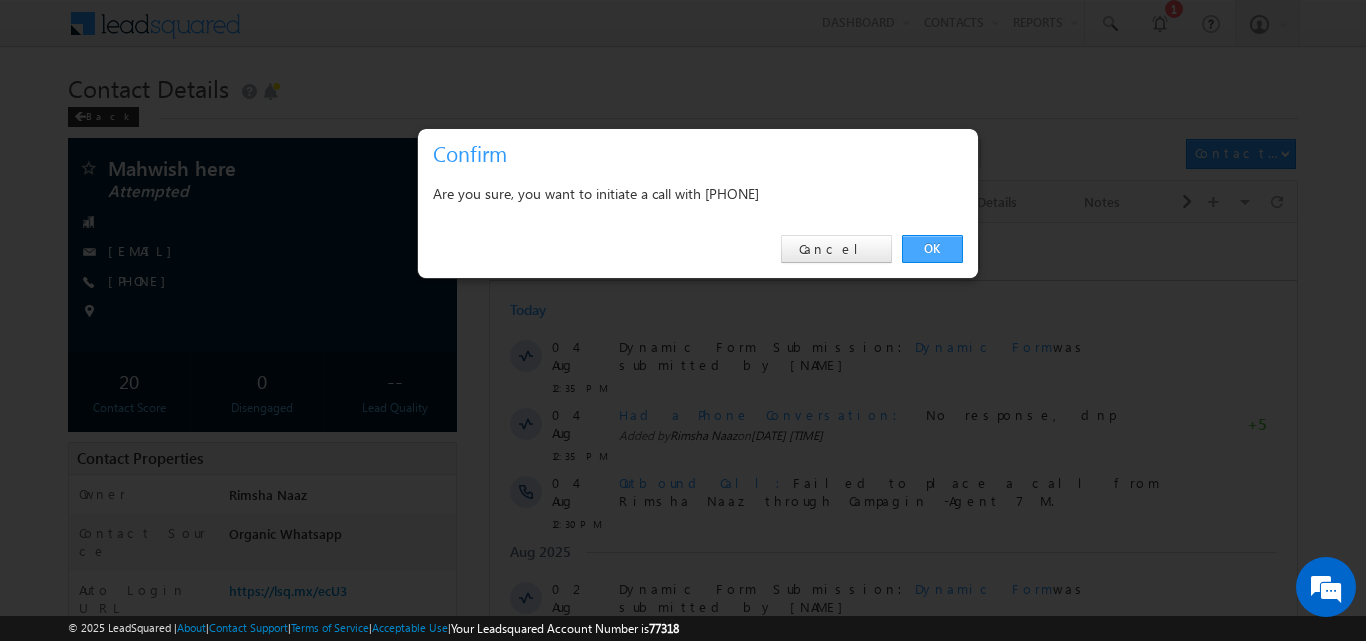 click on "OK" at bounding box center (932, 249) 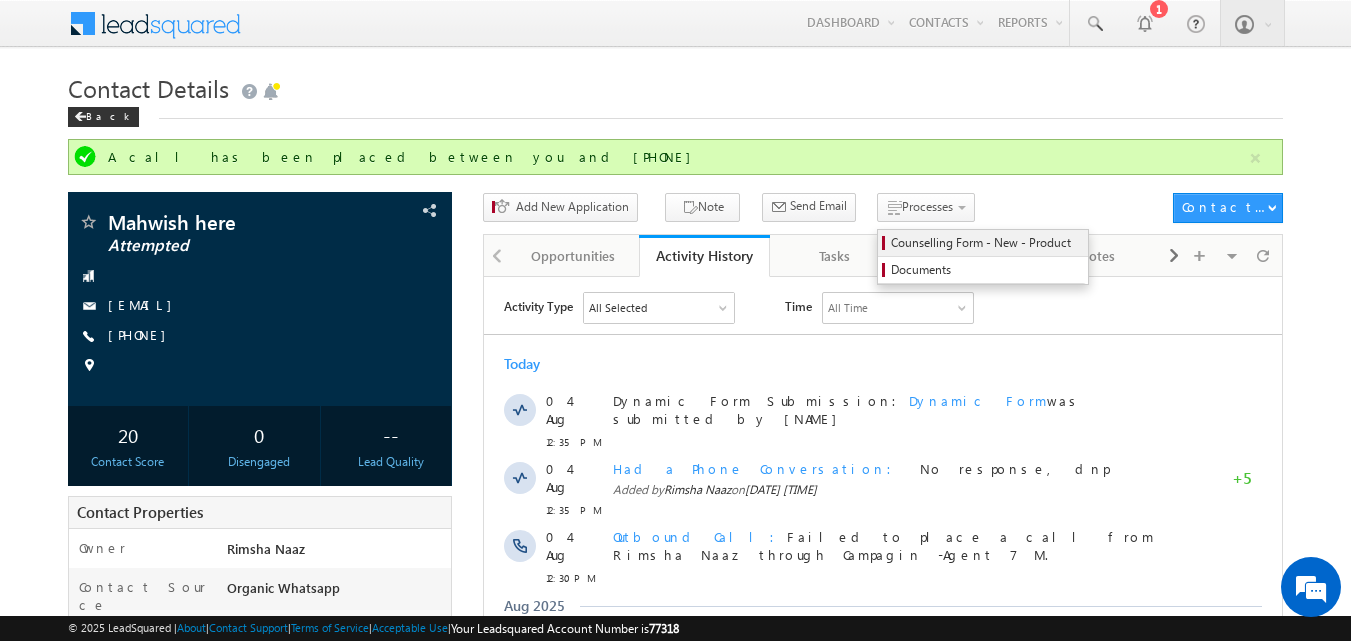 click on "Counselling Form - New - Product" at bounding box center [986, 243] 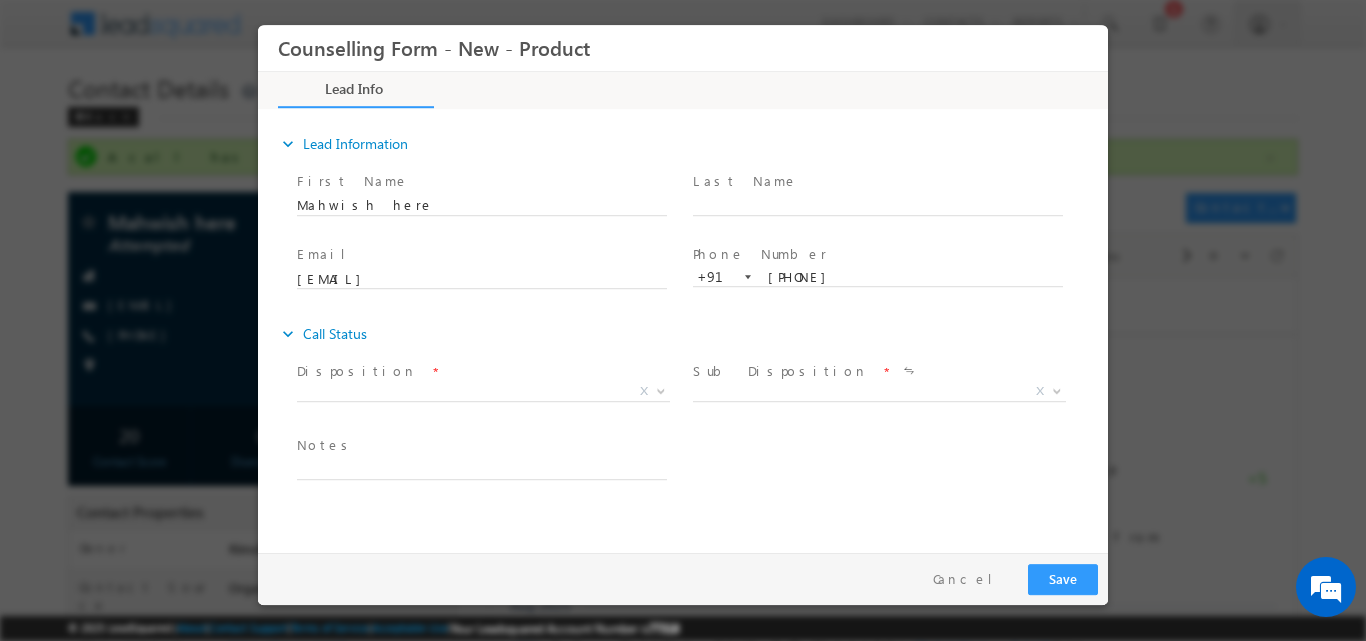 scroll, scrollTop: 0, scrollLeft: 0, axis: both 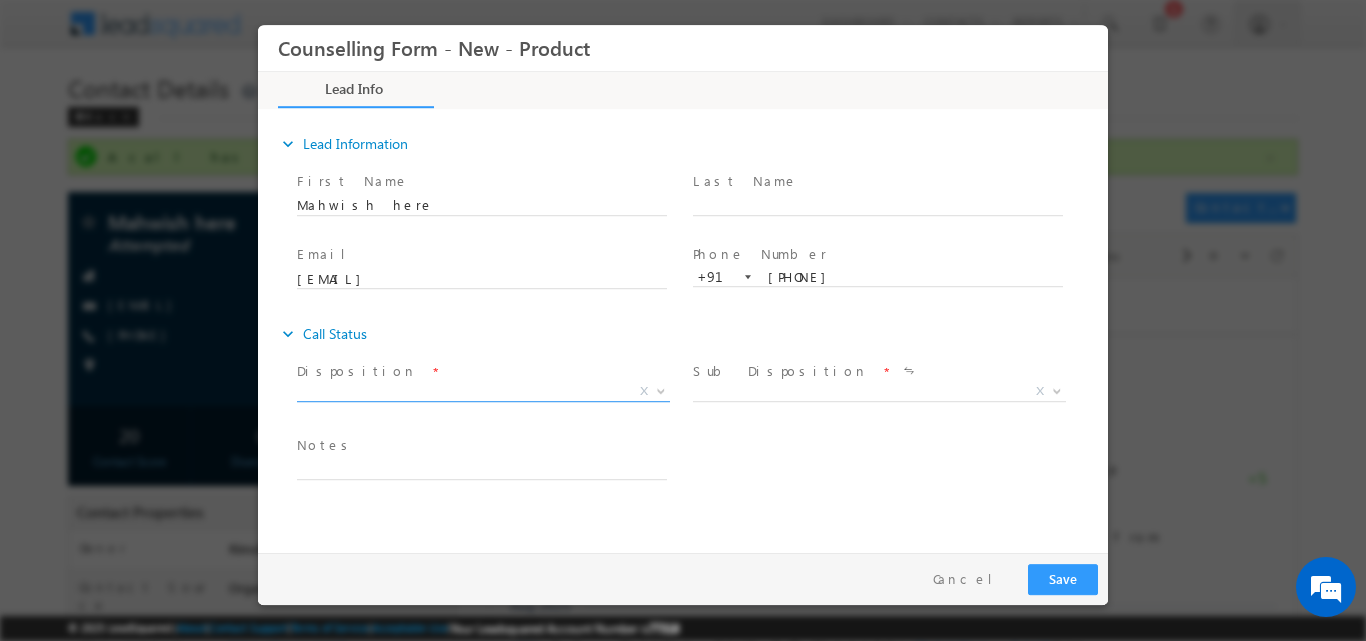 click at bounding box center [661, 389] 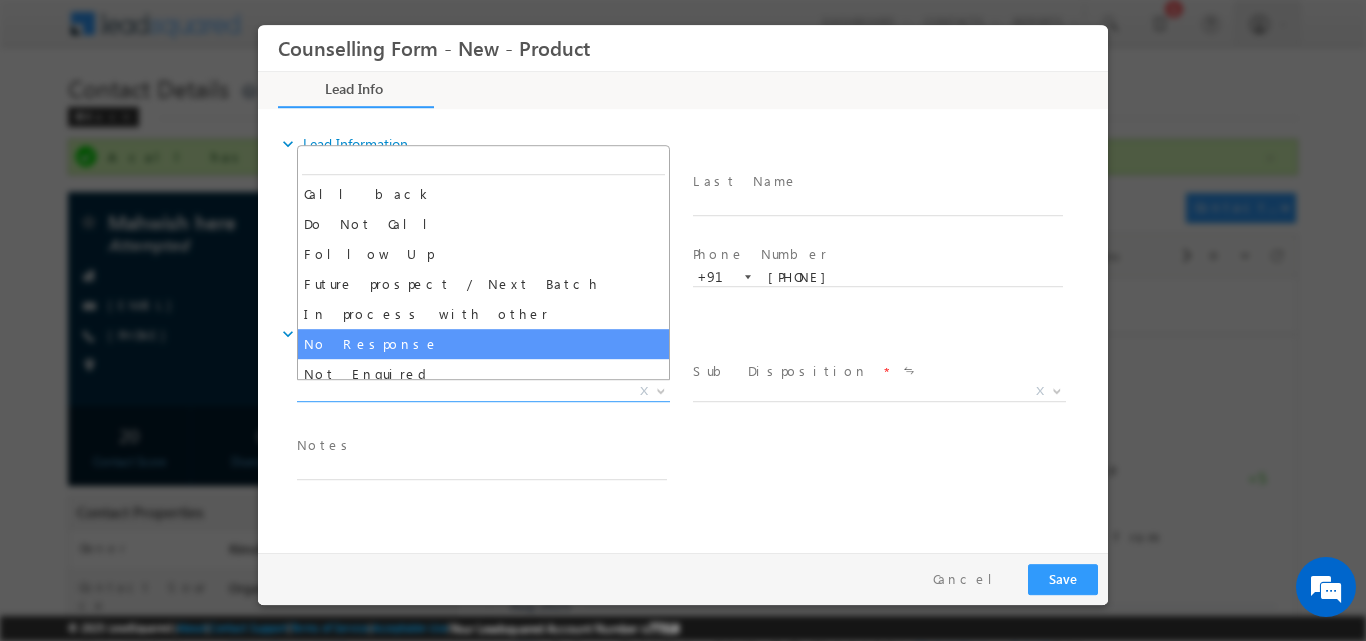select on "No Response" 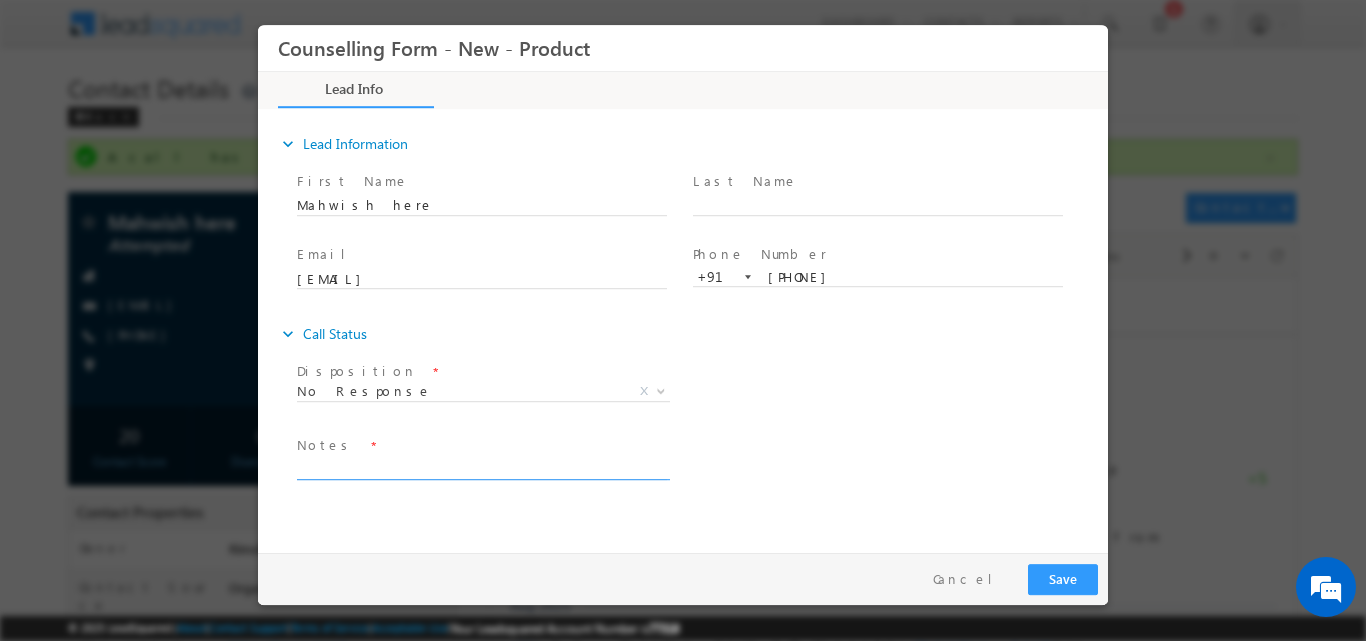click at bounding box center [482, 467] 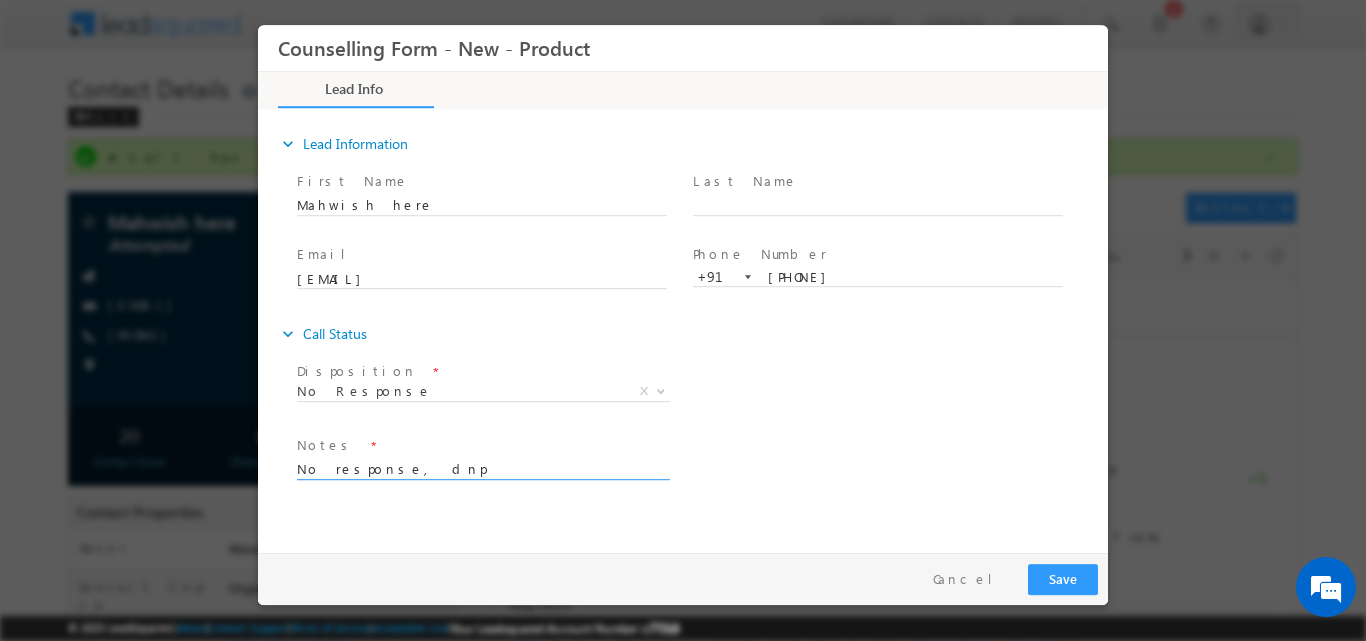 type on "No response, dnp" 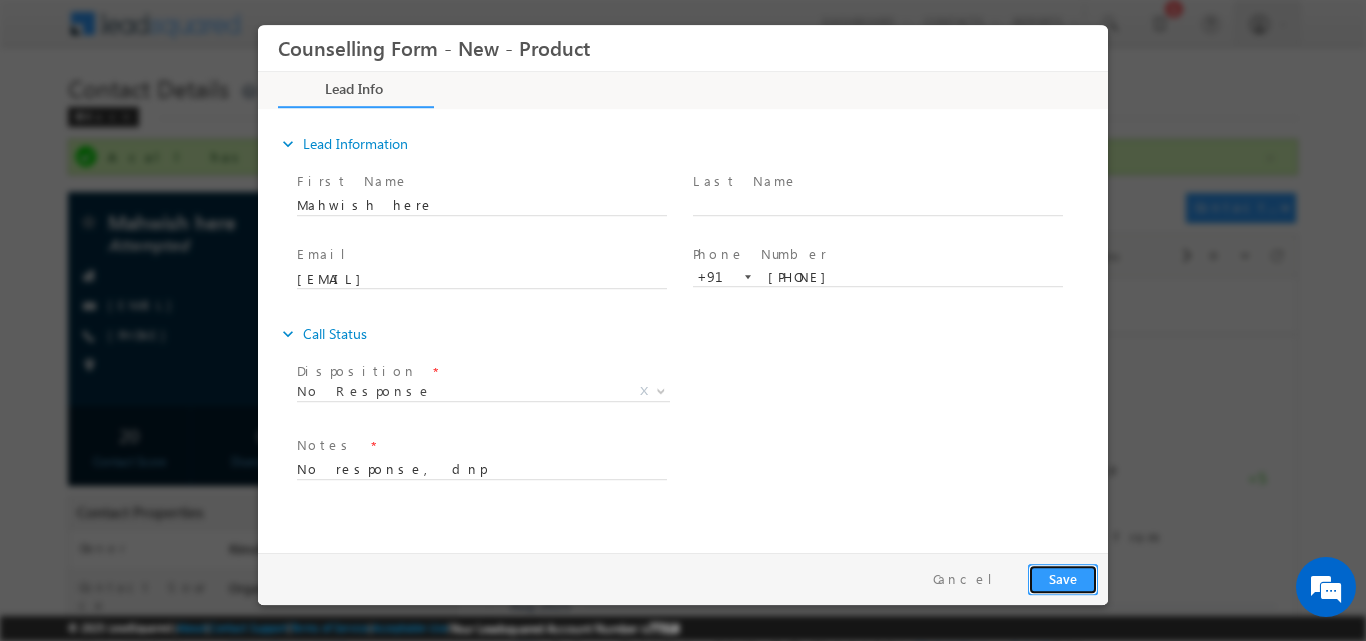 click on "Save" at bounding box center (1063, 578) 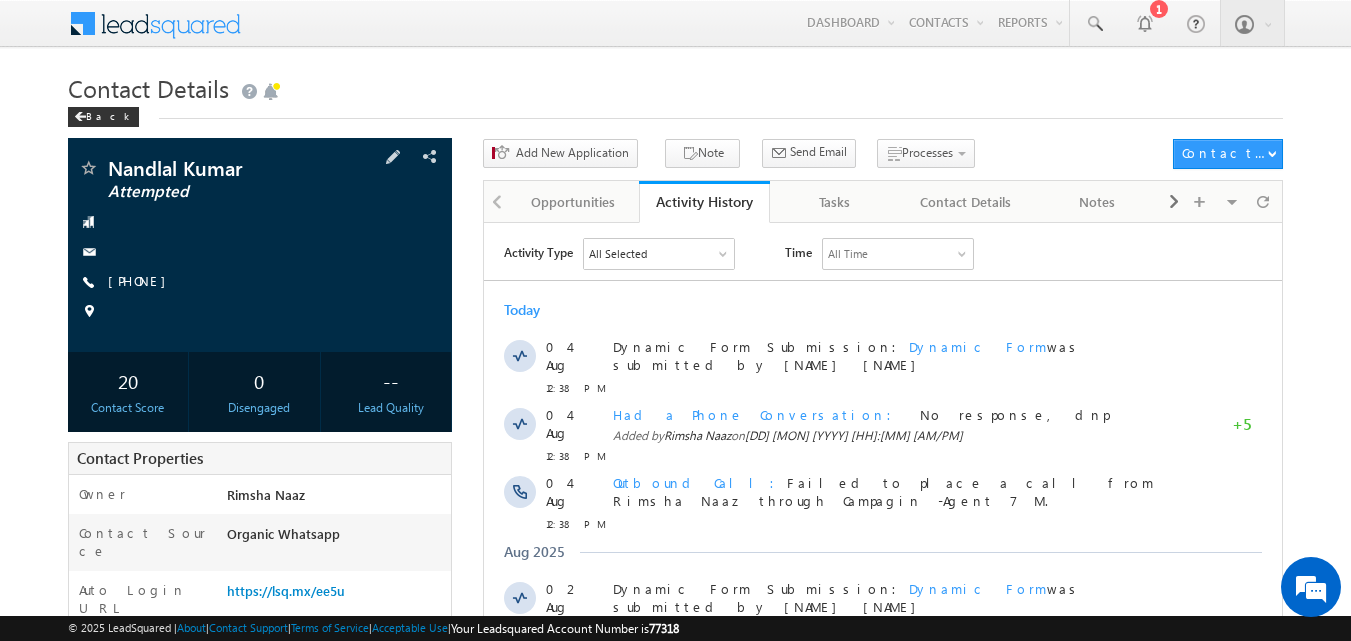 scroll, scrollTop: 0, scrollLeft: 0, axis: both 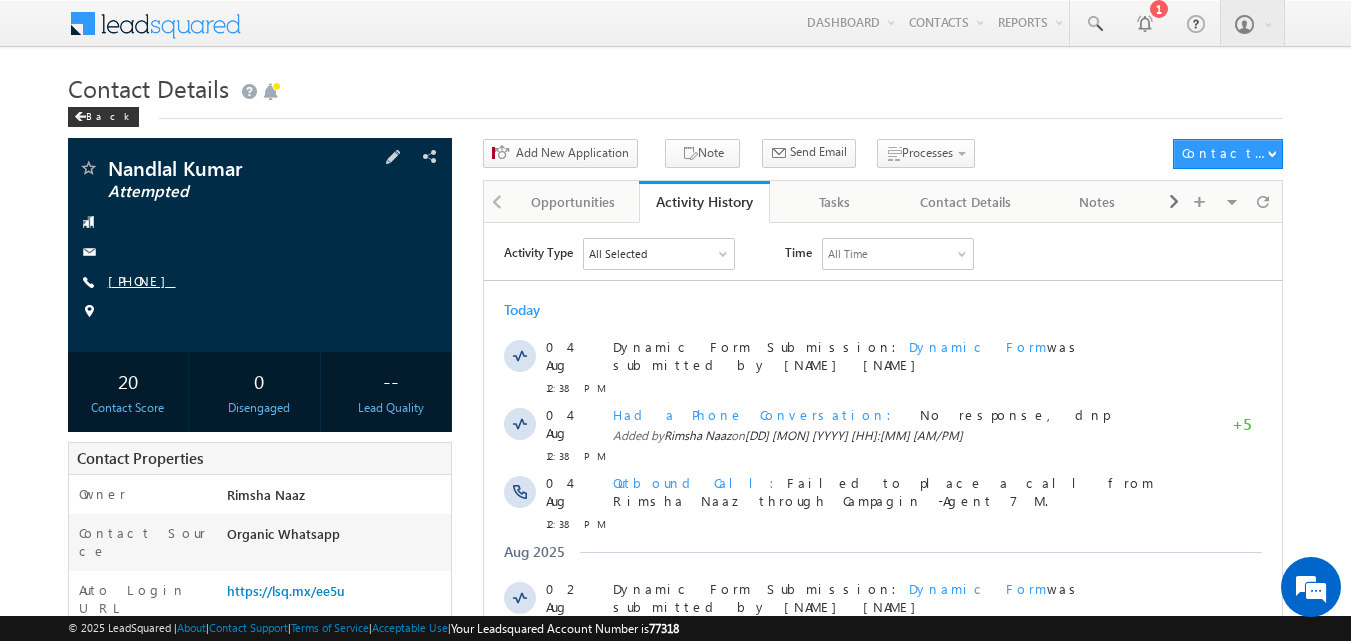 click on "[PHONE]" at bounding box center [142, 280] 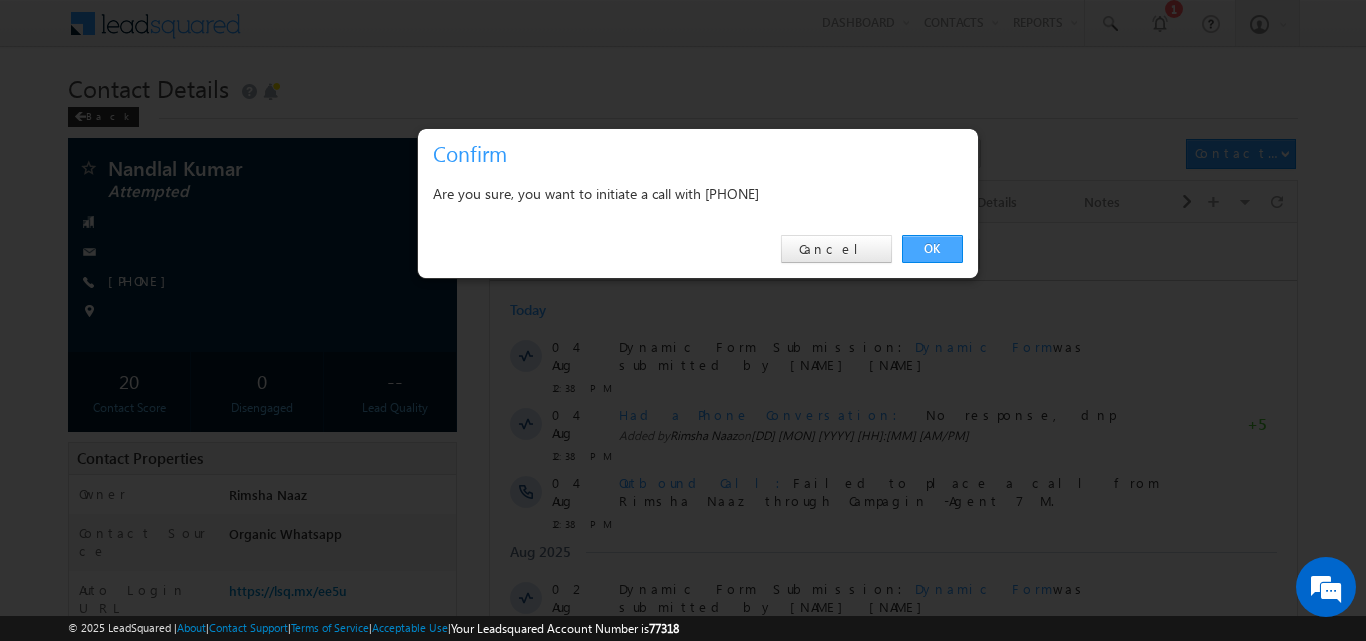 click on "OK" at bounding box center [932, 249] 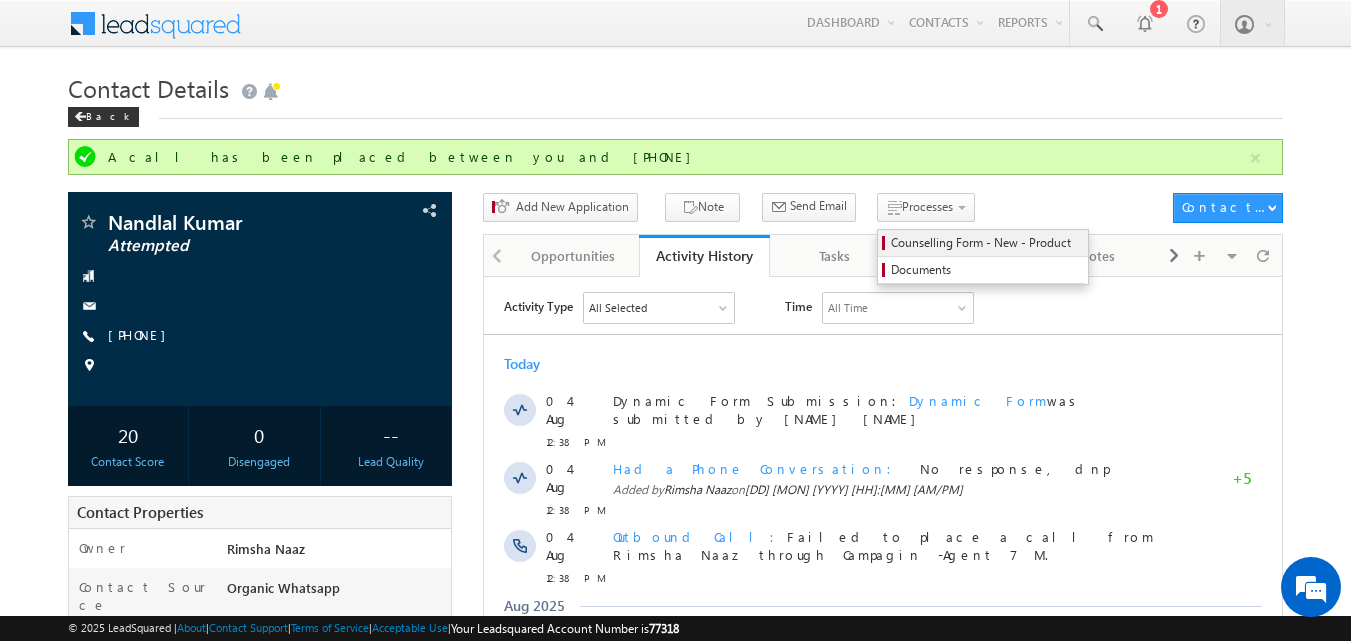 click on "Counselling Form - New - Product" at bounding box center (986, 243) 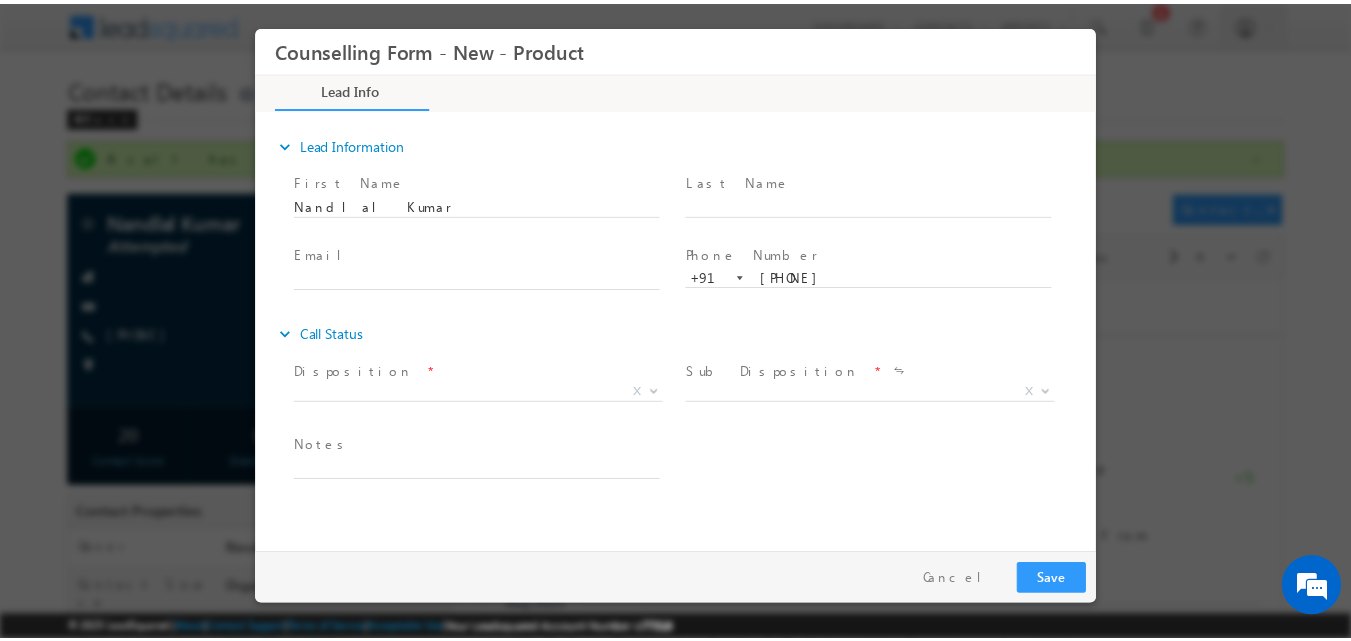 scroll, scrollTop: 0, scrollLeft: 0, axis: both 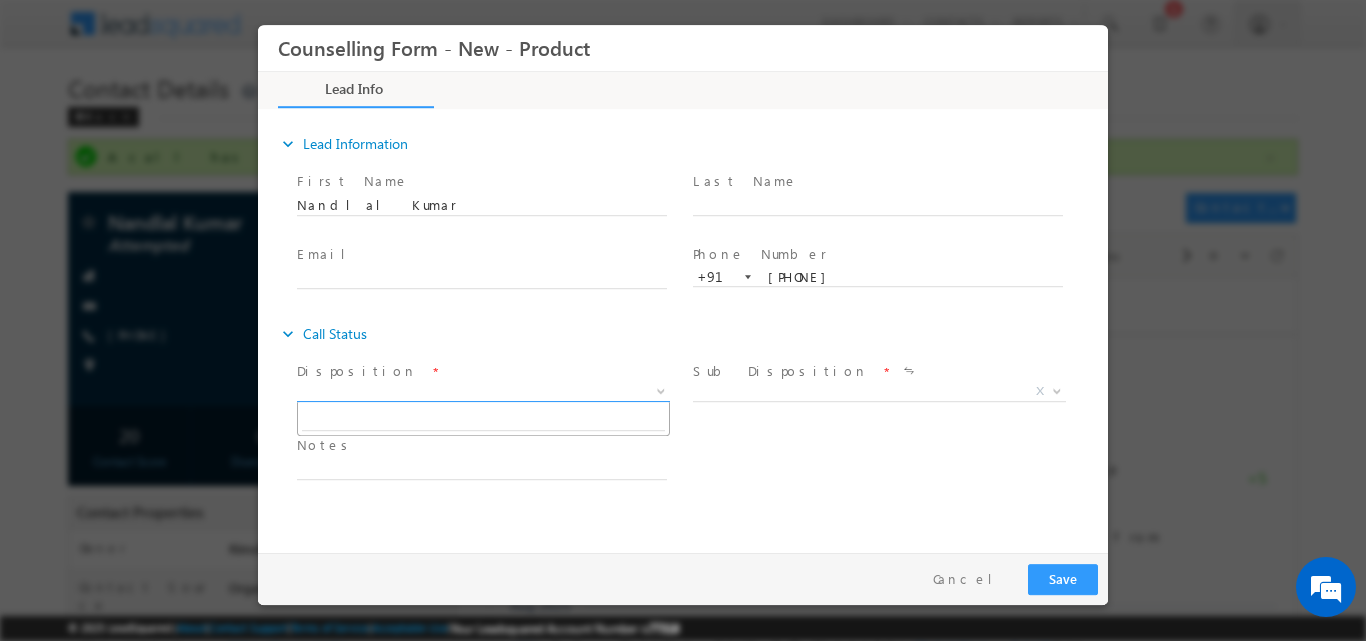 click at bounding box center [659, 390] 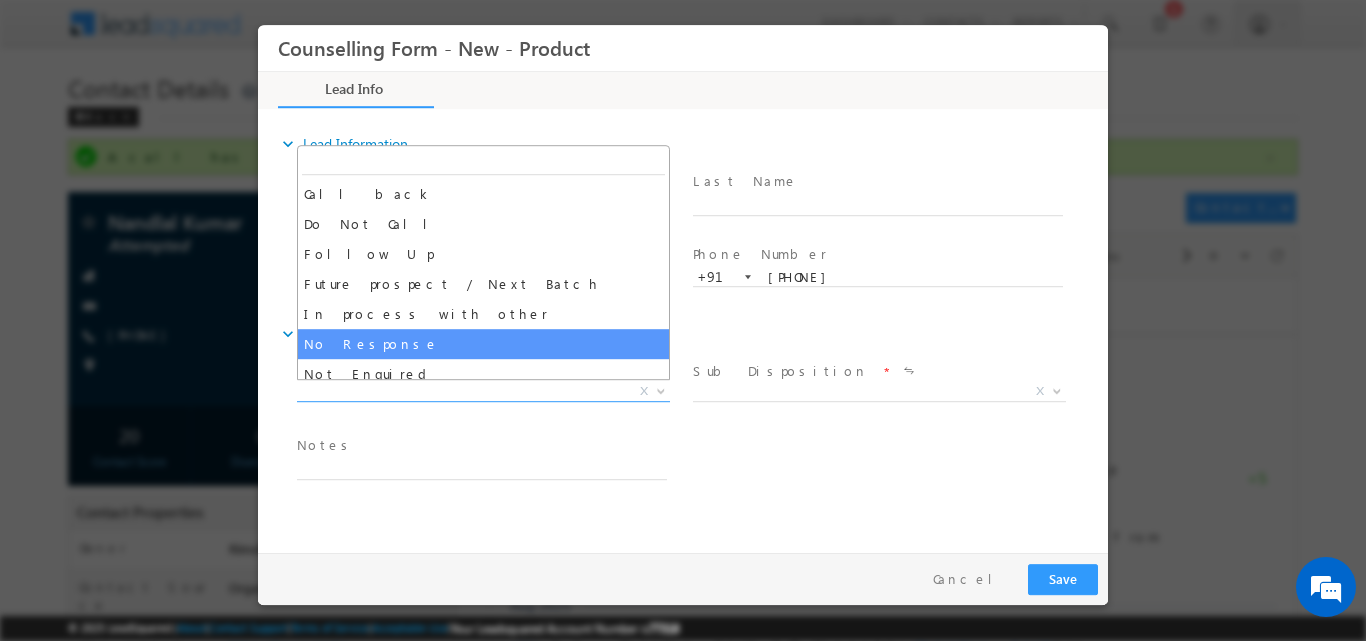 select on "No Response" 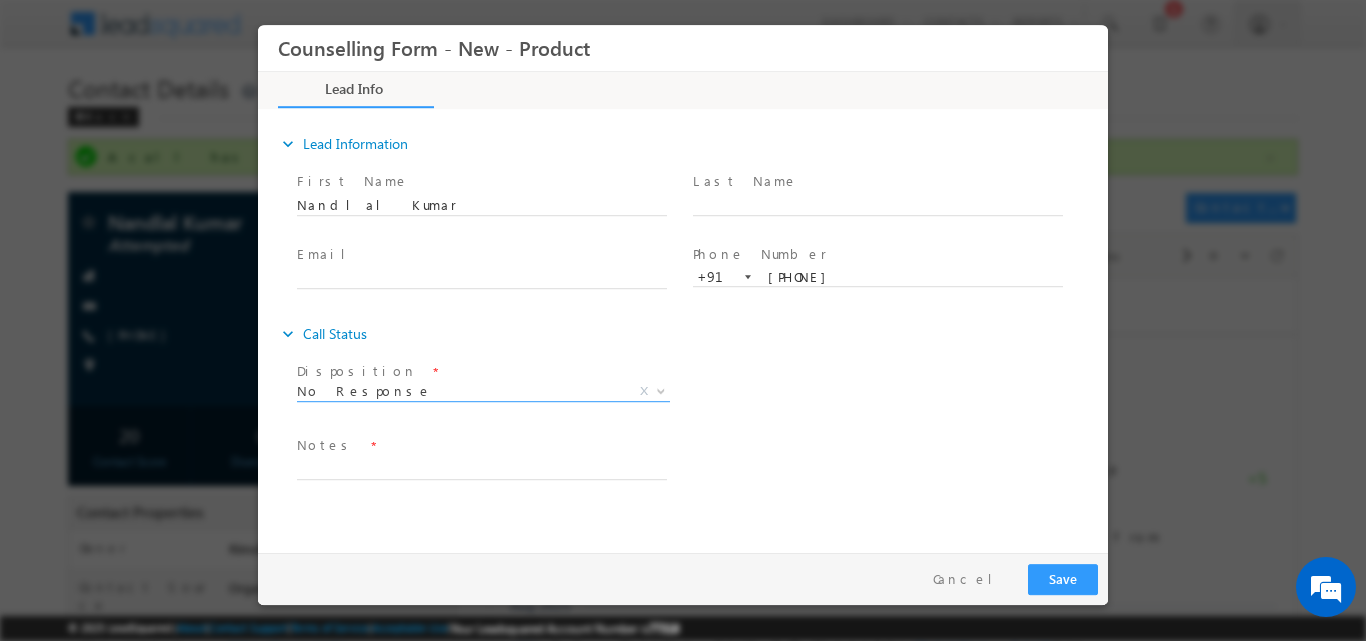 click on "expand_more Call Status" at bounding box center [693, 333] 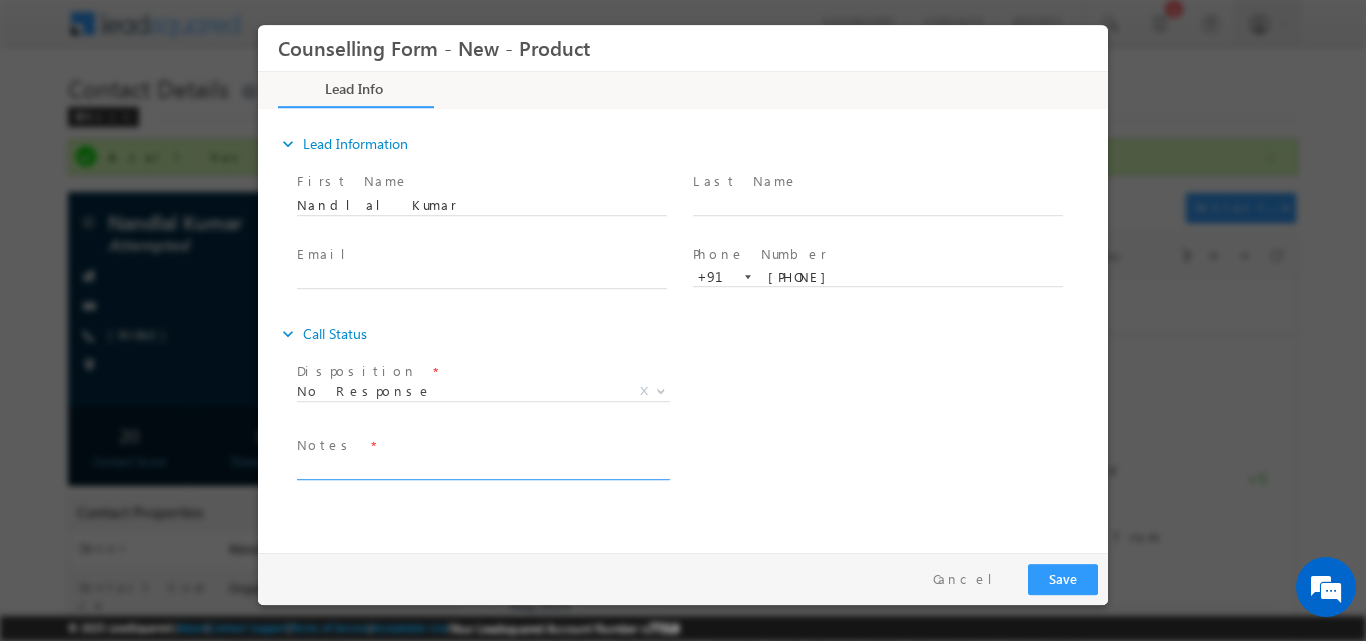 click at bounding box center (482, 467) 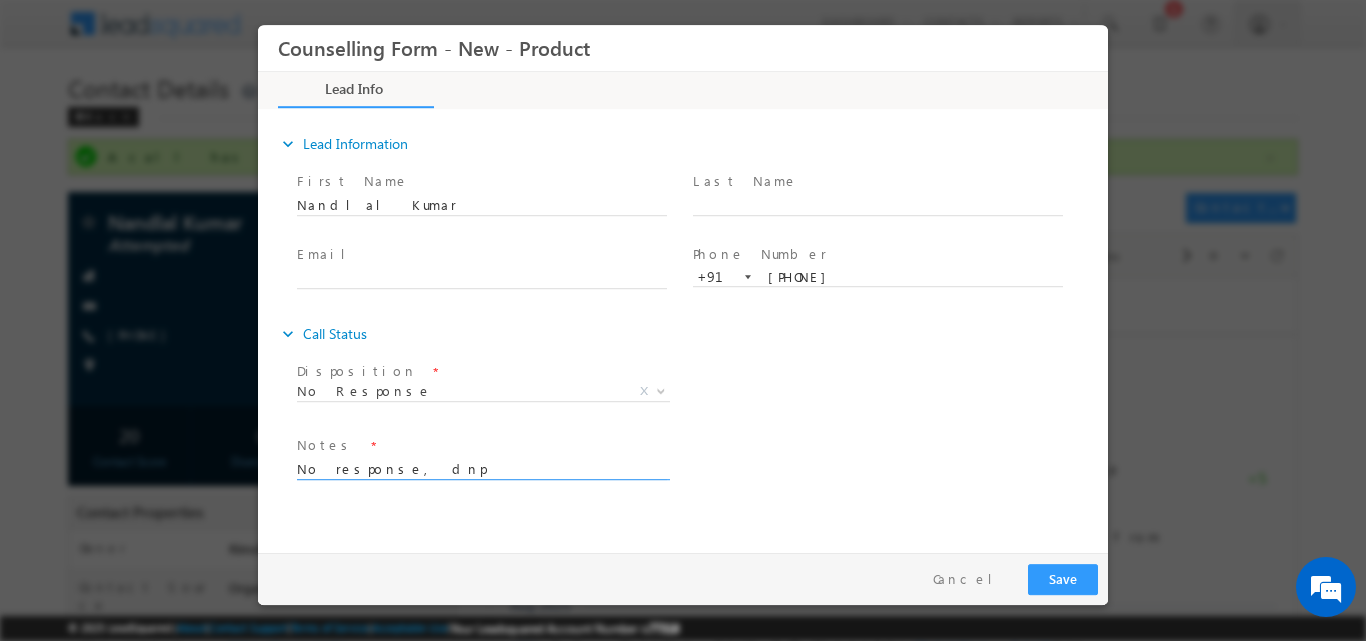click on "No response, dnp" at bounding box center [482, 467] 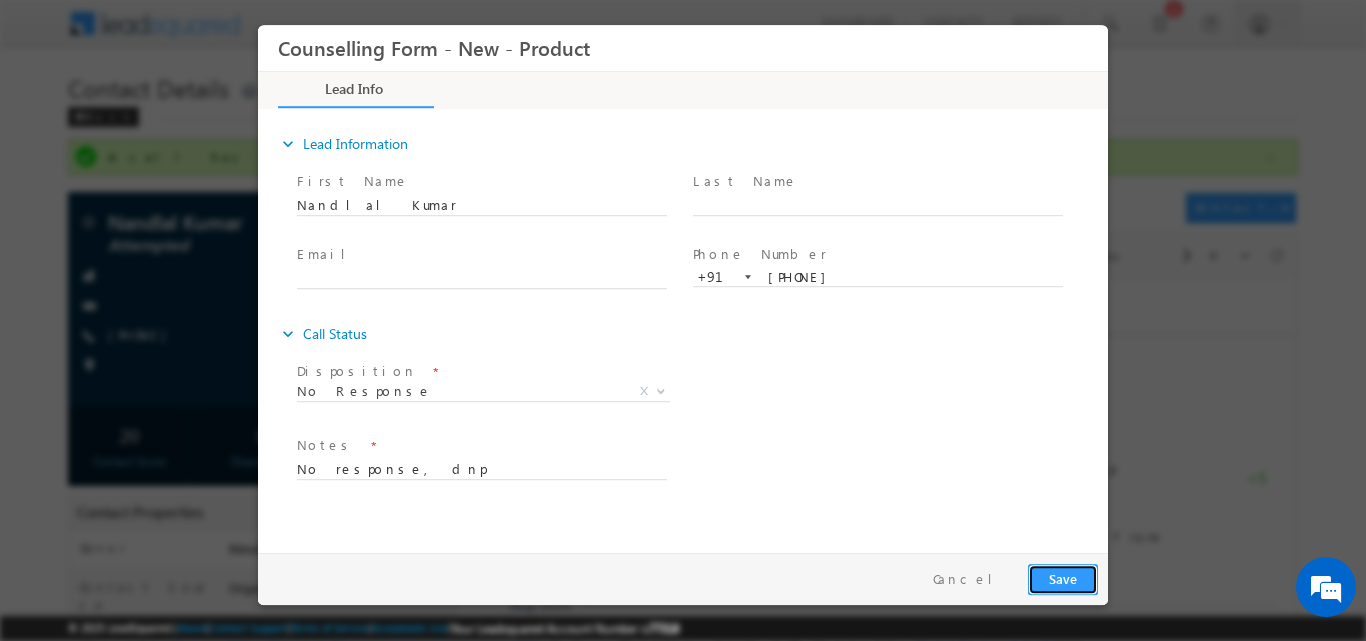 click on "Save" at bounding box center (1063, 578) 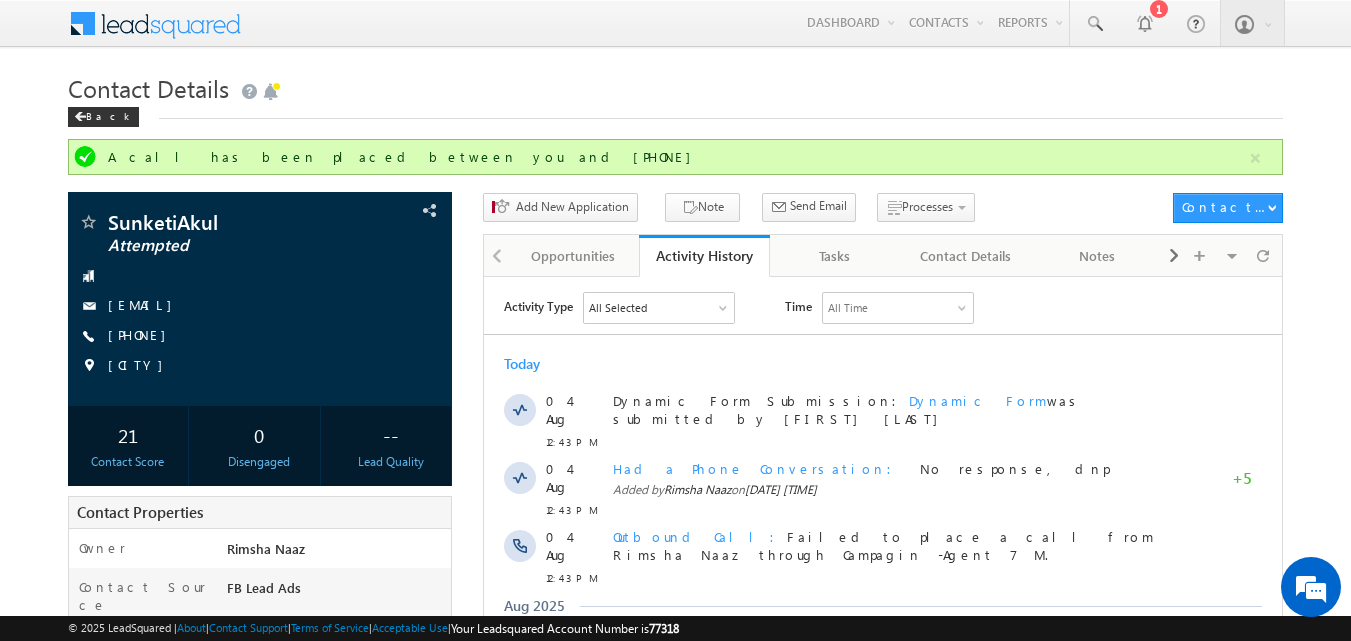 scroll, scrollTop: 0, scrollLeft: 0, axis: both 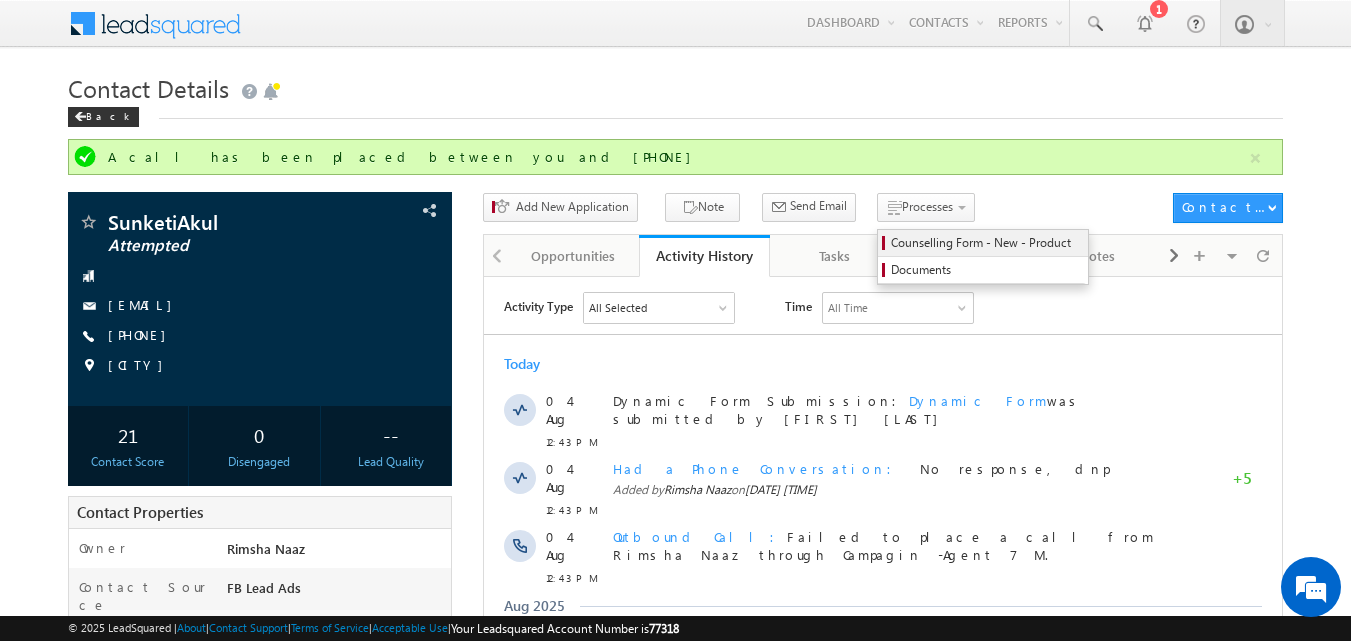 click on "Counselling Form - New - Product" at bounding box center [986, 243] 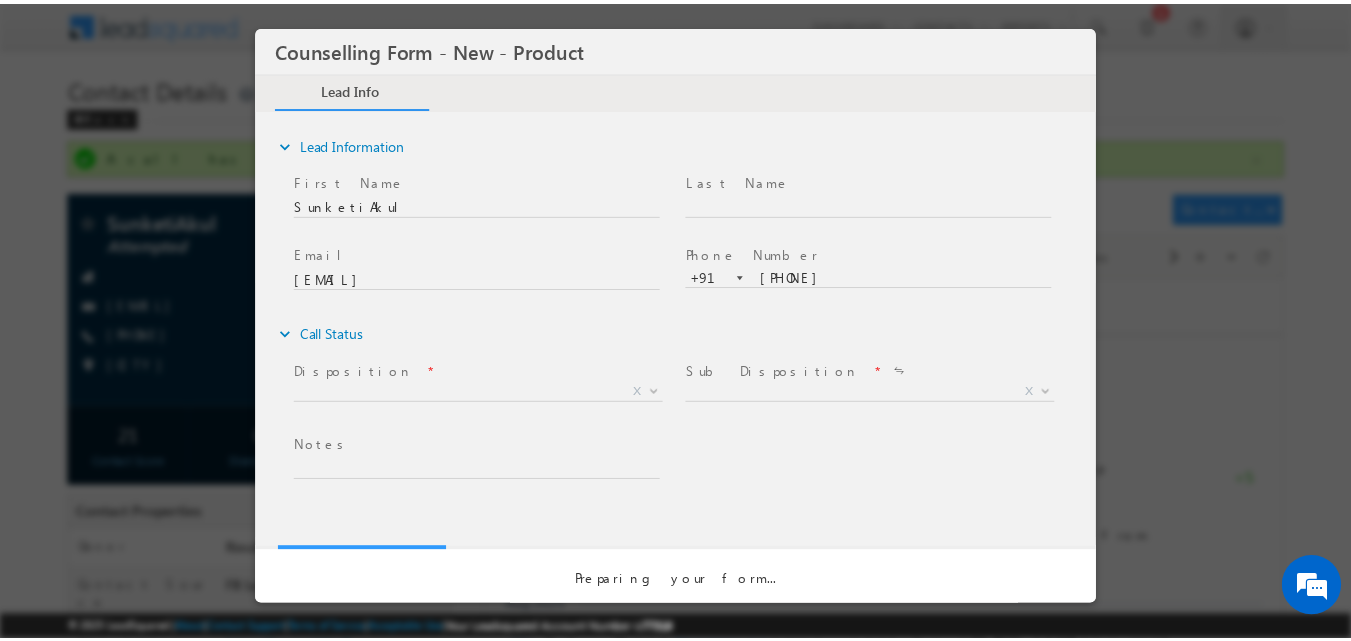scroll, scrollTop: 0, scrollLeft: 0, axis: both 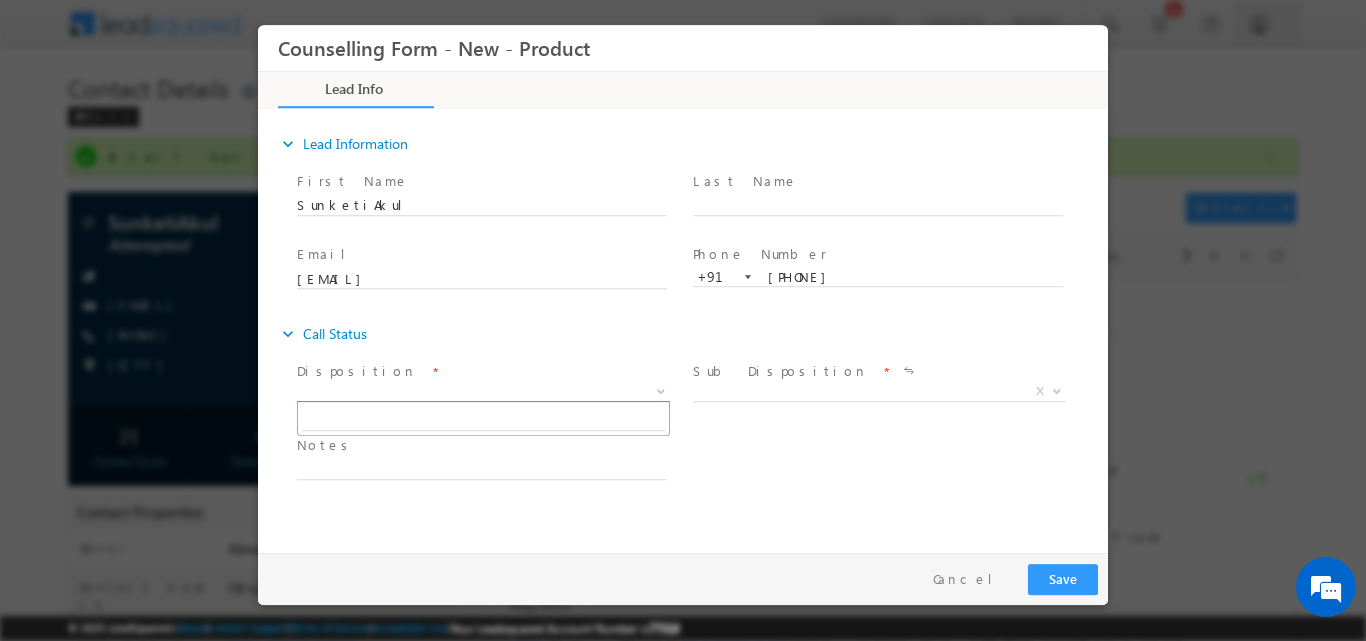 click at bounding box center (659, 390) 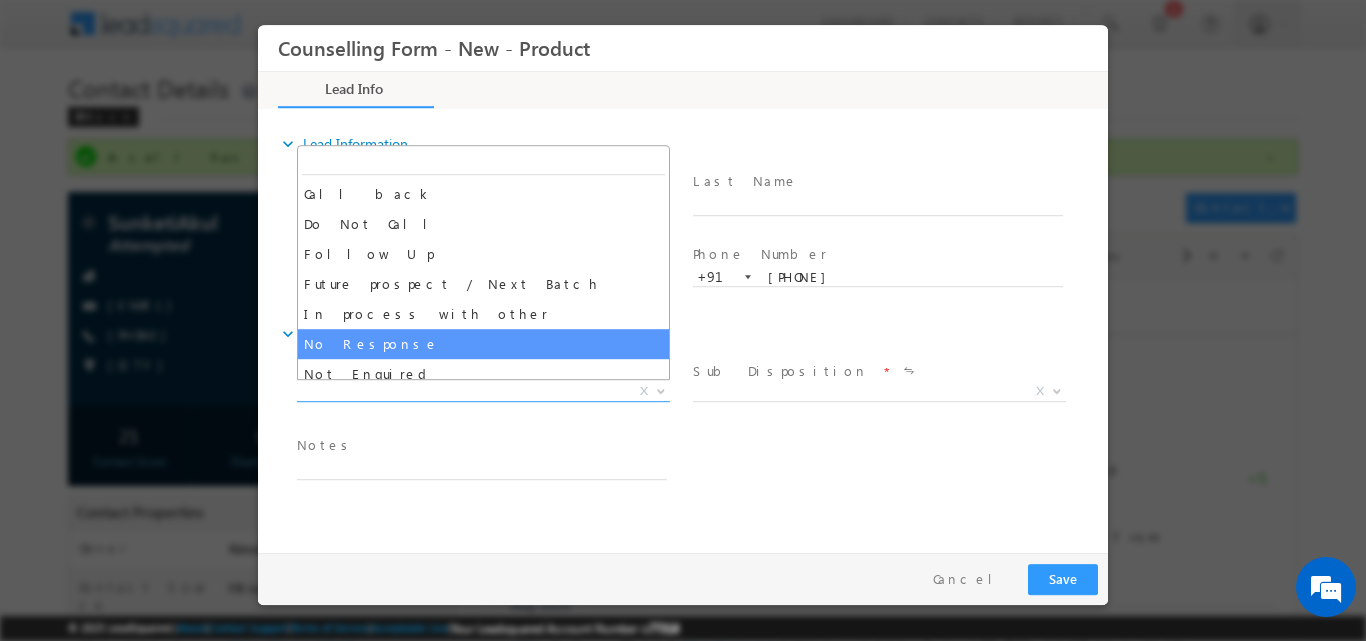 select on "No Response" 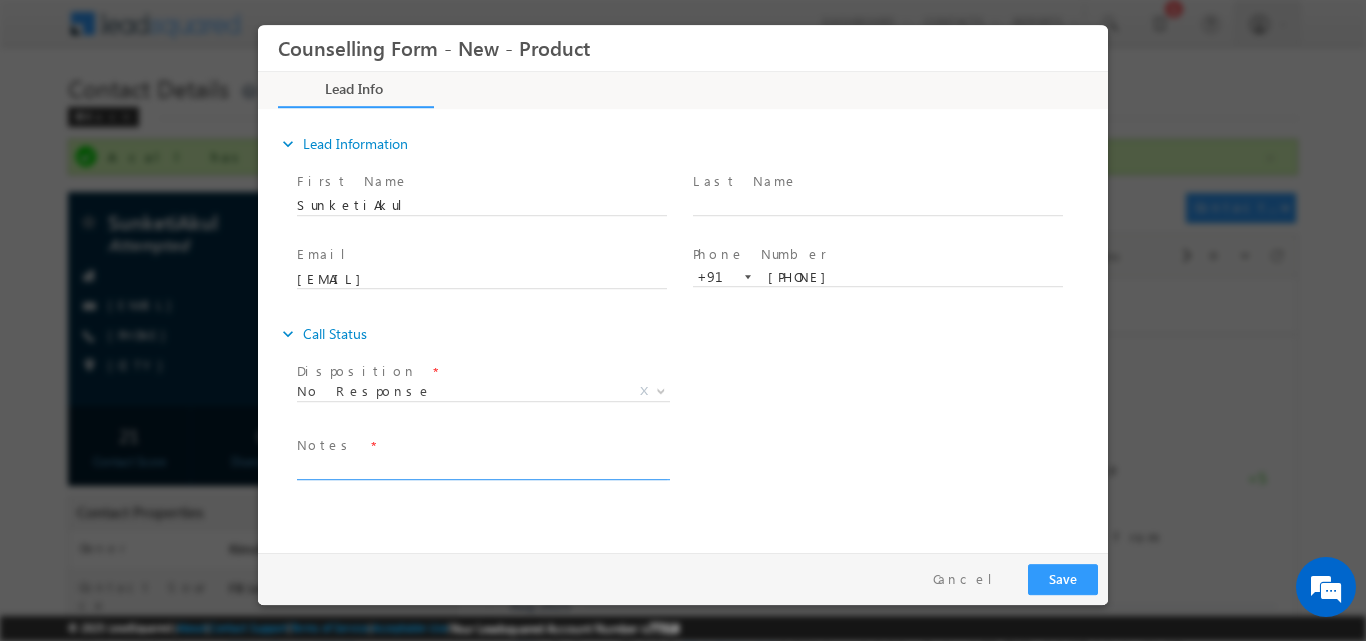 click at bounding box center (482, 467) 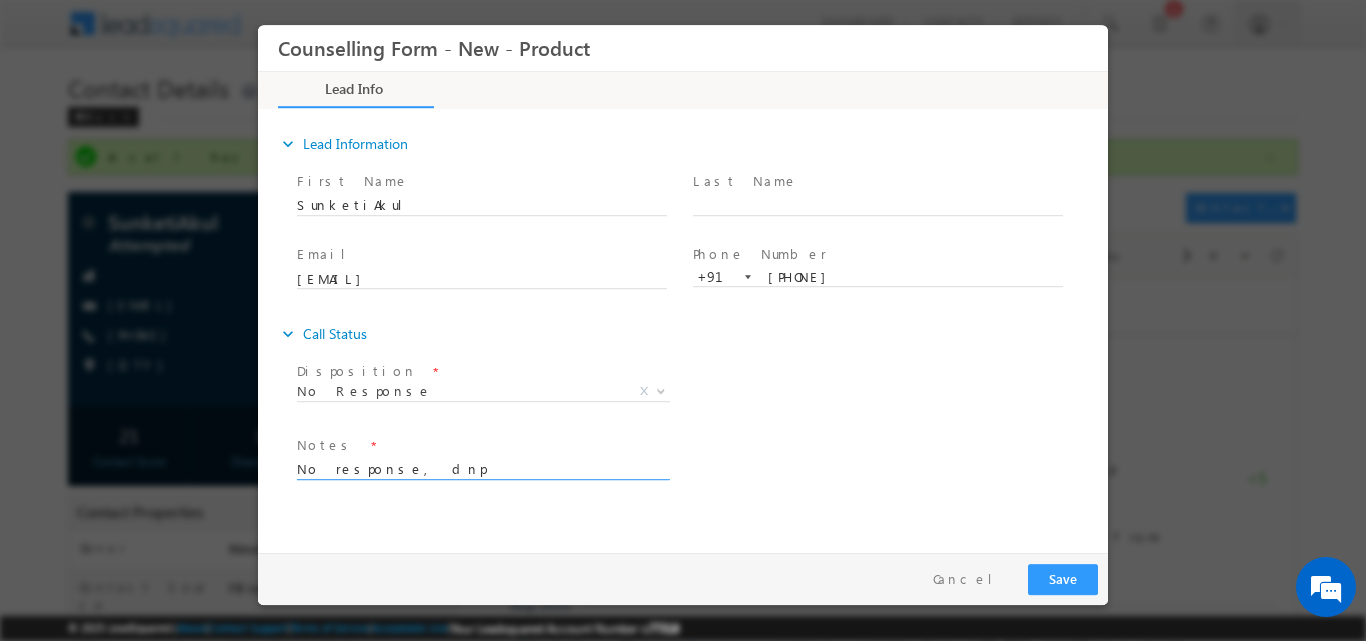 type on "No response, dnp" 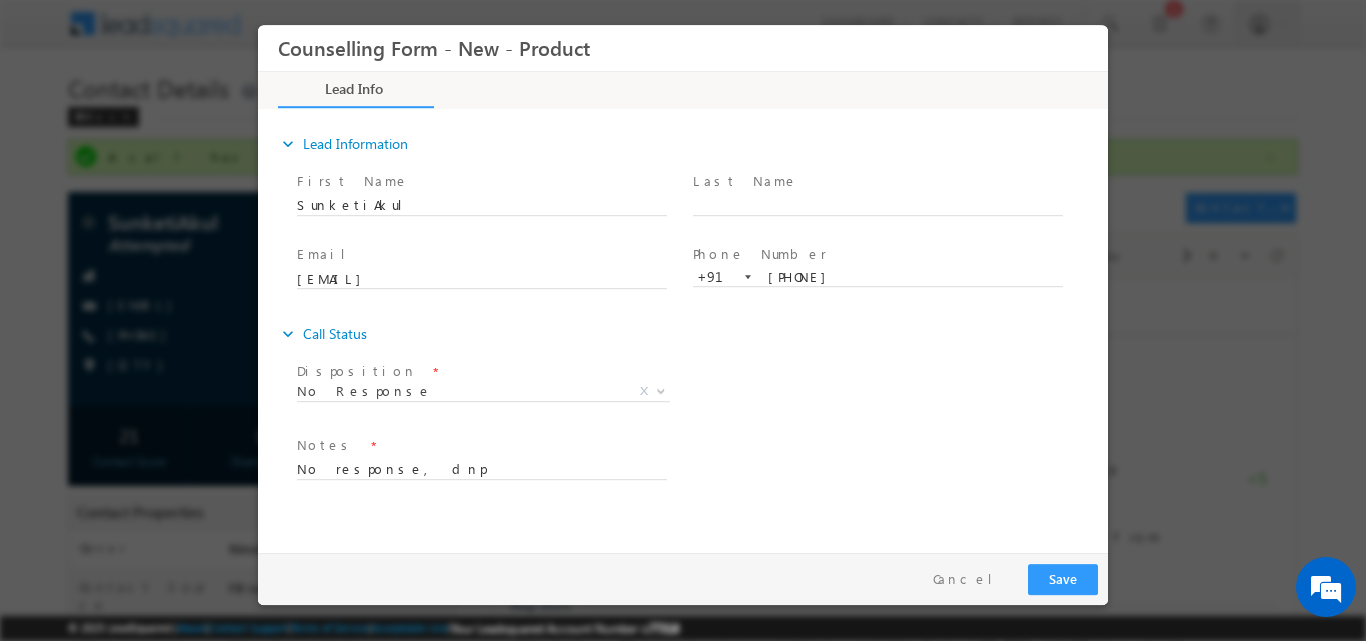 click on "Disposition
*
No Response No Response X
Sub Disposition
*
Attempts 1-9 X" at bounding box center (700, 393) 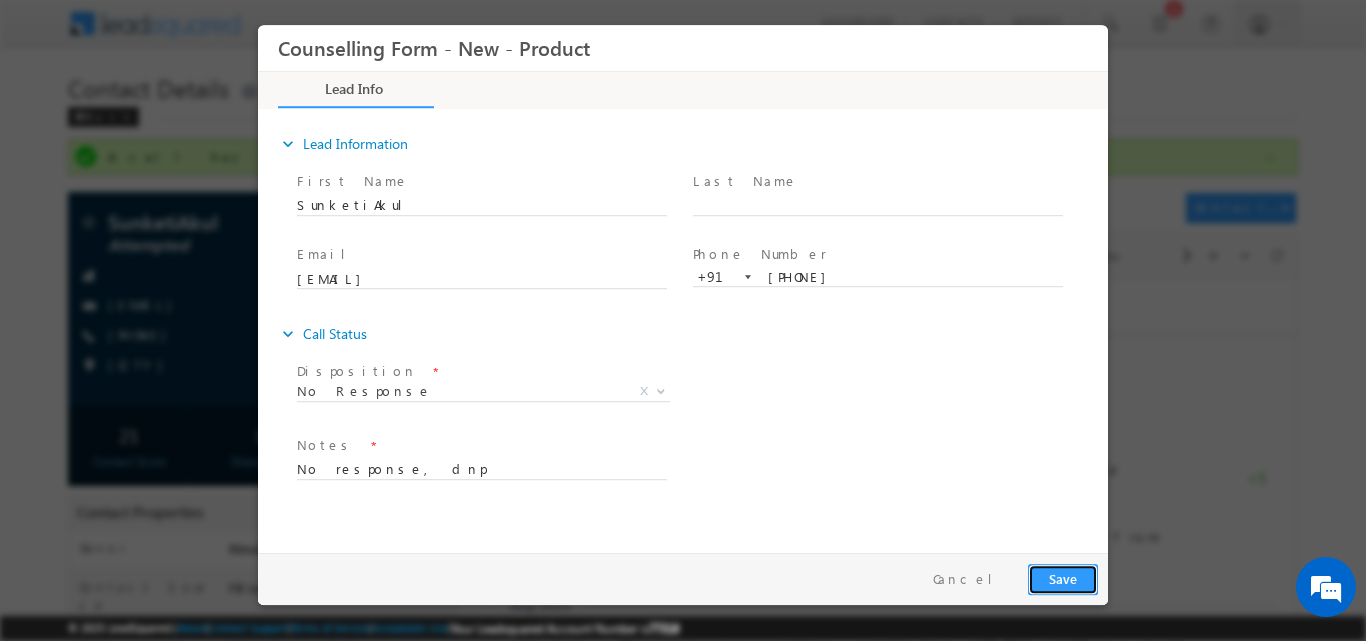 click on "Save" at bounding box center [1063, 578] 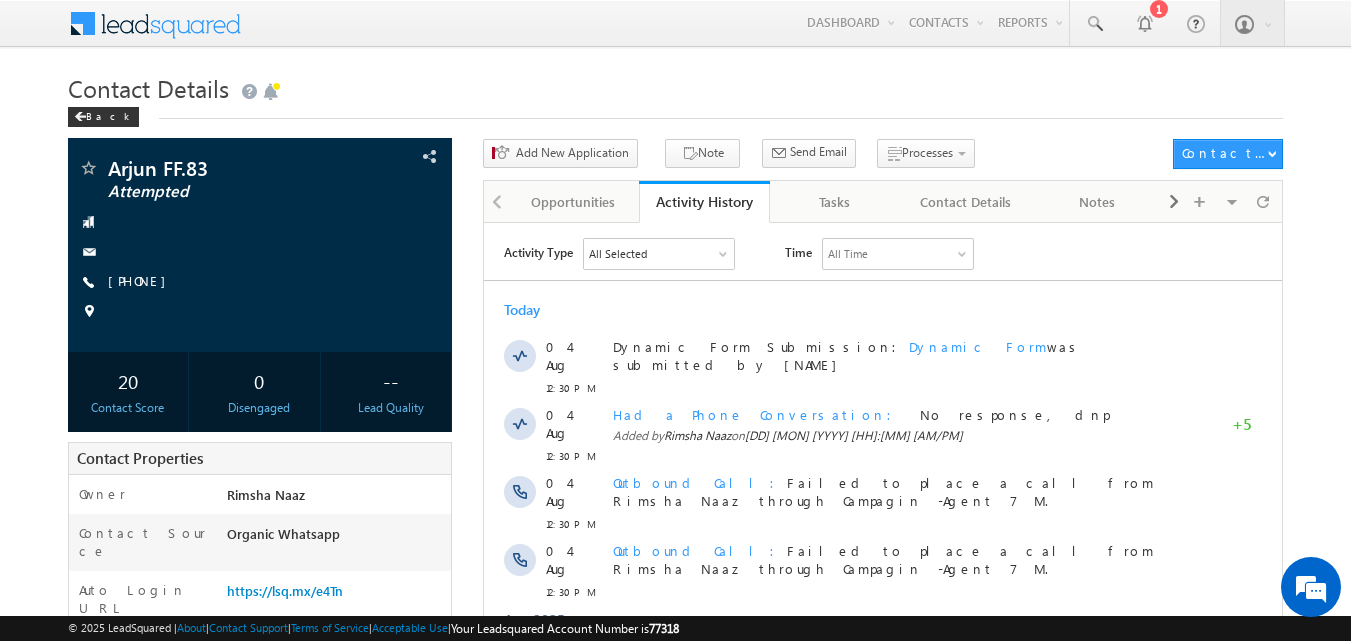scroll, scrollTop: 0, scrollLeft: 0, axis: both 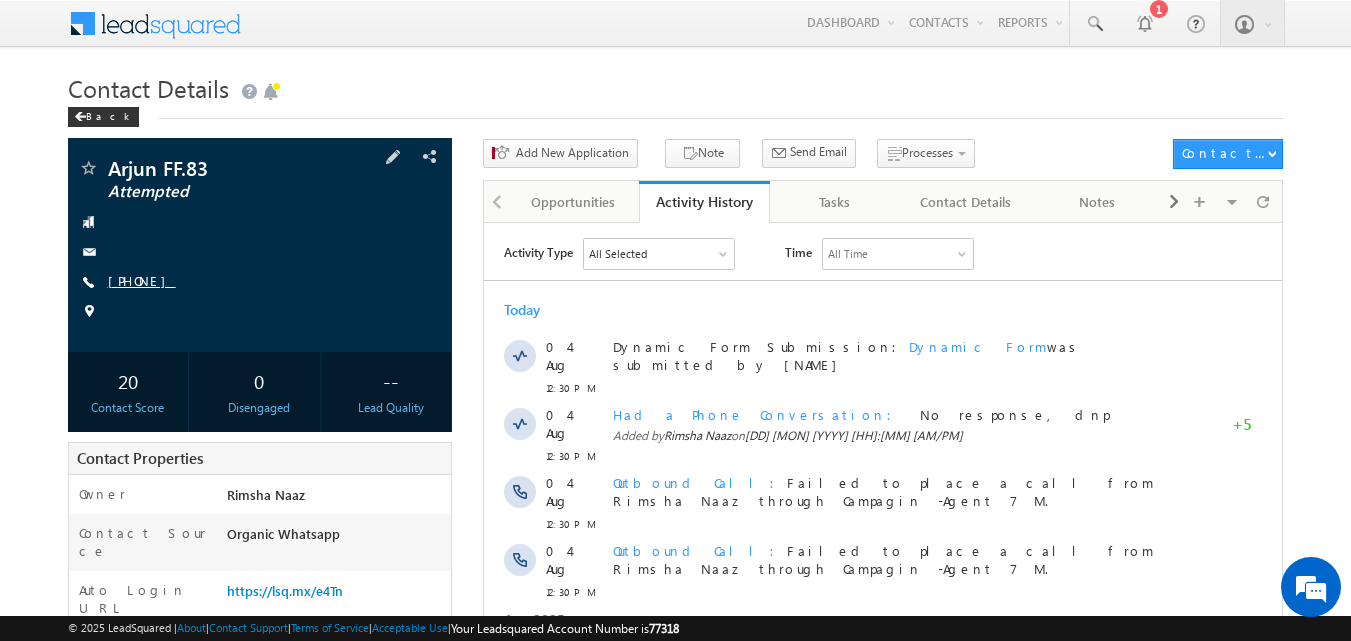 click on "[PHONE]" at bounding box center [142, 280] 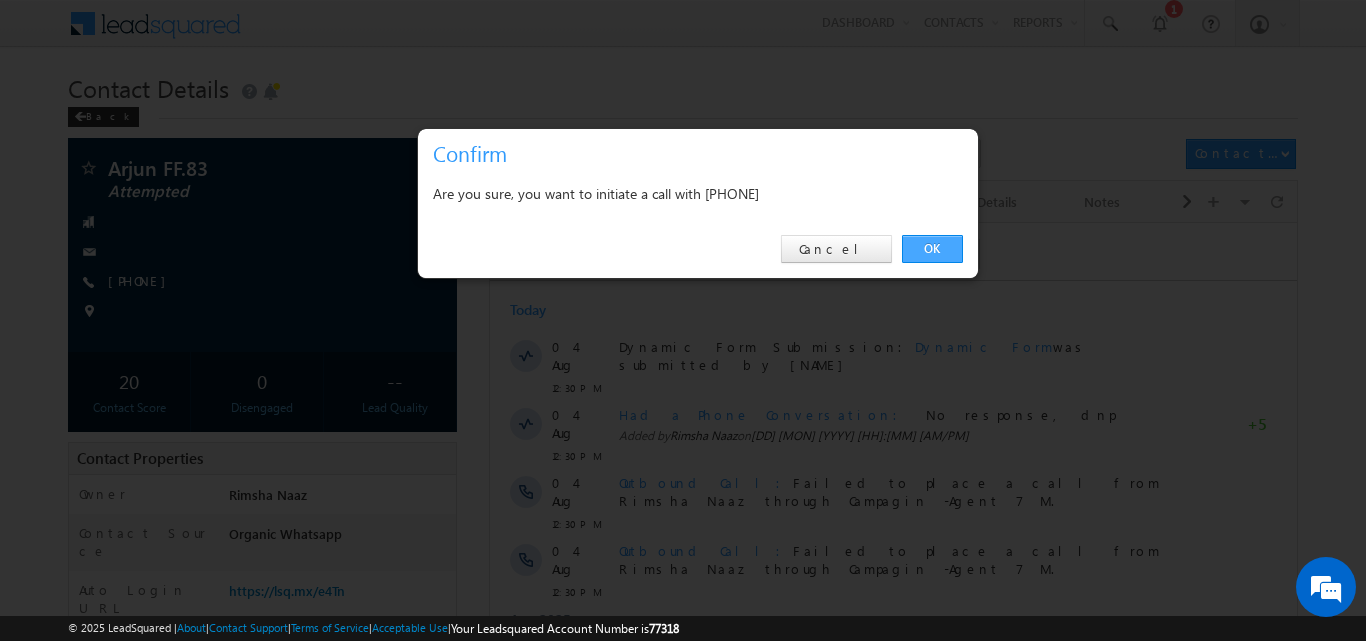 click on "OK" at bounding box center [932, 249] 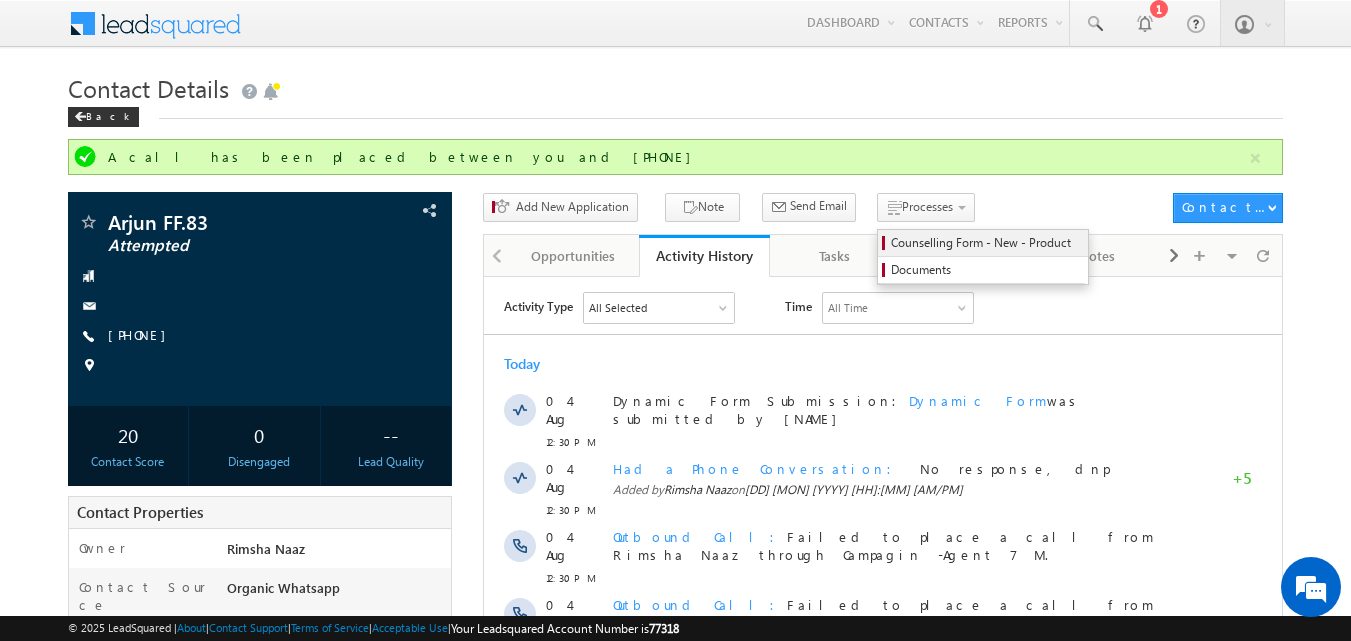 click on "Counselling Form - New - Product" at bounding box center (986, 243) 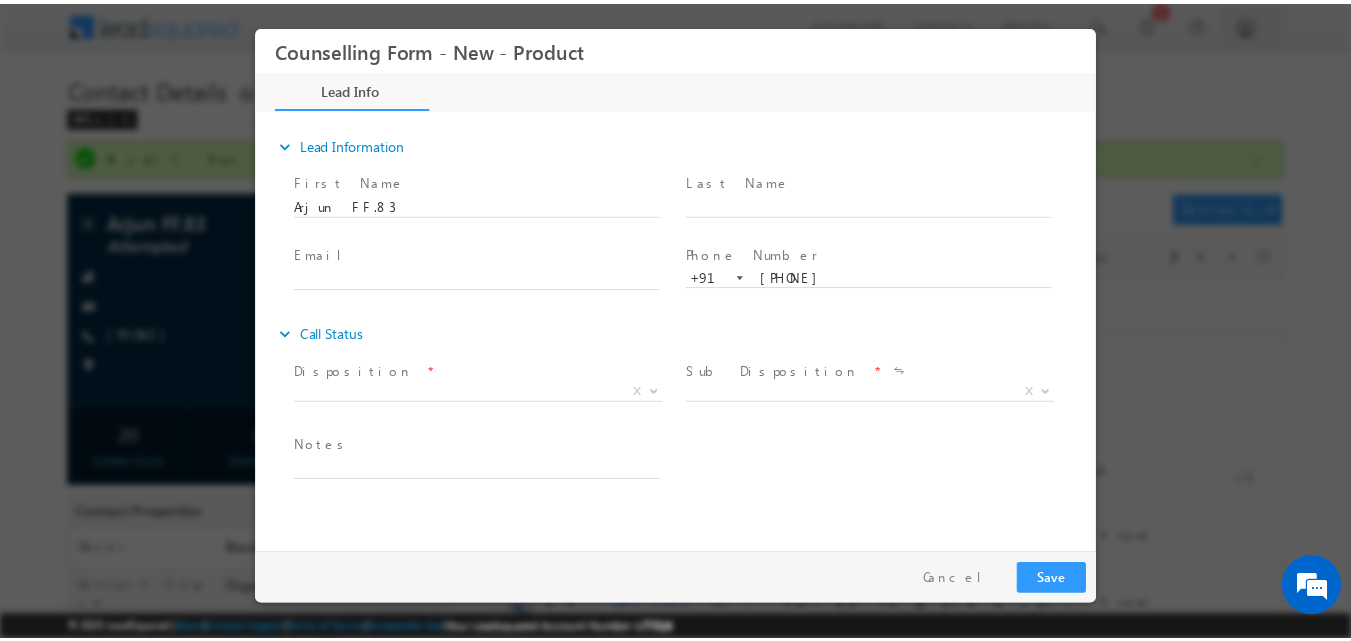 scroll, scrollTop: 0, scrollLeft: 0, axis: both 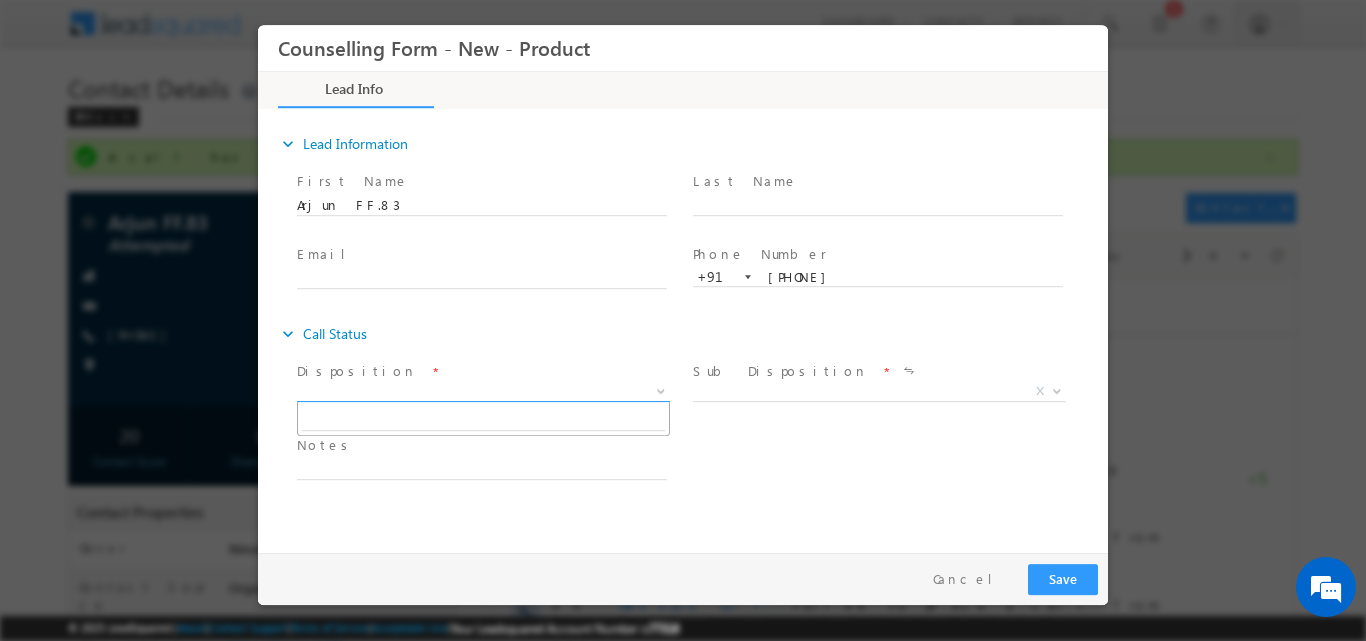 click at bounding box center [659, 390] 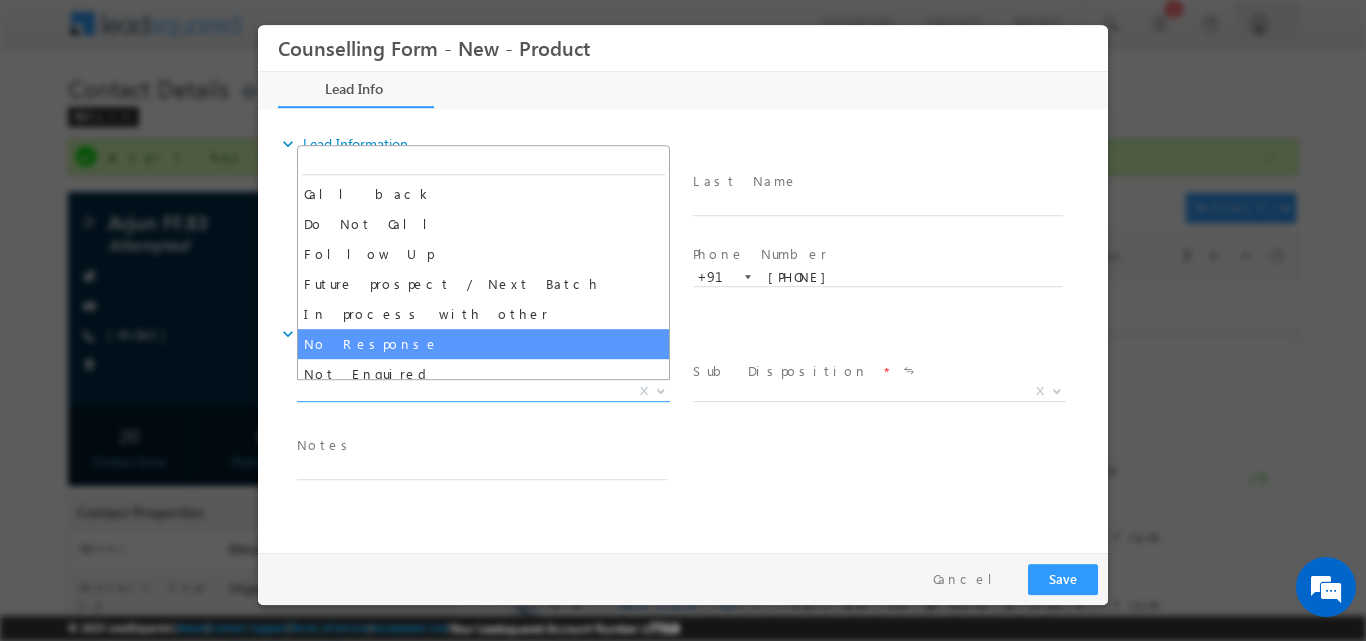 select on "No Response" 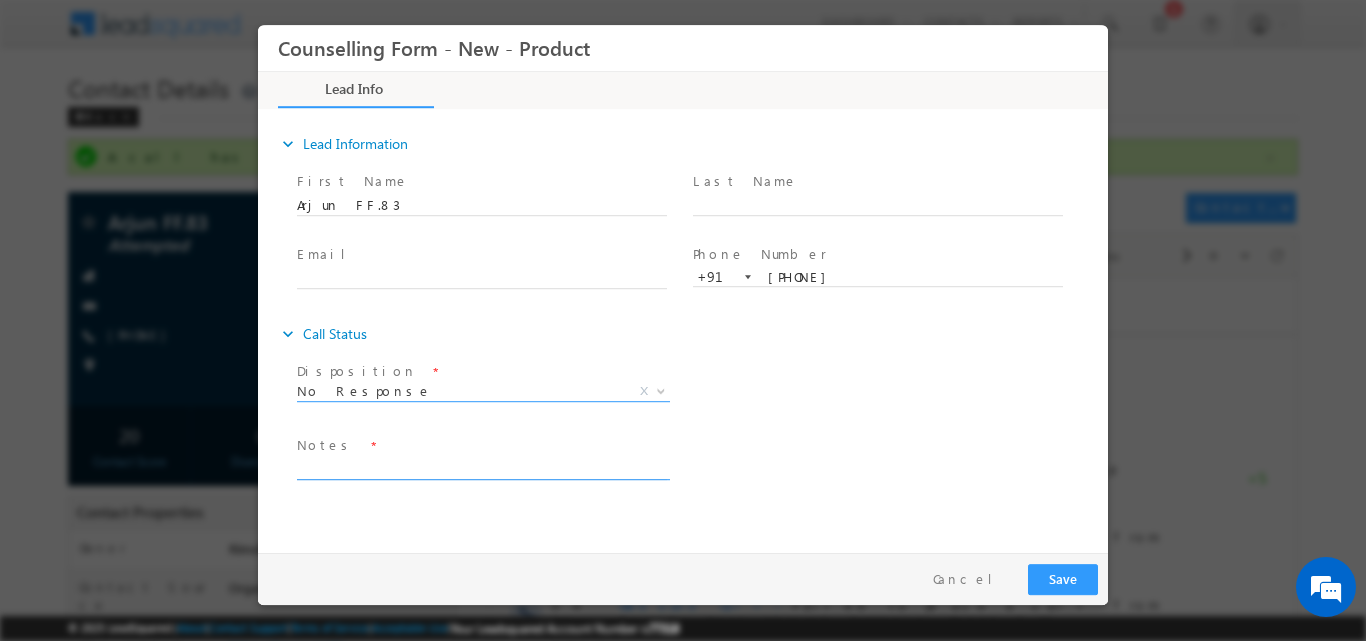 click at bounding box center [482, 467] 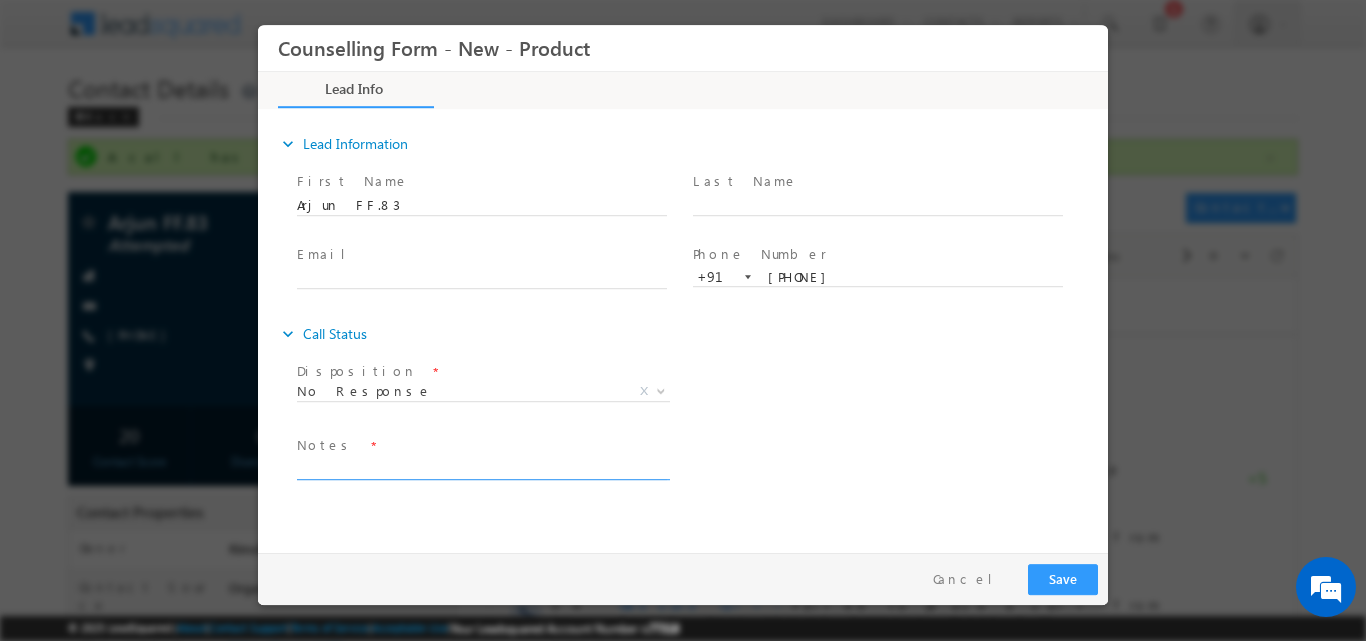 paste on "No response, dnp" 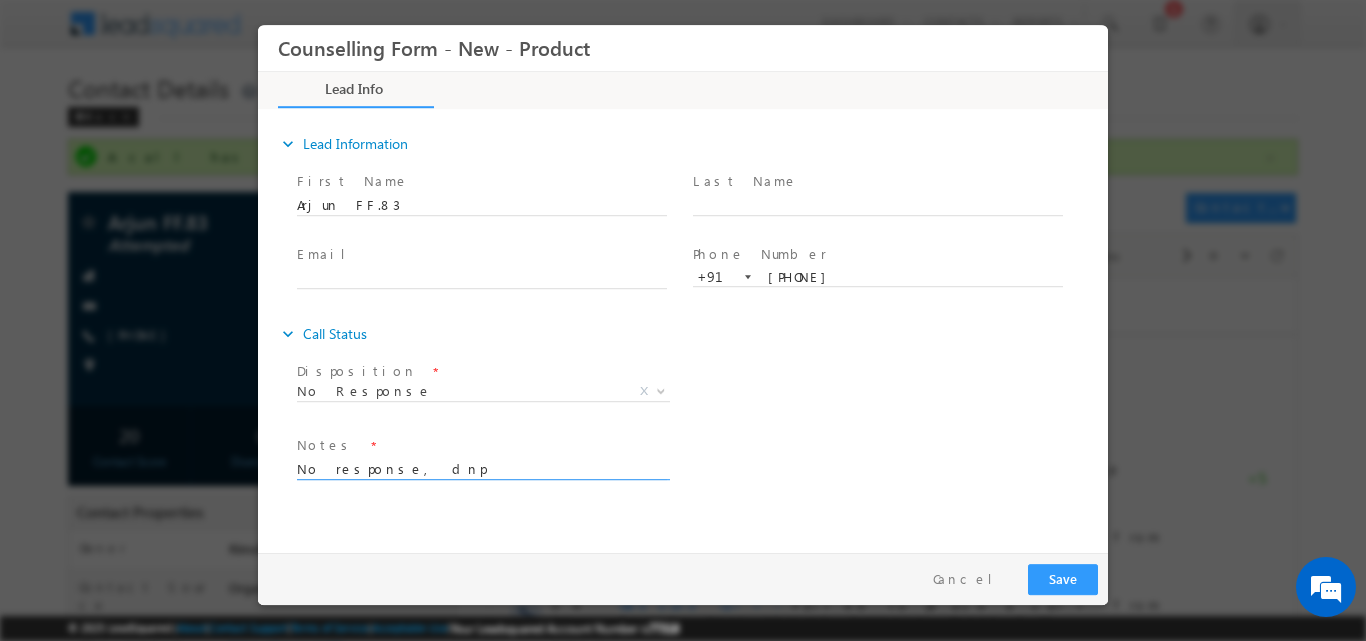type on "No response, dnp" 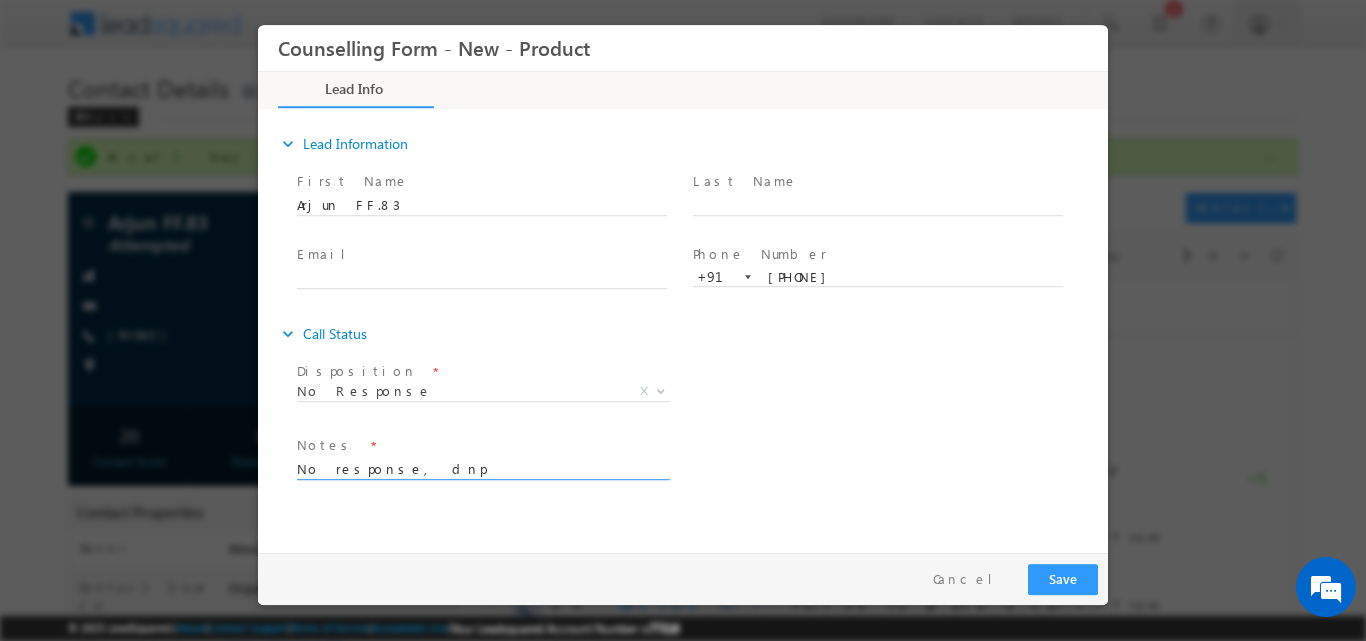 drag, startPoint x: 563, startPoint y: 461, endPoint x: 215, endPoint y: 521, distance: 353.13452 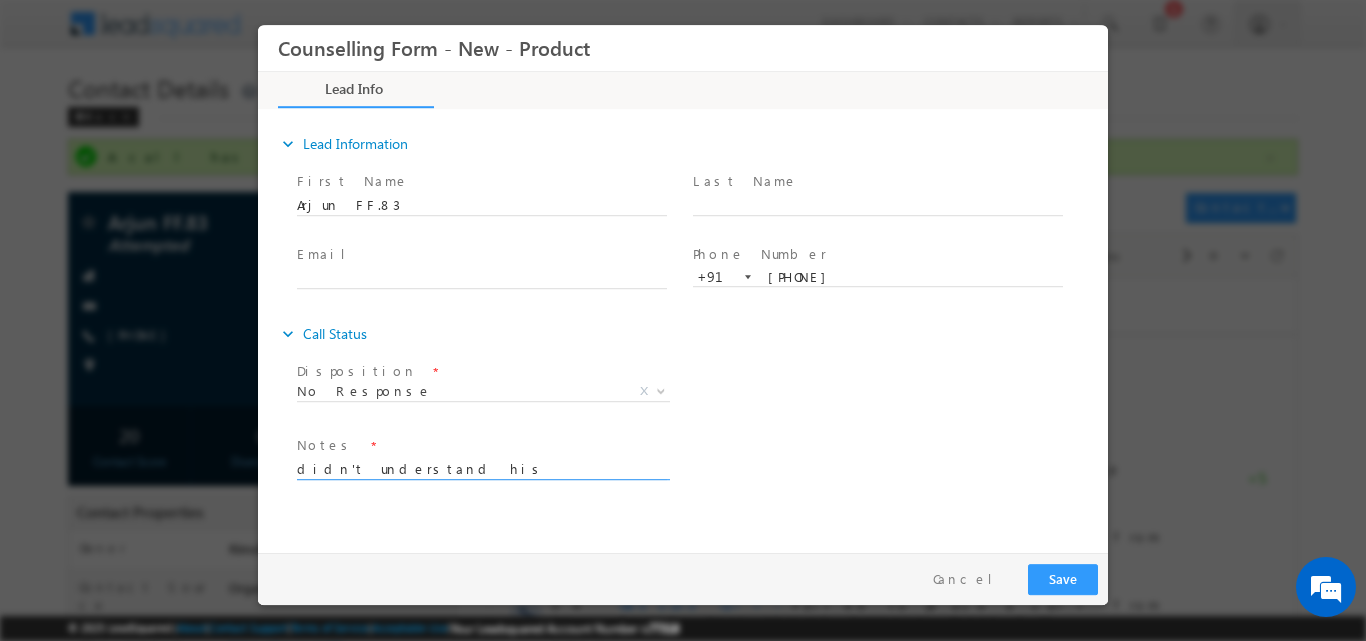 type on "didn't understand his language ten he hung up the call" 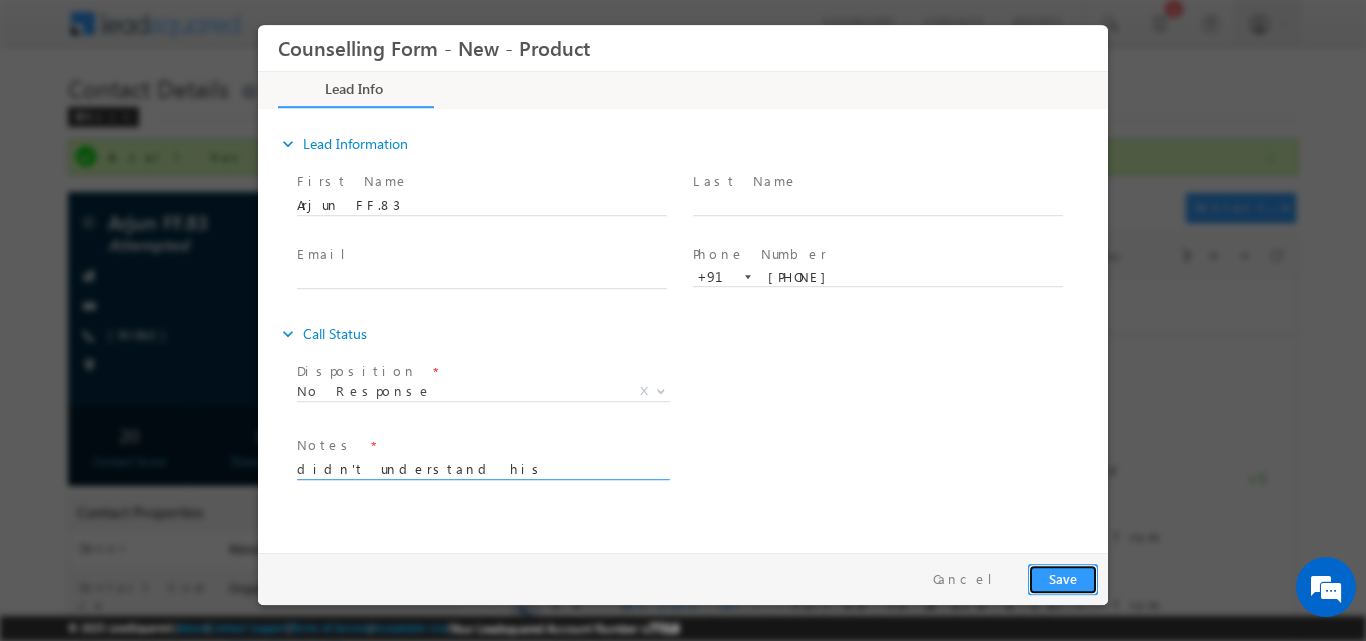click on "Save" at bounding box center (1063, 578) 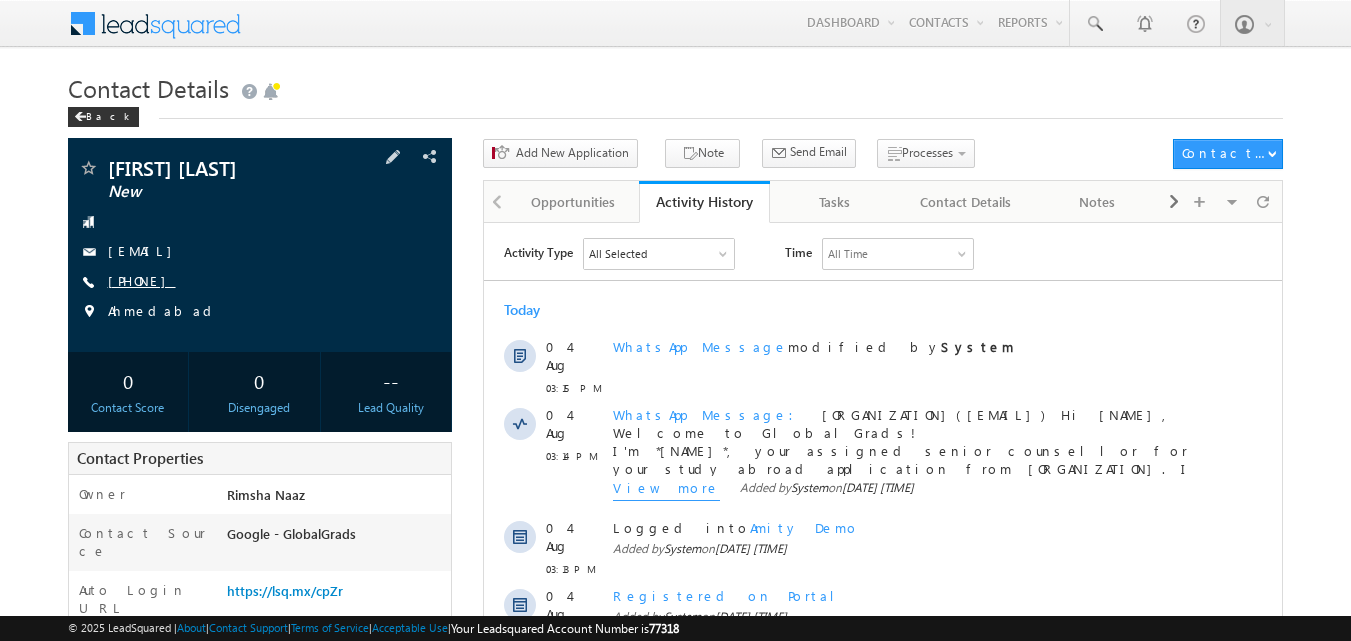 scroll, scrollTop: 0, scrollLeft: 0, axis: both 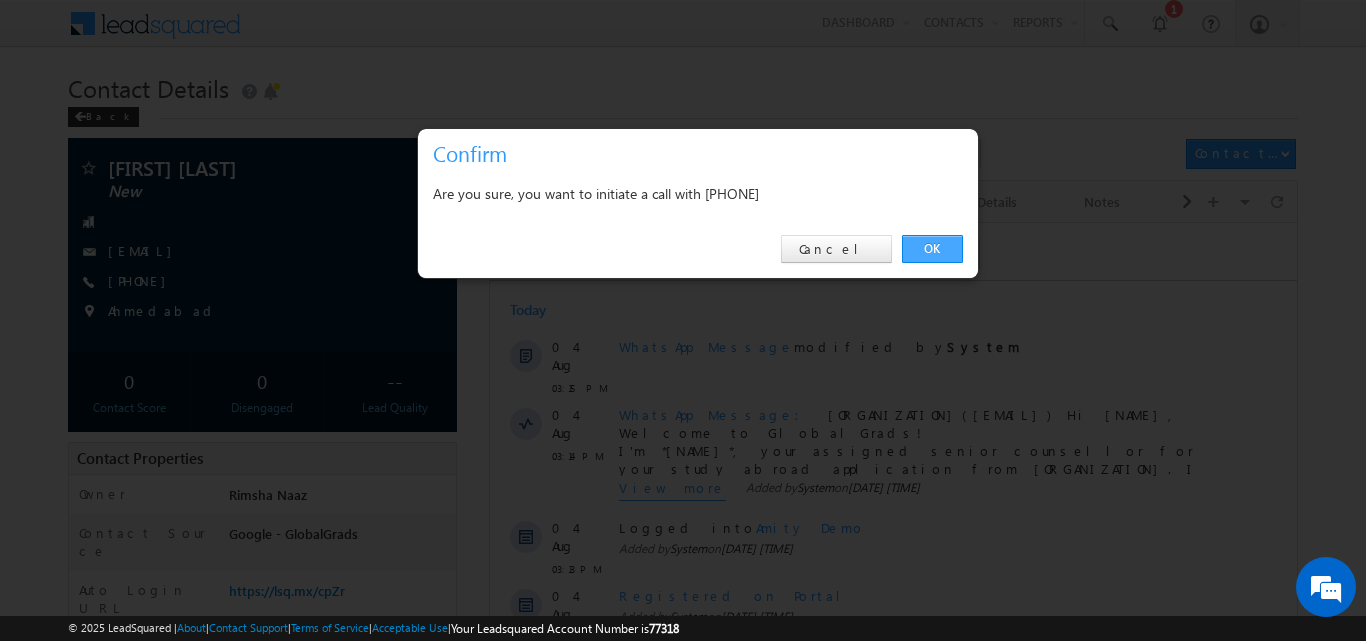 click on "OK" at bounding box center (932, 249) 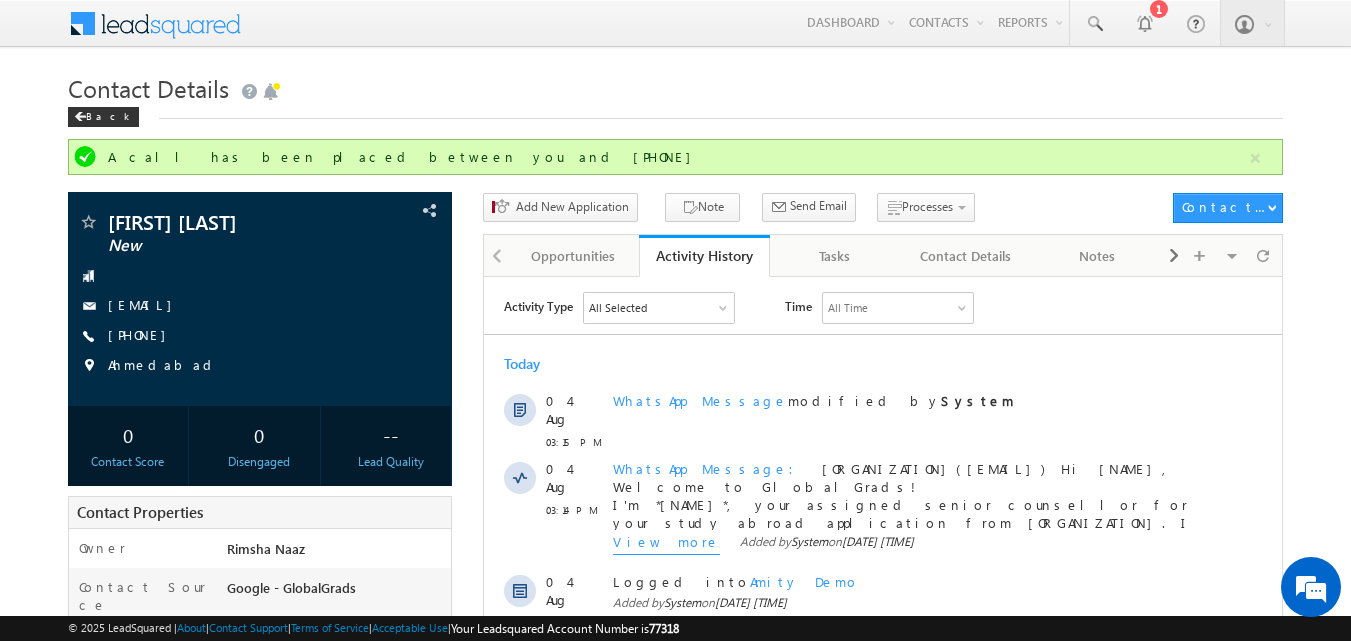 click on "Contact Details" at bounding box center [676, 86] 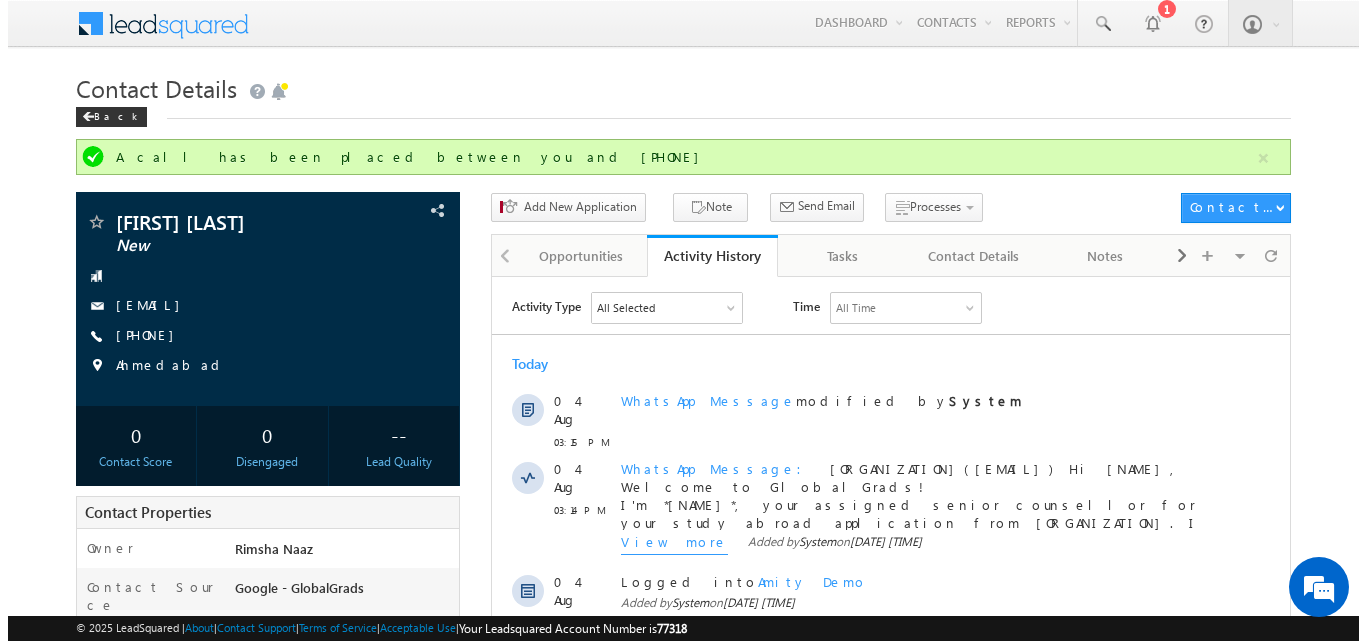 scroll, scrollTop: 0, scrollLeft: 0, axis: both 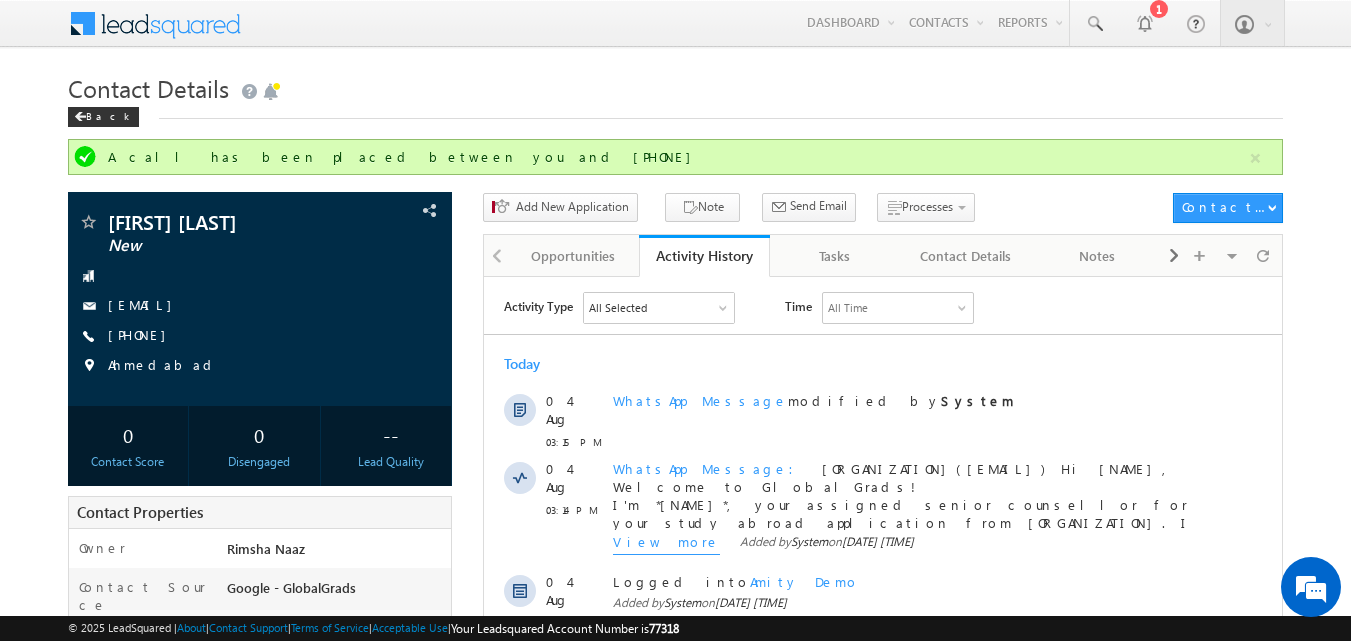 click on "Contact Details" at bounding box center [676, 86] 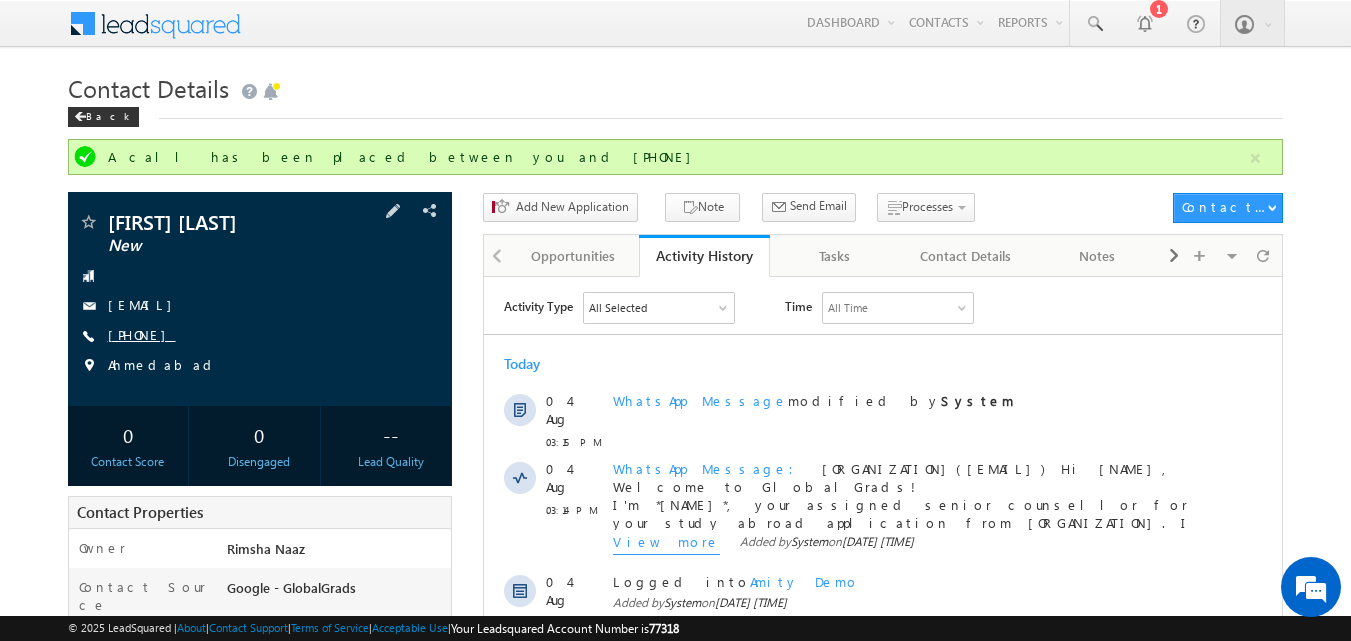 click on "[PHONE]" at bounding box center [142, 334] 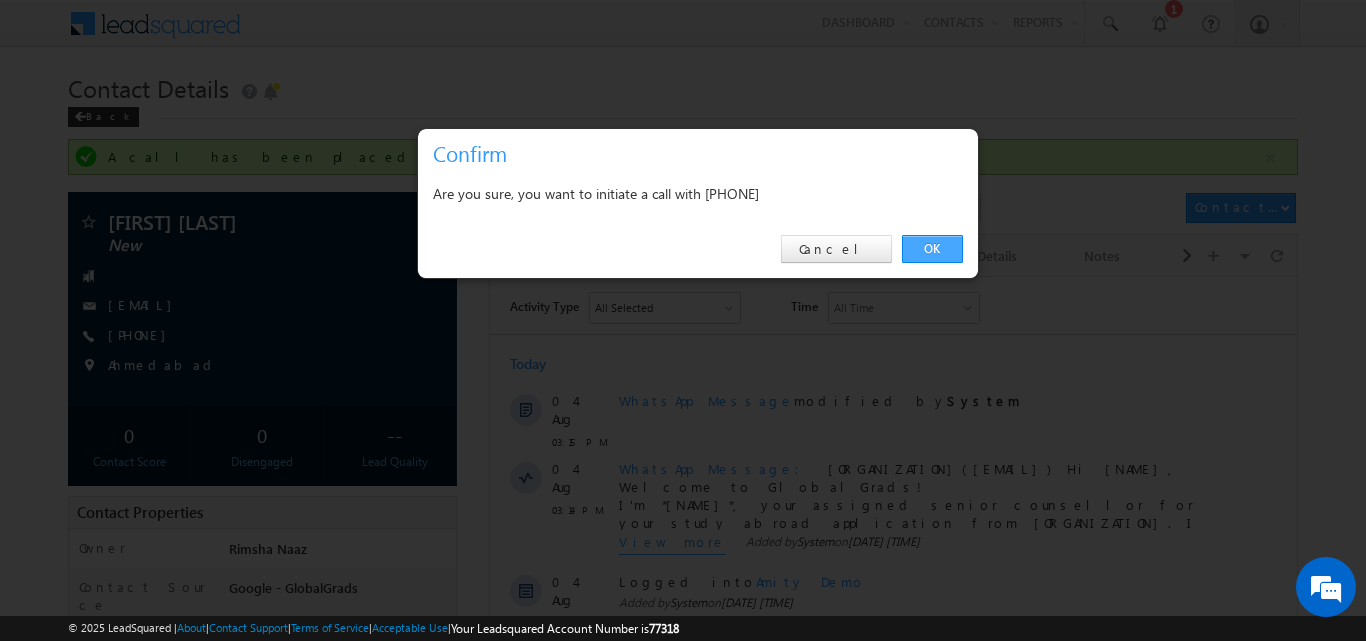 click on "OK" at bounding box center [932, 249] 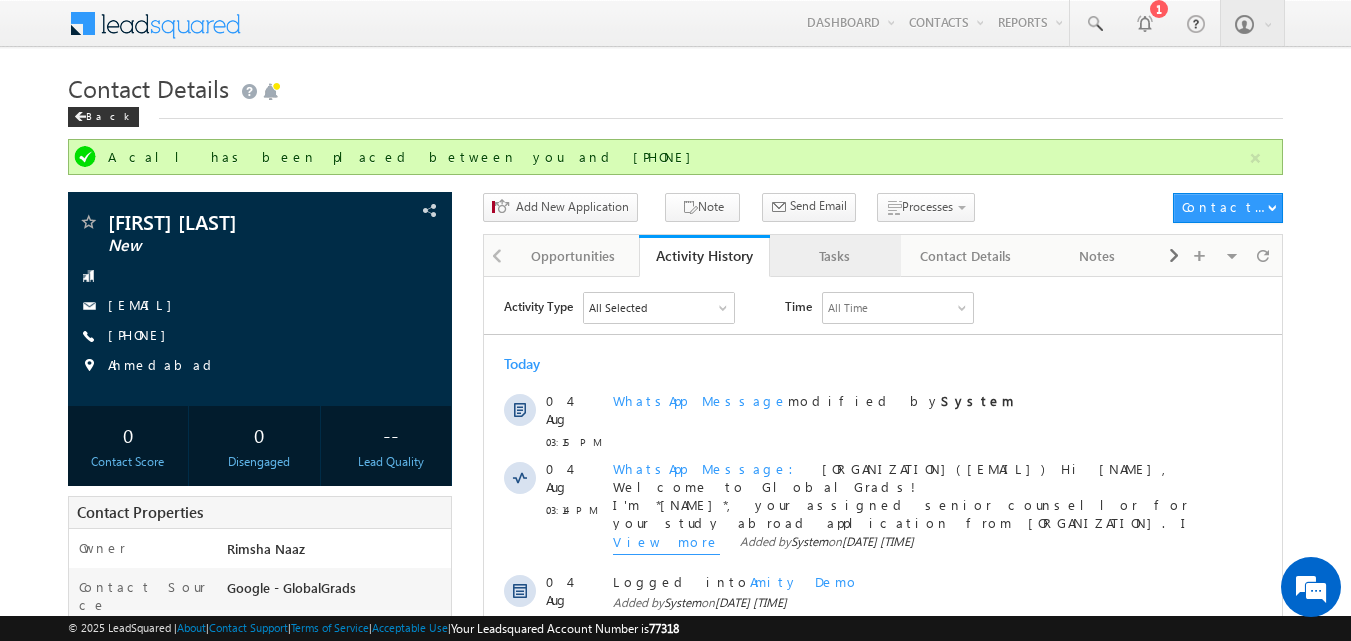 click on "Tasks" at bounding box center [834, 256] 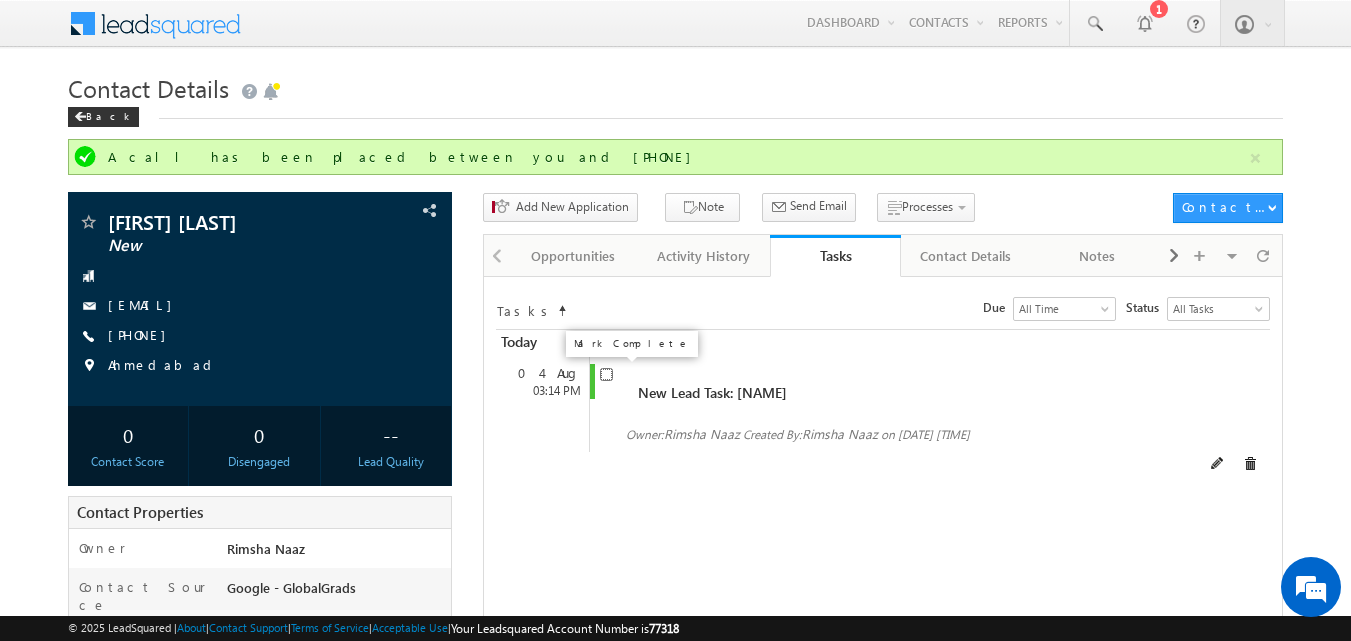 click at bounding box center [606, 374] 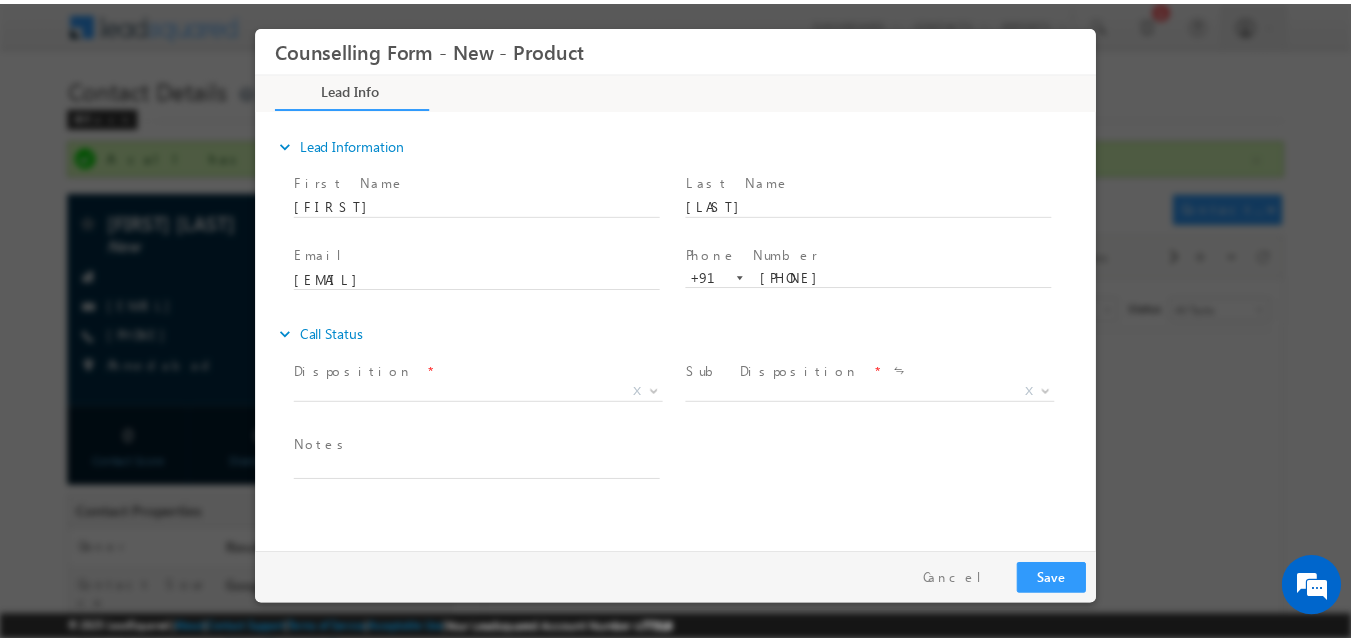 scroll, scrollTop: 0, scrollLeft: 0, axis: both 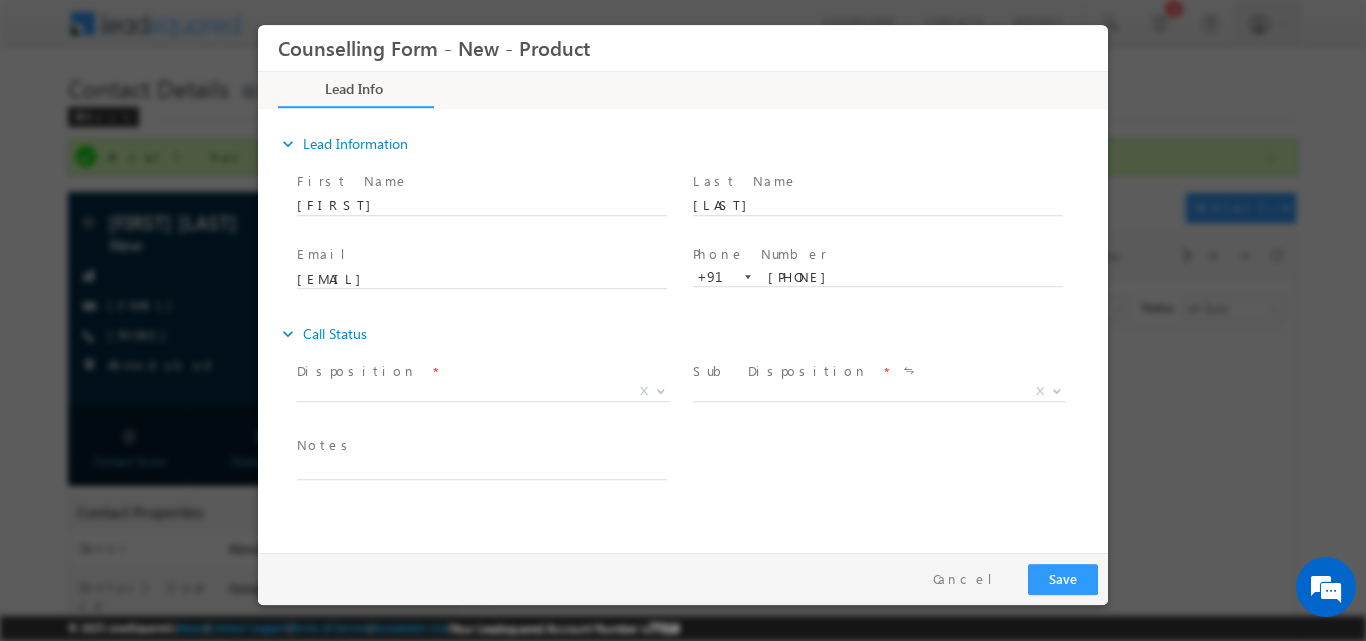 click on "X" at bounding box center (491, 393) 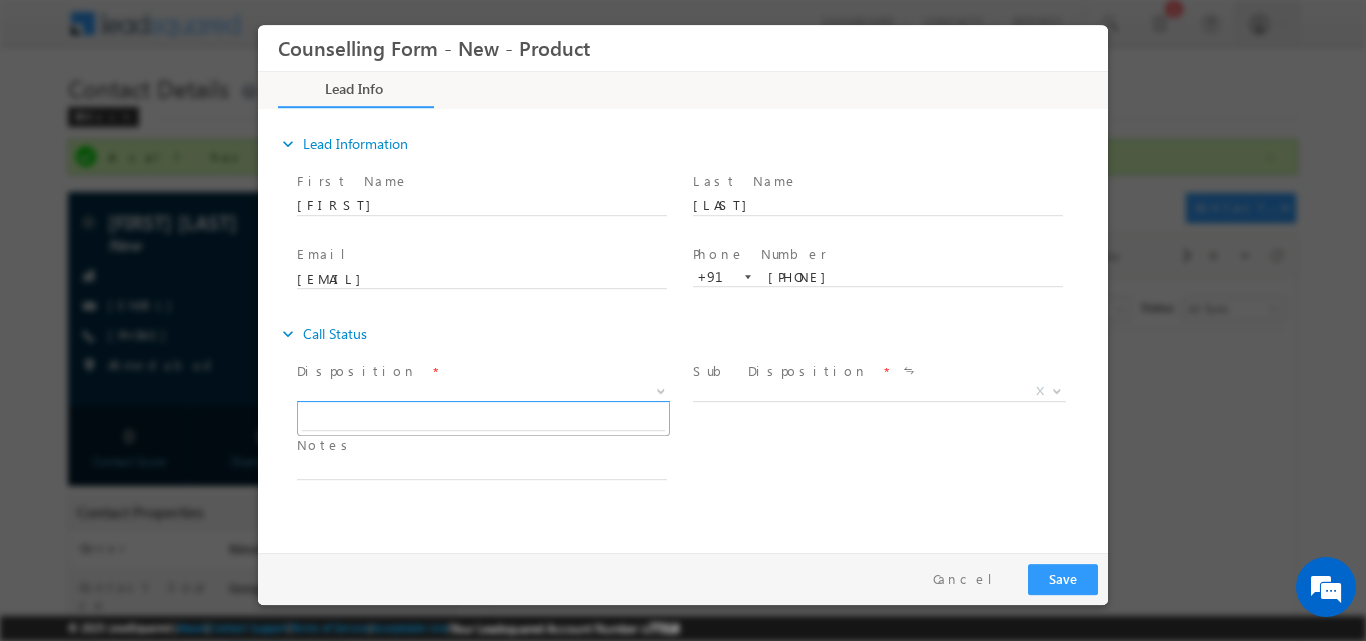 click at bounding box center [661, 389] 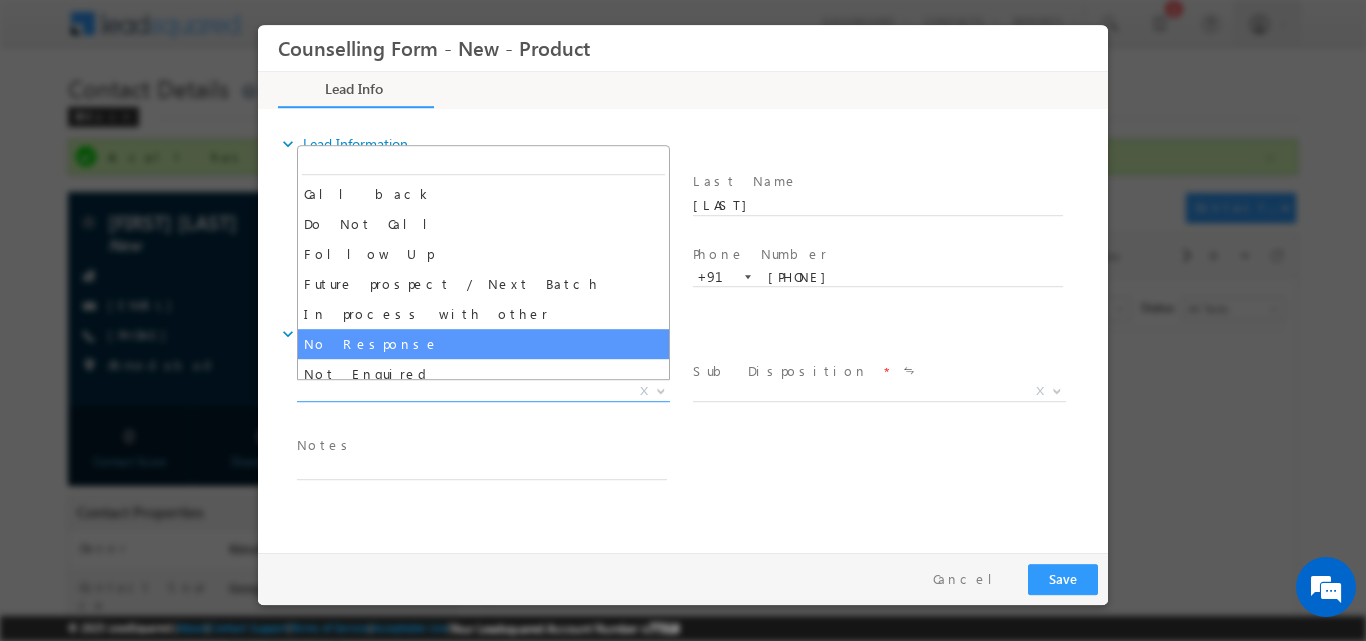 select on "No Response" 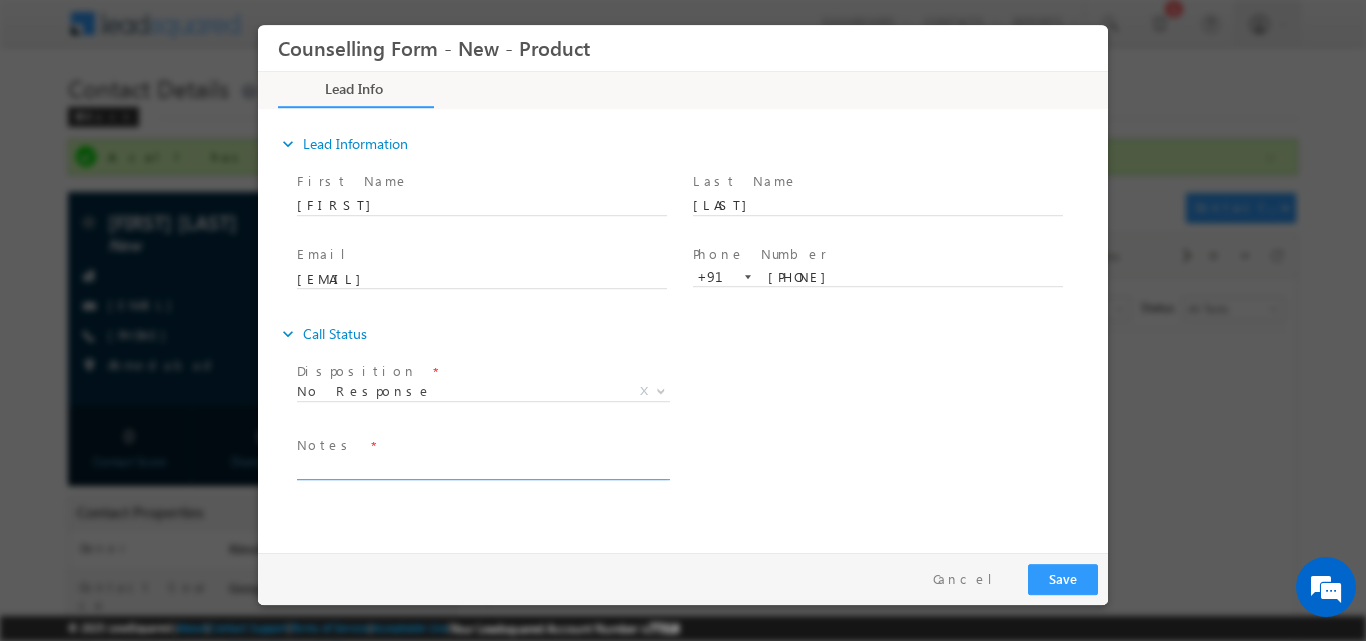 click at bounding box center (482, 467) 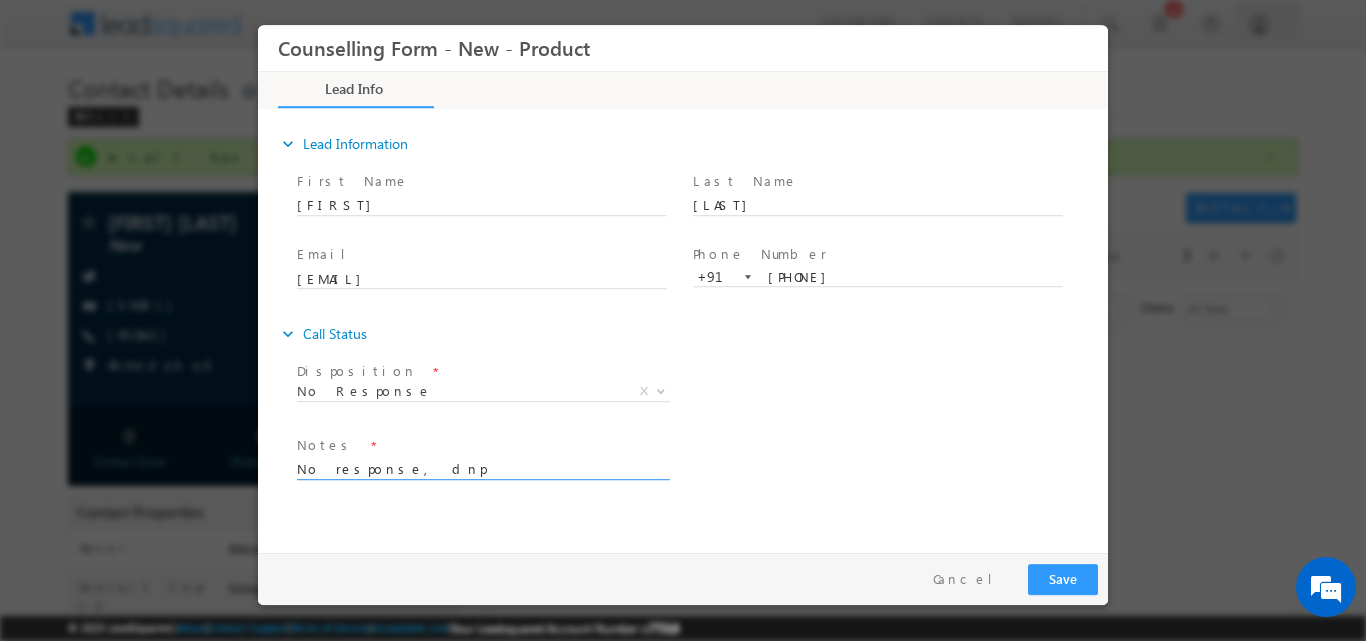 type on "No response, dnp" 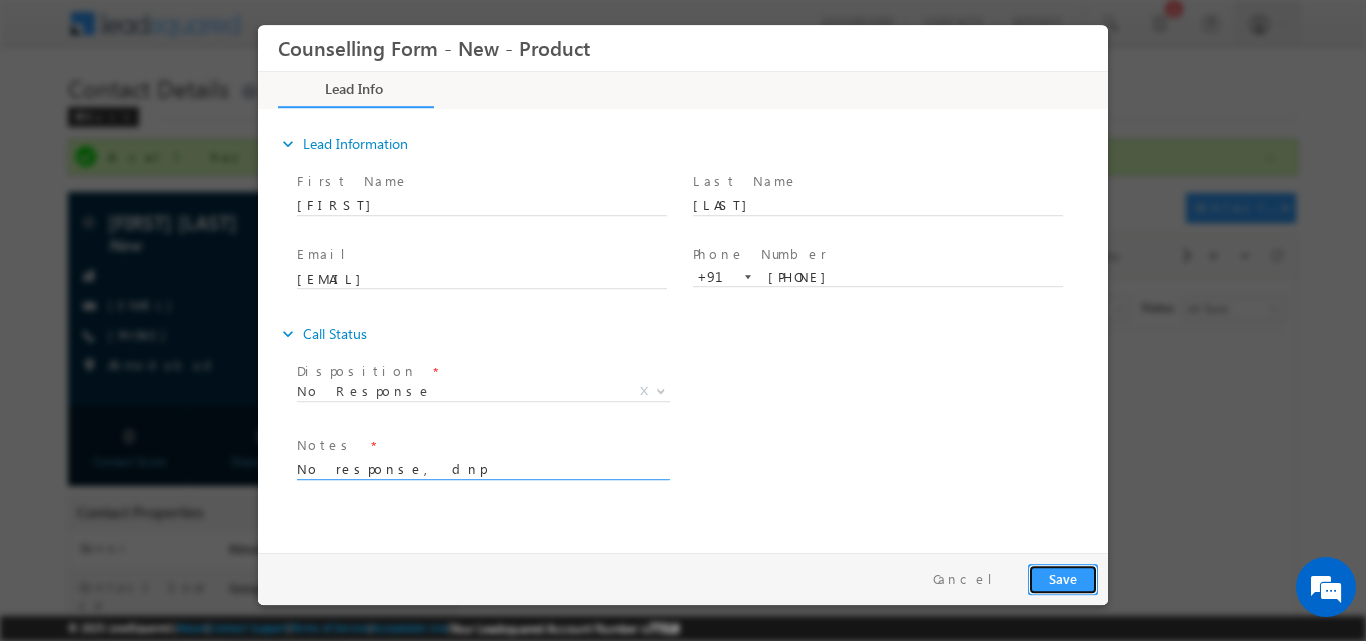 click on "Save" at bounding box center [1063, 578] 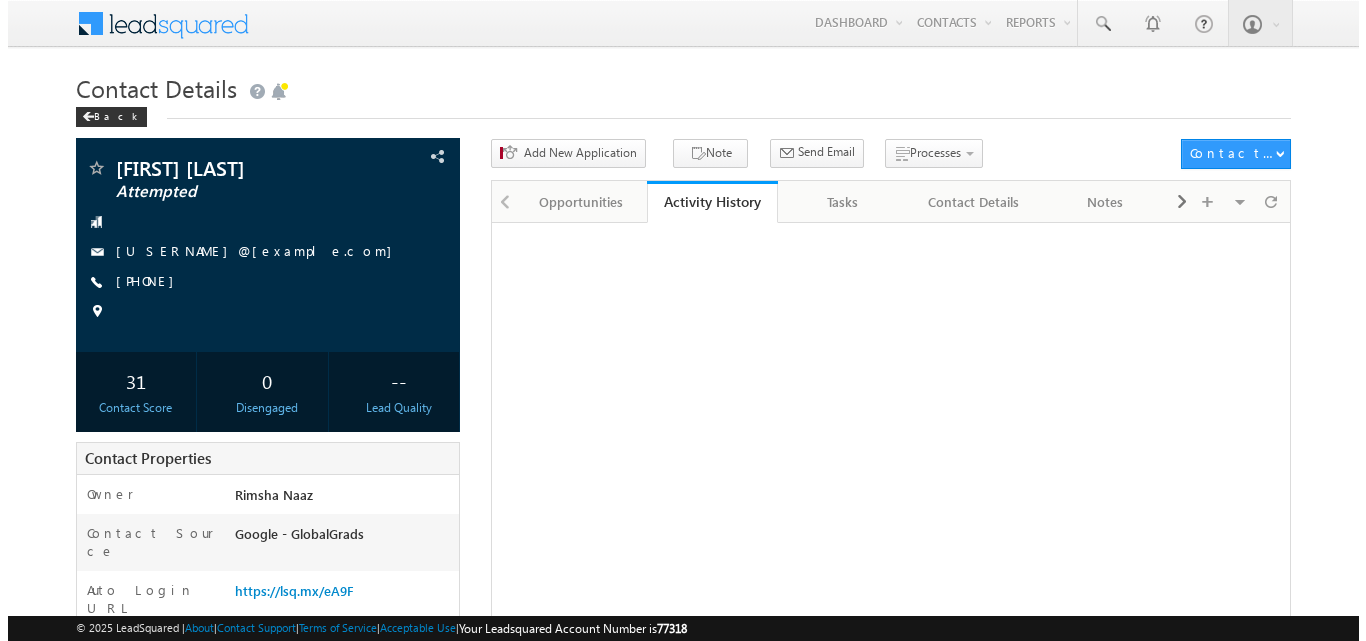 scroll, scrollTop: 0, scrollLeft: 0, axis: both 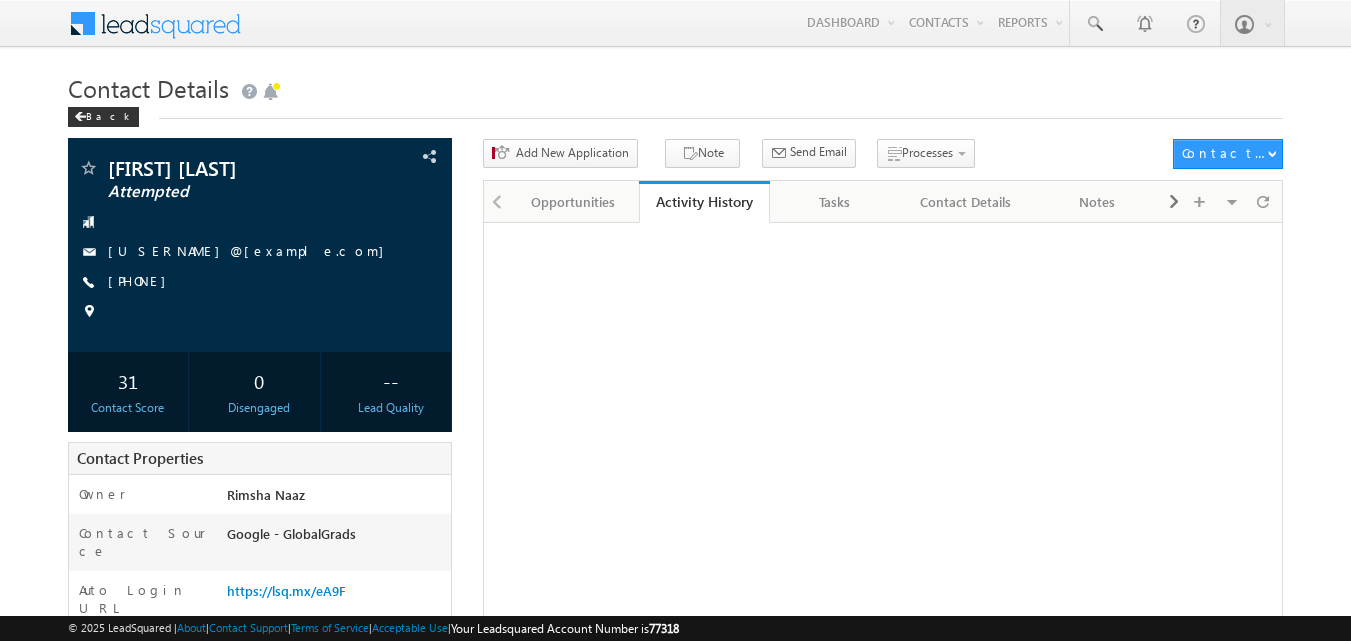 click on "+91-9769019008" at bounding box center [142, 280] 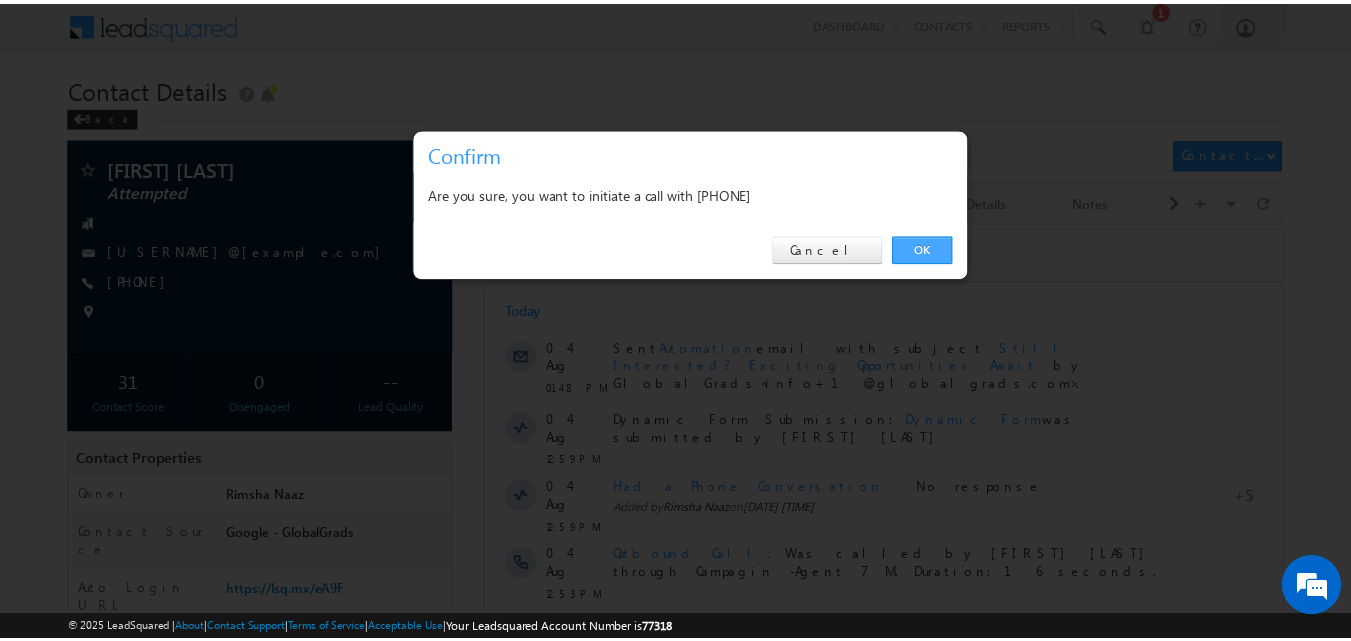 scroll, scrollTop: 0, scrollLeft: 0, axis: both 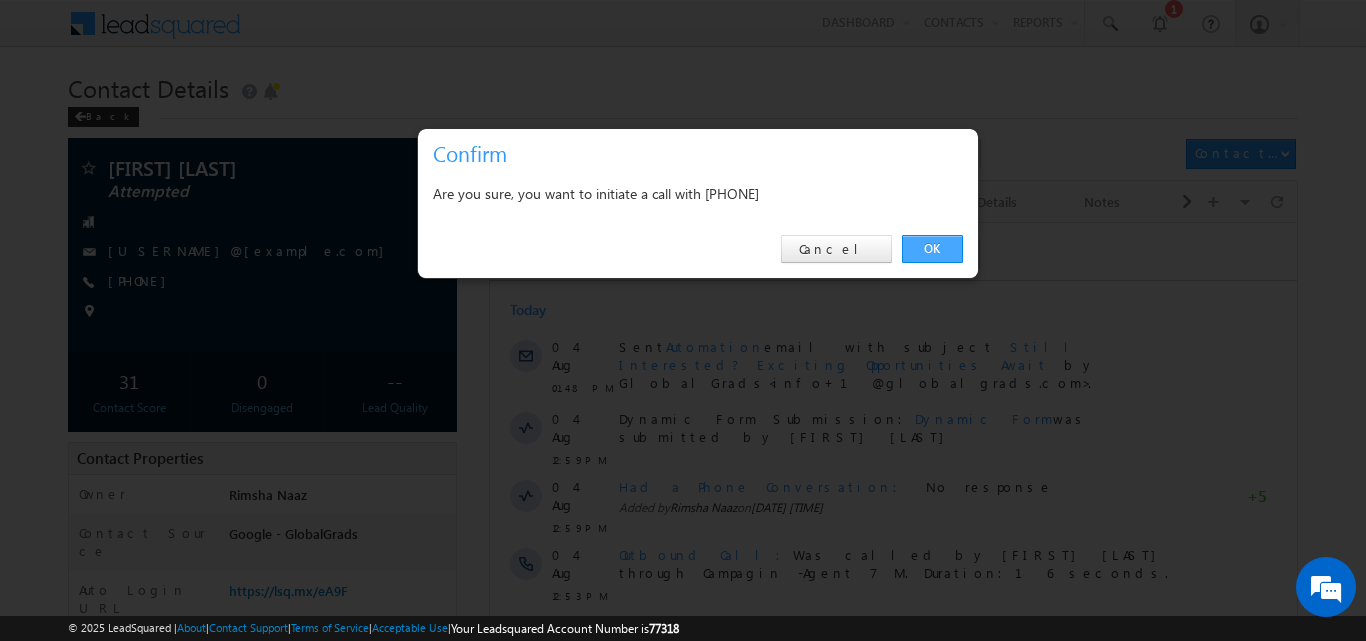 click on "OK" at bounding box center (932, 249) 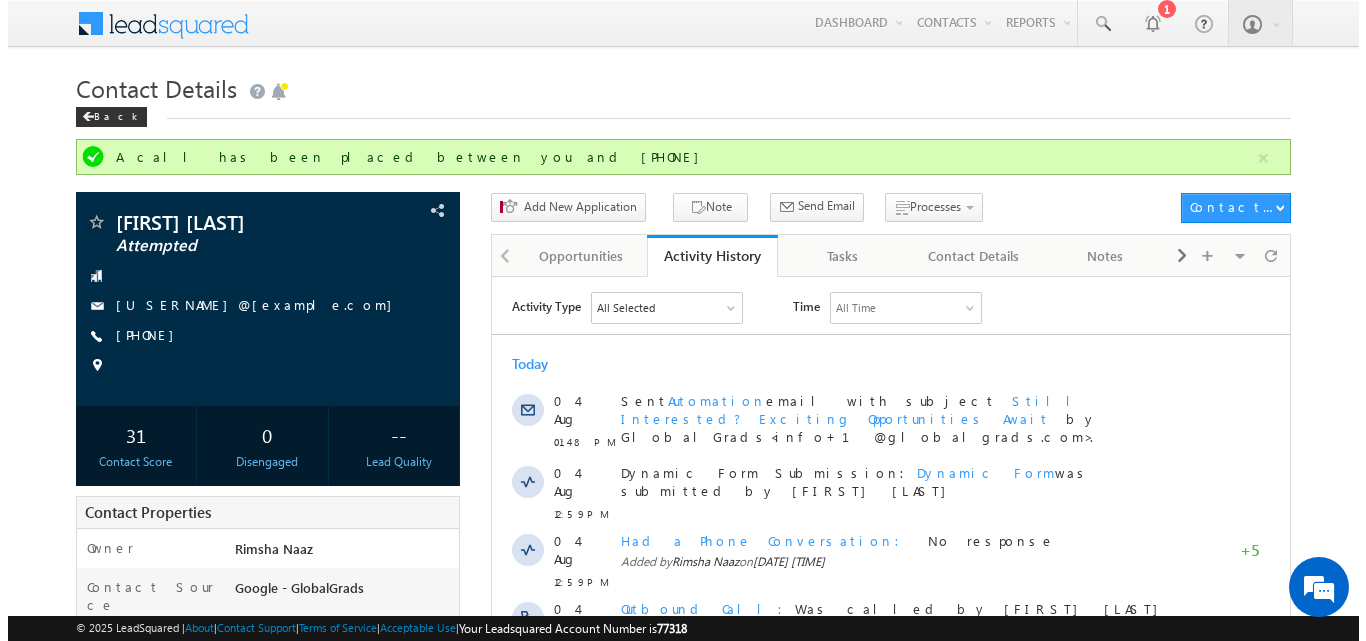 scroll, scrollTop: 0, scrollLeft: 0, axis: both 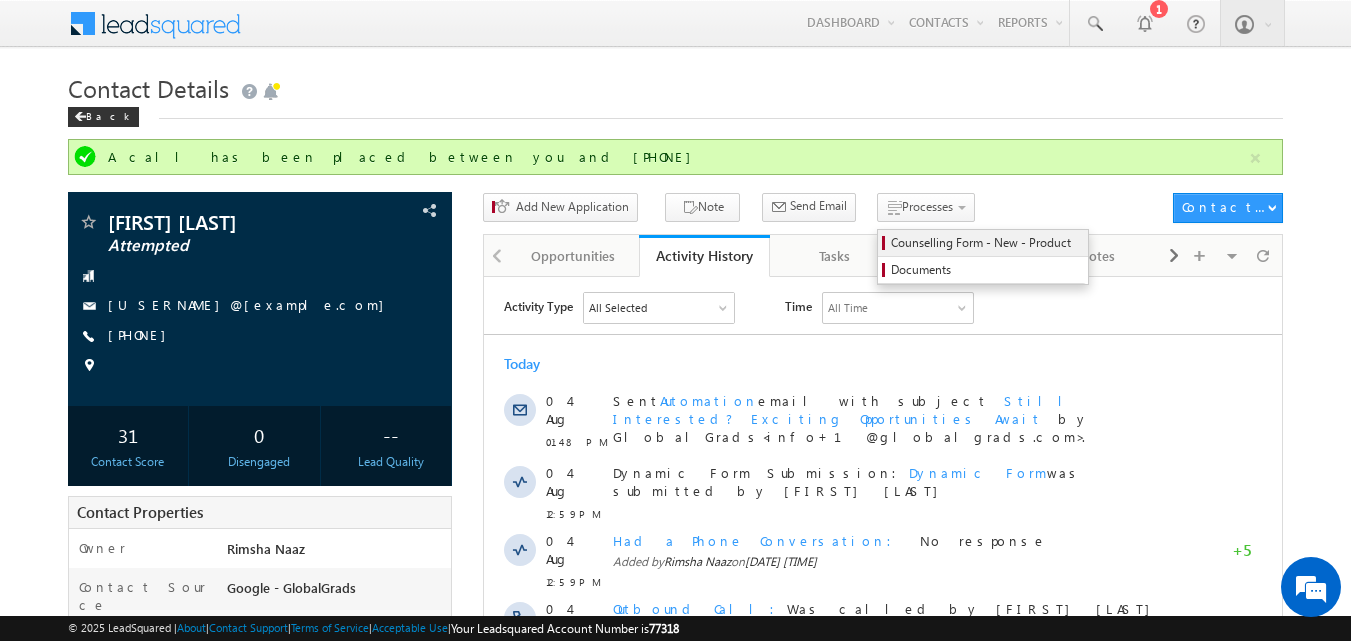 click on "Counselling Form - New - Product" at bounding box center (986, 243) 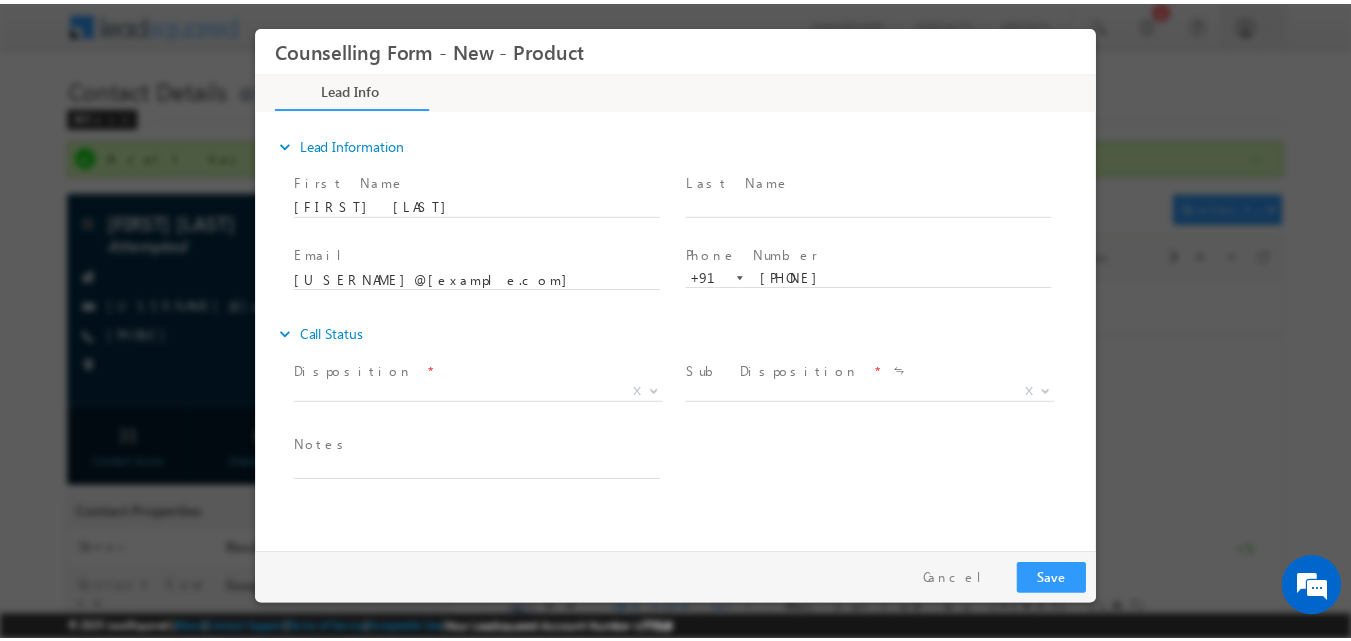 scroll, scrollTop: 0, scrollLeft: 0, axis: both 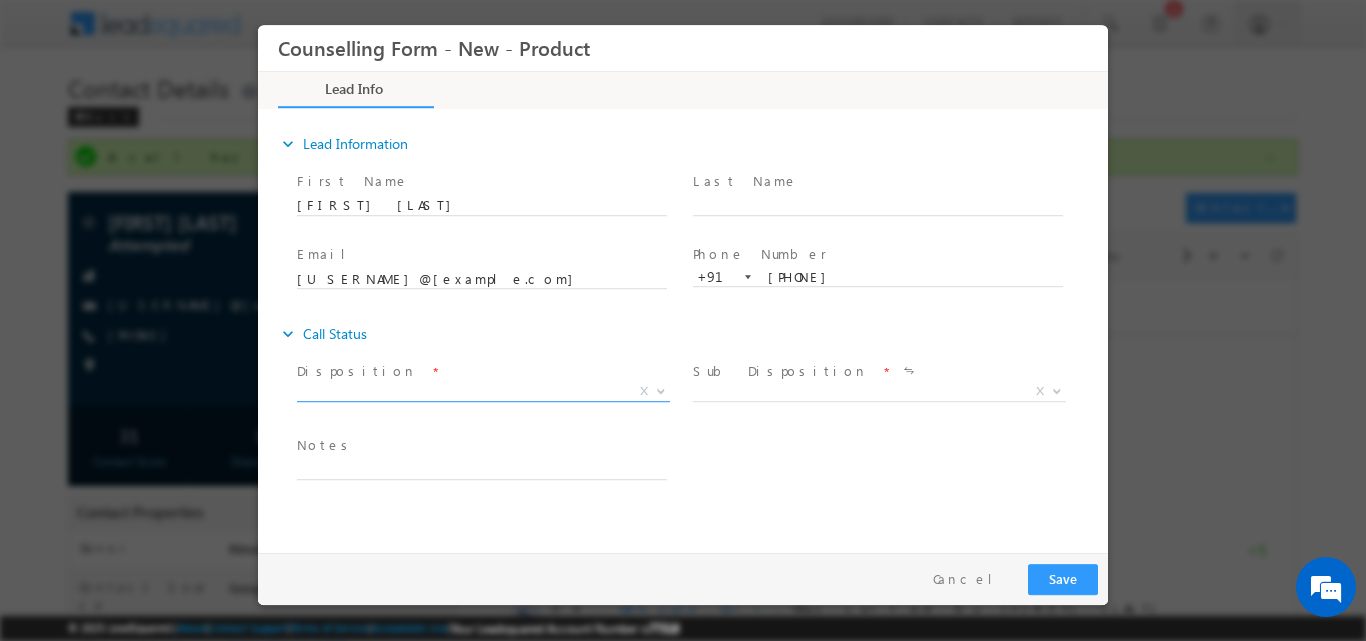 click at bounding box center [661, 389] 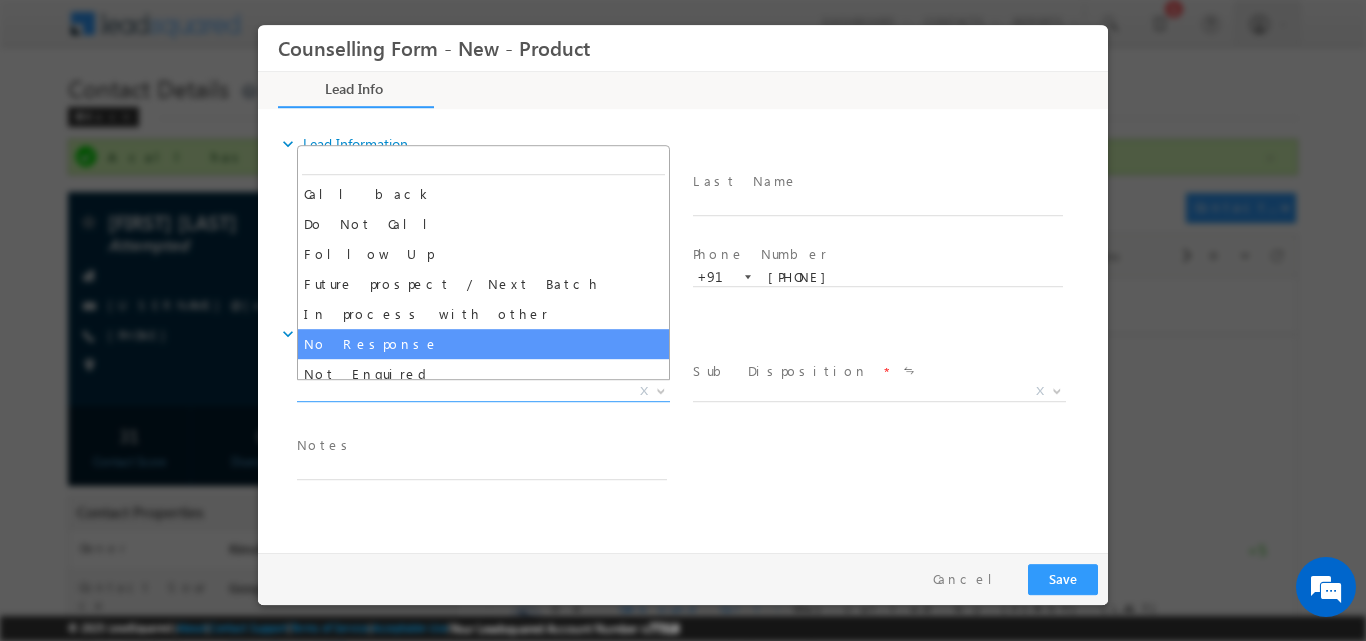 select on "No Response" 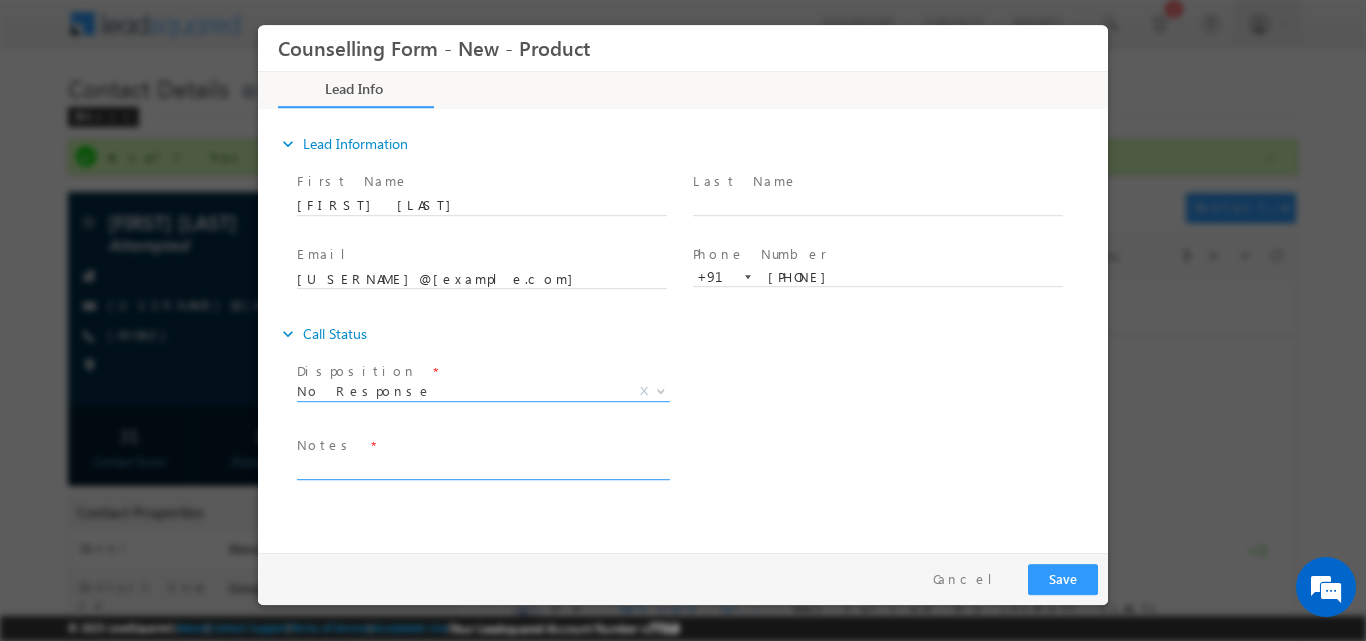 click at bounding box center [482, 467] 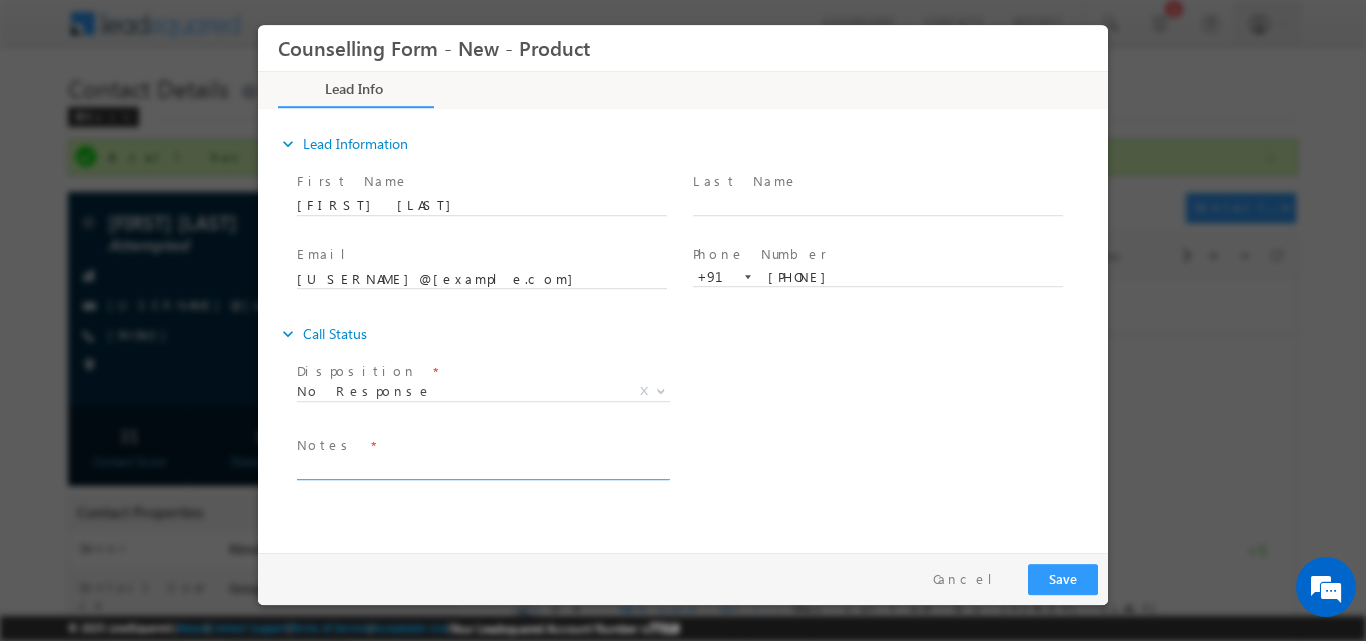 paste on "No response, dnp" 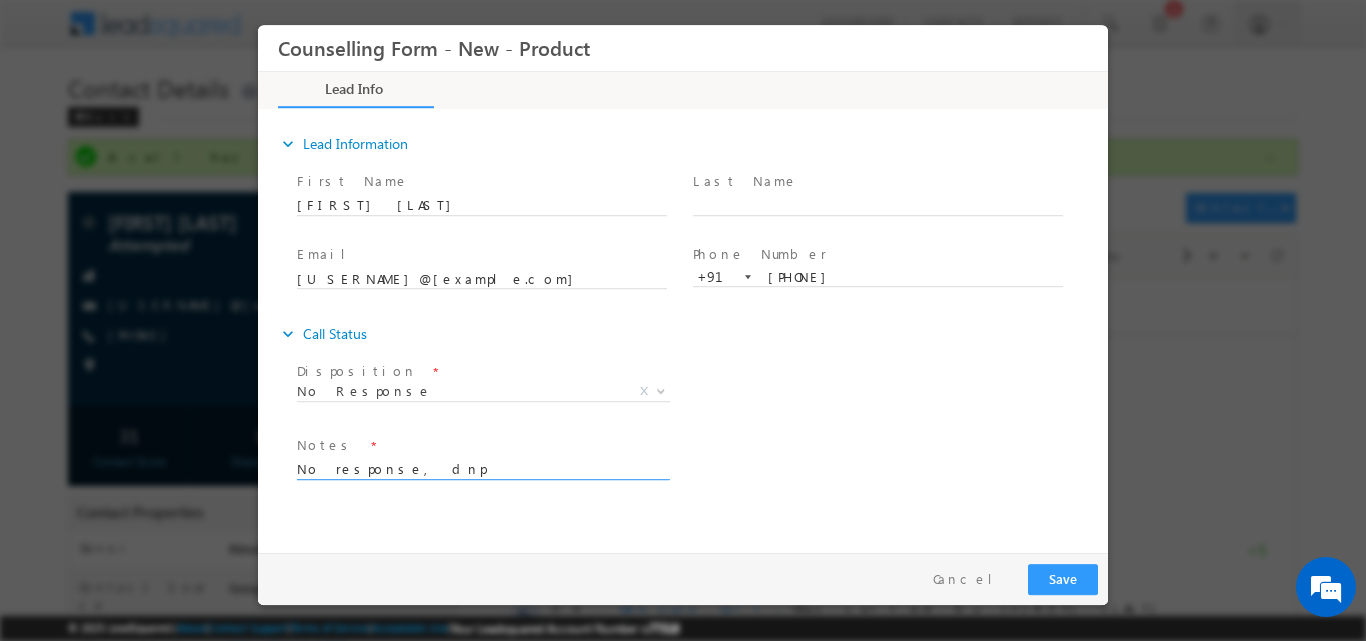 type on "No response, dnp" 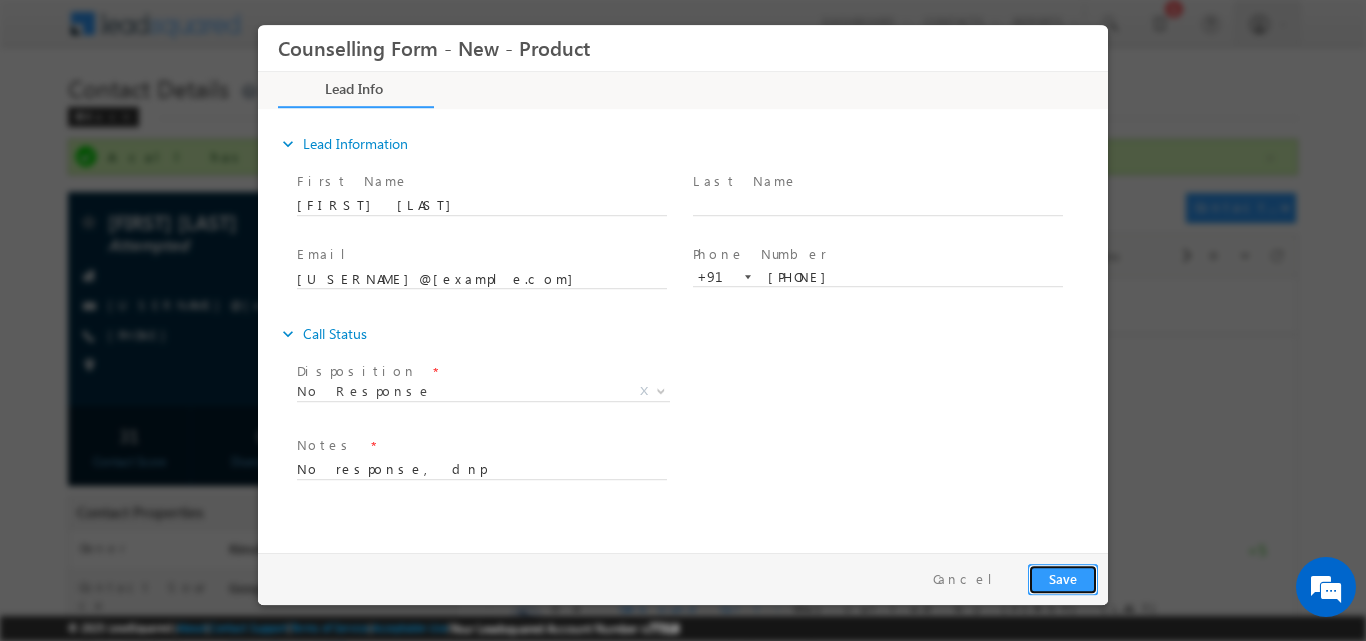click on "Save" at bounding box center (1063, 578) 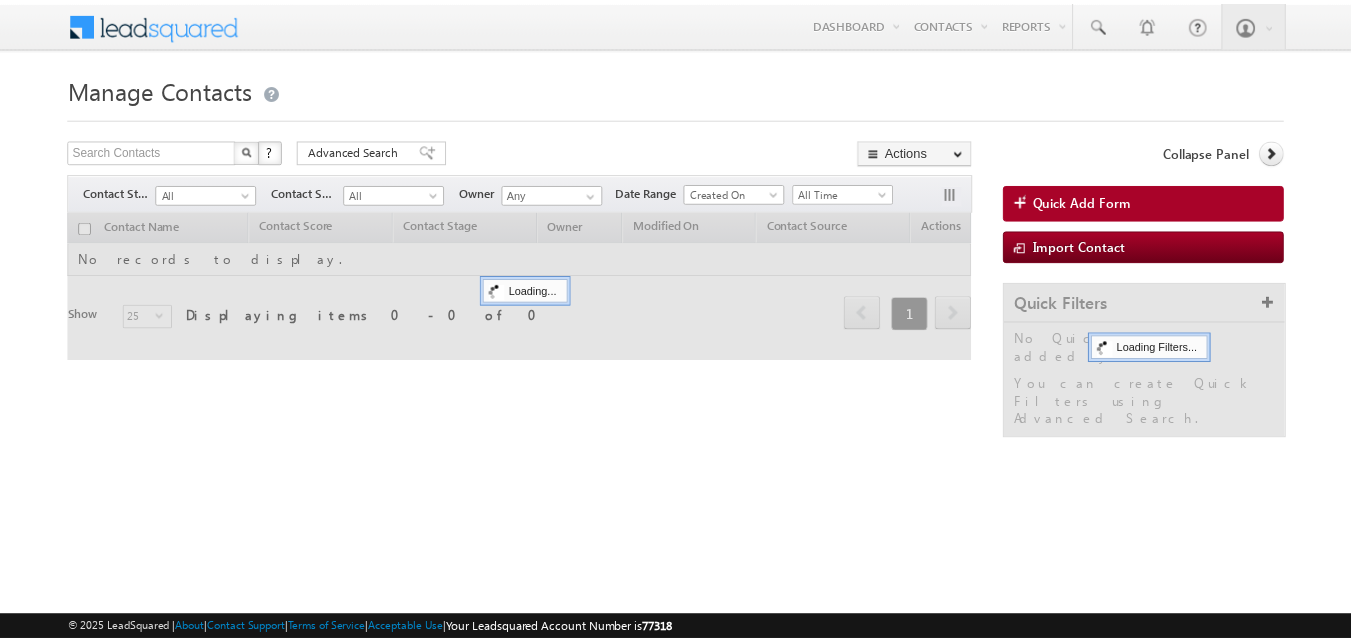 scroll, scrollTop: 0, scrollLeft: 0, axis: both 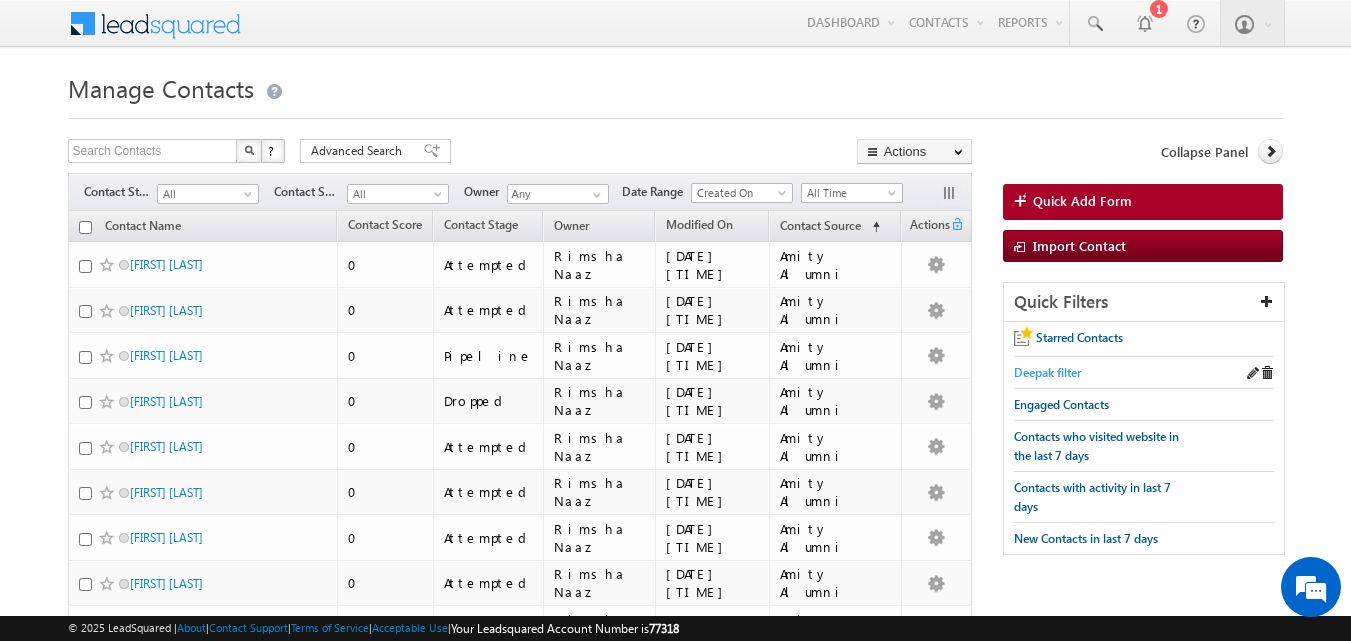 click on "Deepak filter" at bounding box center [1047, 372] 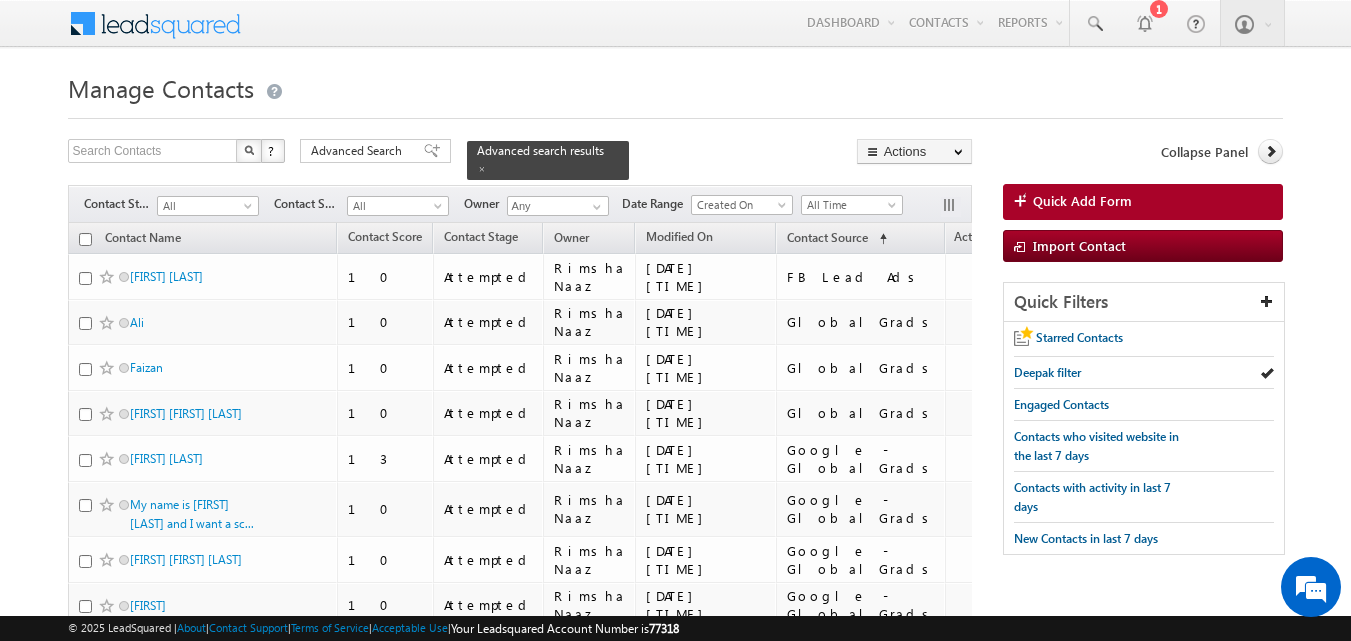 scroll, scrollTop: 0, scrollLeft: 0, axis: both 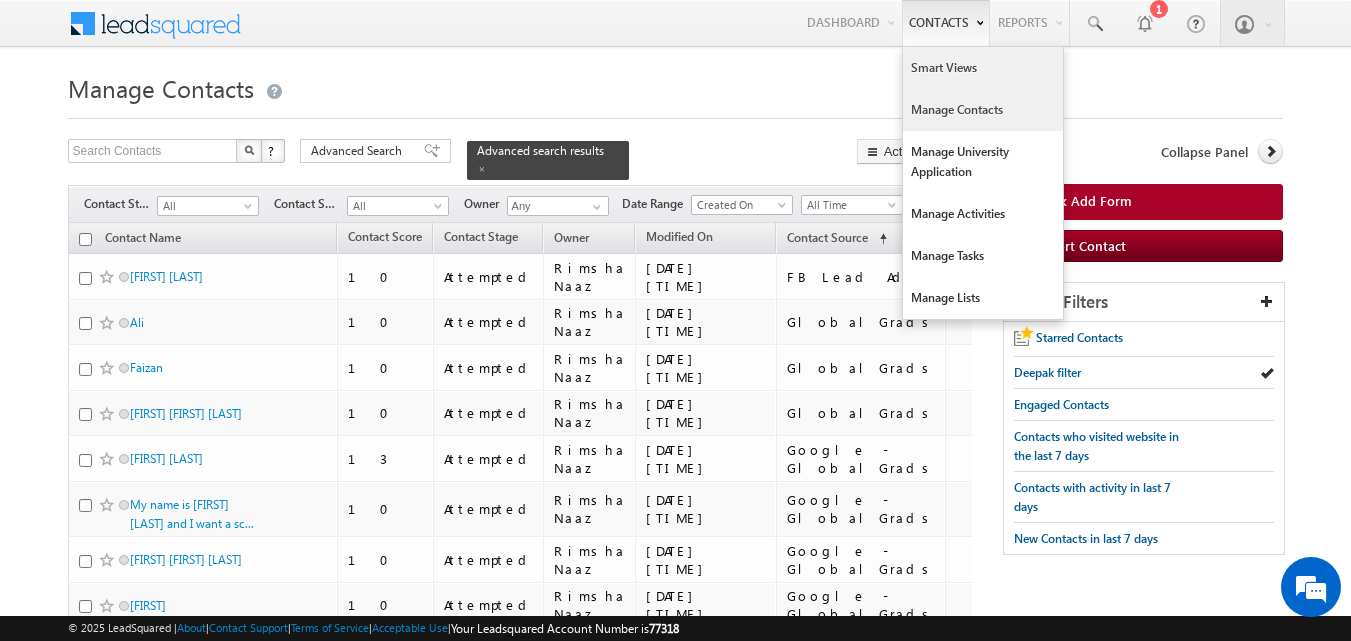 click on "Smart Views" at bounding box center [983, 68] 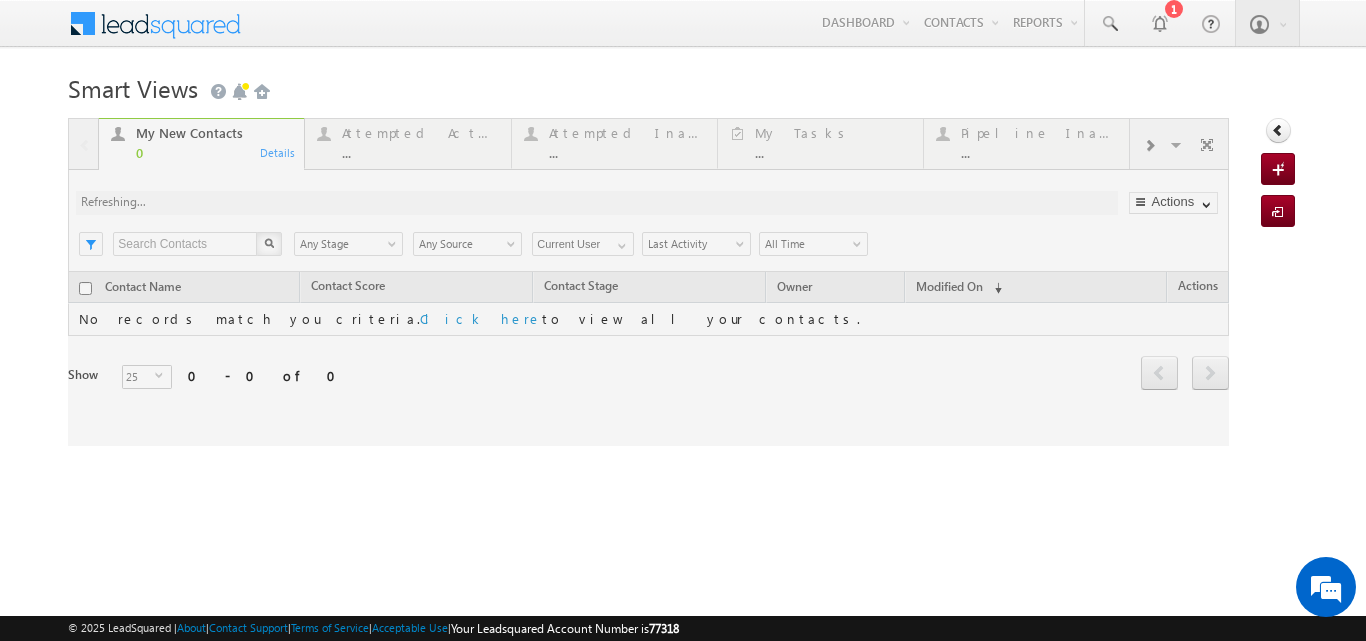 scroll, scrollTop: 0, scrollLeft: 0, axis: both 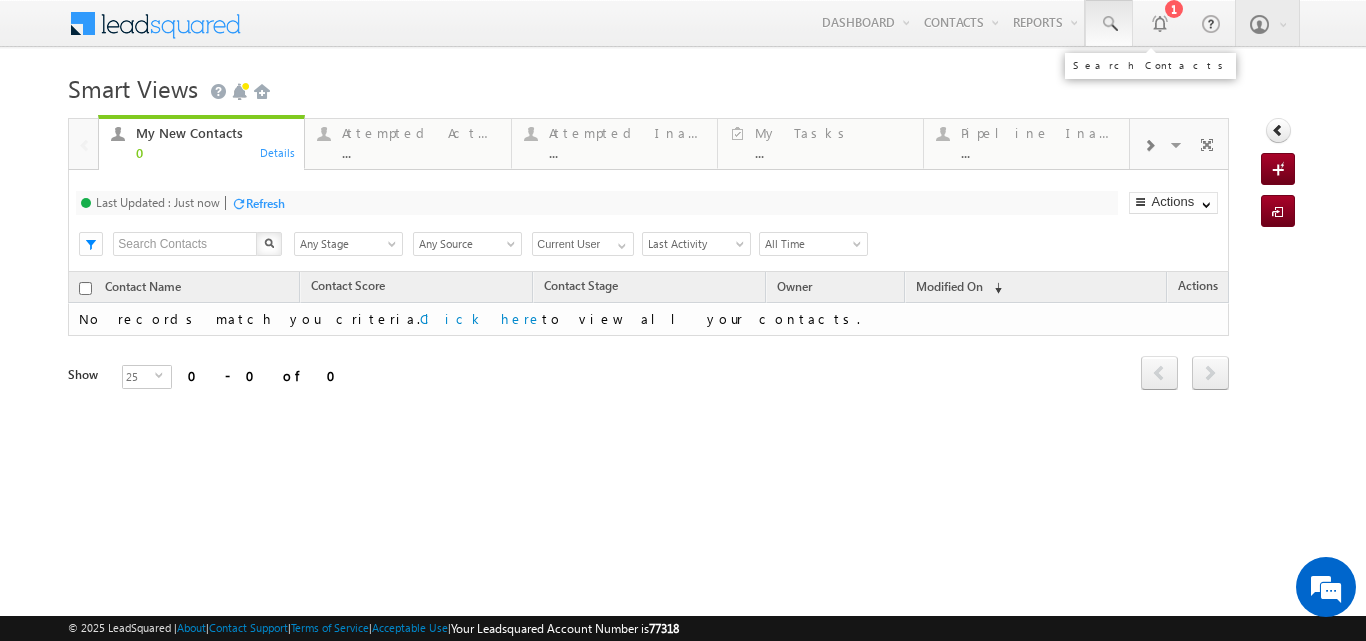 click at bounding box center [1109, 23] 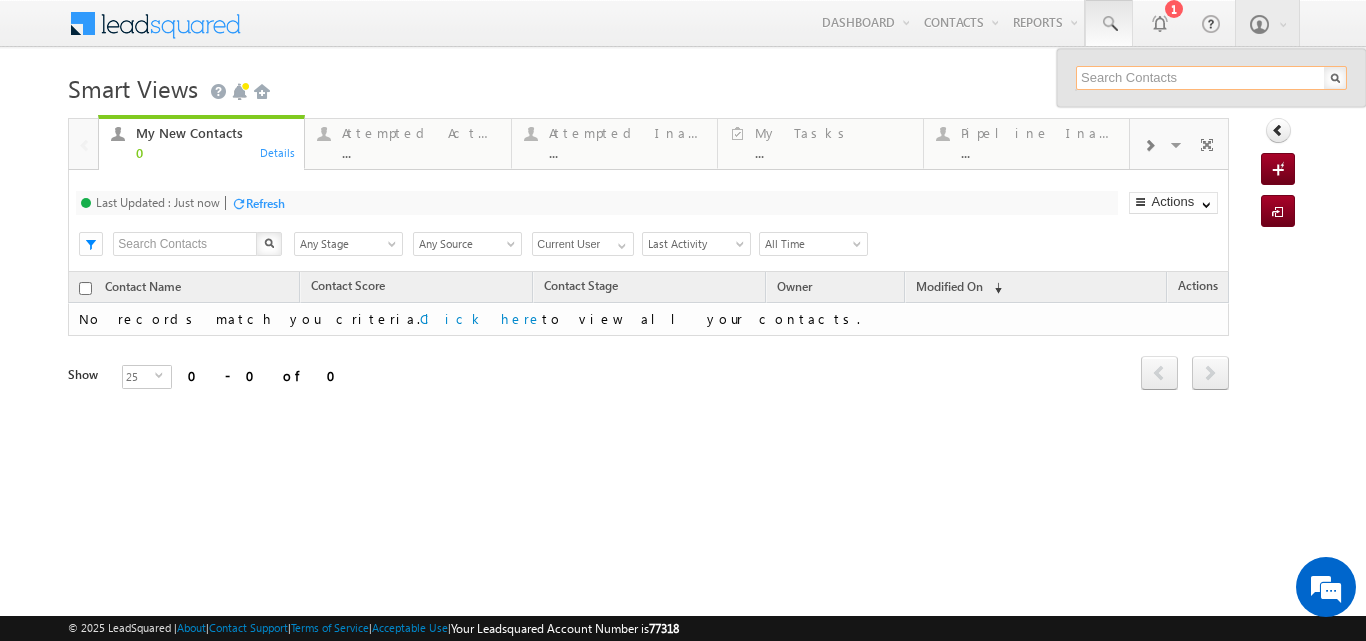 click at bounding box center (1211, 78) 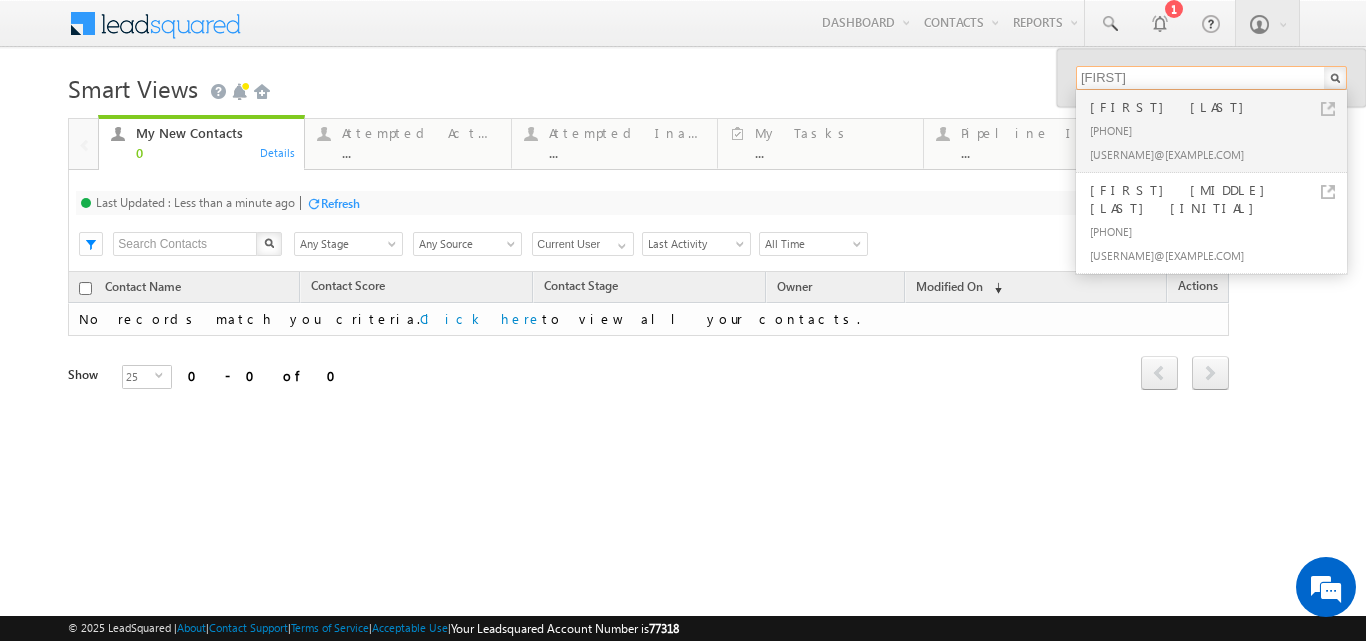 type on "[FIRST]" 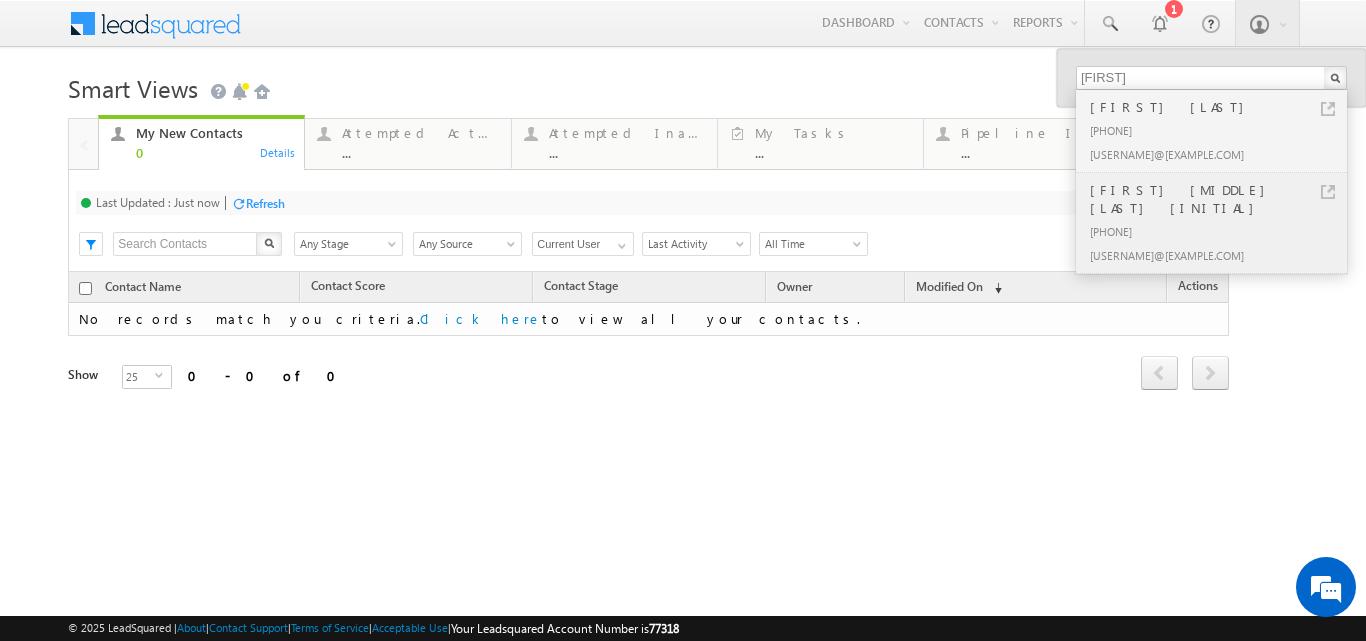 click on "Harshal nilesh Sonawane Har..." at bounding box center [1220, 199] 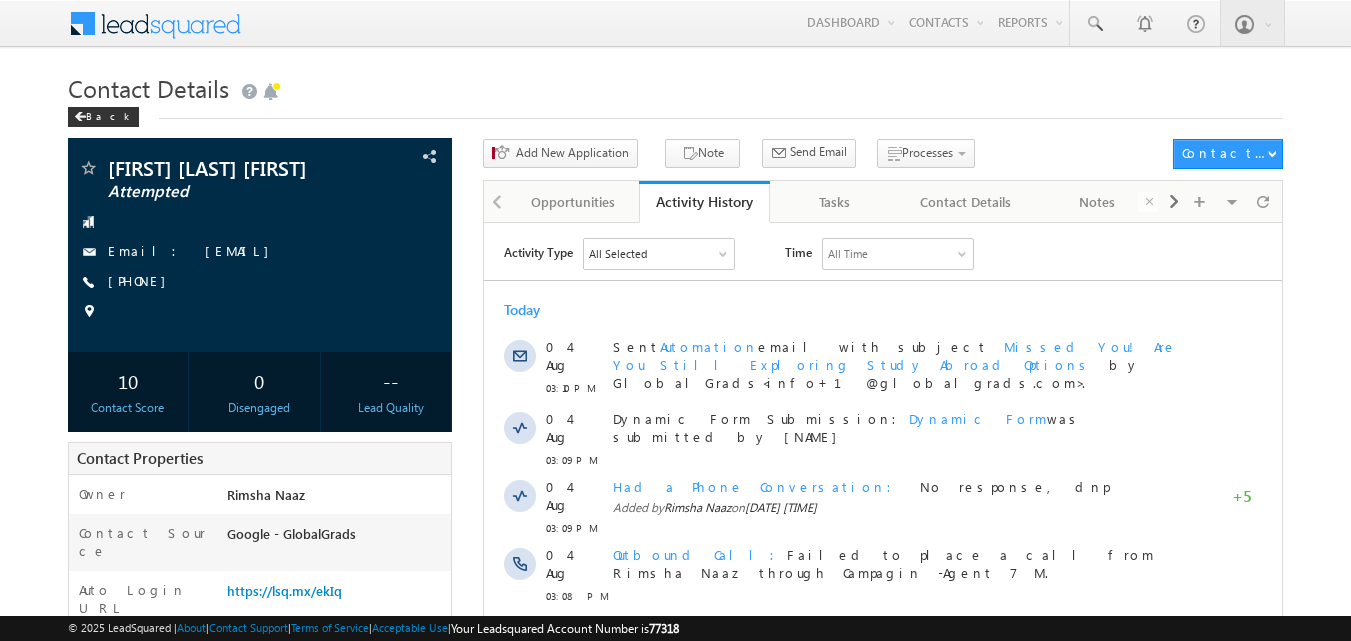 scroll, scrollTop: 0, scrollLeft: 0, axis: both 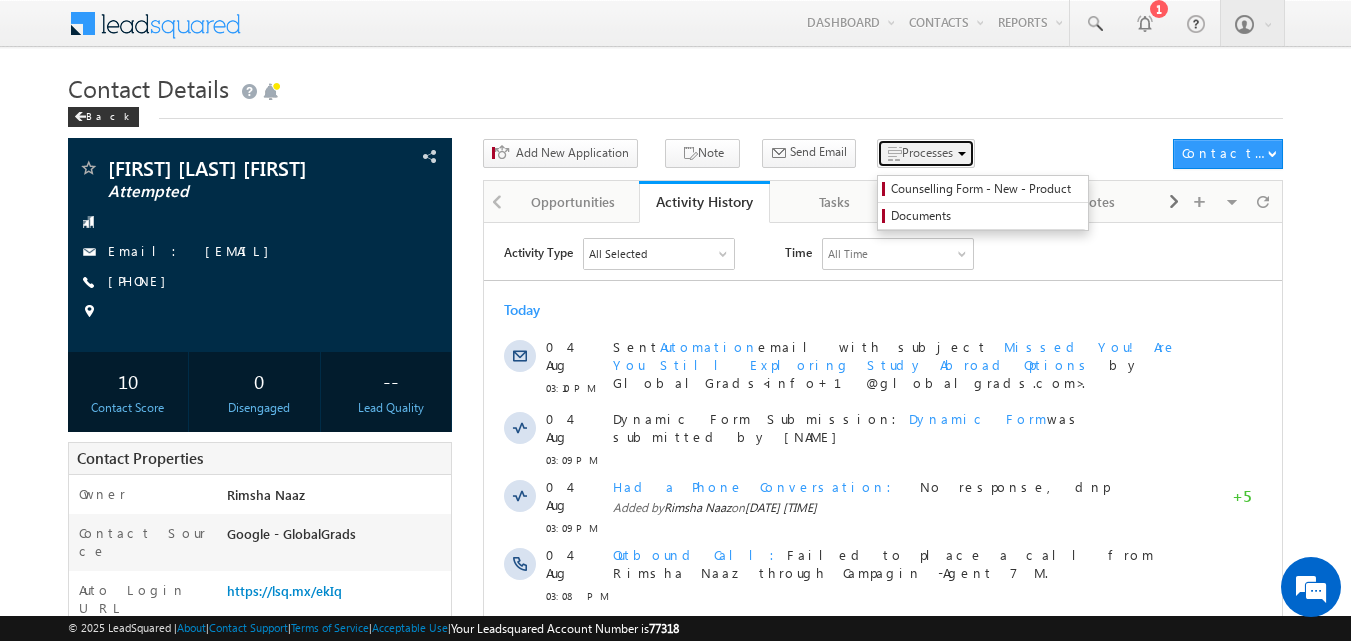 click on "Processes" at bounding box center (926, 153) 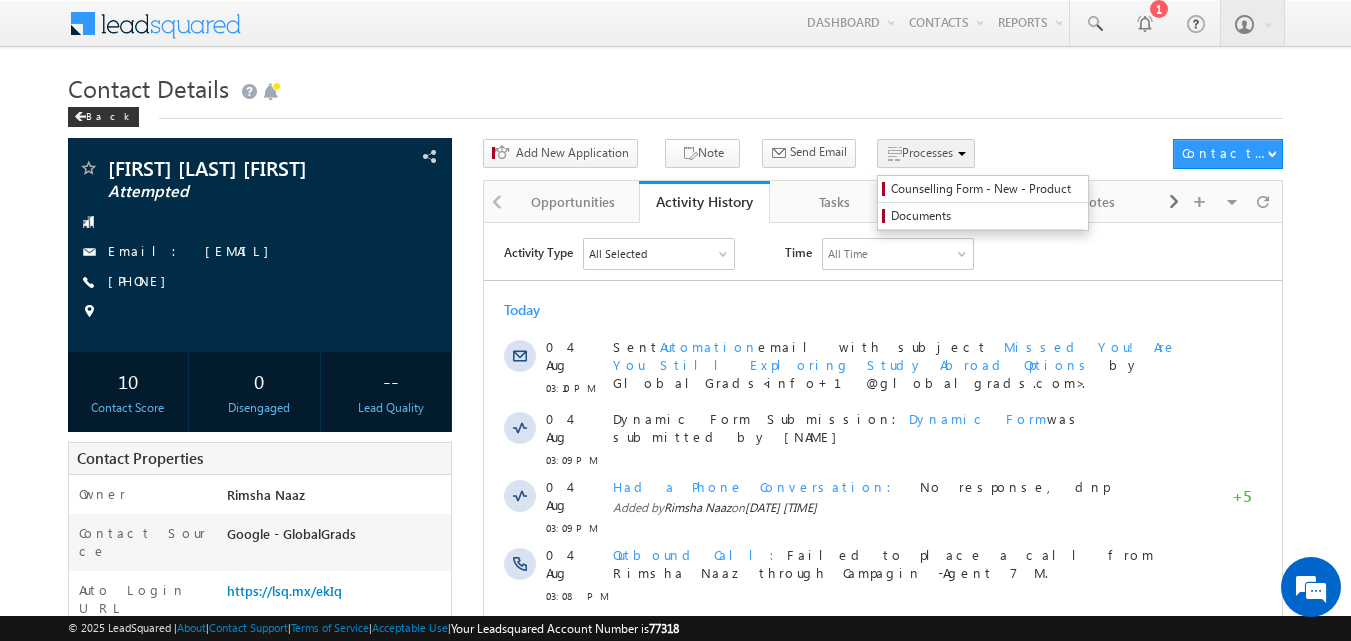 click on "Processes" at bounding box center (927, 152) 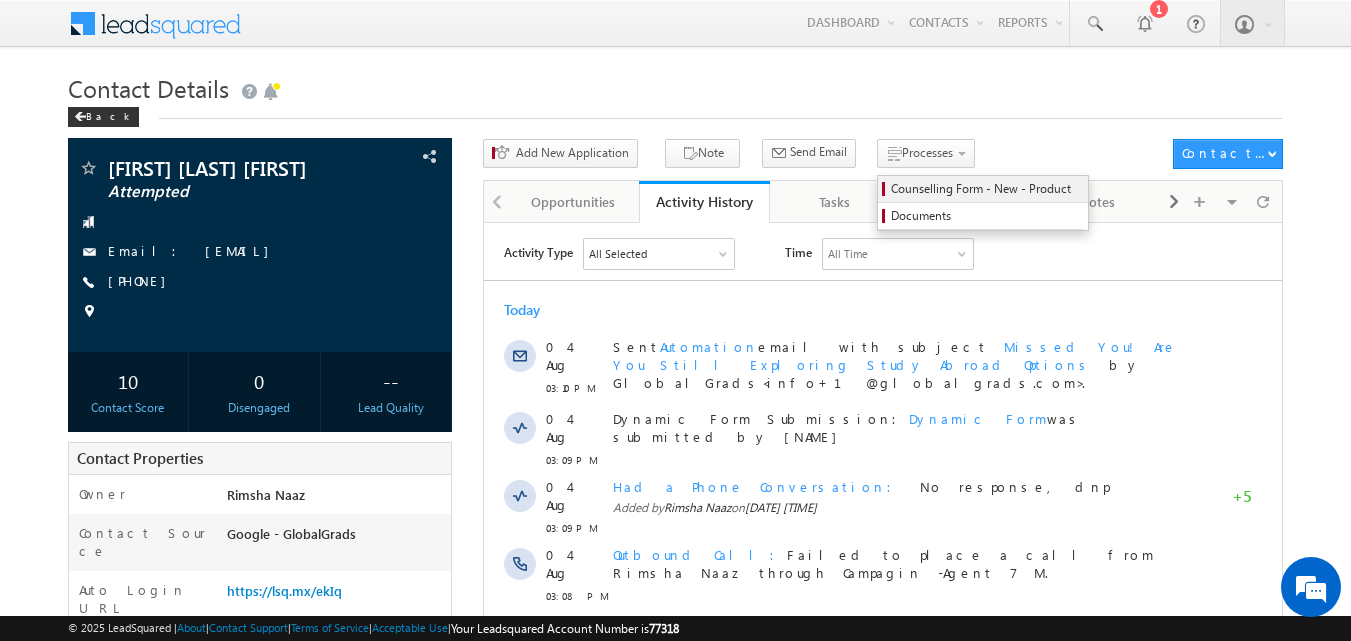 click on "Counselling Form - New - Product" at bounding box center [986, 189] 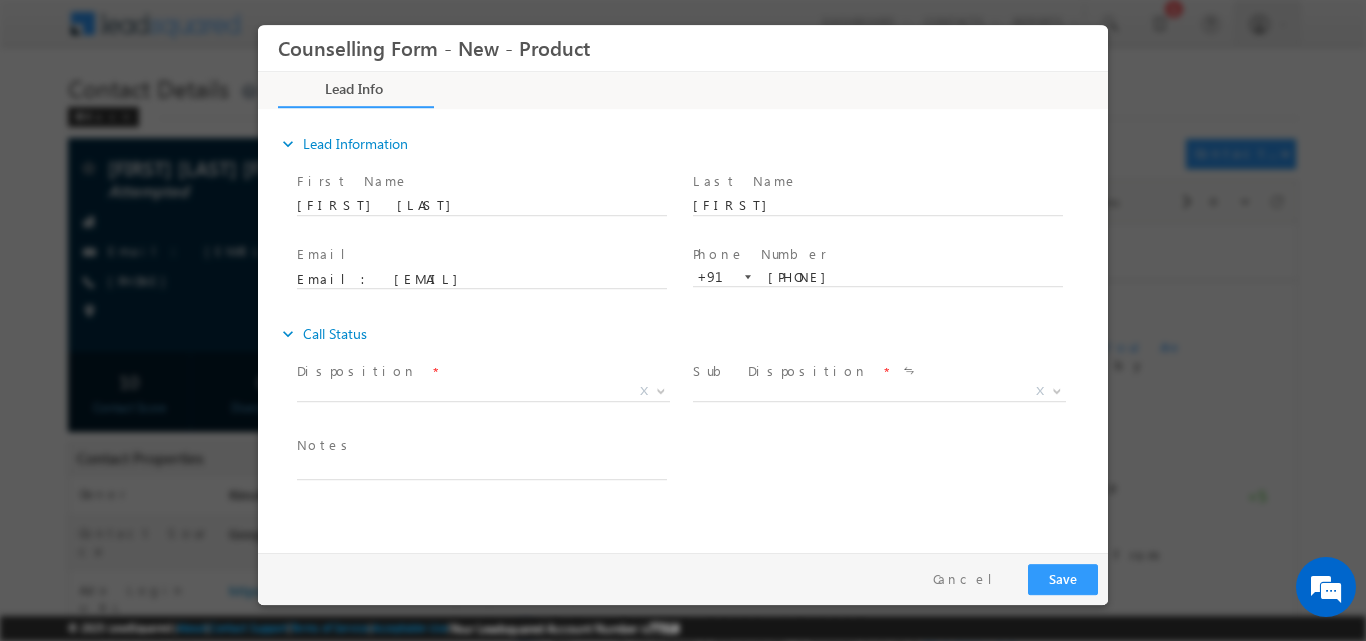 scroll, scrollTop: 0, scrollLeft: 0, axis: both 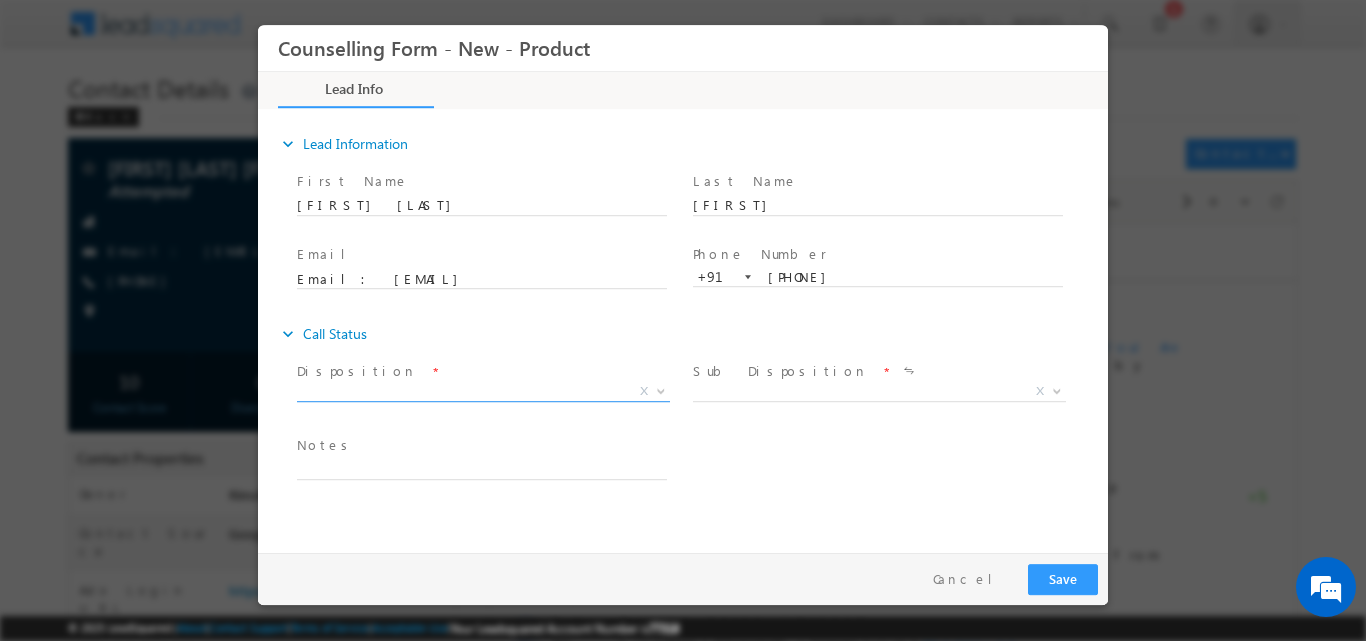 click at bounding box center (659, 390) 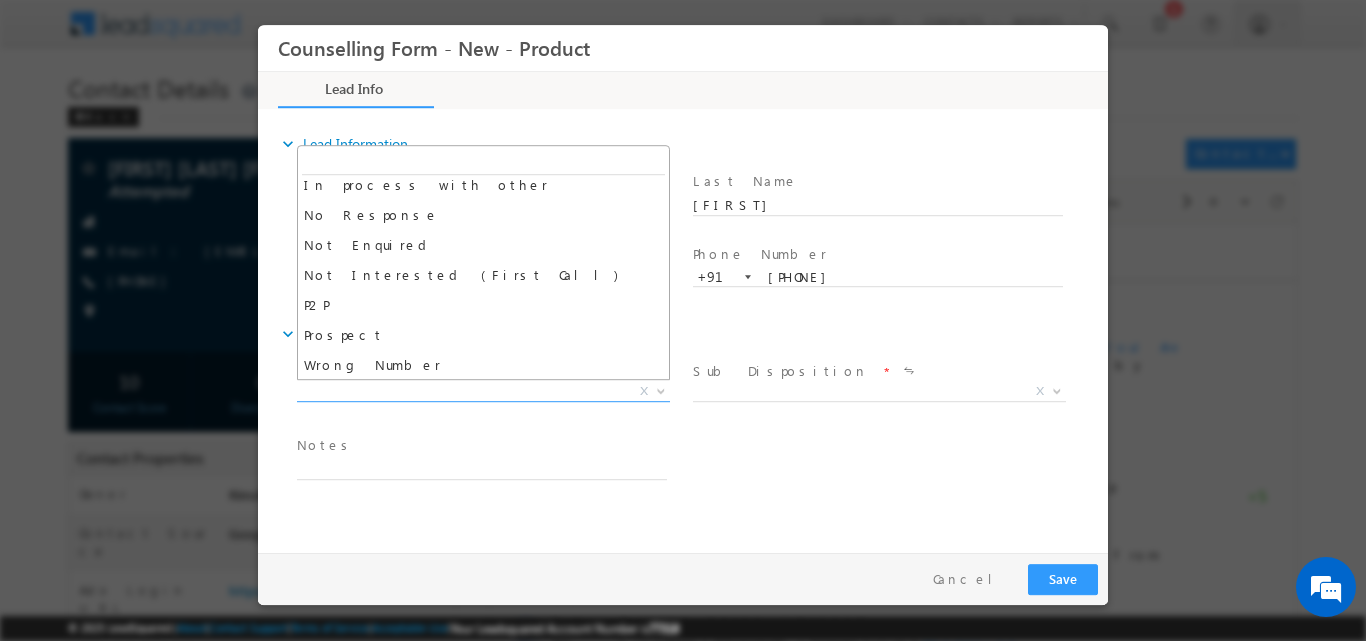 scroll, scrollTop: 130, scrollLeft: 0, axis: vertical 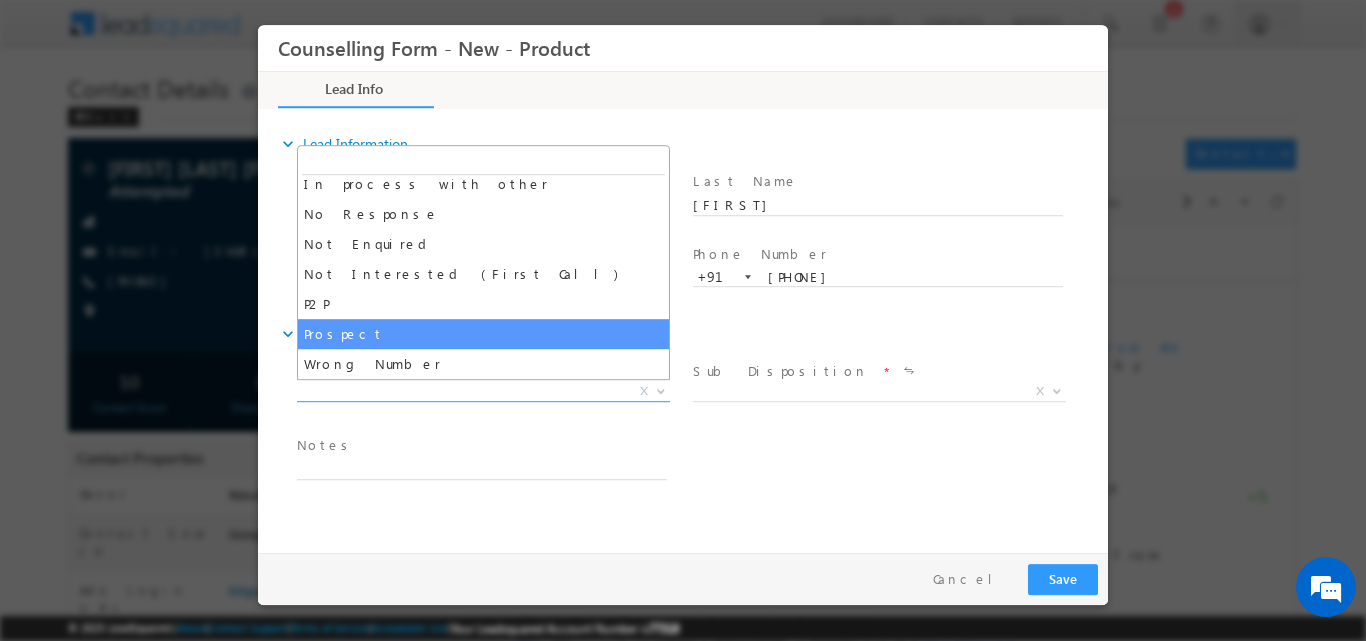select on "Prospect" 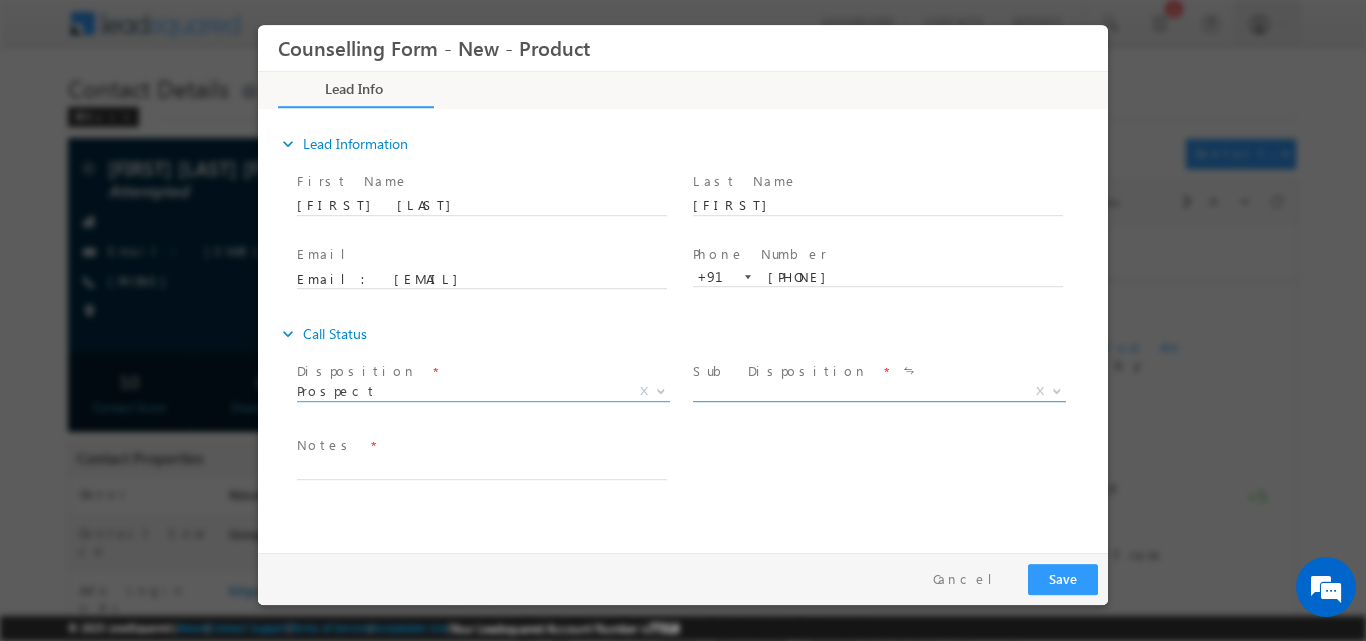click at bounding box center [1057, 389] 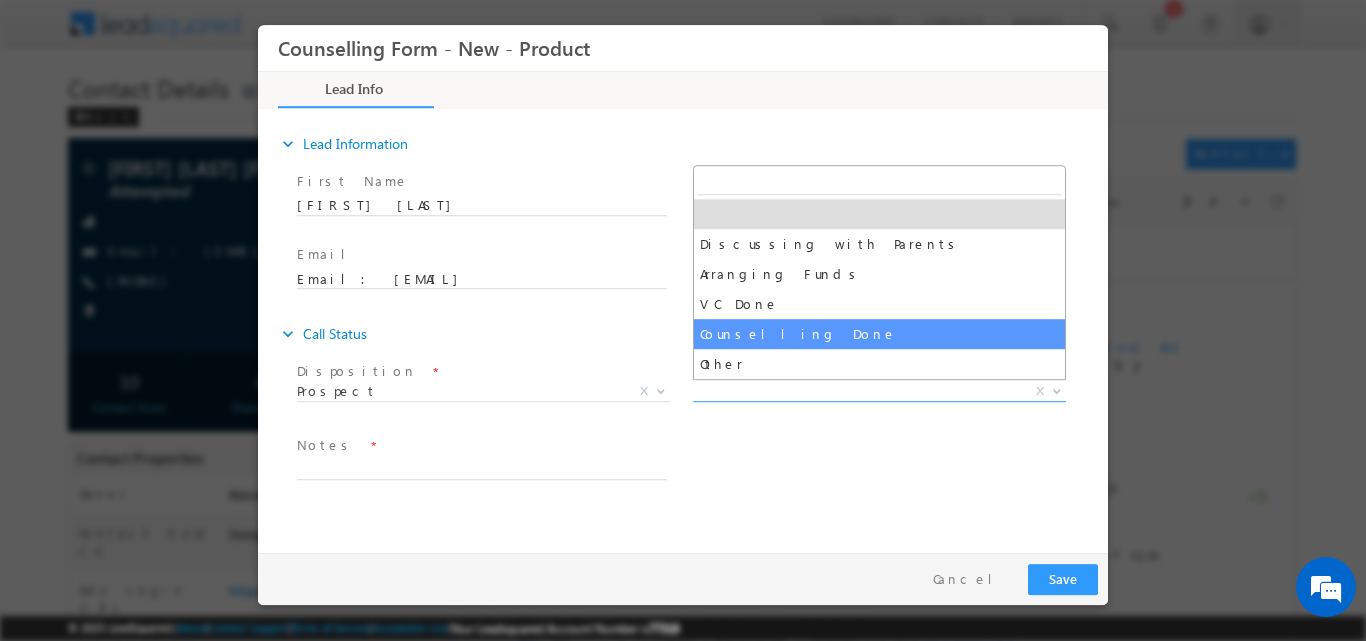 select on "Counselling Done" 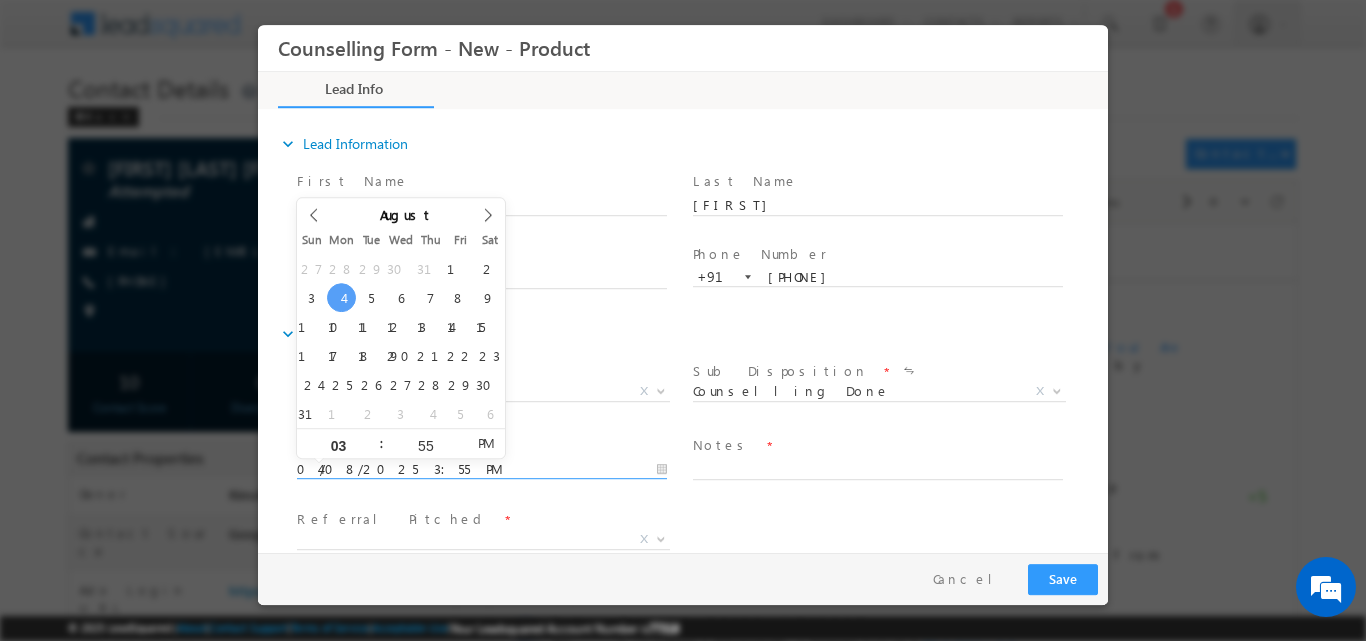 click on "04/08/2025 3:55 PM" at bounding box center [482, 469] 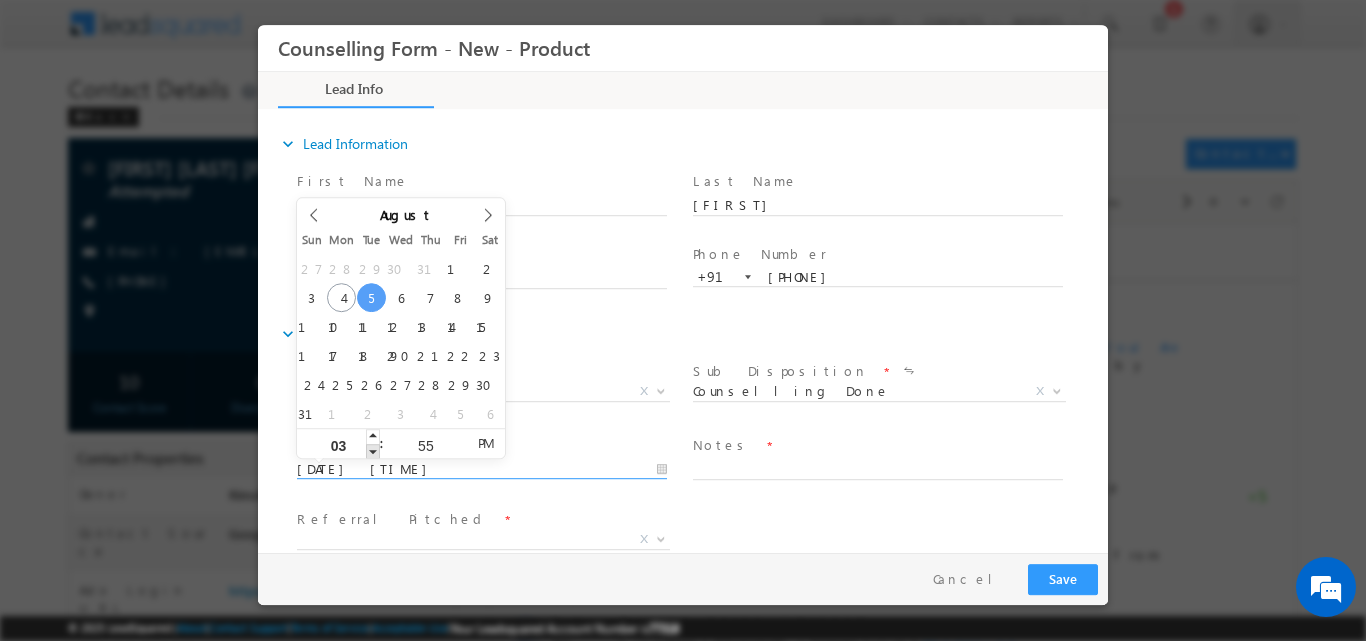 type on "05/08/2025 2:55 PM" 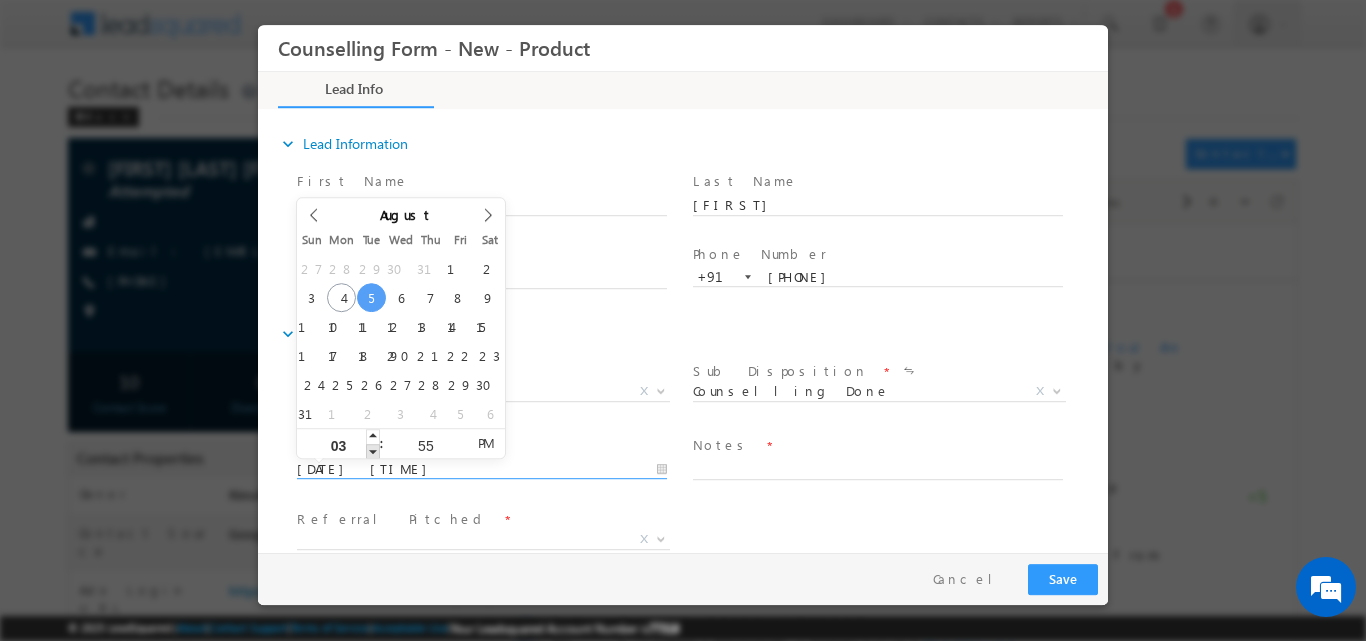 type on "02" 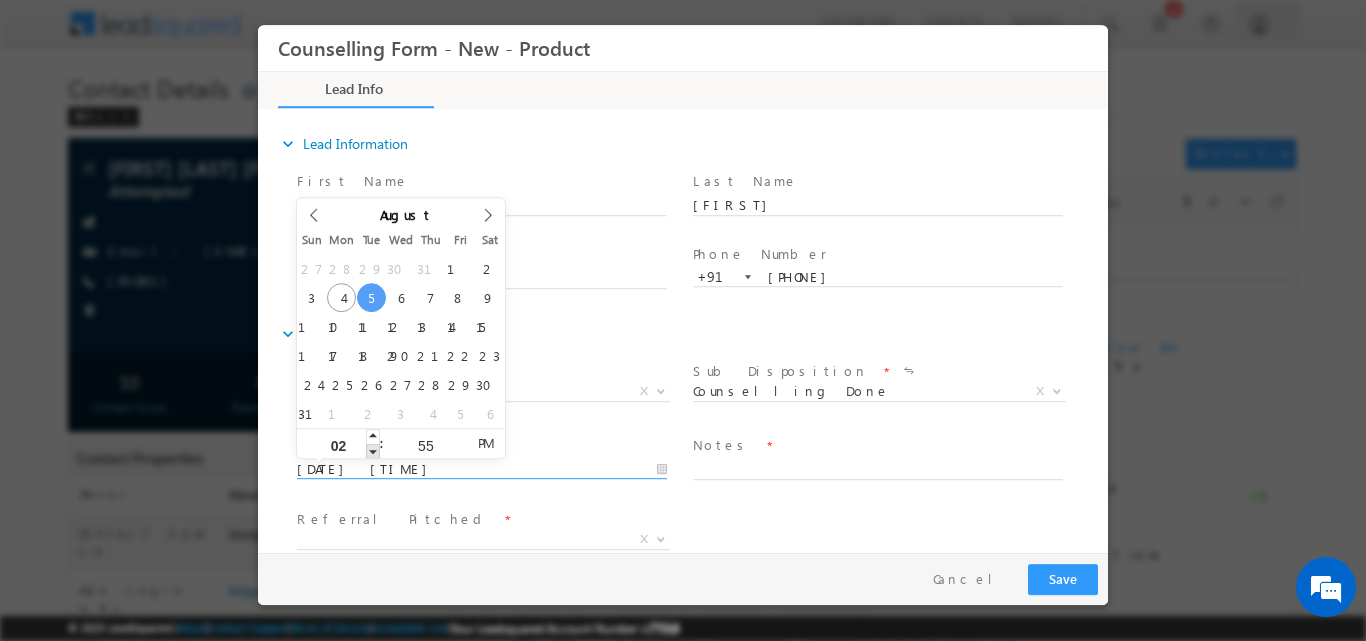 click at bounding box center [373, 450] 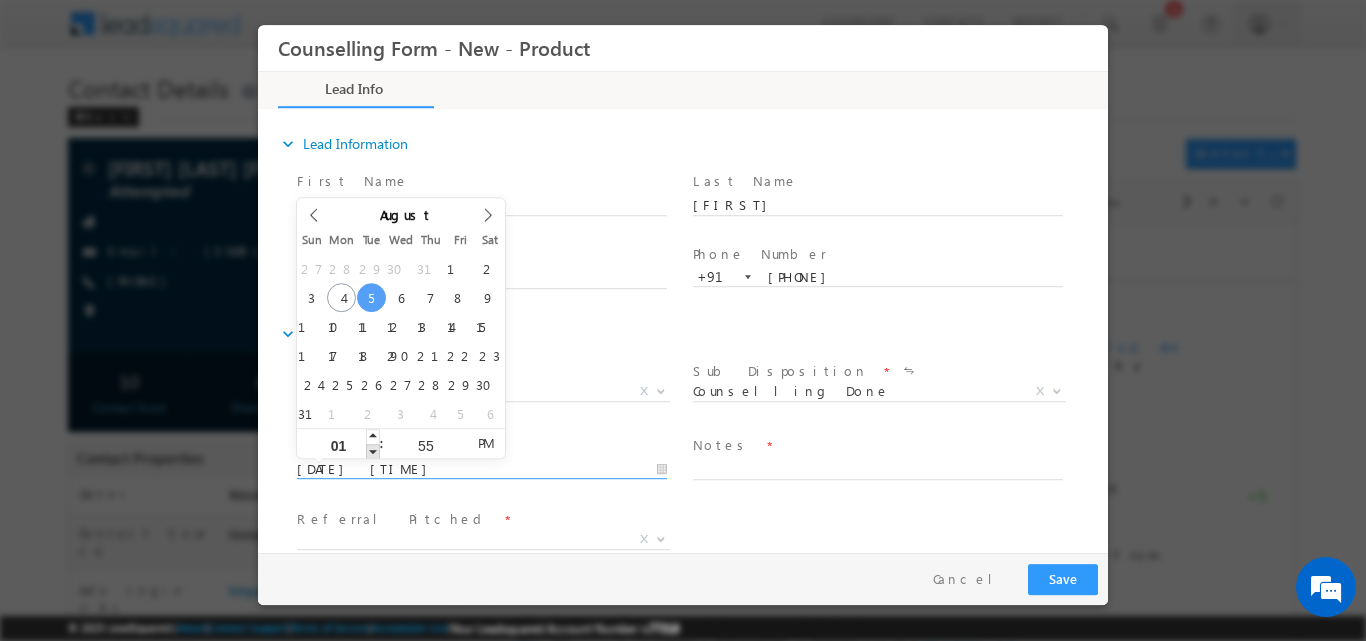 click at bounding box center (373, 450) 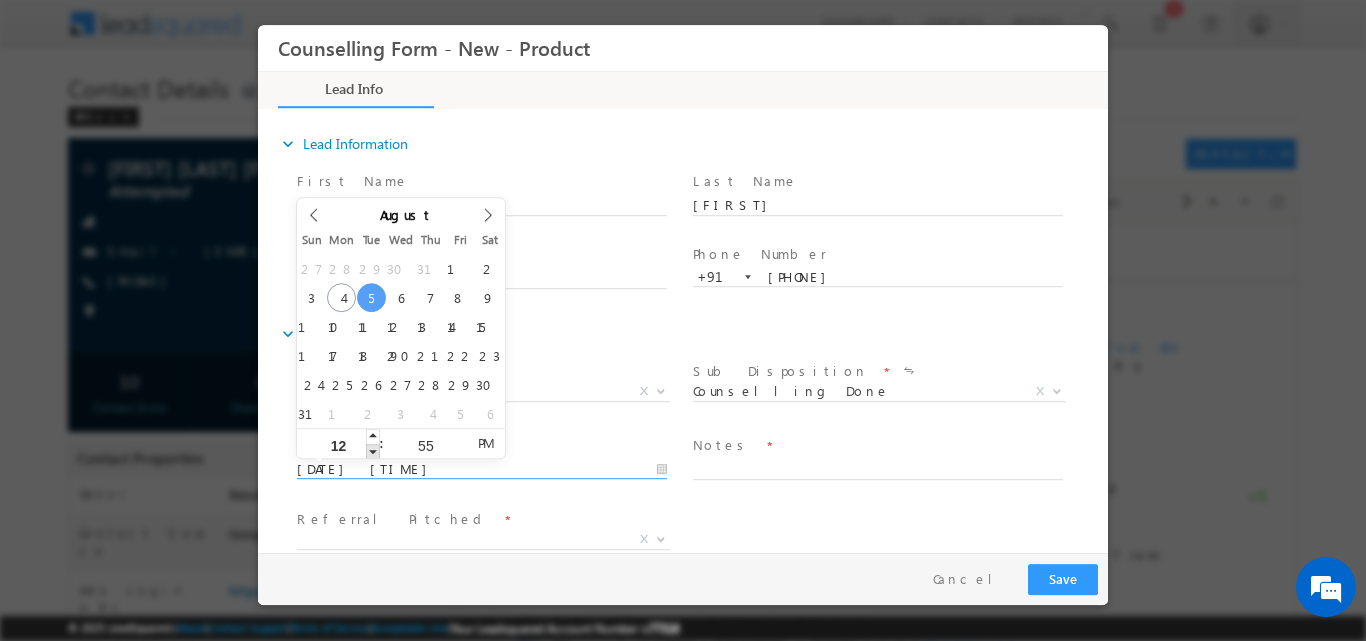 click at bounding box center [373, 450] 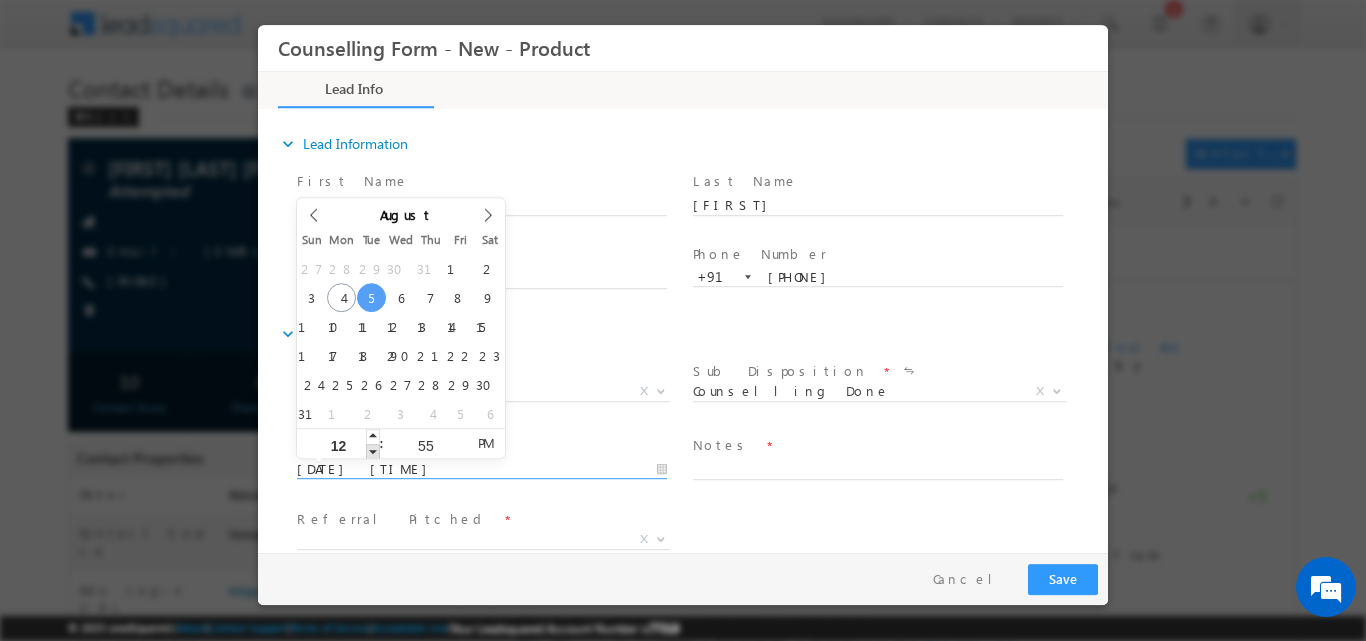 type on "11" 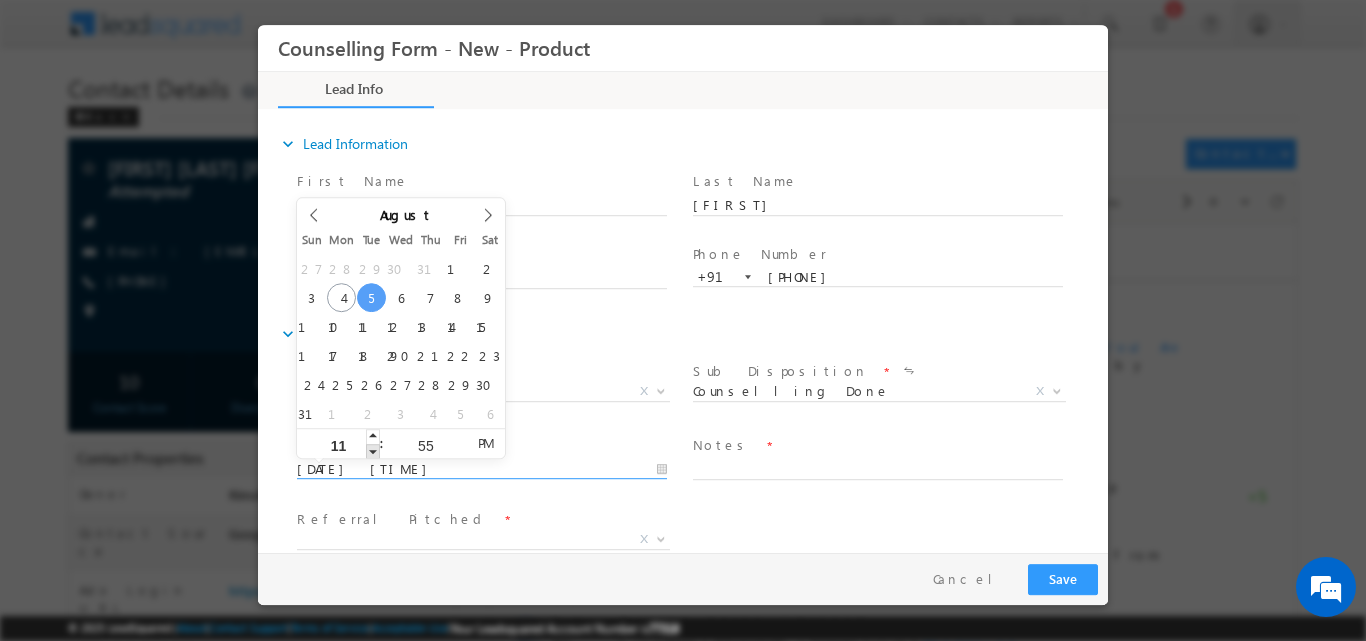 click at bounding box center [373, 450] 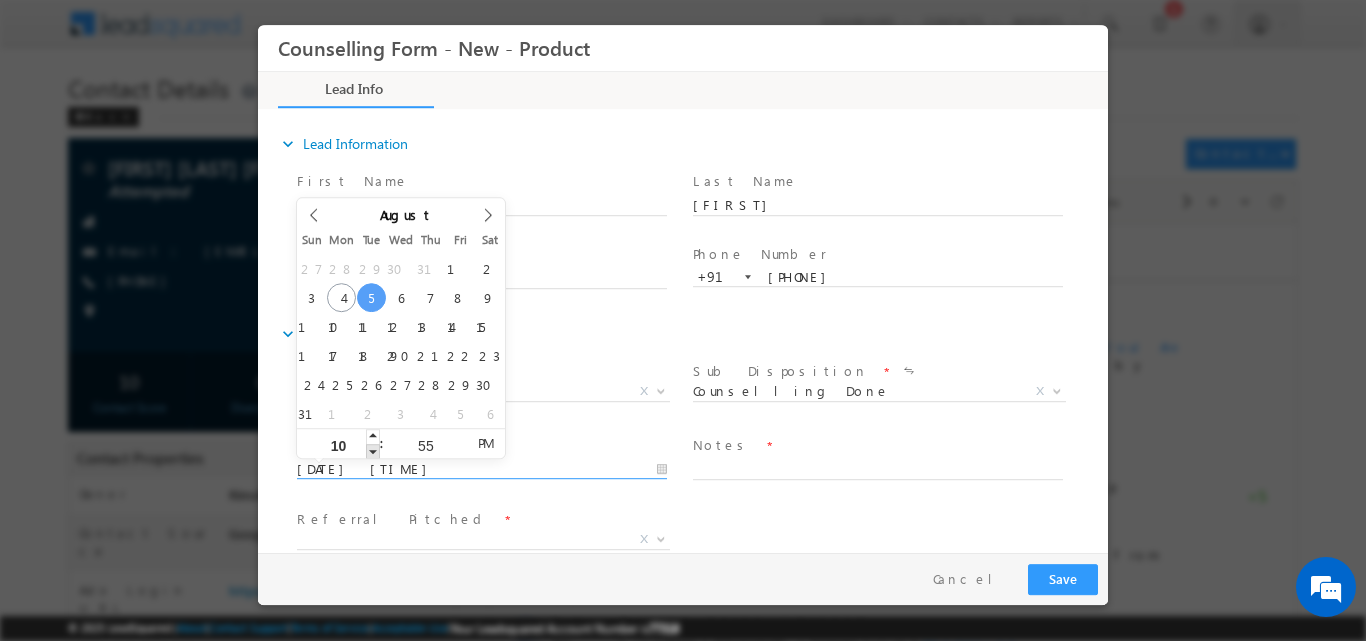 click at bounding box center [373, 450] 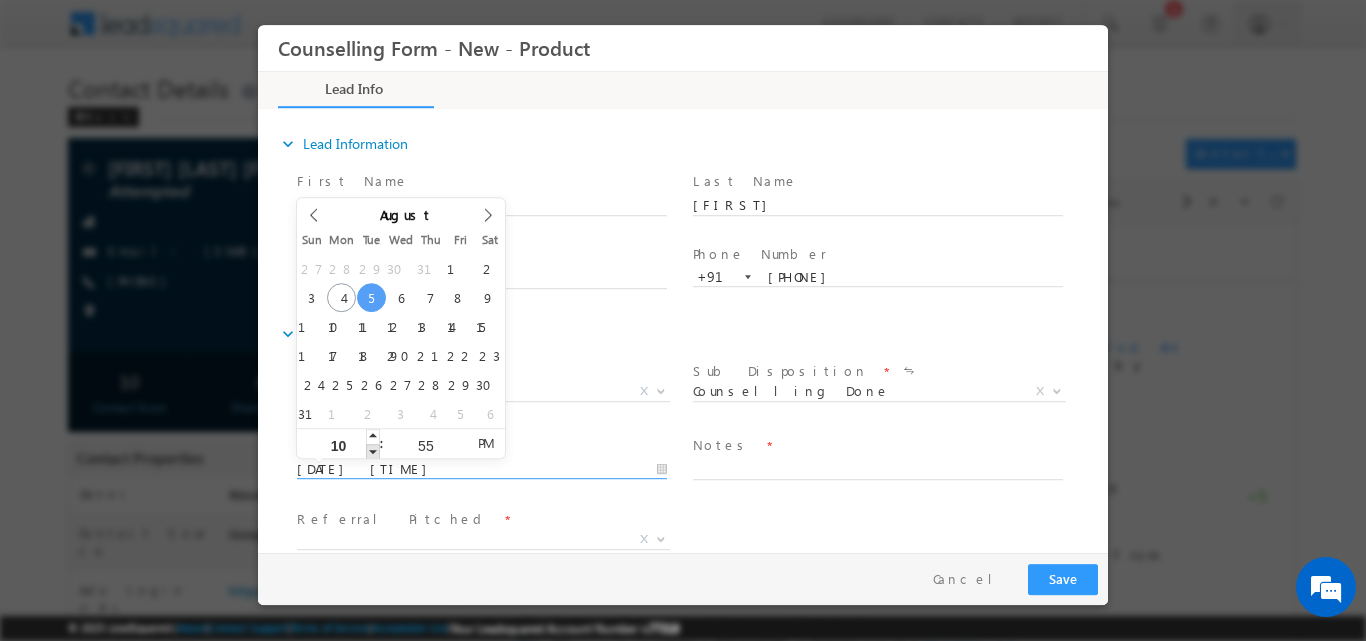 type on "05/08/2025 9:55 AM" 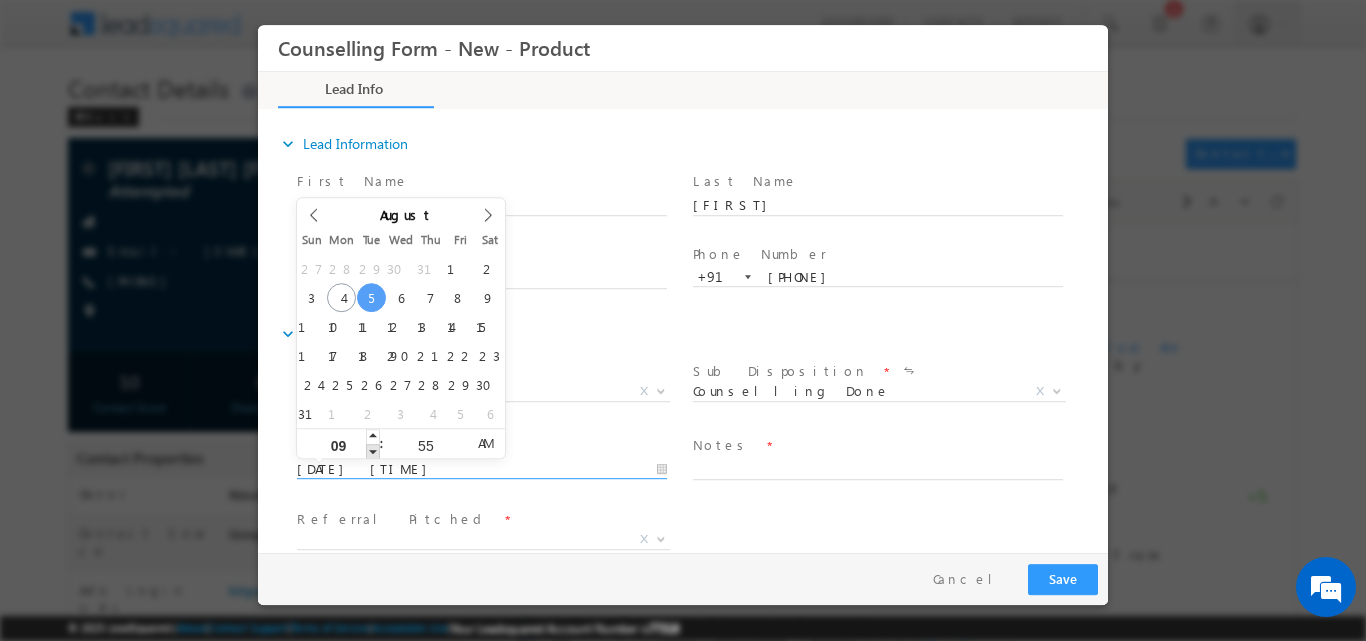 click at bounding box center [373, 450] 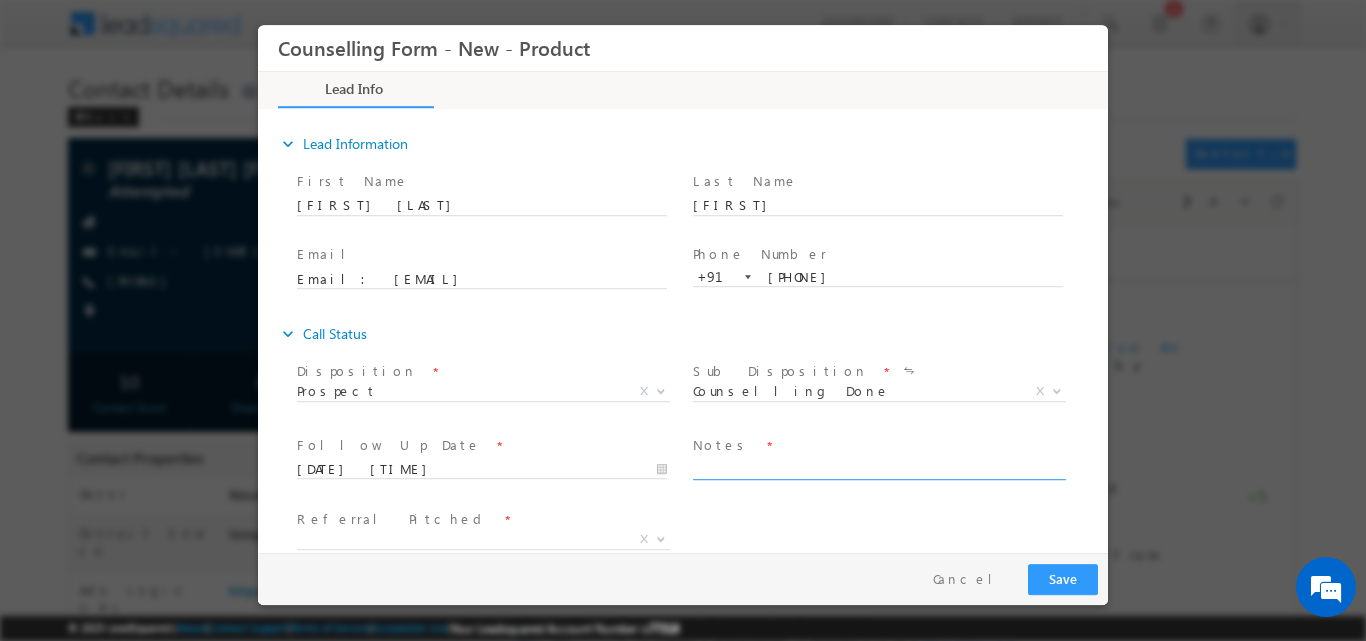 click at bounding box center [878, 467] 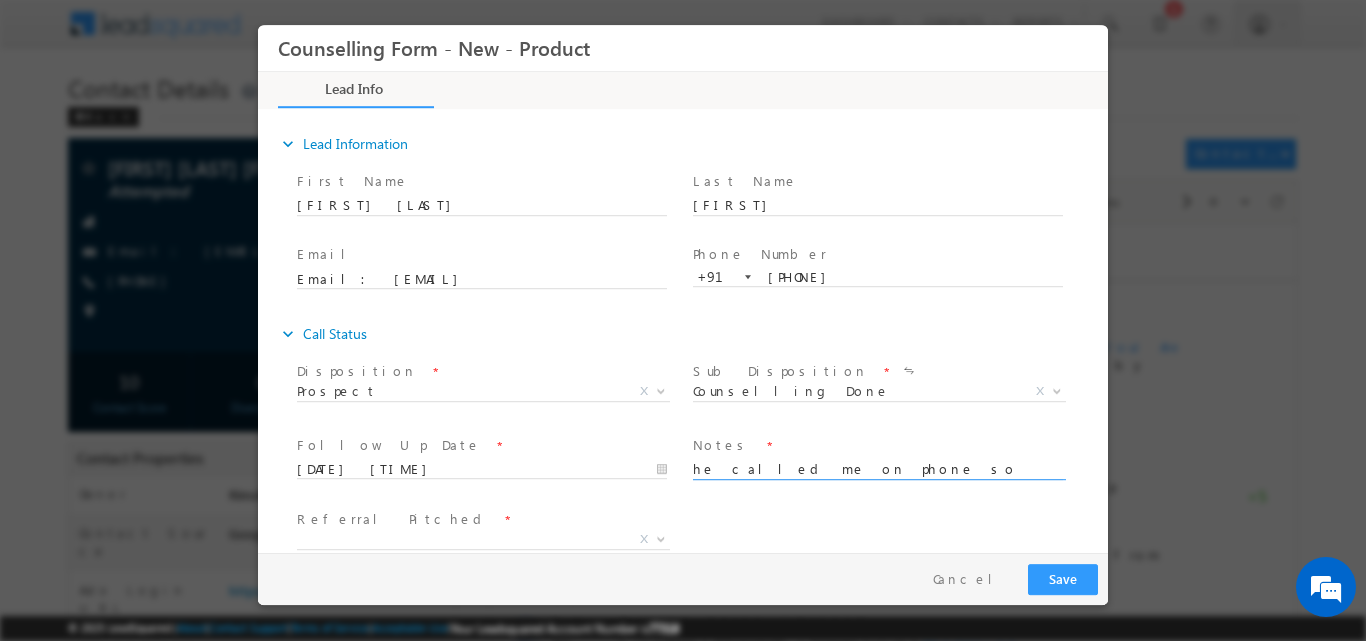 click on "he called me on phone so councelled" at bounding box center (878, 467) 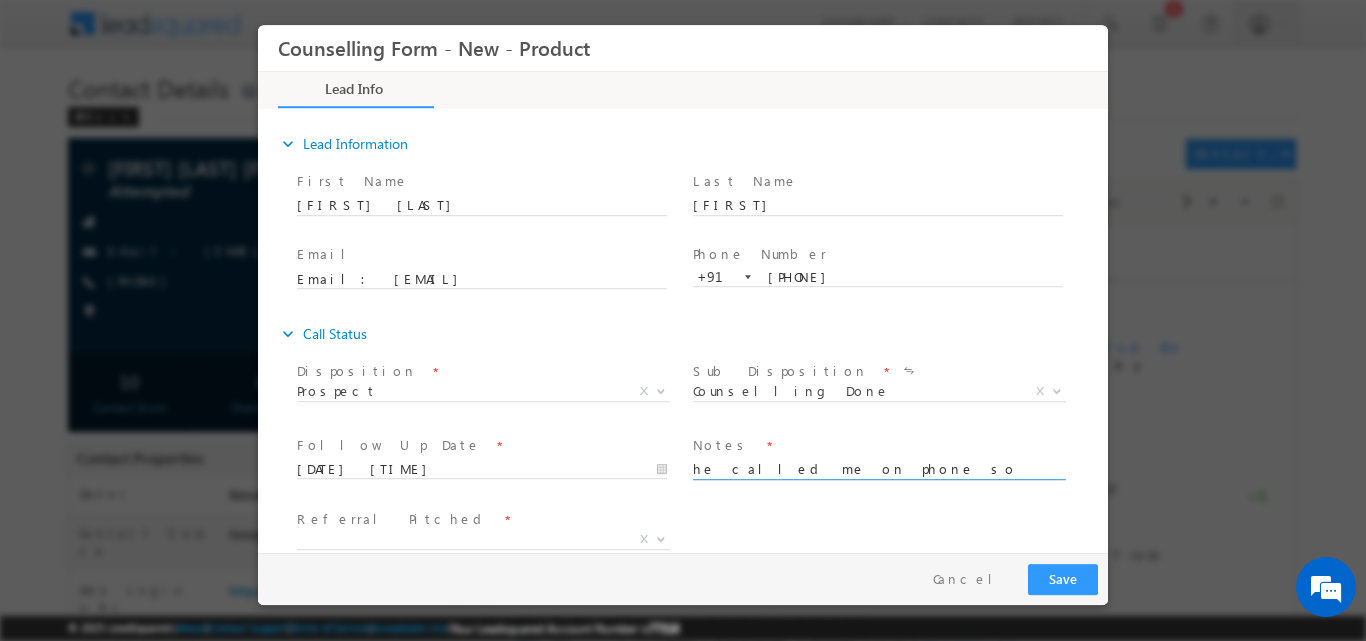 click on "he called me on phone so counselled" at bounding box center [878, 467] 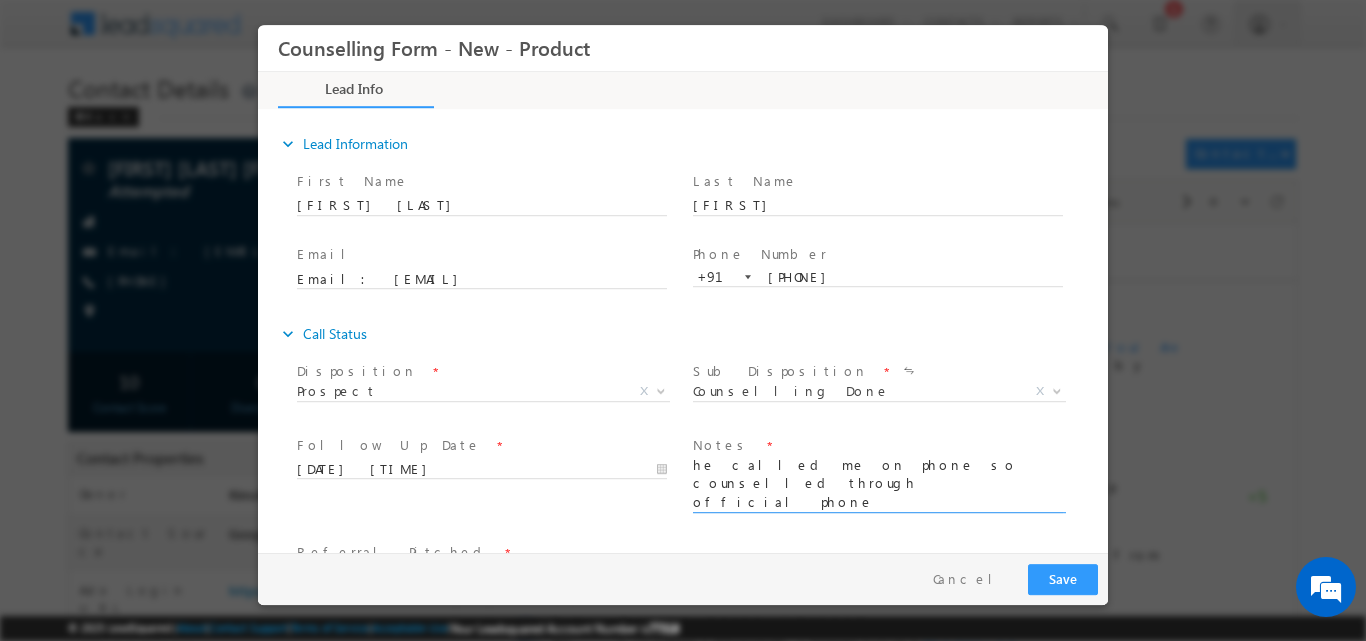 scroll, scrollTop: 4, scrollLeft: 0, axis: vertical 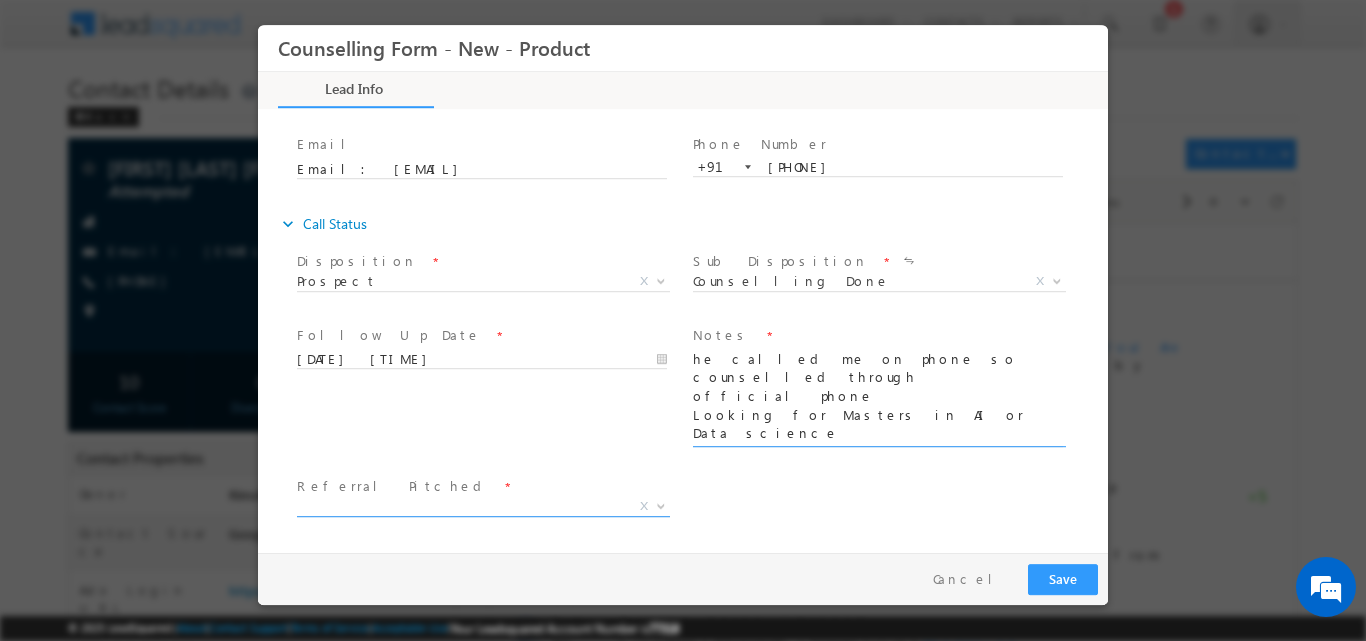 type on "he called me on phone so counselled through official phone
Looking for Masters in AI or Data science
10th-2021-82%
12th-55%
bachekors-Btech in AI-9.2CGPA
work exeprience- done internship for 1 year
not consulted
next year
not given EPT
budget- not yet decided
family will be sponsoring, scheduled a VC session for tomorrow at 10A.M" 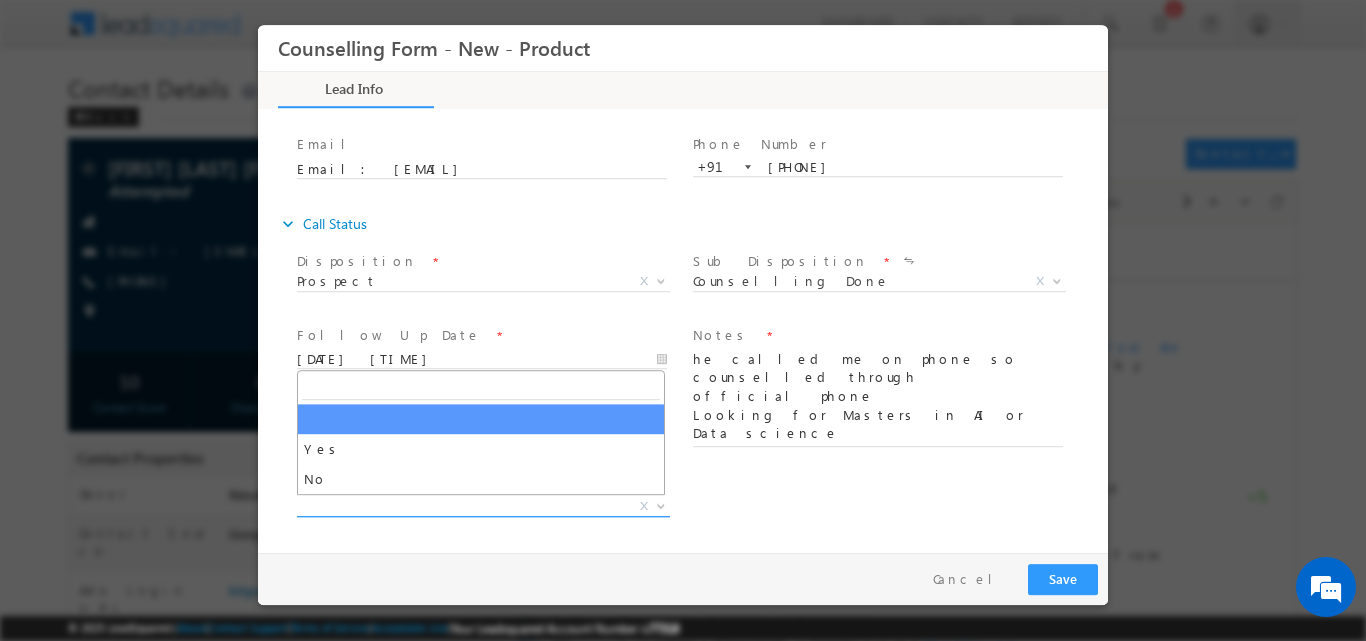 click at bounding box center [661, 504] 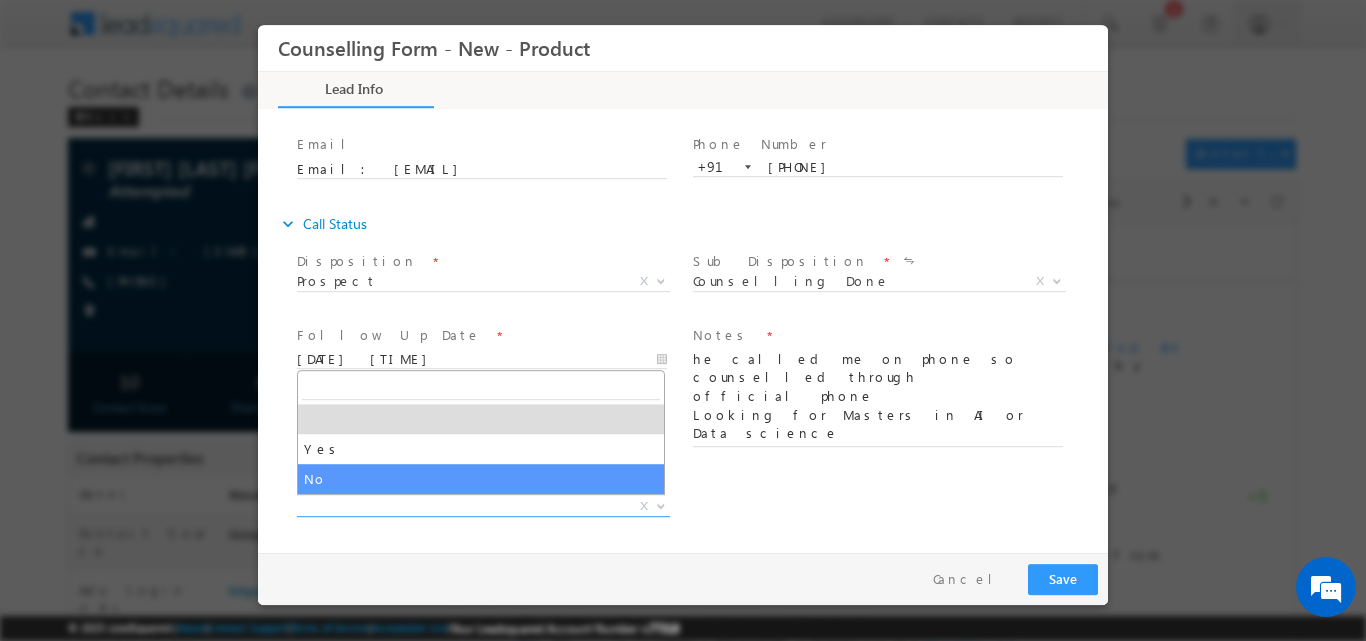 select on "No" 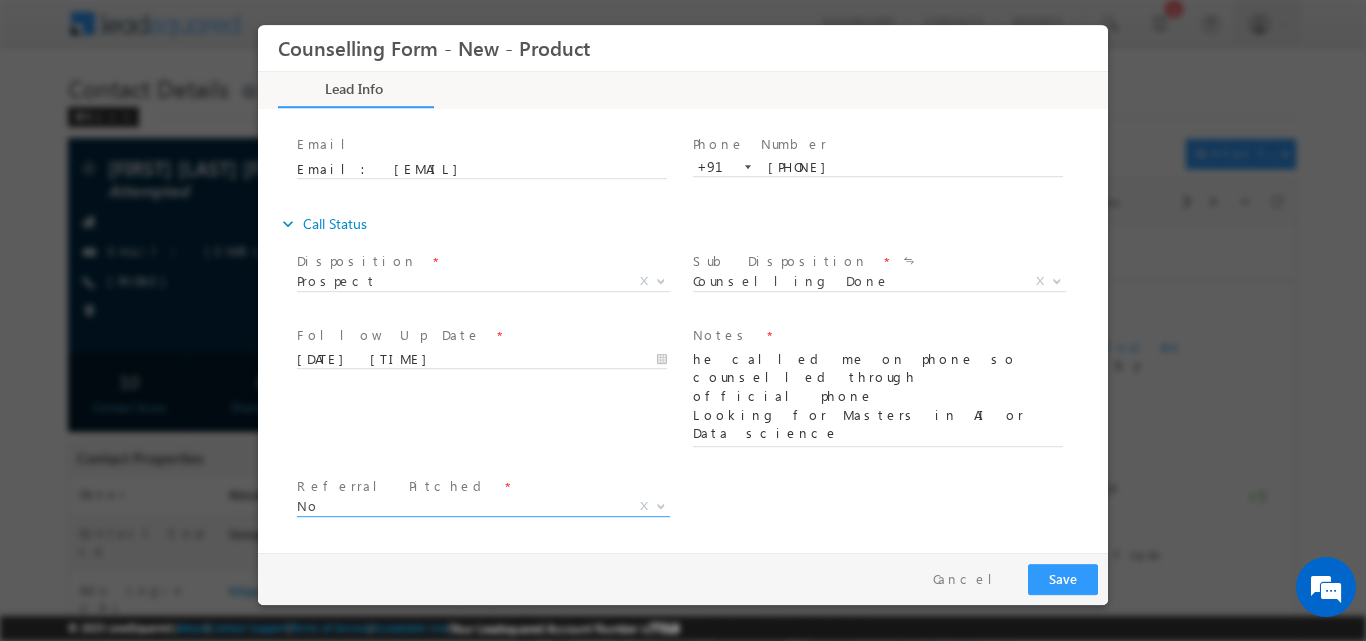 click on "Pay & Save
Save
Cancel" at bounding box center [688, 578] 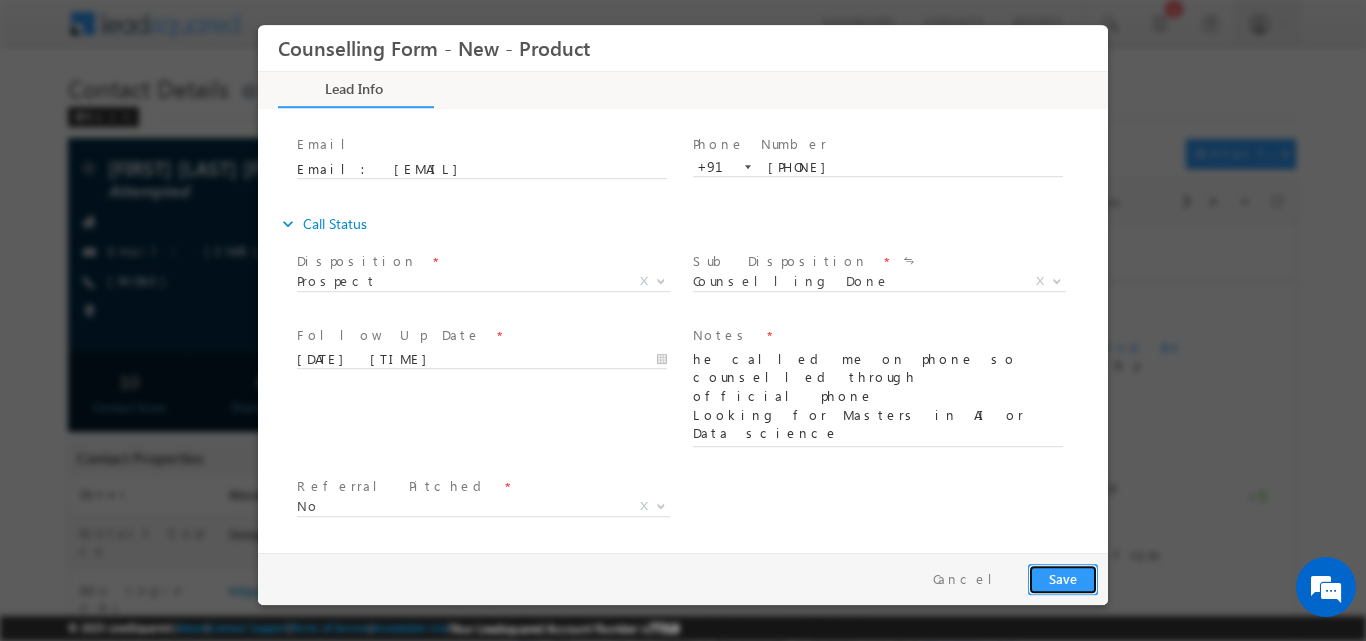click on "Save" at bounding box center [1063, 578] 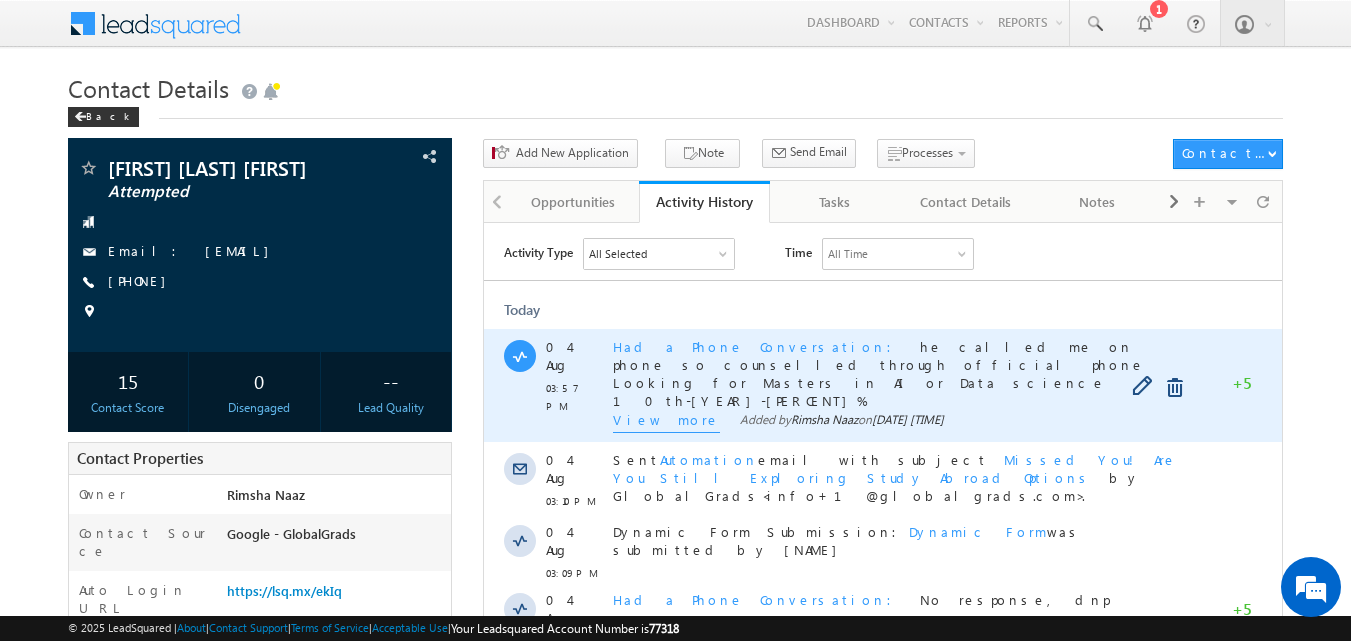 click on "View more" at bounding box center [666, 421] 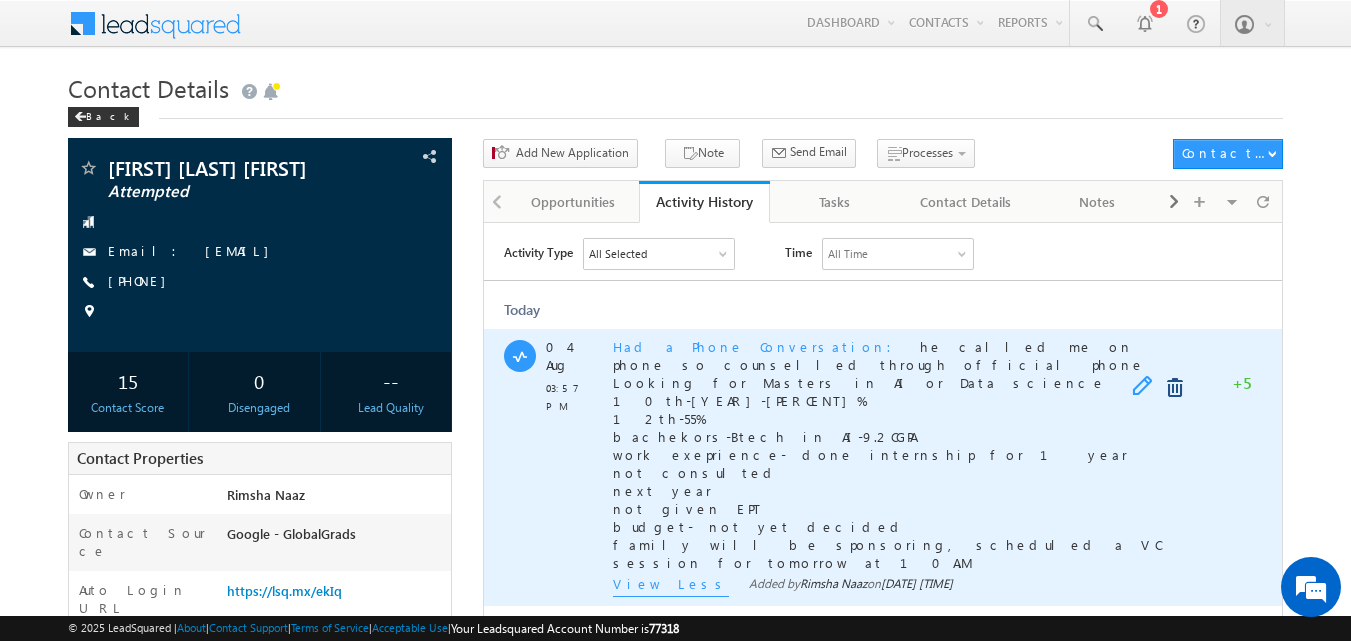 click at bounding box center [1147, 387] 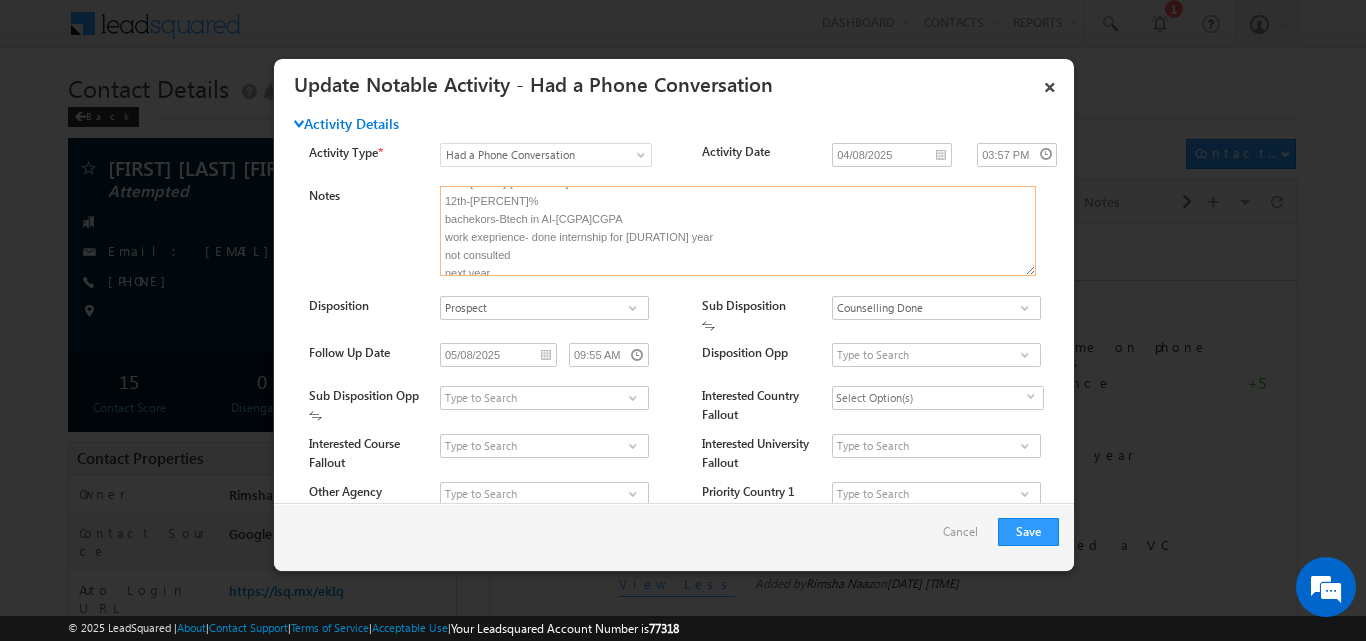 scroll, scrollTop: 59, scrollLeft: 0, axis: vertical 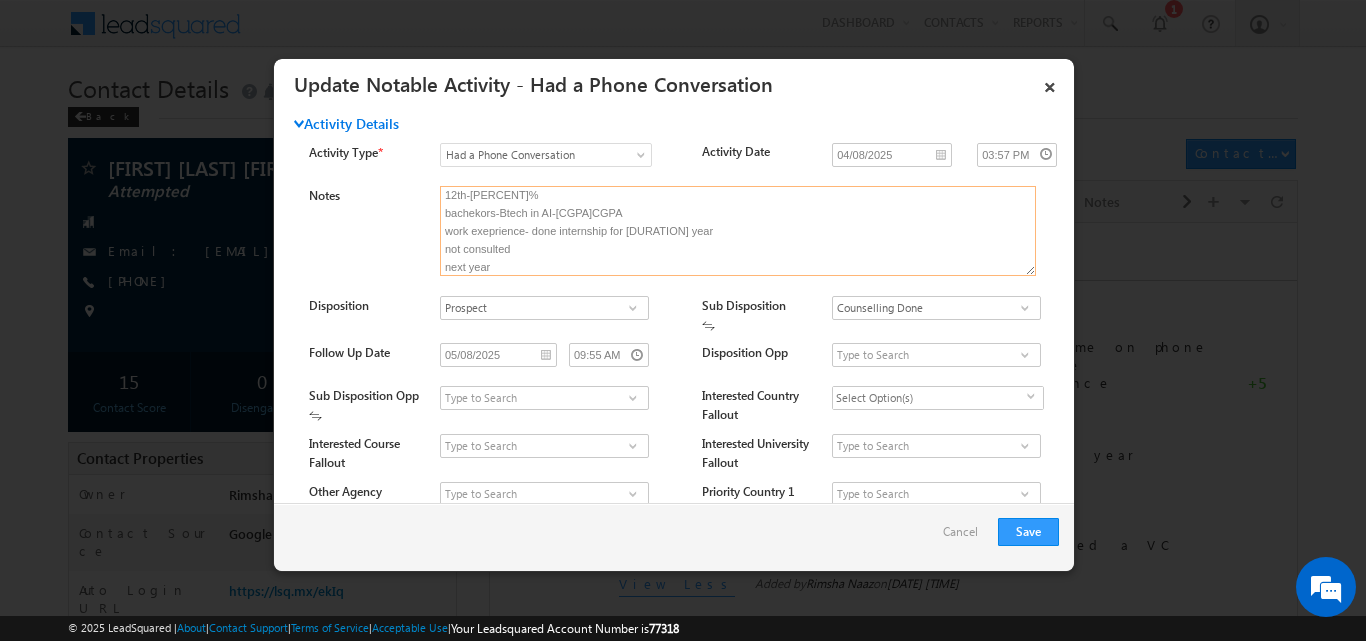 click on "he called me on phone so counselled through official phone
Looking for Masters in AI or Data science
10th-2021-82%
12th-55%
bachekors-Btech in AI-9.2CGPA
work exeprience- done internship for 1 year
not consulted
next year
not given EPT
budget- not yet decided
family will be sponsoring, scheduled a VC session for tomorrow at 10A.M" at bounding box center (738, 231) 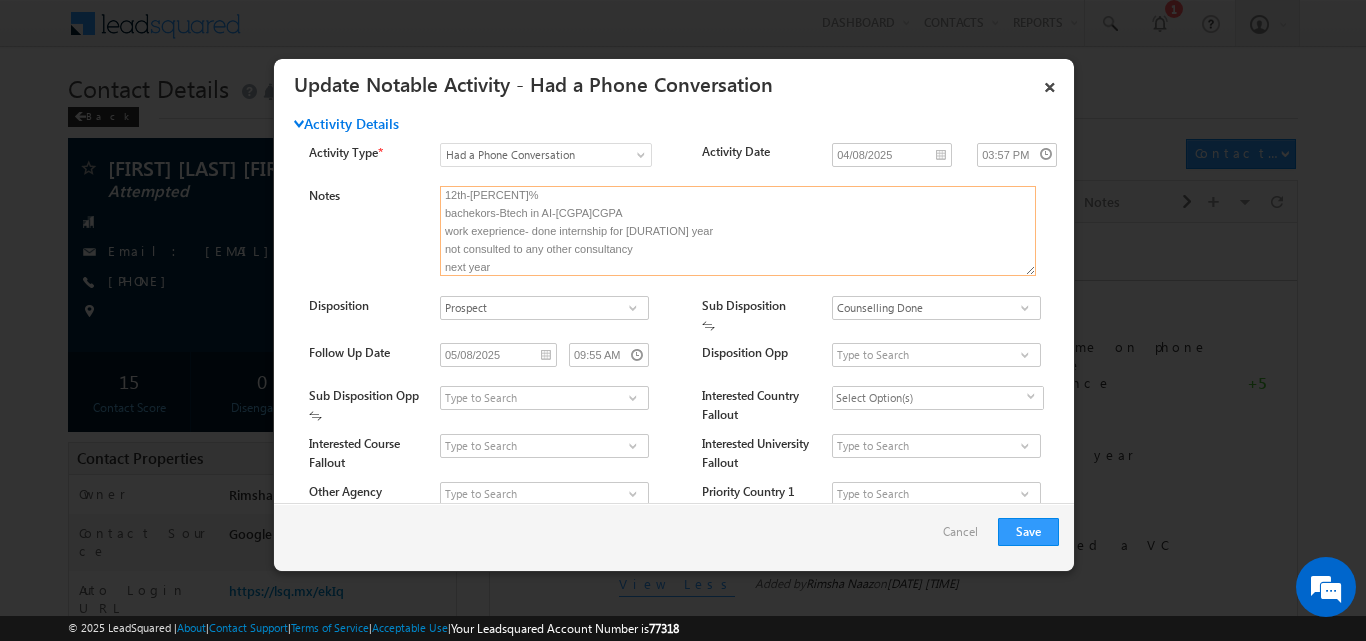 click on "he called me on phone so counselled through official phone
Looking for Masters in AI or Data science
10th-2021-82%
12th-55%
bachekors-Btech in AI-9.2CGPA
work exeprience- done internship for 1 year
not consulted to any other consultancy
next year
not given EPT
budget- not yet decided
family will be sponsoring, scheduled a VC session for tomorrow at 10A.M" at bounding box center [738, 231] 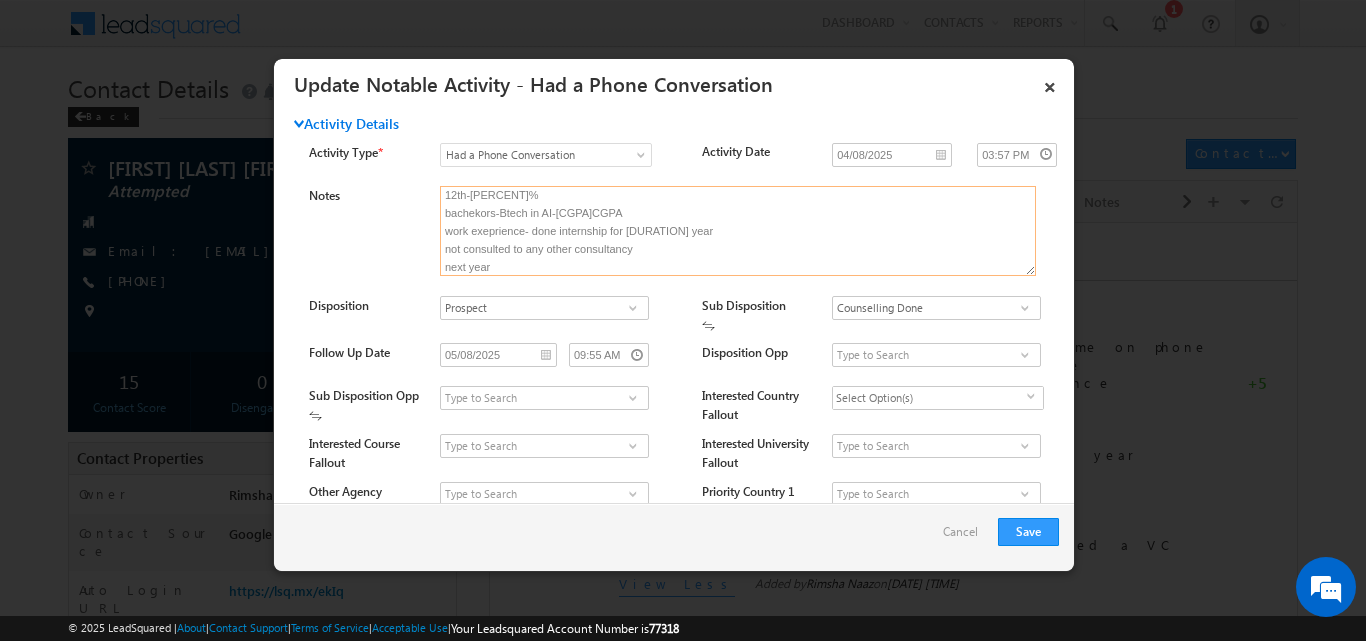 click on "he called me on phone so counselled through official phone
Looking for Masters in AI or Data science
10th-2021-82%
12th-55%
bachekors-Btech in AI-9.2CGPA
work exeprience- done internship for 1 year
not consulted to any other consultancy
next year
not given EPT
budget- not yet decided
family will be sponsoring, scheduled a VC session for tomorrow at 10A.M" at bounding box center (738, 231) 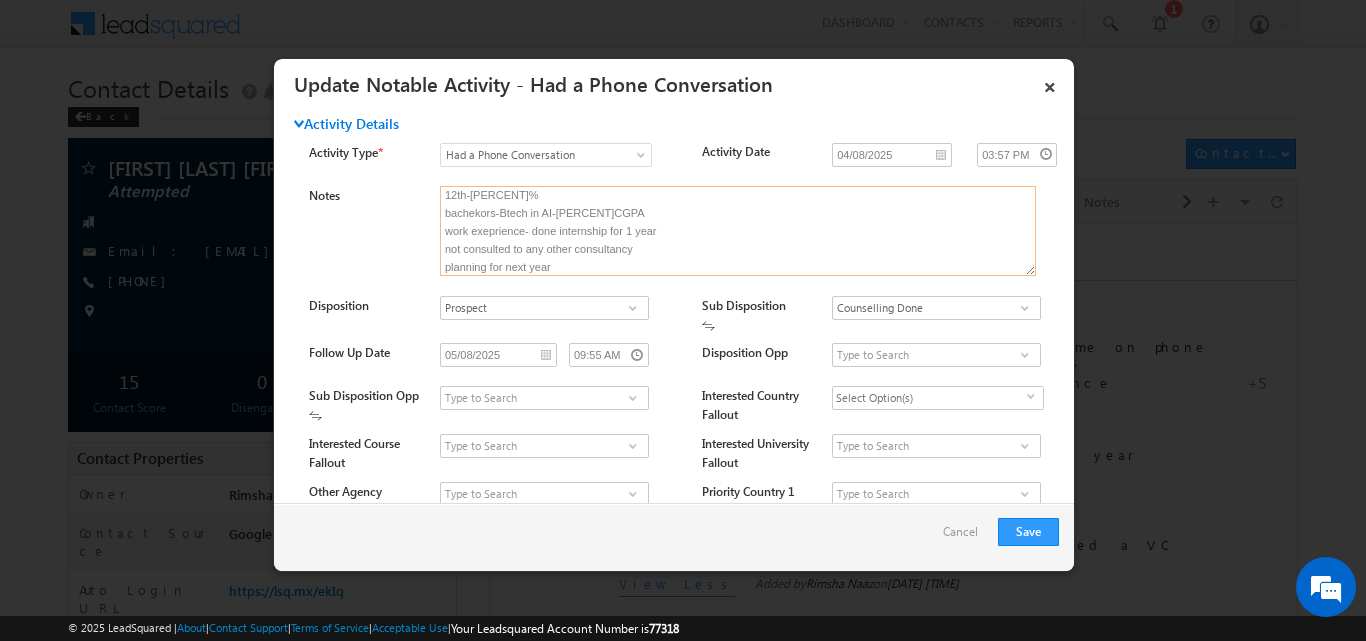 click on "he called me on phone so counselled through official phone
Looking for Masters in AI or Data science
10th-2021-82%
12th-55%
bachekors-Btech in AI-9.2CGPA
work exeprience- done internship for 1 year
not consulted to any other consultancy
planning for next year
not given EPT
budget- not yet decided
family will be sponsoring, scheduled a VC session for tomorrow at 10A.M" at bounding box center [738, 231] 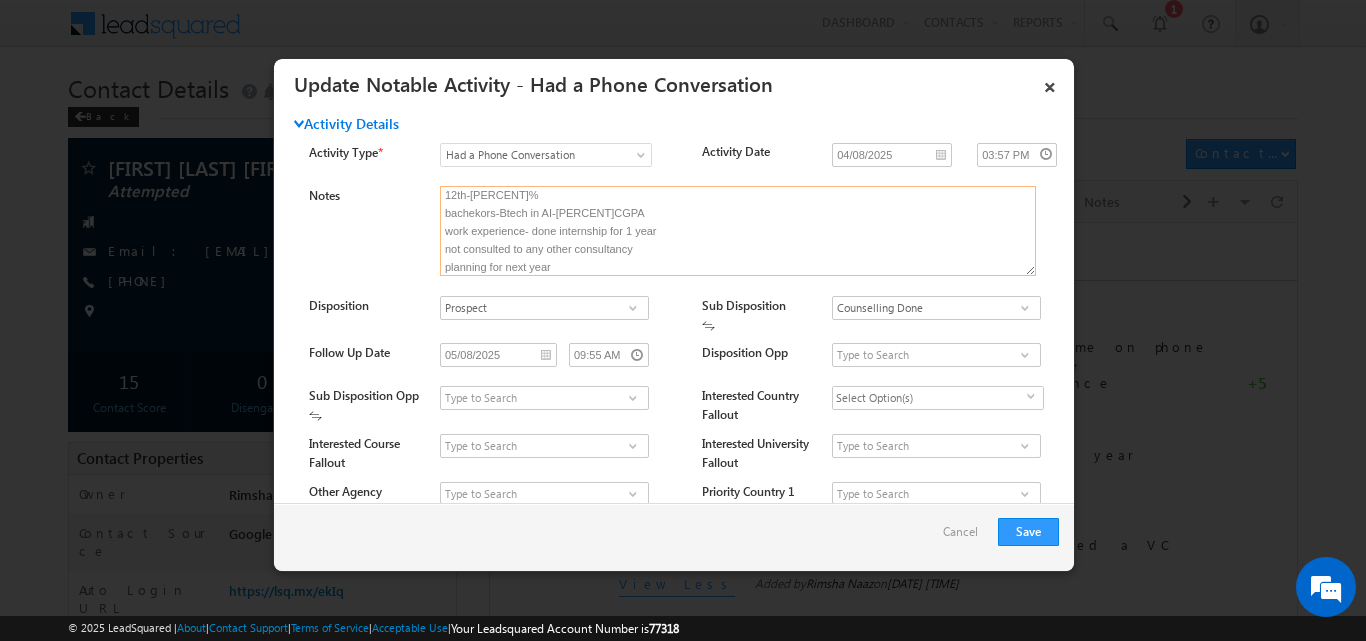 click on "he called me on phone so counselled through official phone
Looking for Masters in AI or Data science
10th-2021-82%
12th-55%
bachekors-Btech in AI-9.2CGPA
work experience- done internship for 1 year
not consulted to any other consultancy
planning for next year
not given EPT
budget- not yet decided
family will be sponsoring, scheduled a VC session for tomorrow at 10A.M" at bounding box center (738, 231) 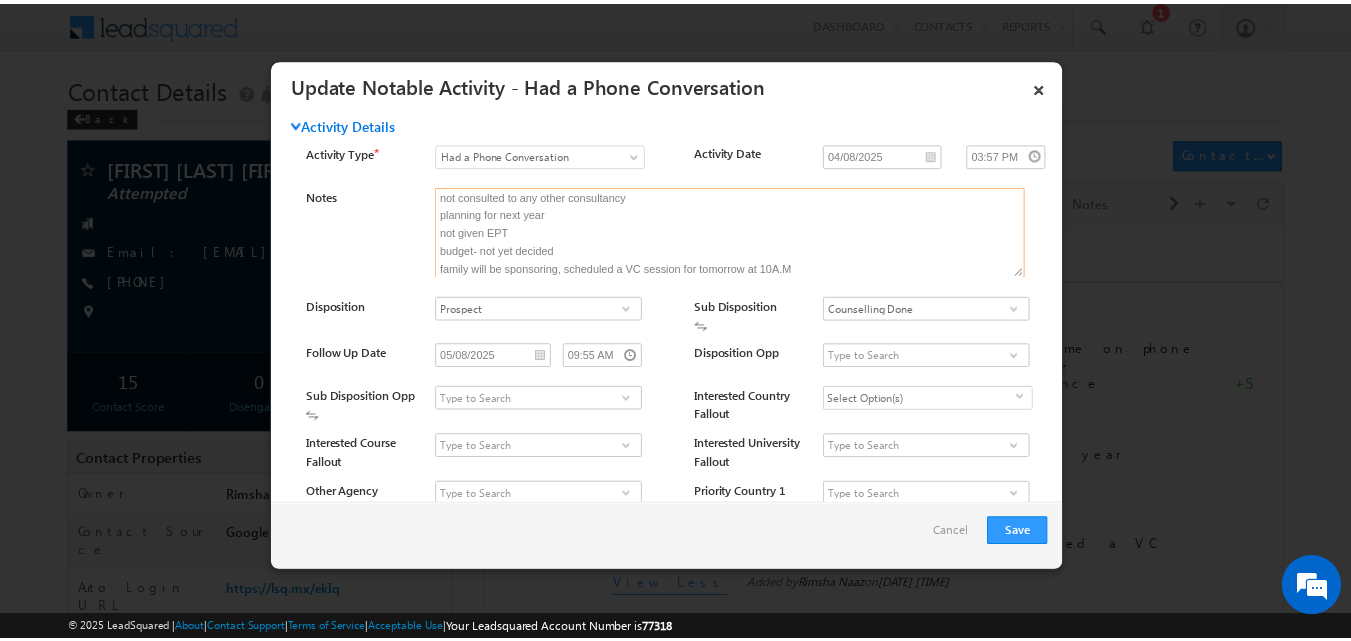 scroll, scrollTop: 118, scrollLeft: 0, axis: vertical 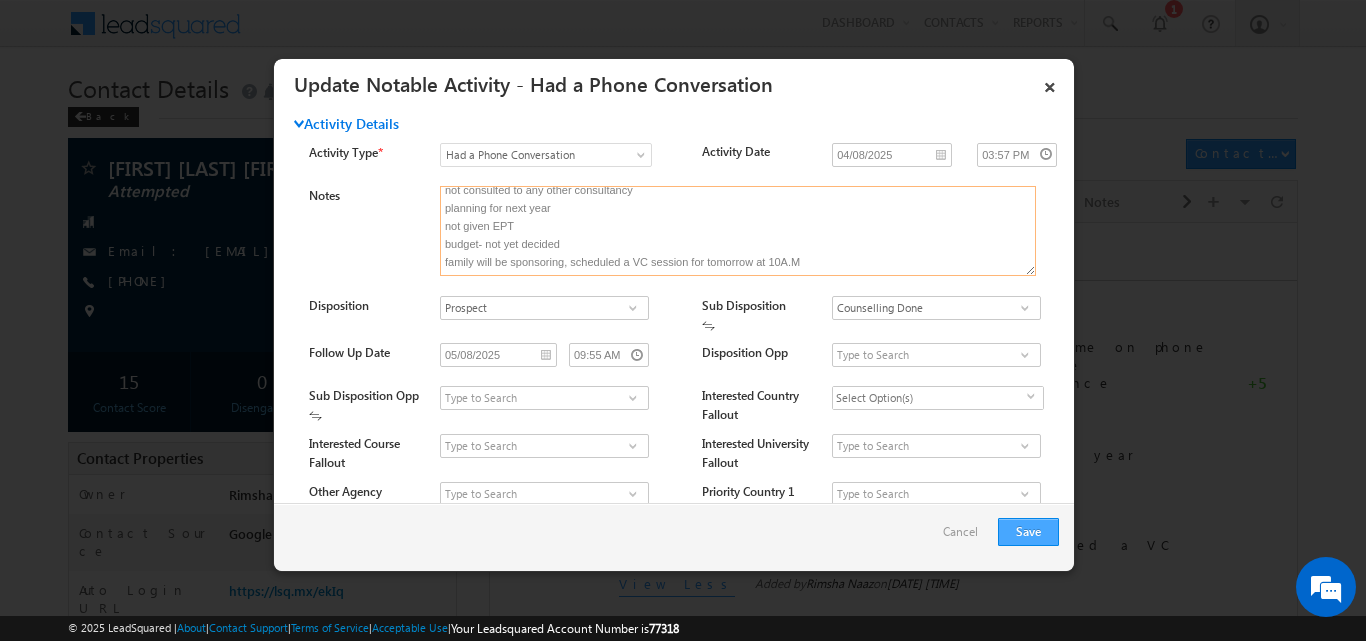 type on "he called me on phone so counselled through official phone
Looking for Masters in AI or Data science
10th-2021-82%
12th-55%
bachelors-Btech in AI-9.2CGPA
work experience- done internship for 1 year
not consulted to any other consultancy
planning for next year
not given EPT
budget- not yet decided
family will be sponsoring, scheduled a VC session for tomorrow at 10A.M" 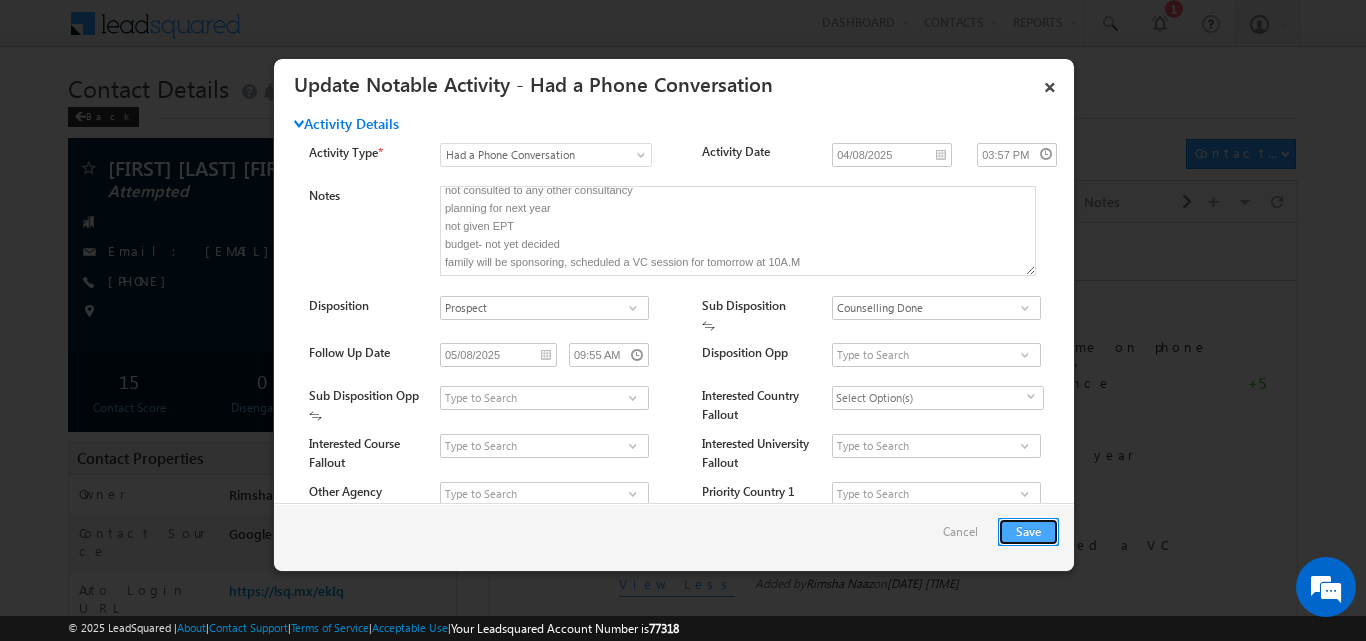 click on "Save" at bounding box center [1028, 532] 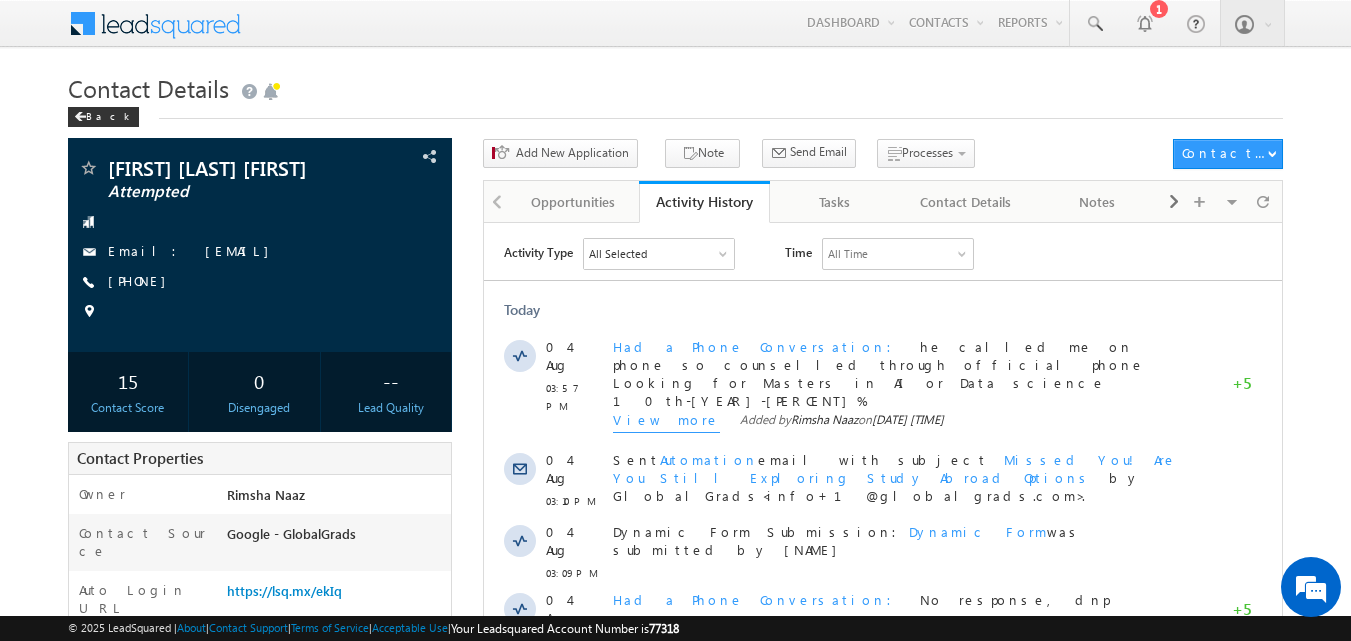 click on "Contact Details" at bounding box center (676, 86) 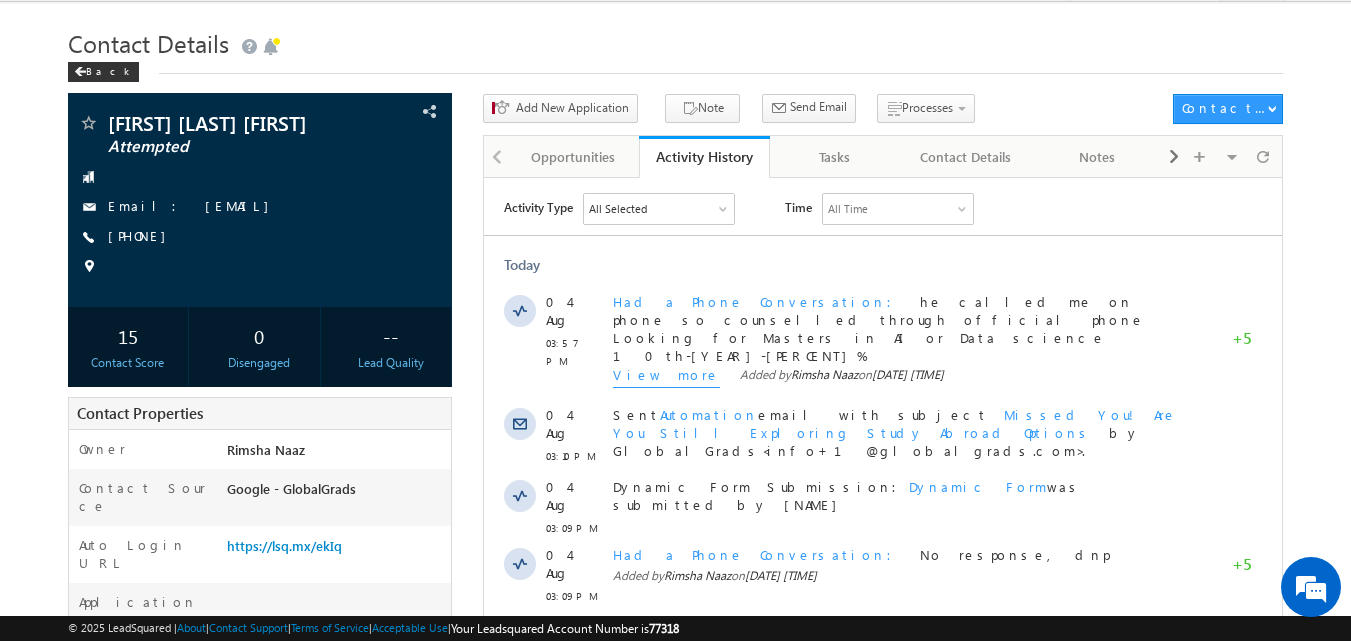 scroll, scrollTop: 0, scrollLeft: 0, axis: both 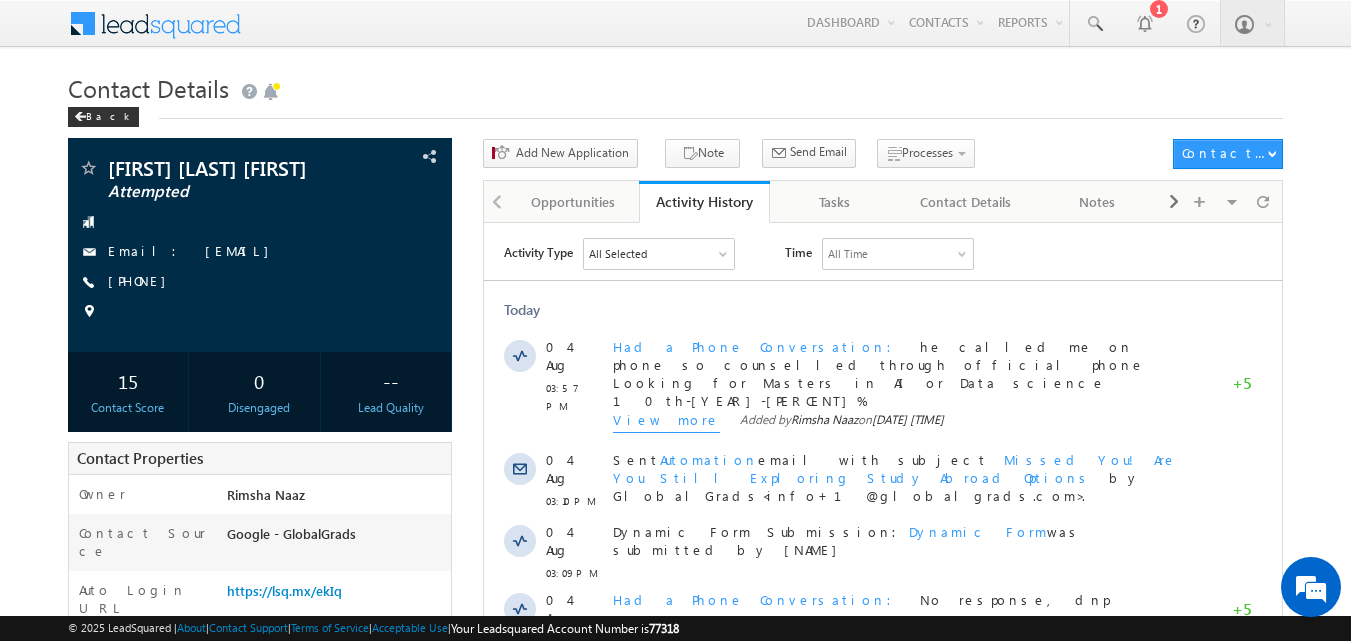 click on "Contact Details" at bounding box center [676, 86] 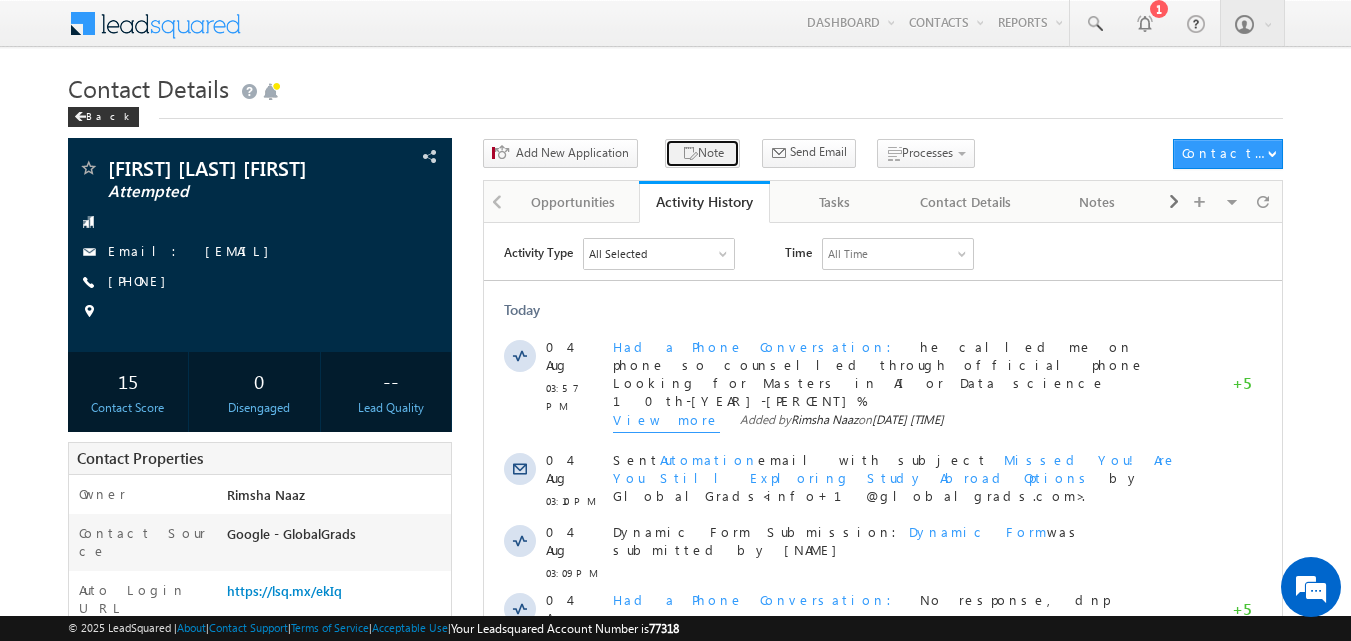 click on "Note" at bounding box center [702, 153] 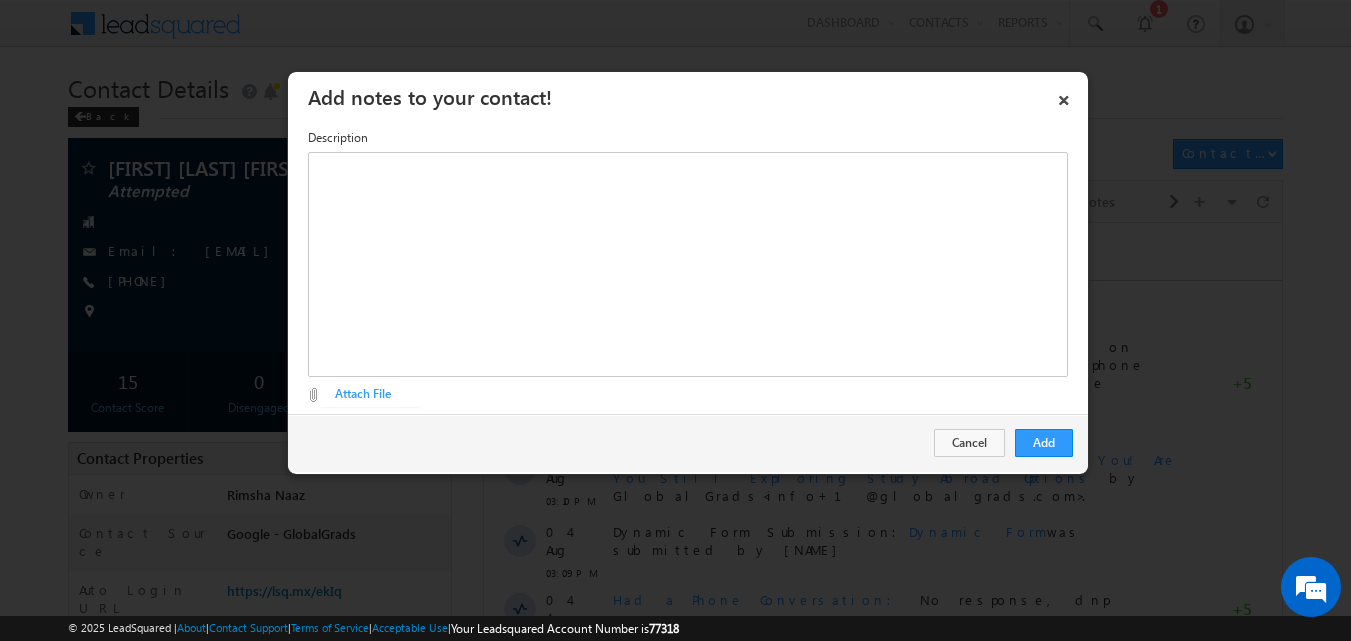 click at bounding box center [376, 405] 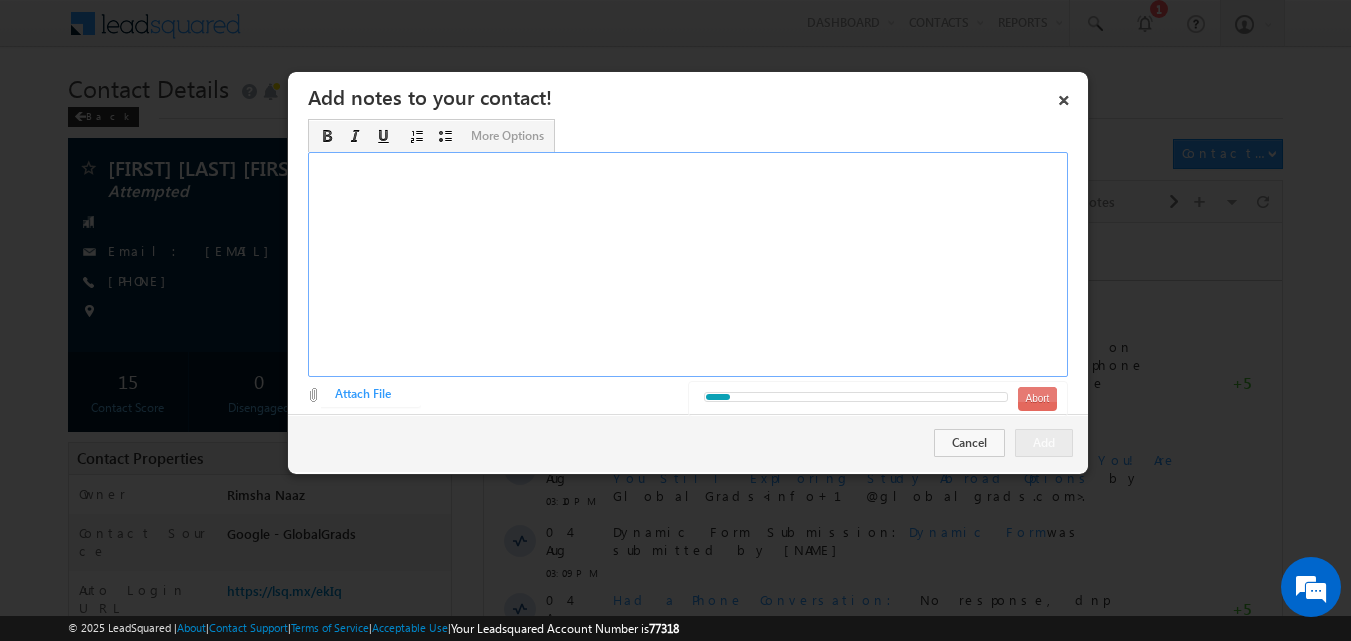 click at bounding box center [688, 264] 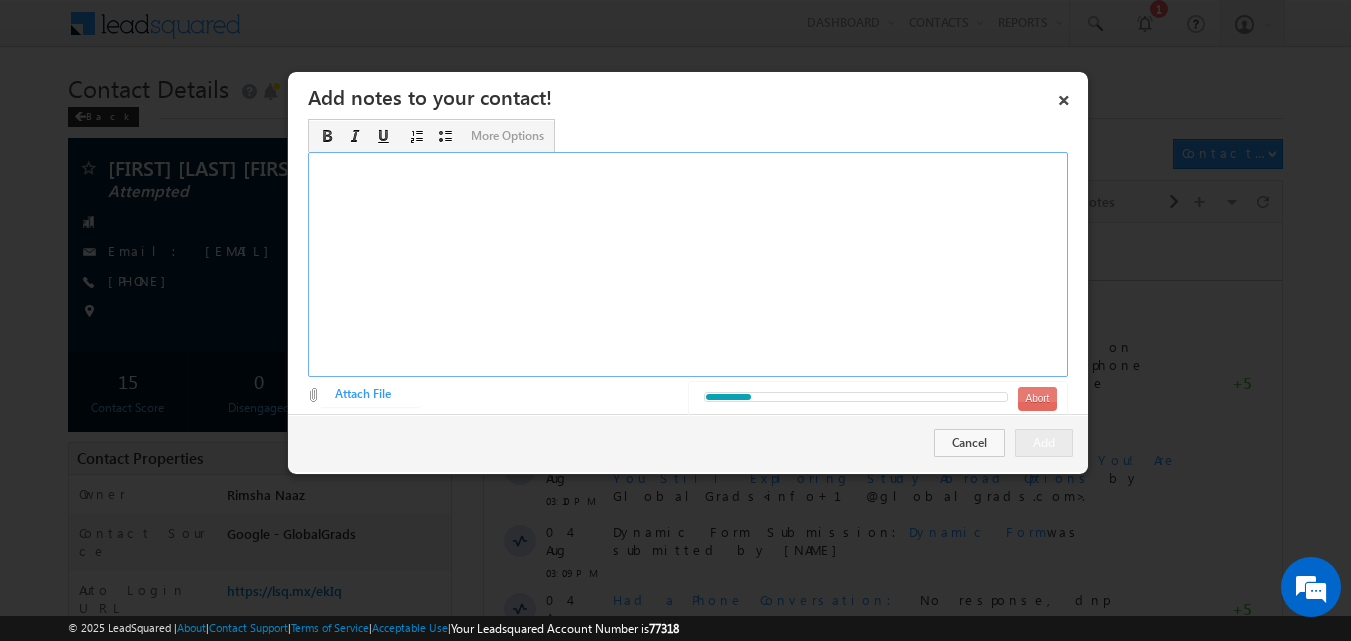 type 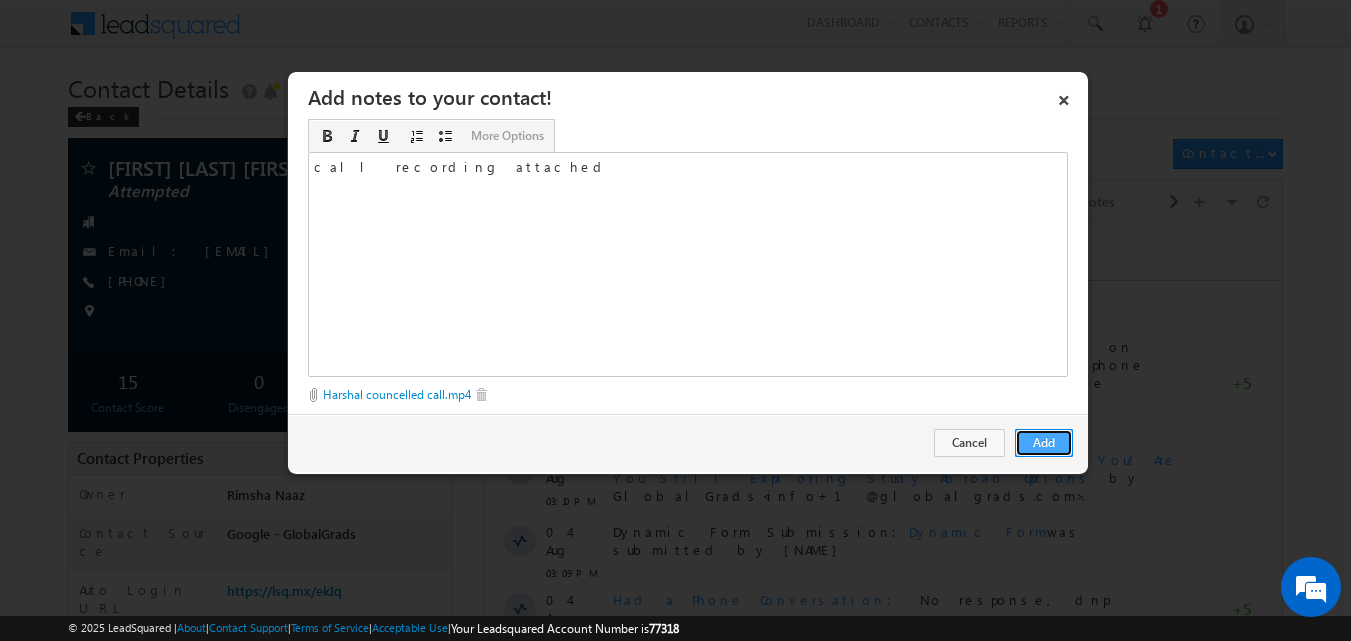 click on "Add" at bounding box center [1044, 443] 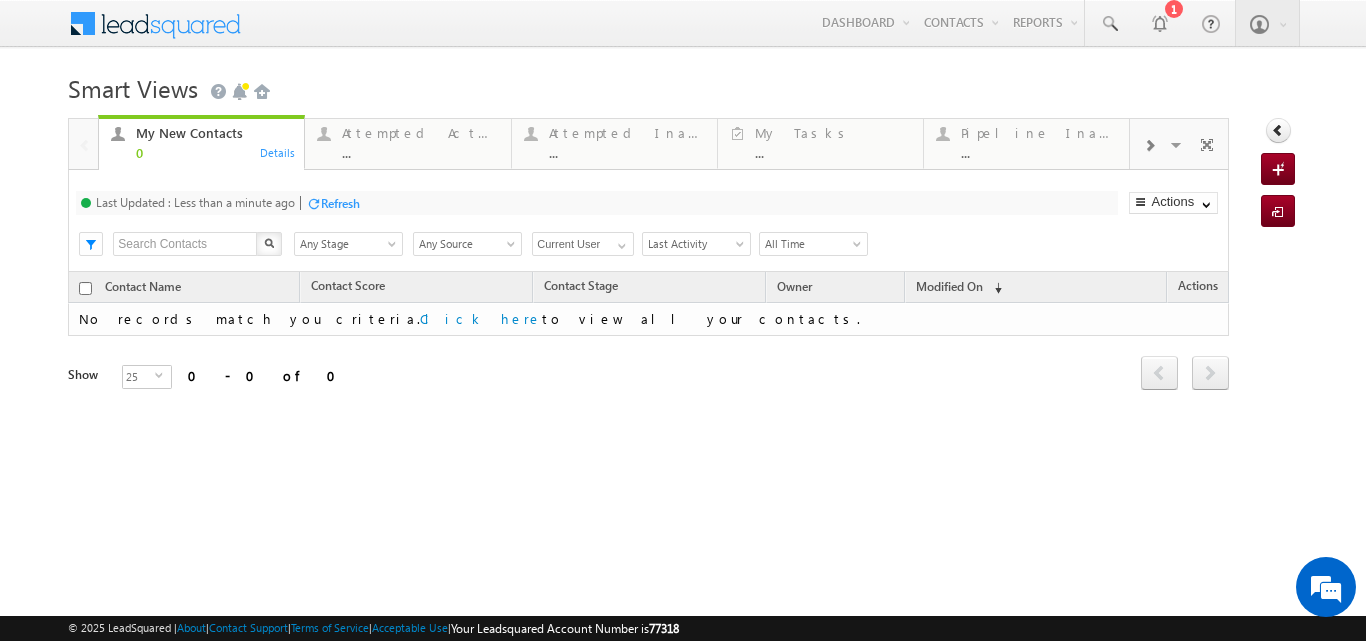 scroll, scrollTop: 0, scrollLeft: 0, axis: both 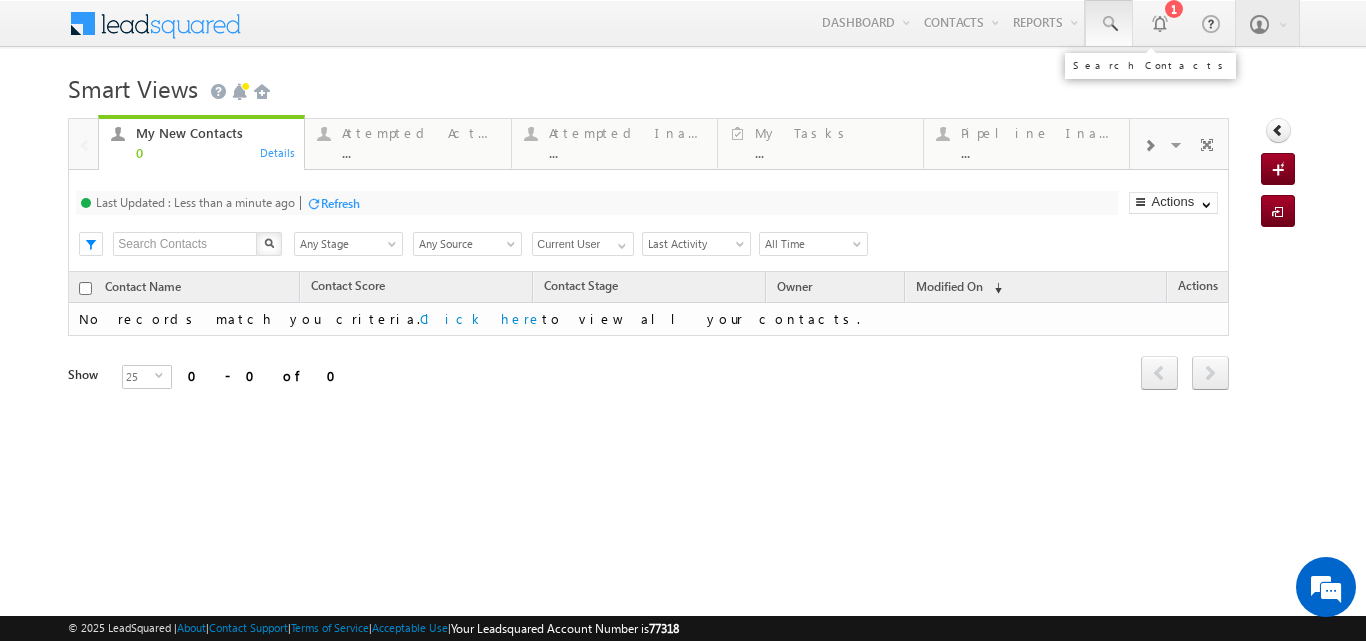 click at bounding box center [1109, 23] 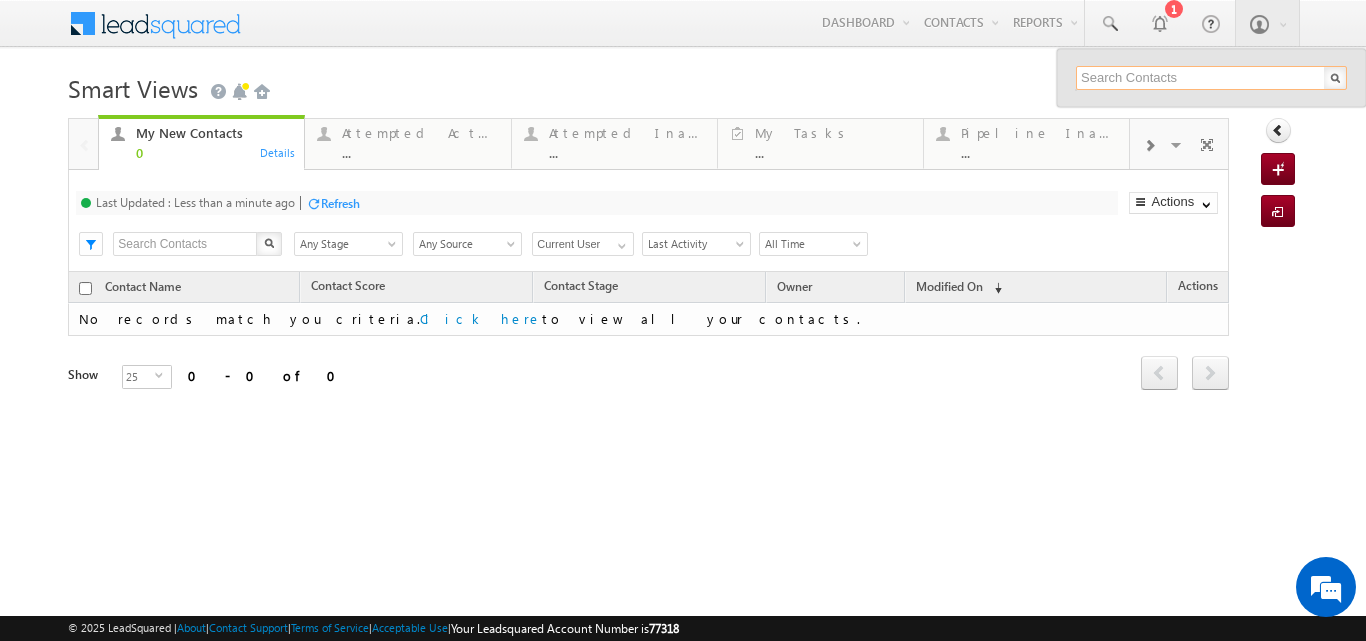 click at bounding box center [1211, 78] 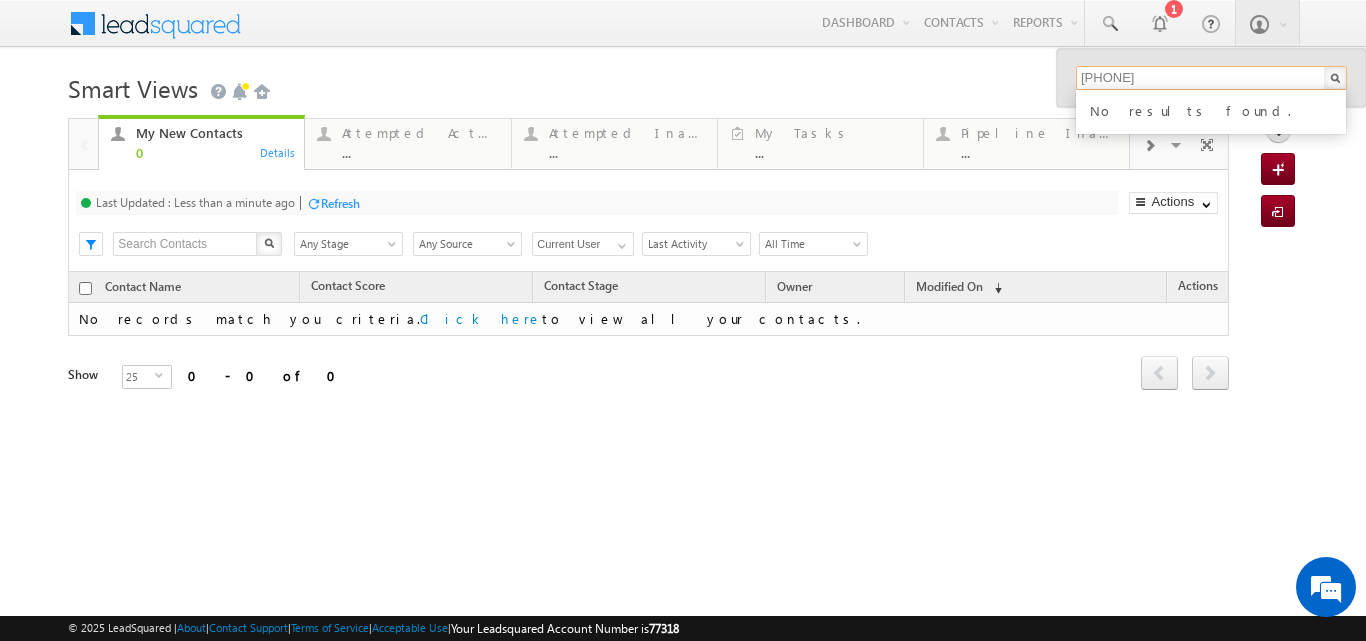 type on "8700599884" 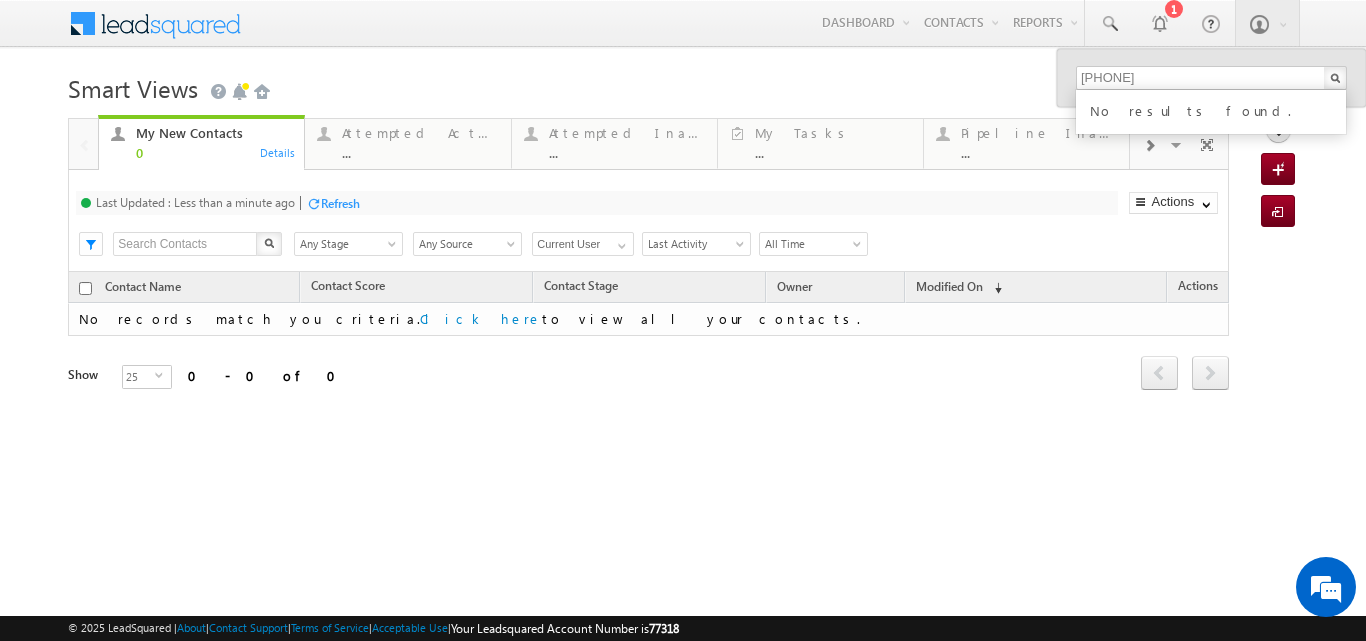 click on "Refresh" at bounding box center (340, 203) 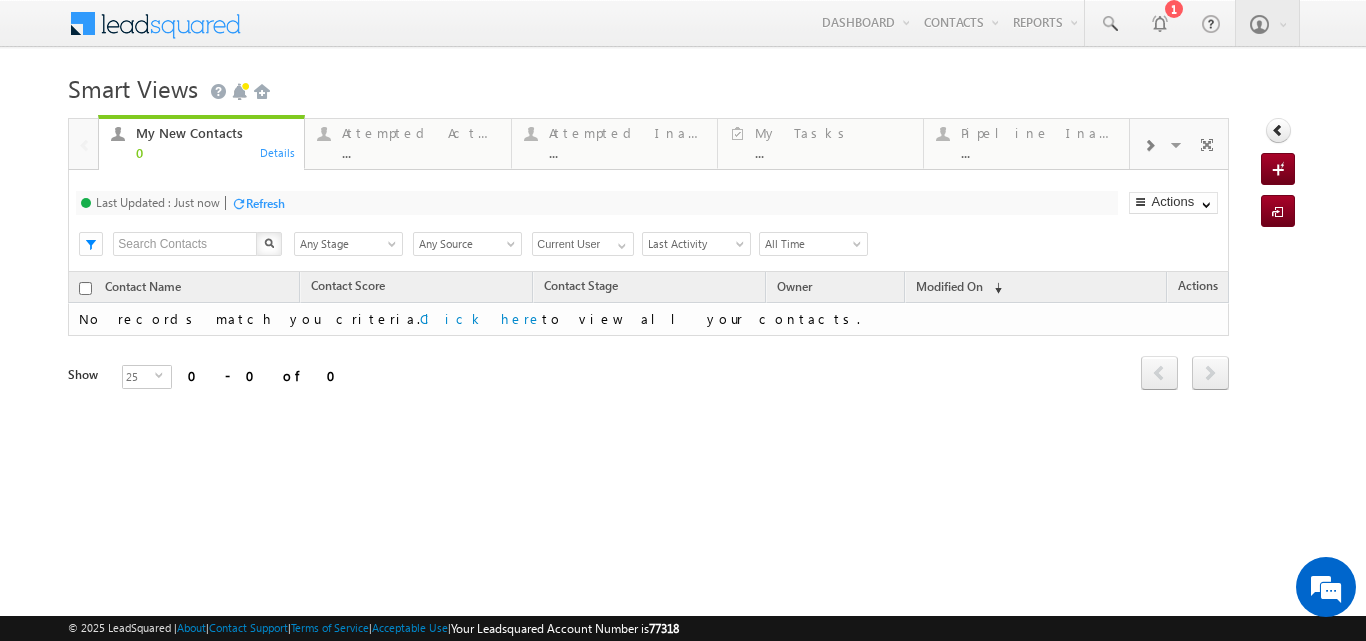 click on "Refresh" at bounding box center (265, 203) 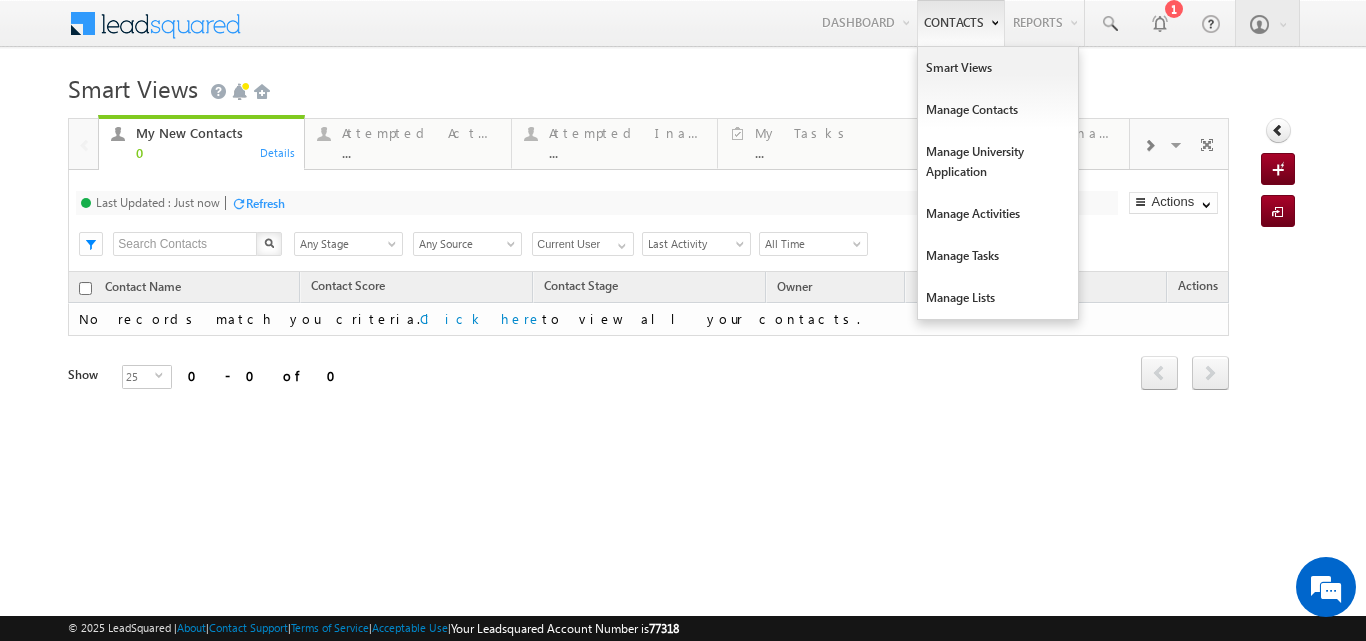 click on "Contacts" at bounding box center [961, 23] 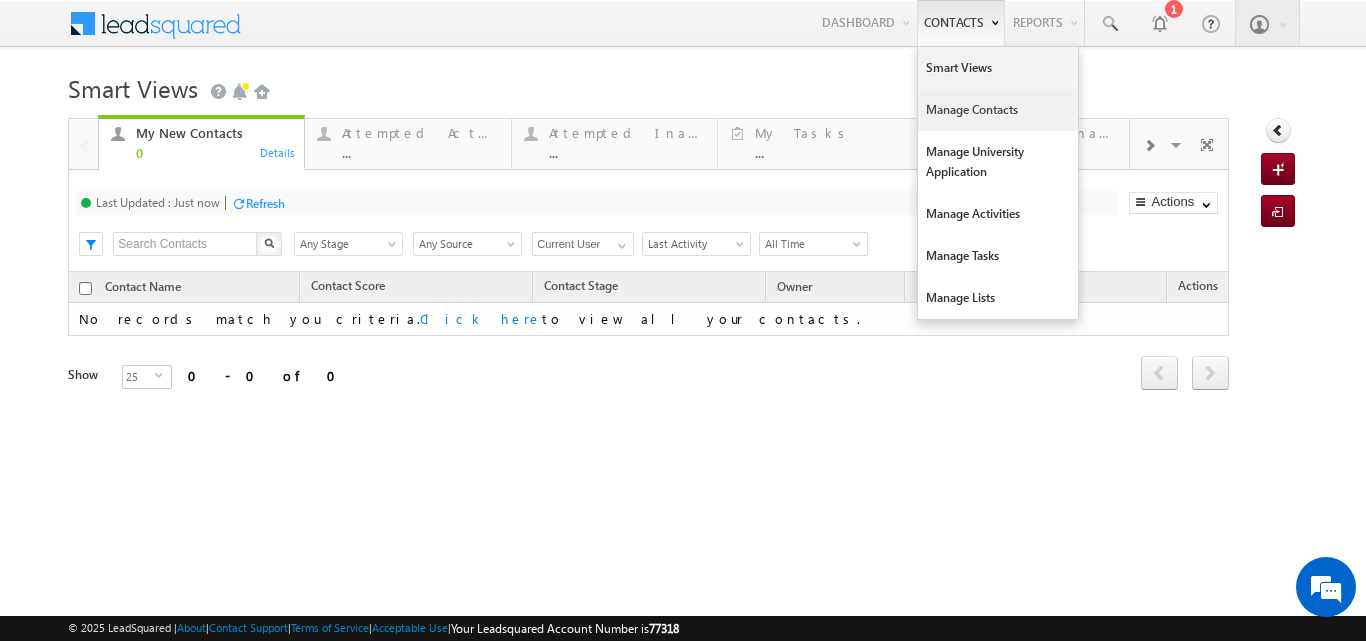 click on "Manage Contacts" at bounding box center (998, 110) 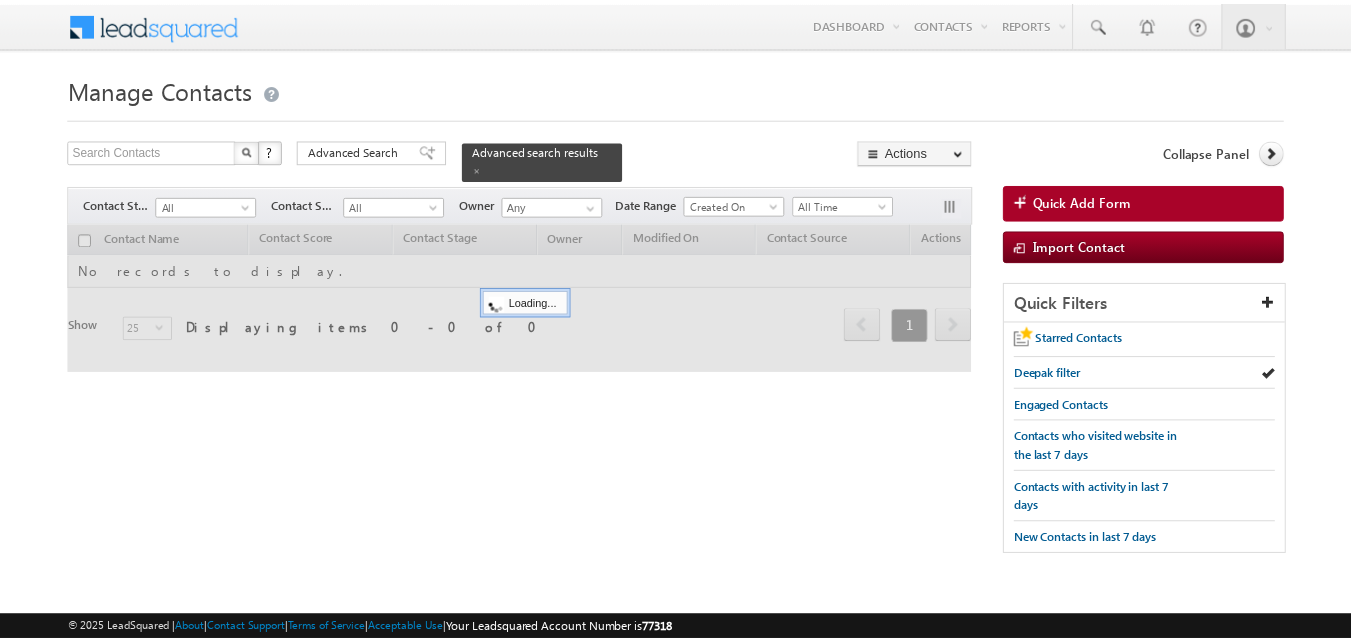 scroll, scrollTop: 0, scrollLeft: 0, axis: both 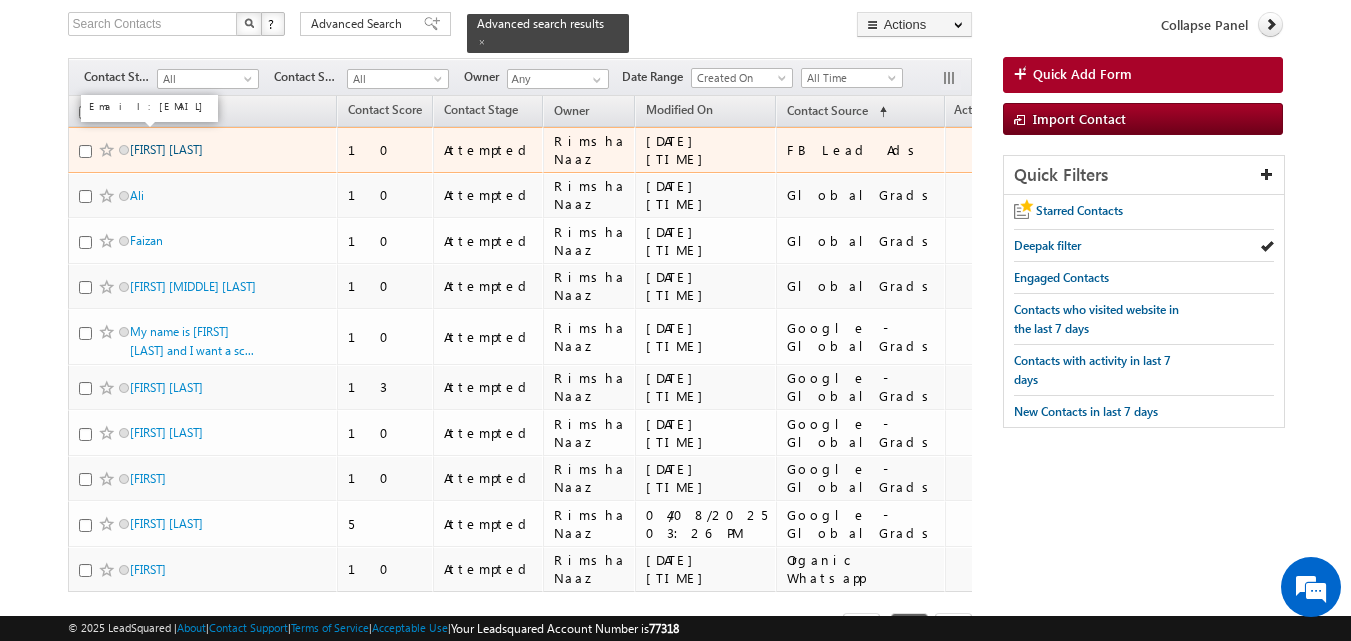 click on "[FIRST] [LAST]" at bounding box center (166, 149) 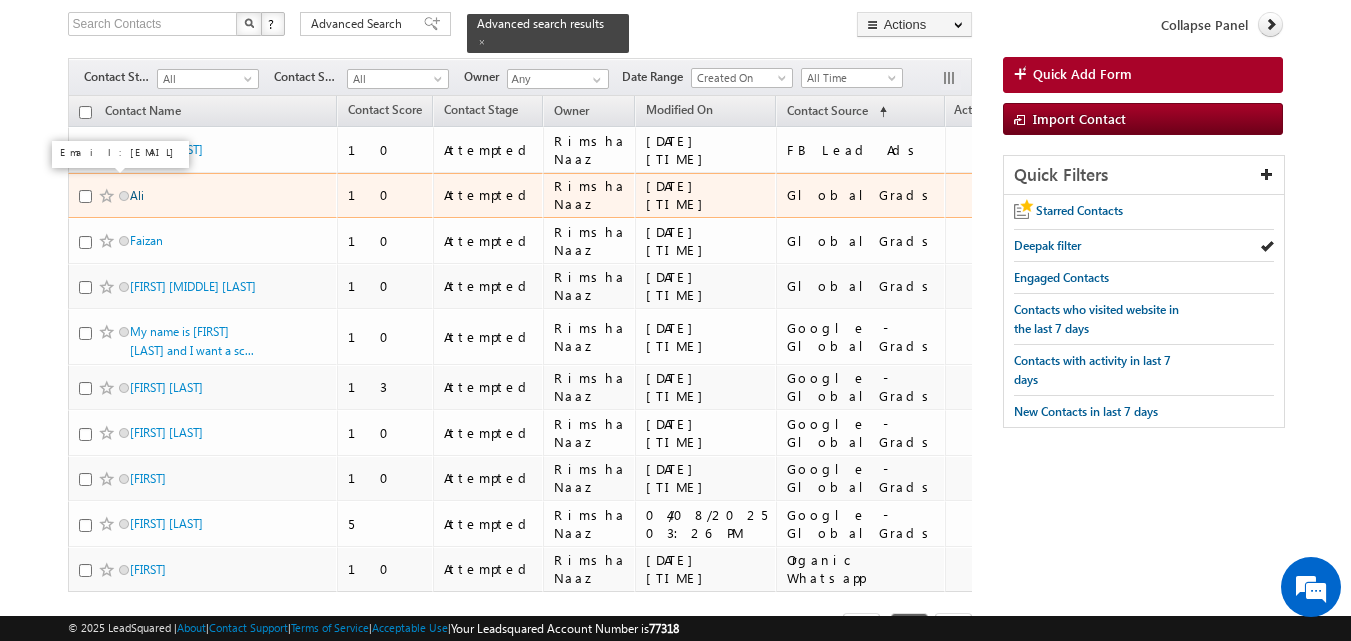 click on "Ali" at bounding box center (137, 195) 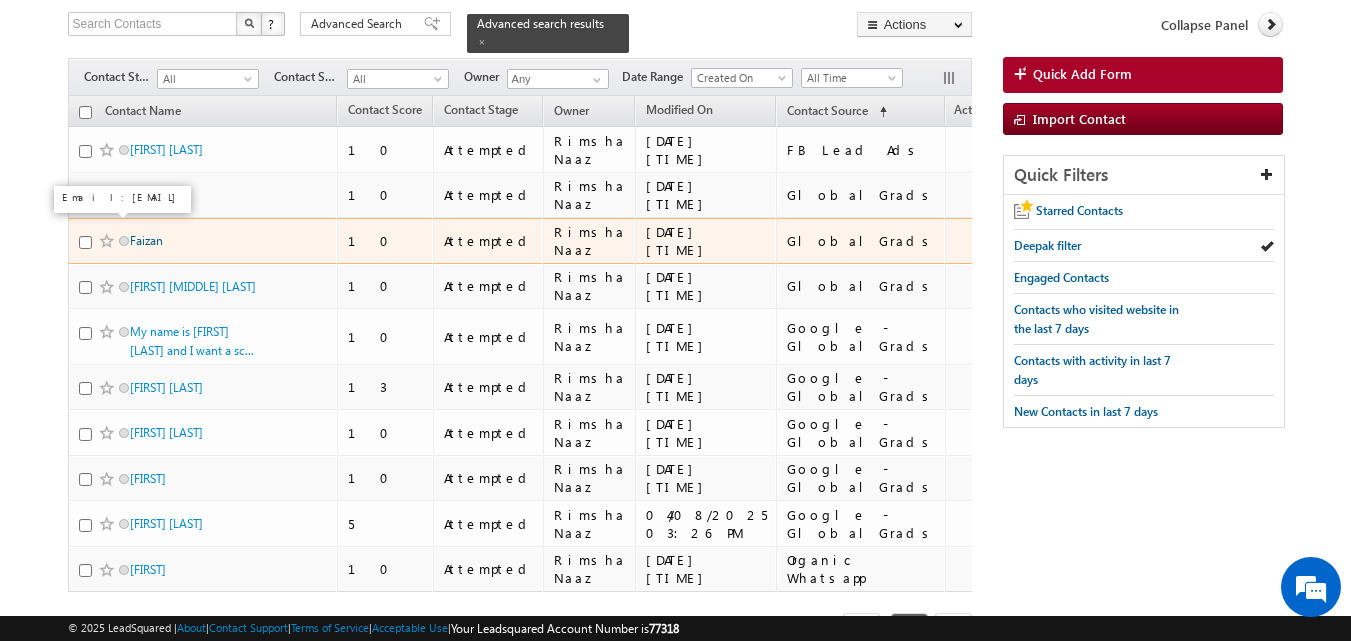 click on "Faizan" at bounding box center (146, 240) 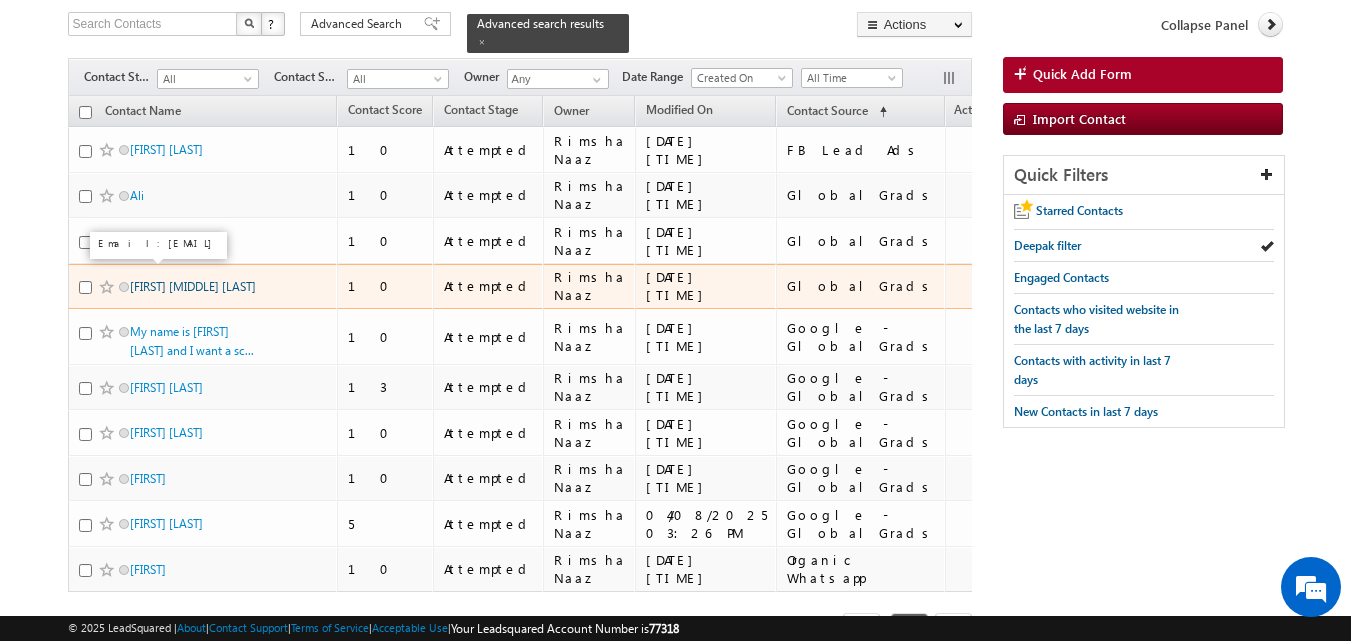 click on "Smit SanjayKumar Chavda" at bounding box center (193, 286) 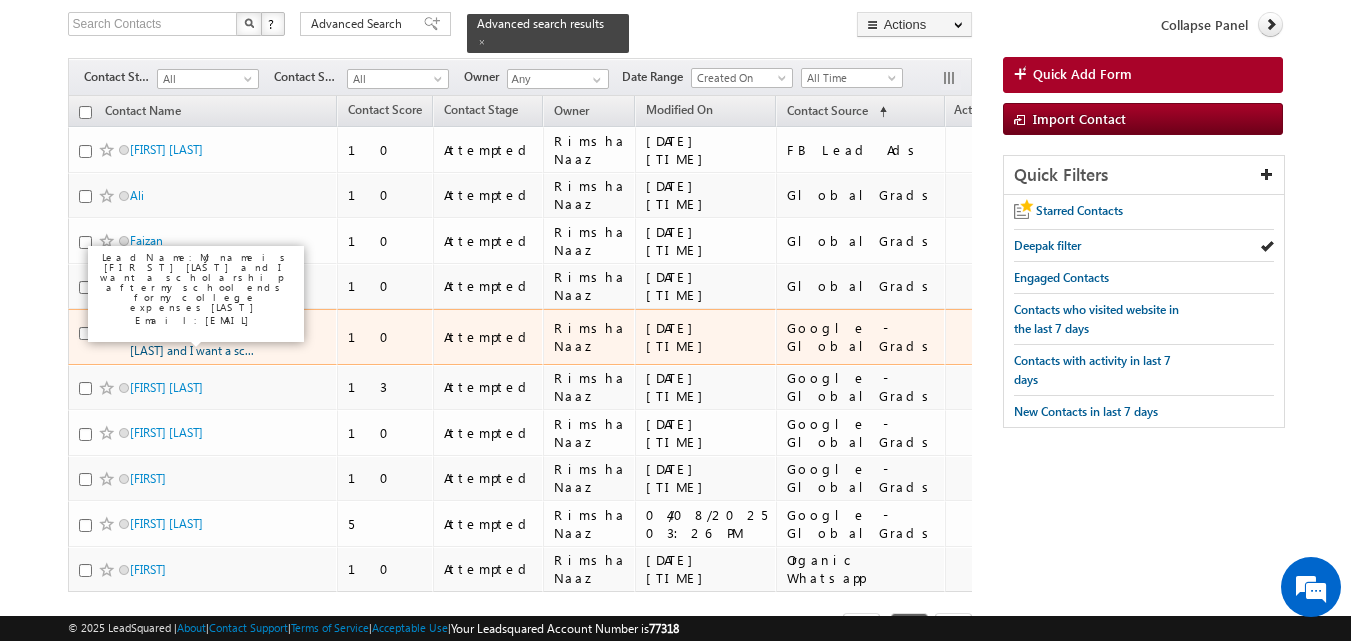 click on "My name is nazma parveen and I want a sc..." at bounding box center [192, 341] 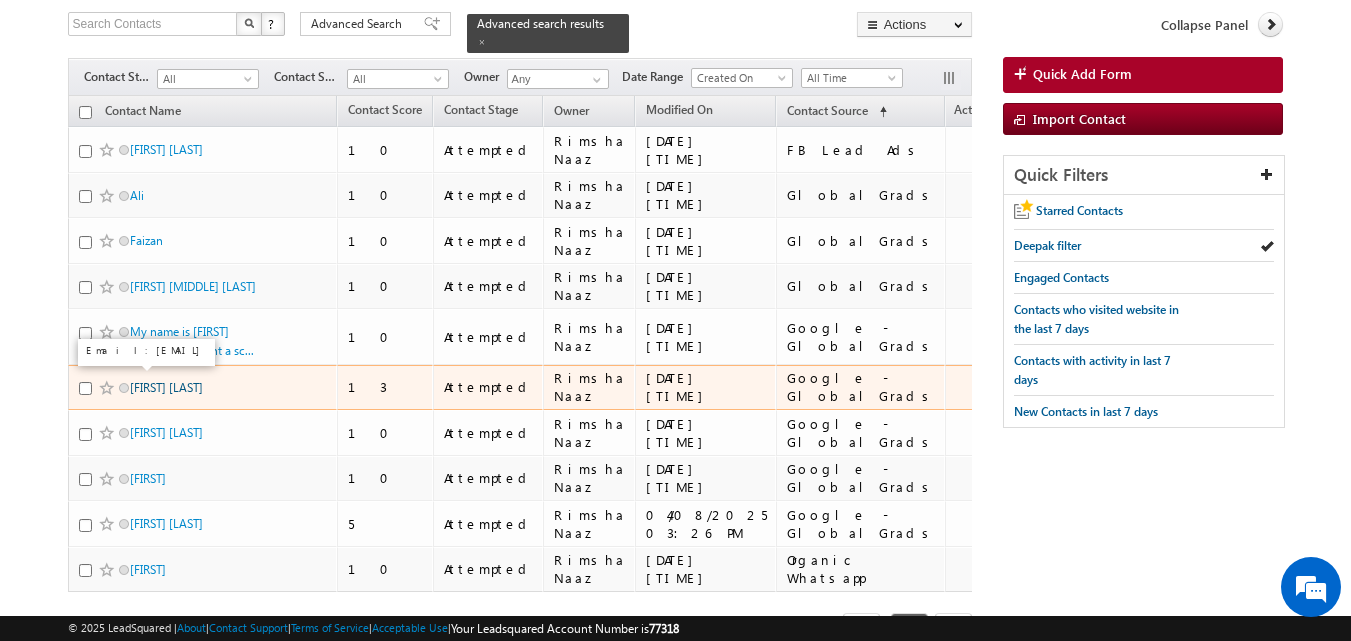 click on "Aditya Gaikwad" at bounding box center (166, 387) 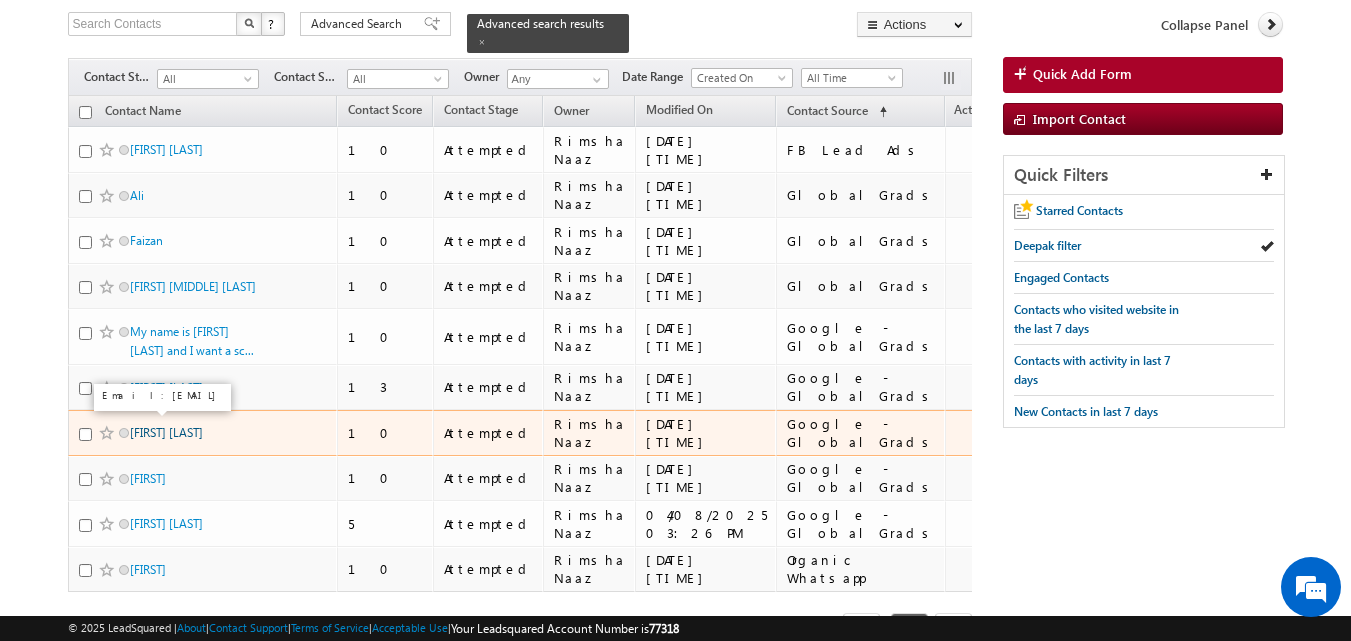 click on "Aryan Amit Sonar" at bounding box center (166, 432) 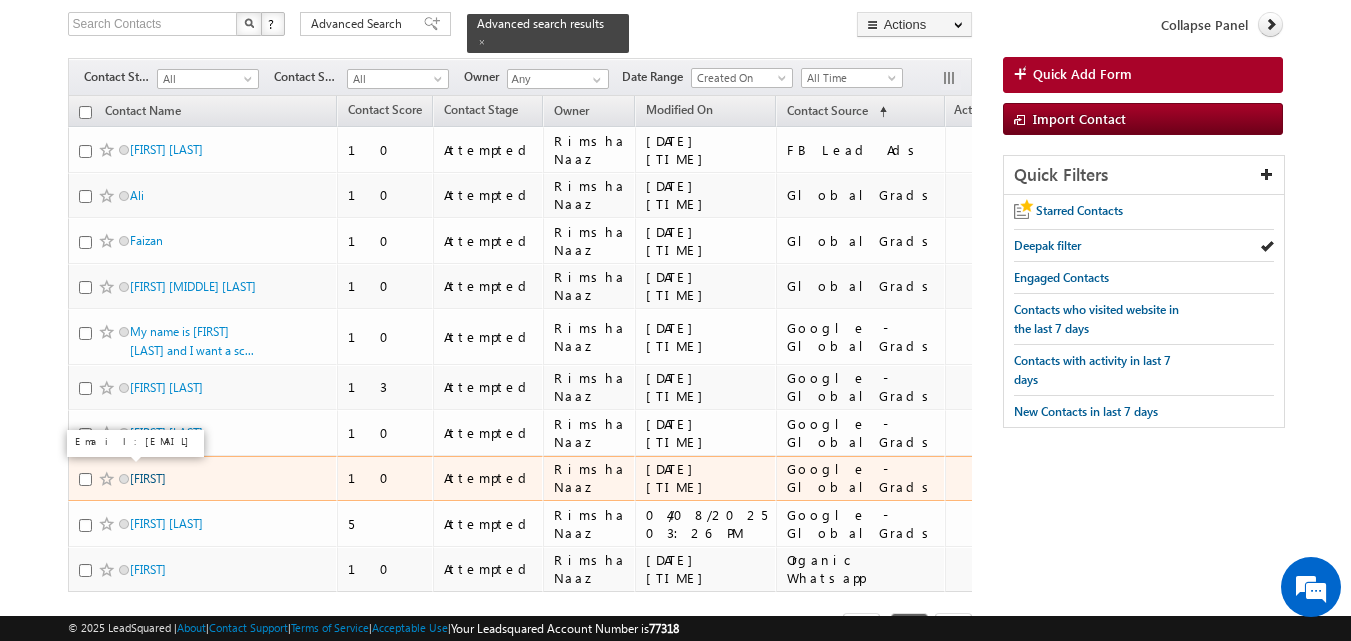 click on "Ishvinder" at bounding box center (148, 478) 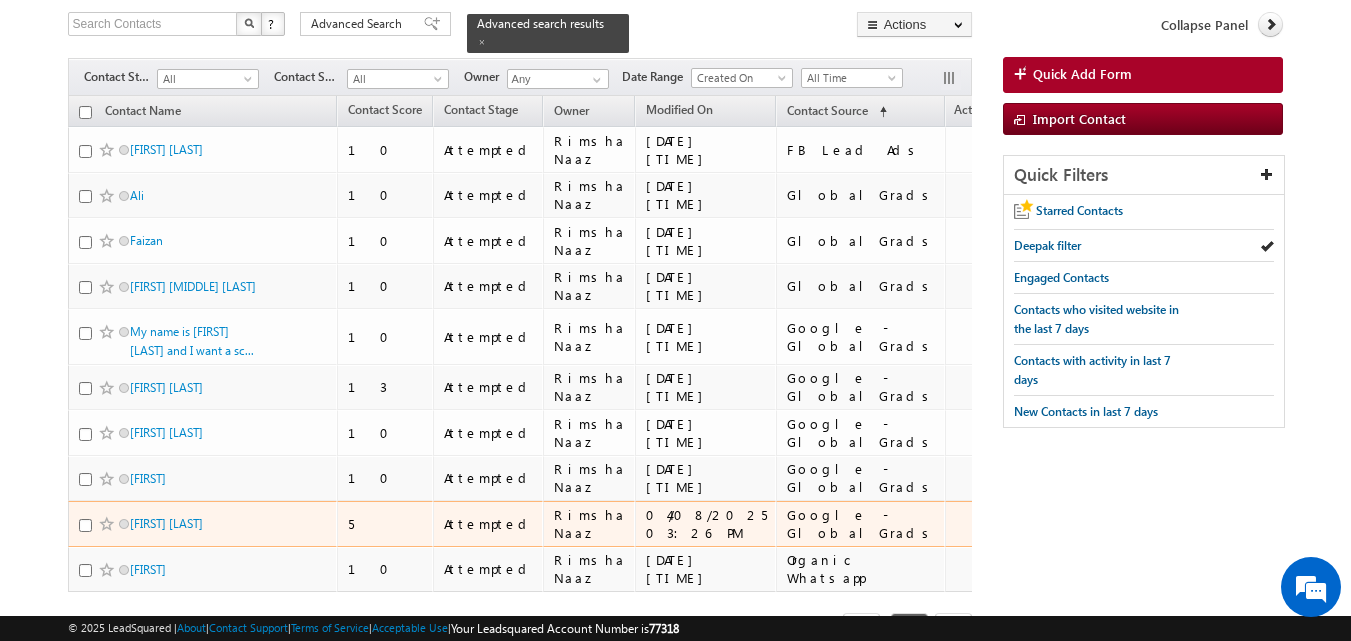 click on "Vishwa laheri" at bounding box center (203, 524) 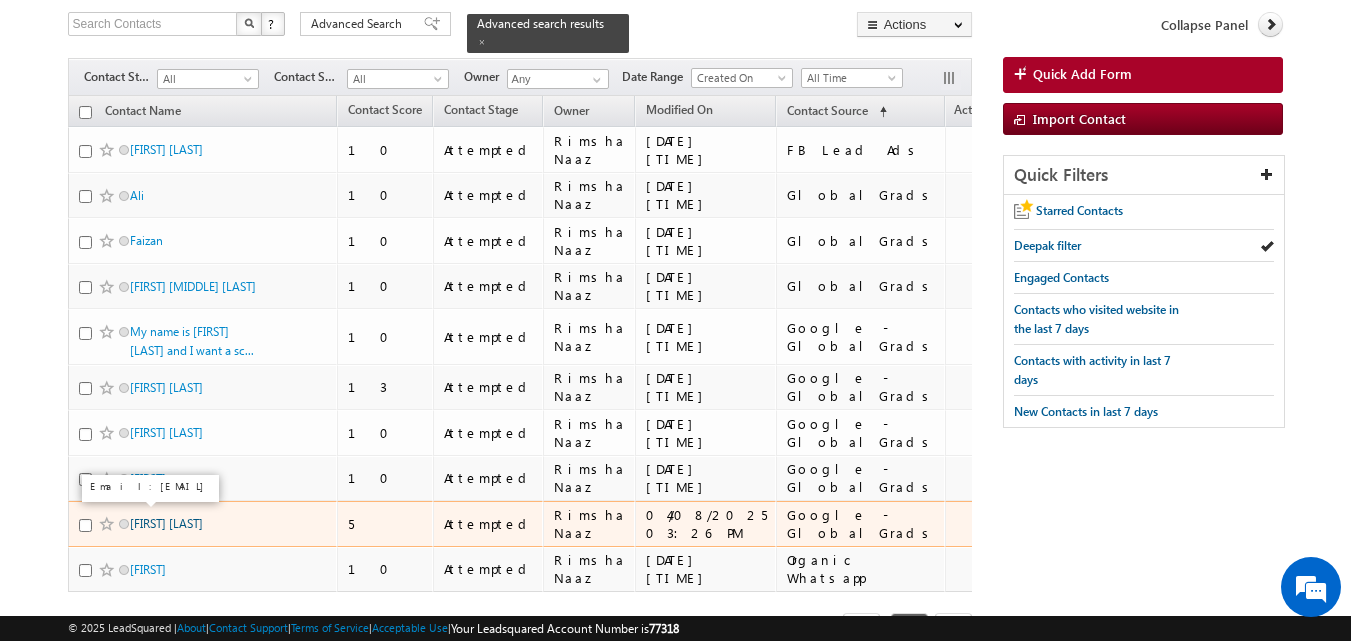 click on "Vishwa laheri" at bounding box center [166, 523] 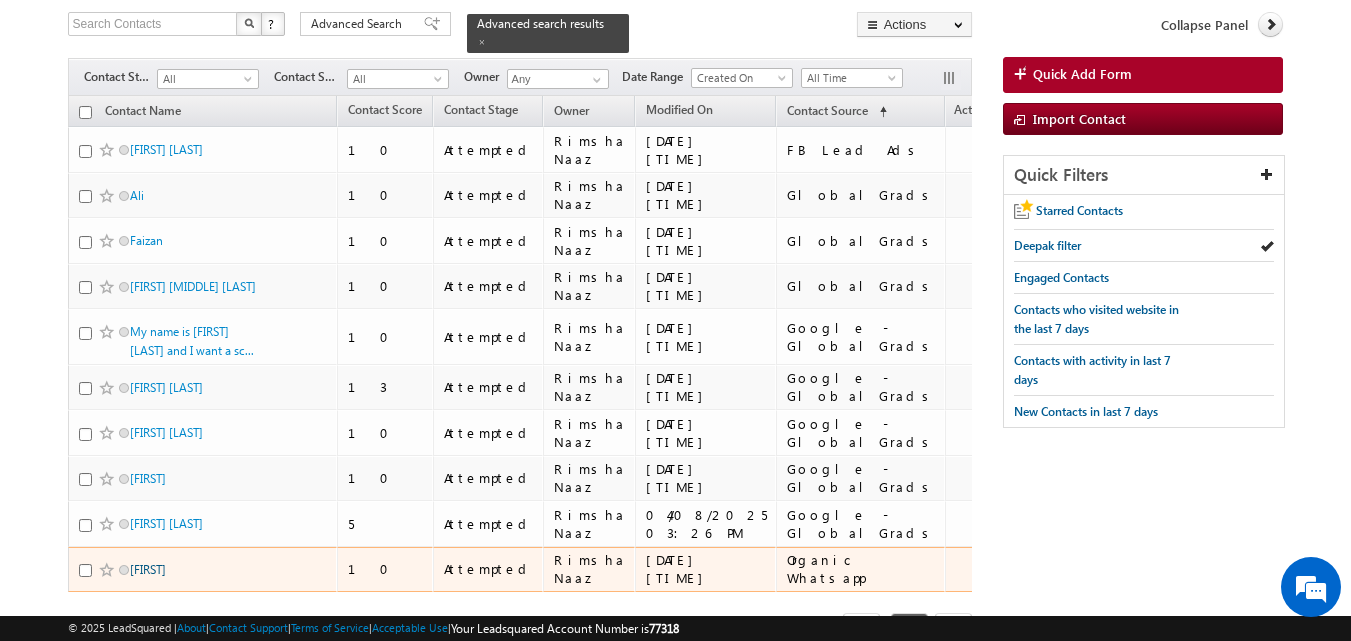 click on "Ashu" at bounding box center (148, 569) 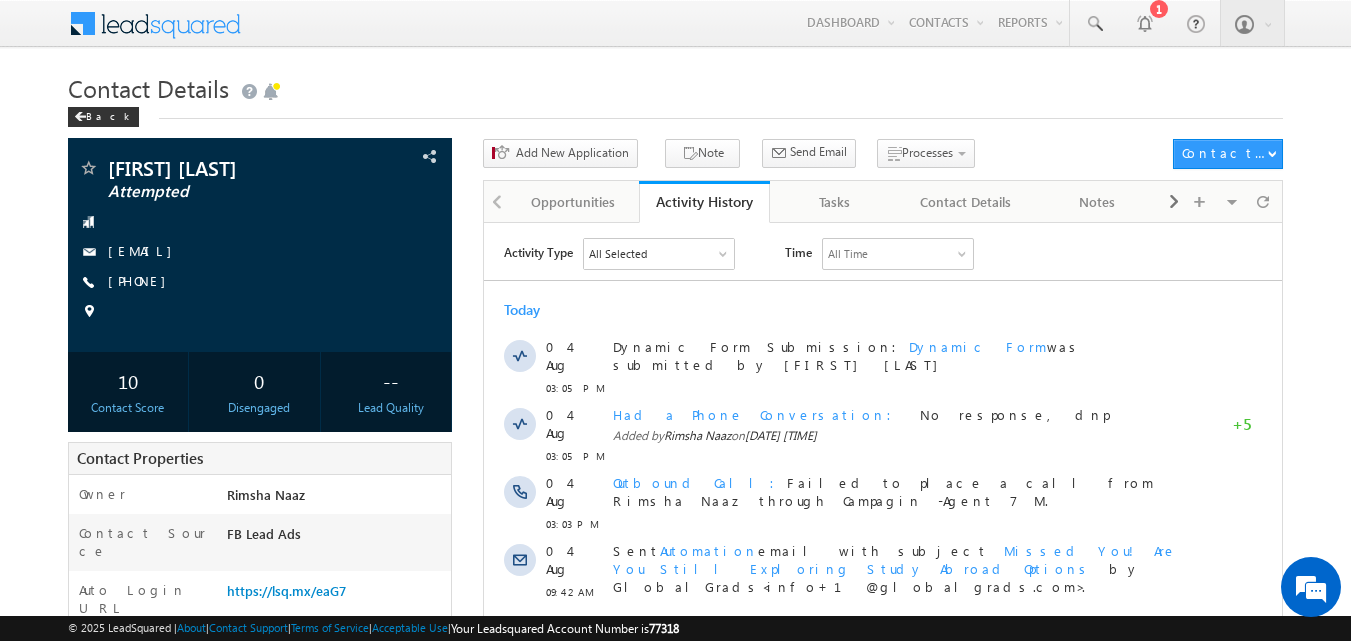 scroll, scrollTop: 0, scrollLeft: 0, axis: both 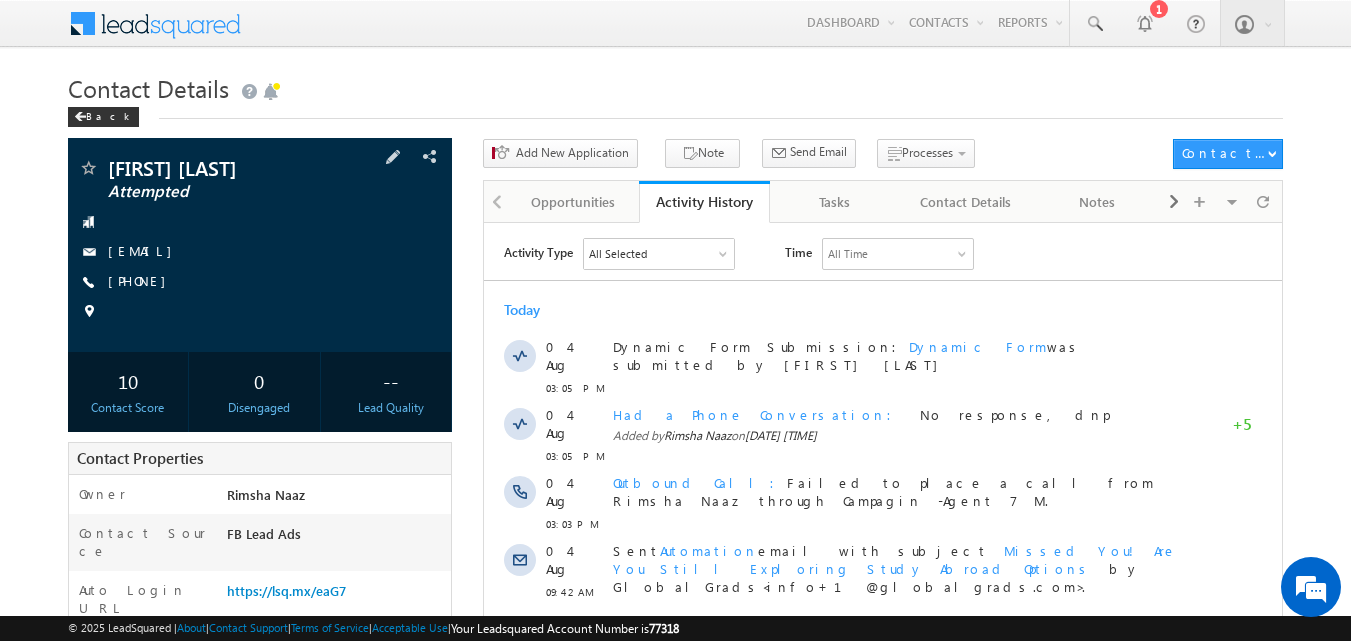 click on "[FIRST] [LAST]
Attempted
[EMAIL]
[PHONE]" at bounding box center [260, 245] 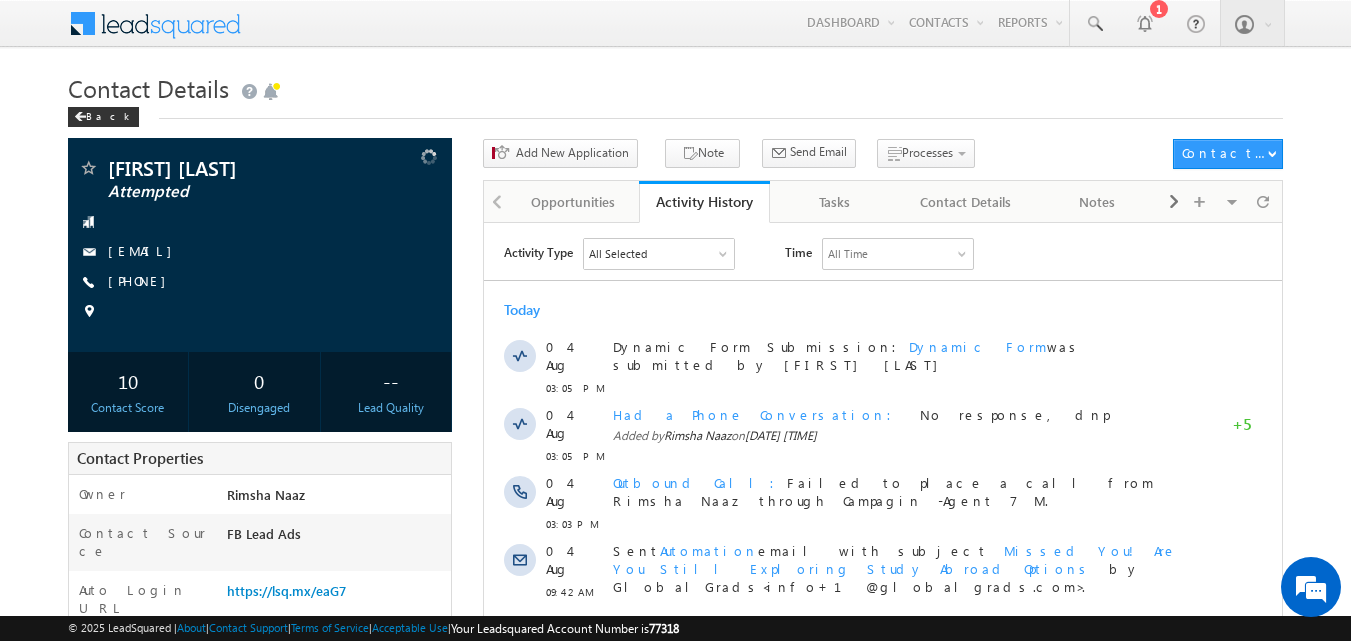 click on "[FIRST] [LAST]
Attempted
[EMAIL]
[PHONE]" at bounding box center (260, 245) 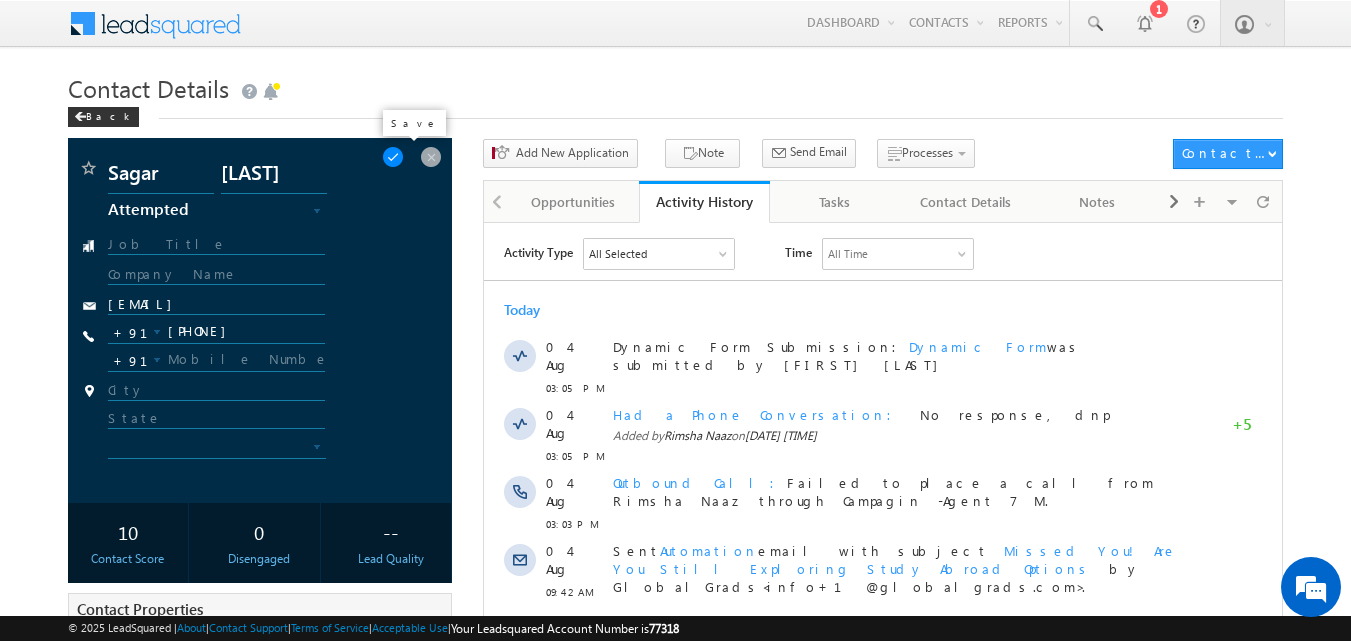click at bounding box center [393, 159] 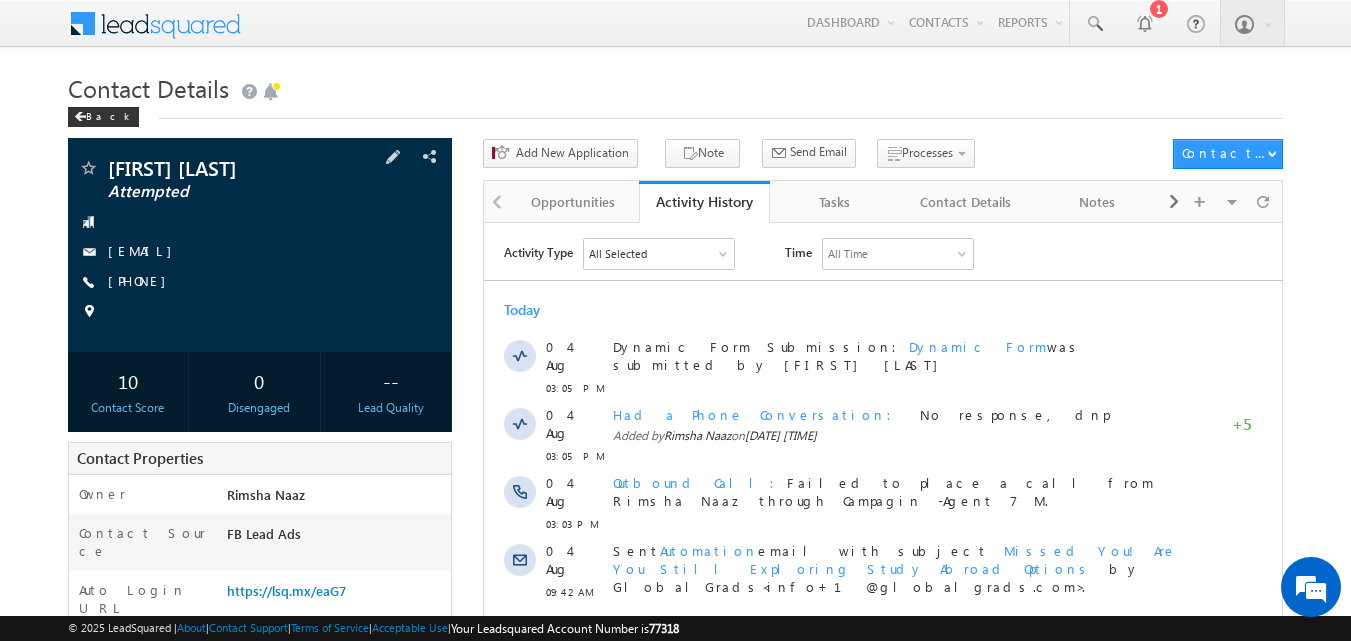 click on "[FIRST] [LAST]
Attempted" at bounding box center (260, 168) 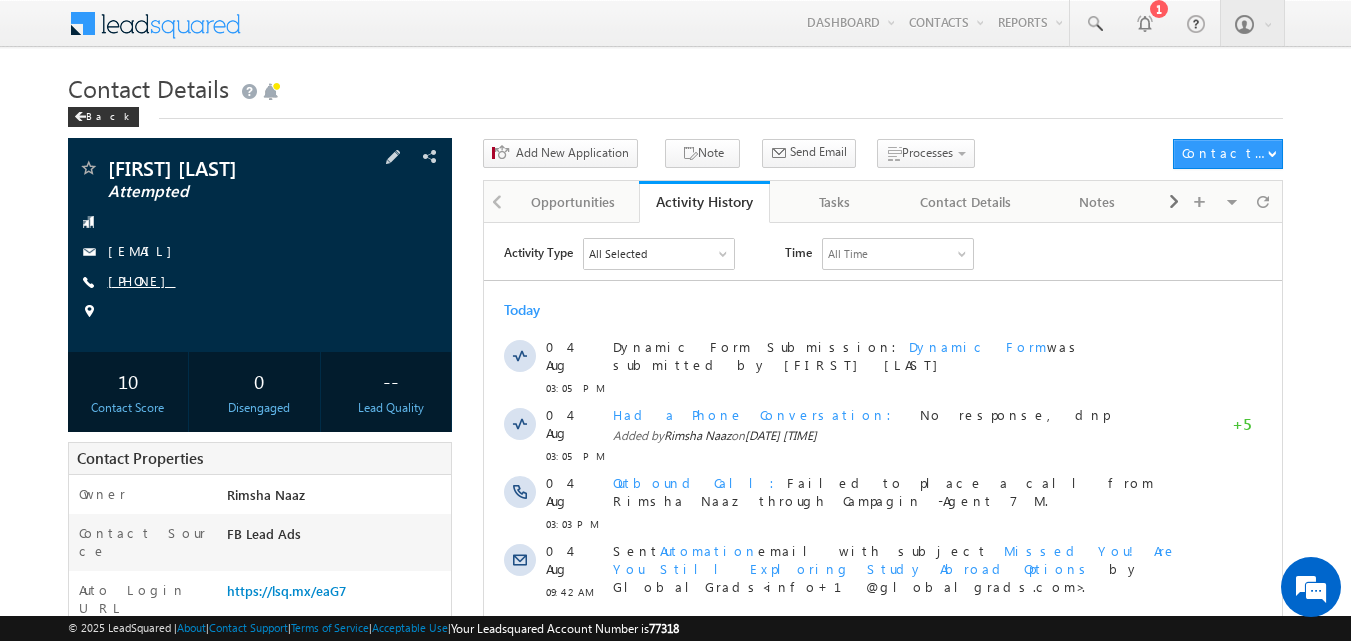 click on "[PHONE]" at bounding box center [142, 280] 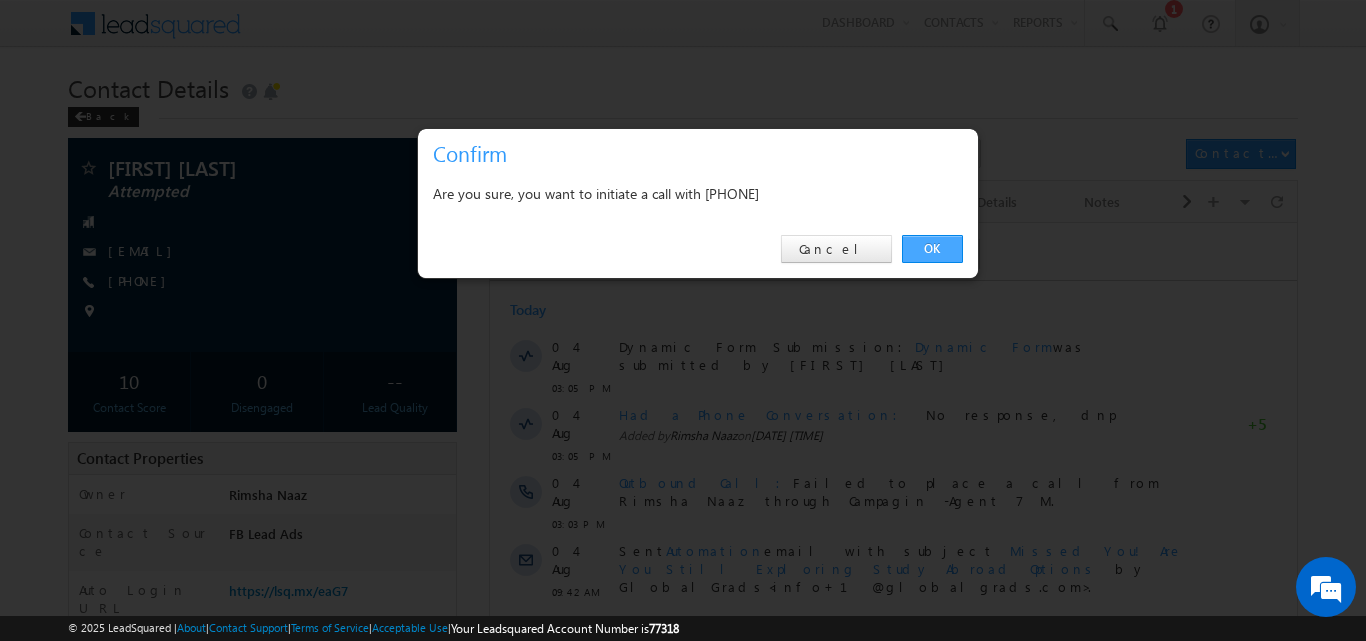 click on "OK" at bounding box center (932, 249) 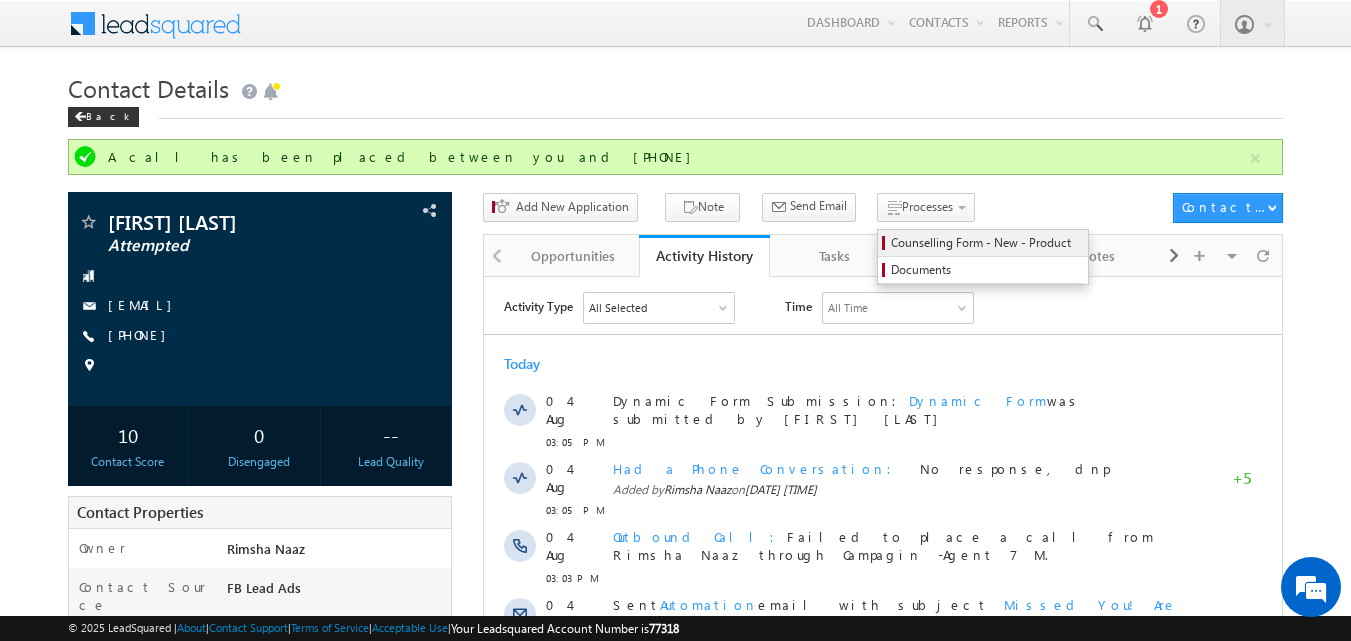 click on "Counselling Form - New - Product" at bounding box center [986, 243] 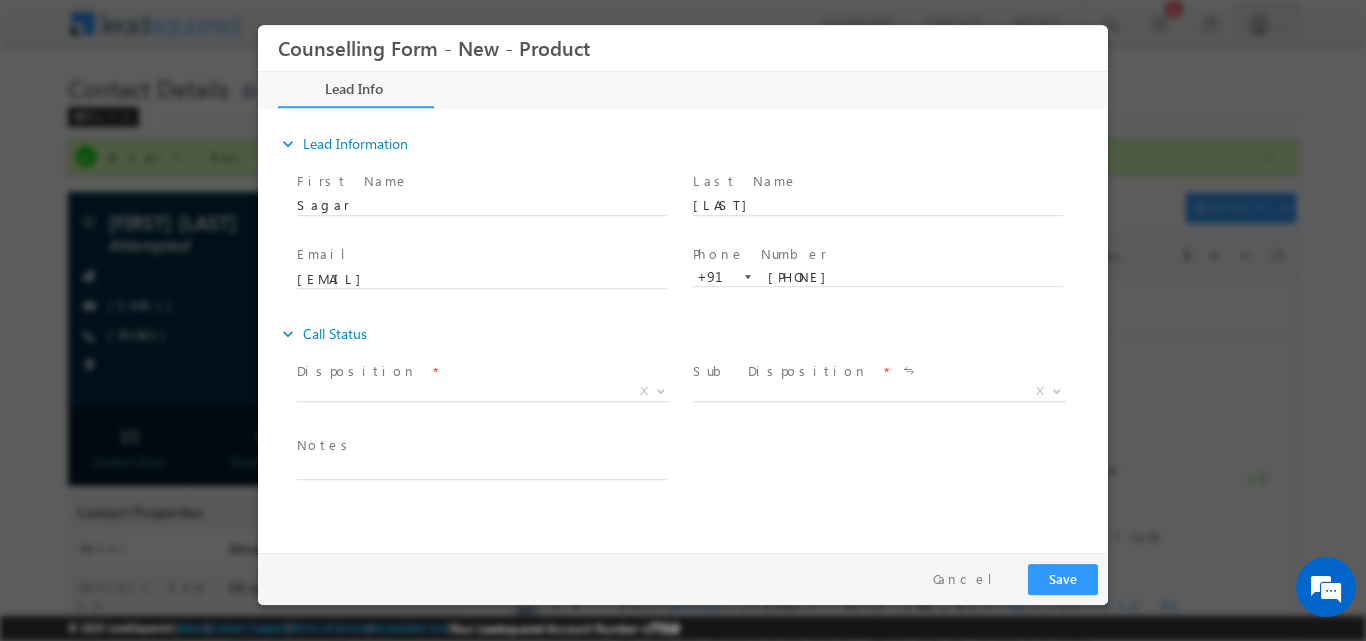 scroll, scrollTop: 0, scrollLeft: 0, axis: both 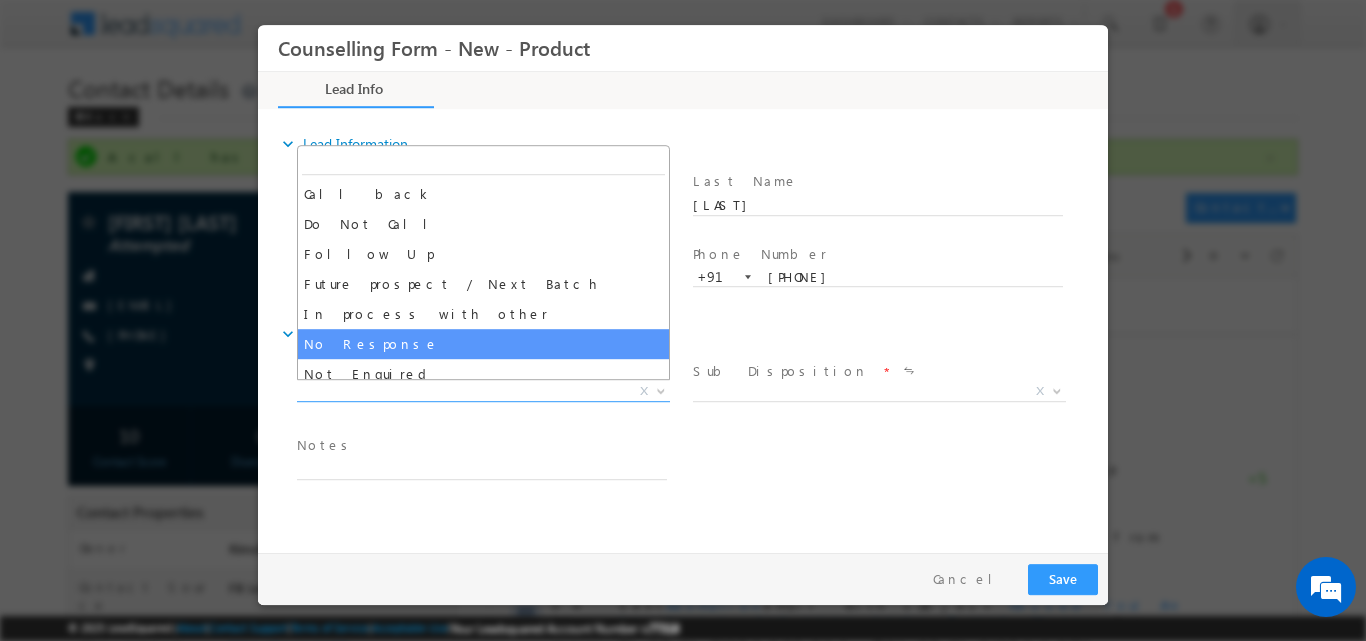 select on "No Response" 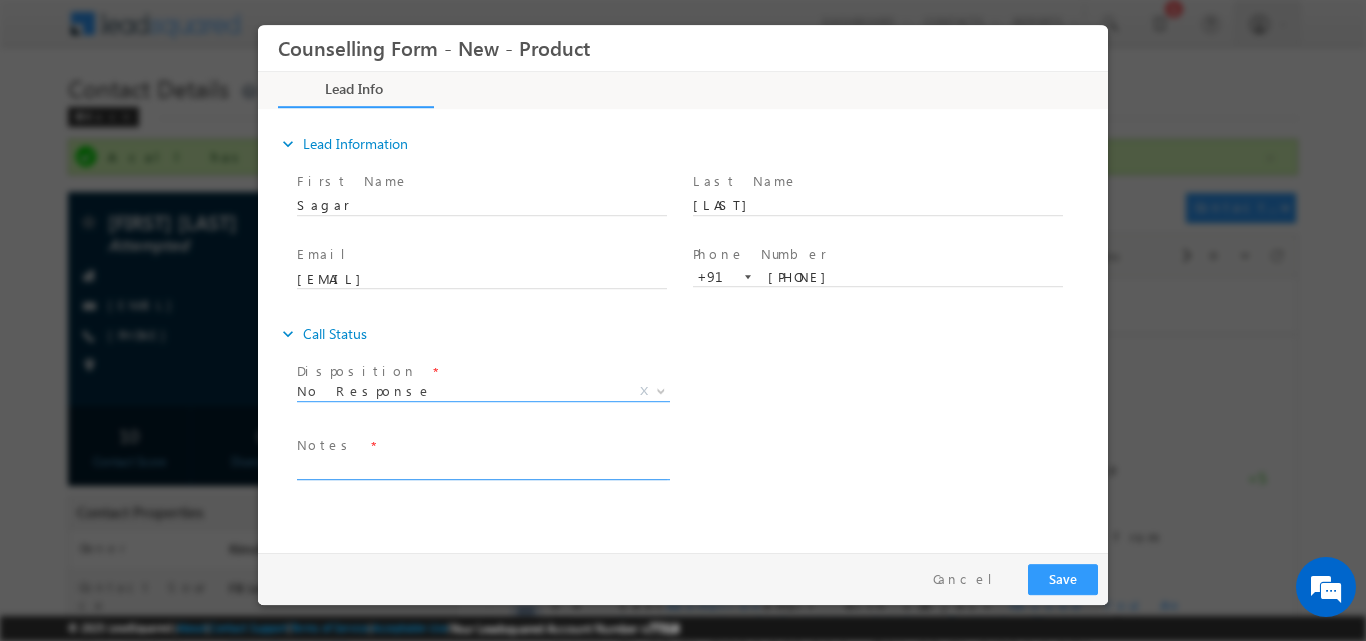 click at bounding box center (482, 467) 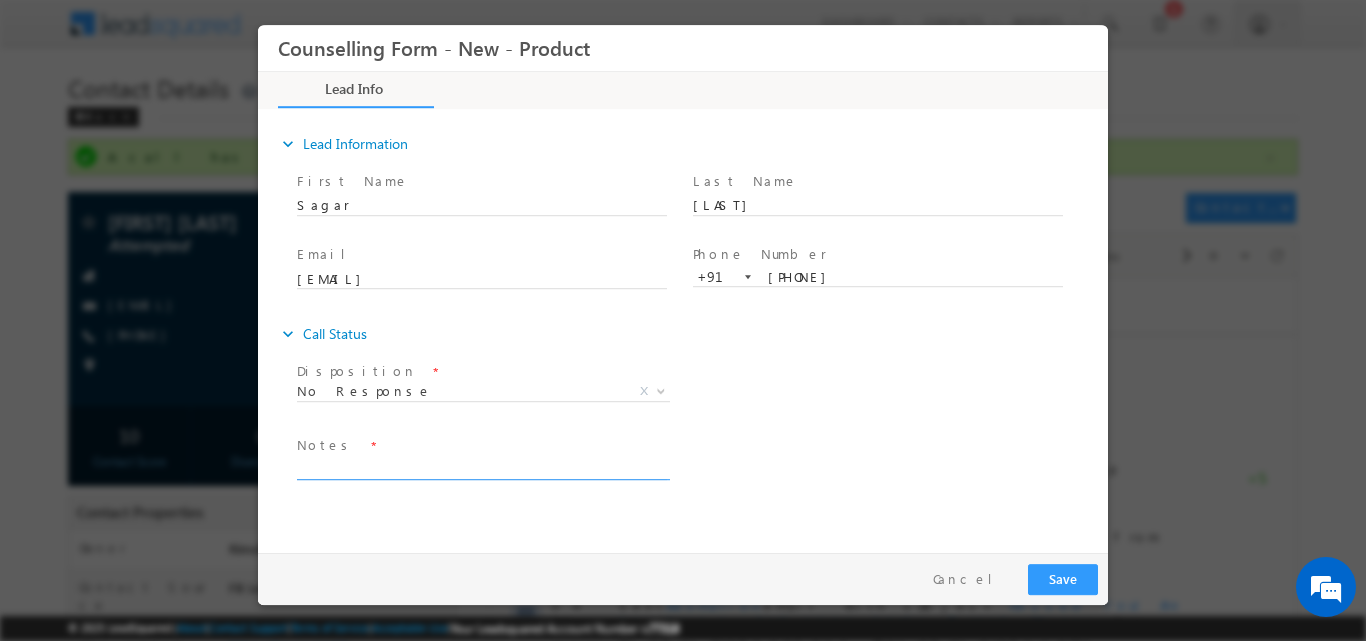 paste on "No response, dnp" 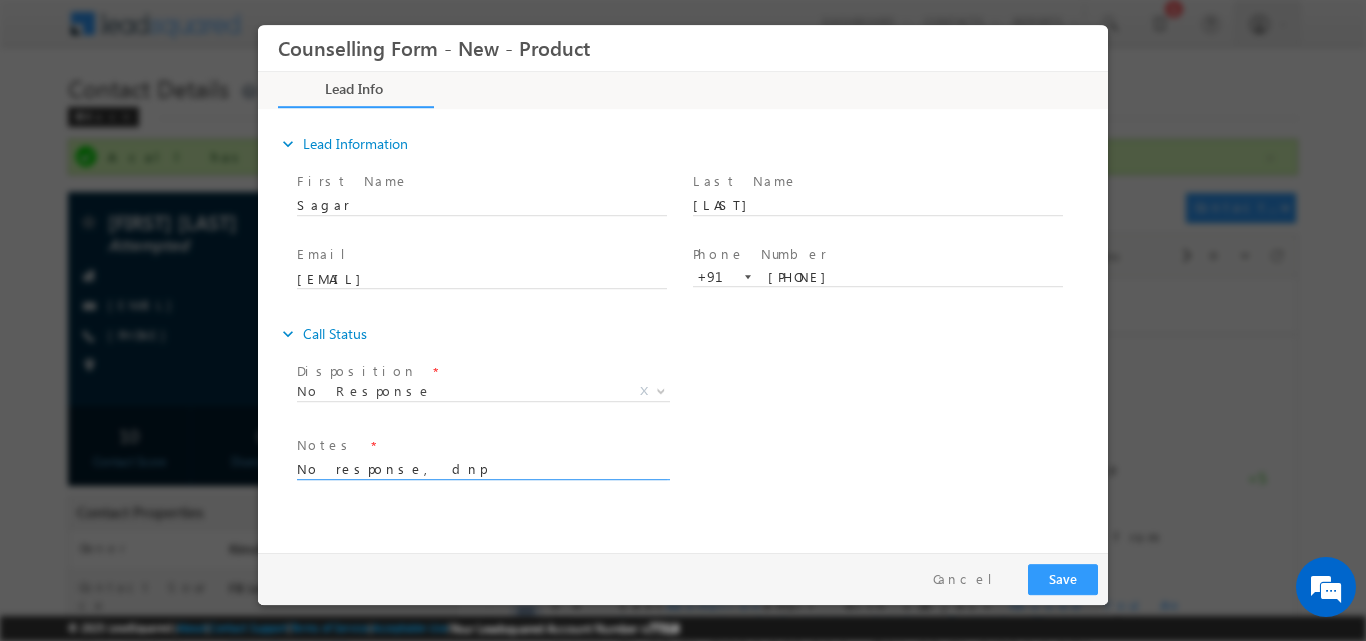 type on "No response, dnp" 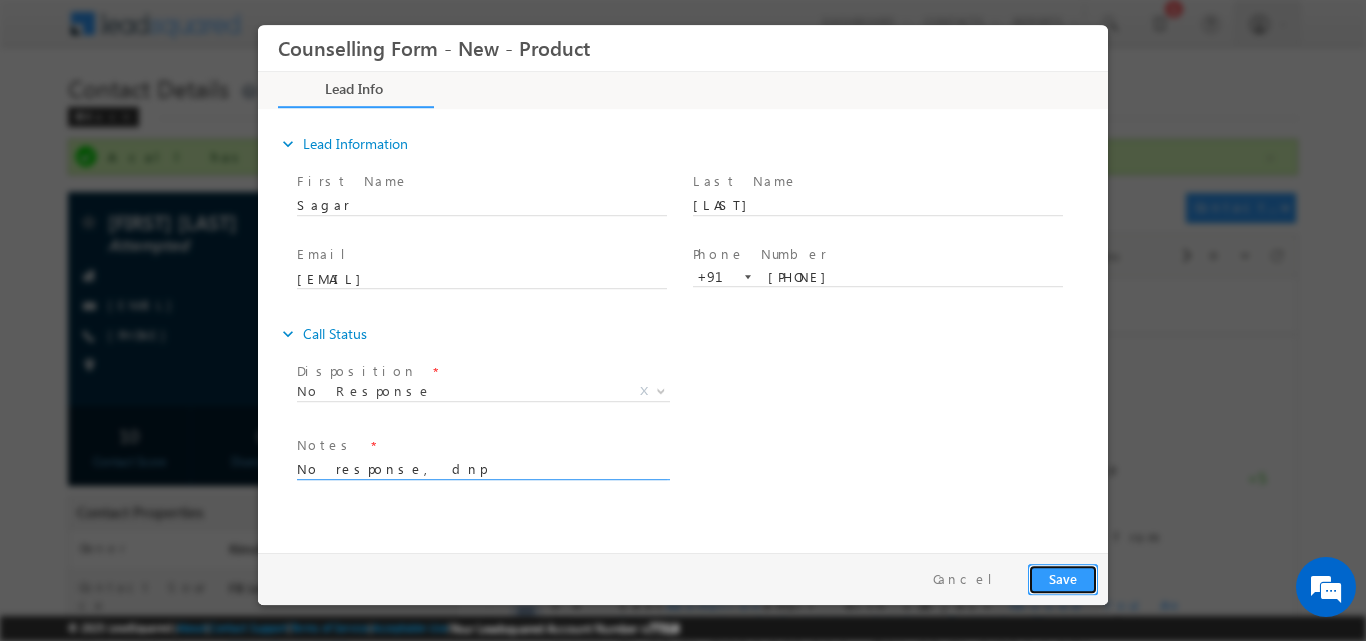 click on "Save" at bounding box center [1063, 578] 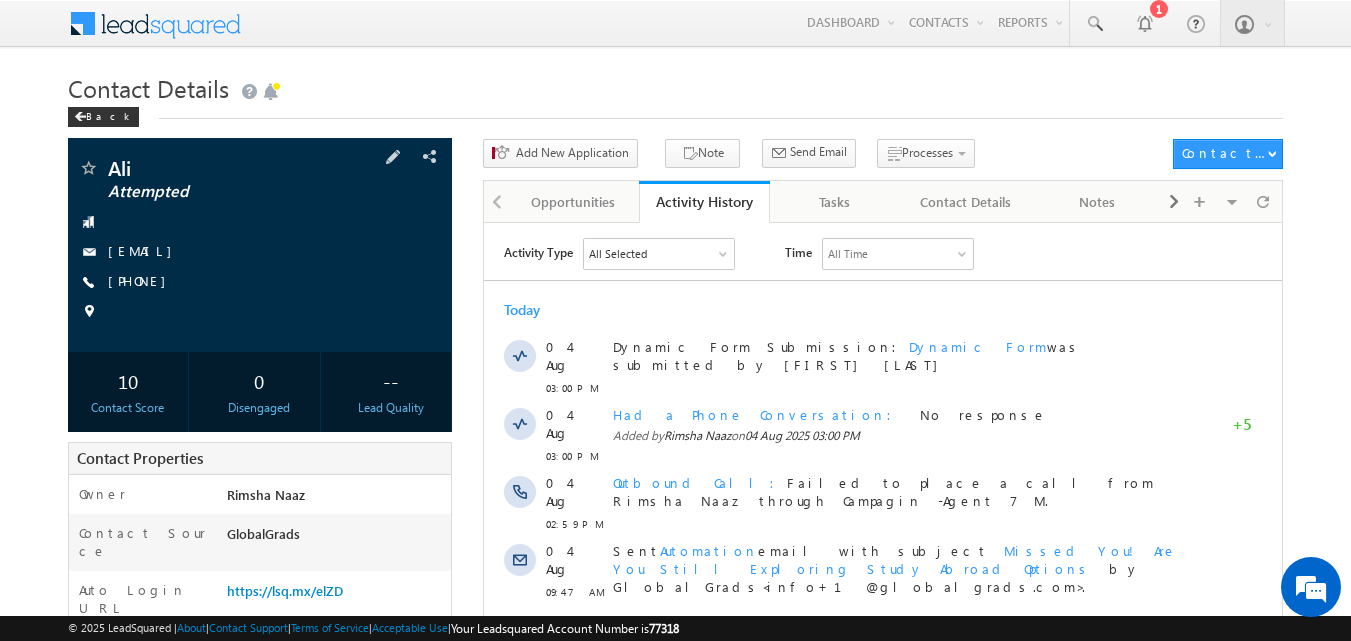 scroll, scrollTop: 0, scrollLeft: 0, axis: both 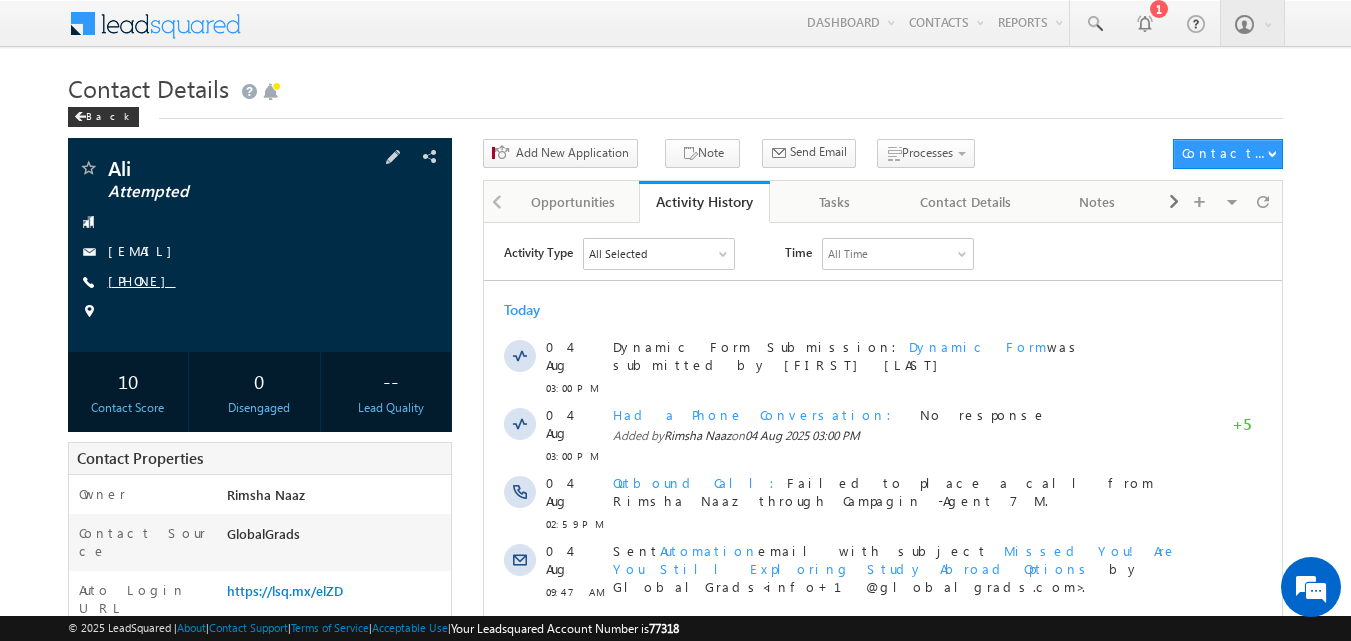 click on "[PHONE]" at bounding box center [142, 280] 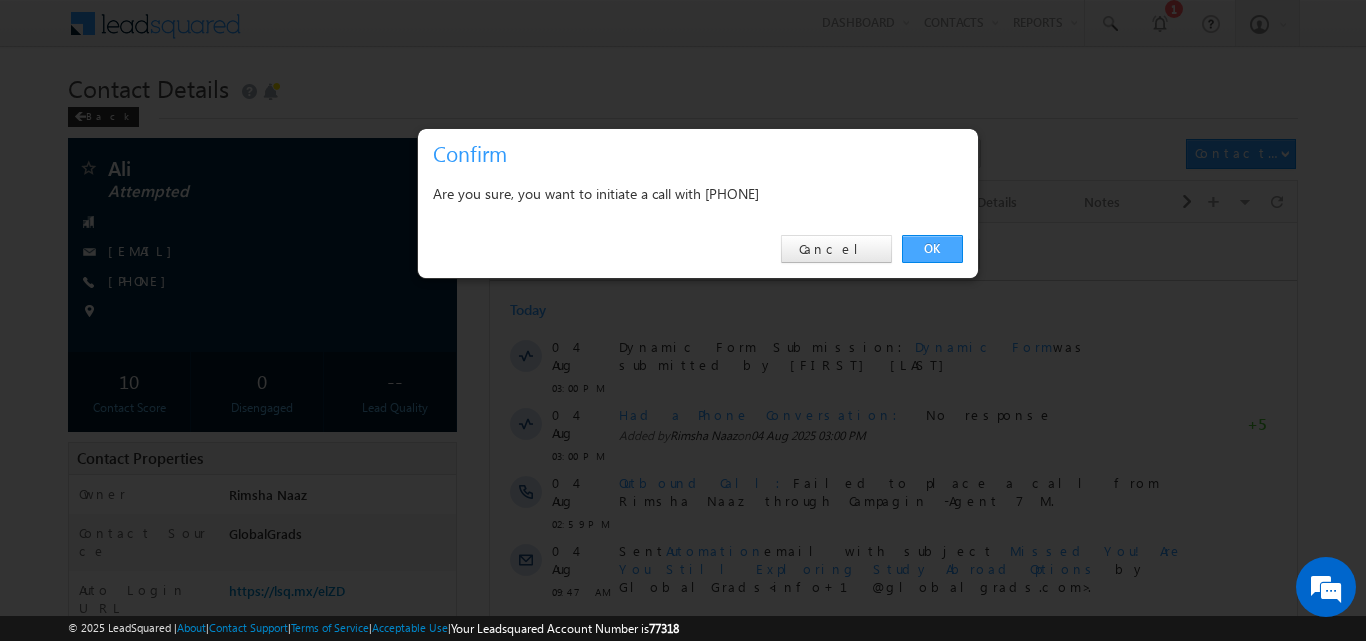 click on "OK" at bounding box center (932, 249) 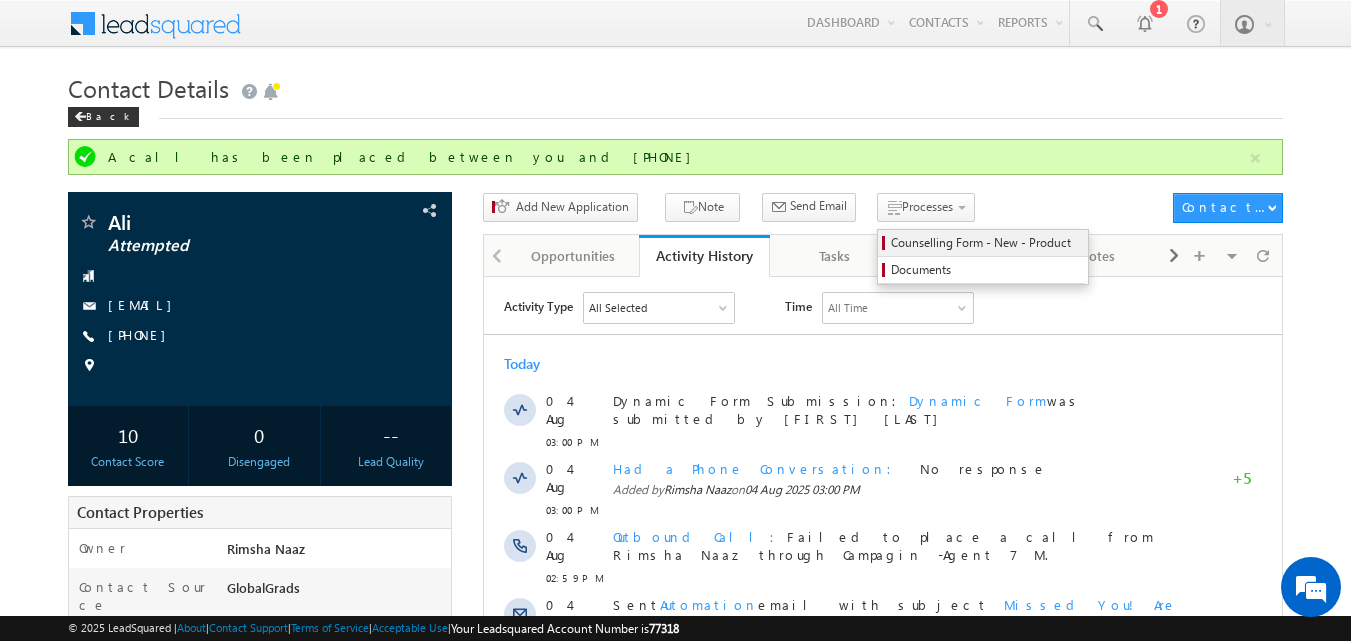 click on "Counselling Form - New - Product" at bounding box center (986, 243) 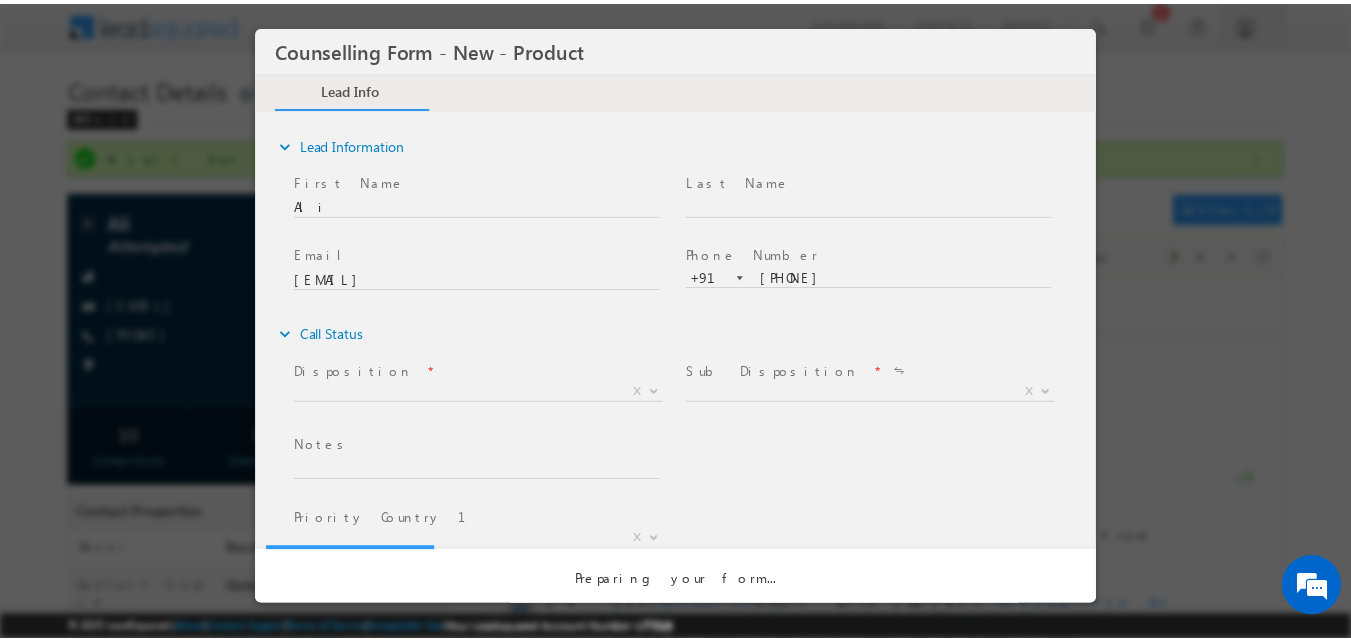 scroll, scrollTop: 0, scrollLeft: 0, axis: both 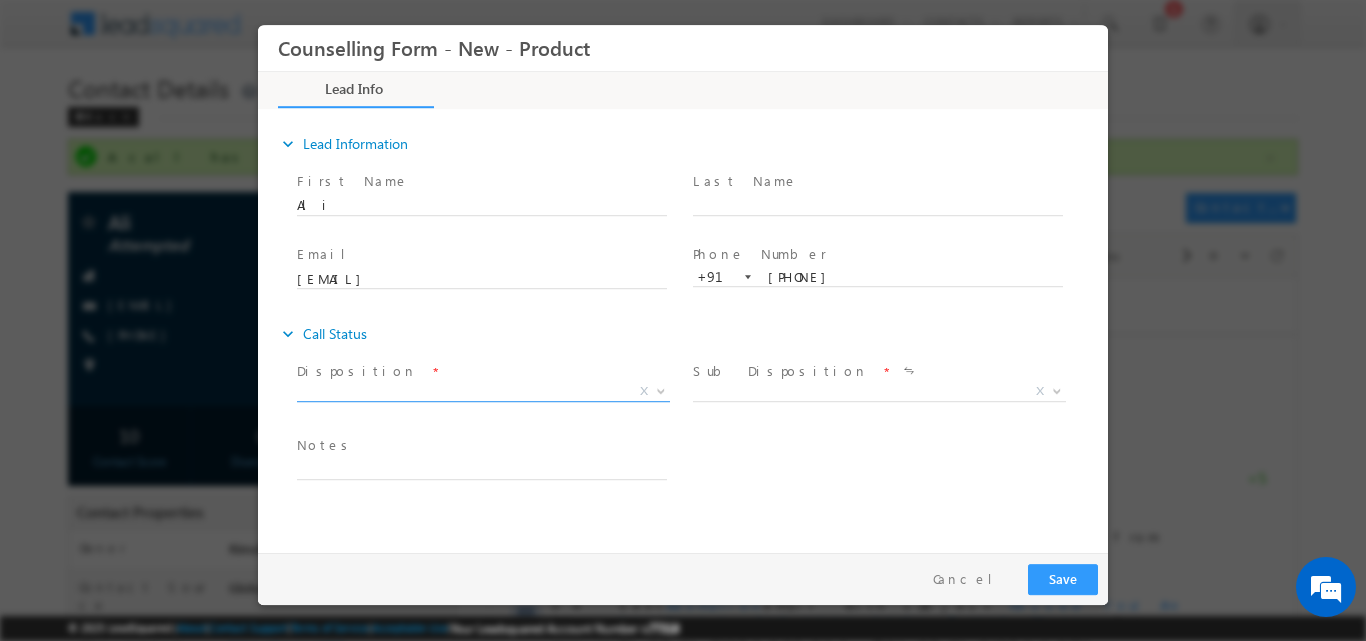 click at bounding box center [659, 390] 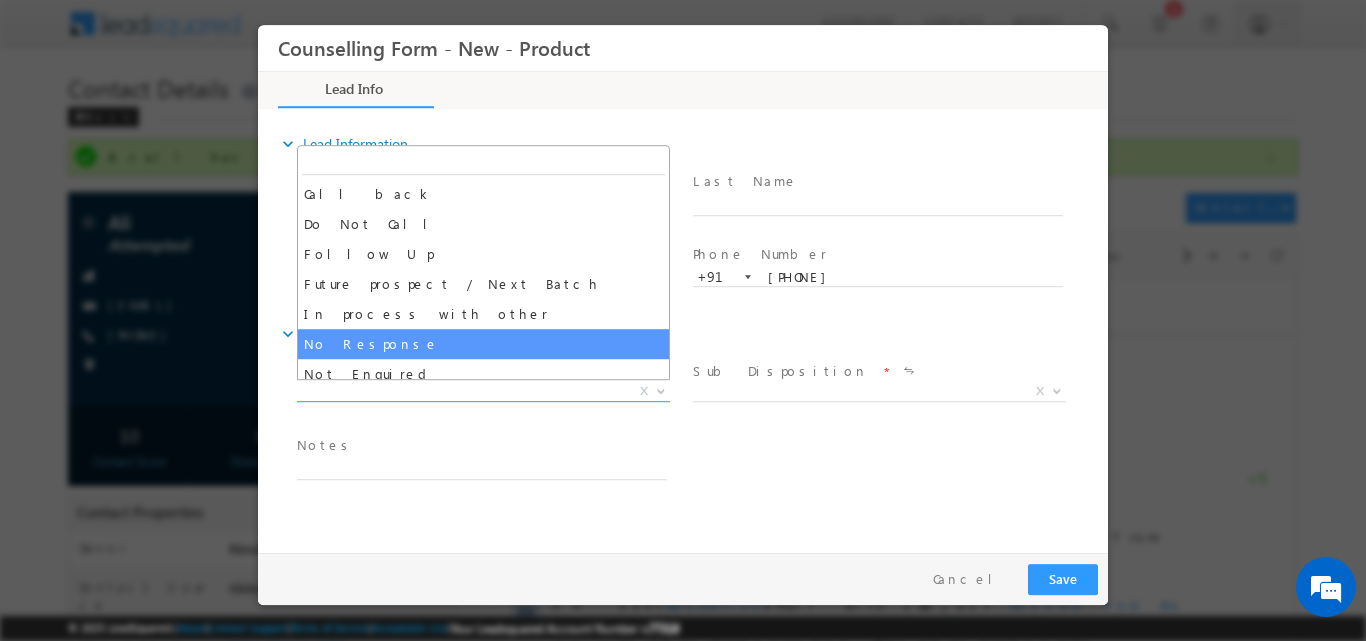 select on "No Response" 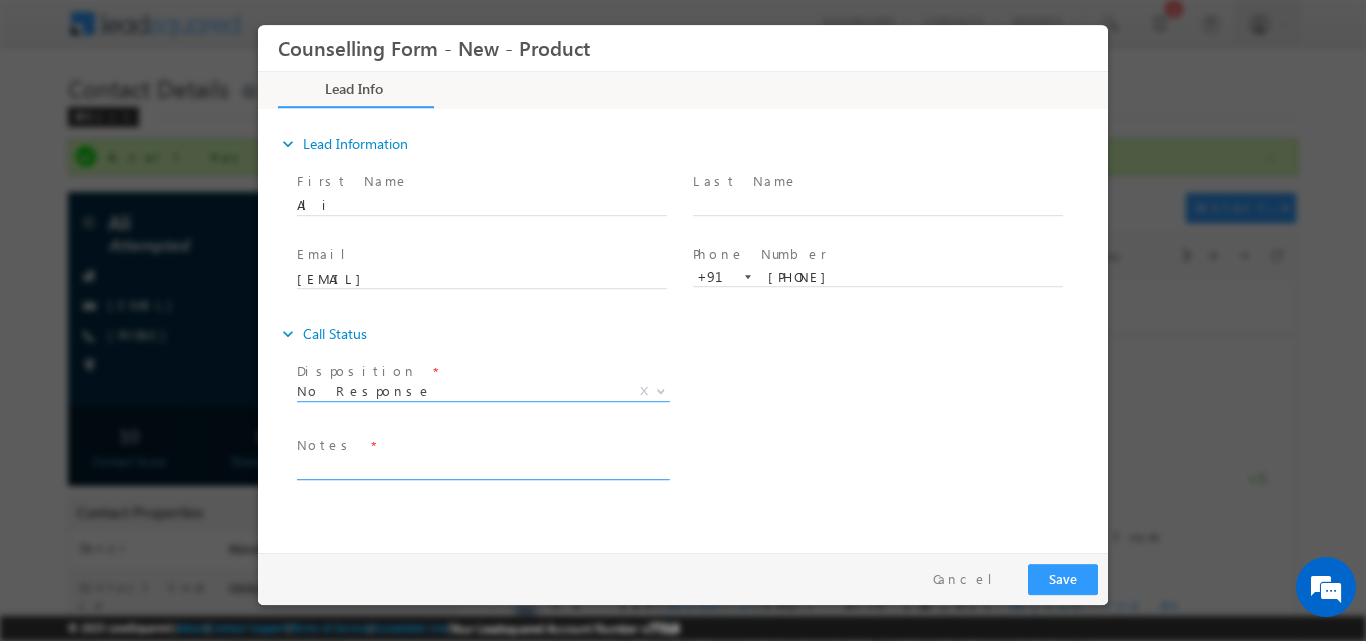 click at bounding box center [482, 467] 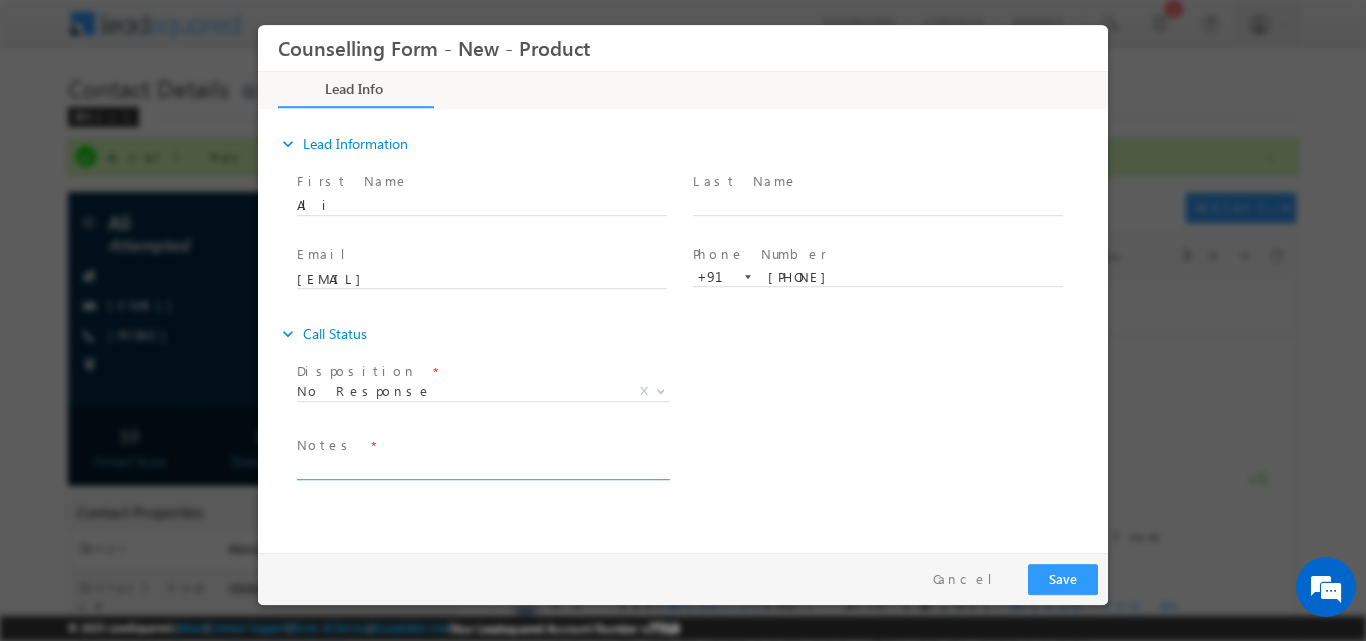 paste on "No response, dnp" 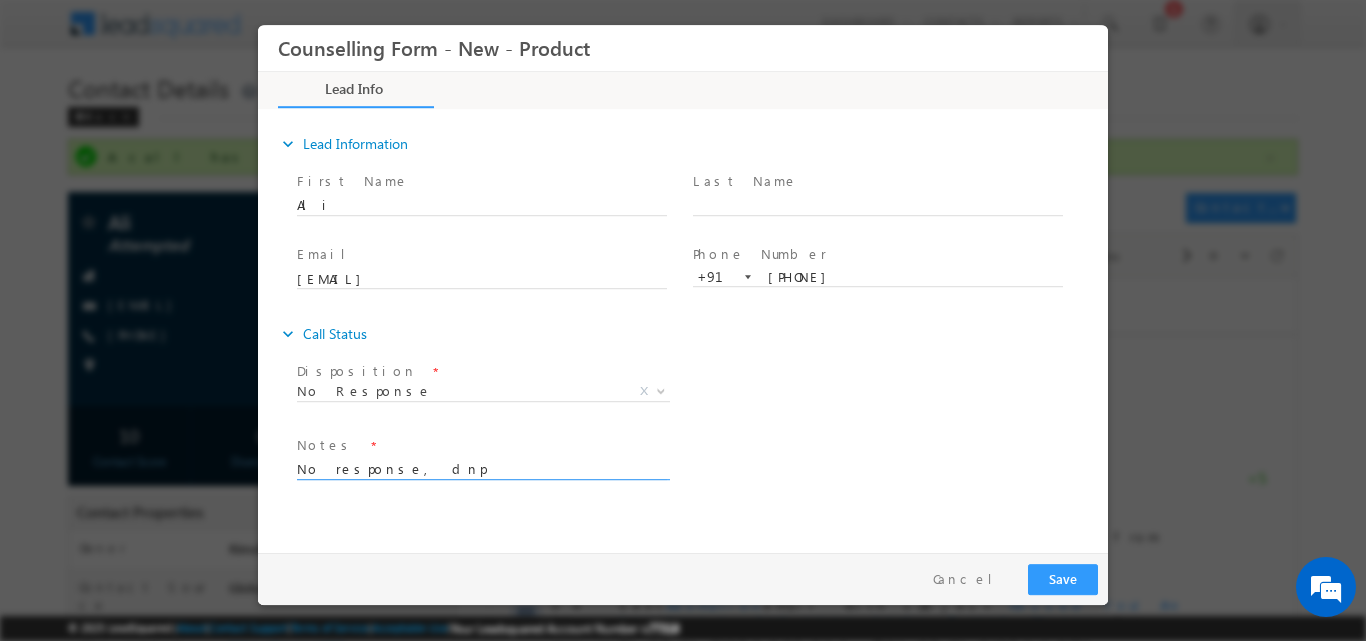 type on "No response, dnp" 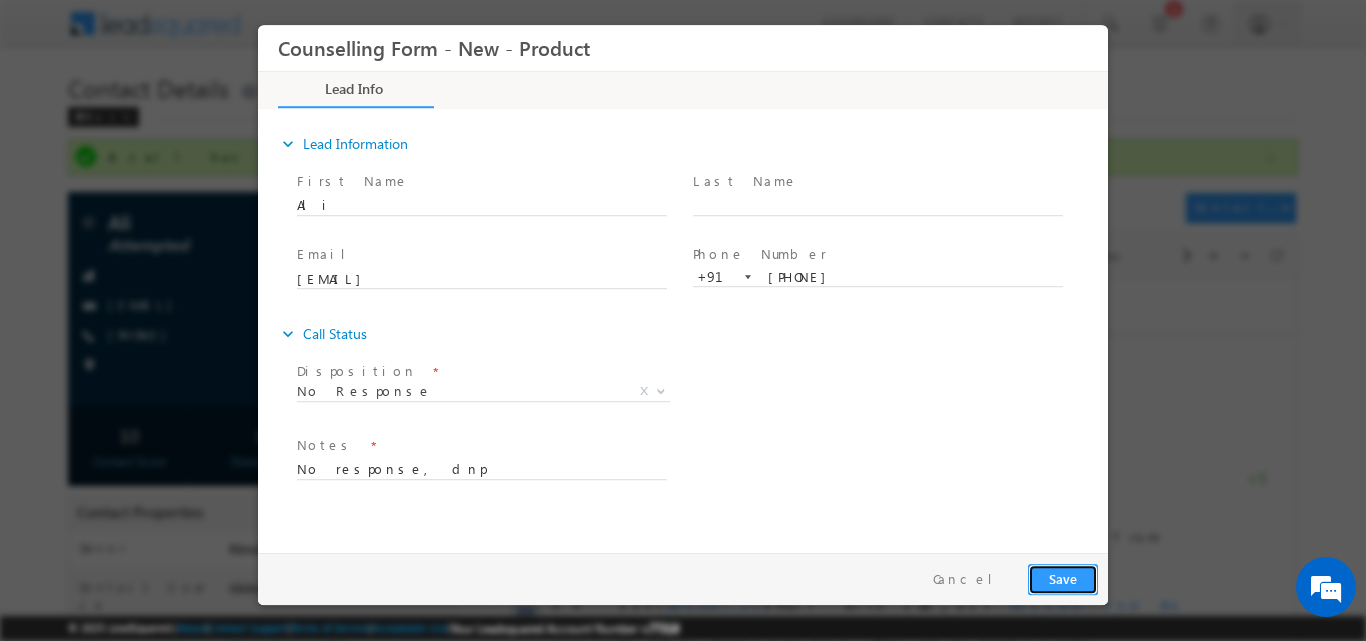 click on "Save" at bounding box center (1063, 578) 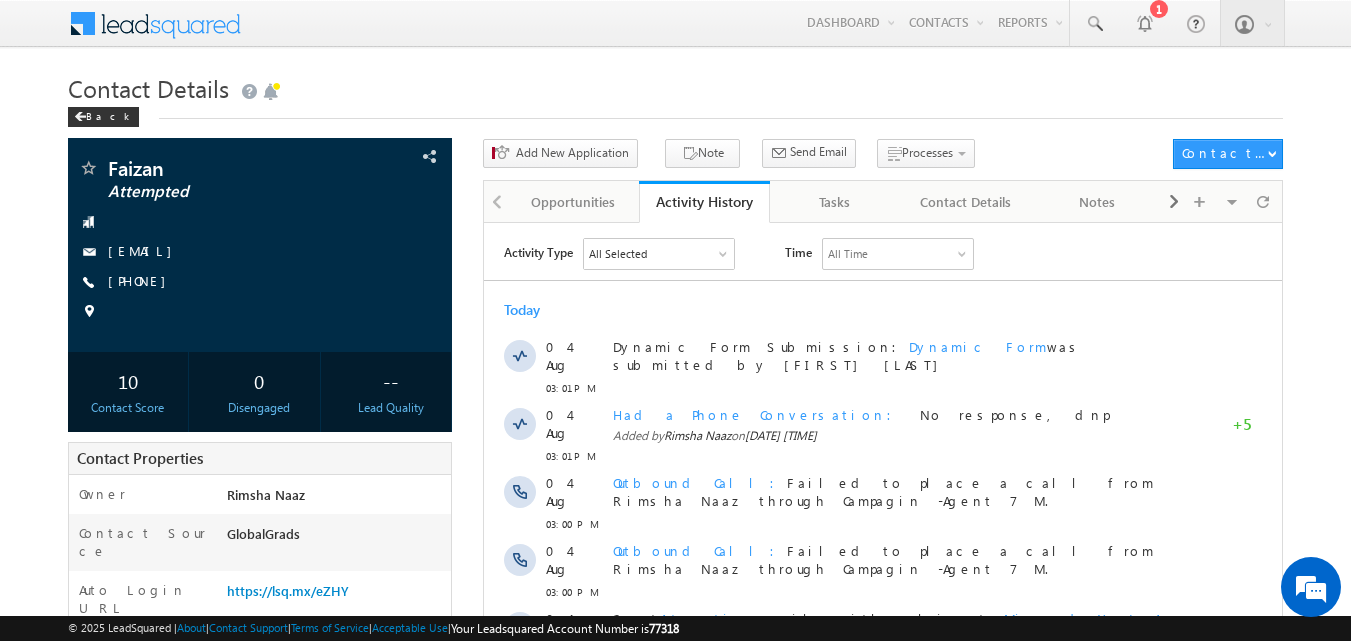 scroll, scrollTop: 0, scrollLeft: 0, axis: both 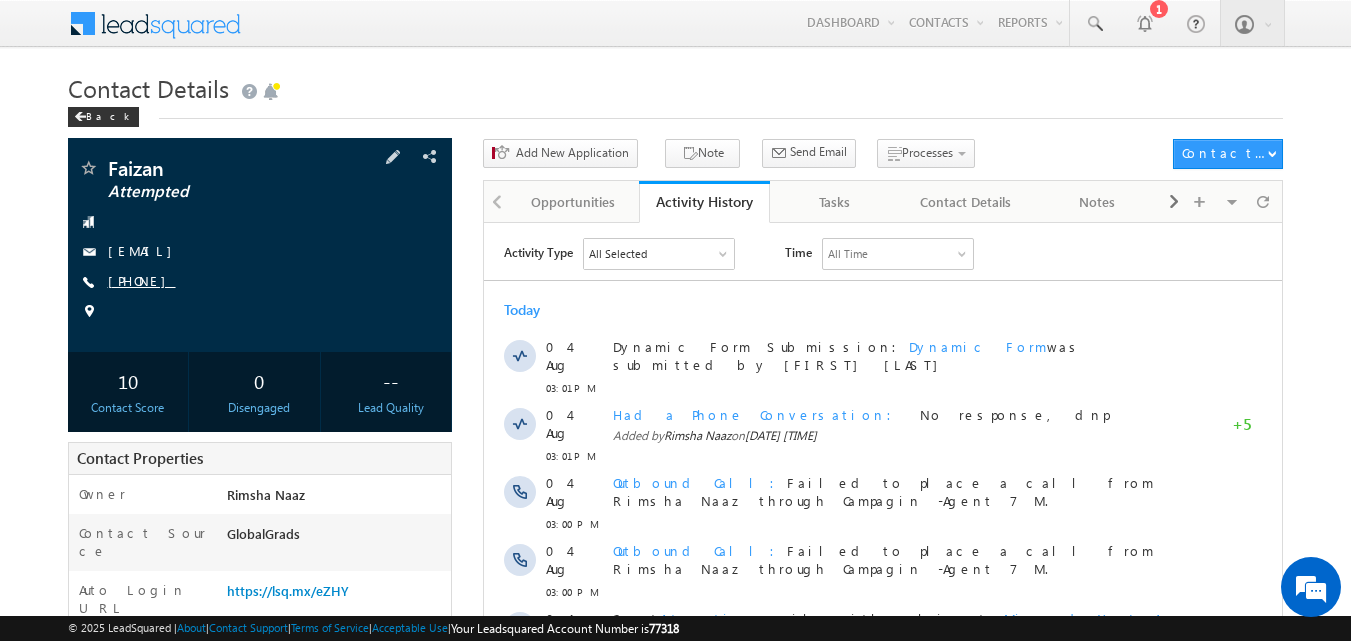 click on "[PHONE]" at bounding box center [142, 280] 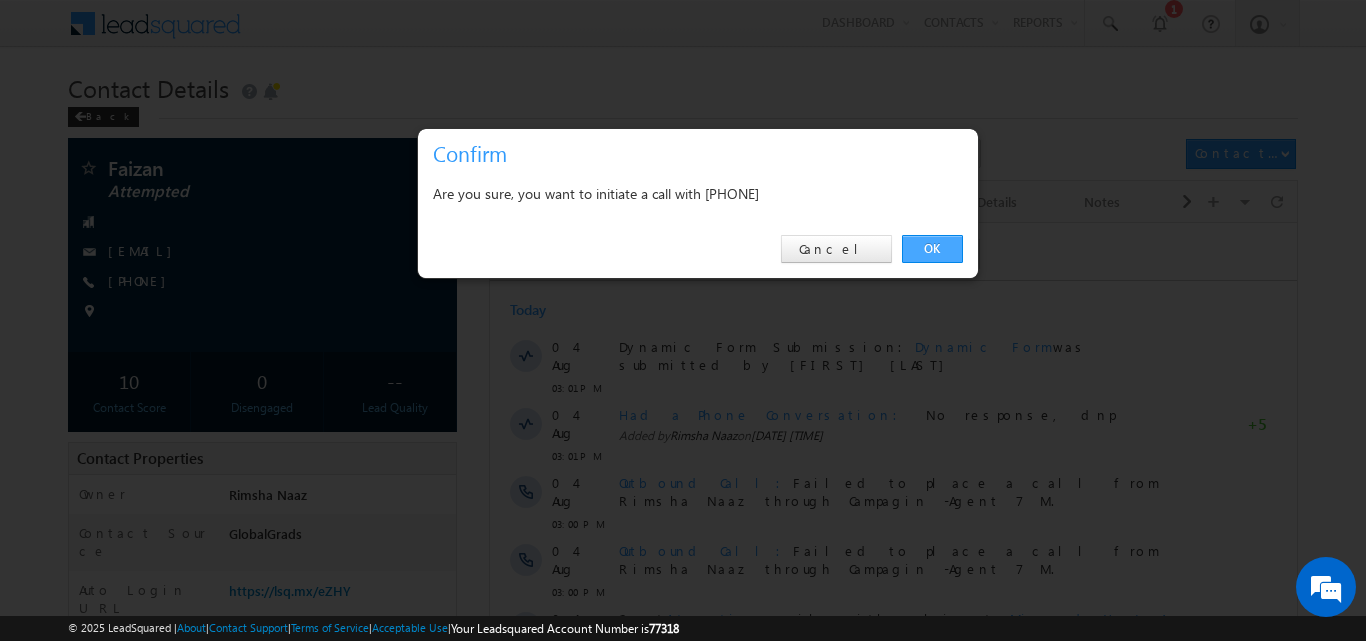 click on "OK" at bounding box center [932, 249] 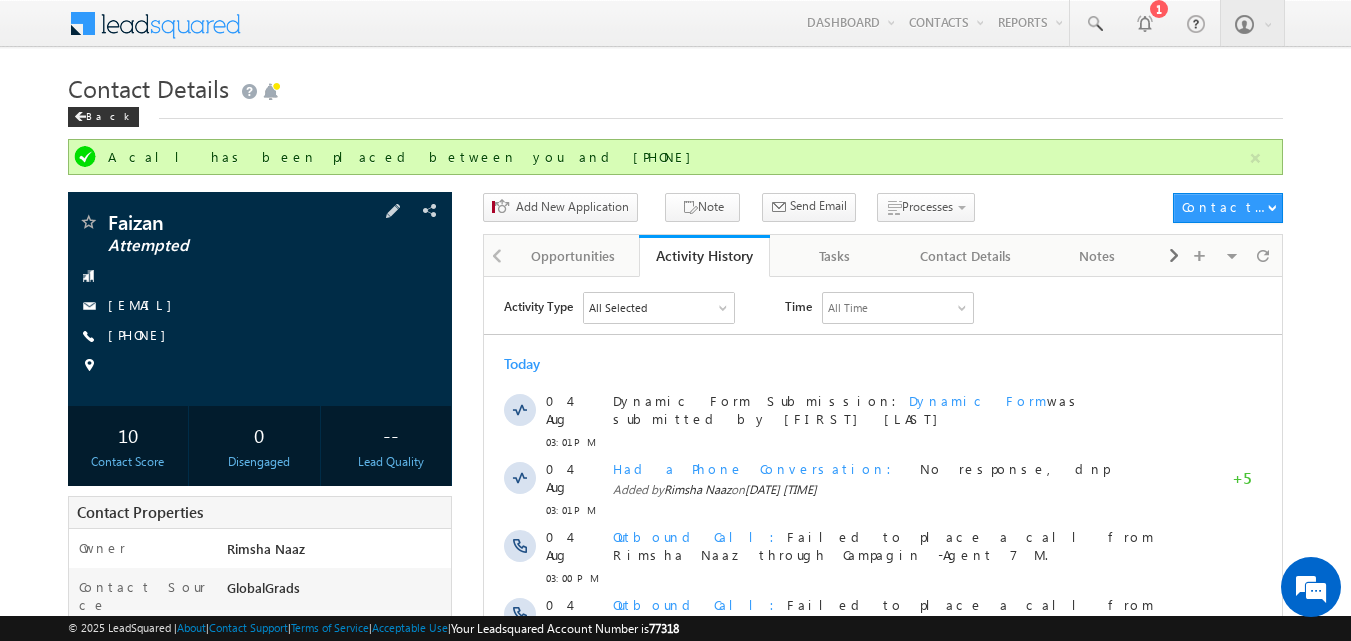 click on "[PHONE]" at bounding box center [142, 336] 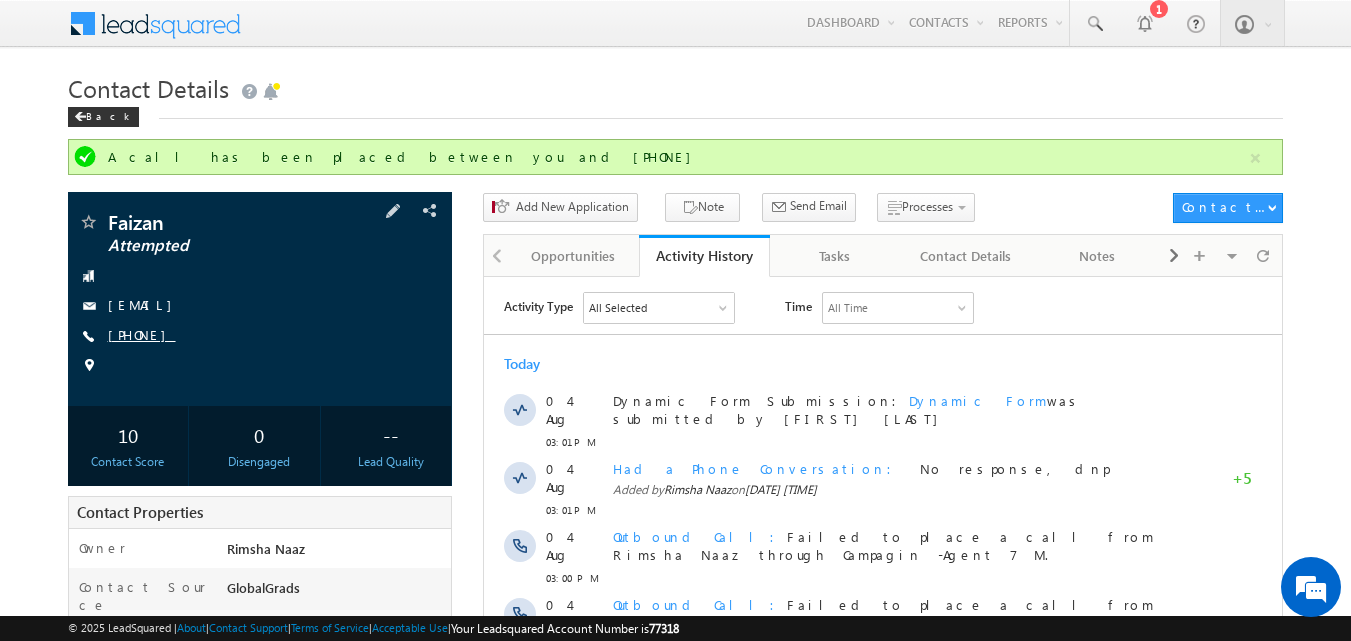 click on "[PHONE]" at bounding box center [142, 334] 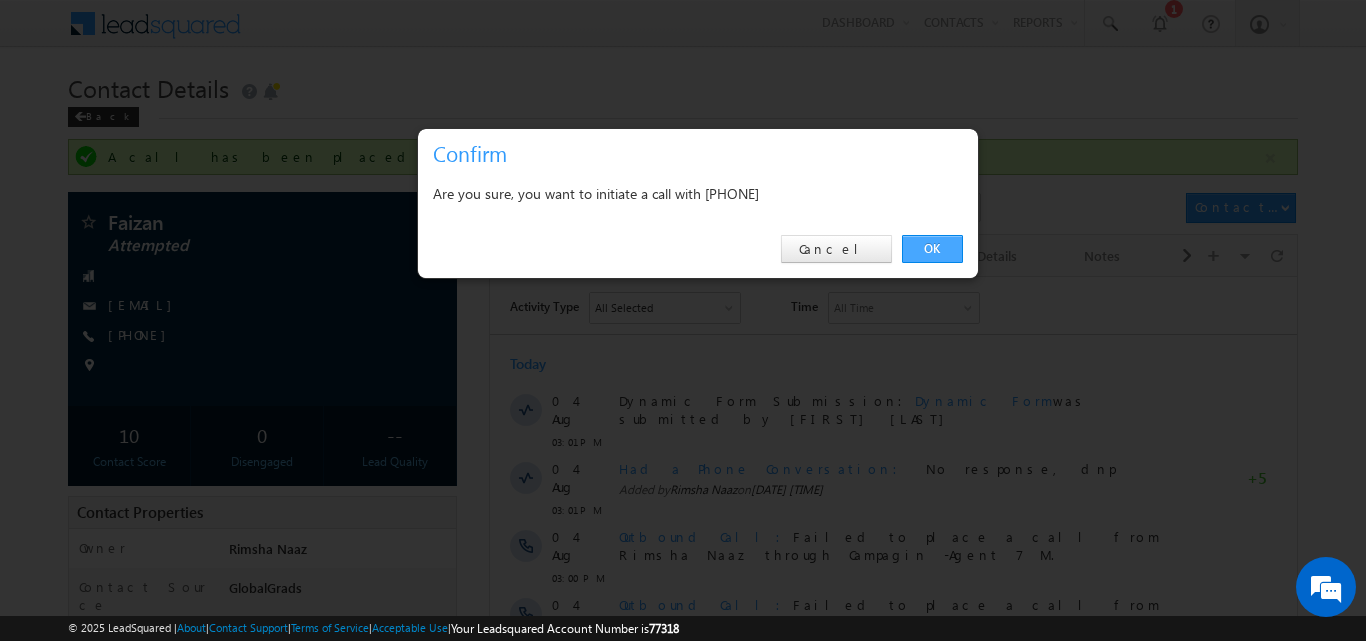 click on "OK" at bounding box center (932, 249) 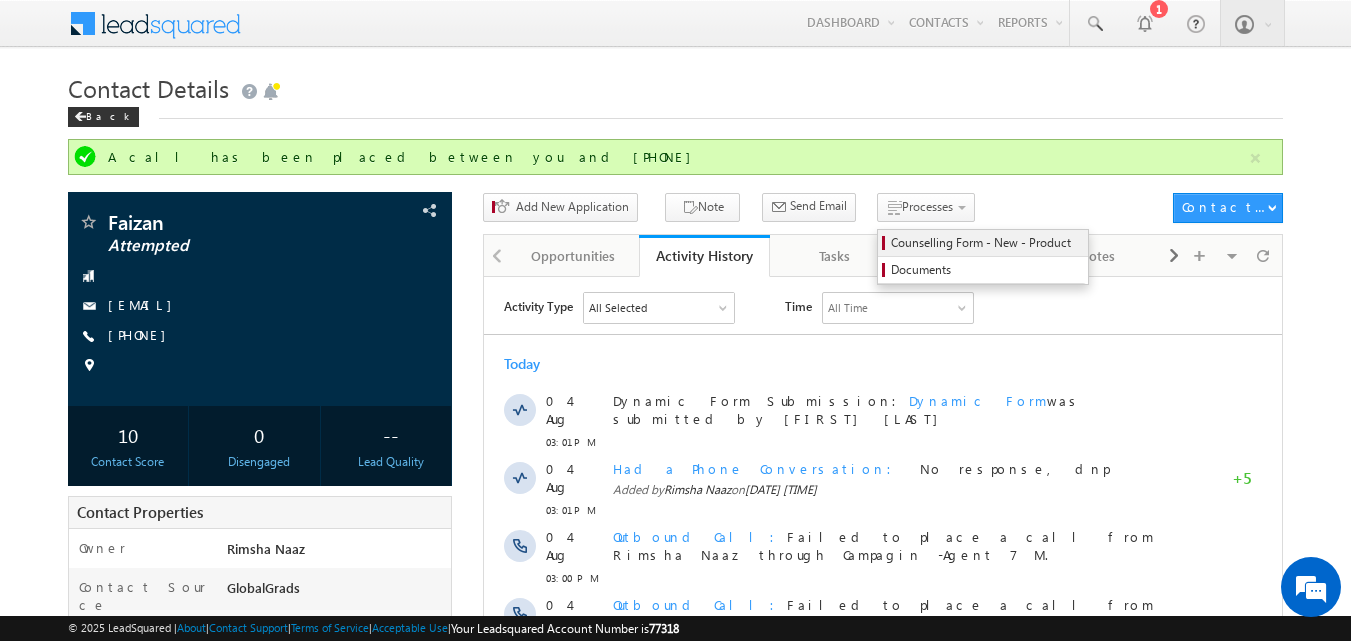 click on "Counselling Form - New - Product" at bounding box center (986, 243) 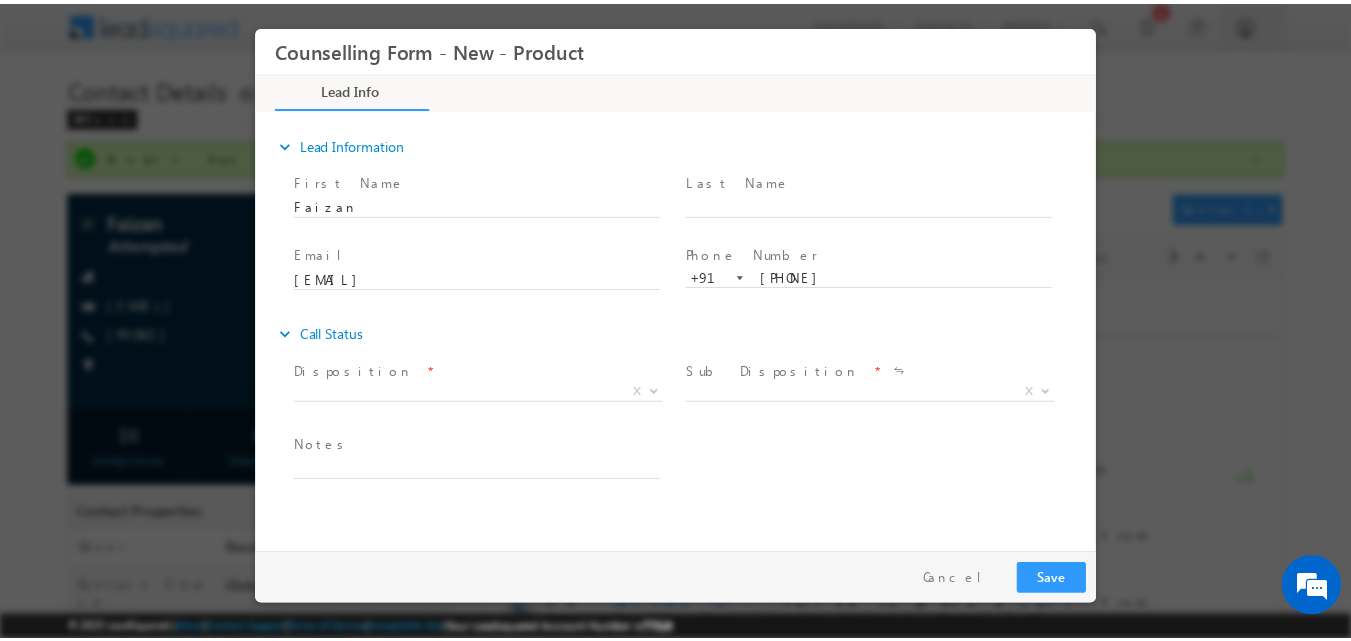 scroll, scrollTop: 0, scrollLeft: 0, axis: both 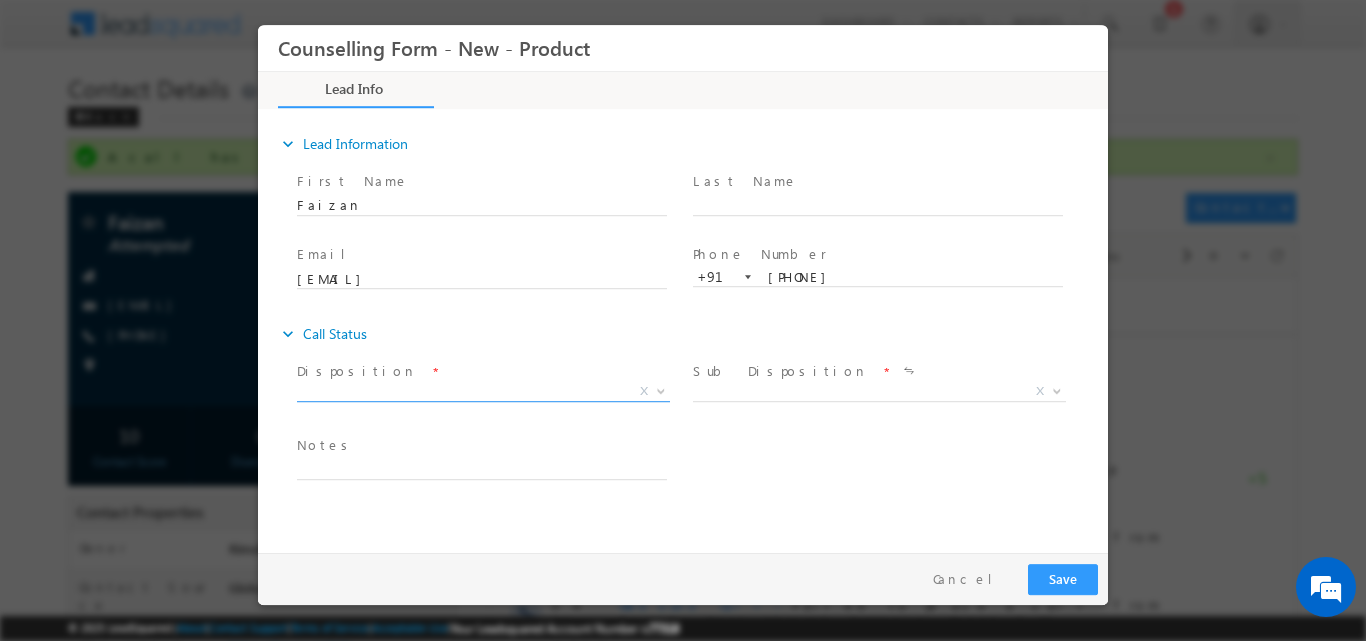 click at bounding box center (661, 389) 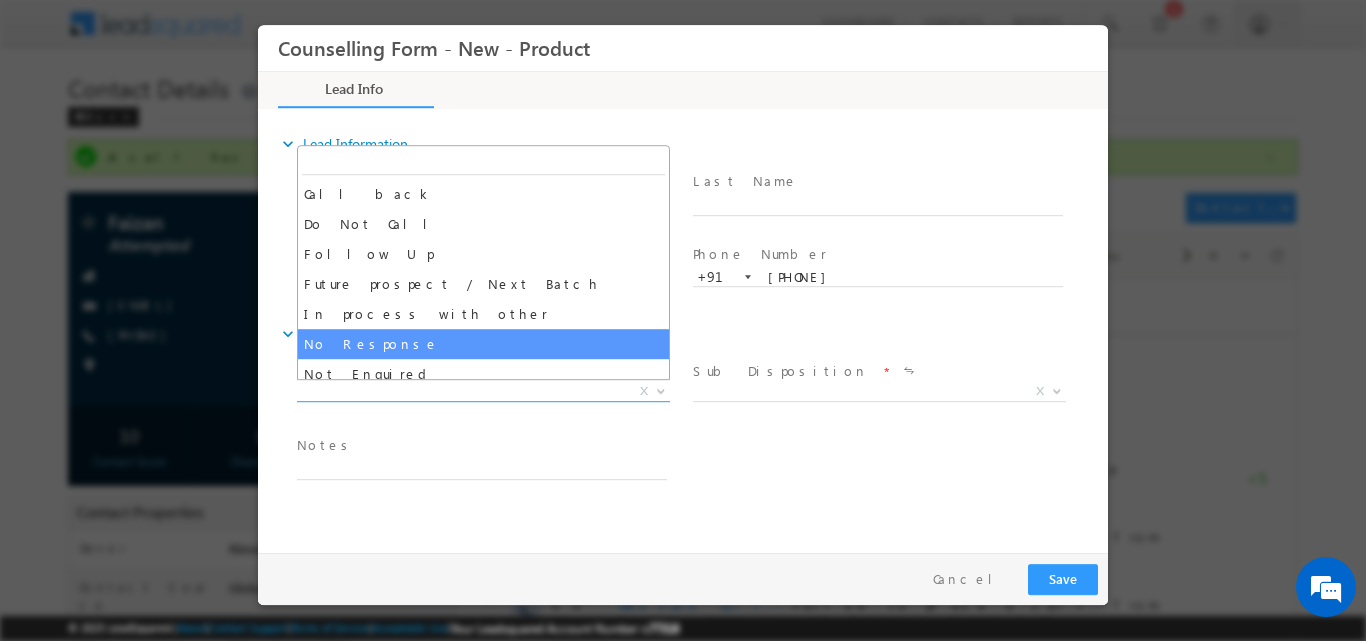 select on "No Response" 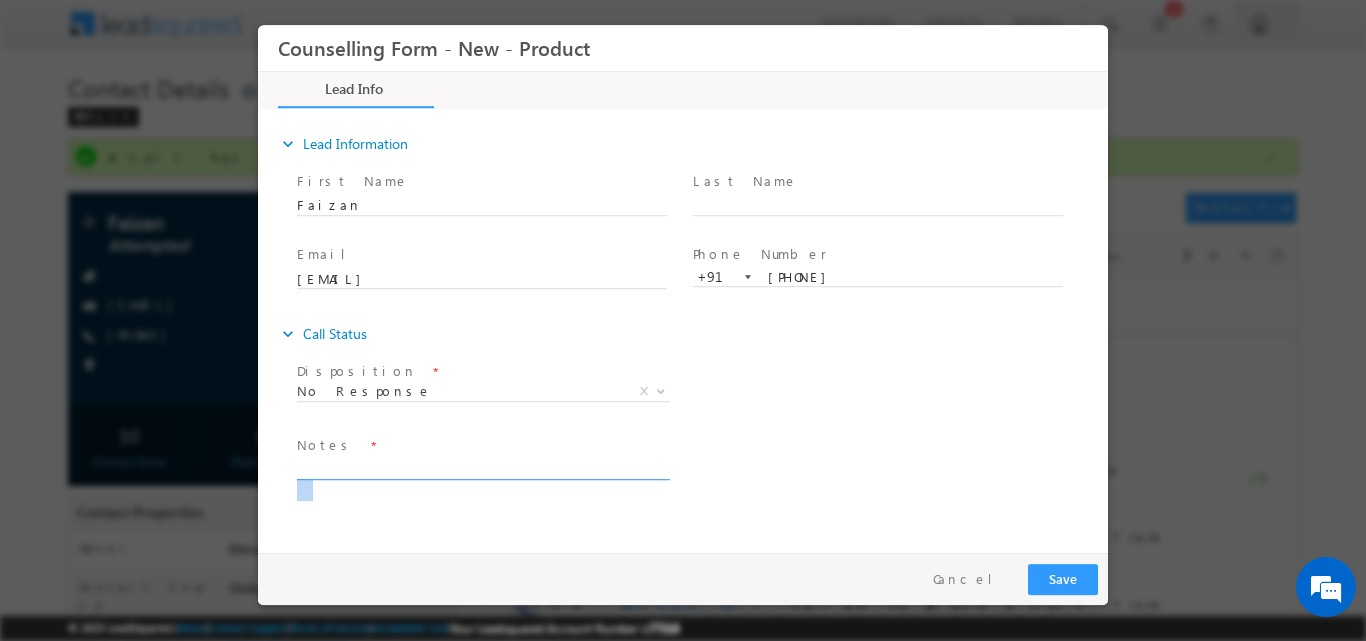 drag, startPoint x: 512, startPoint y: 482, endPoint x: 515, endPoint y: 469, distance: 13.341664 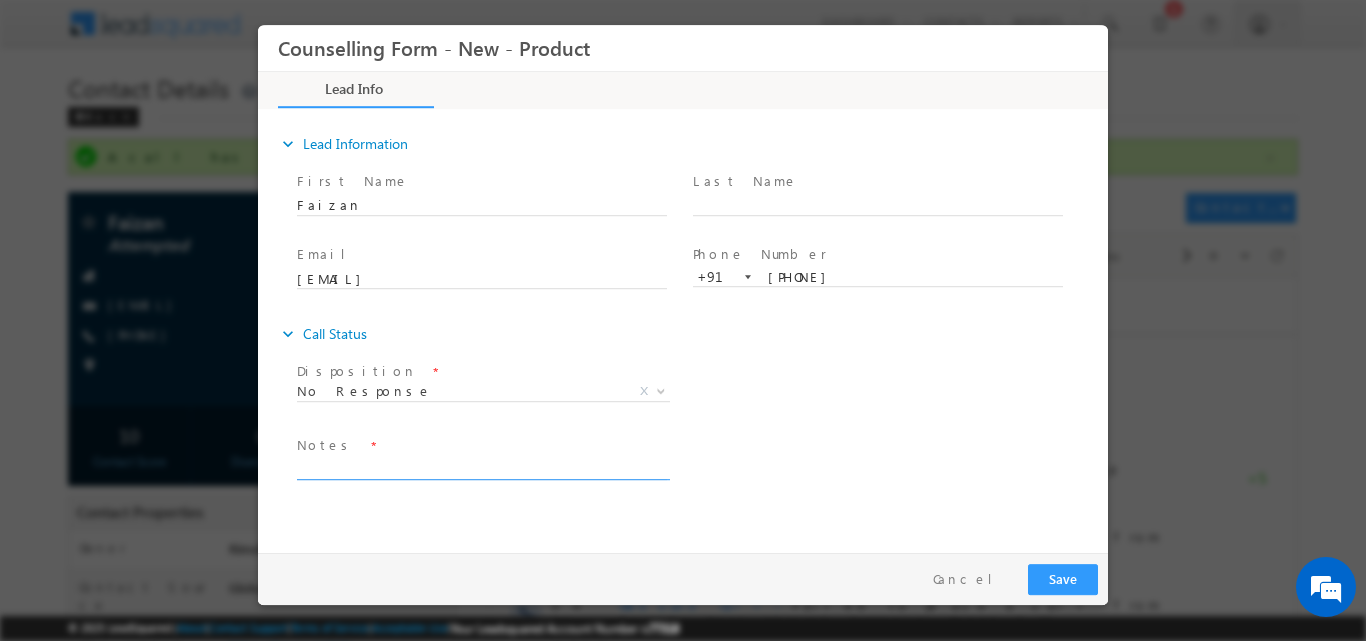 paste on "No response, dnp" 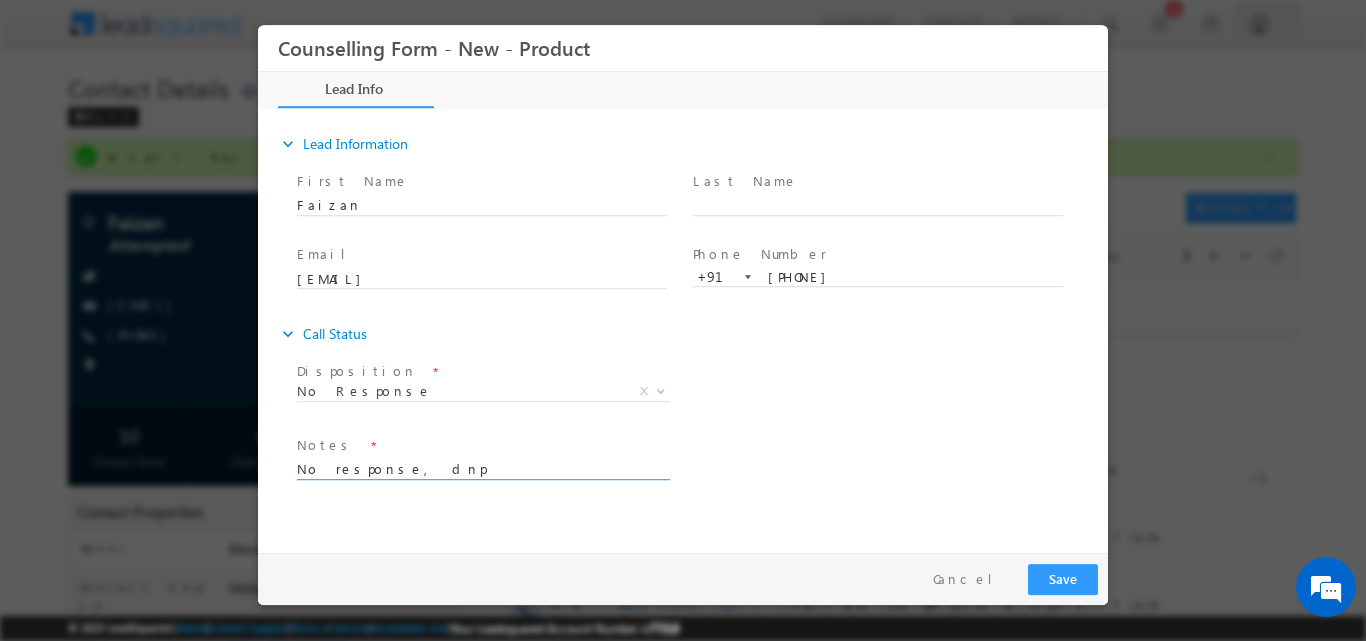type on "No response, dnp" 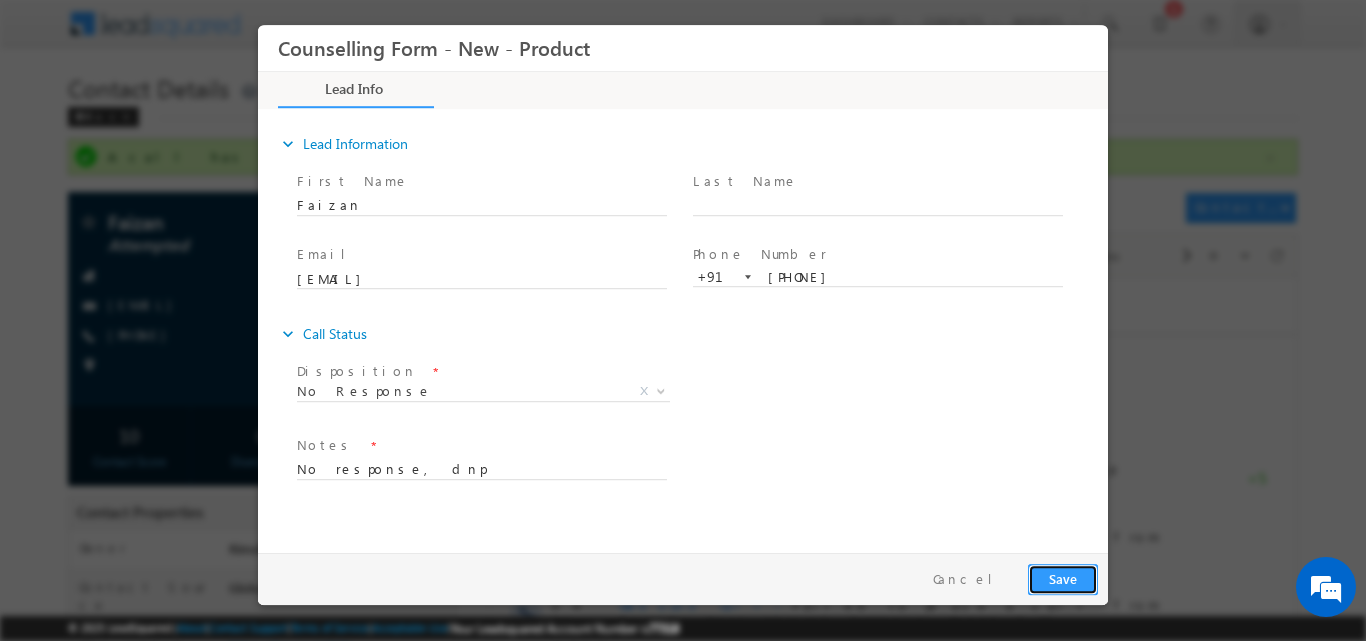 click on "Save" at bounding box center (1063, 578) 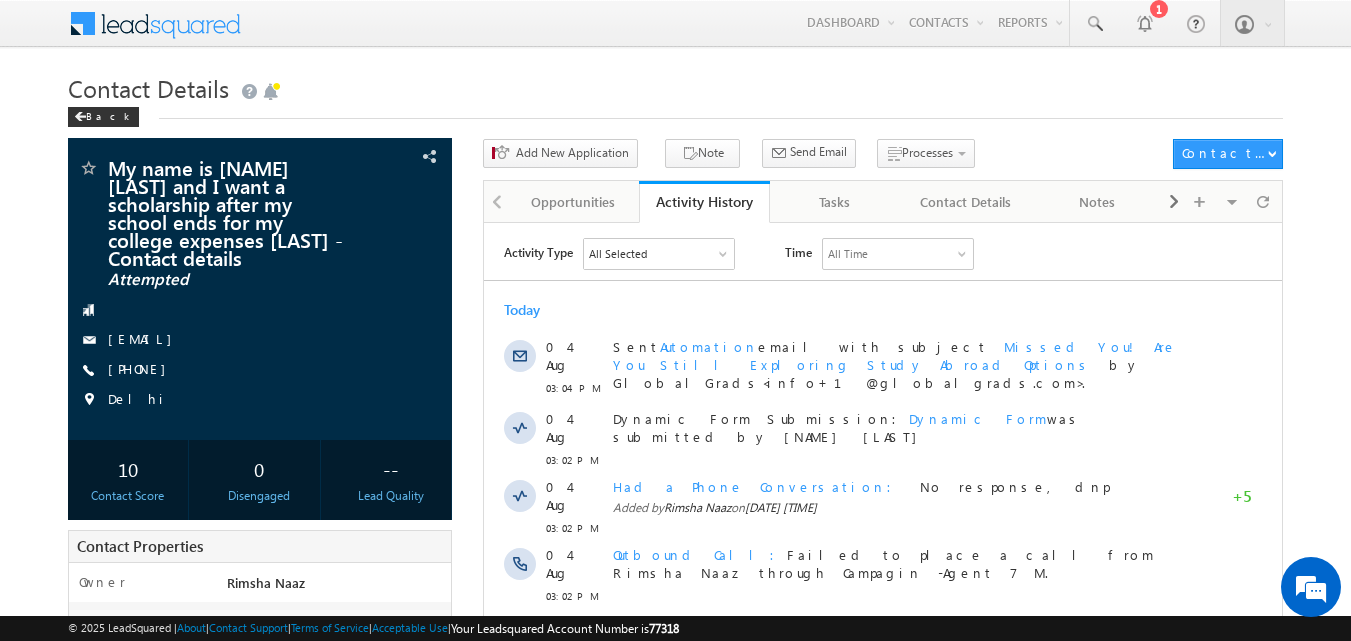 scroll, scrollTop: 0, scrollLeft: 0, axis: both 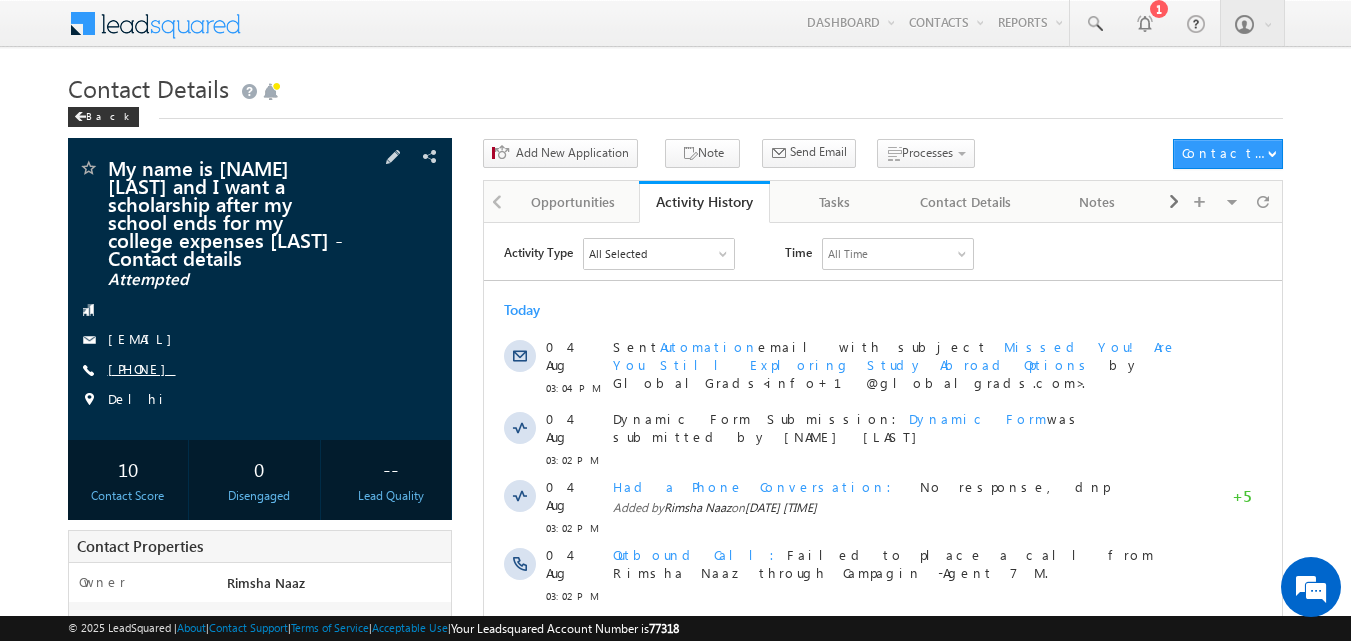 click on "[PHONE]" at bounding box center [142, 368] 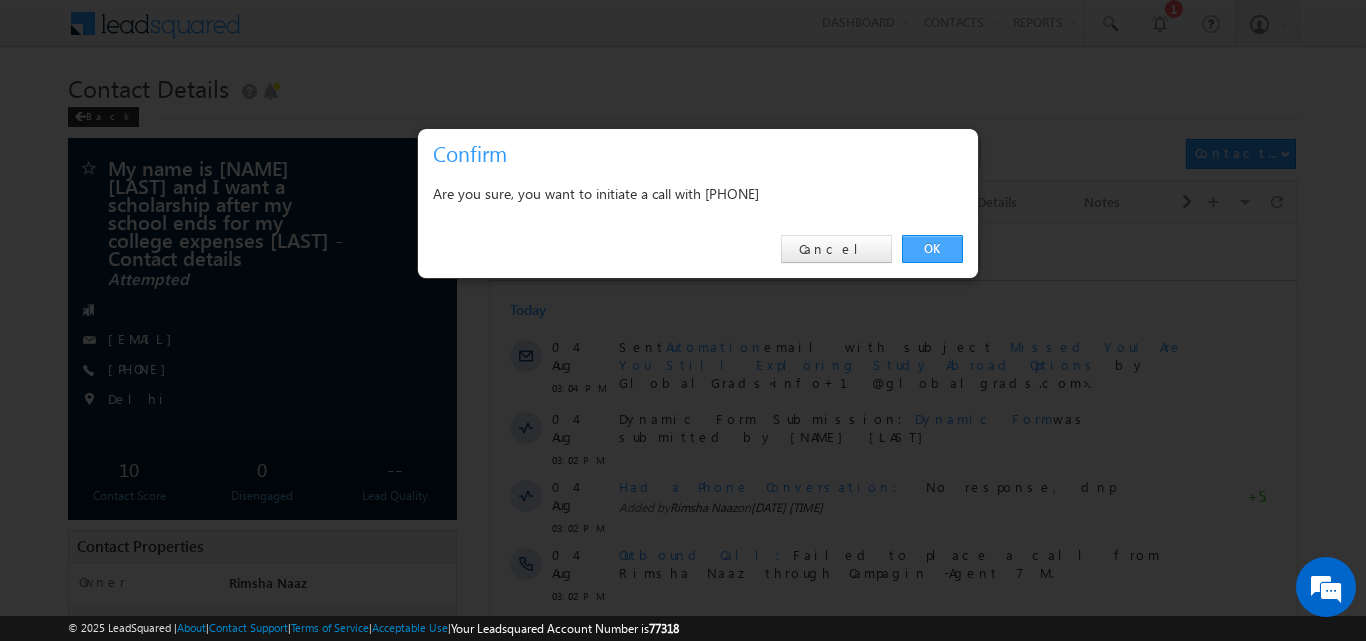 click on "OK" at bounding box center (932, 249) 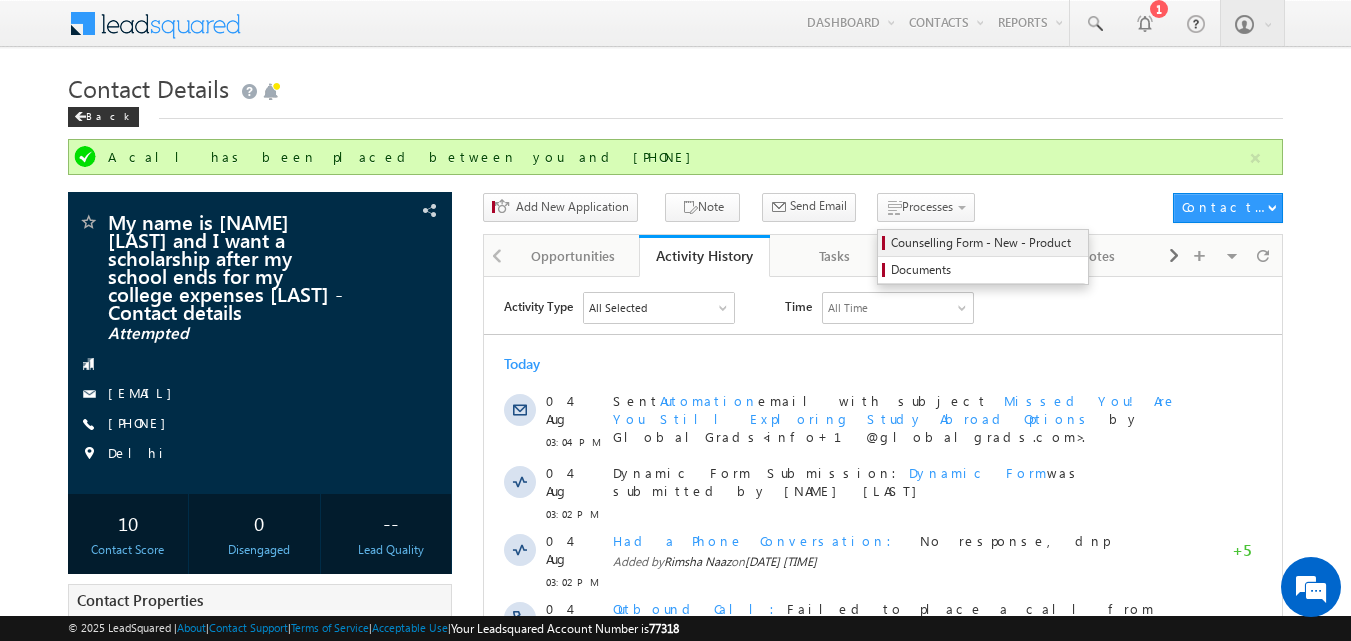 click on "Counselling Form - New - Product" at bounding box center [986, 243] 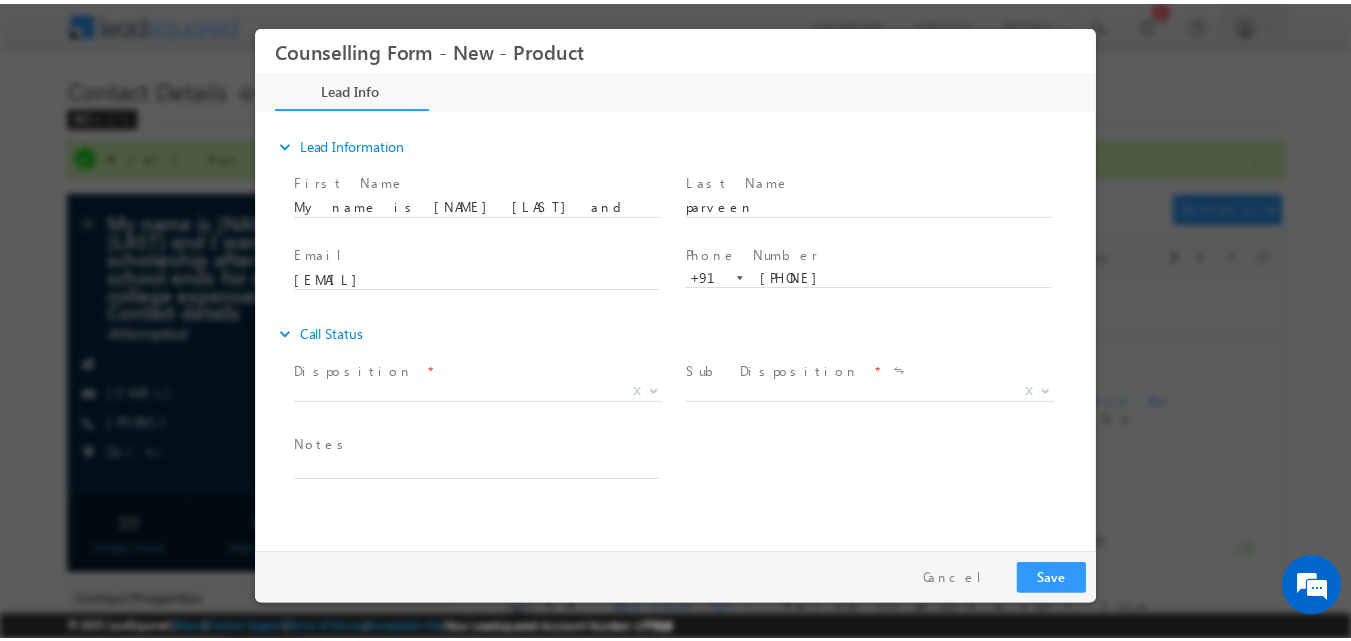 scroll, scrollTop: 0, scrollLeft: 0, axis: both 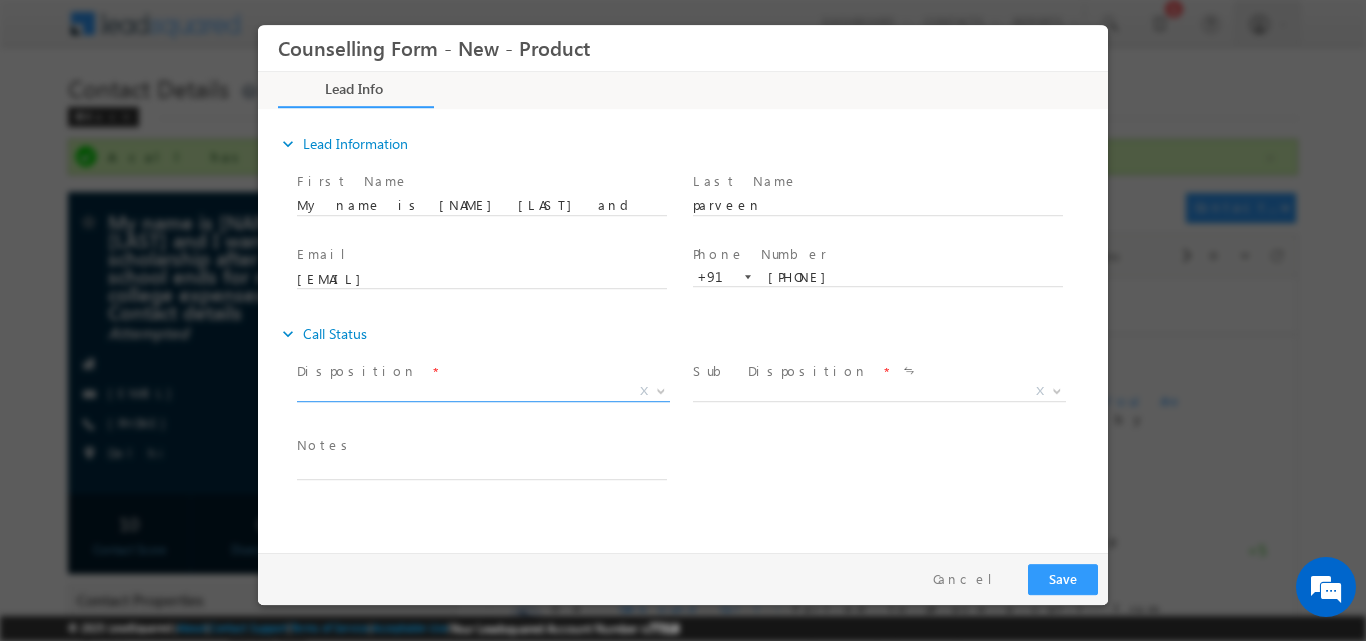 click at bounding box center [659, 390] 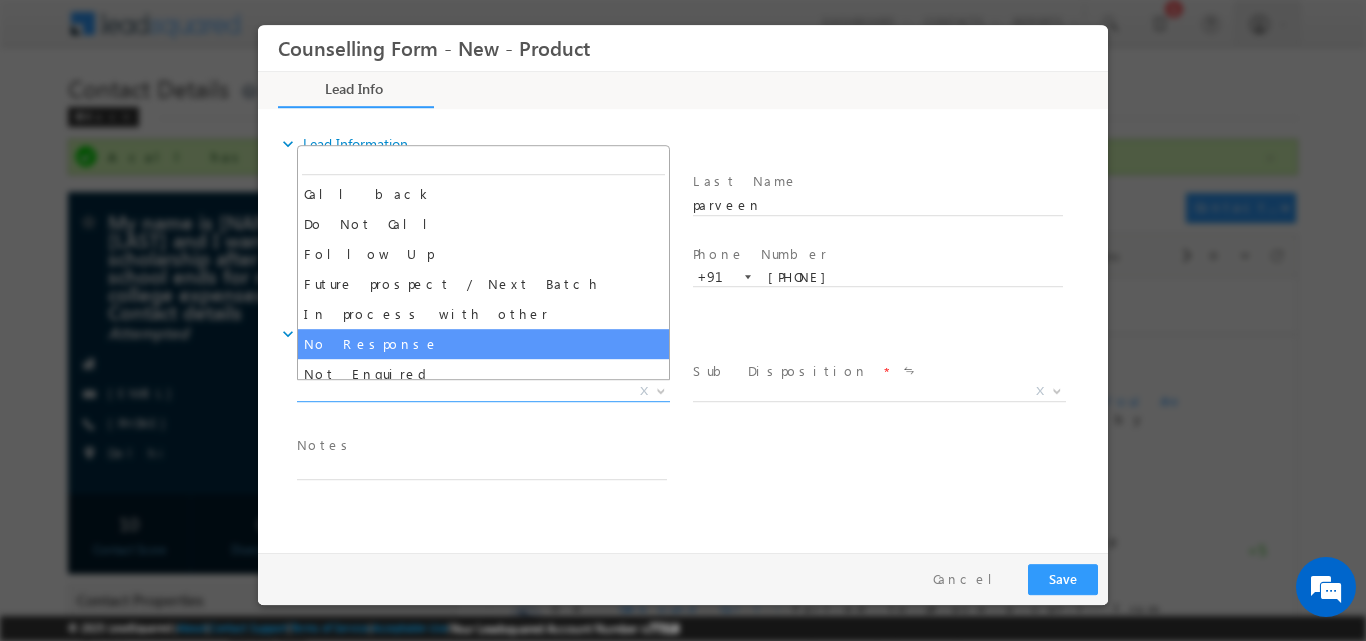 select on "No Response" 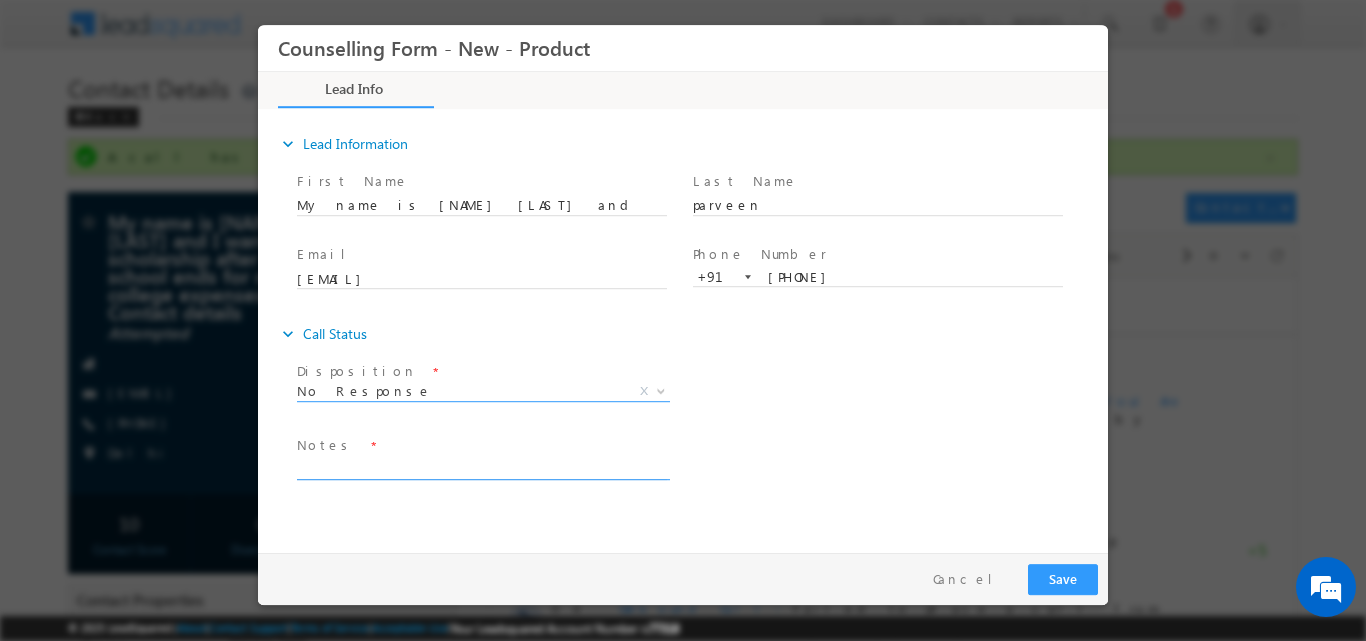 click at bounding box center (482, 467) 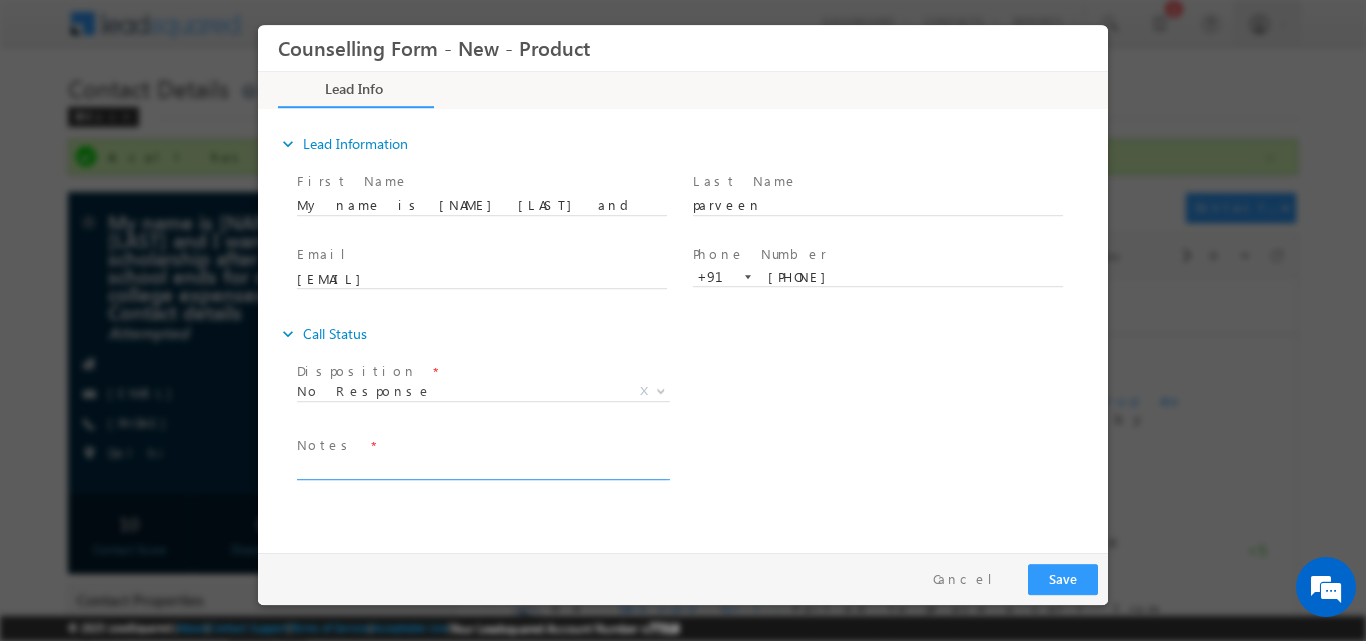 paste on "No response, dnp" 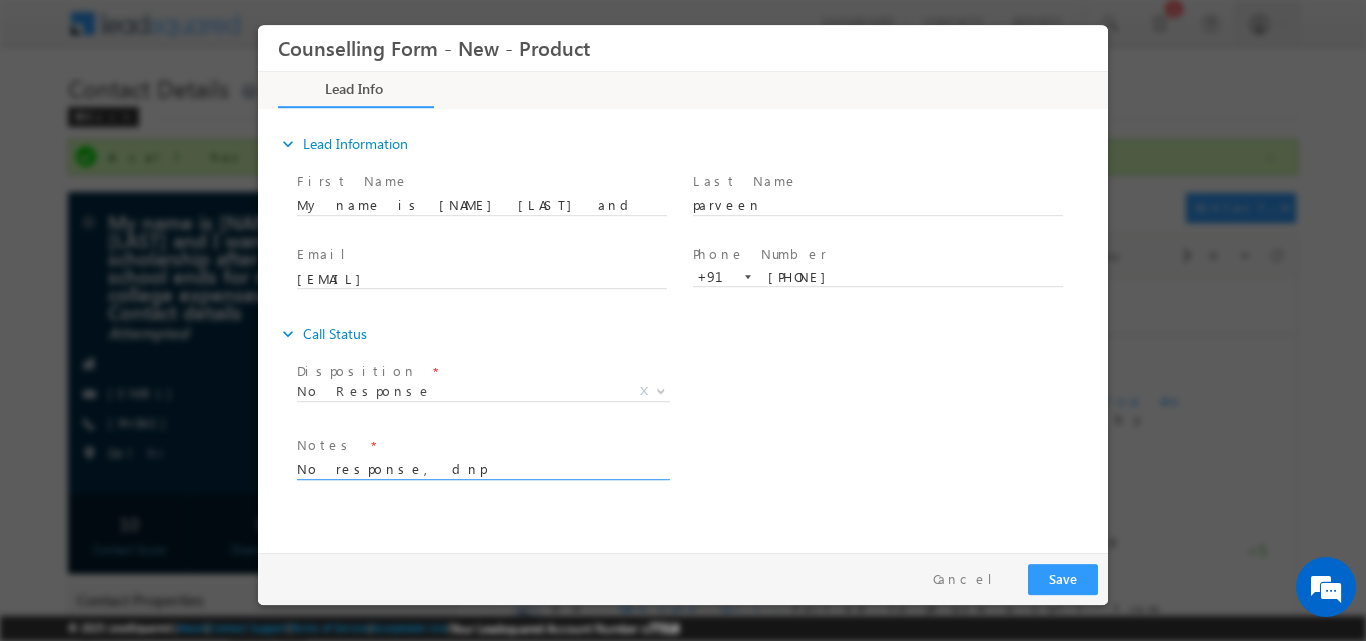 type on "No response, dnp" 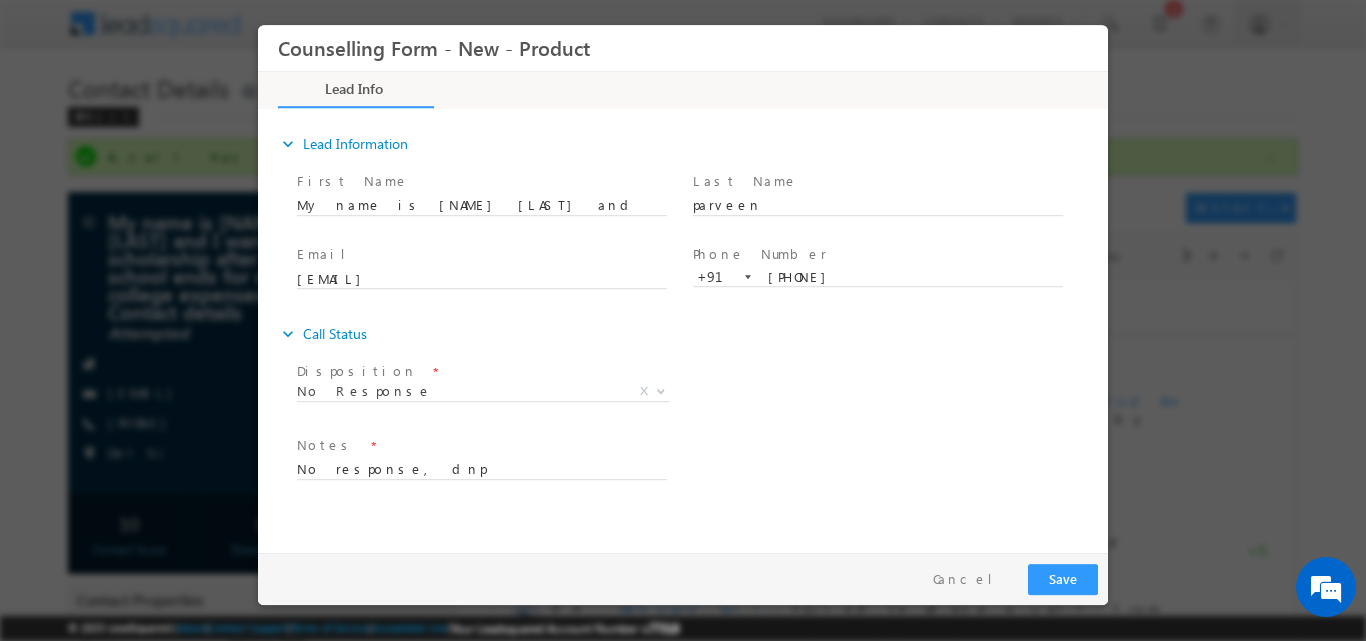 click on "Follow Up Date
*
Notes
*
No response, dnp" at bounding box center [700, 467] 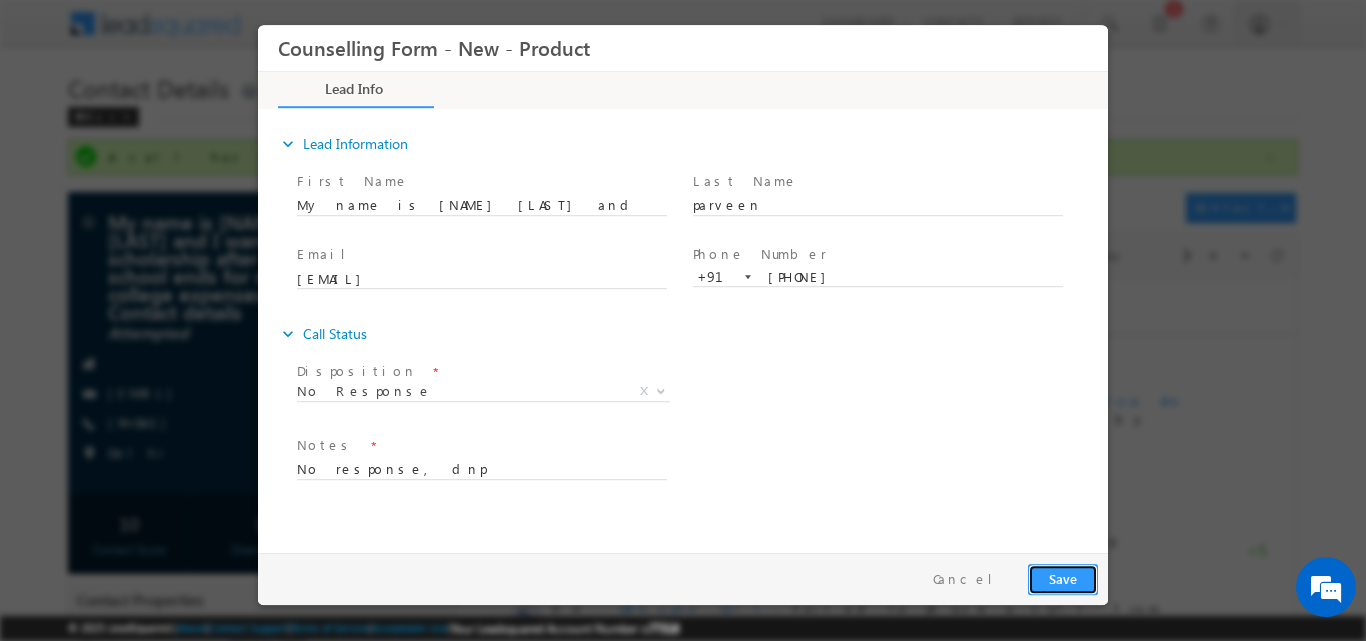 click on "Save" at bounding box center [1063, 578] 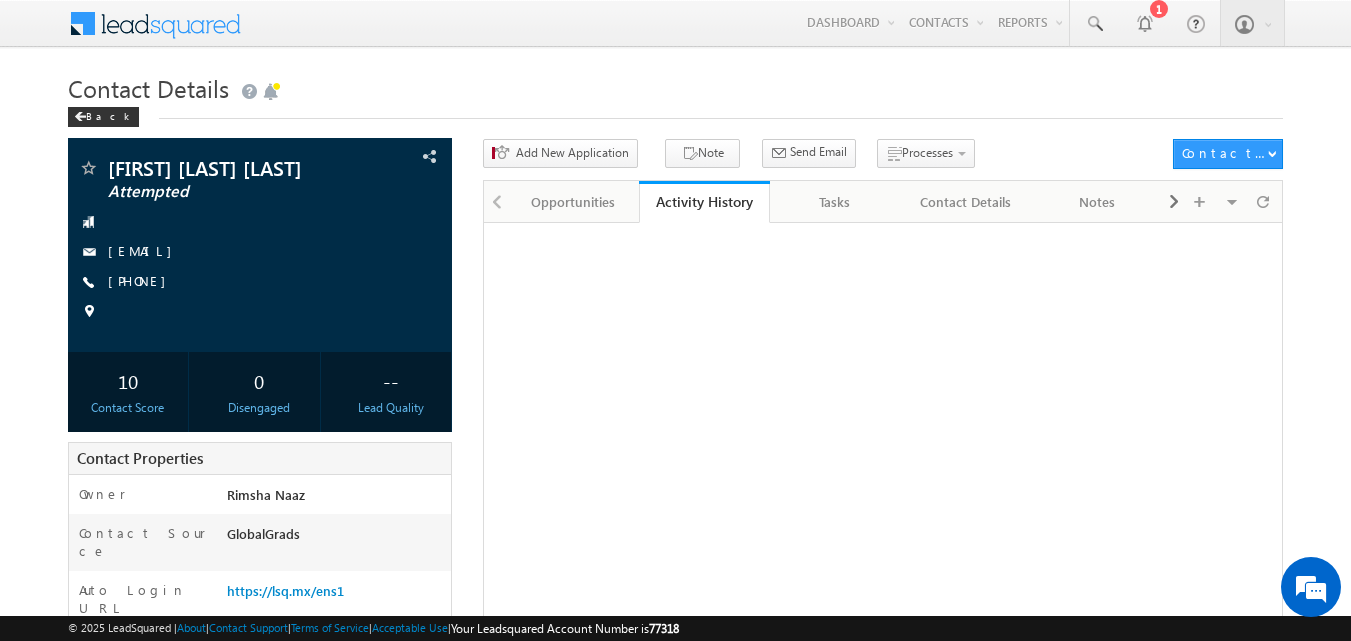 scroll, scrollTop: 0, scrollLeft: 0, axis: both 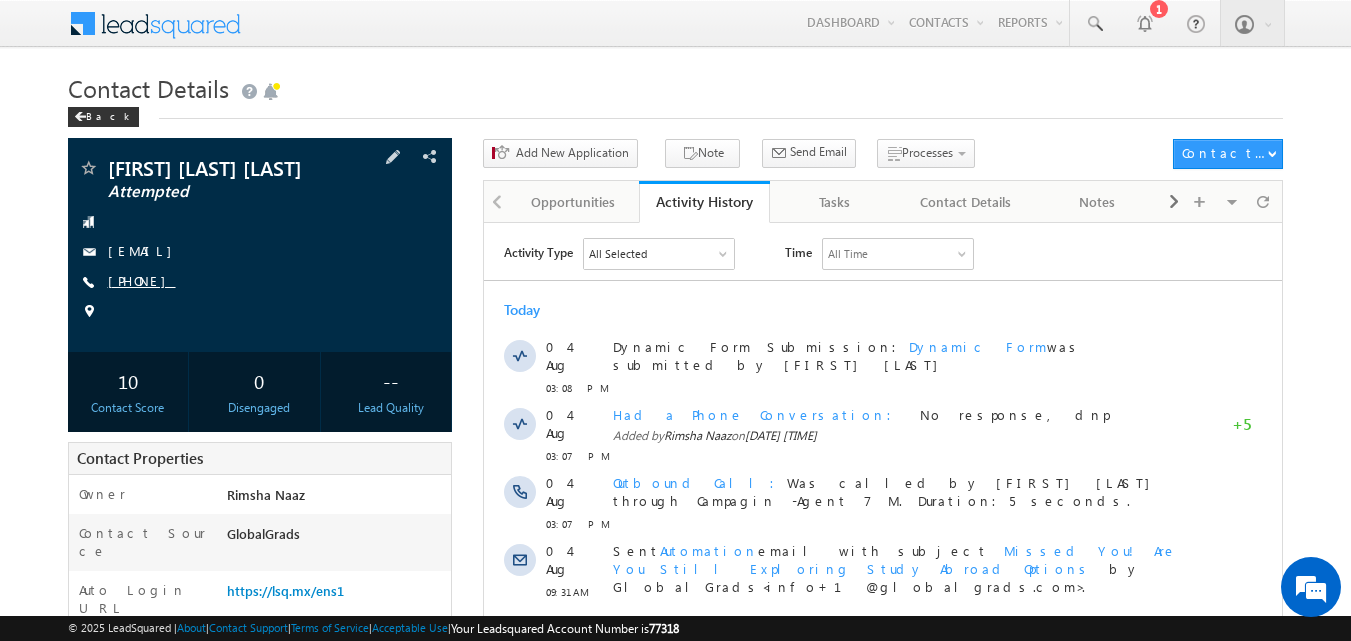 click on "[PHONE]" at bounding box center (142, 280) 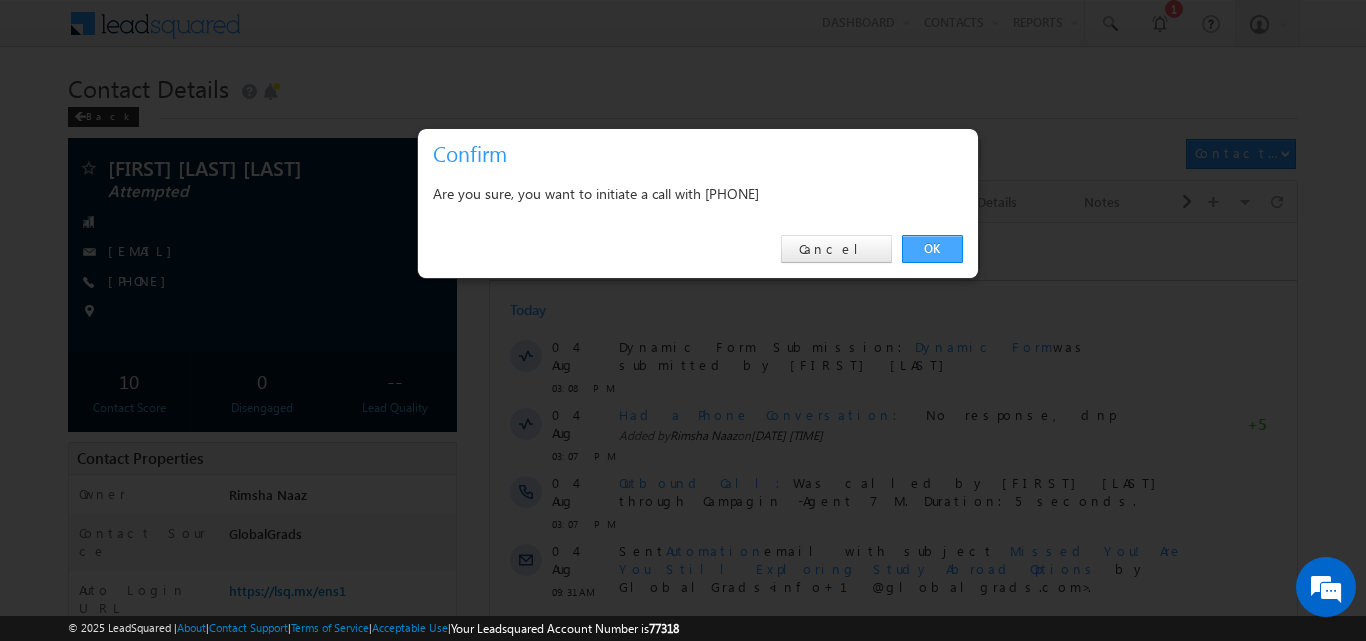drag, startPoint x: 919, startPoint y: 242, endPoint x: 434, endPoint y: 9, distance: 538.06506 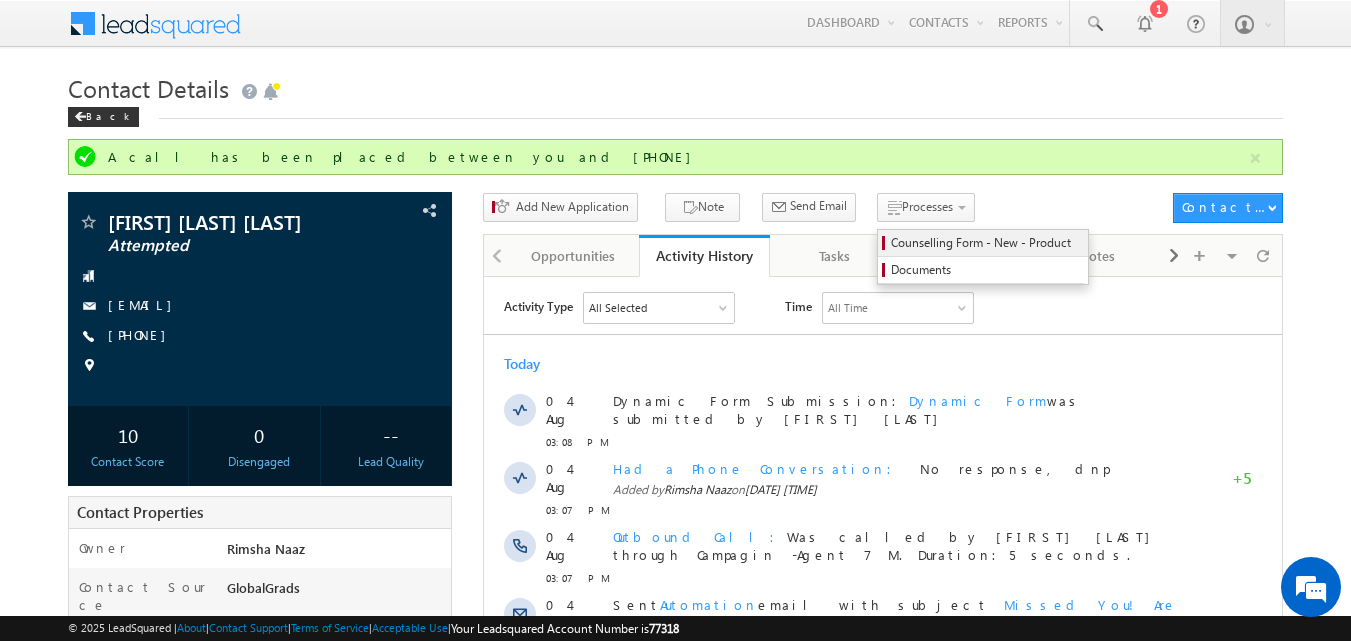 click on "Counselling Form - New - Product" at bounding box center (986, 243) 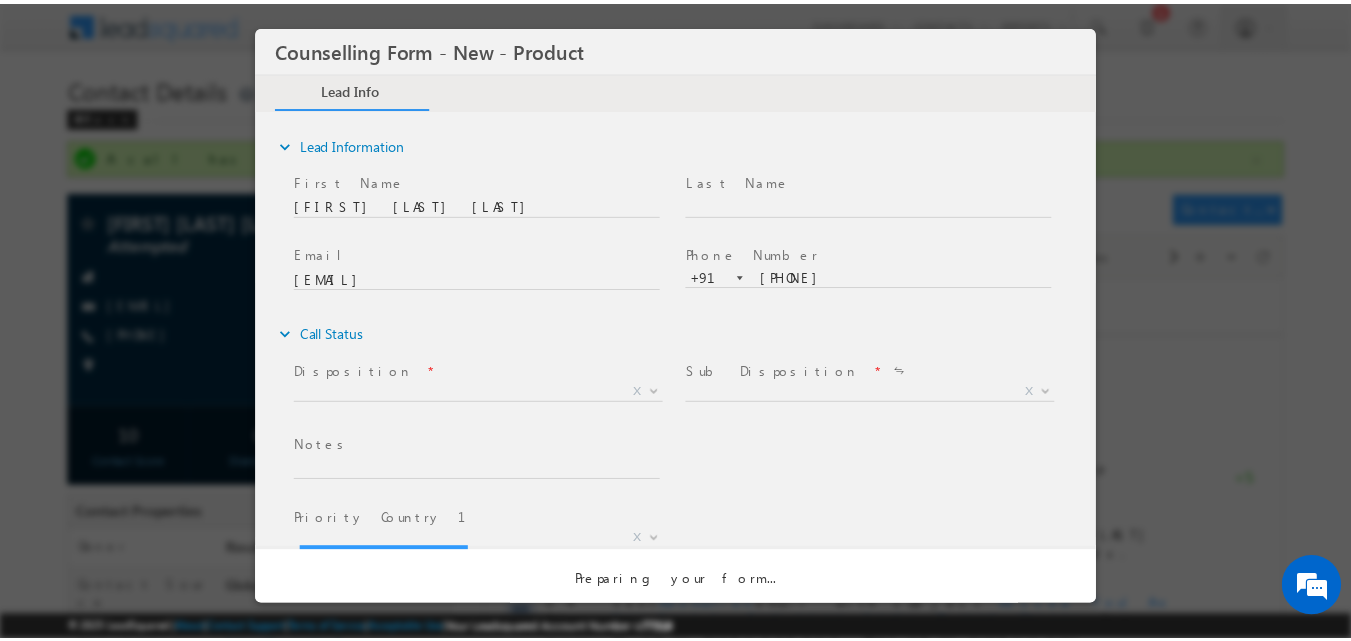 scroll, scrollTop: 0, scrollLeft: 0, axis: both 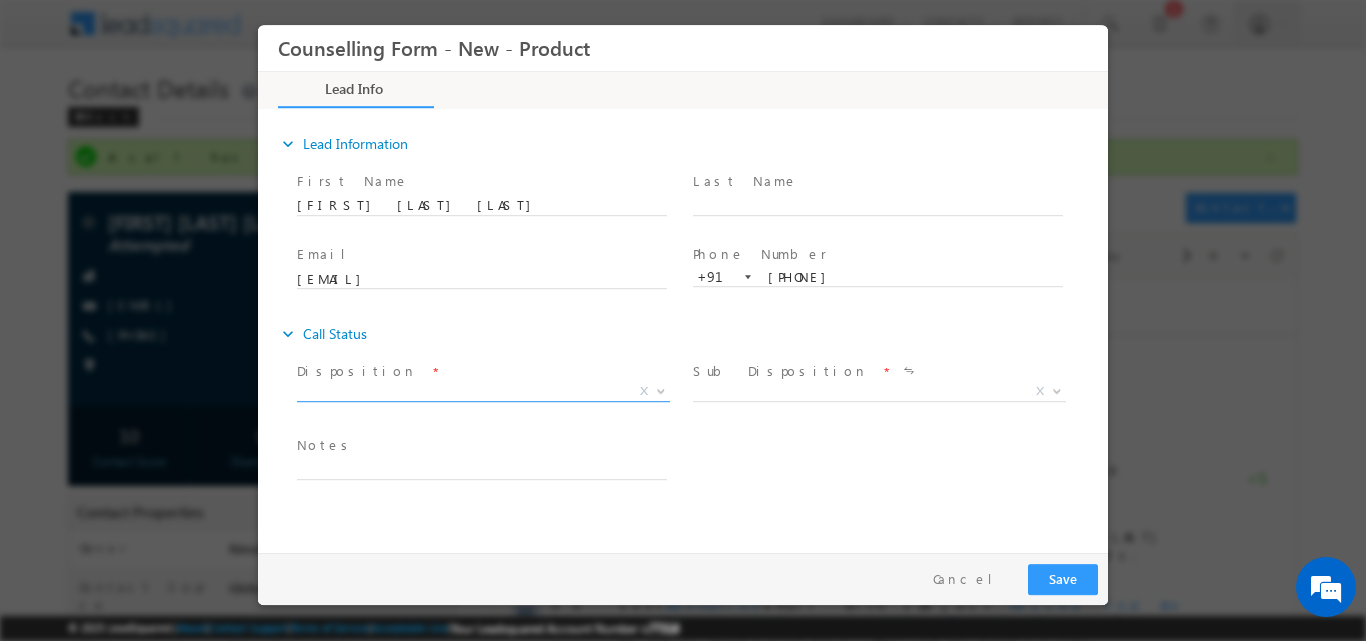 click at bounding box center [661, 389] 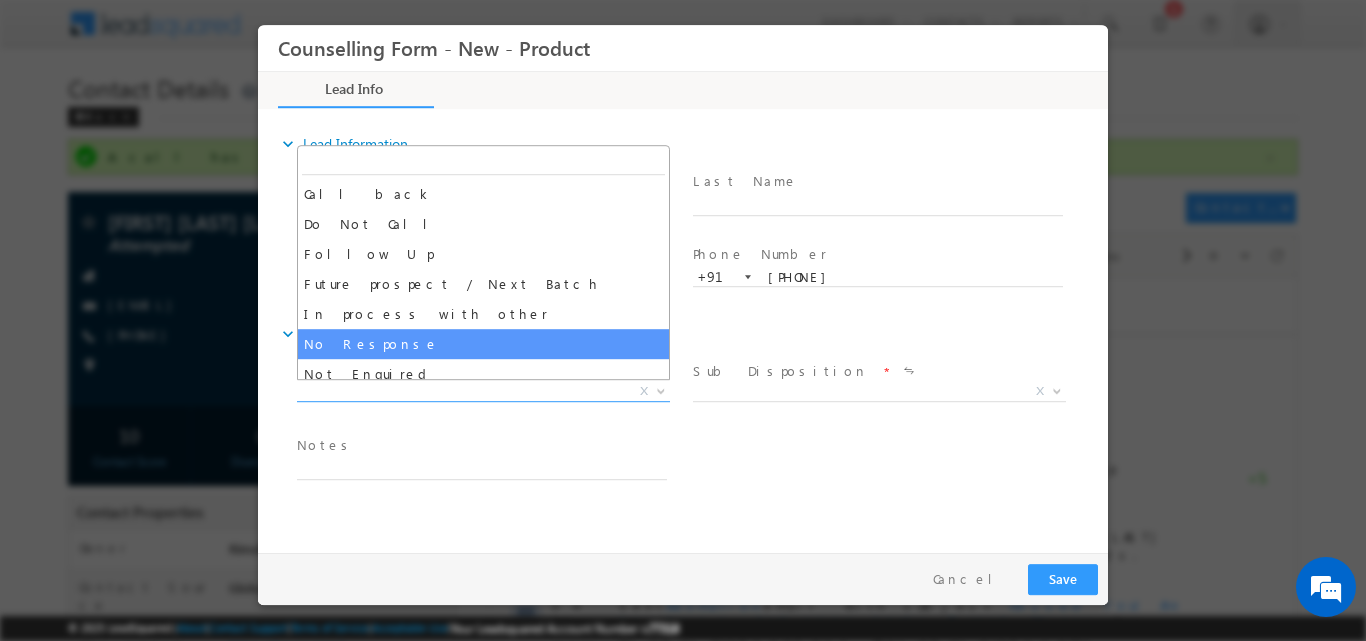 select on "No Response" 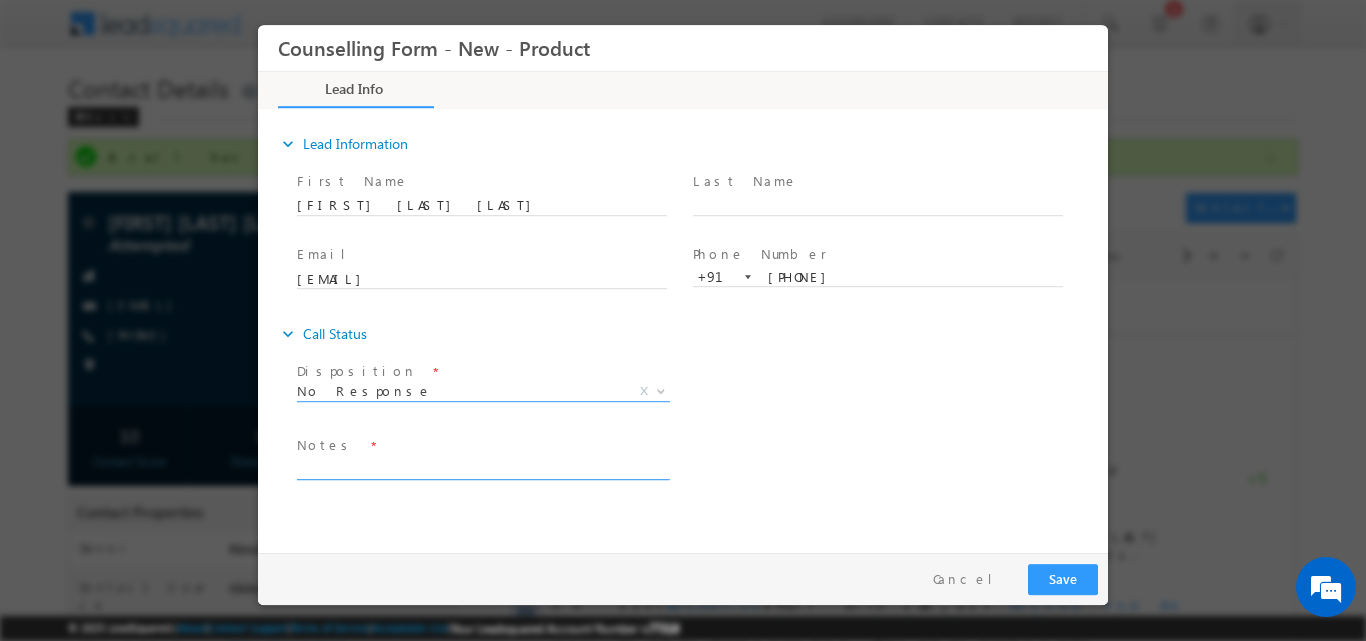 click at bounding box center (482, 467) 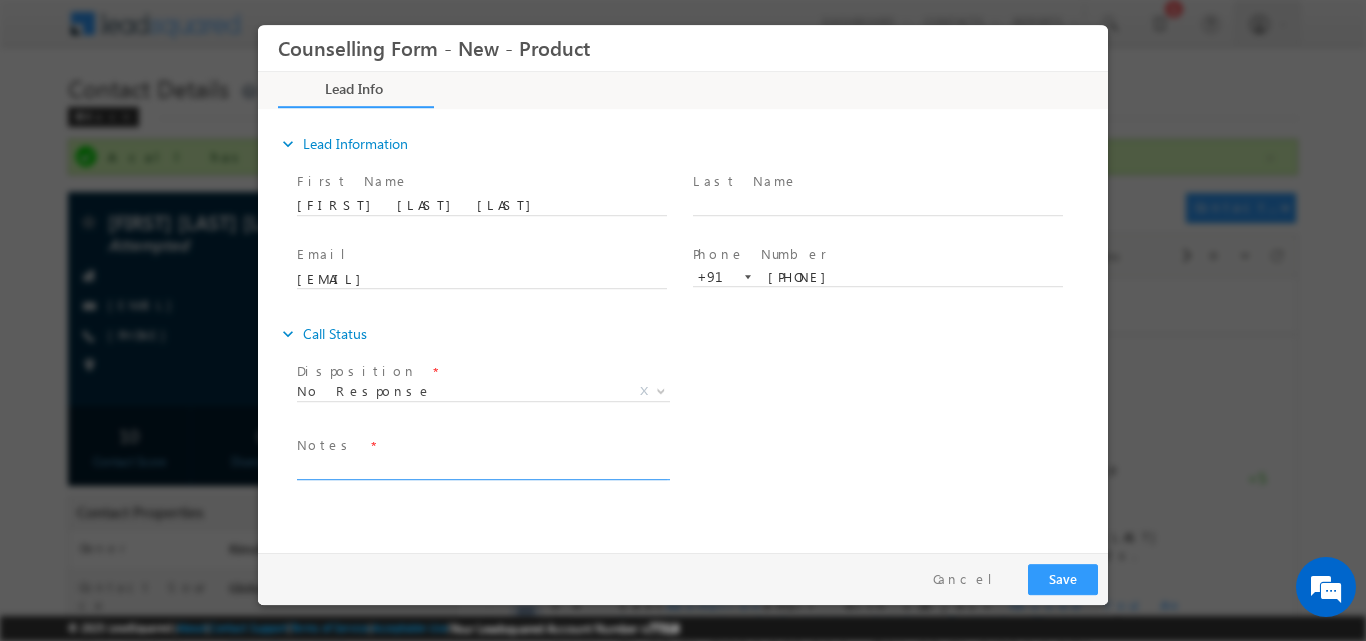 paste on "No response, dnp" 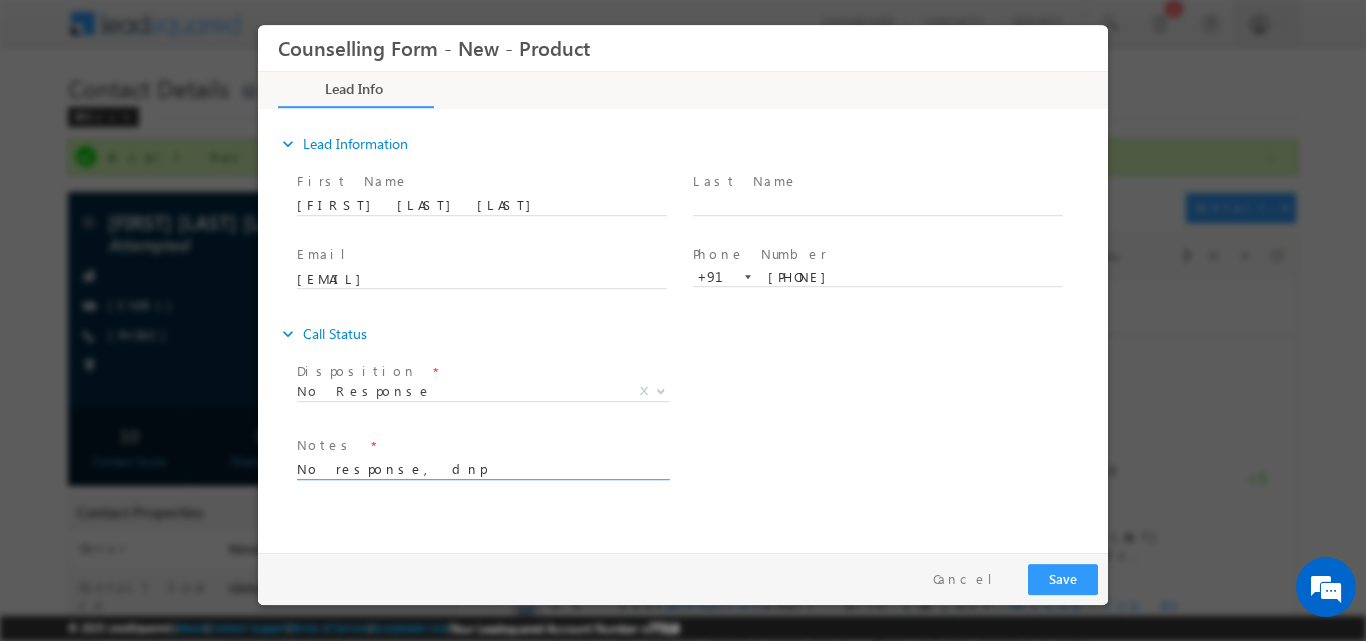 type on "No response, dnp" 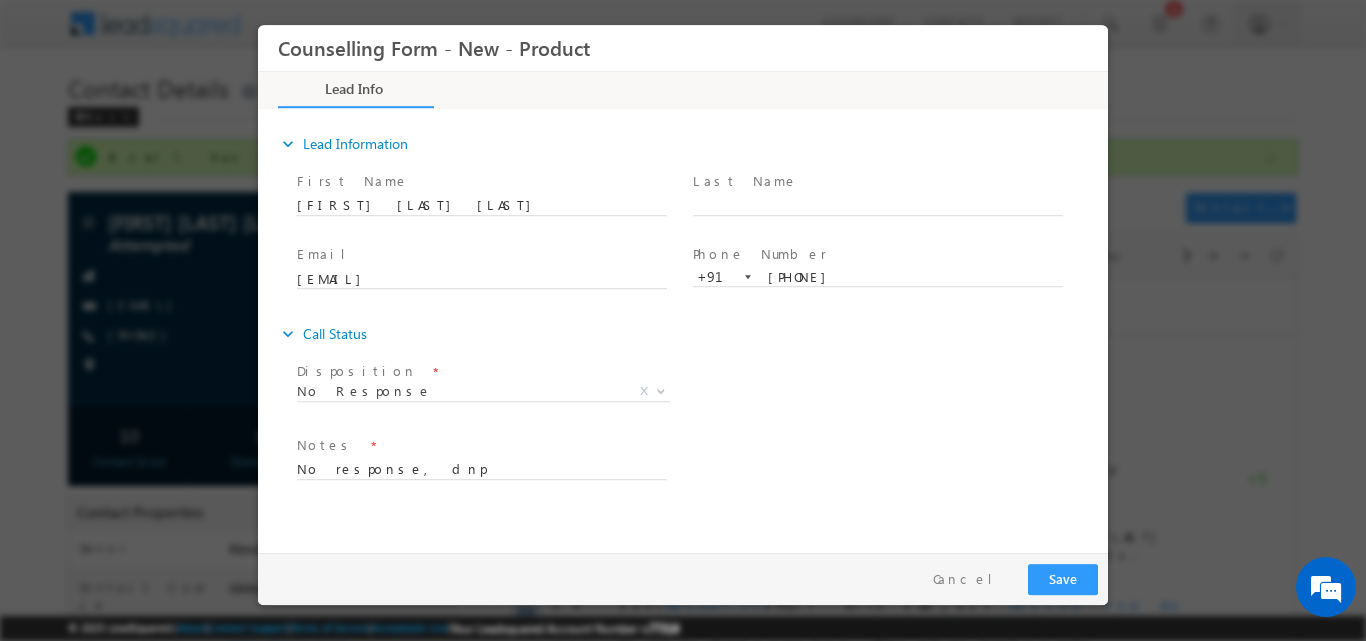 click on "Follow Up Date
*
Notes
*
No response, dnp" at bounding box center (700, 467) 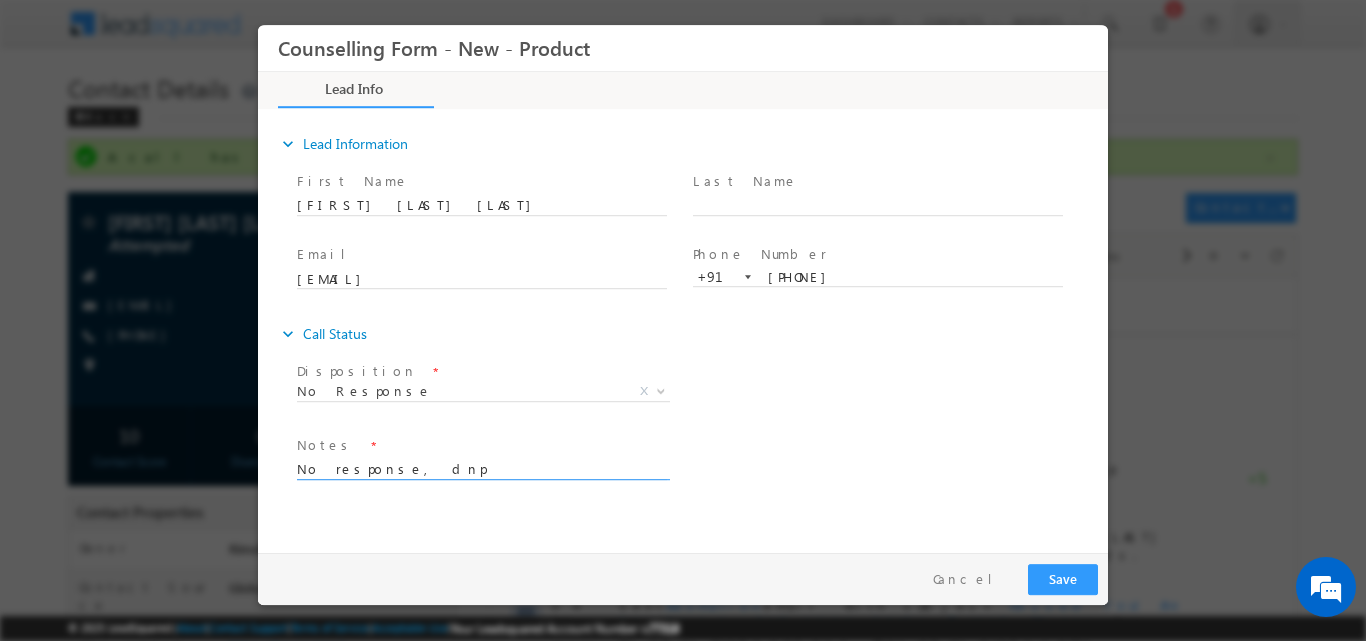 drag, startPoint x: 453, startPoint y: 466, endPoint x: 258, endPoint y: 485, distance: 195.92346 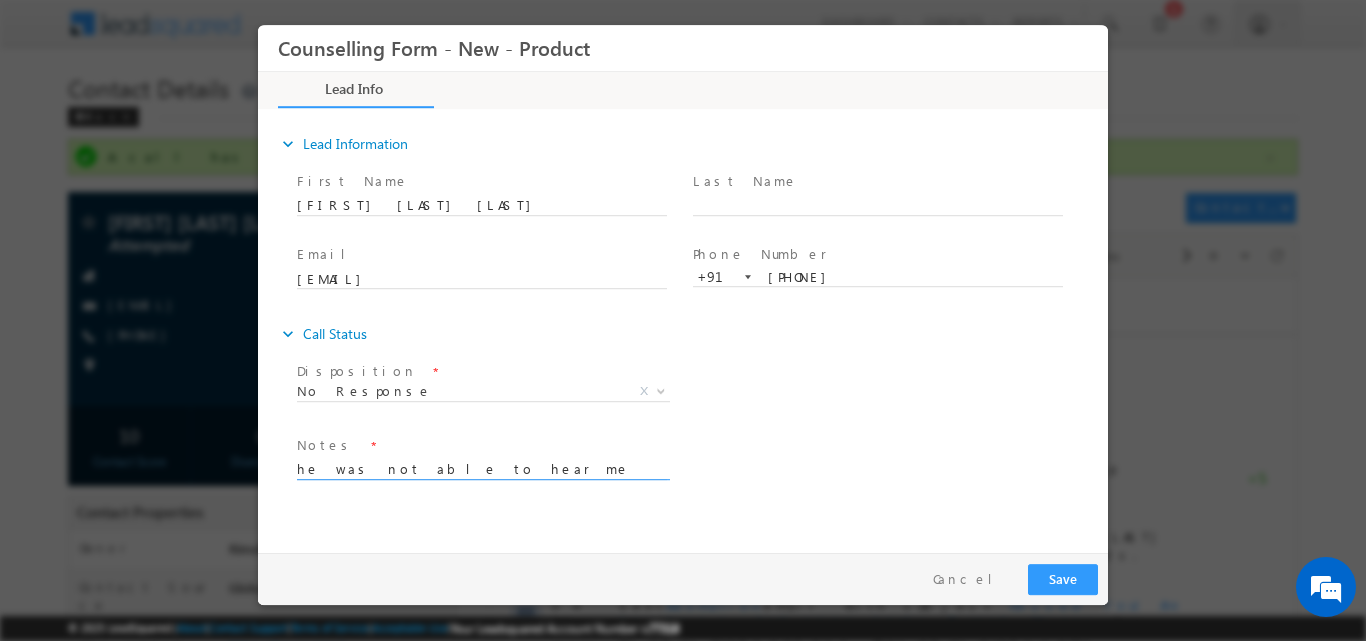 type on "he was not able to hear me" 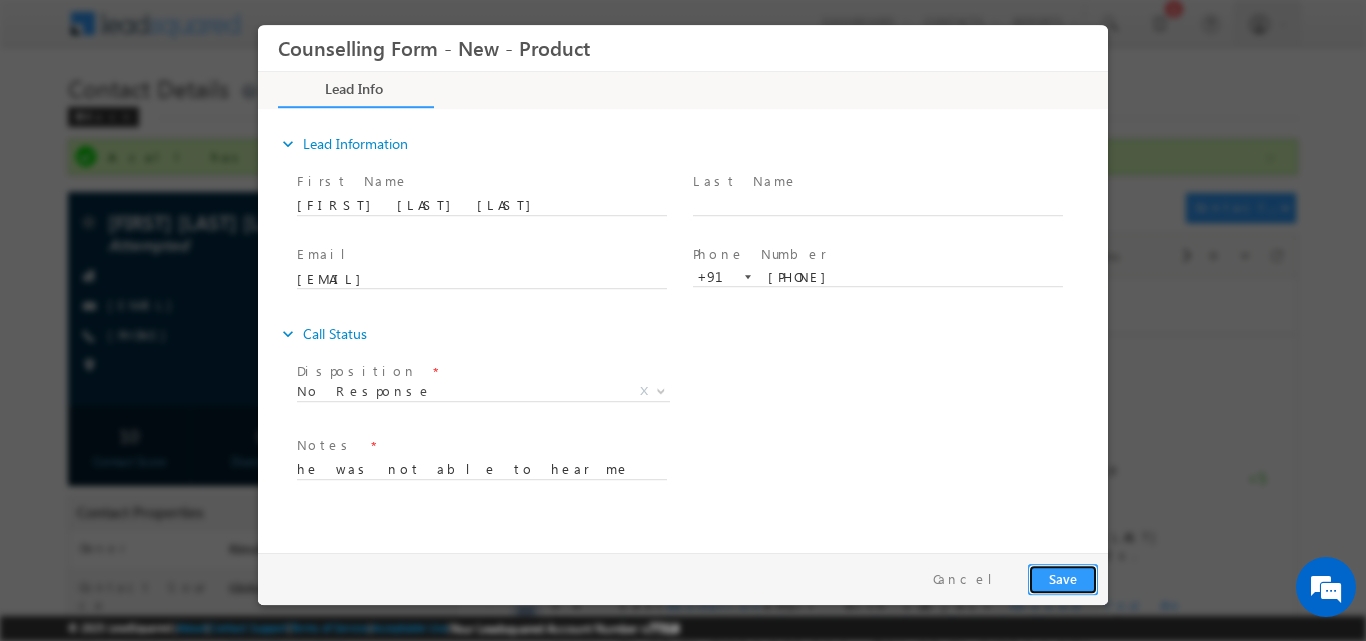 click on "Save" at bounding box center (1063, 578) 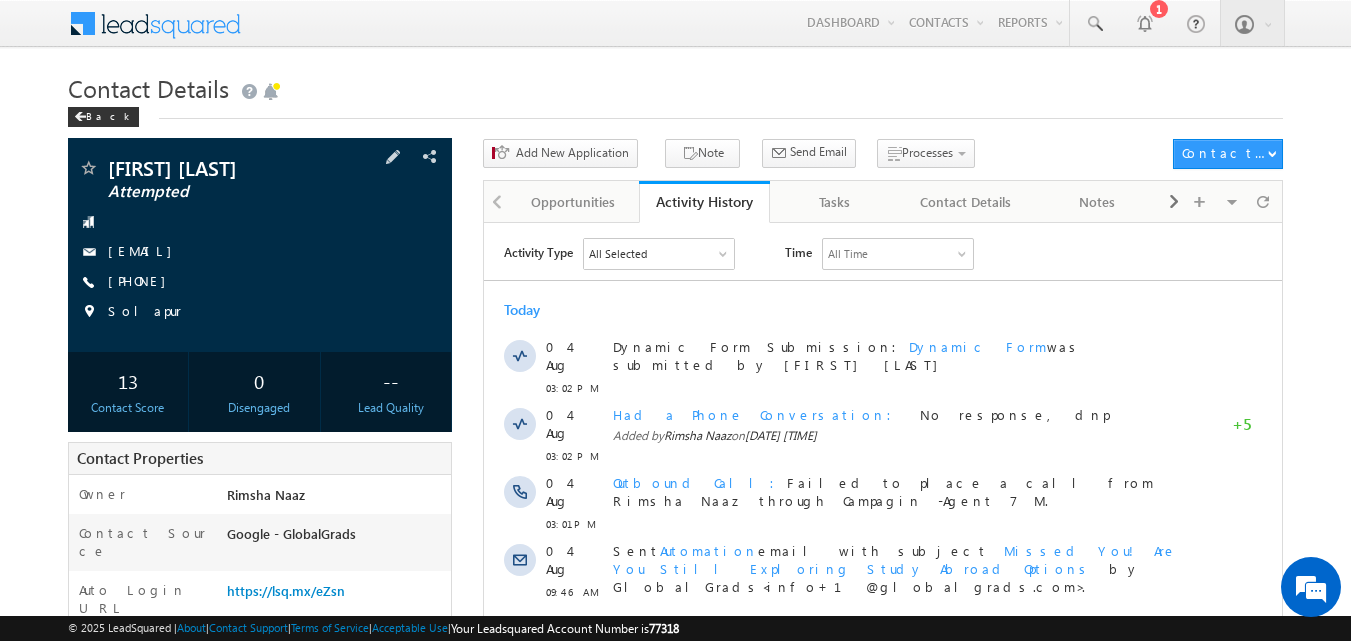 scroll, scrollTop: 0, scrollLeft: 0, axis: both 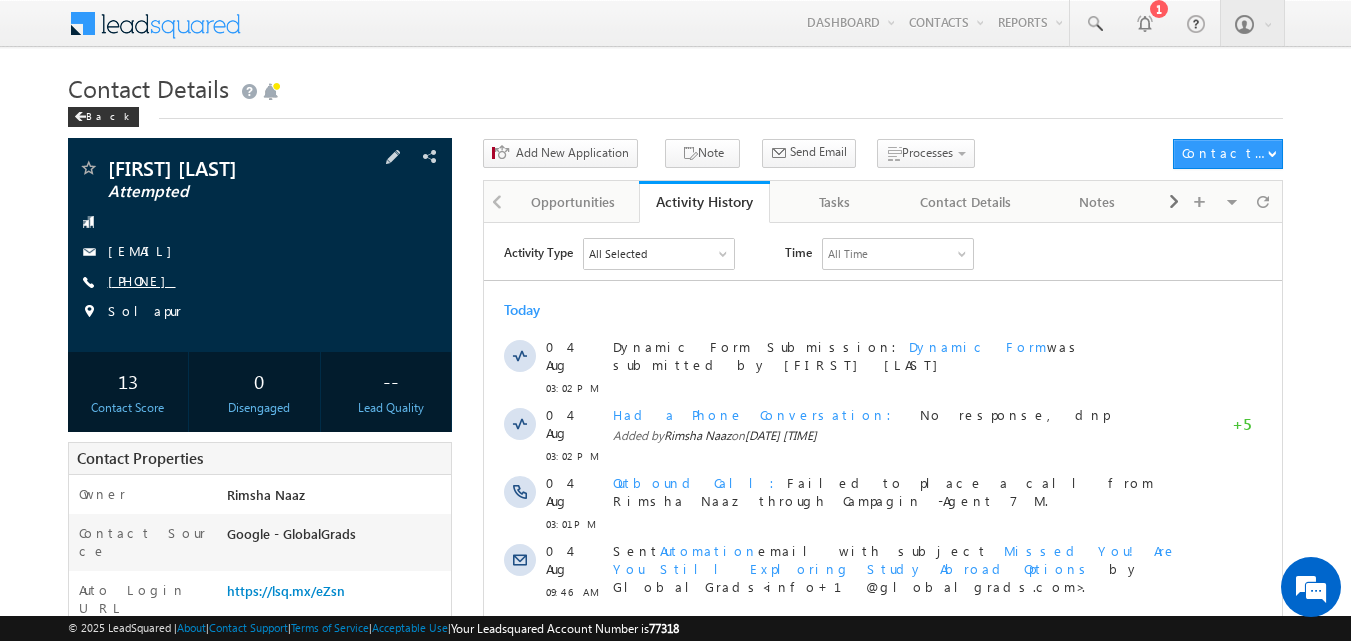 click on "[PHONE]" at bounding box center [142, 280] 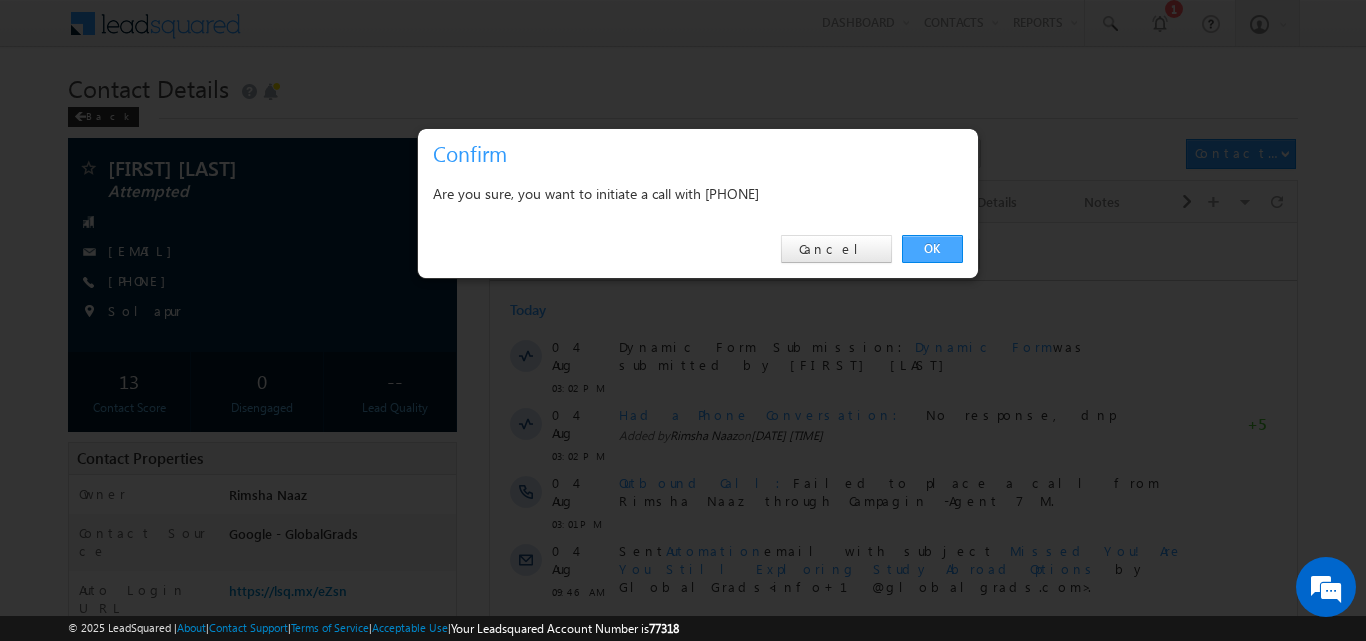 click on "OK" at bounding box center [932, 249] 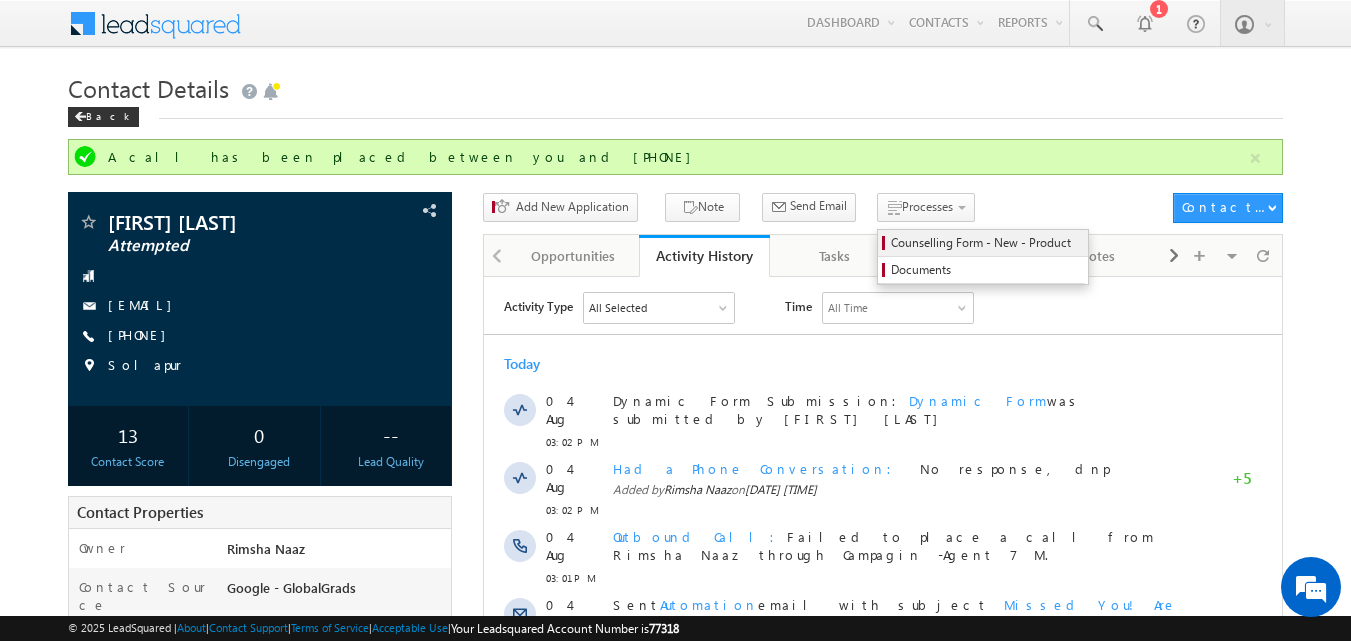 click on "Counselling Form - New - Product" at bounding box center (986, 243) 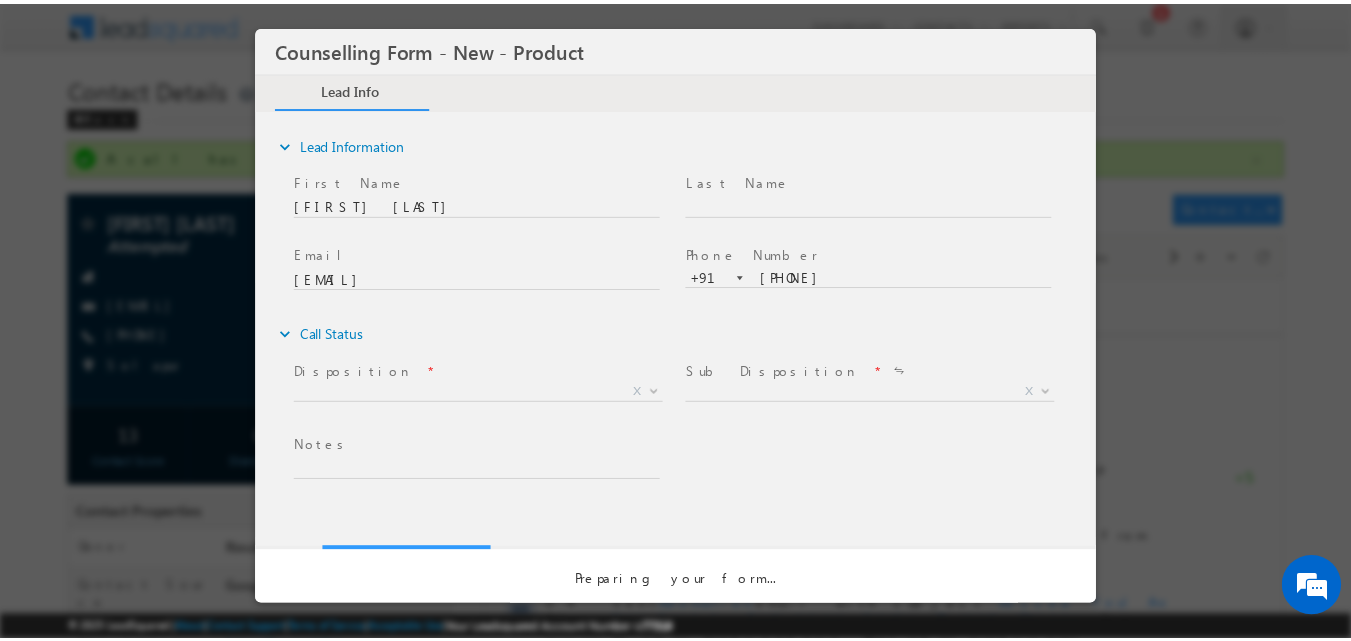 scroll, scrollTop: 0, scrollLeft: 0, axis: both 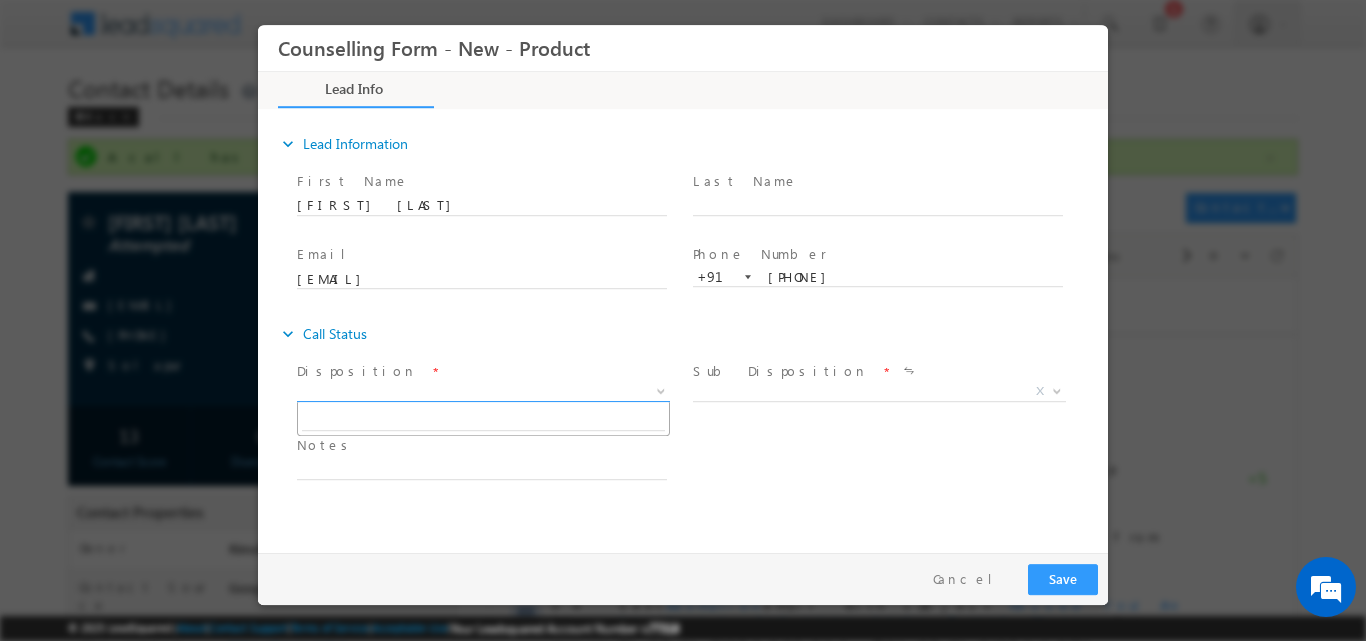 click at bounding box center (661, 389) 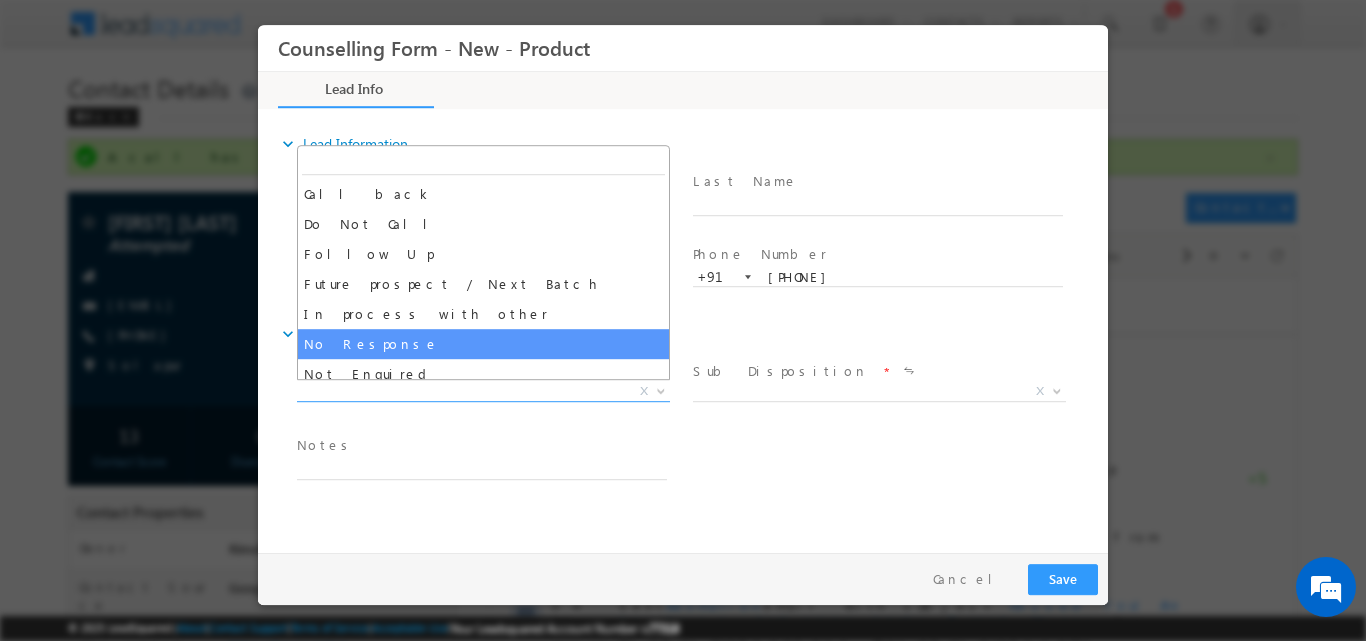 select on "No Response" 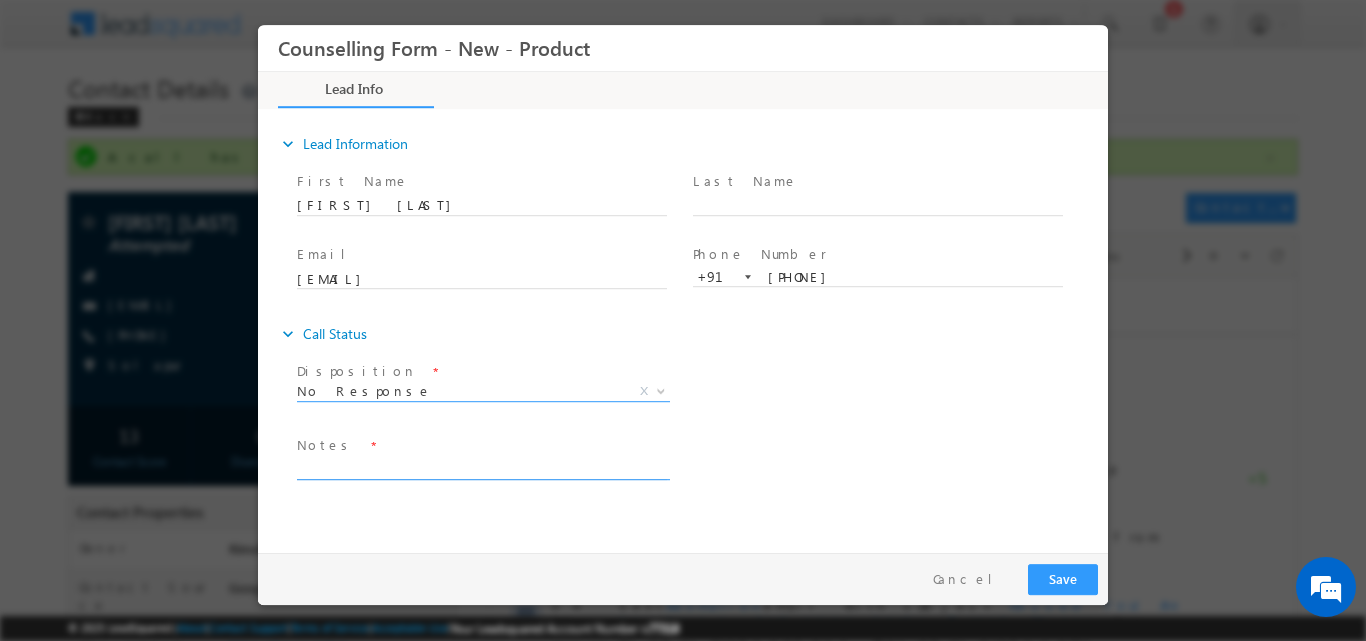 click at bounding box center (482, 467) 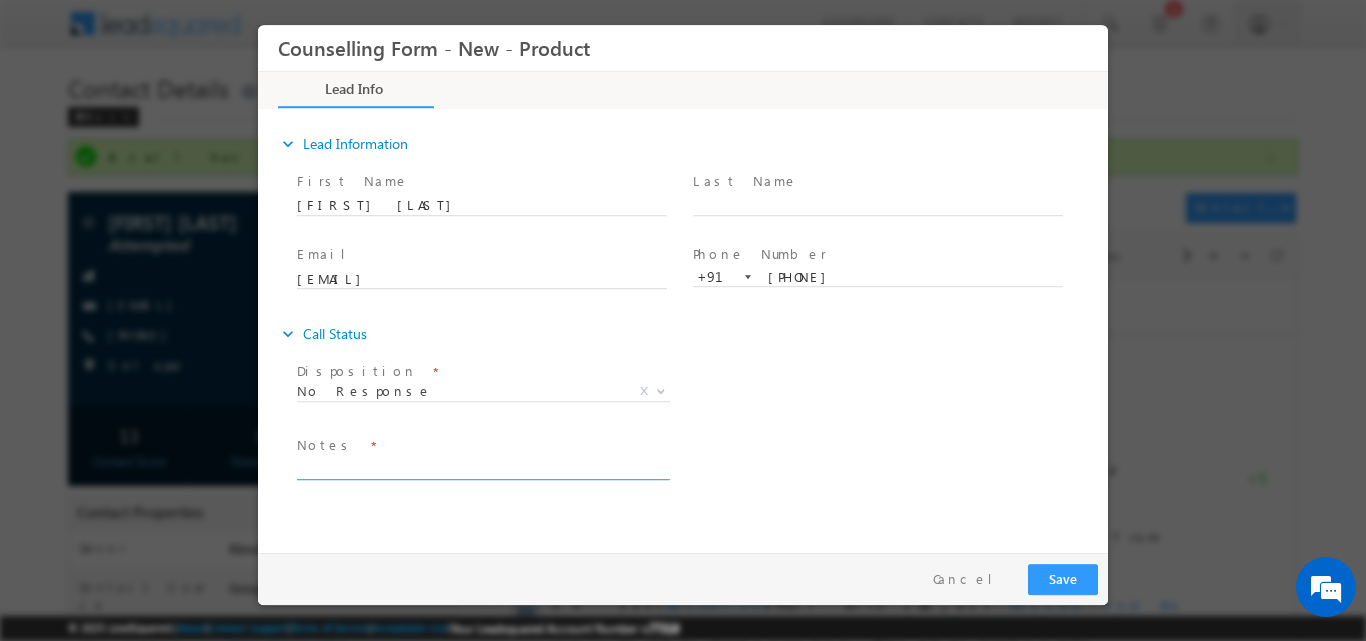 paste on "No response, dnp" 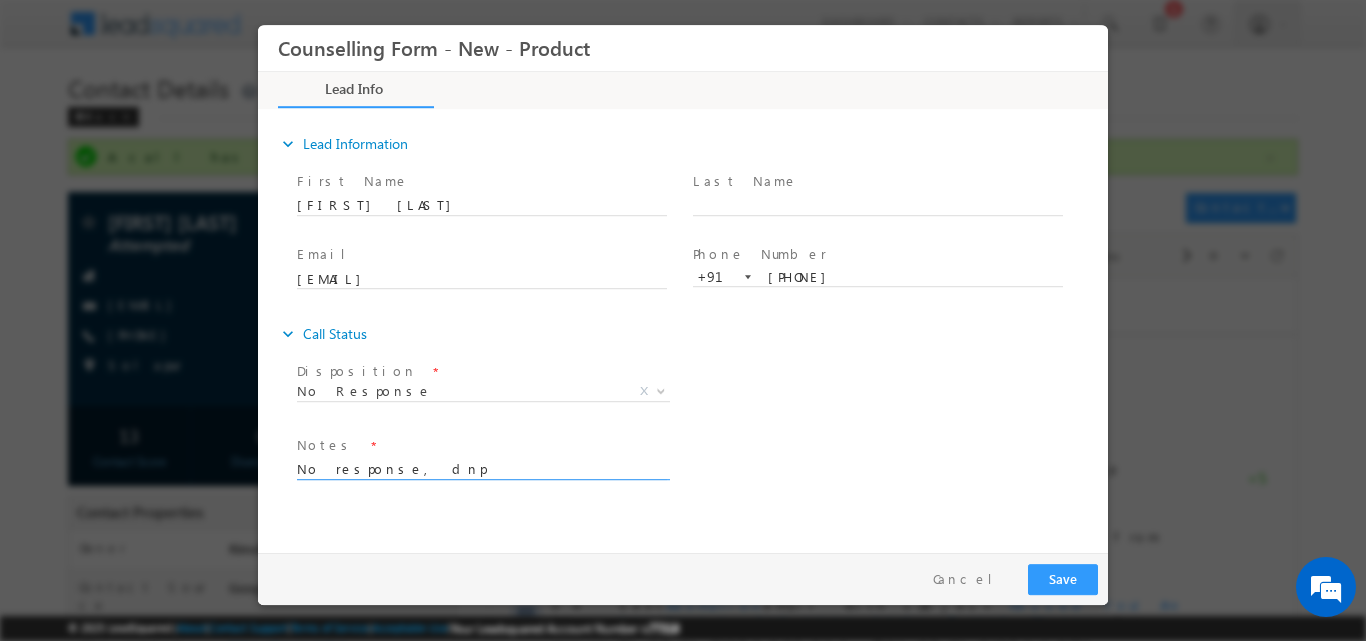 type on "No response, dnp" 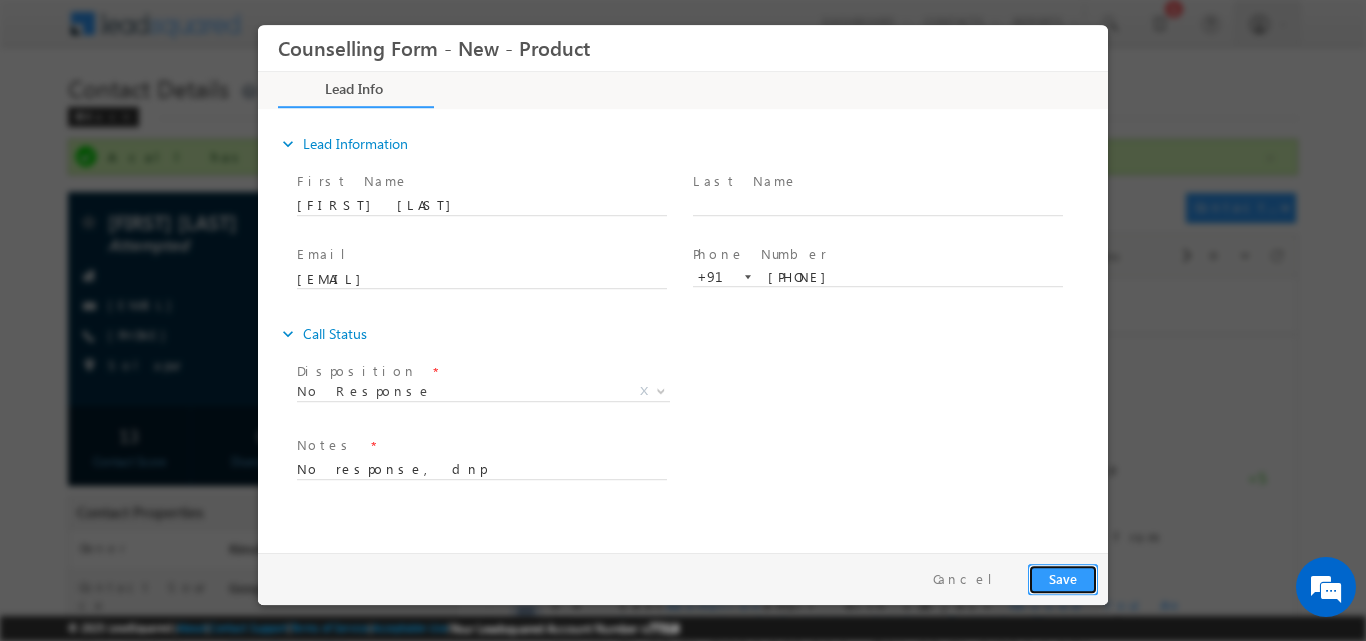 click on "Save" at bounding box center [1063, 578] 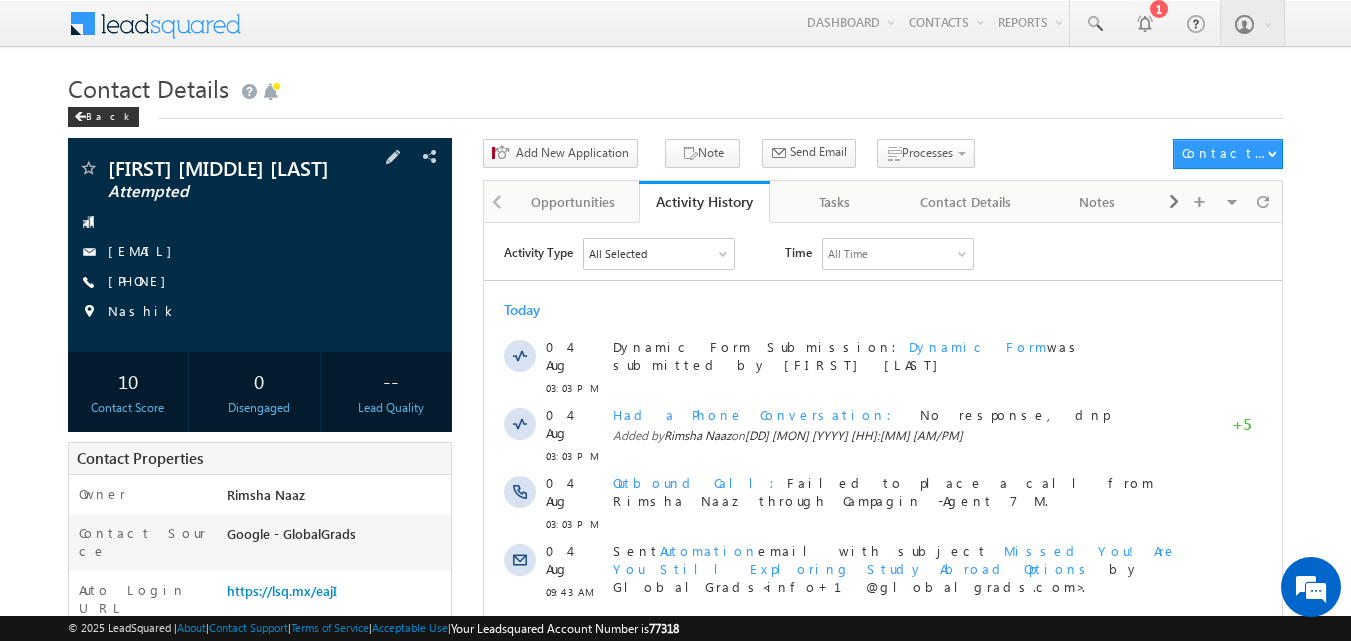 scroll, scrollTop: 0, scrollLeft: 0, axis: both 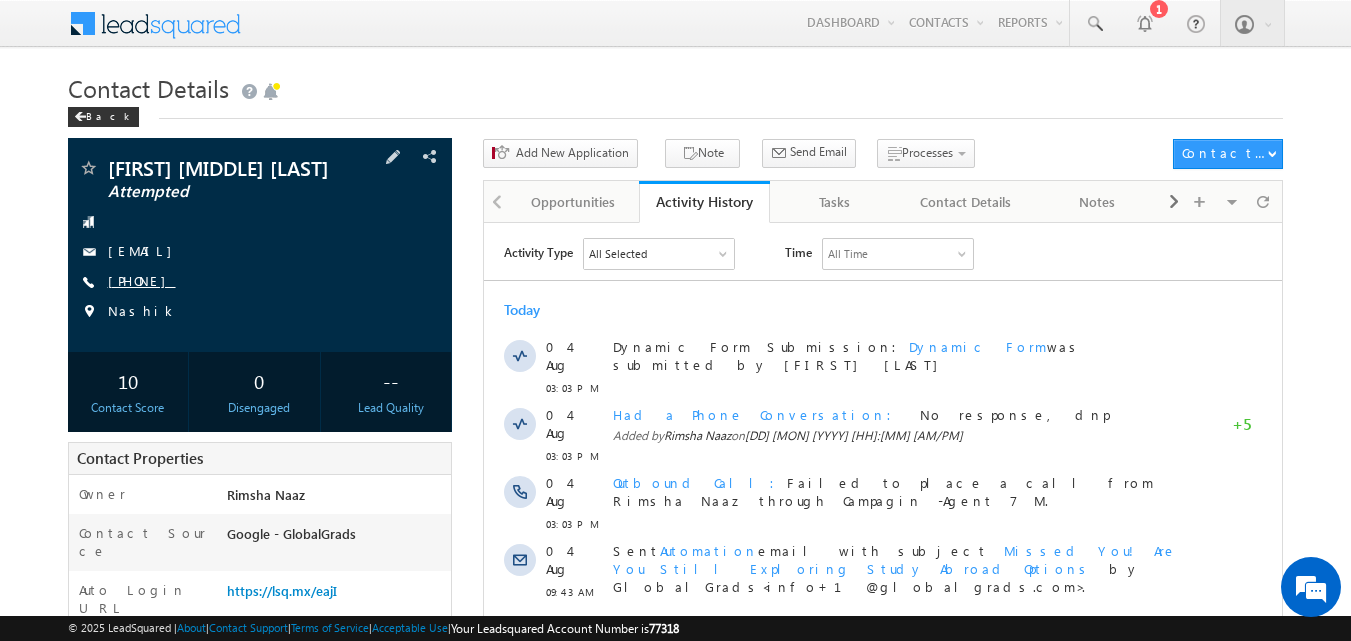 click on "[PHONE]" at bounding box center (142, 280) 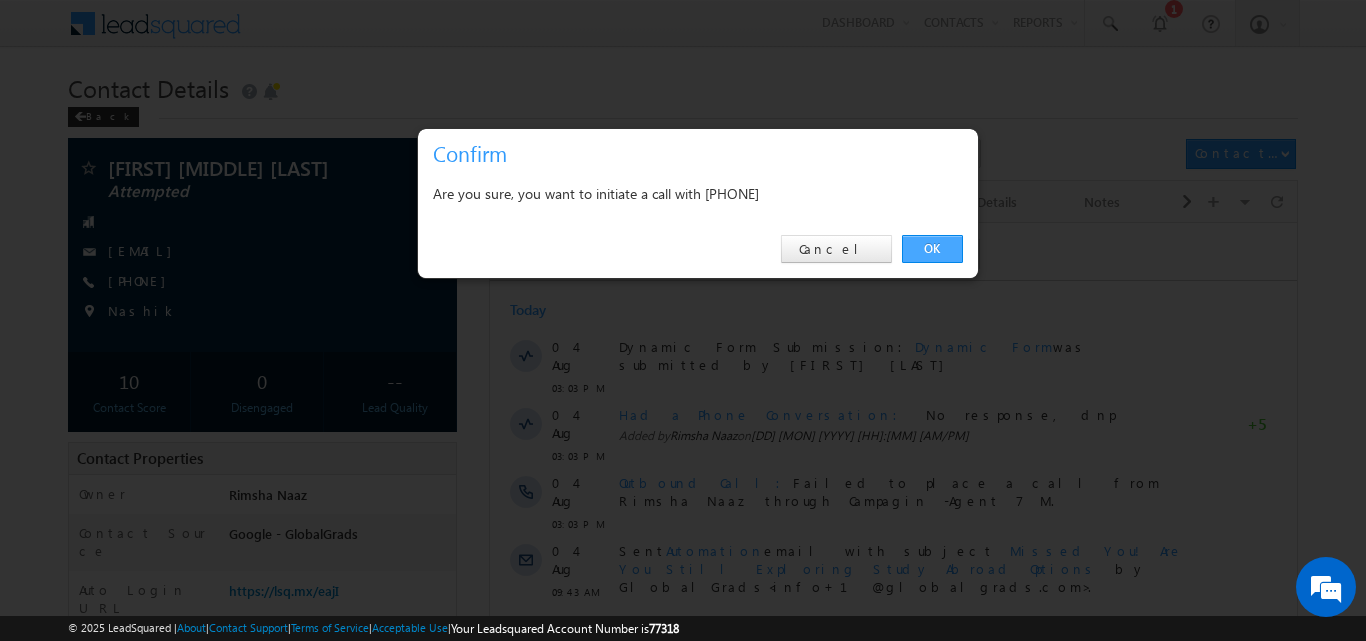 click on "OK" at bounding box center (932, 249) 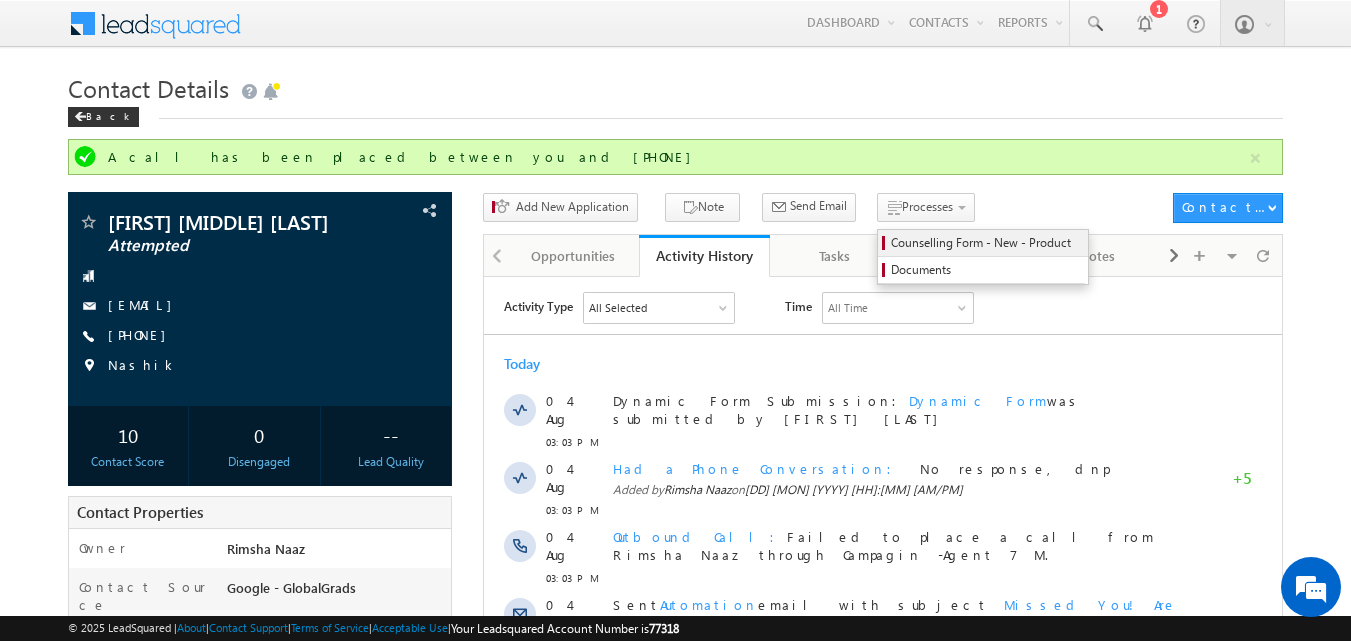 click on "Counselling Form - New - Product" at bounding box center (986, 243) 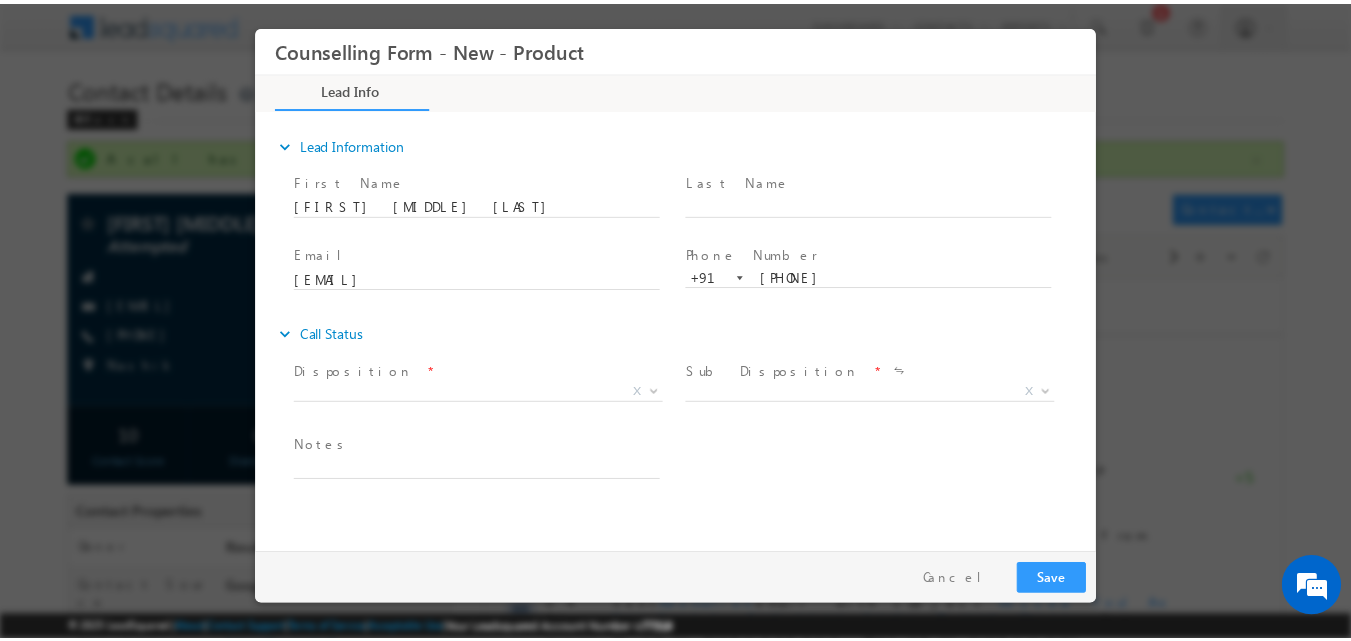 scroll, scrollTop: 0, scrollLeft: 0, axis: both 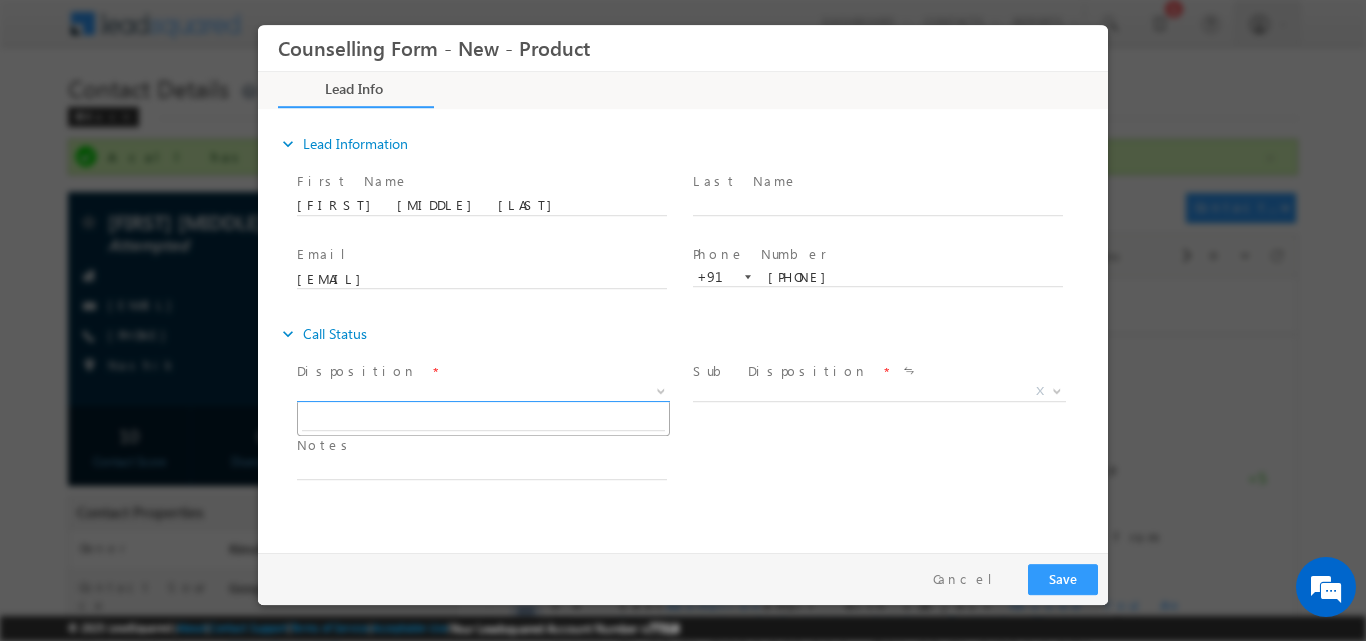 click at bounding box center (659, 390) 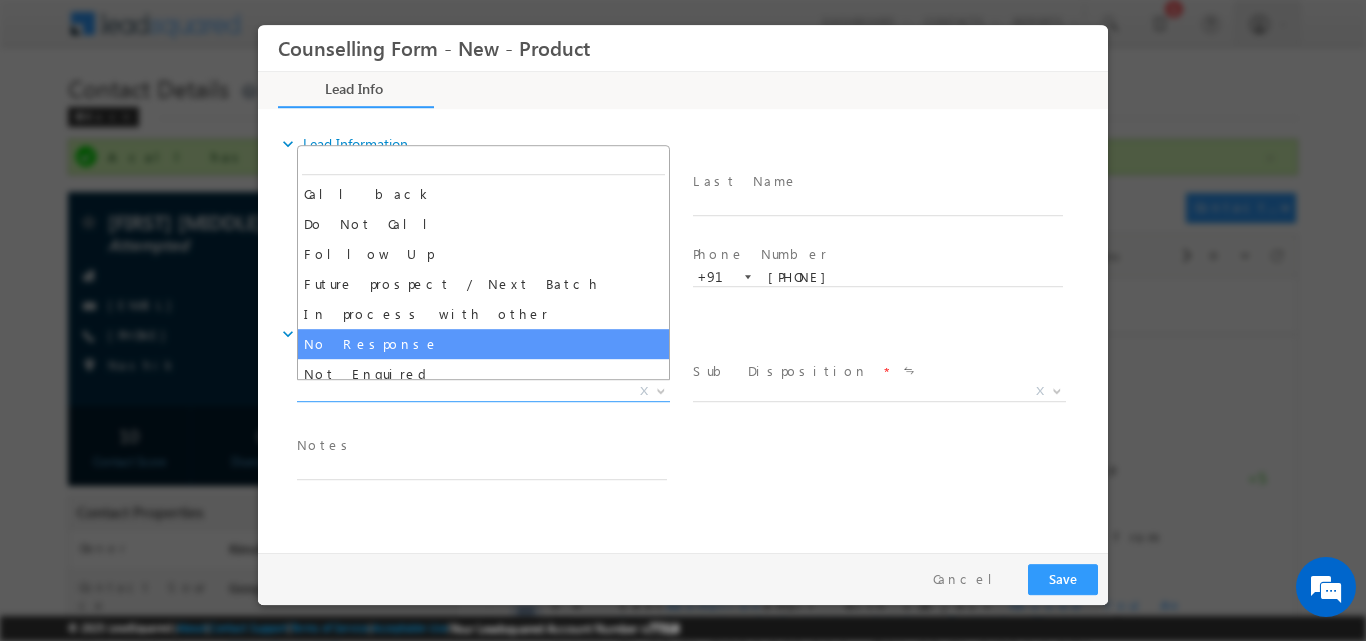 select on "No Response" 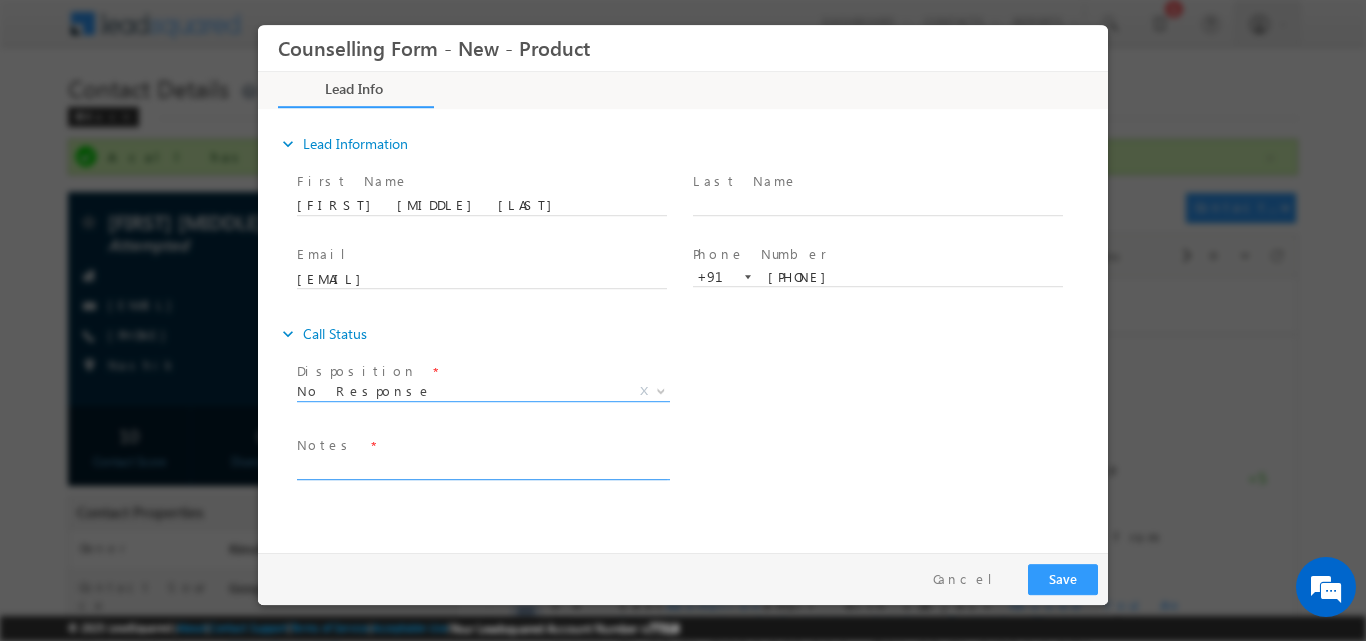 click at bounding box center [482, 467] 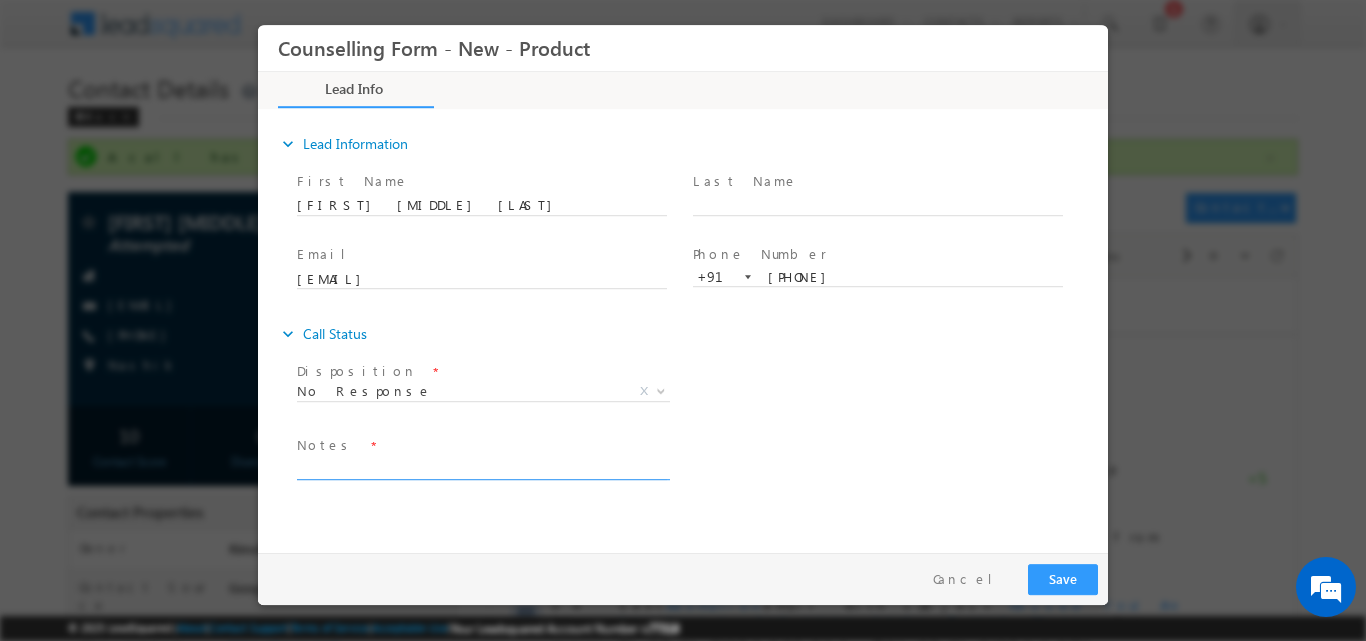 paste on "No response, dnp" 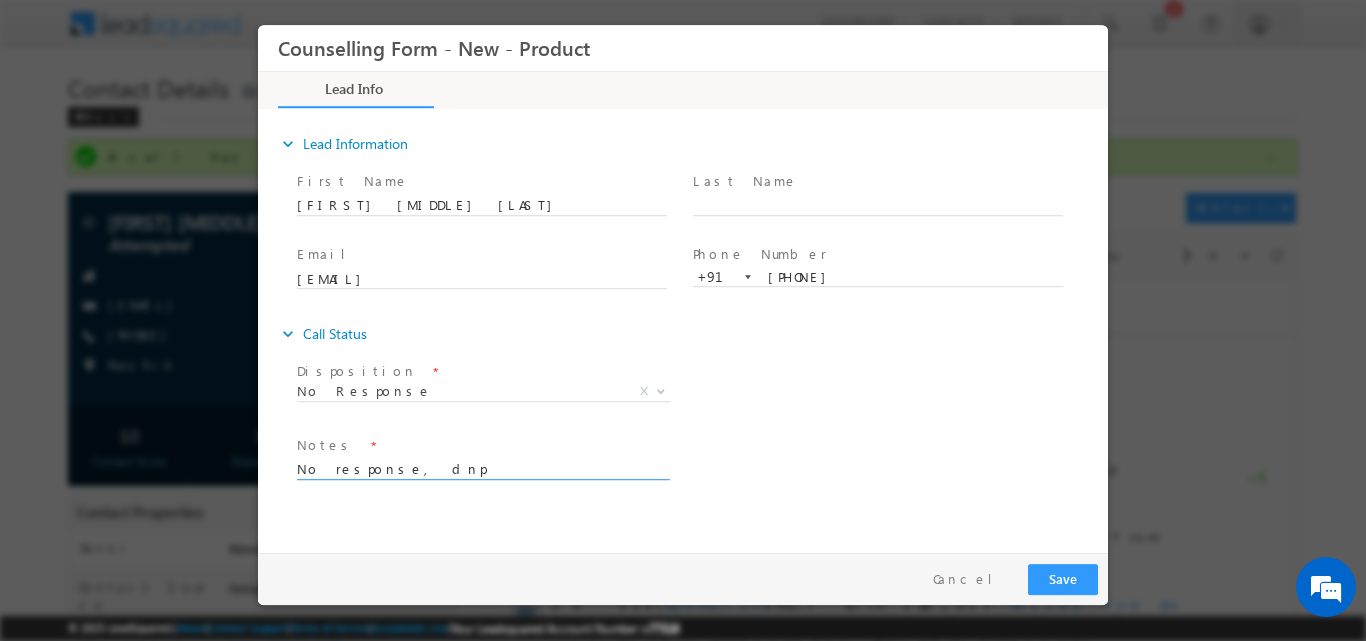 type on "No response, dnp" 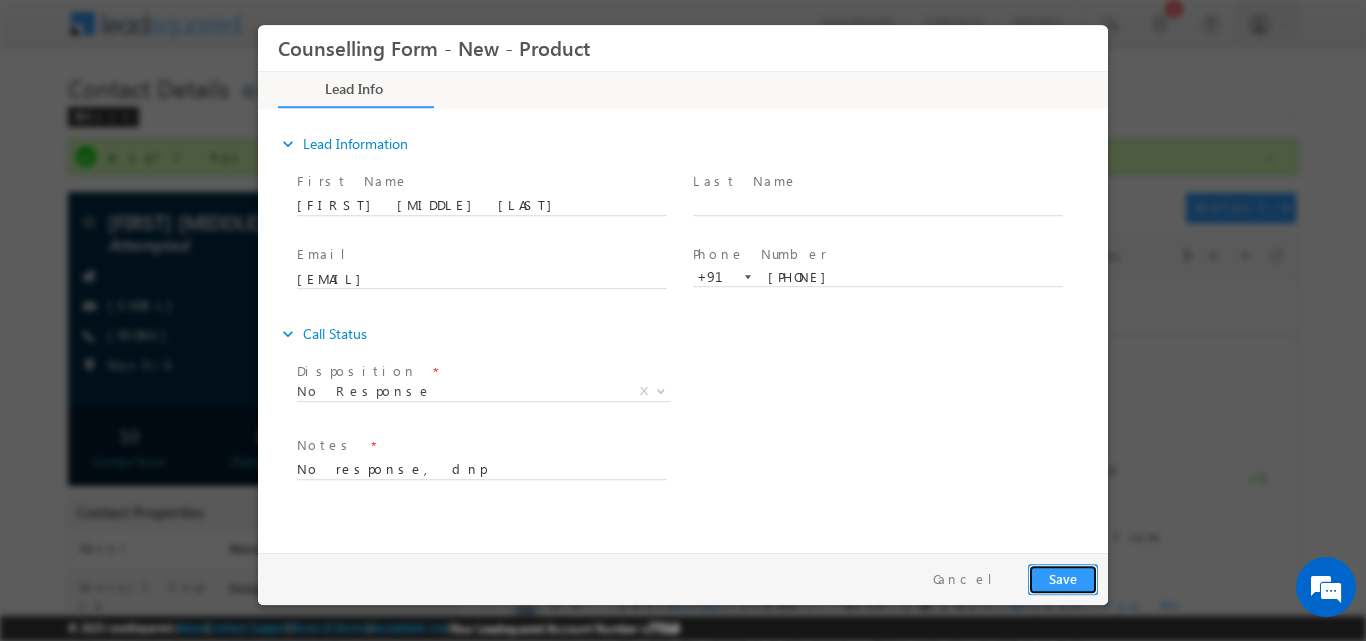 click on "Save" at bounding box center (1063, 578) 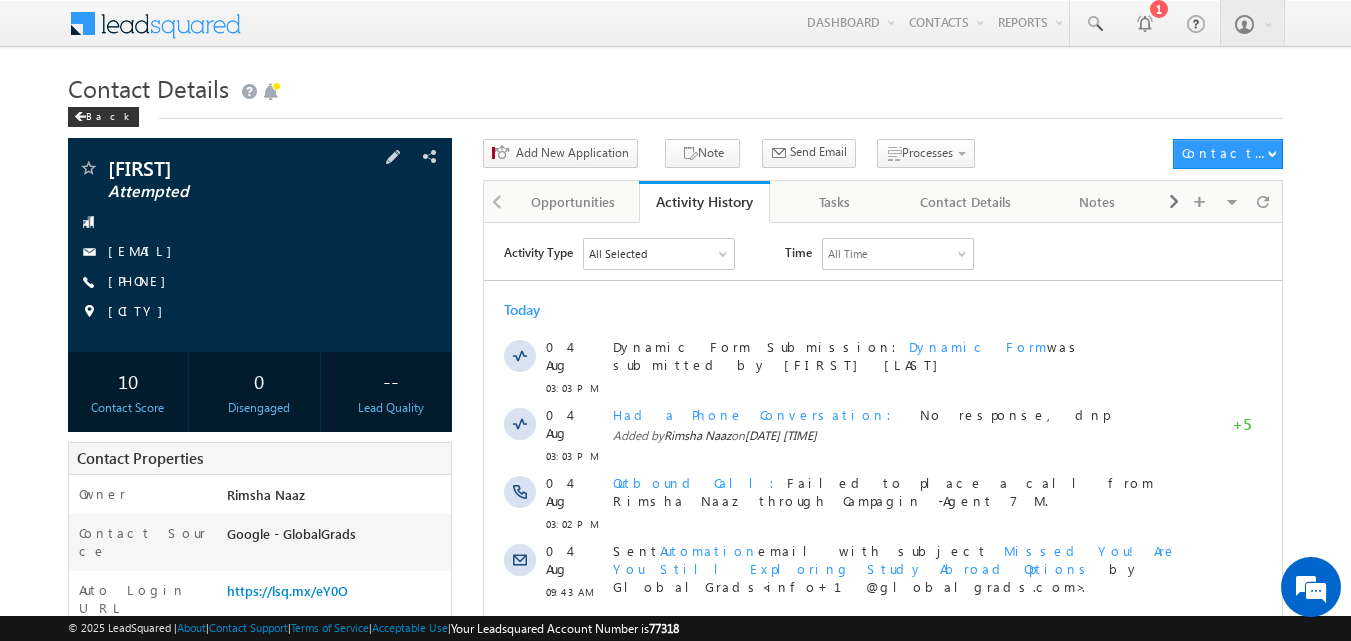 scroll, scrollTop: 0, scrollLeft: 0, axis: both 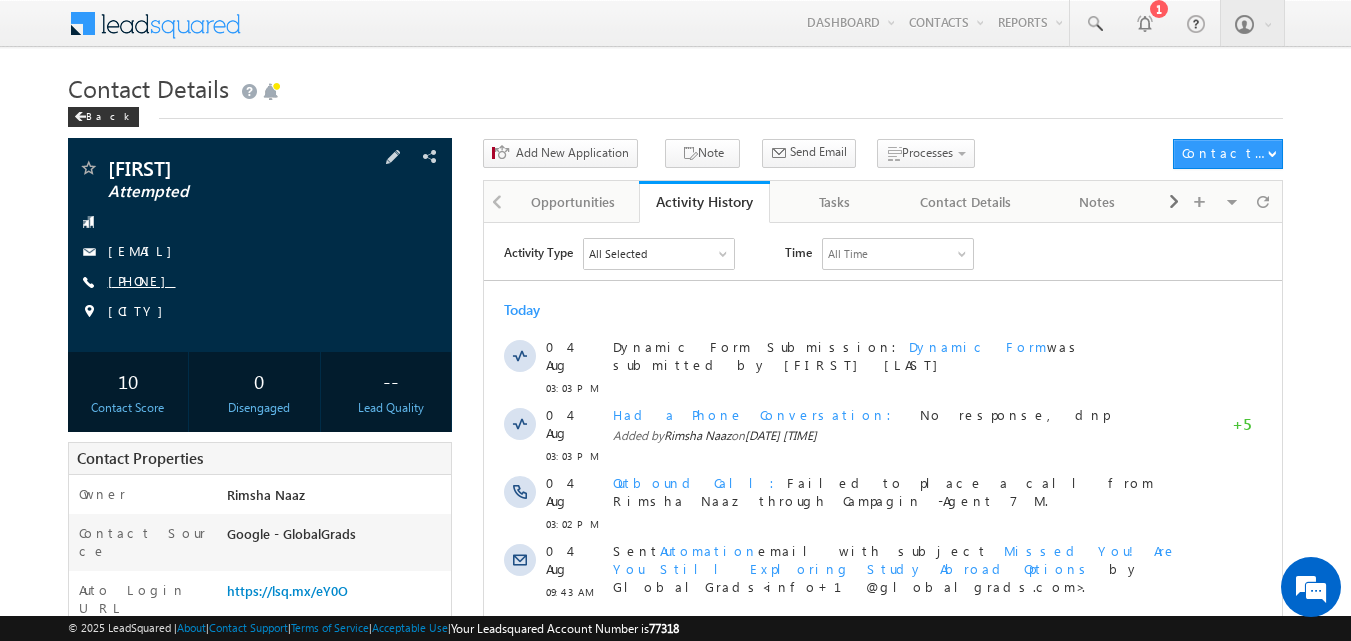 click on "+91-8729041349" at bounding box center (142, 280) 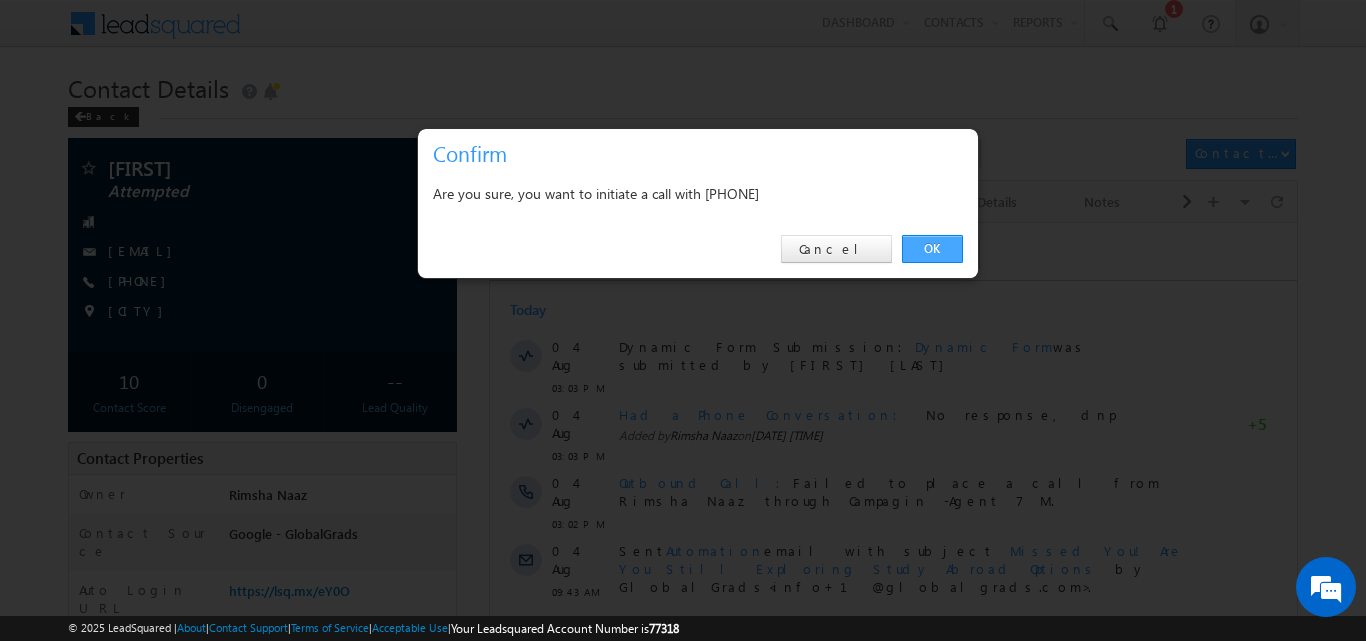 click on "OK" at bounding box center [932, 249] 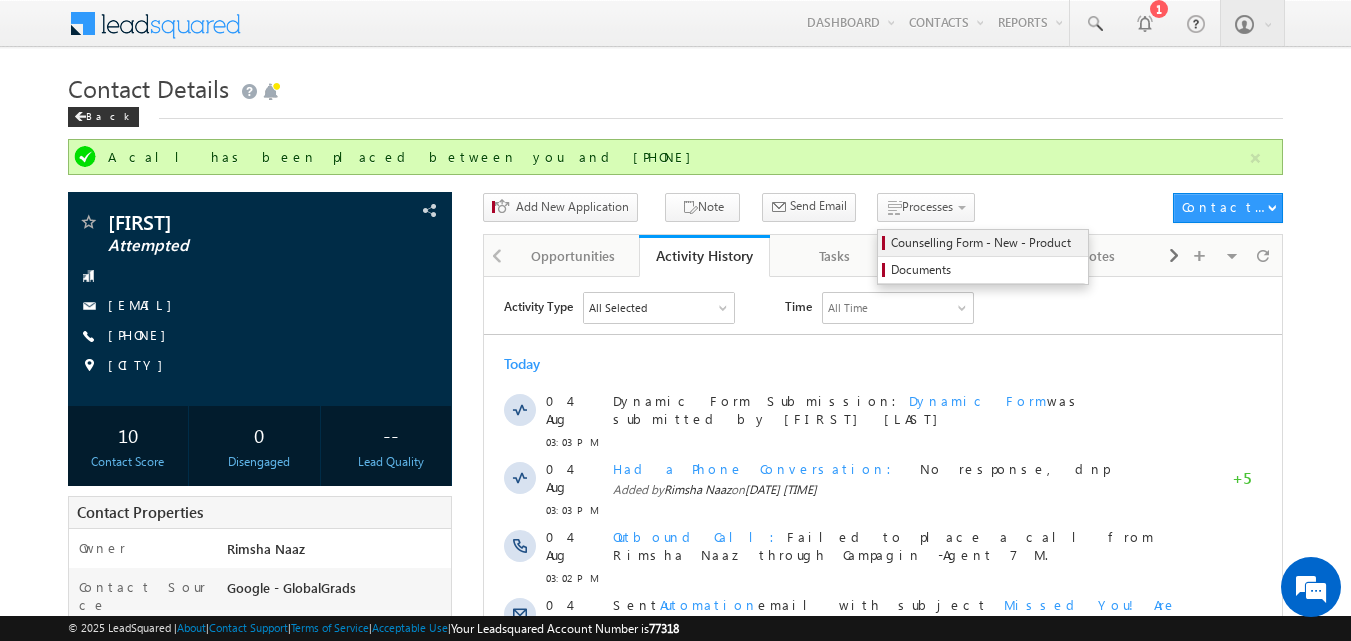 click on "Counselling Form - New - Product" at bounding box center (986, 243) 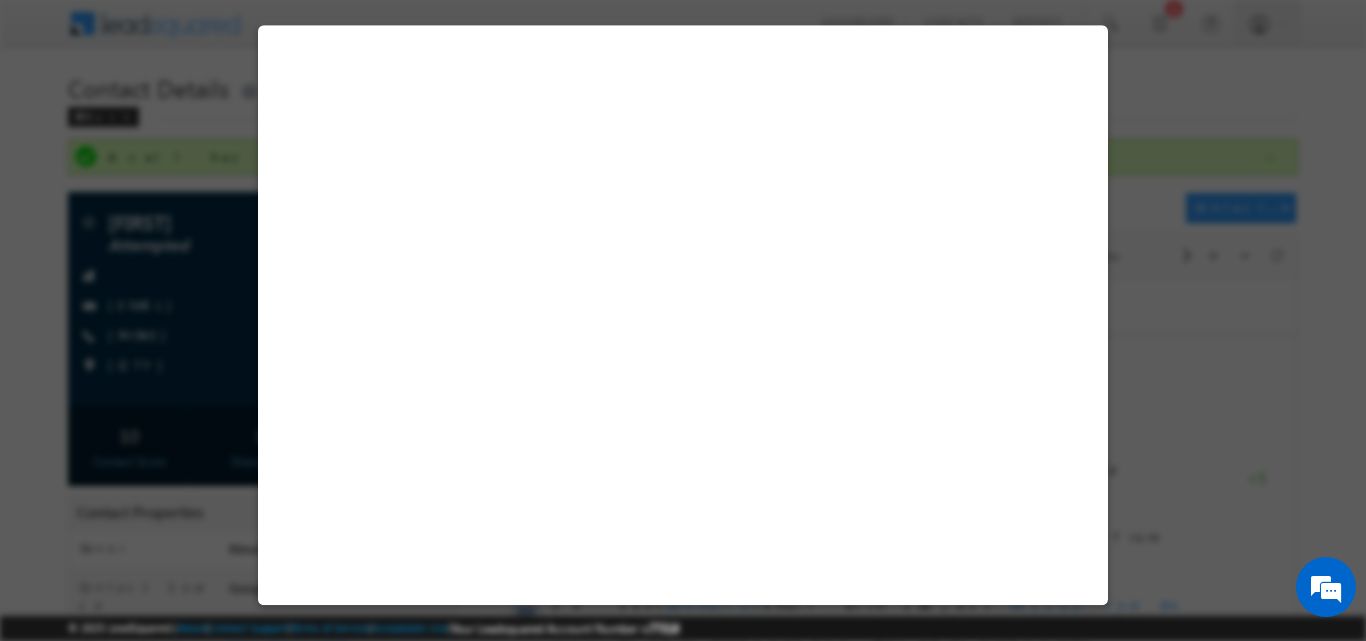 select on "Attempted" 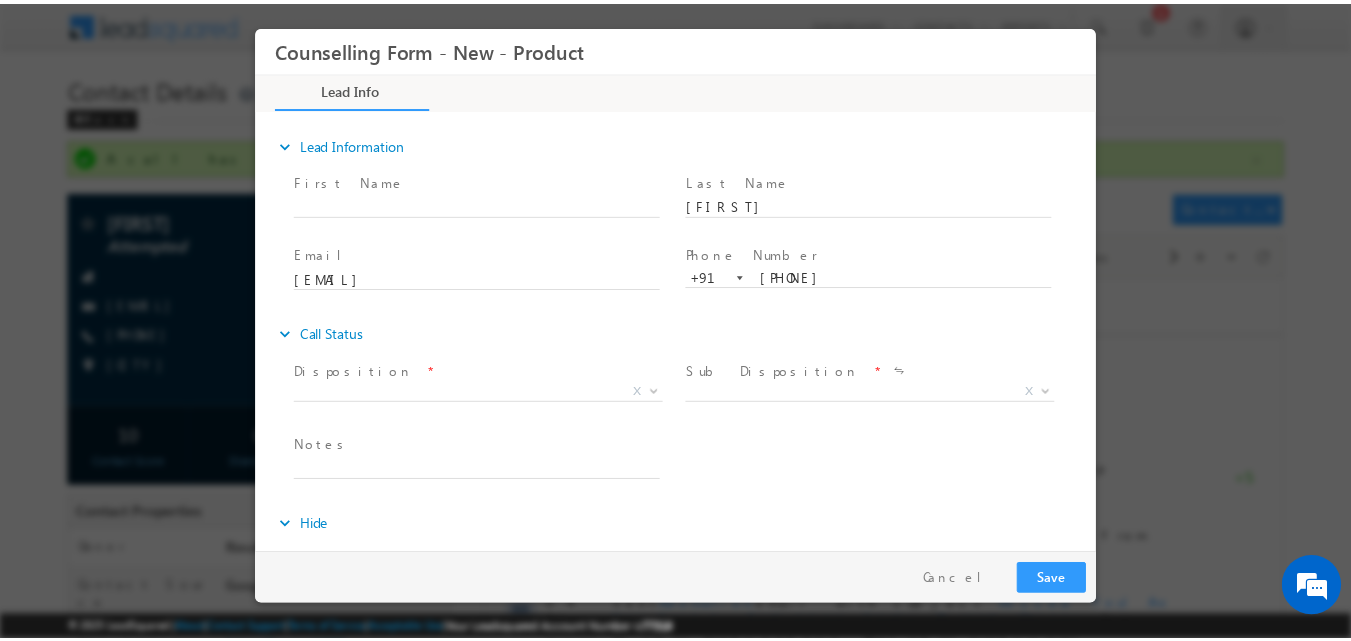 scroll, scrollTop: 0, scrollLeft: 0, axis: both 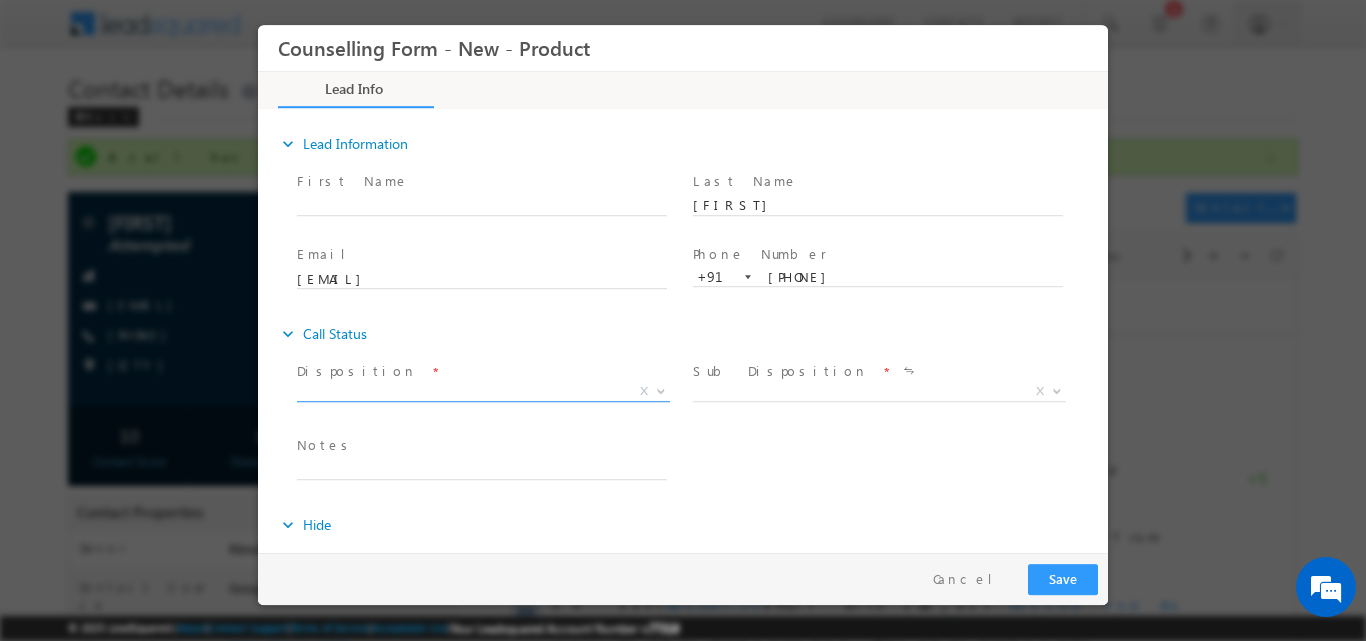 click at bounding box center [661, 389] 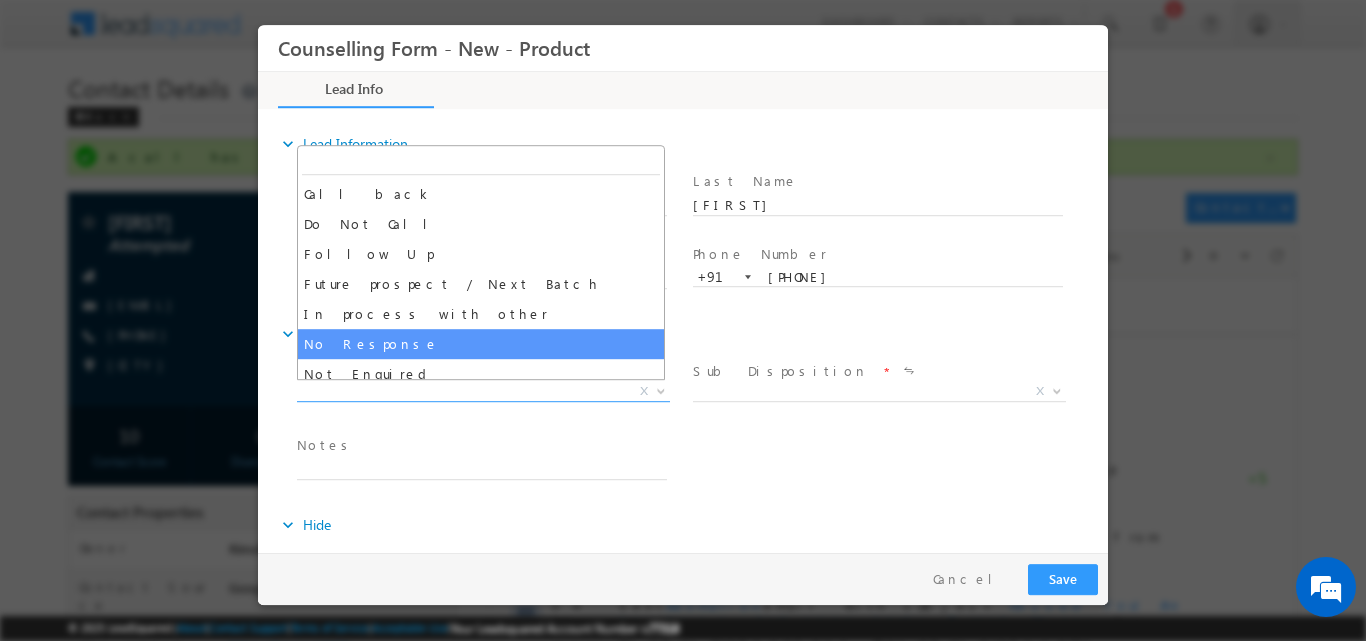 select on "No Response" 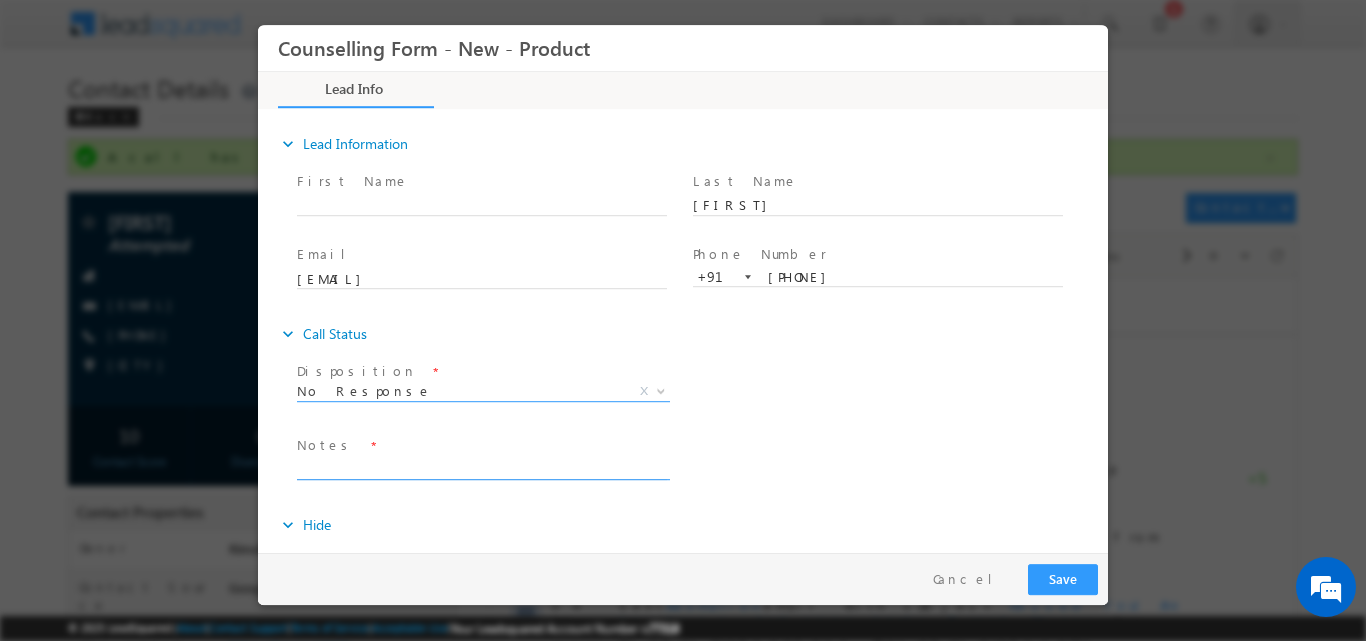 click at bounding box center (482, 467) 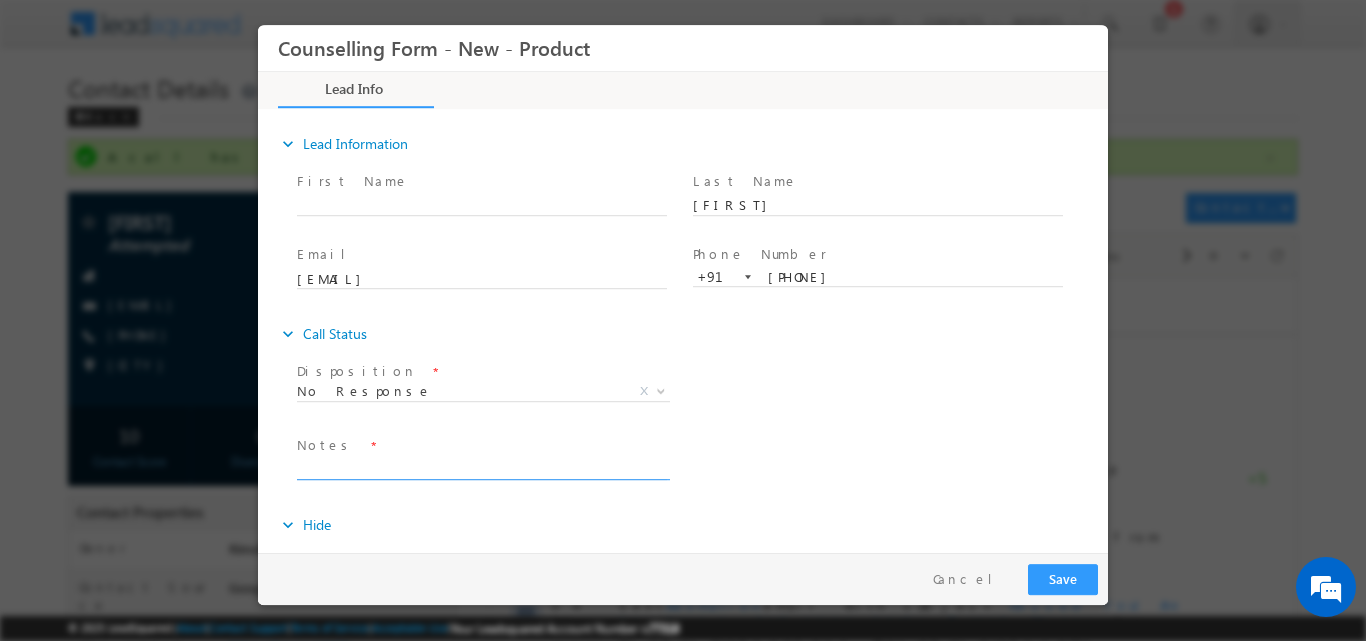 paste on "No response, dnp" 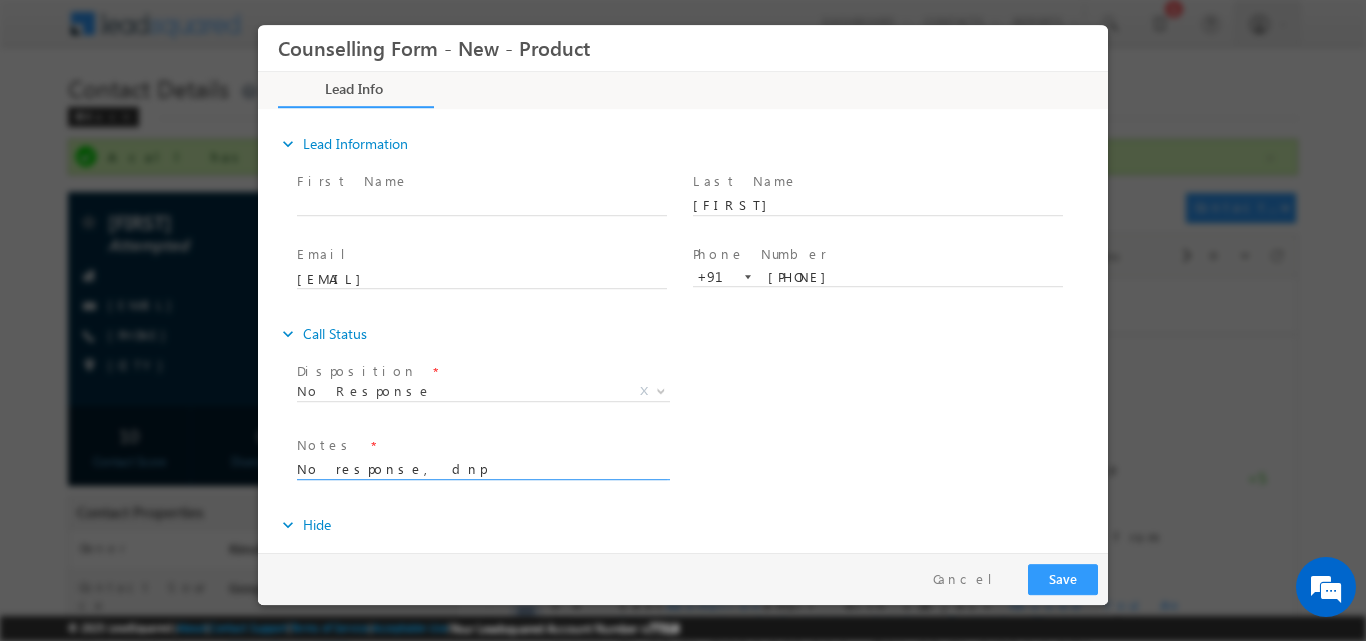 type on "No response, dnp" 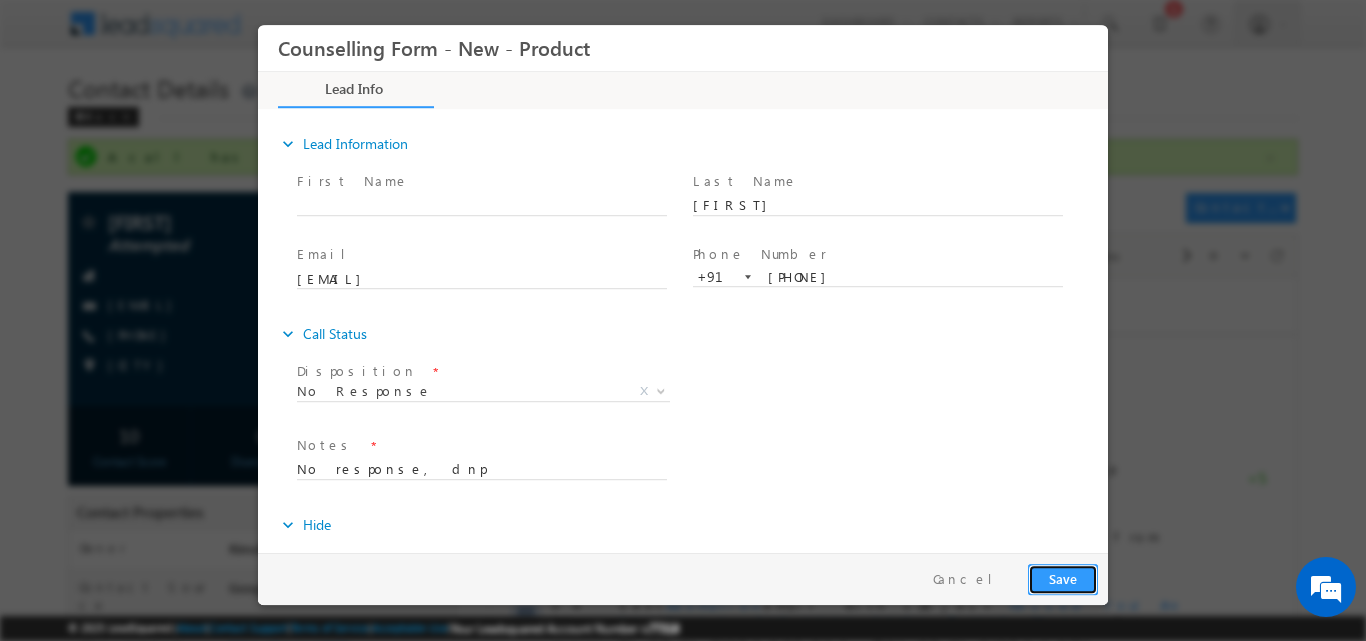 click on "Save" at bounding box center [1063, 578] 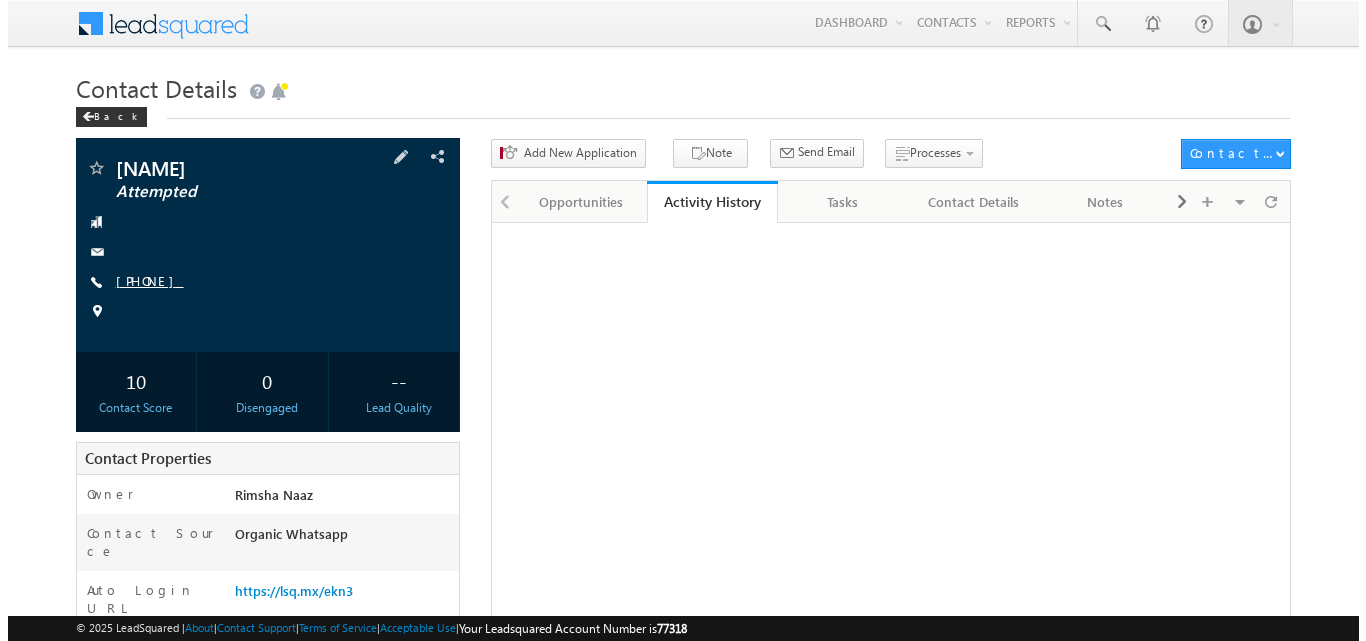 scroll, scrollTop: 0, scrollLeft: 0, axis: both 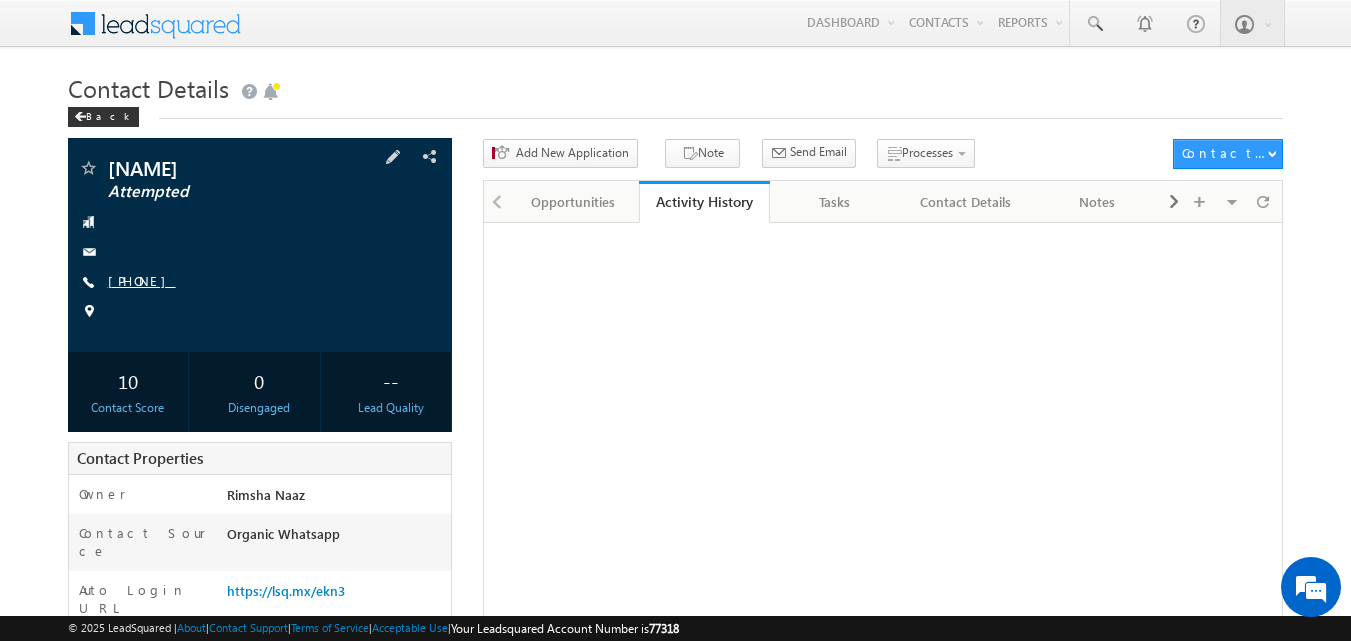 click on "[PHONE]" at bounding box center [142, 280] 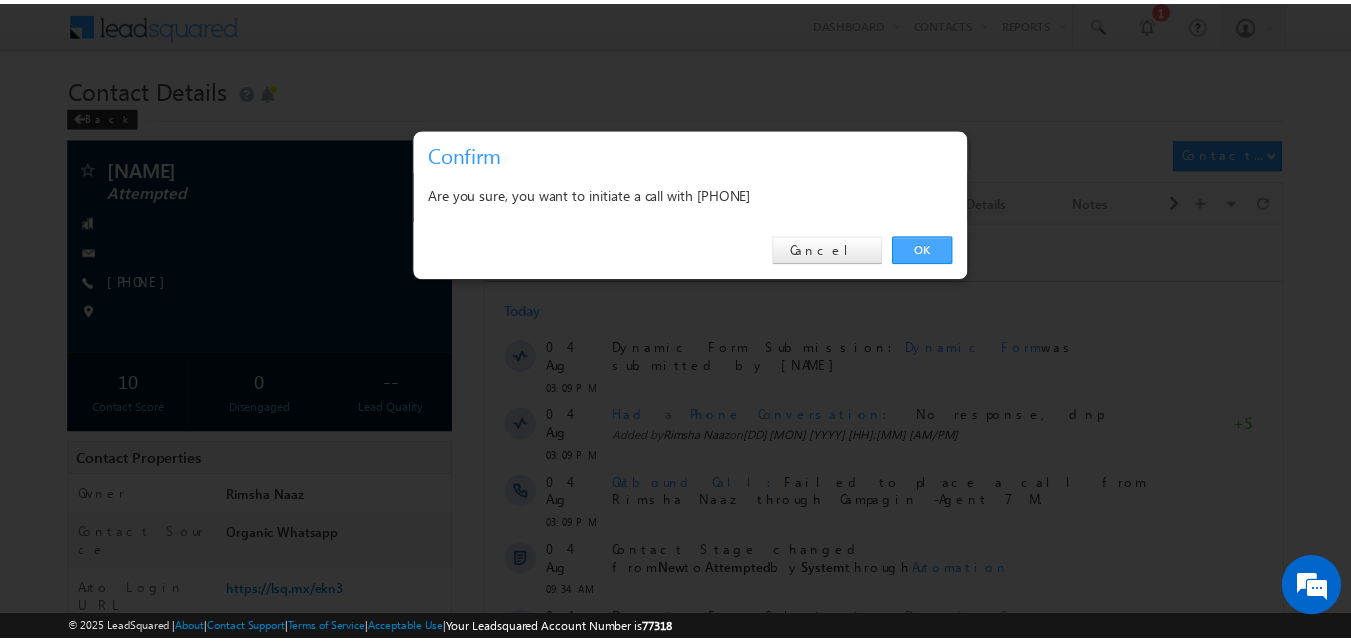 scroll, scrollTop: 0, scrollLeft: 0, axis: both 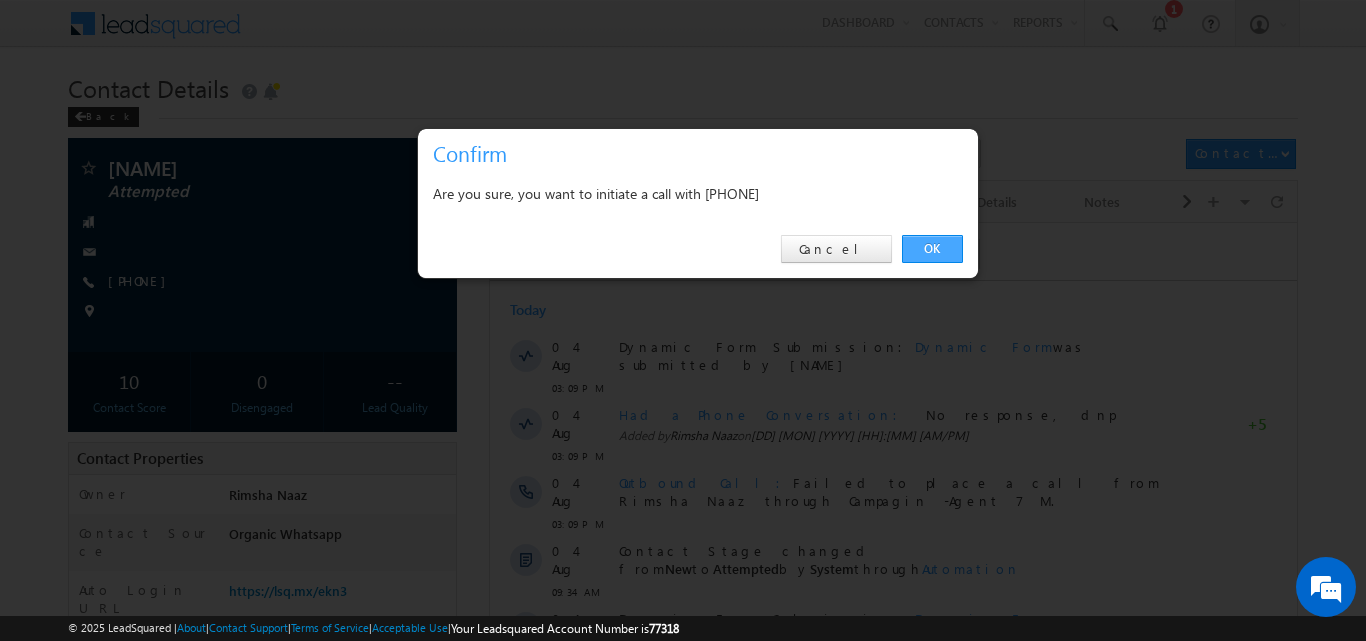 click on "OK" at bounding box center (932, 249) 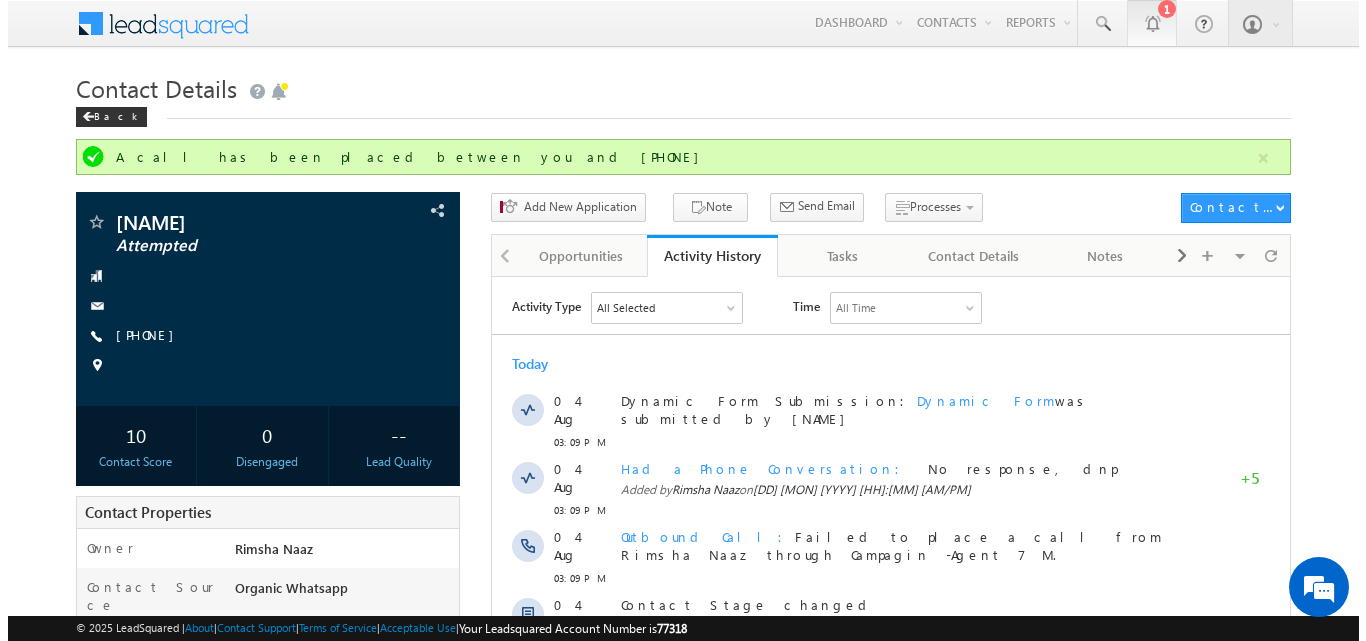 scroll, scrollTop: 0, scrollLeft: 0, axis: both 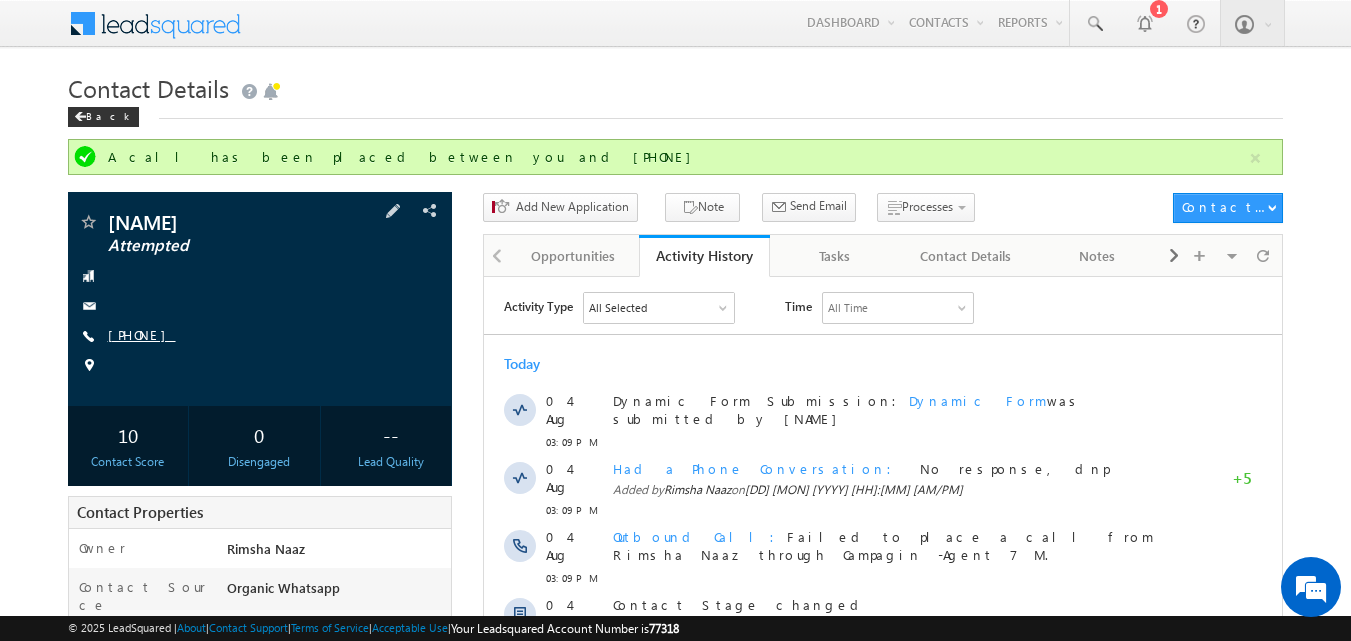 click on "+91-8858833419" at bounding box center (142, 334) 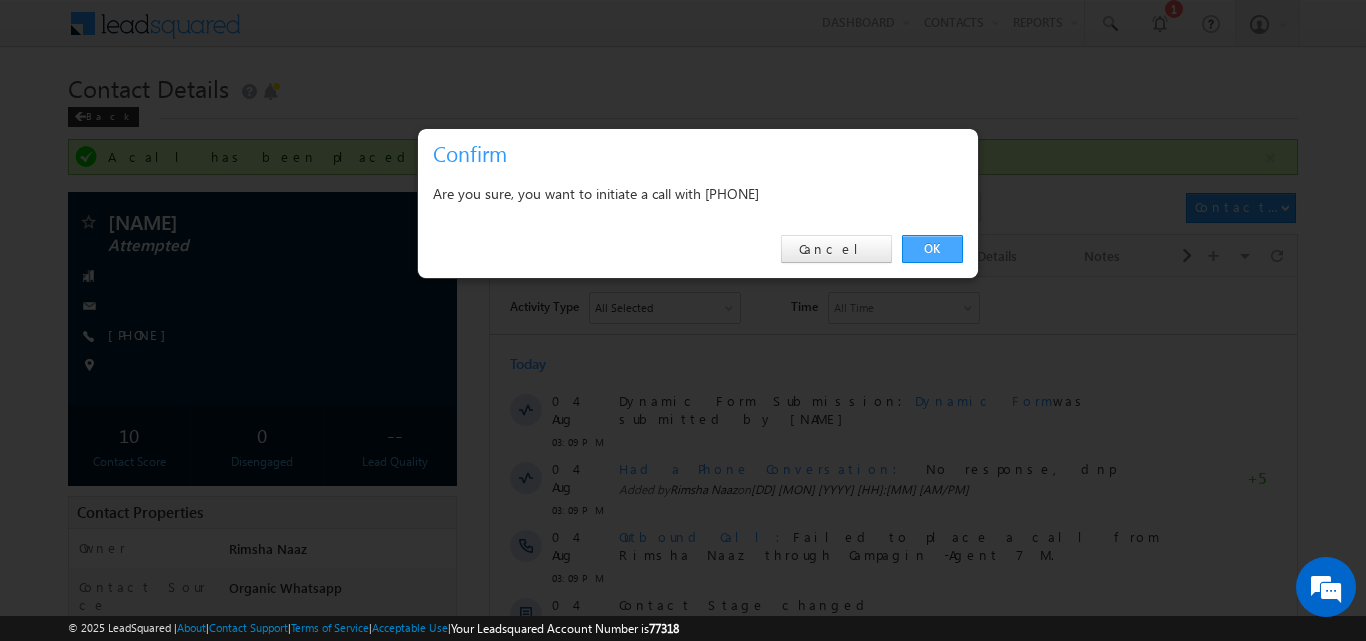 click on "OK" at bounding box center [932, 249] 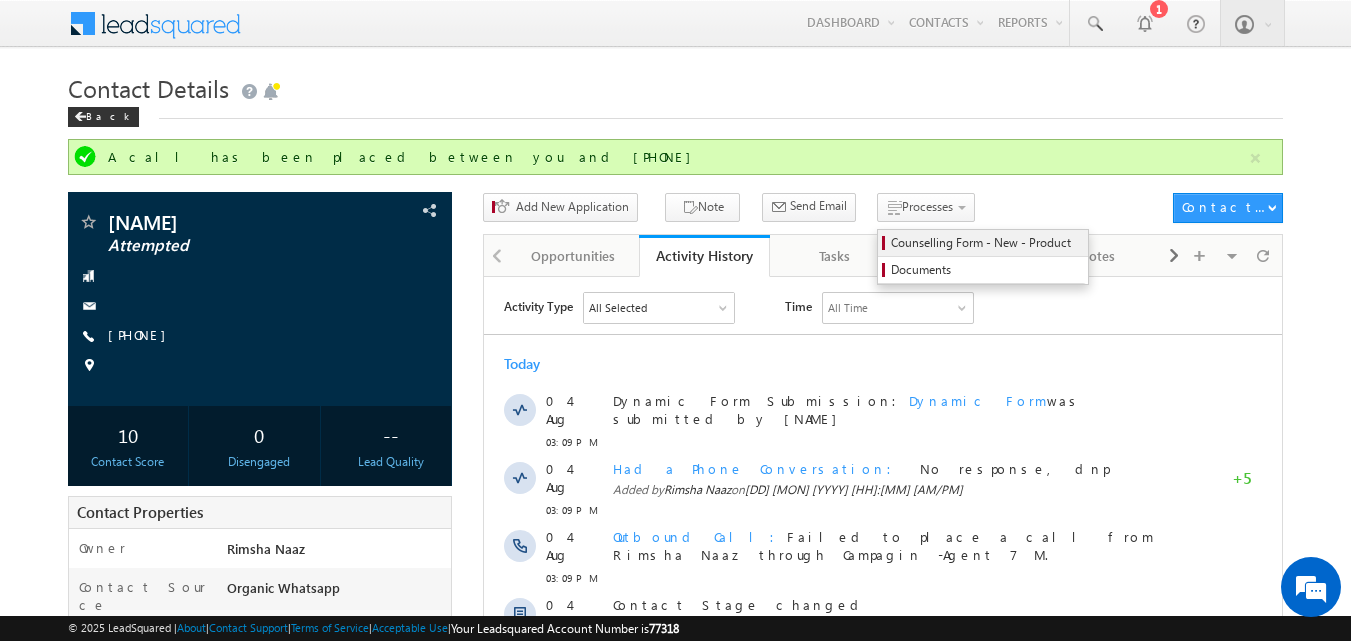 click on "Counselling Form - New - Product" at bounding box center [986, 243] 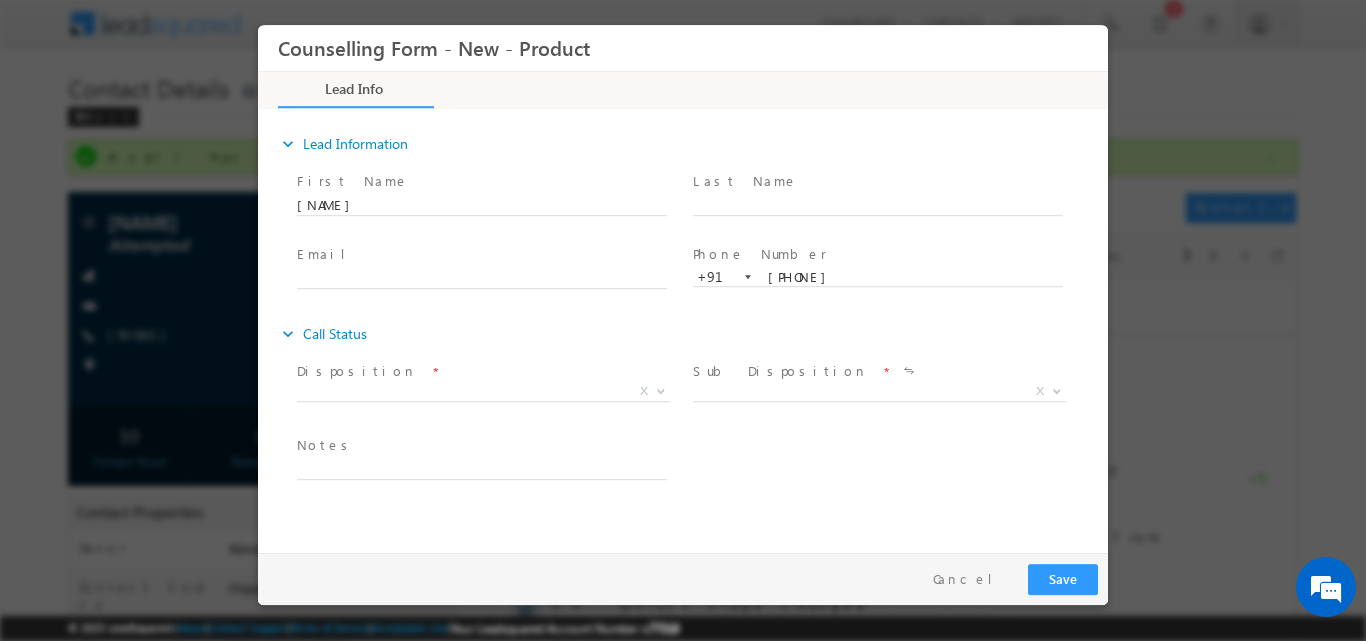 scroll, scrollTop: 0, scrollLeft: 0, axis: both 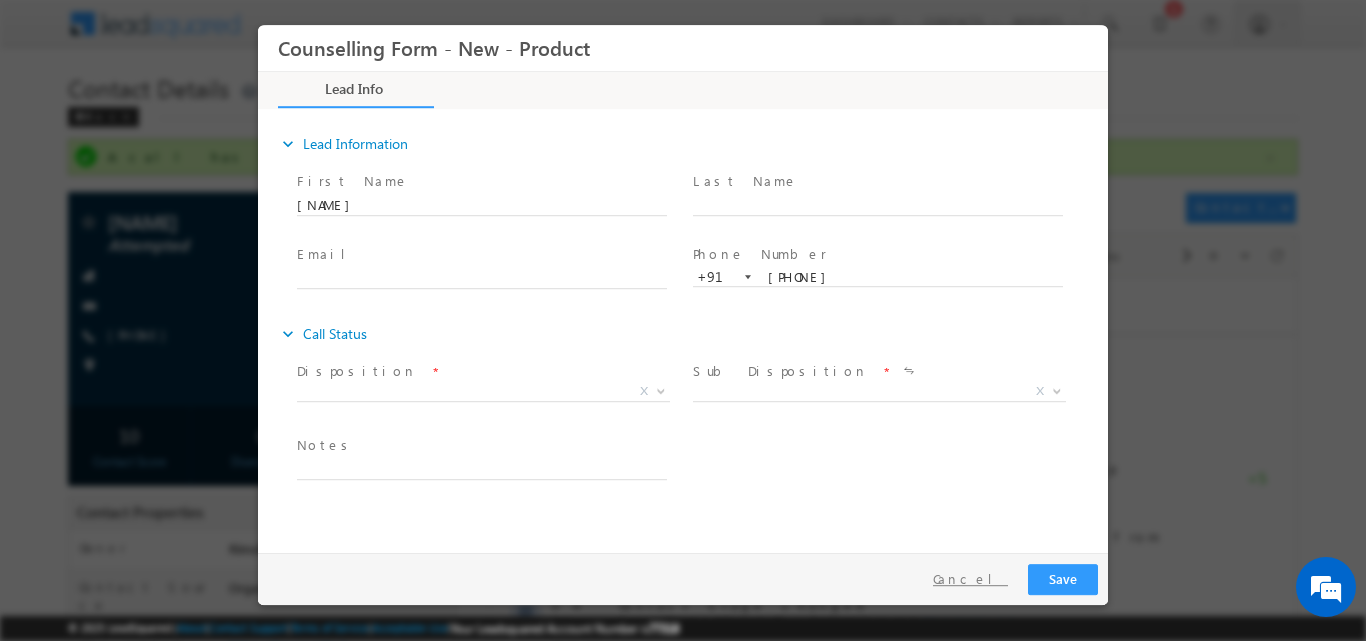 click on "Cancel" at bounding box center [970, 578] 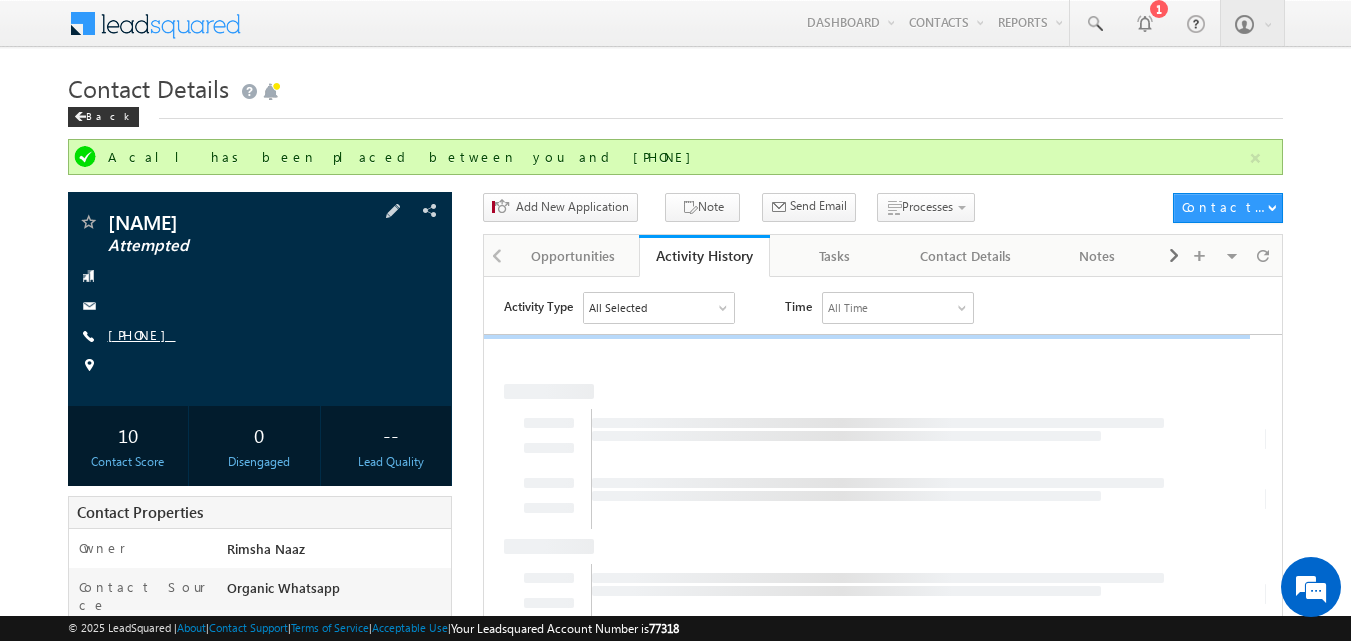 click on "+91-8858833419" at bounding box center (142, 334) 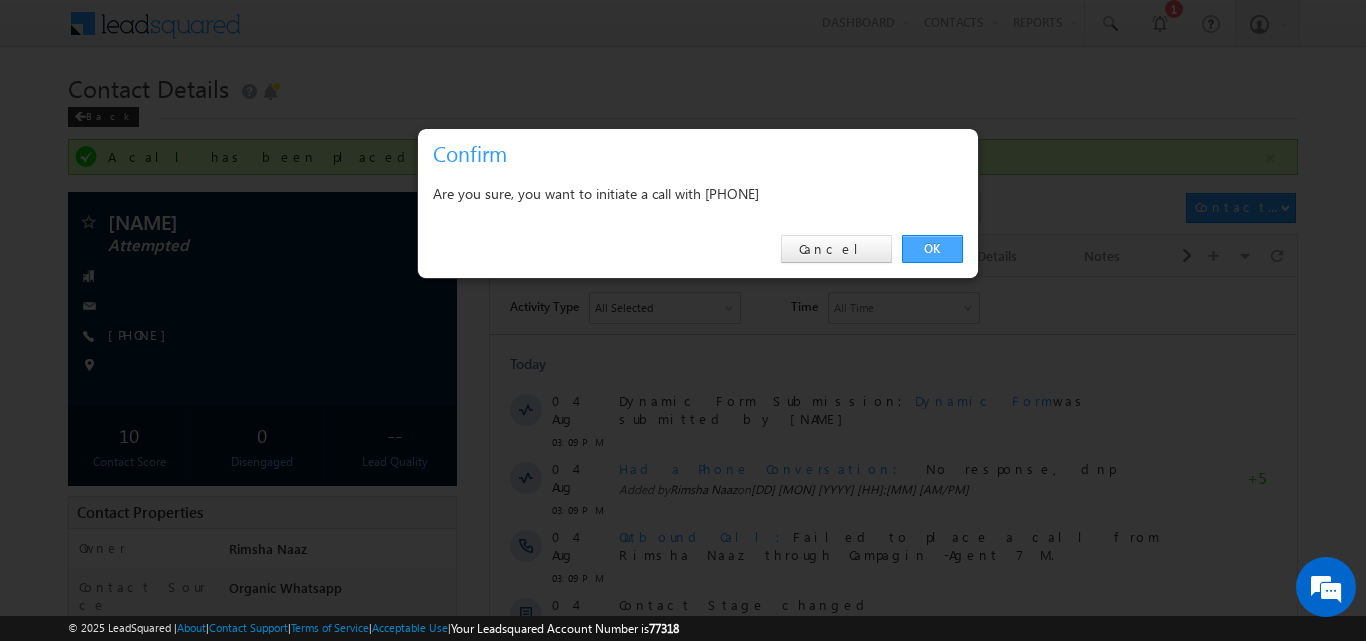 click on "OK" at bounding box center (932, 249) 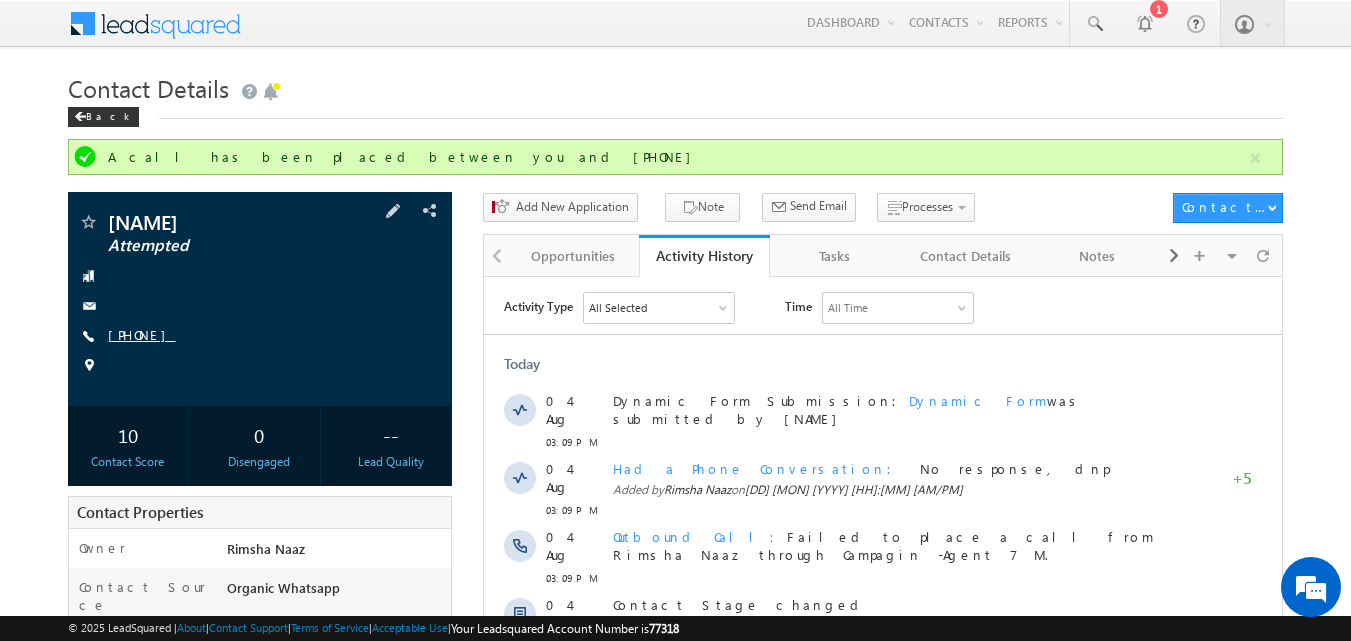 click on "+91-8858833419" at bounding box center (142, 334) 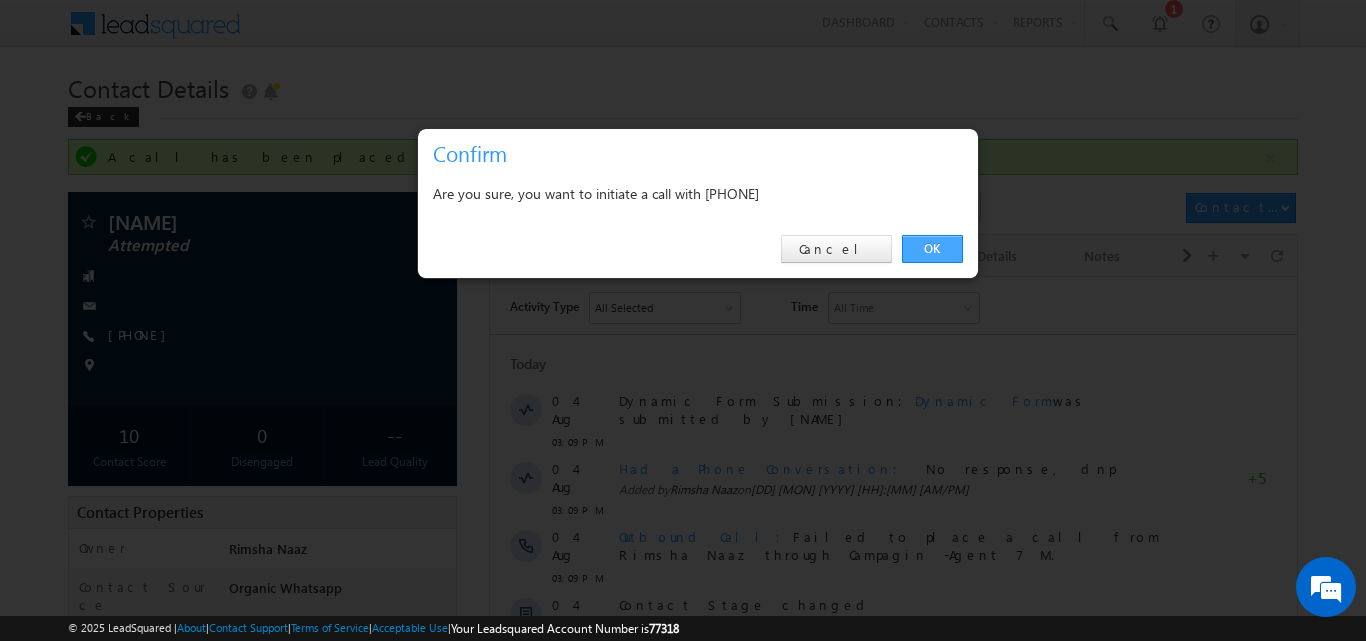 click on "OK" at bounding box center (932, 249) 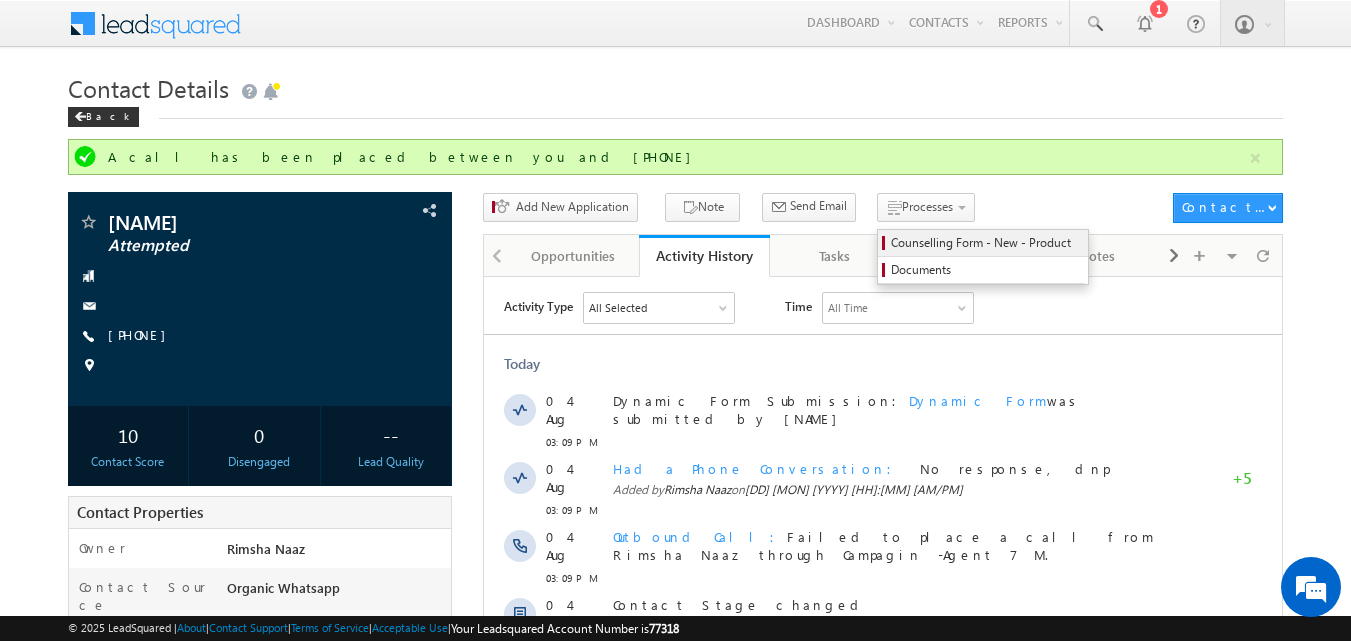 click on "Counselling Form - New - Product" at bounding box center [983, 243] 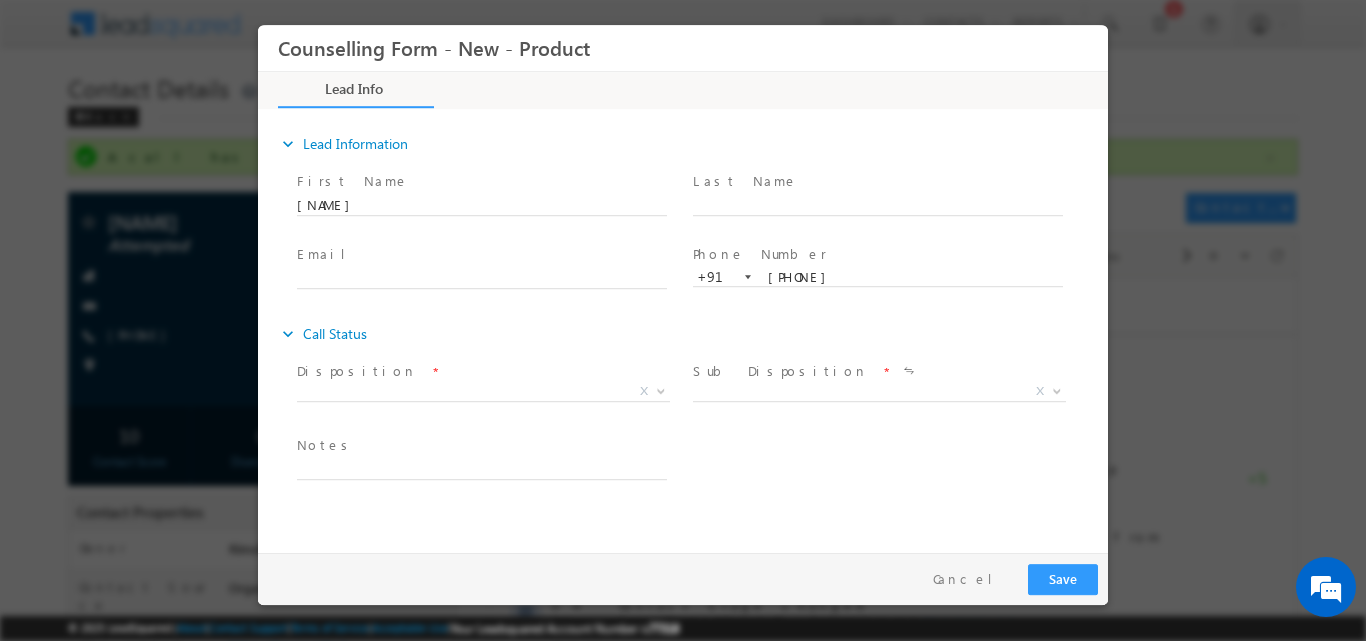 click at bounding box center (661, 389) 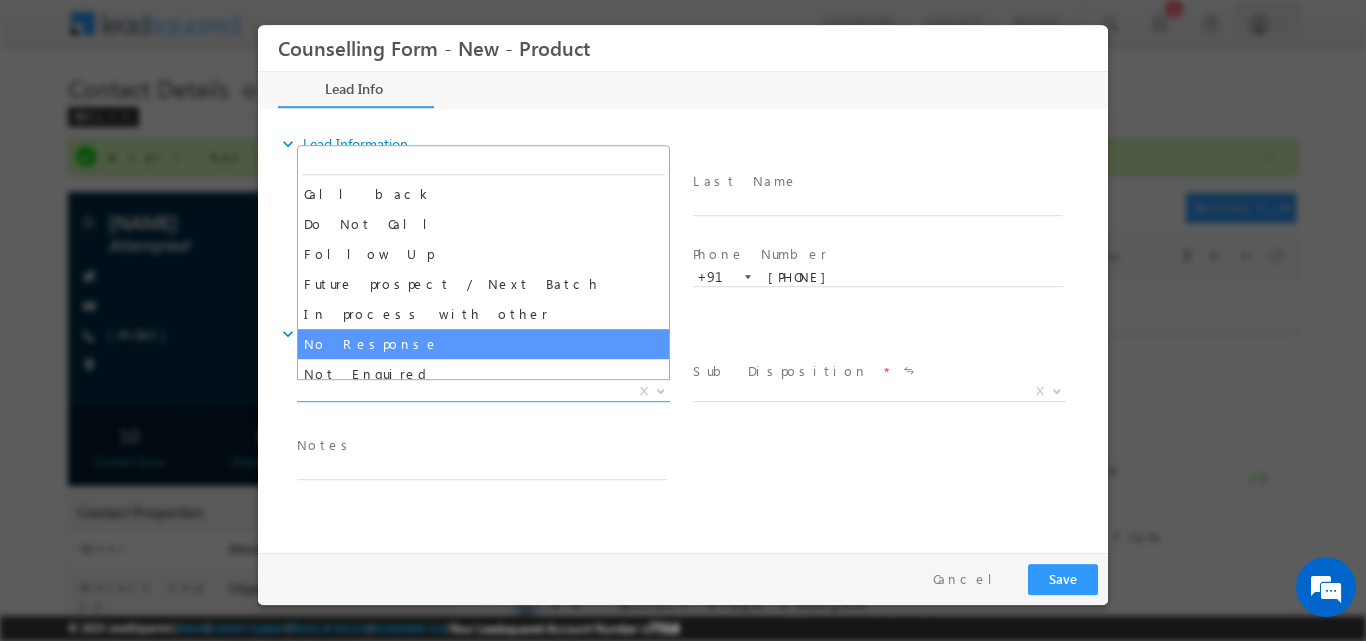 select on "No Response" 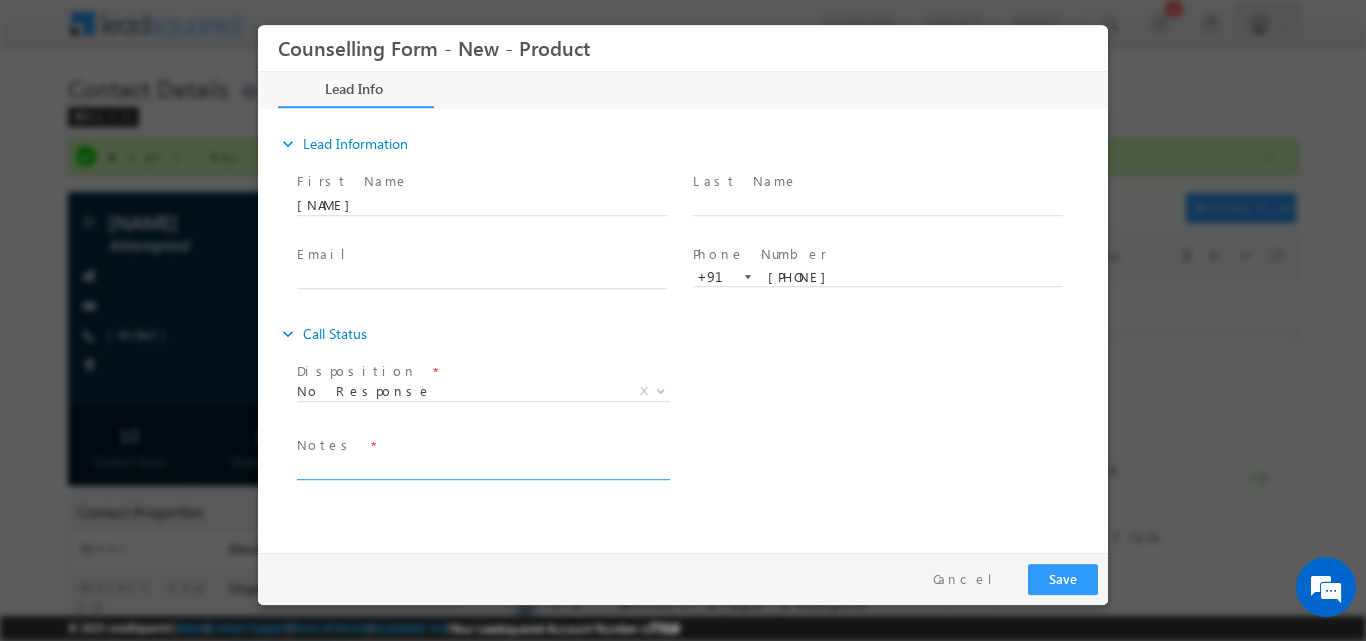 click at bounding box center (482, 467) 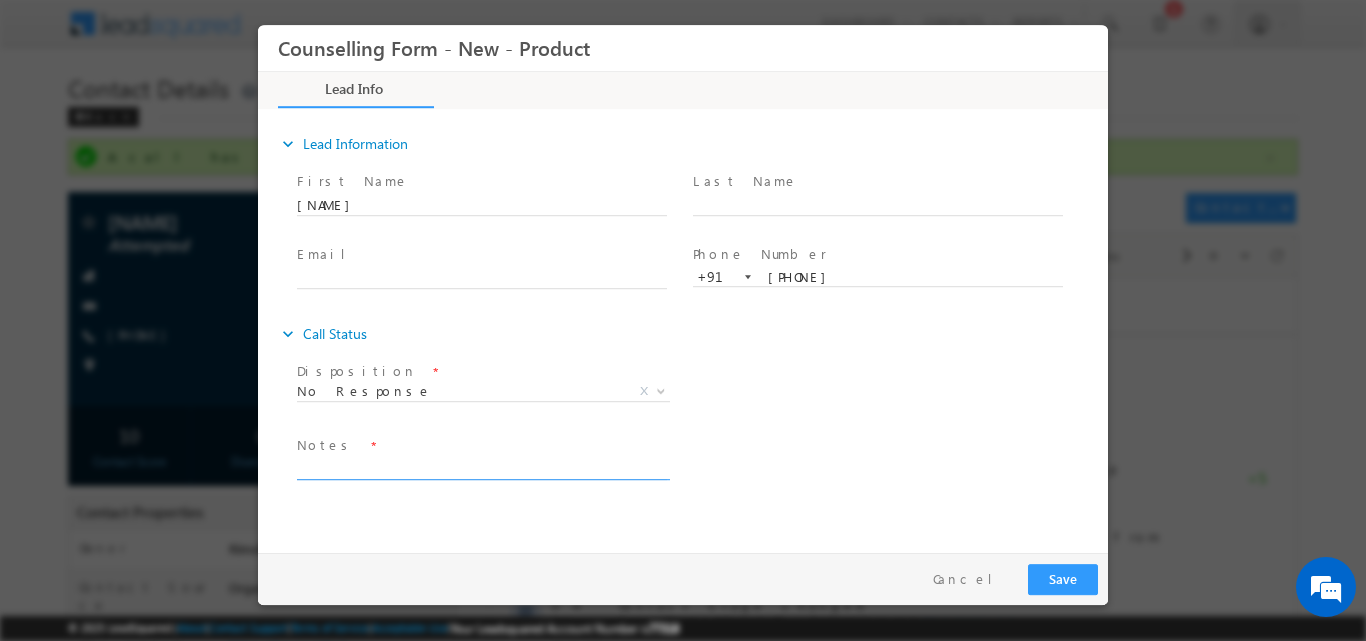 scroll, scrollTop: 0, scrollLeft: 0, axis: both 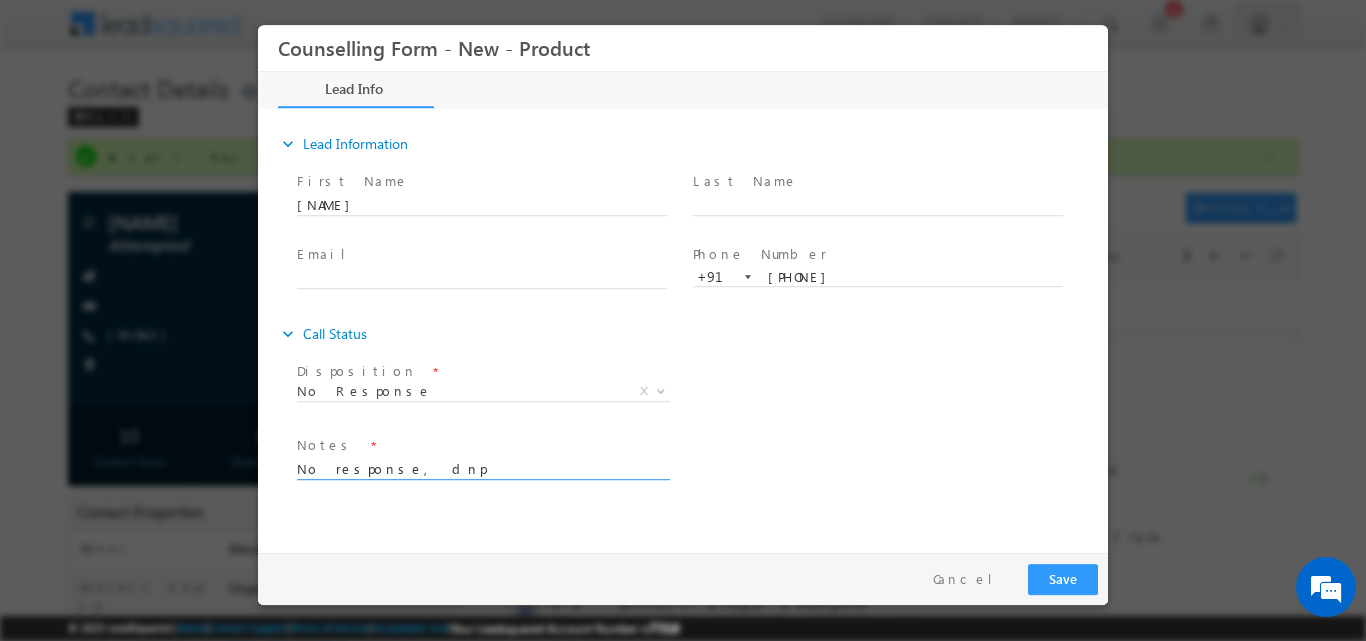 drag, startPoint x: 455, startPoint y: 463, endPoint x: 244, endPoint y: 451, distance: 211.34096 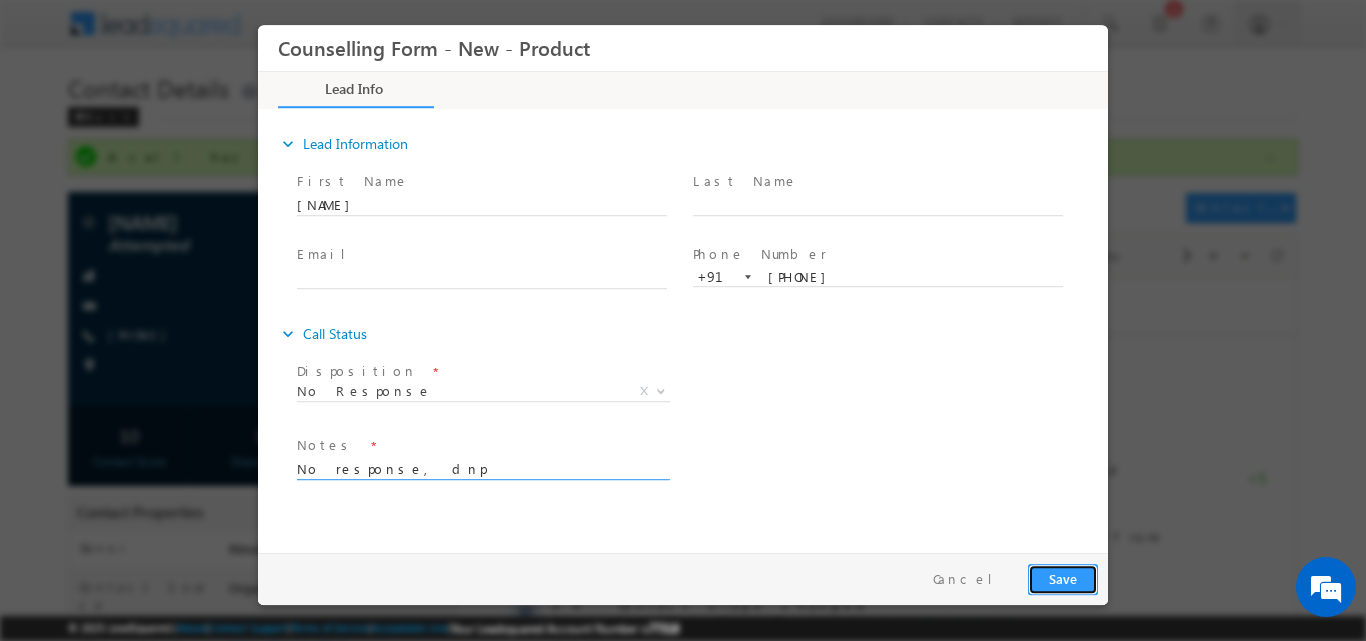 click on "Save" at bounding box center (1063, 578) 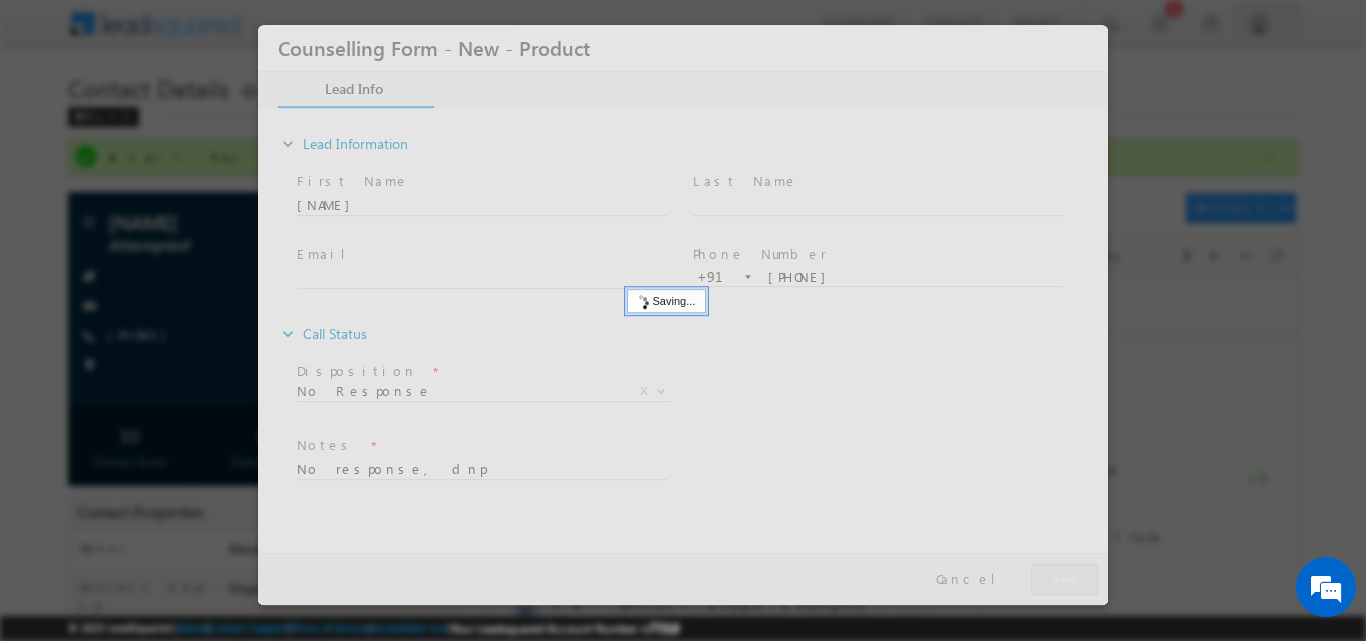 click at bounding box center [683, 314] 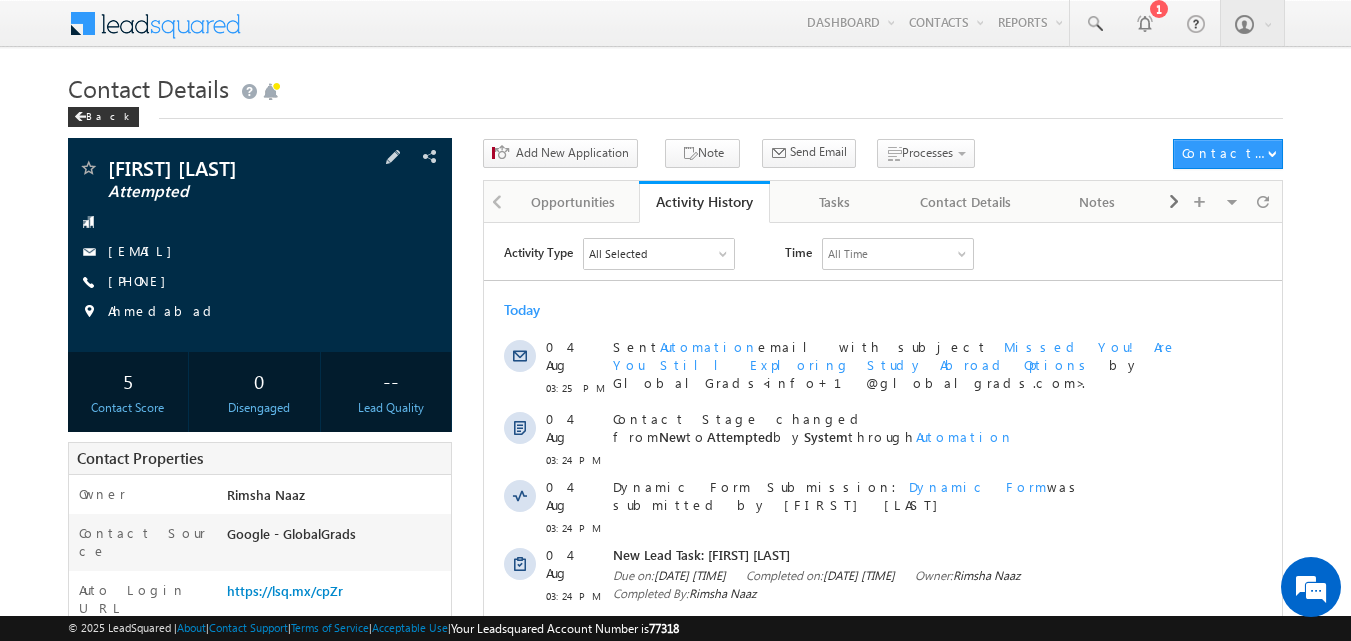 scroll, scrollTop: 0, scrollLeft: 0, axis: both 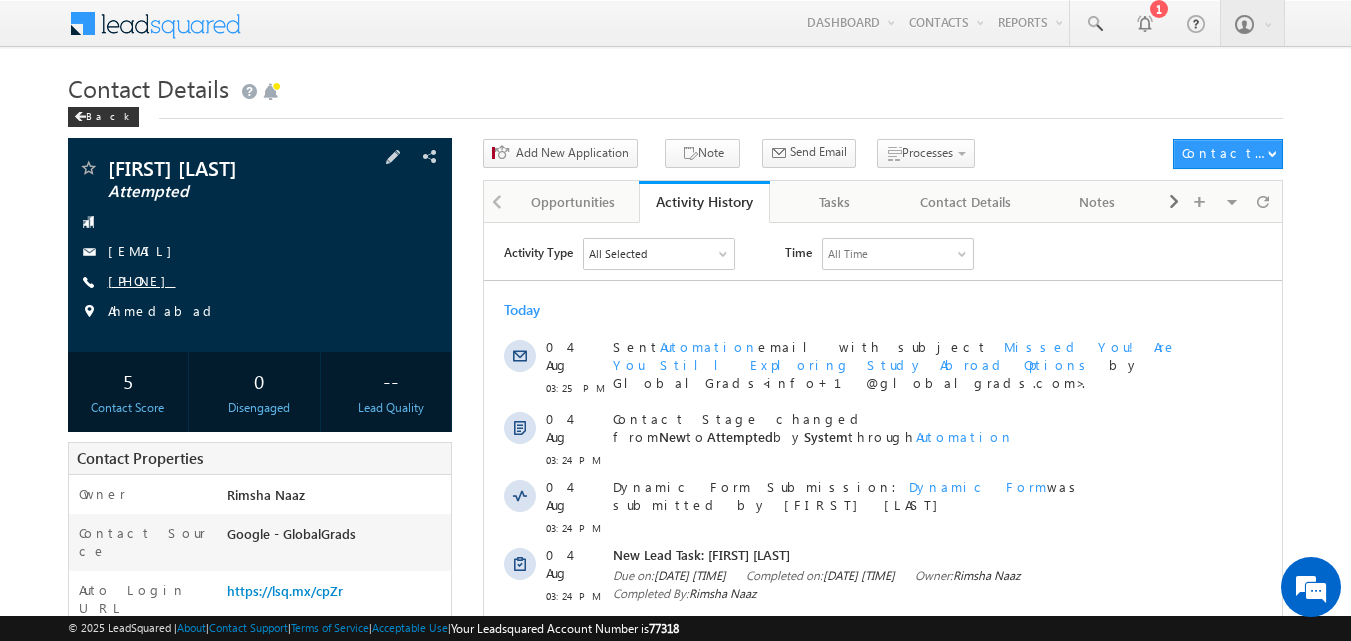 click on "+91-7990096807" at bounding box center (142, 280) 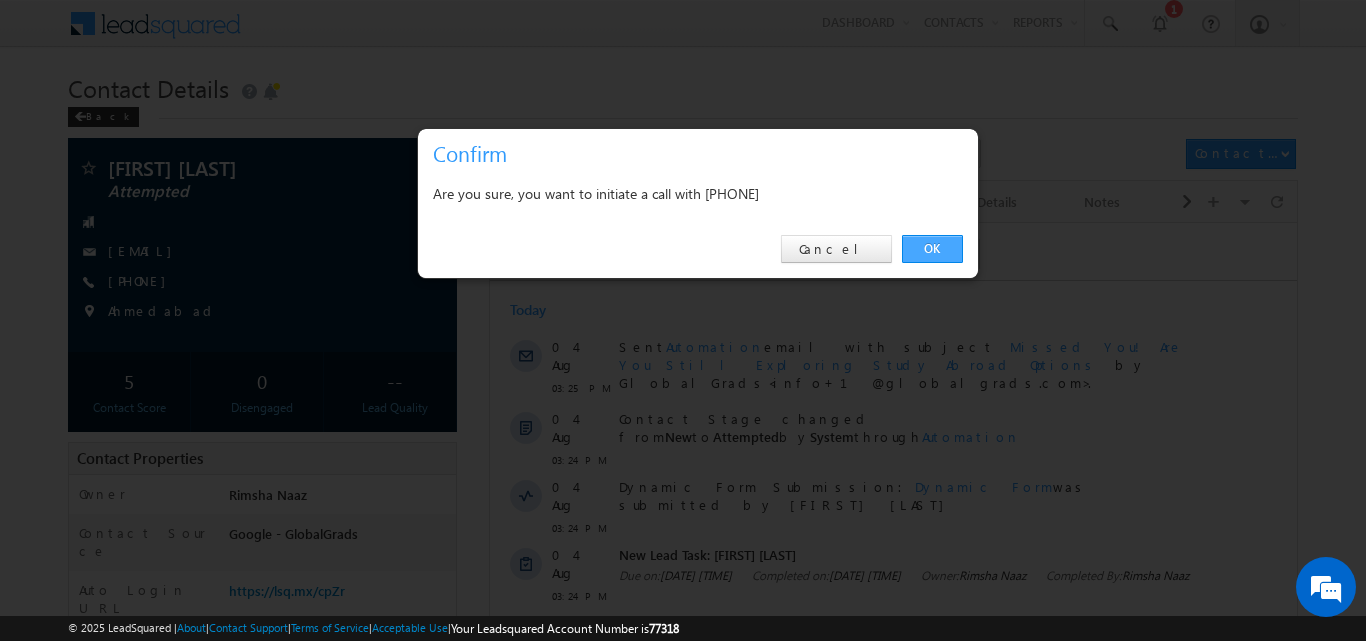 click on "OK" at bounding box center (932, 249) 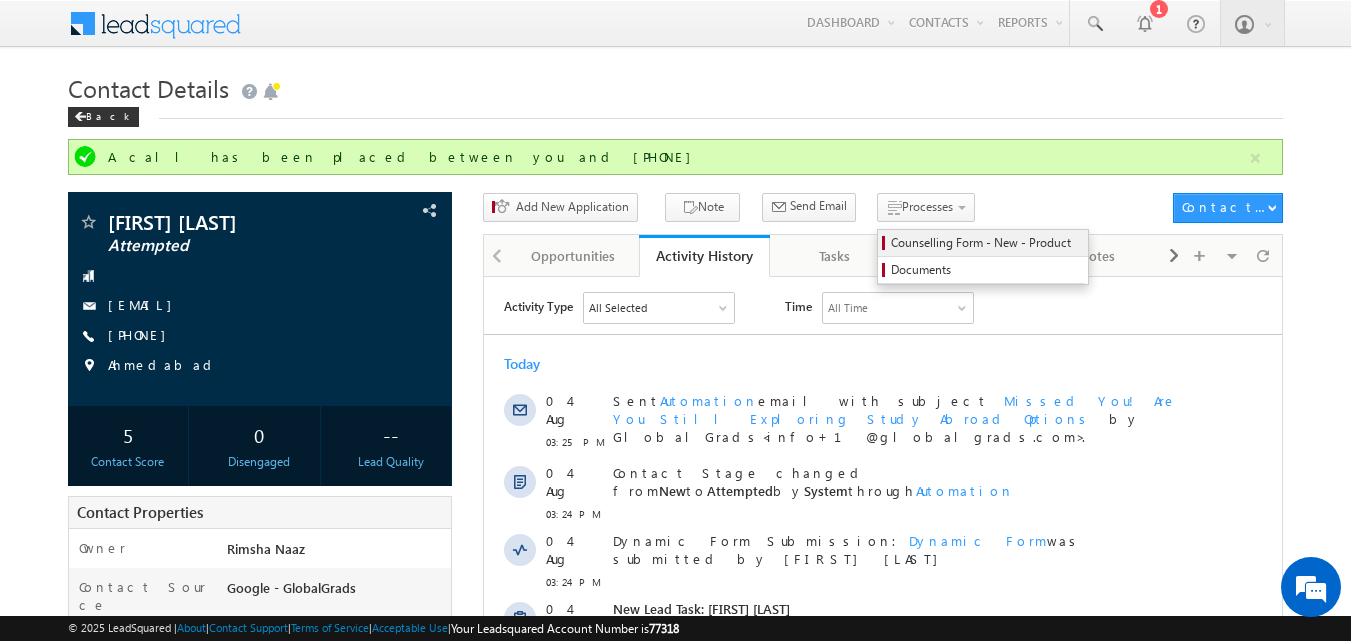 click on "Counselling Form - New - Product" at bounding box center [986, 243] 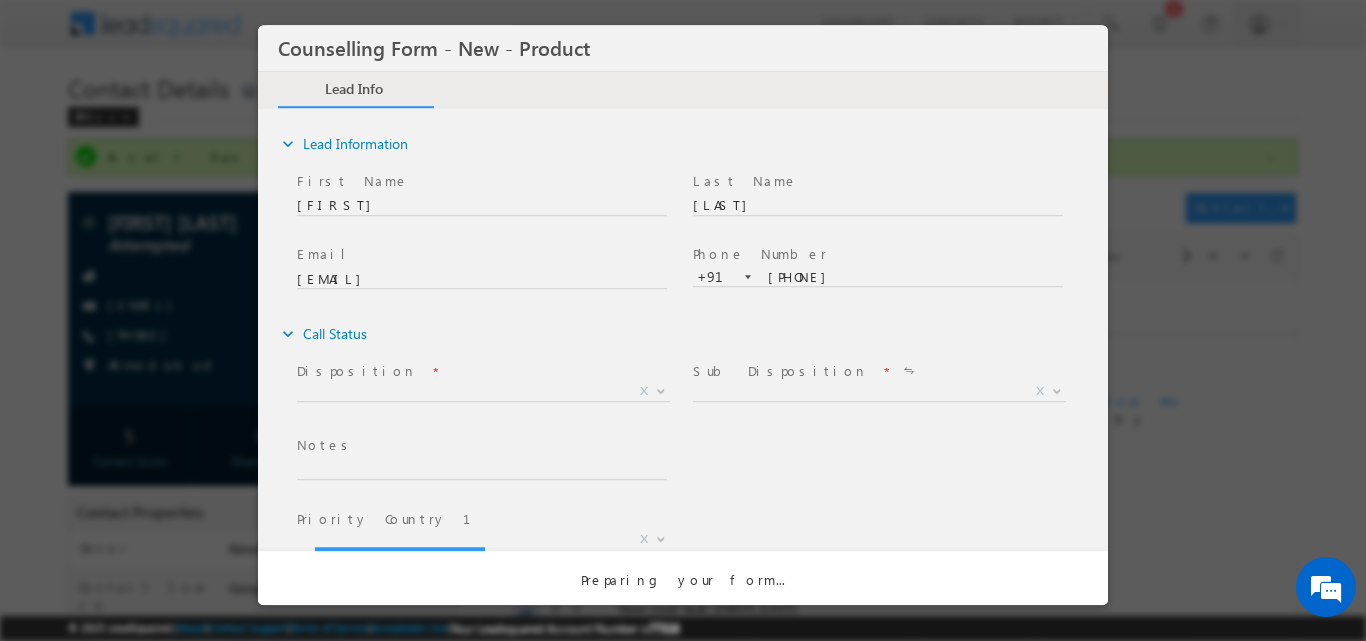 scroll, scrollTop: 0, scrollLeft: 0, axis: both 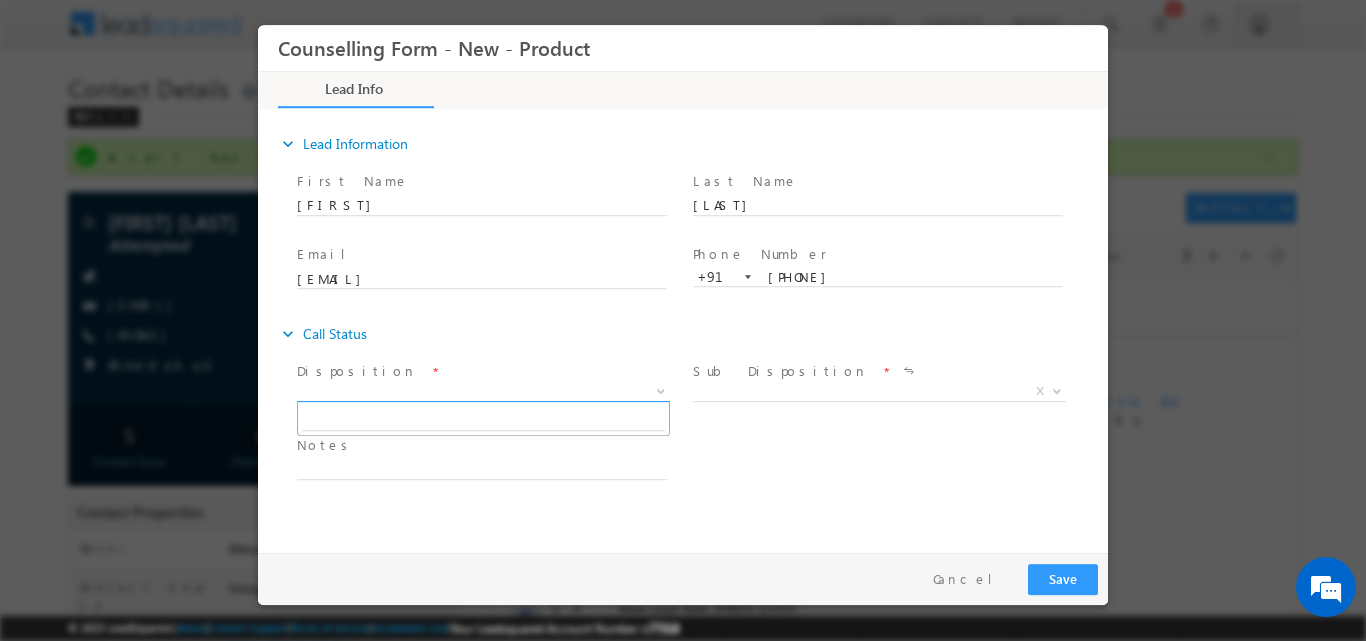 click at bounding box center (659, 390) 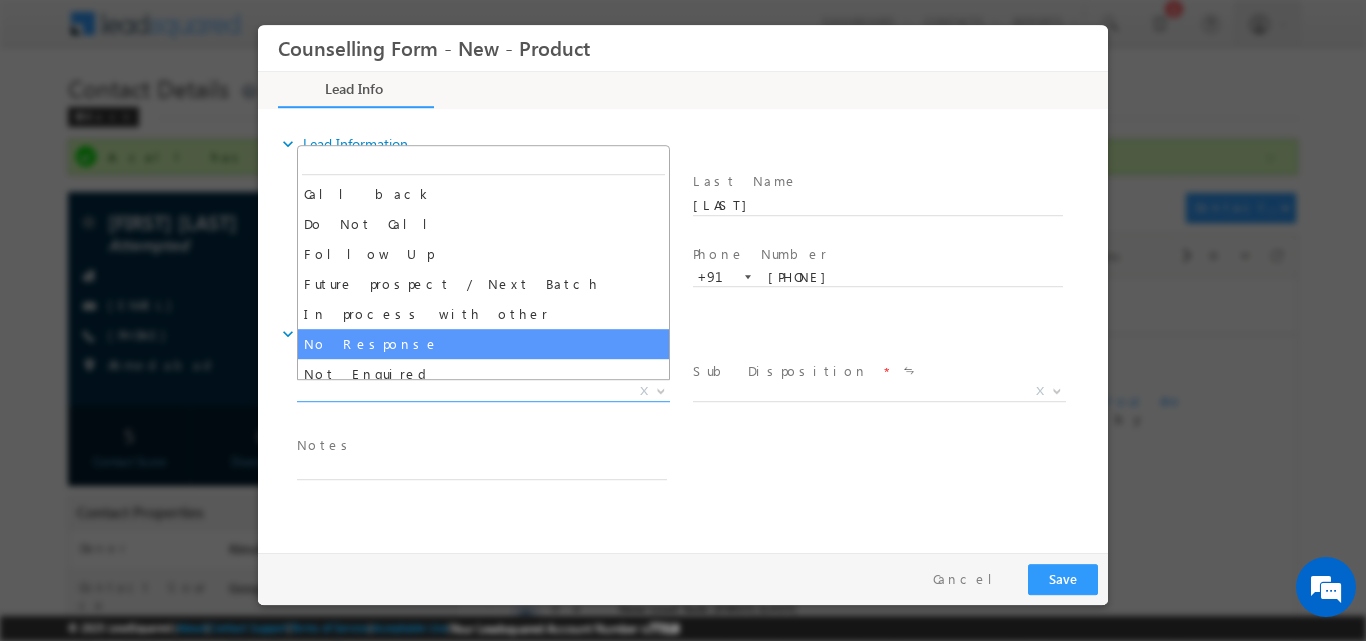 select on "No Response" 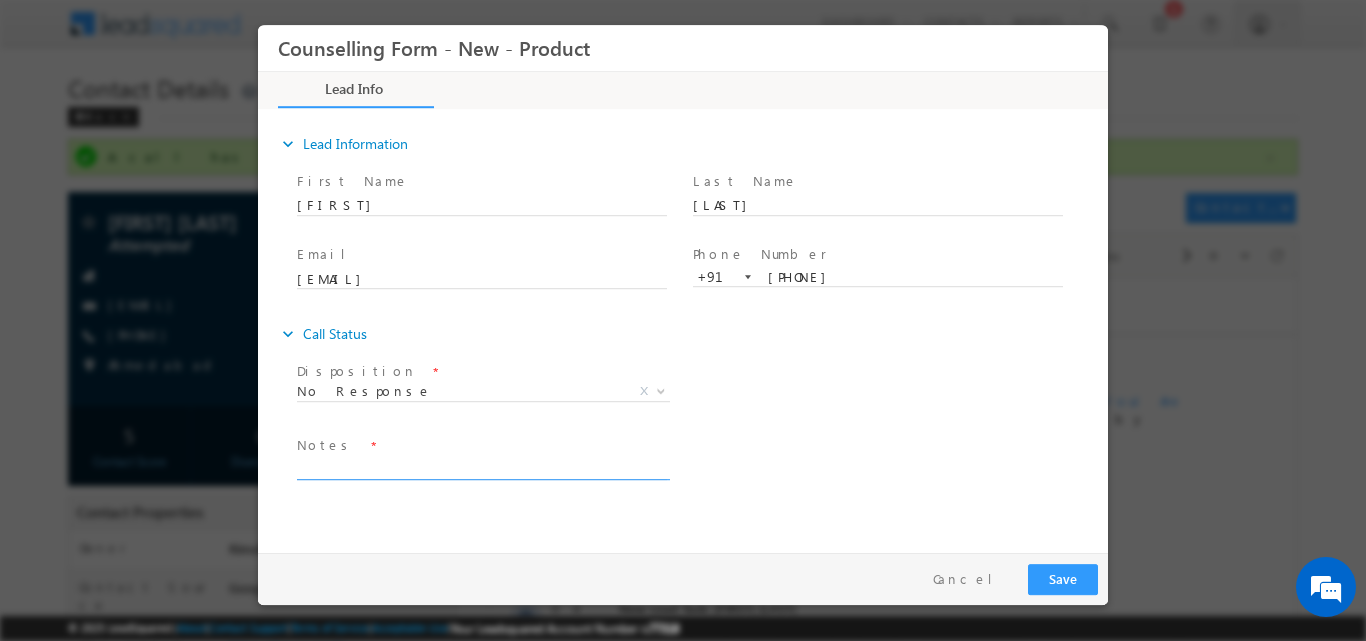 click at bounding box center [482, 467] 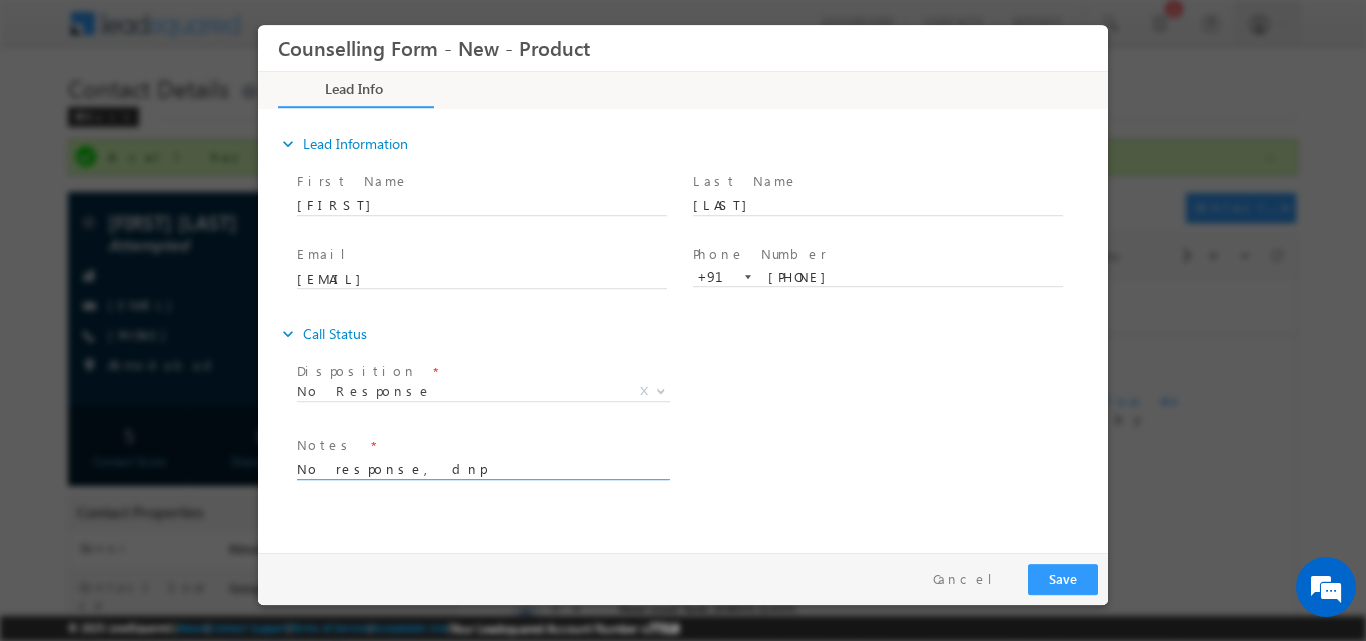 type on "No response, dnp" 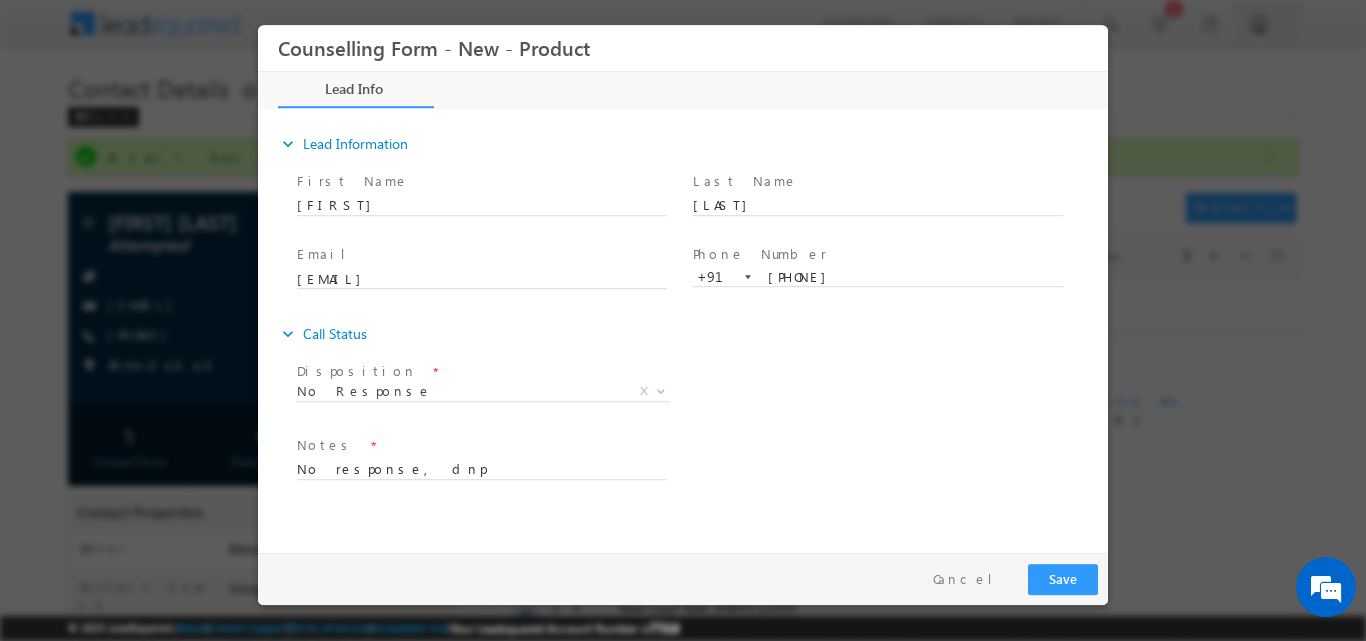 click on "Follow Up Date
*
Notes
*
No response, dnp" at bounding box center (700, 467) 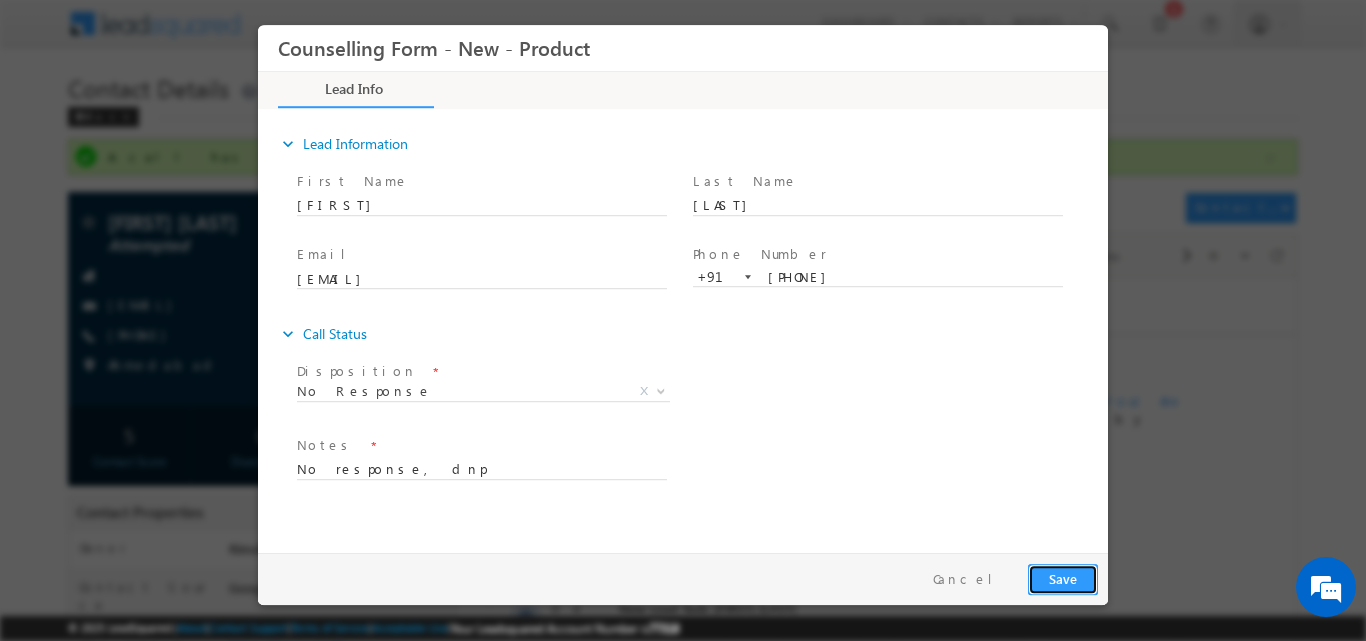 click on "Save" at bounding box center (1063, 578) 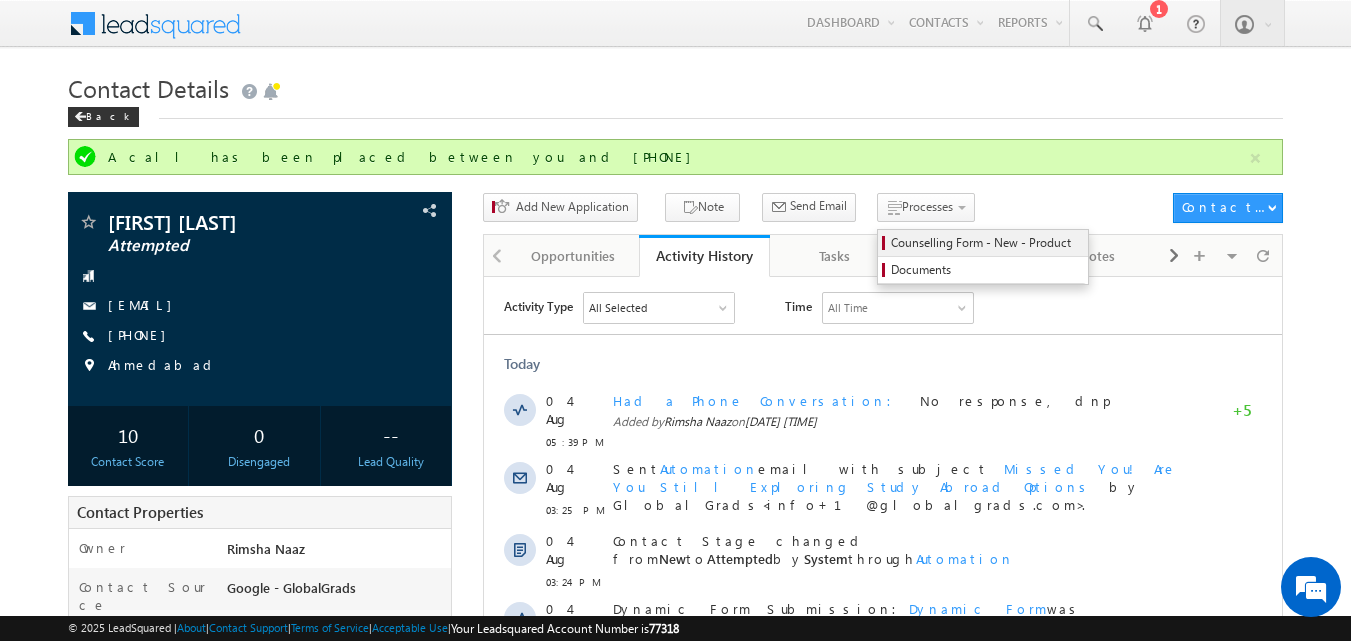 click on "Counselling Form - New - Product" at bounding box center [986, 243] 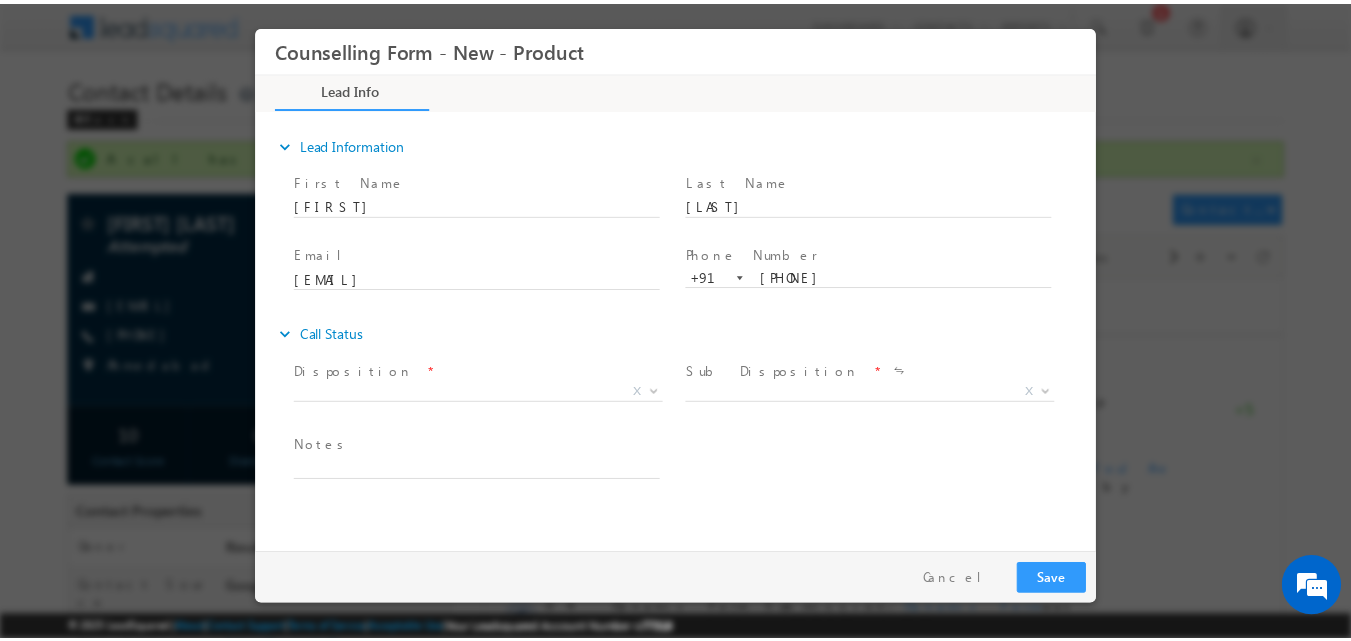 scroll, scrollTop: 0, scrollLeft: 0, axis: both 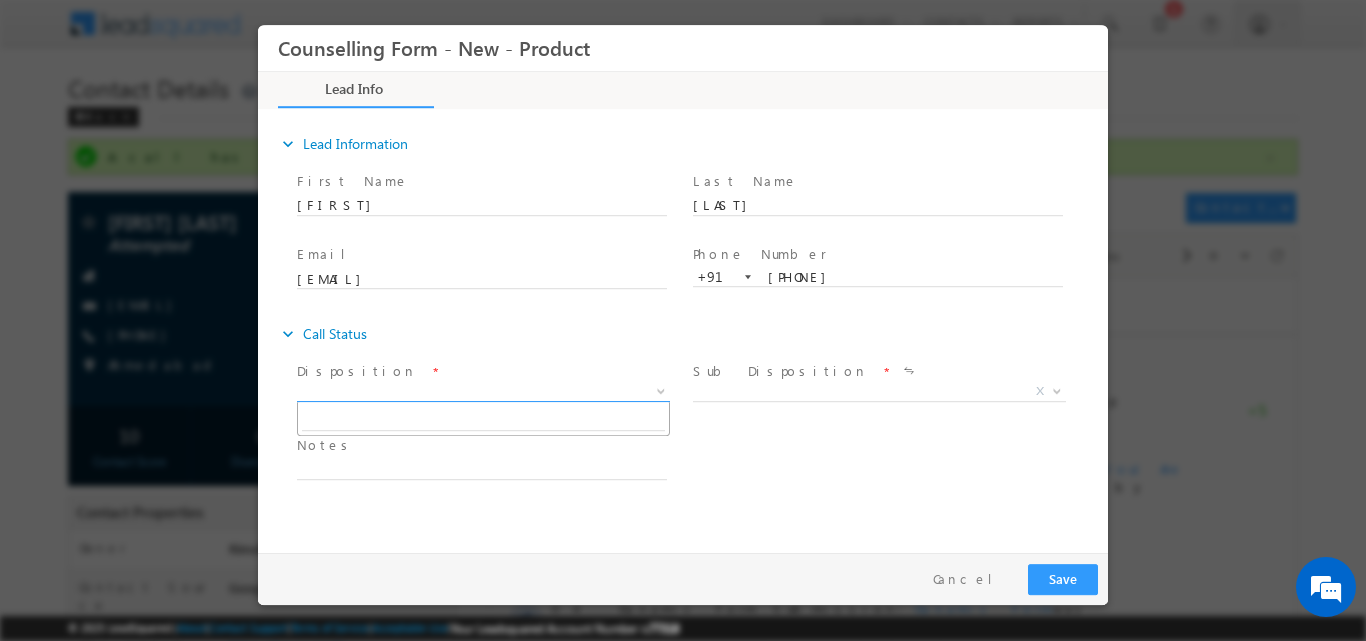 click at bounding box center (659, 390) 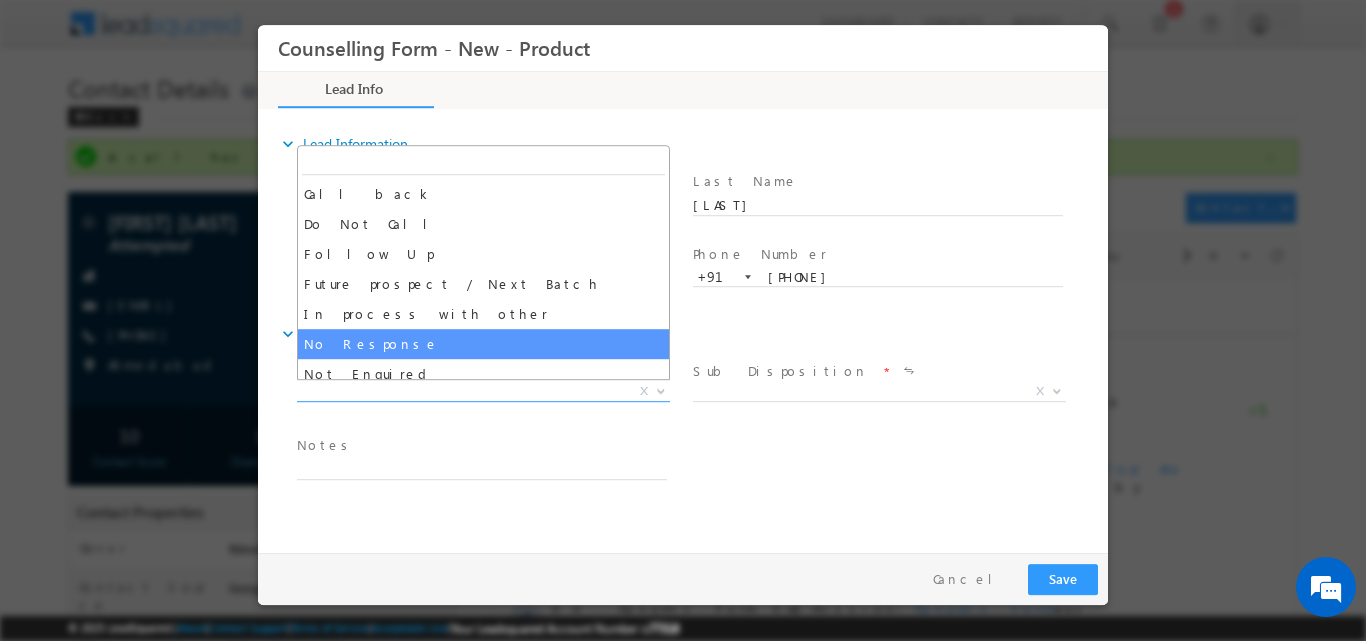 select on "No Response" 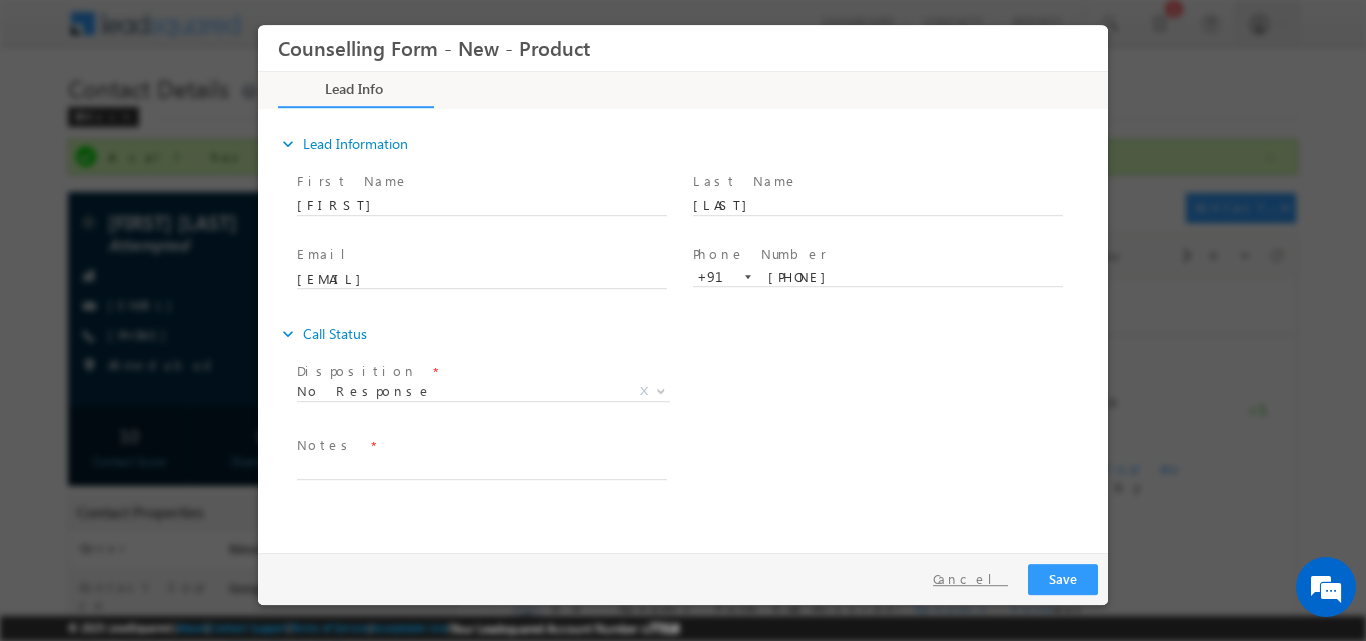 click on "Cancel" at bounding box center [970, 578] 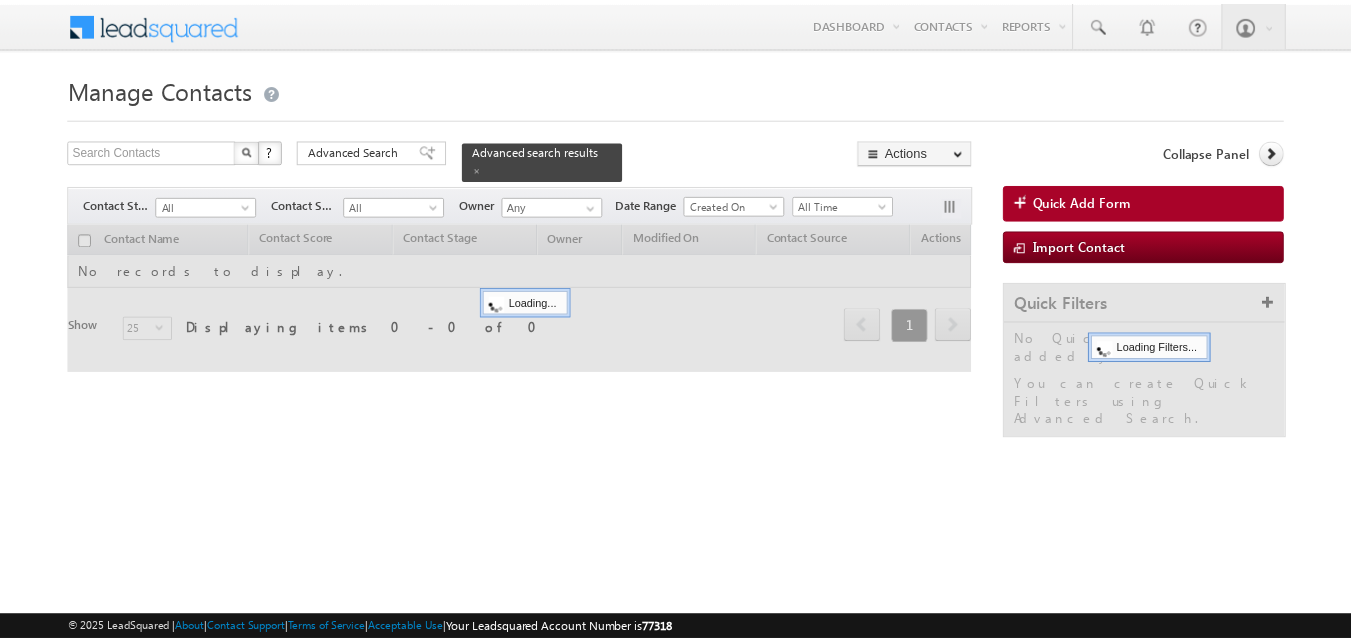 scroll, scrollTop: 0, scrollLeft: 0, axis: both 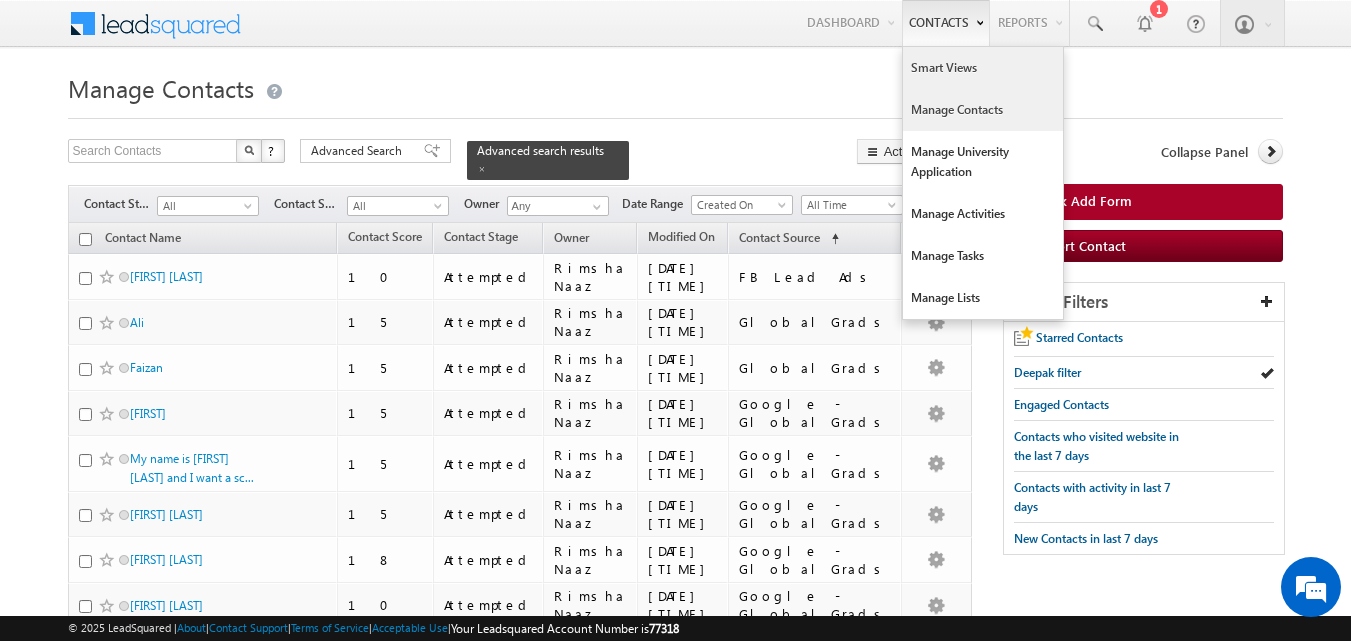 click on "Smart Views" at bounding box center (983, 68) 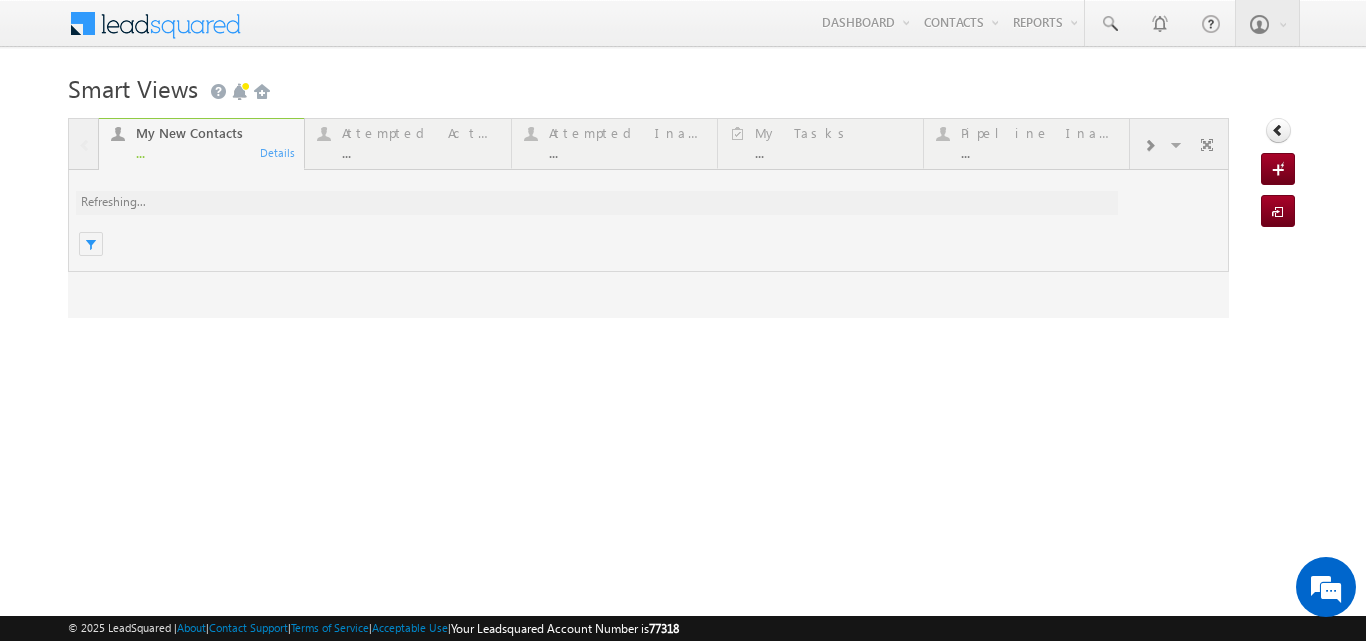 scroll, scrollTop: 0, scrollLeft: 0, axis: both 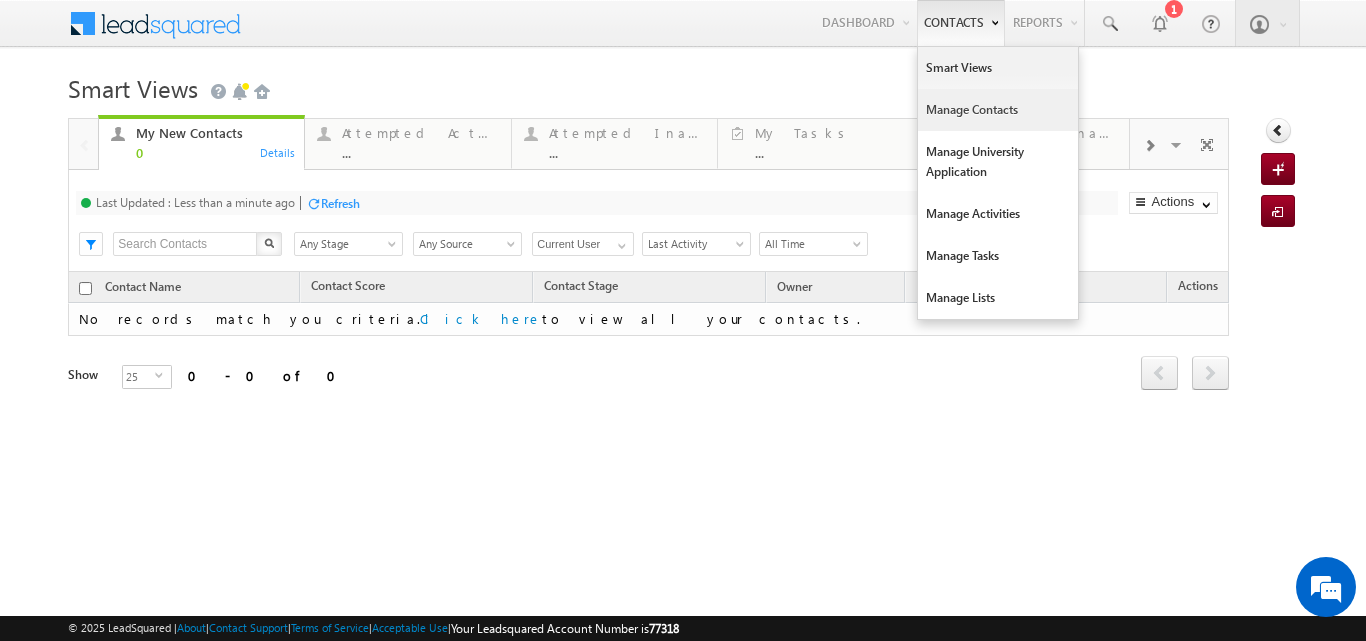 click on "Manage Contacts" at bounding box center [998, 110] 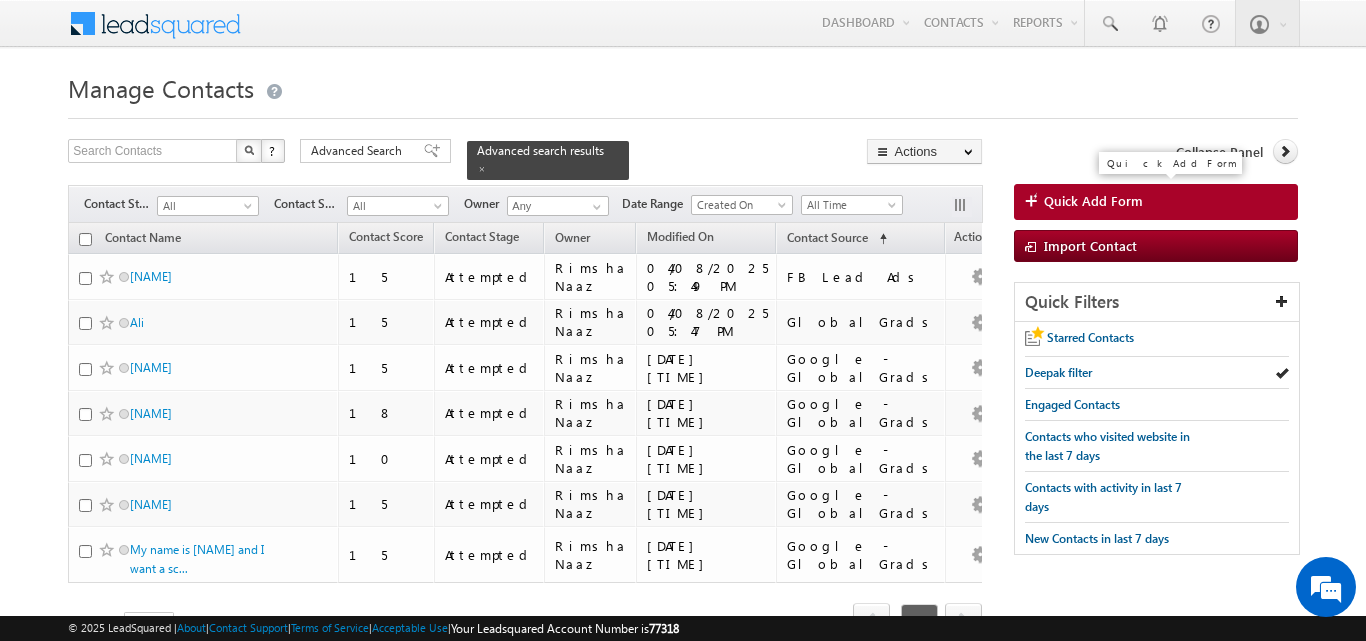 scroll, scrollTop: 0, scrollLeft: 0, axis: both 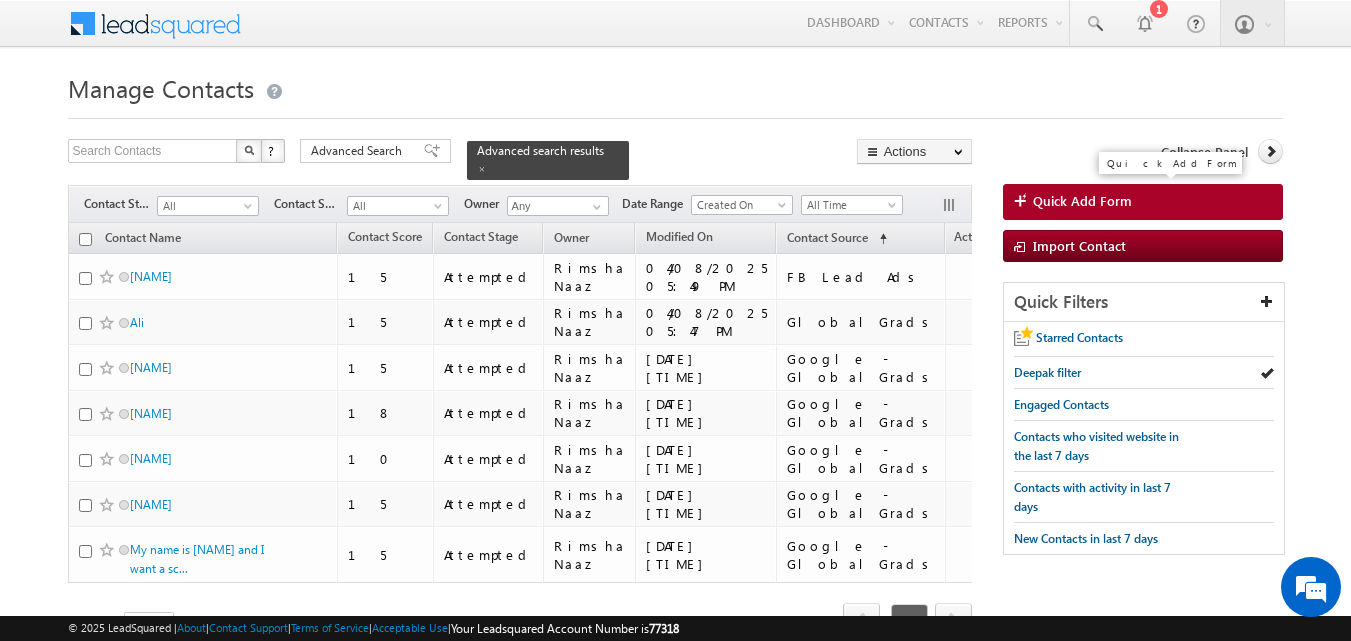 click on "Quick Add Form" at bounding box center (1143, 202) 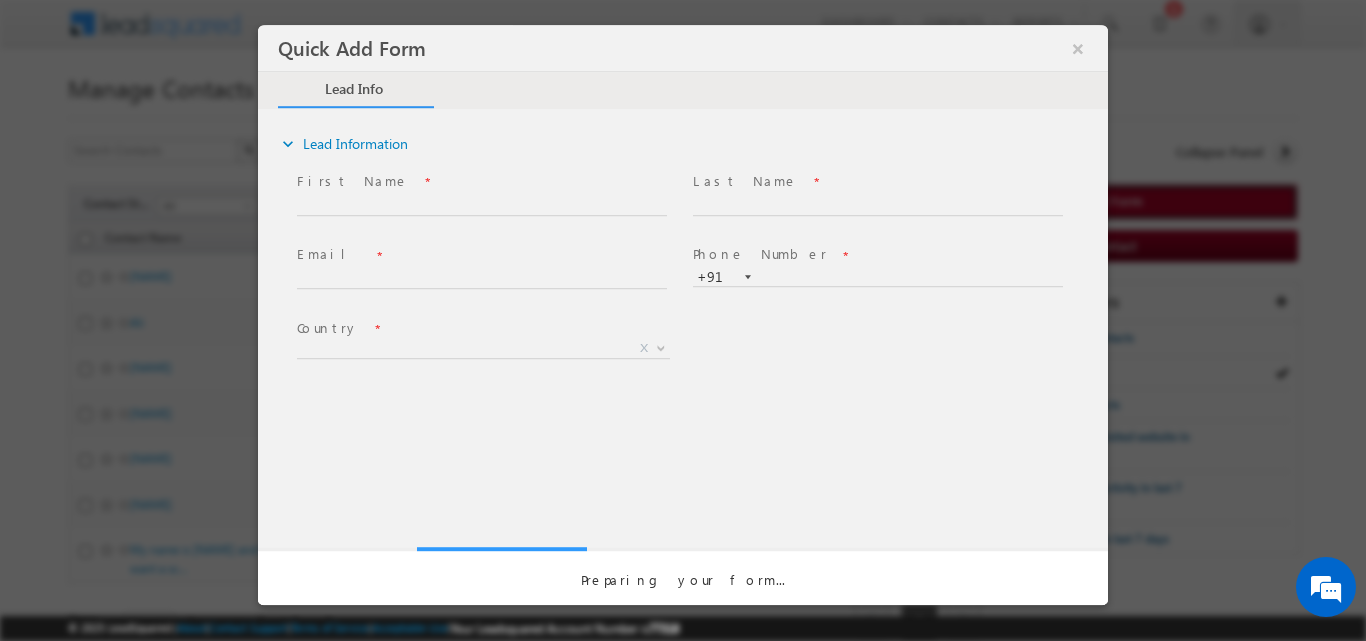 scroll, scrollTop: 0, scrollLeft: 0, axis: both 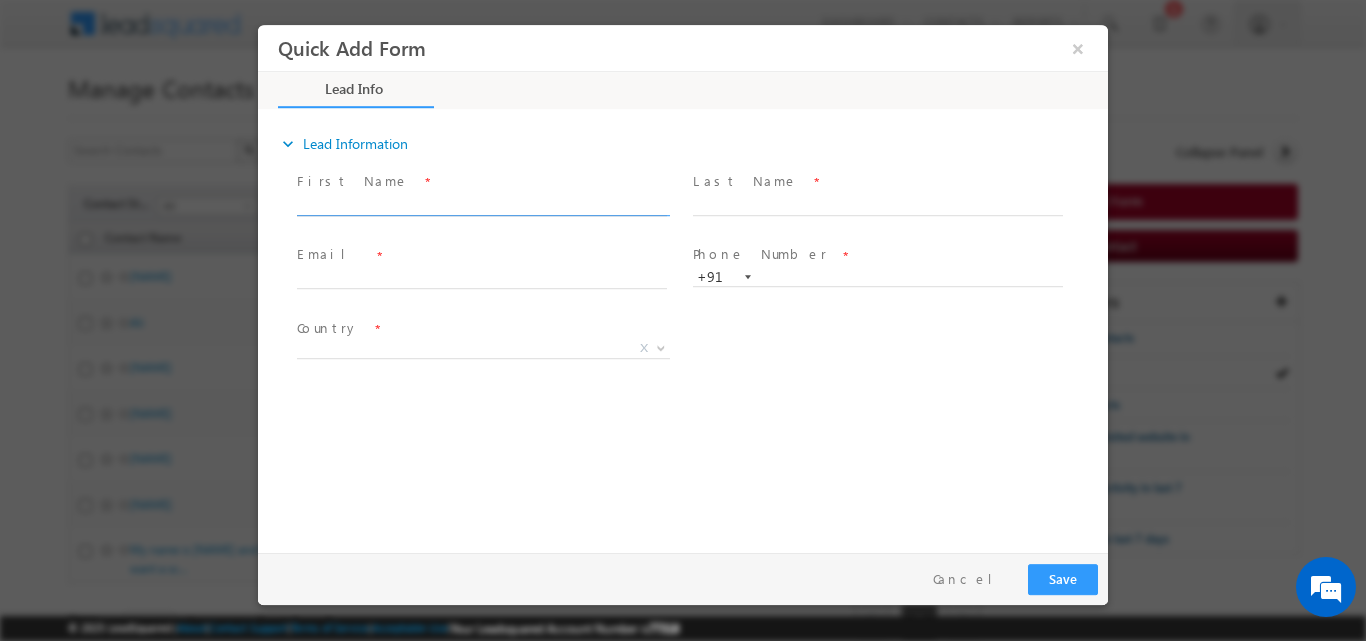 click at bounding box center (482, 205) 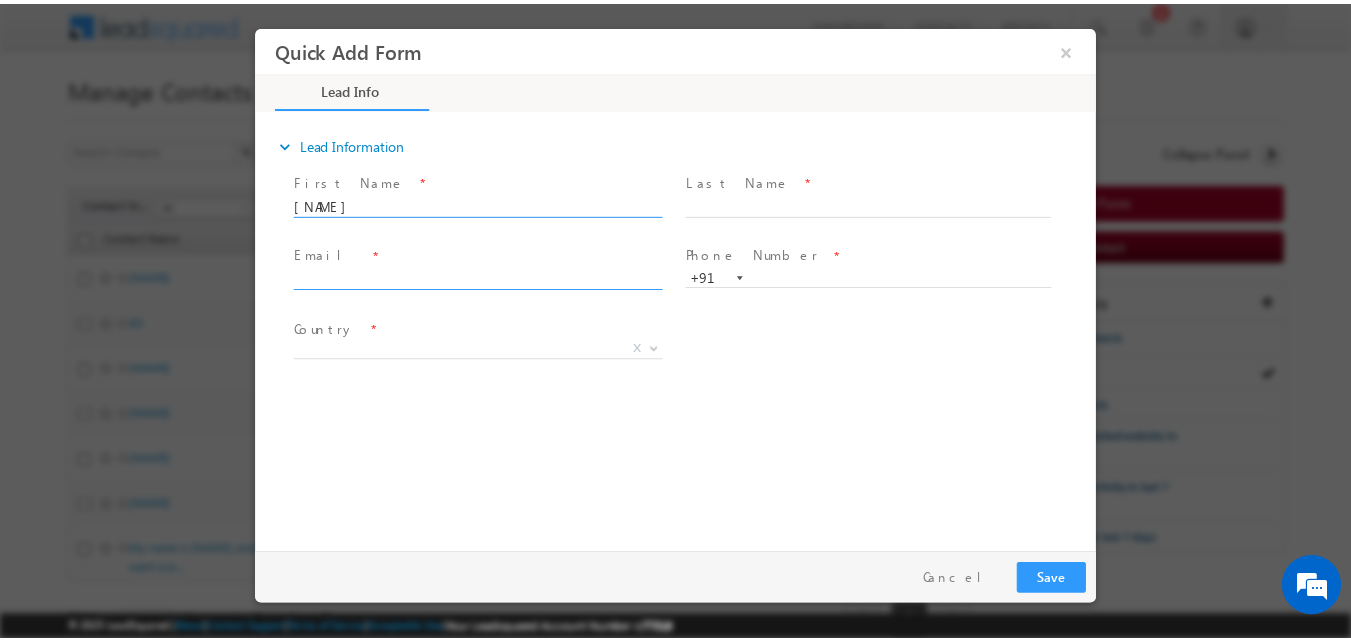 scroll, scrollTop: 0, scrollLeft: 0, axis: both 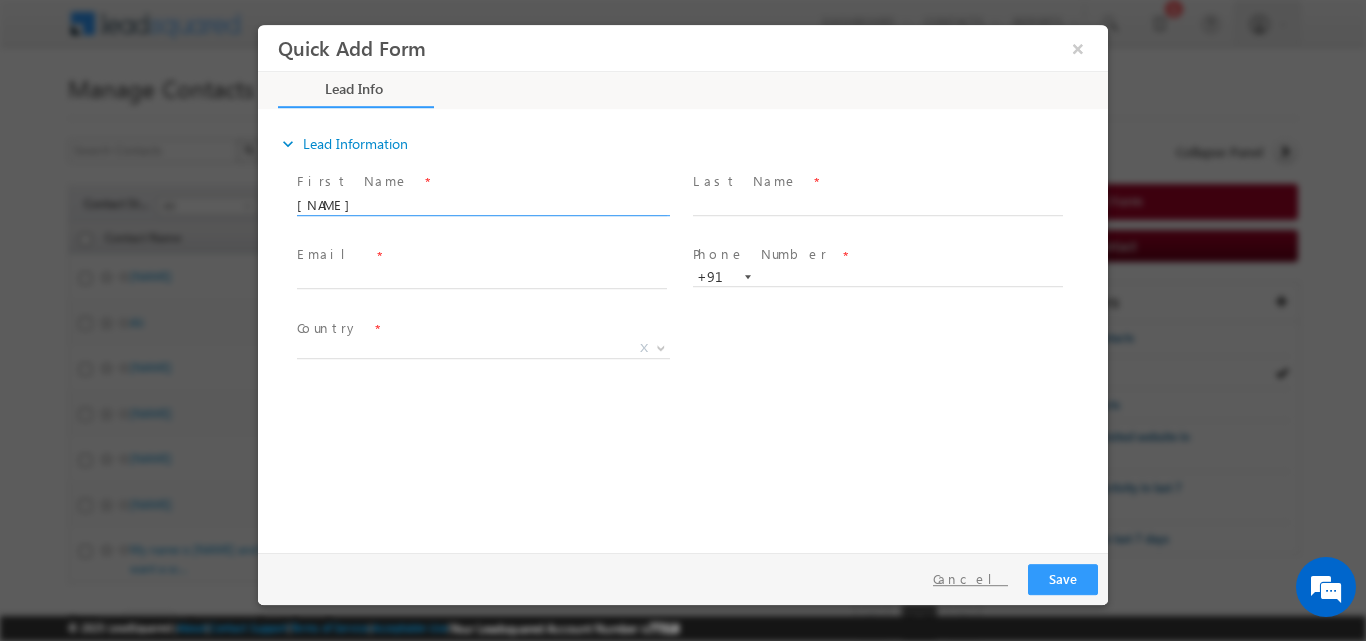 type on "[NAME]" 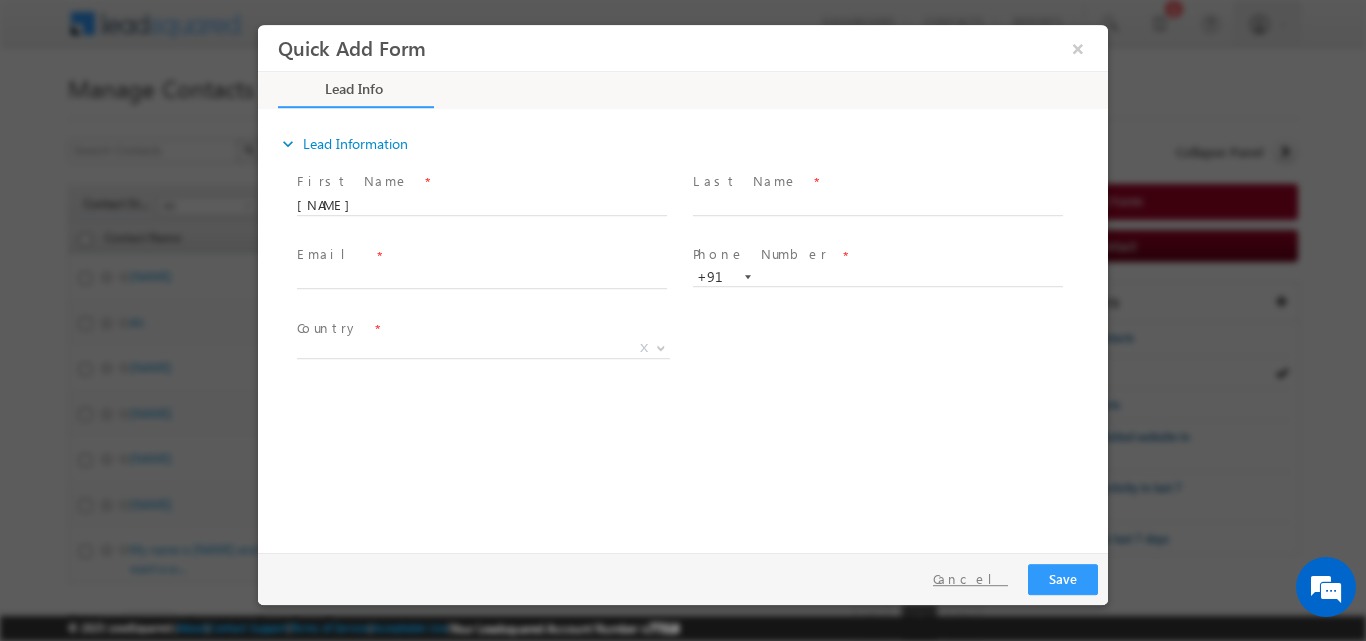 click on "Cancel" at bounding box center [970, 578] 